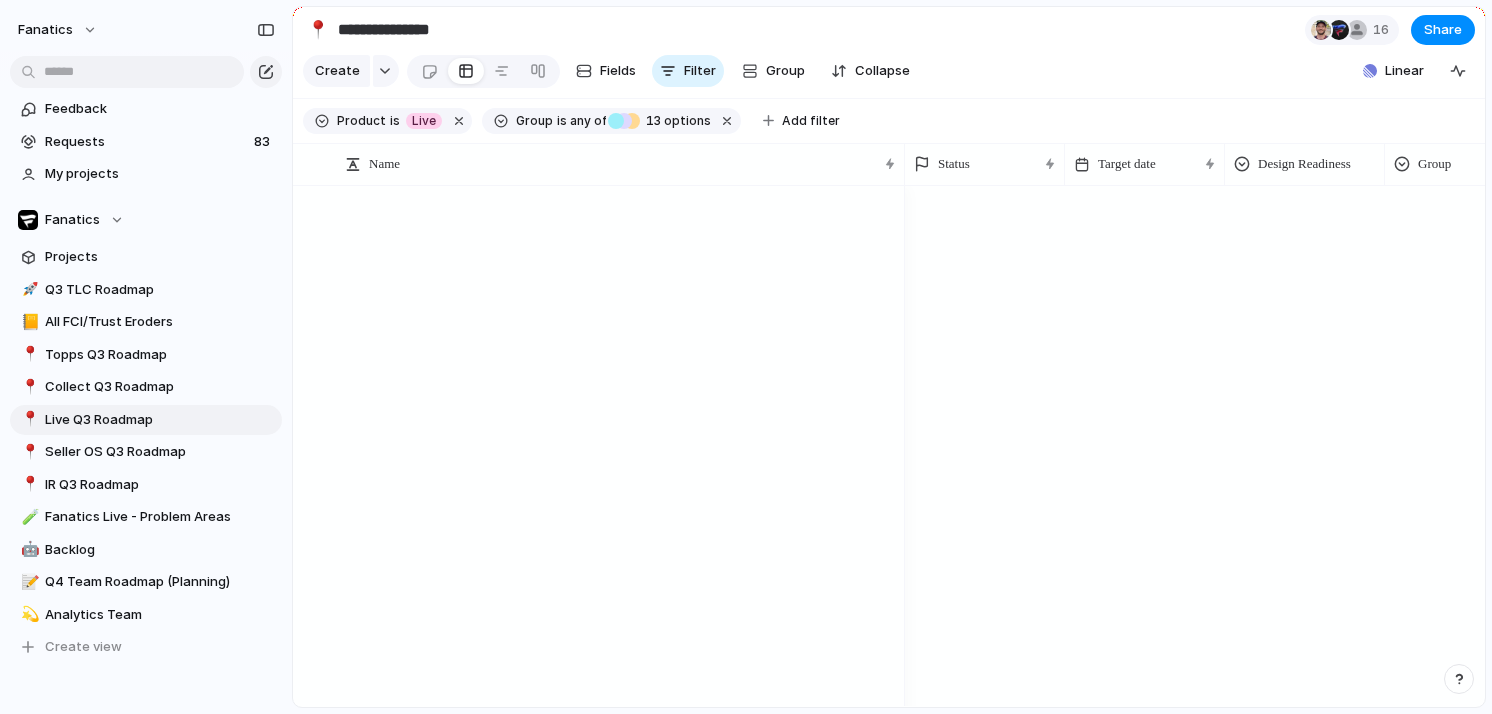 scroll, scrollTop: 0, scrollLeft: 0, axis: both 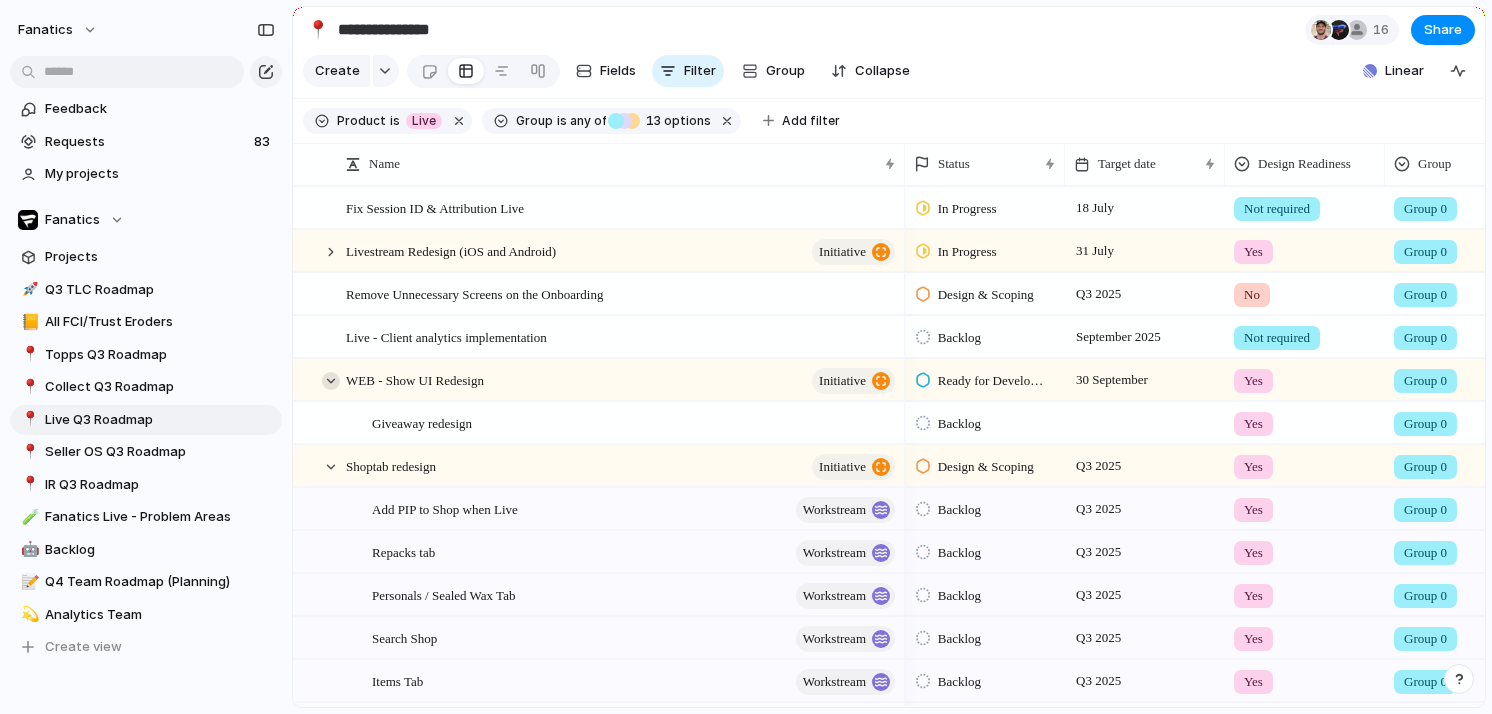 click at bounding box center (331, 381) 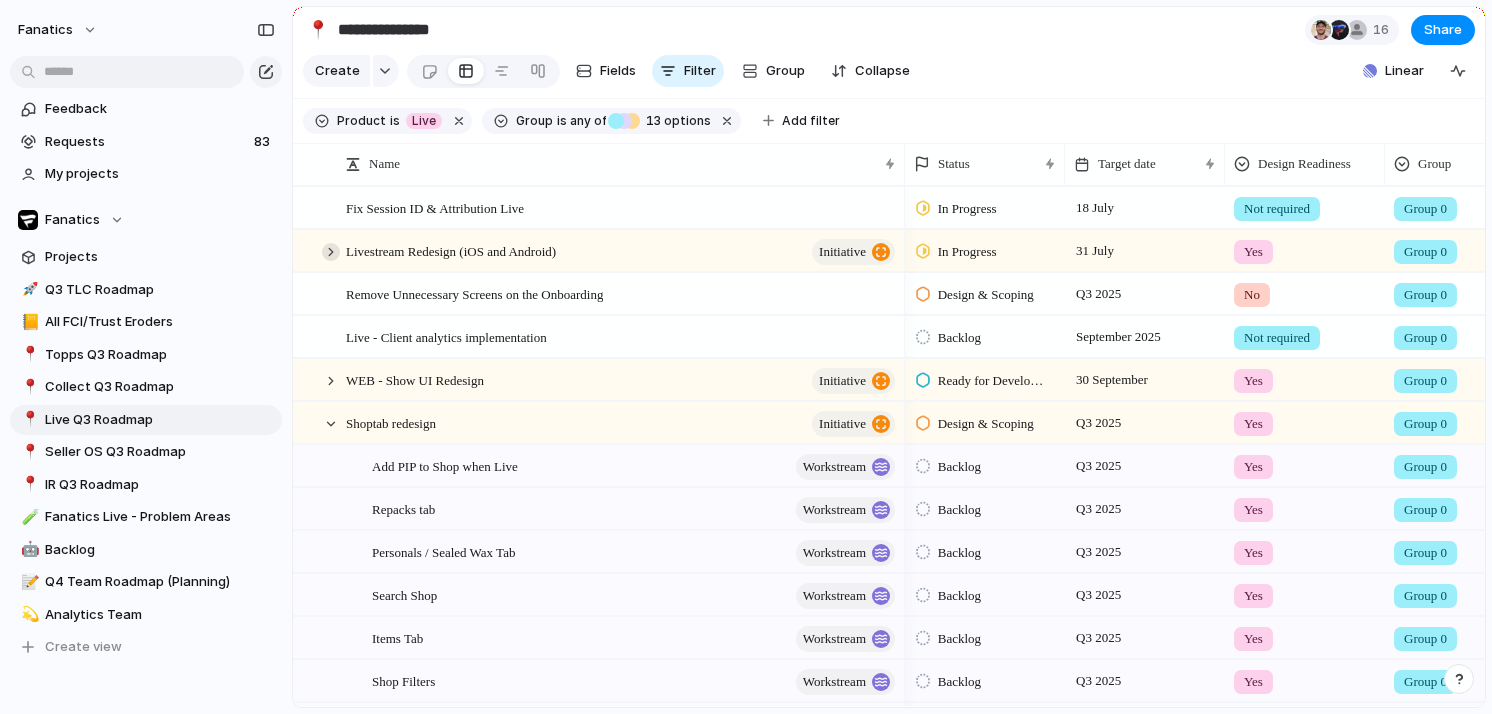 click at bounding box center [331, 252] 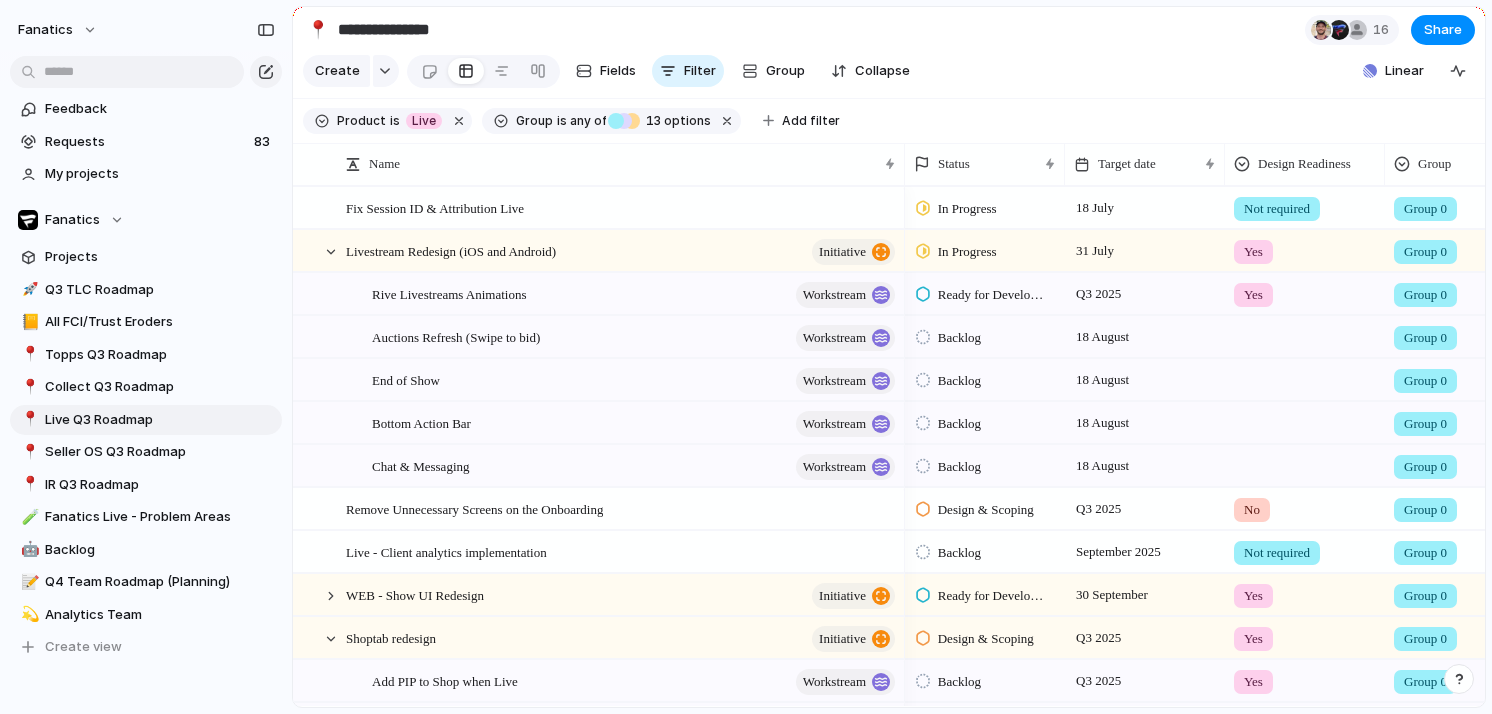scroll, scrollTop: 0, scrollLeft: 123, axis: horizontal 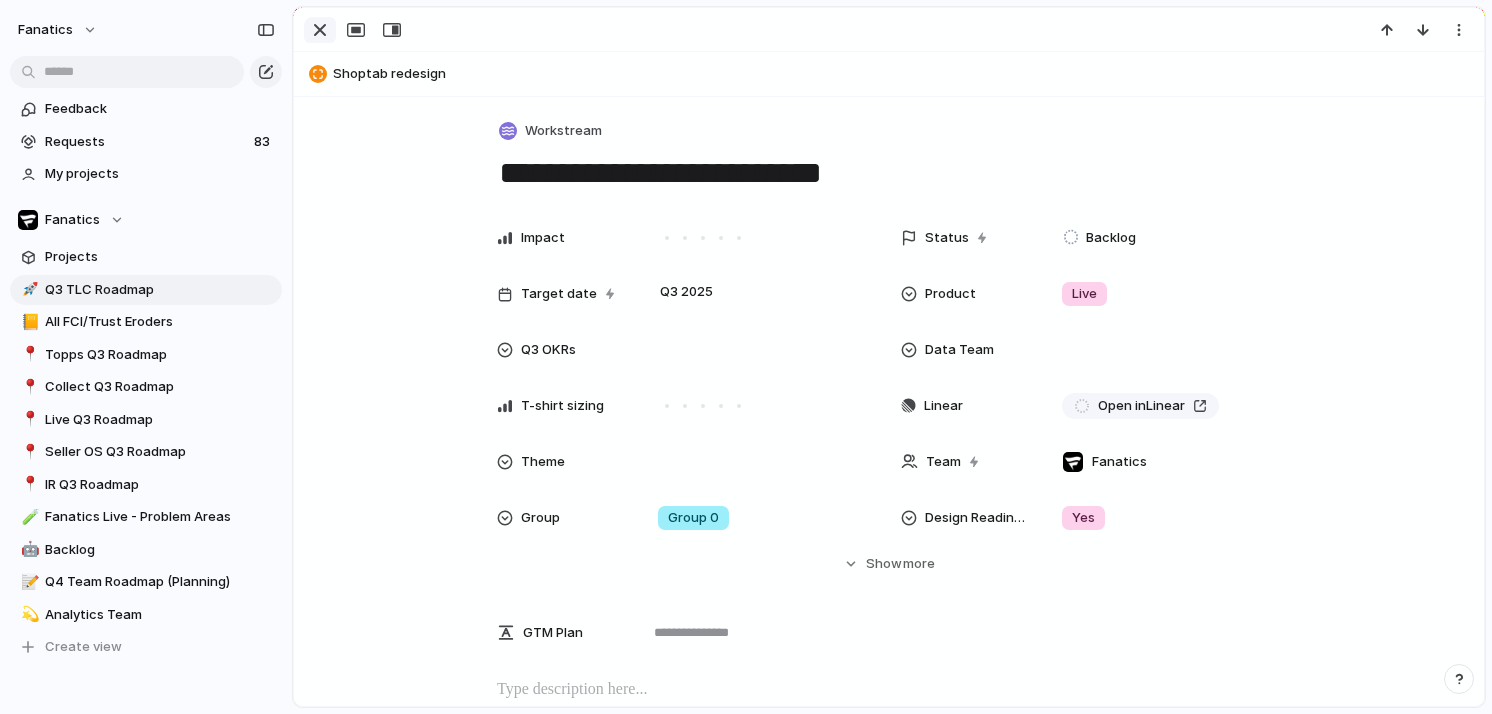 click at bounding box center [320, 30] 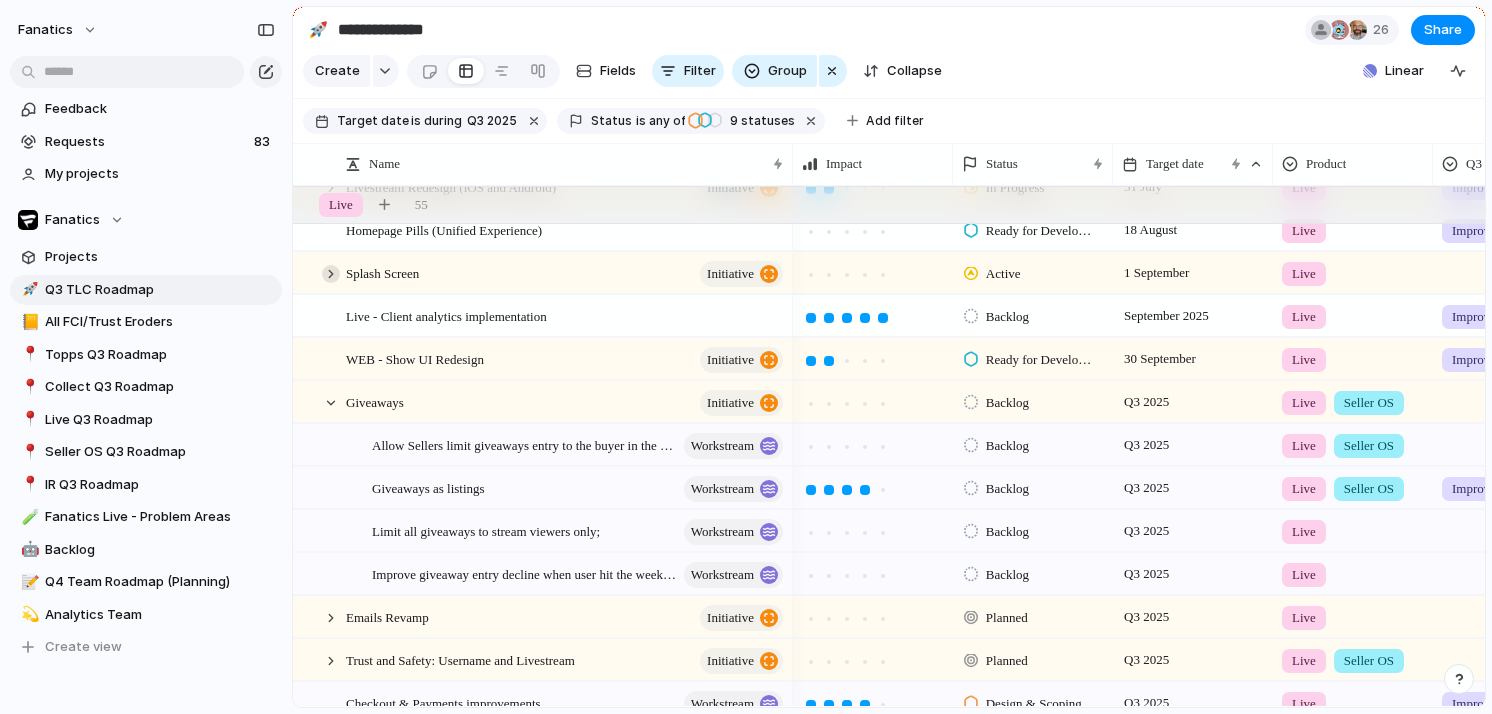 click at bounding box center [331, 274] 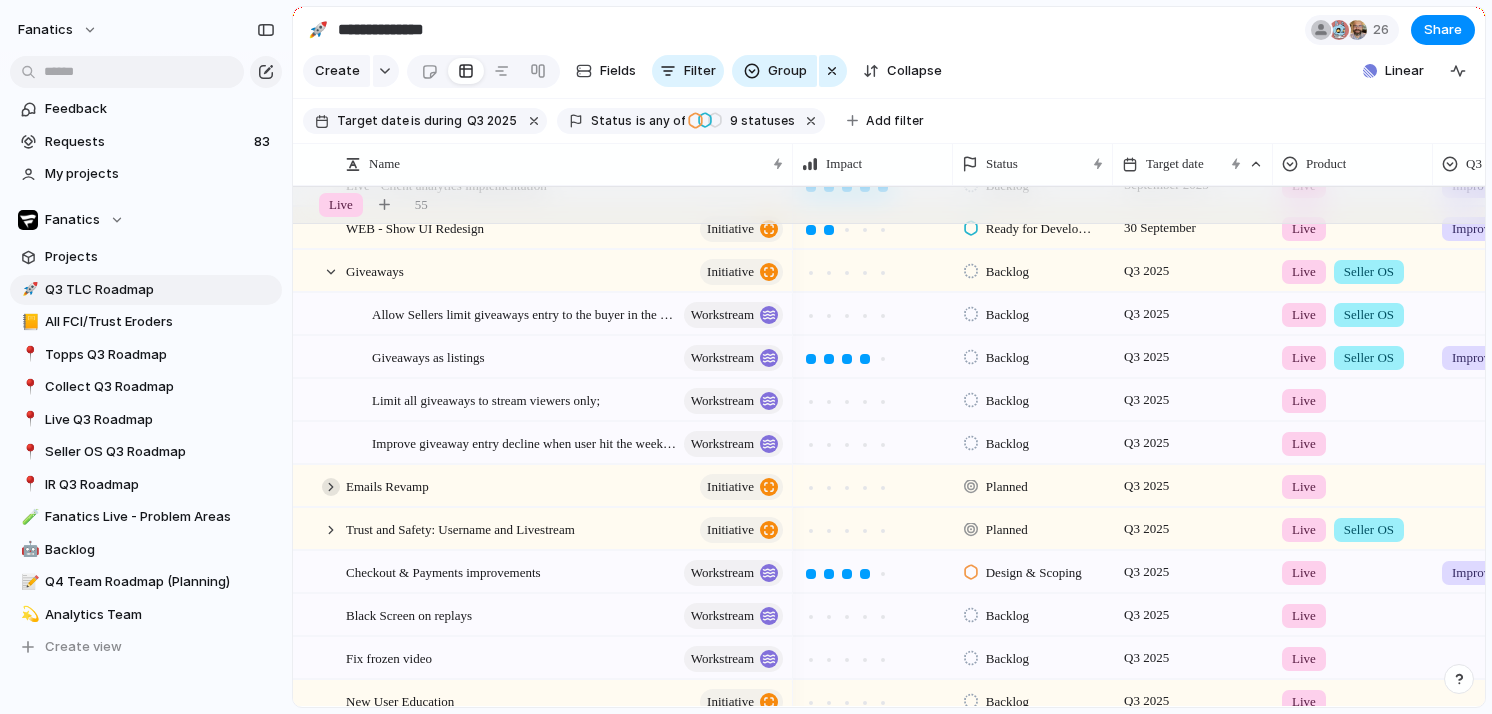 click at bounding box center [331, 487] 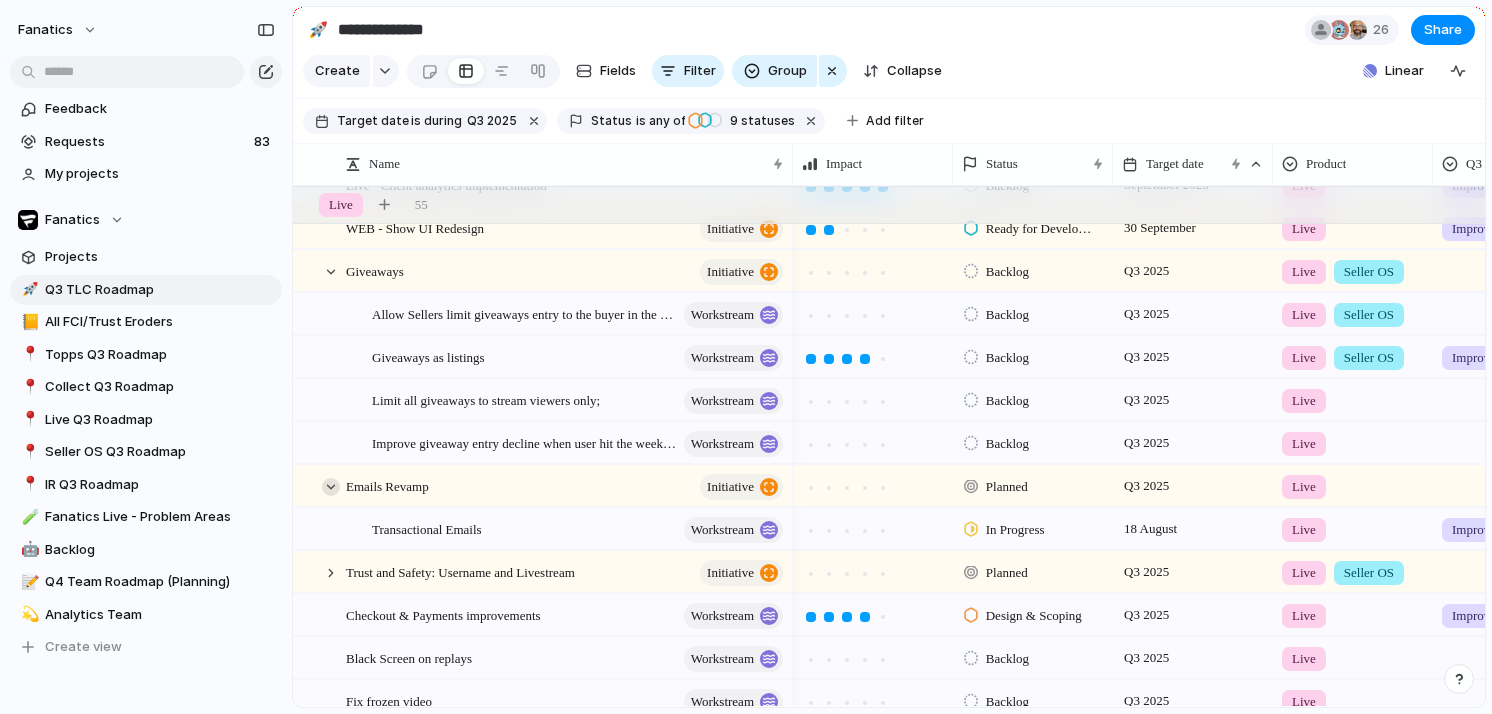 click at bounding box center (331, 487) 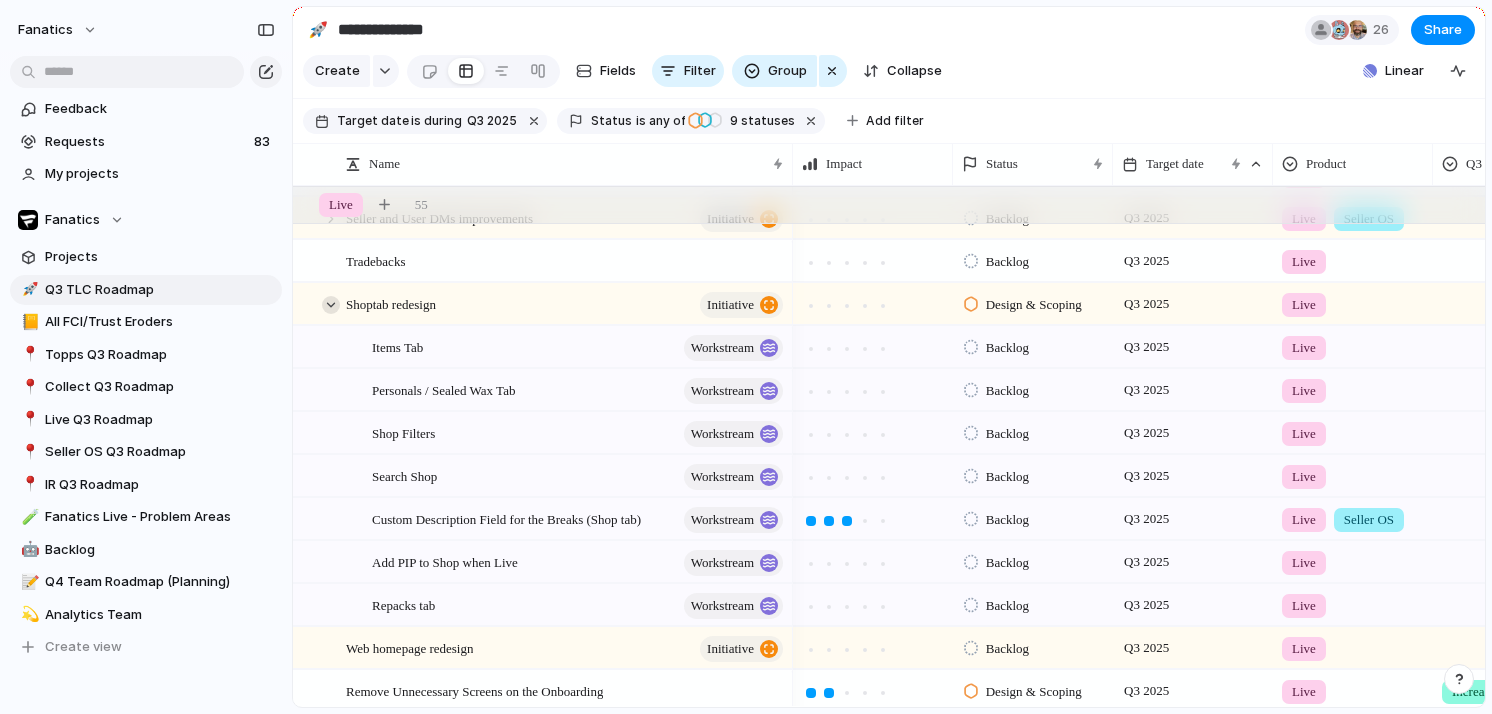 click at bounding box center [331, 305] 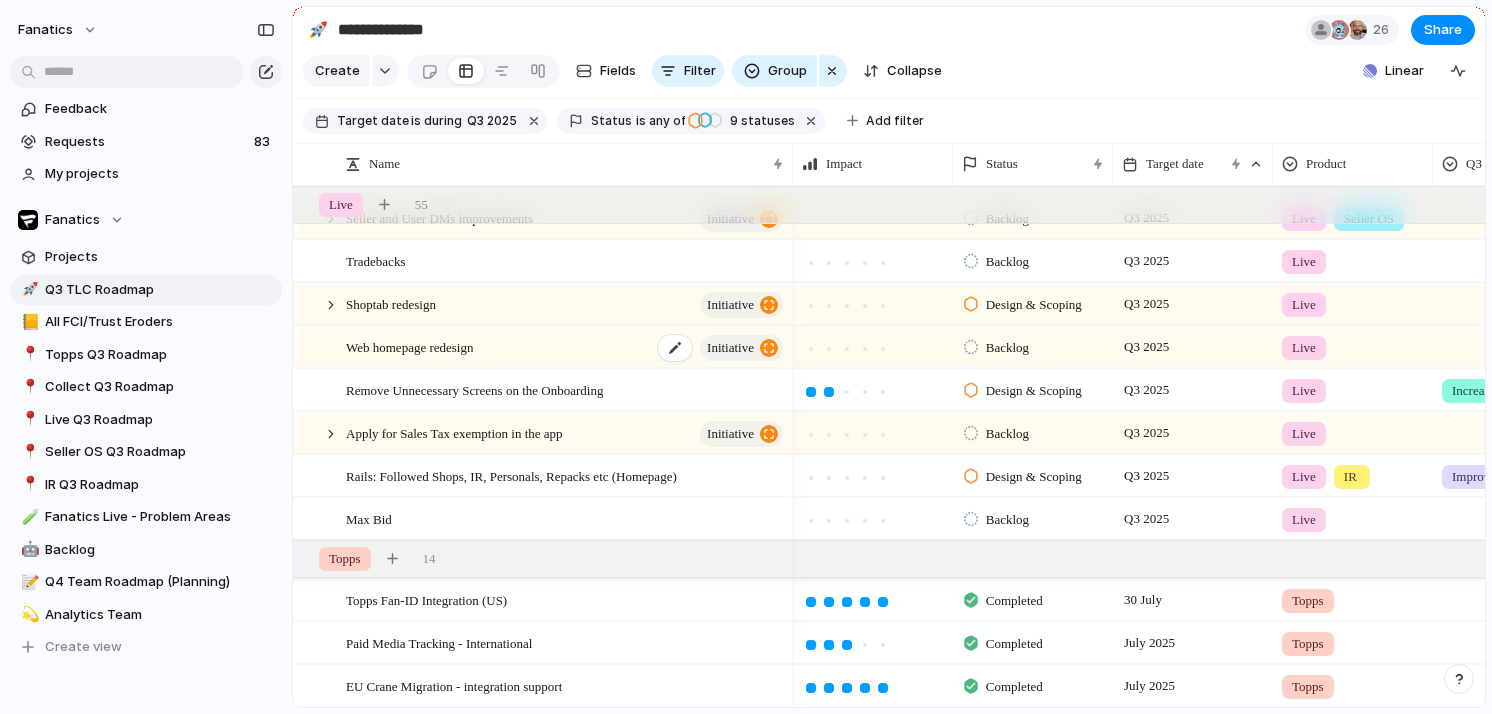 scroll, scrollTop: 984, scrollLeft: 0, axis: vertical 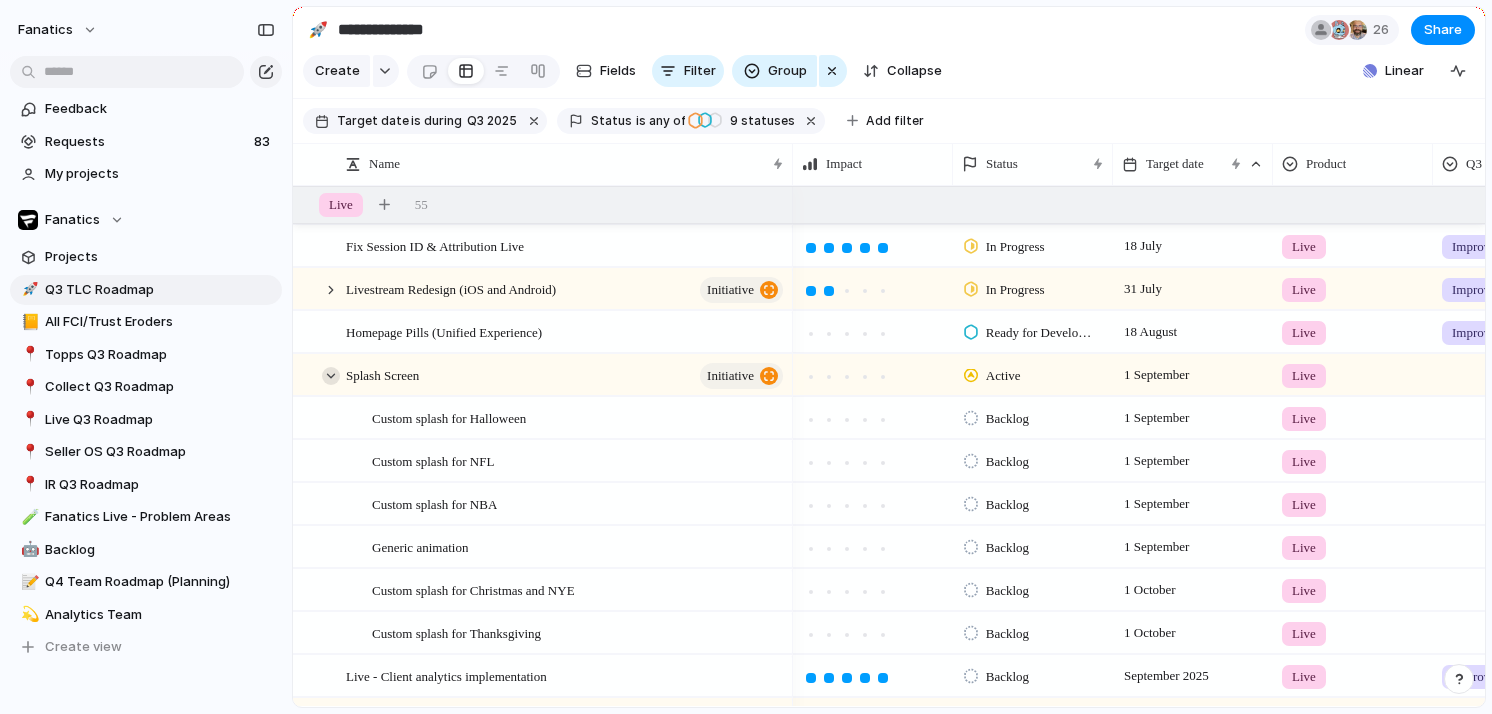 click at bounding box center [331, 376] 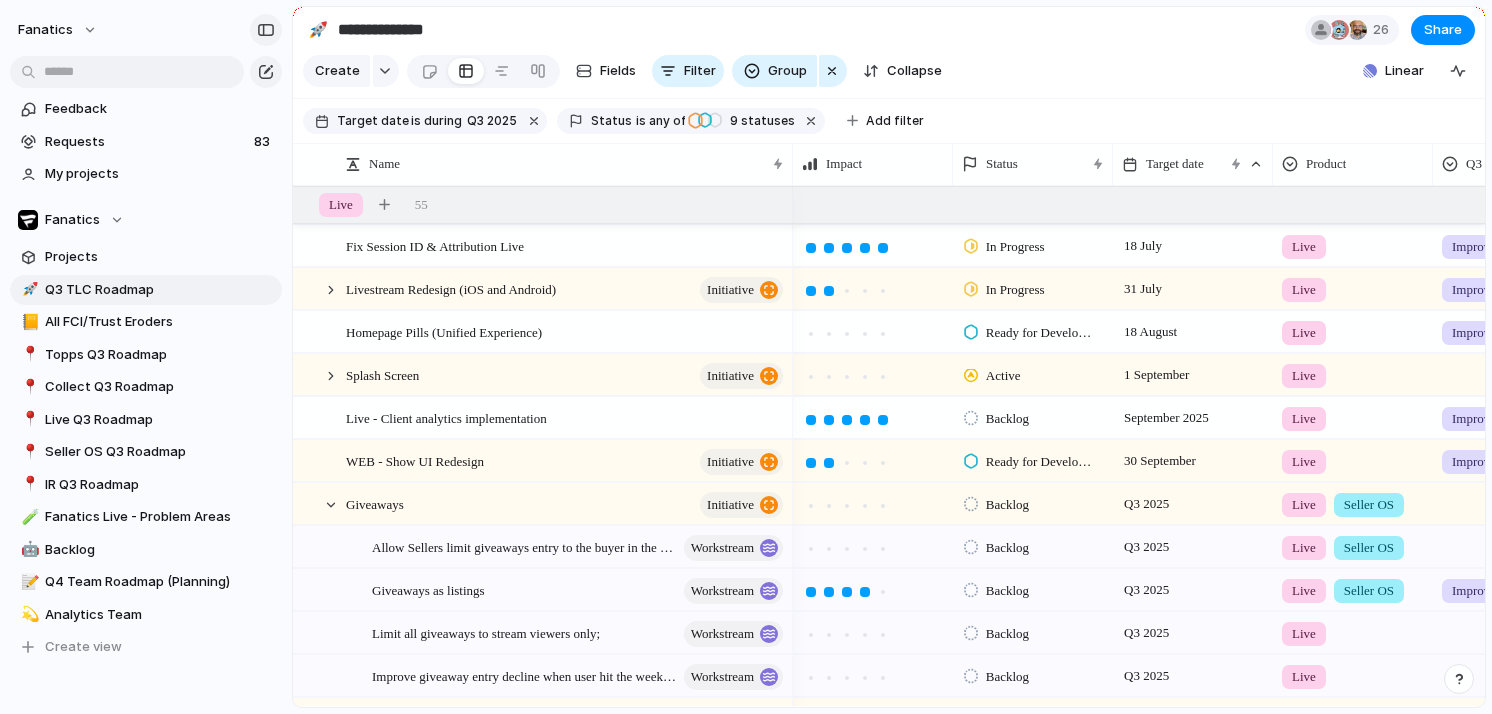 click at bounding box center [266, 30] 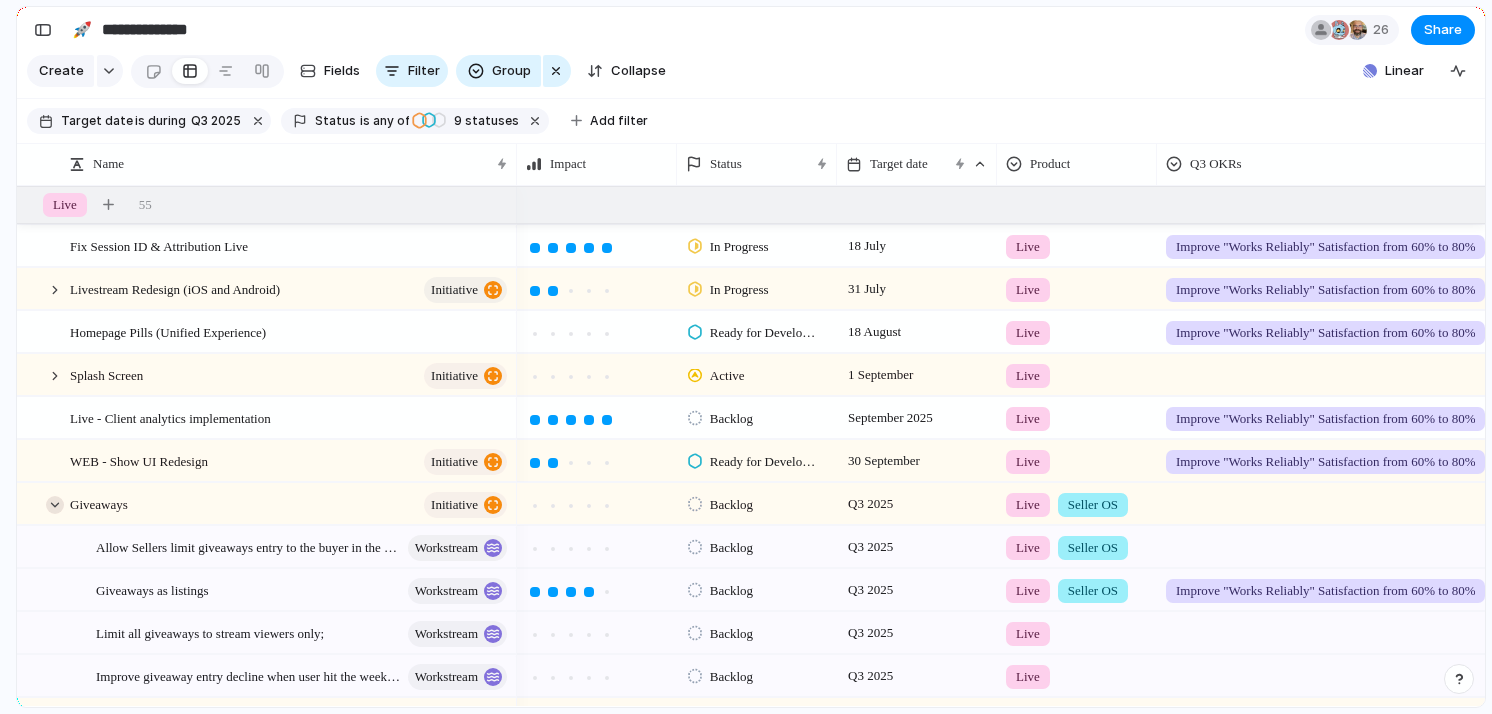 click at bounding box center (55, 505) 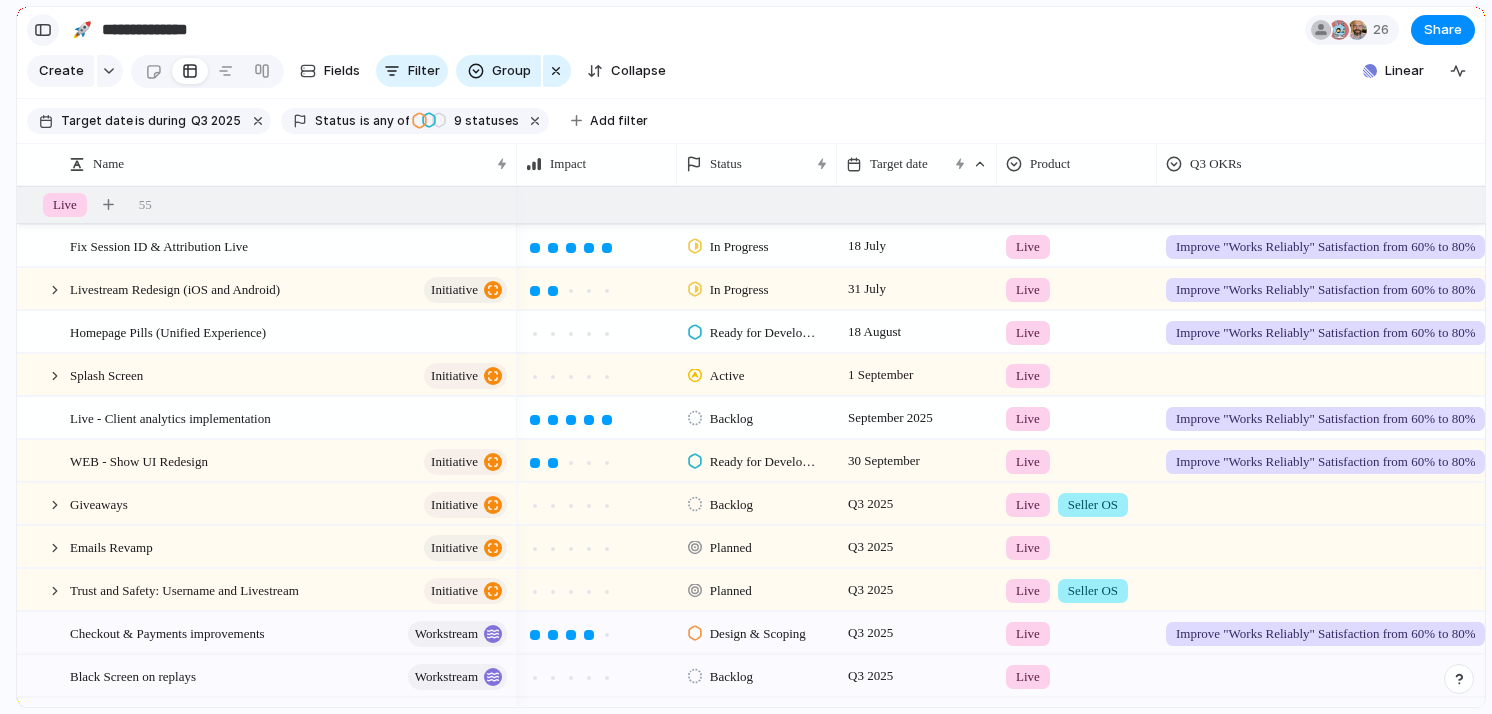 click at bounding box center [43, 30] 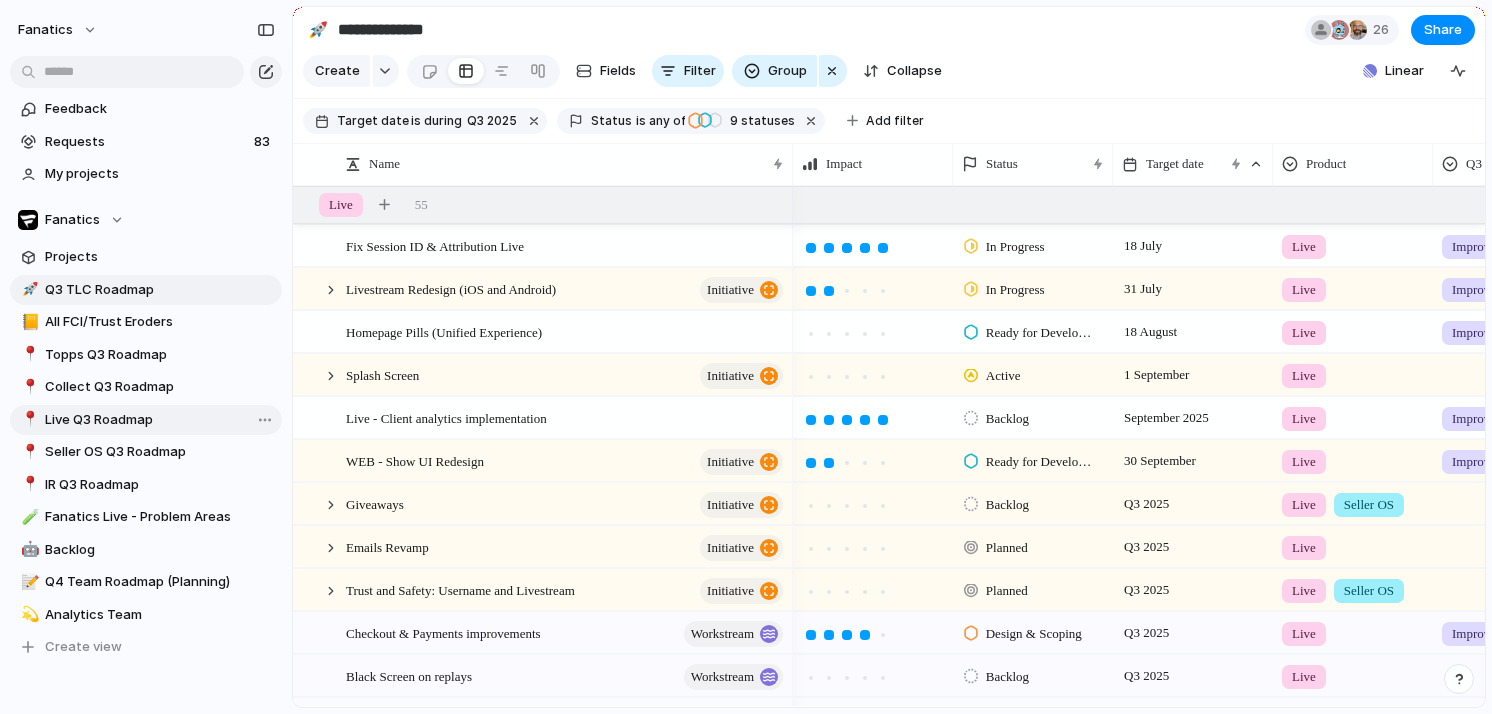 click on "Live Q3 Roadmap" at bounding box center (160, 420) 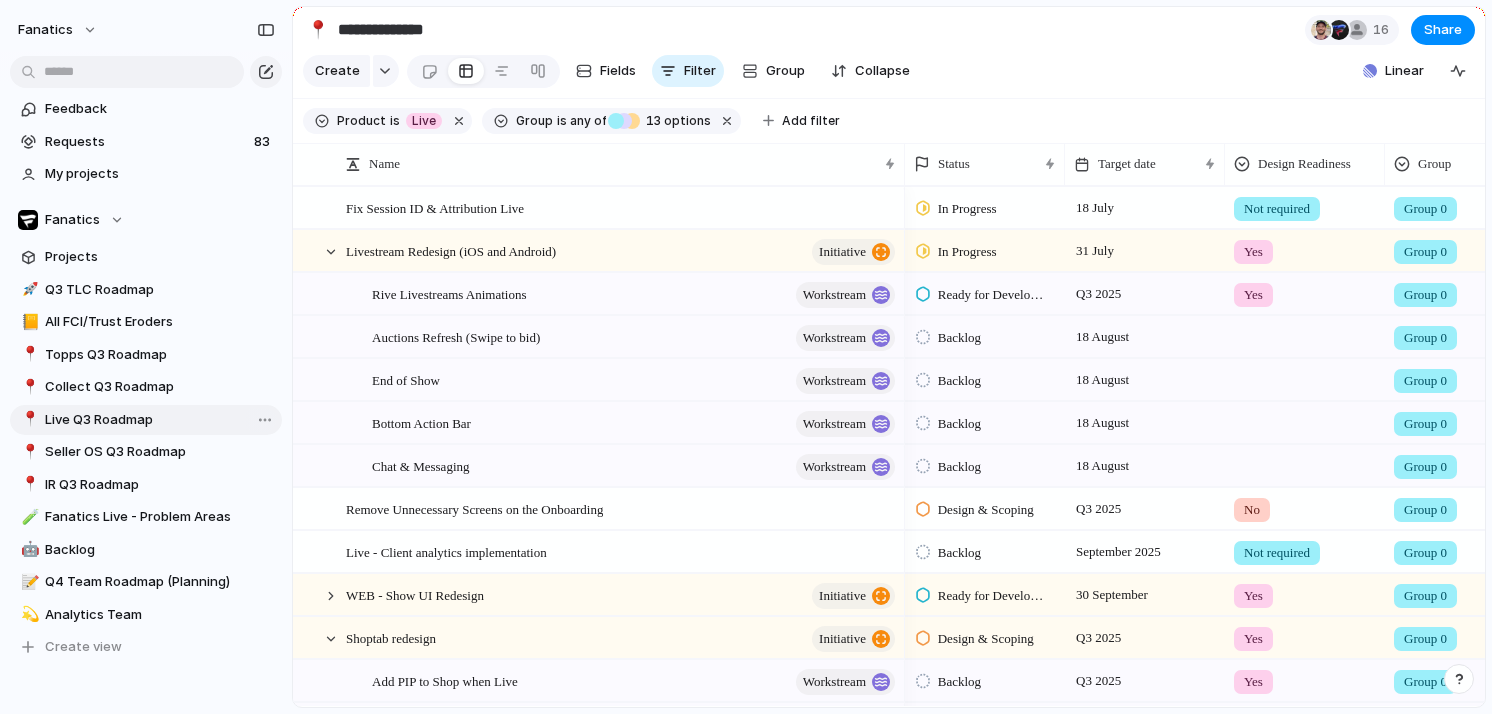 type on "**********" 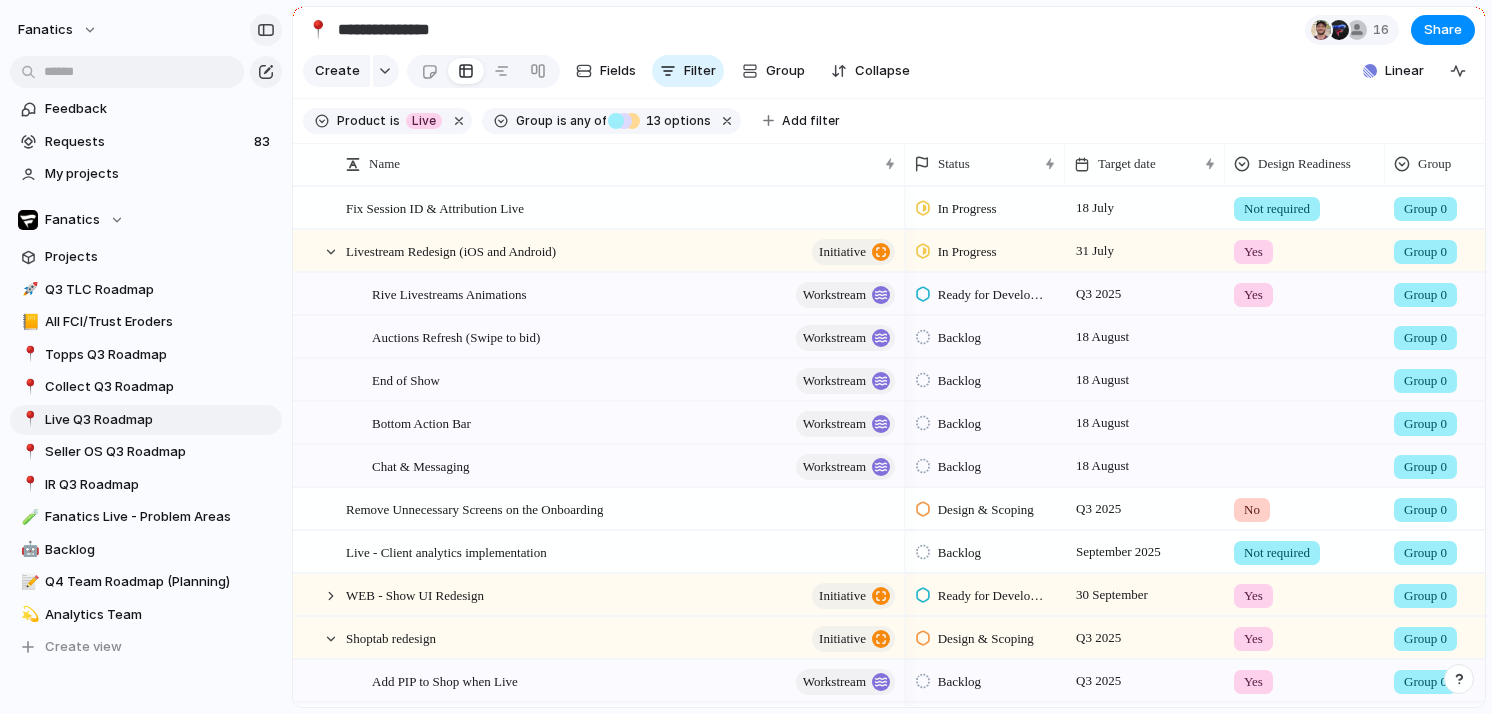 click at bounding box center [266, 30] 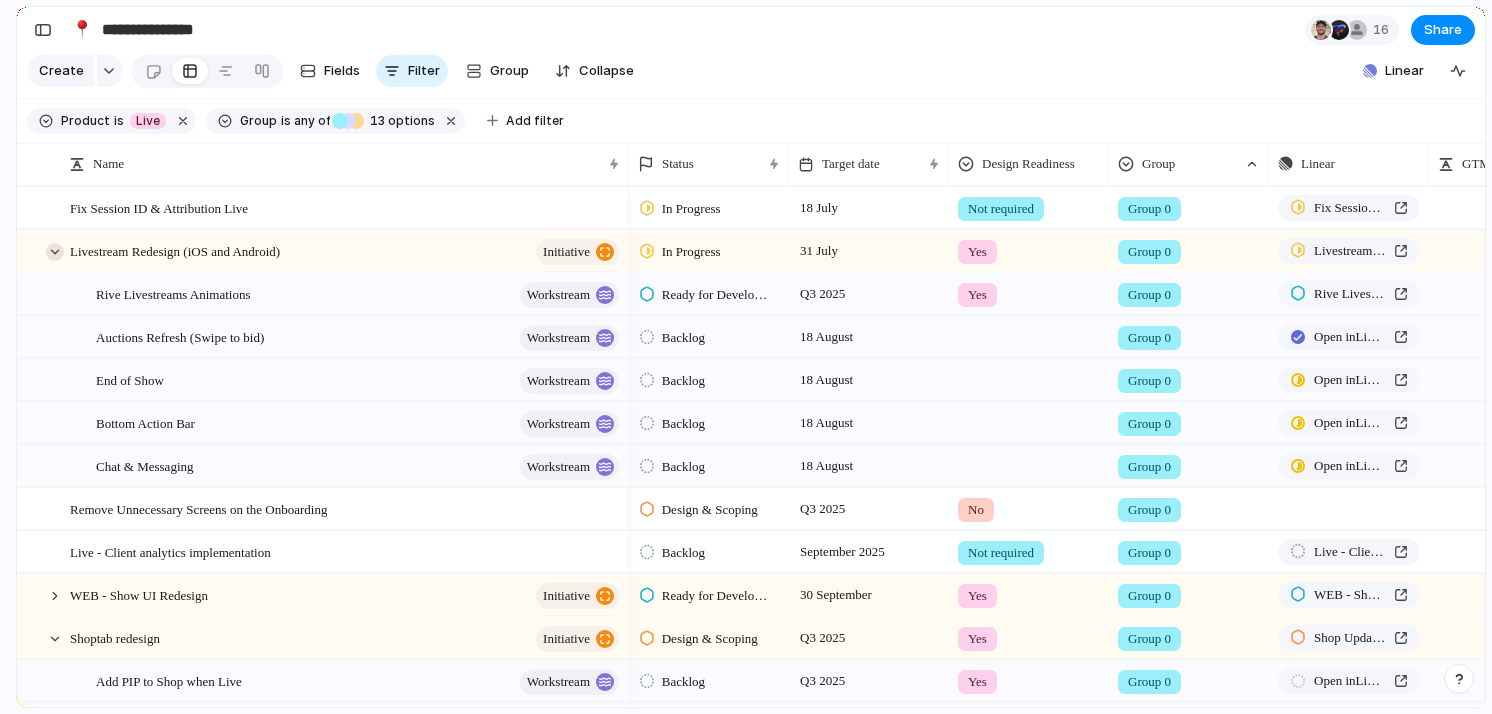 click at bounding box center [55, 252] 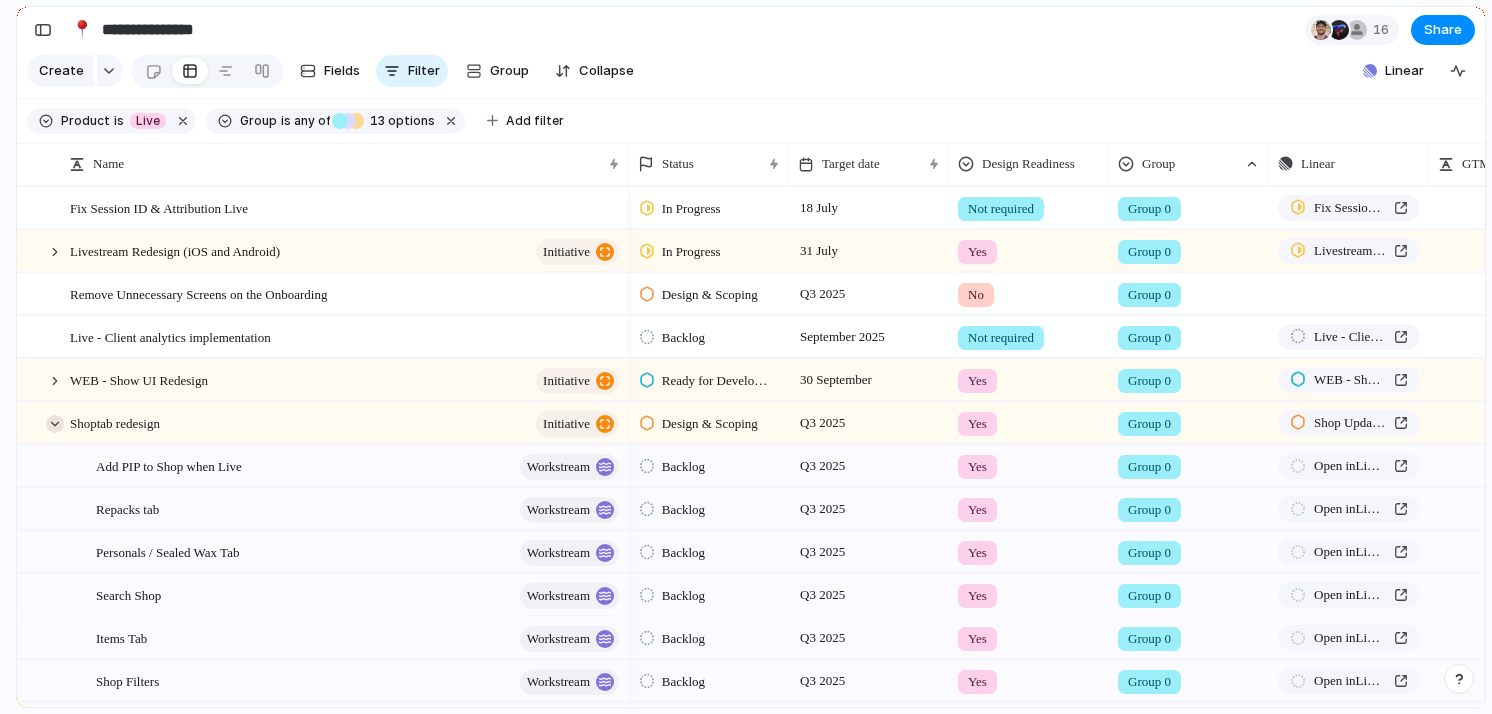 click at bounding box center (55, 424) 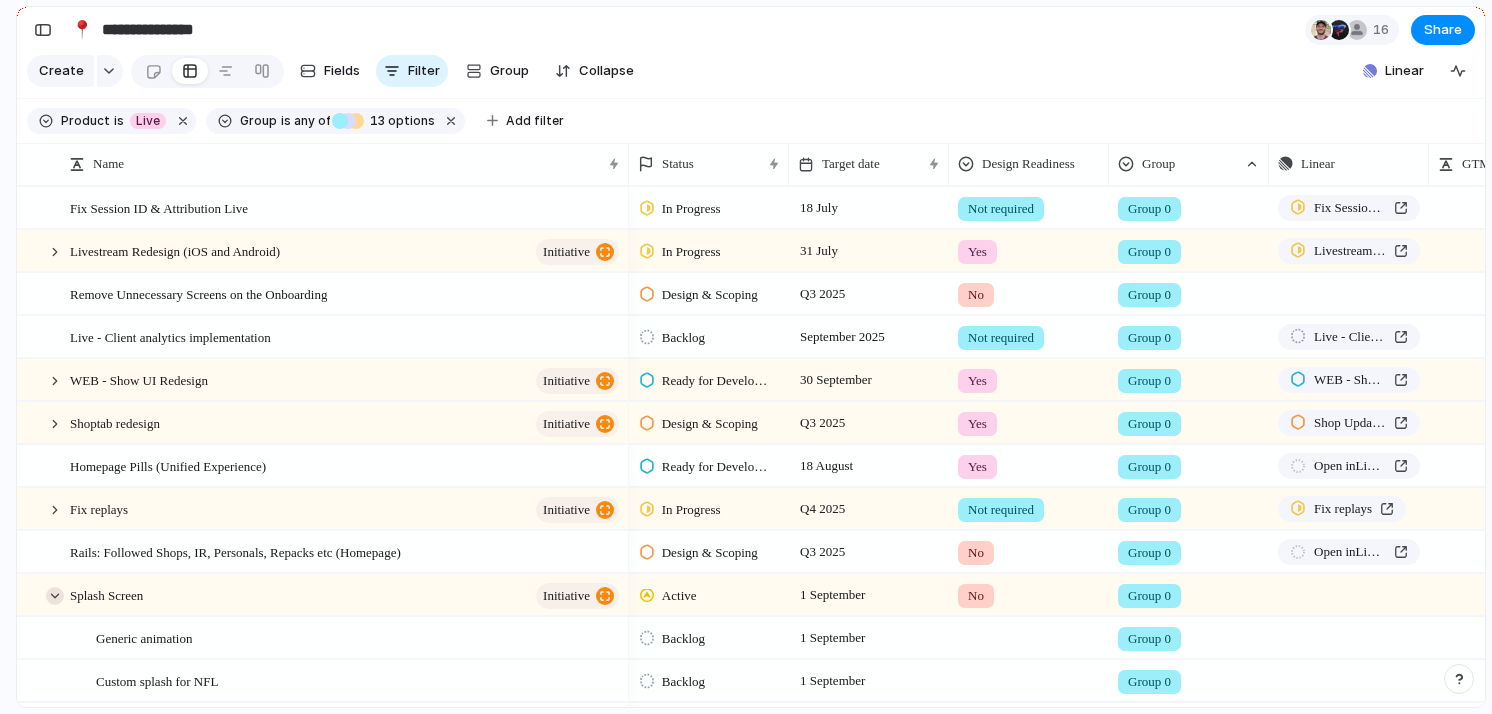 click at bounding box center (55, 596) 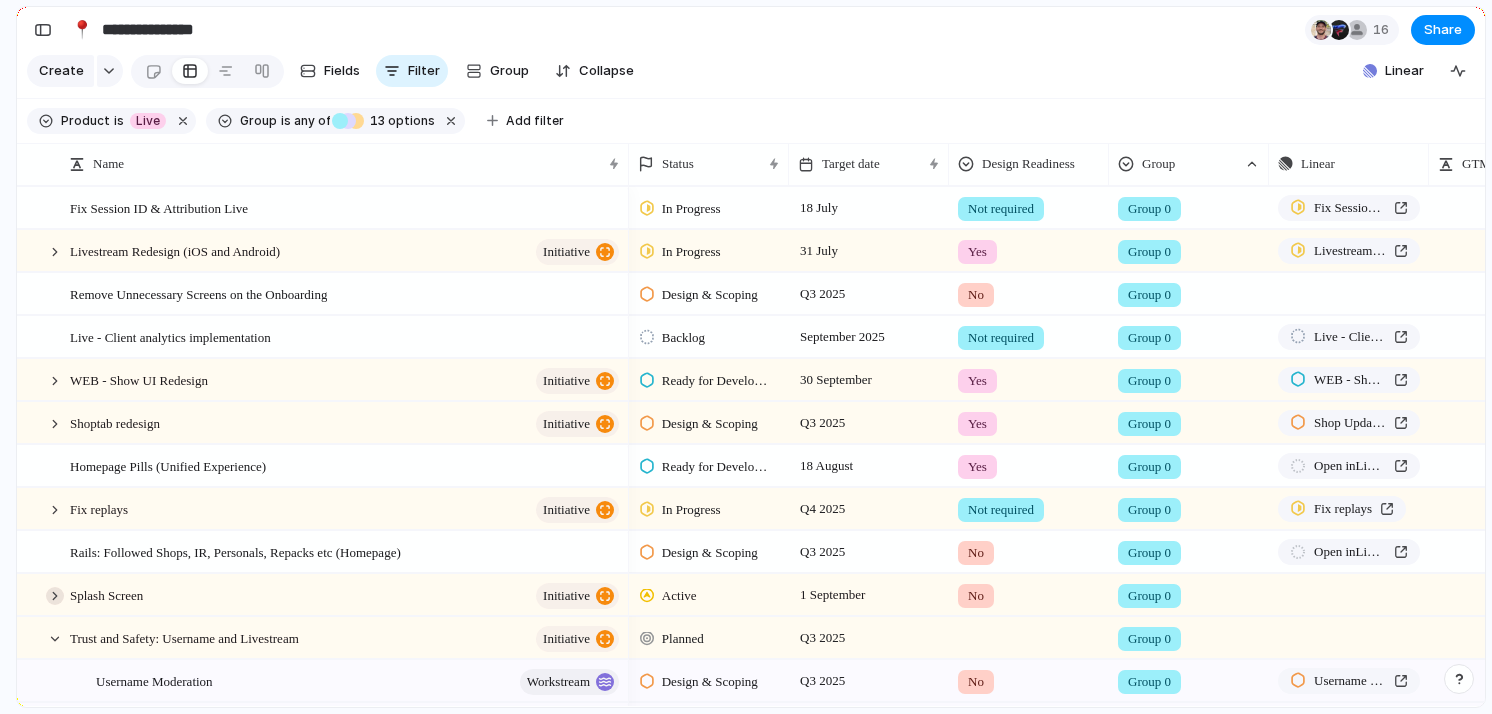 scroll, scrollTop: 128, scrollLeft: 0, axis: vertical 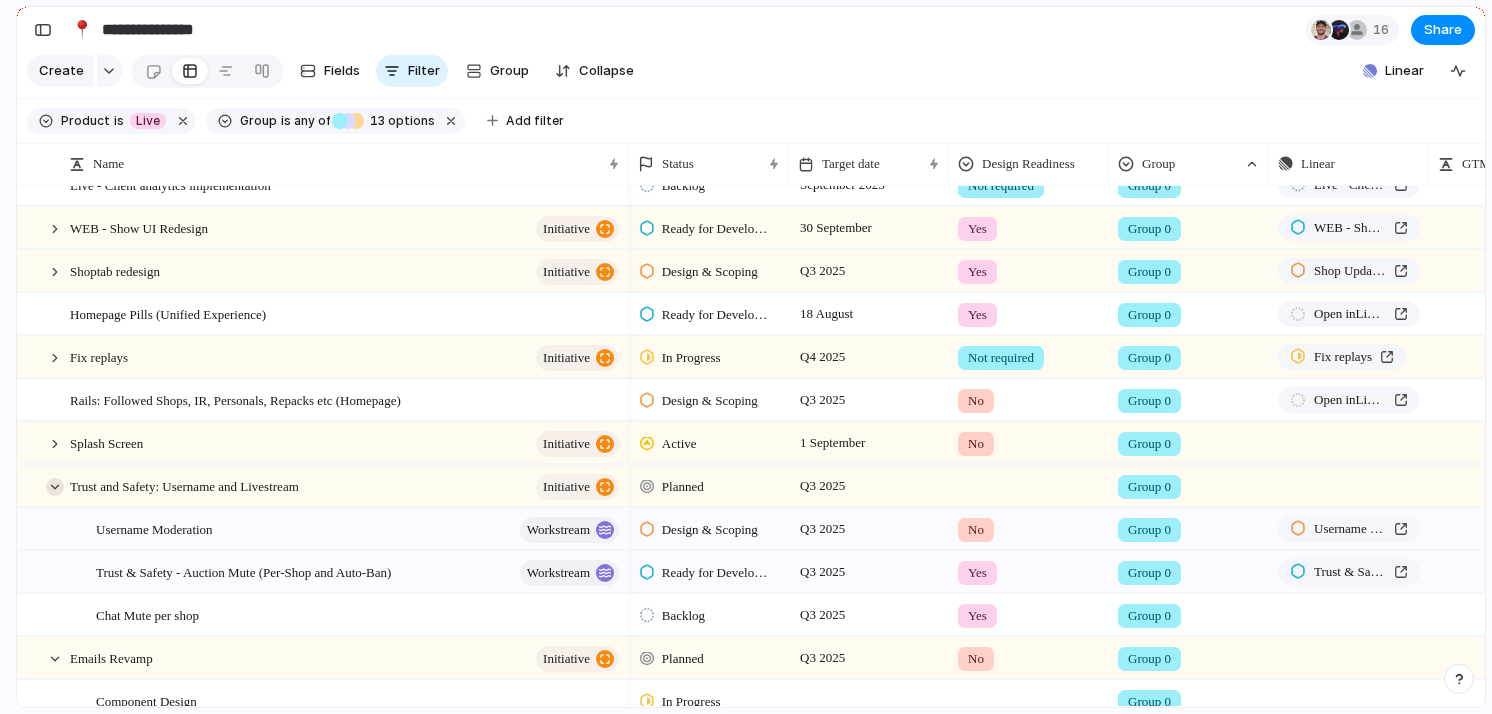 click at bounding box center (55, 487) 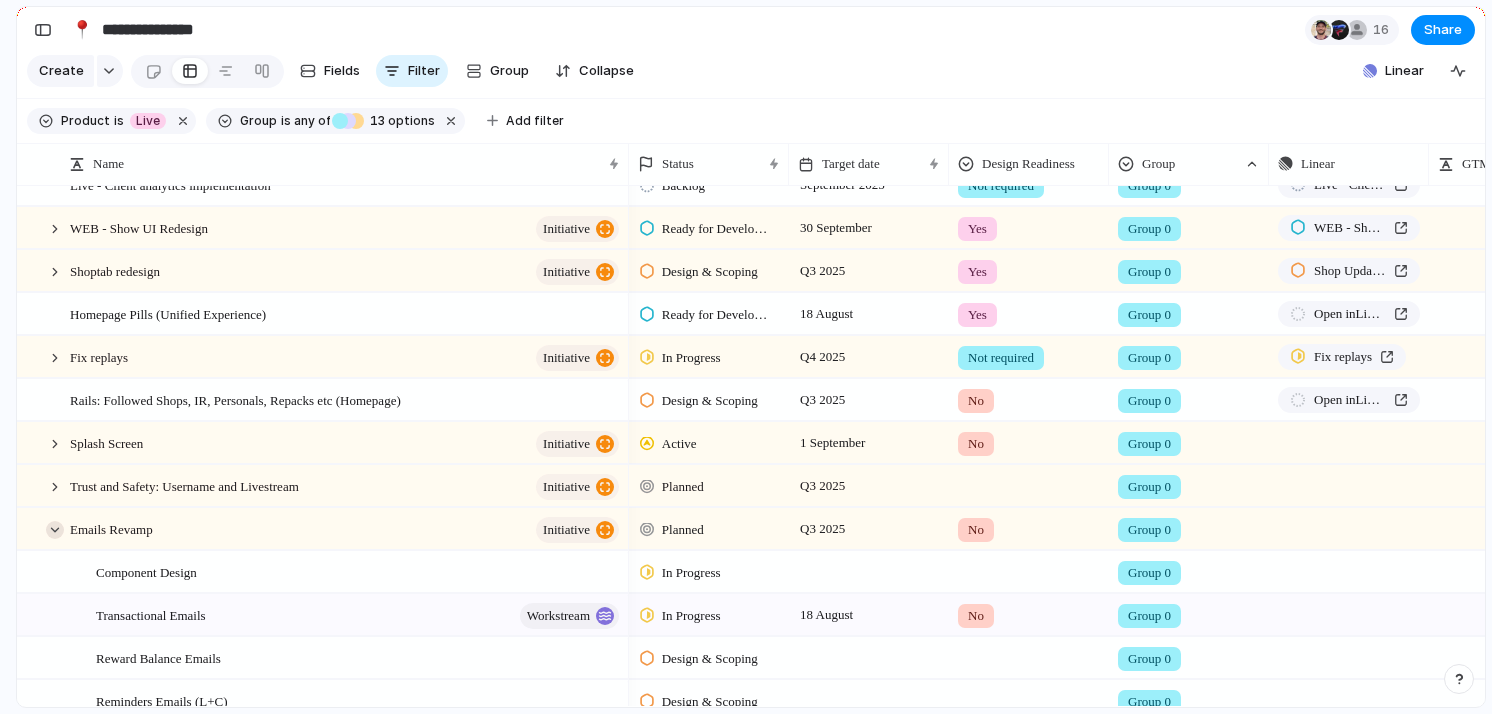 click at bounding box center (55, 530) 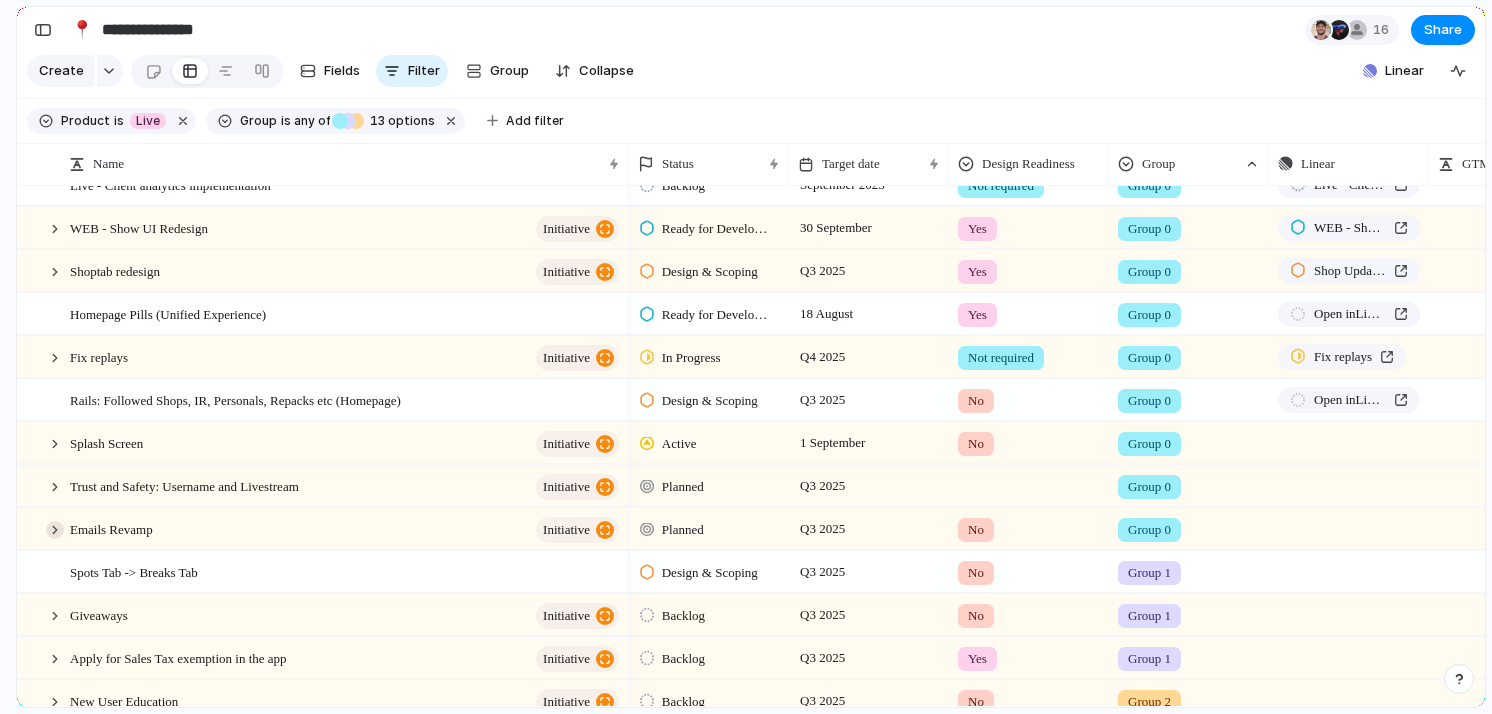 scroll, scrollTop: 217, scrollLeft: 0, axis: vertical 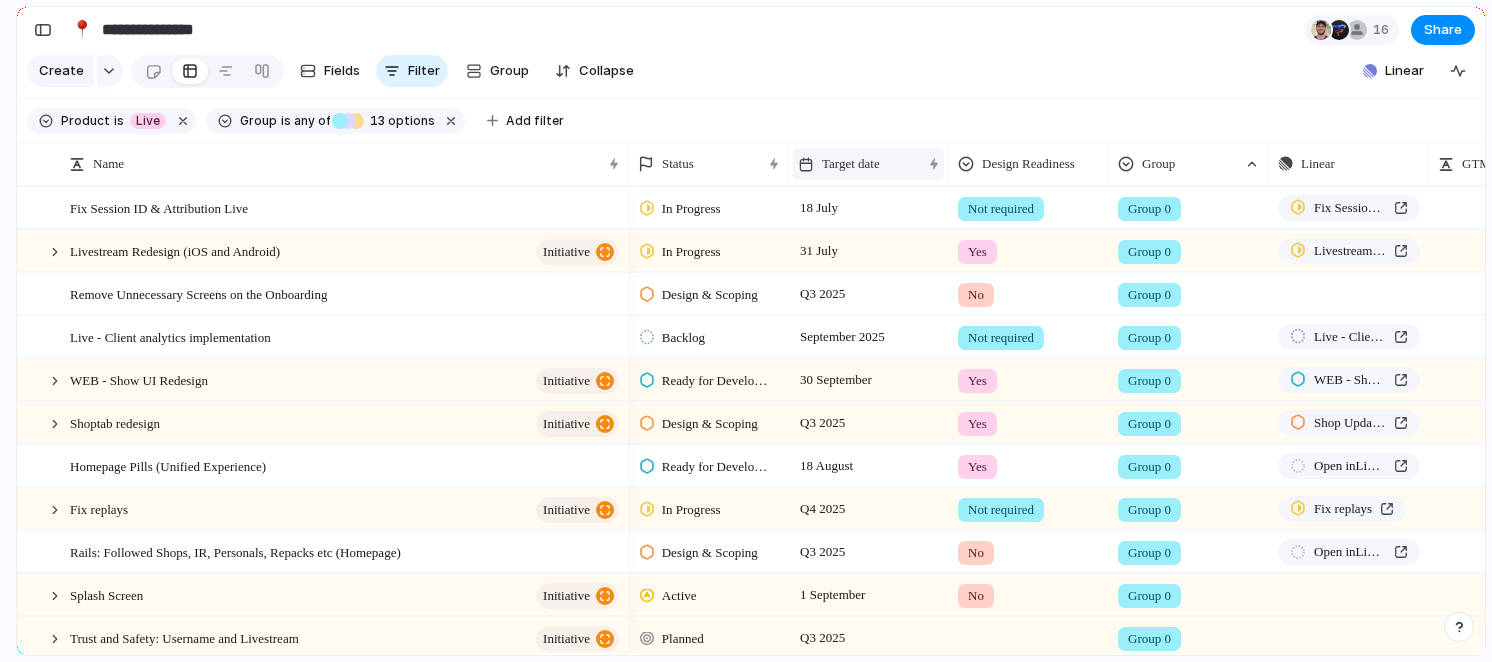 click on "Target date" at bounding box center (851, 164) 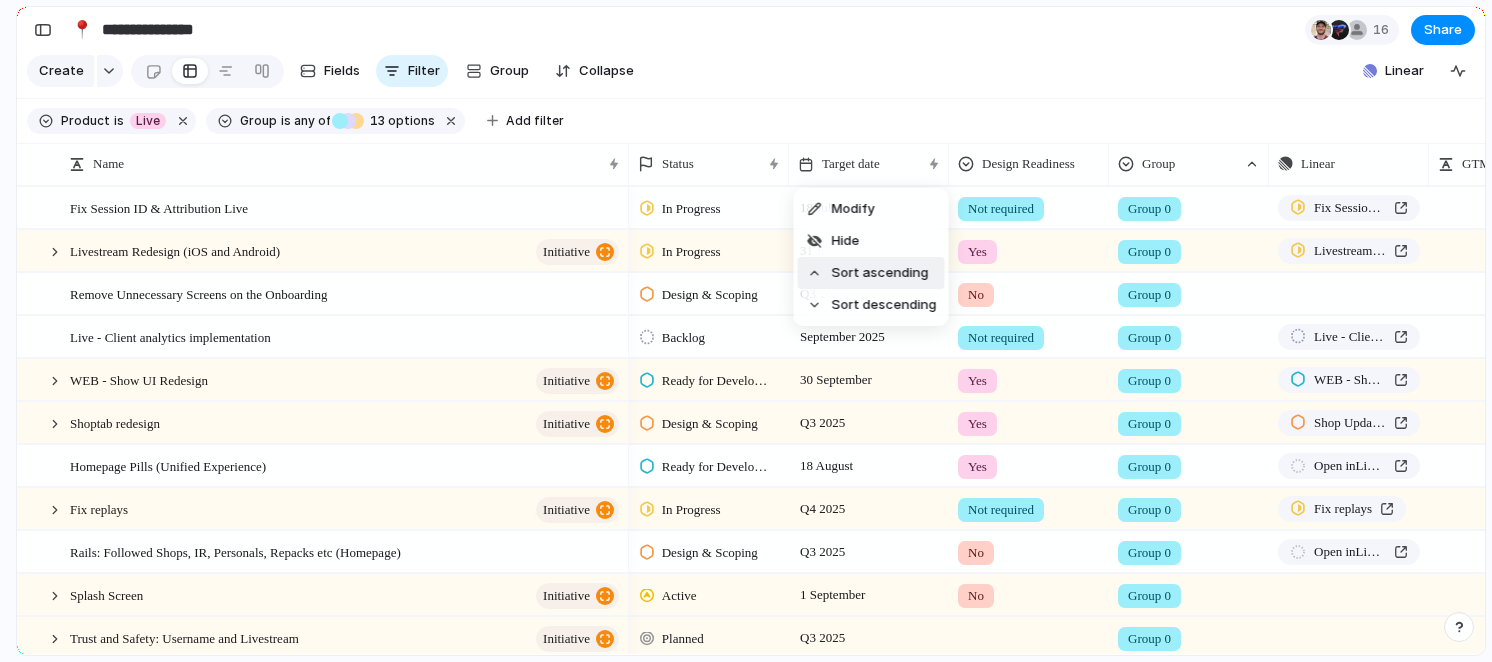 click on "Sort ascending" at bounding box center [880, 273] 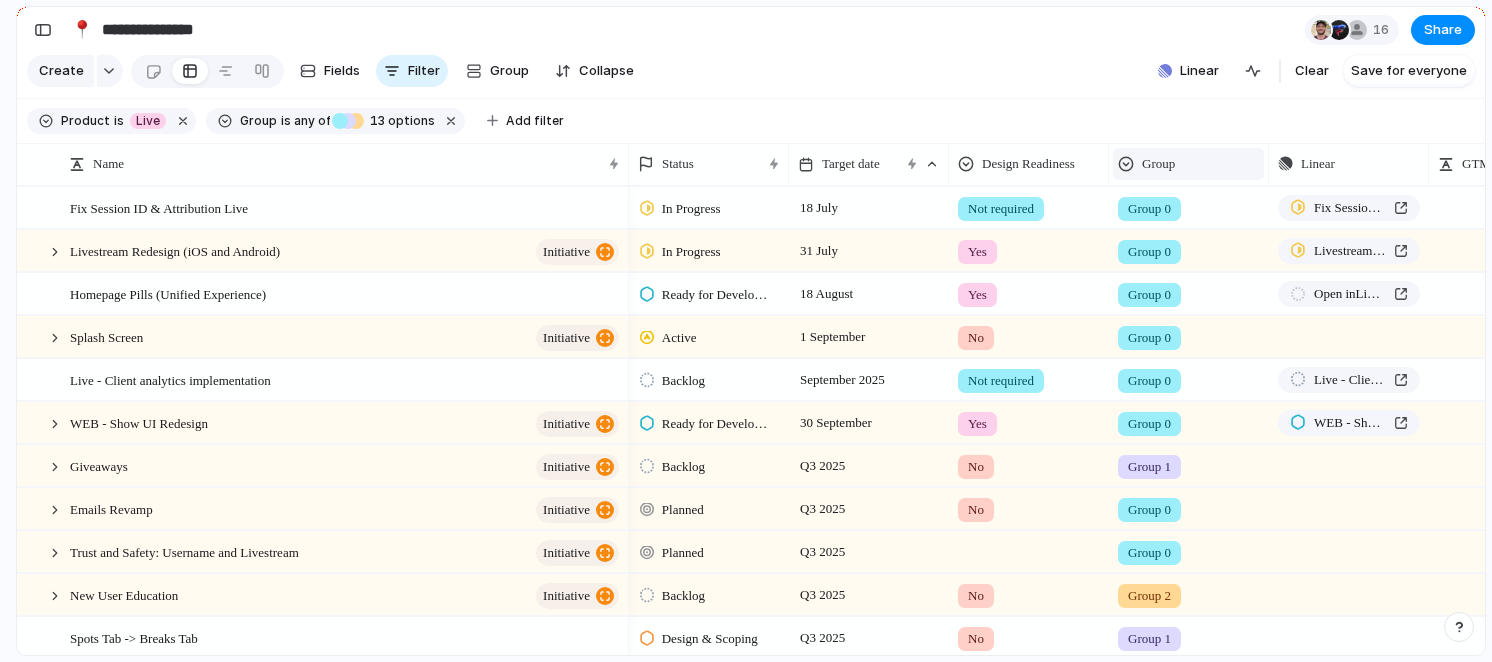 click on "Group" at bounding box center [1158, 164] 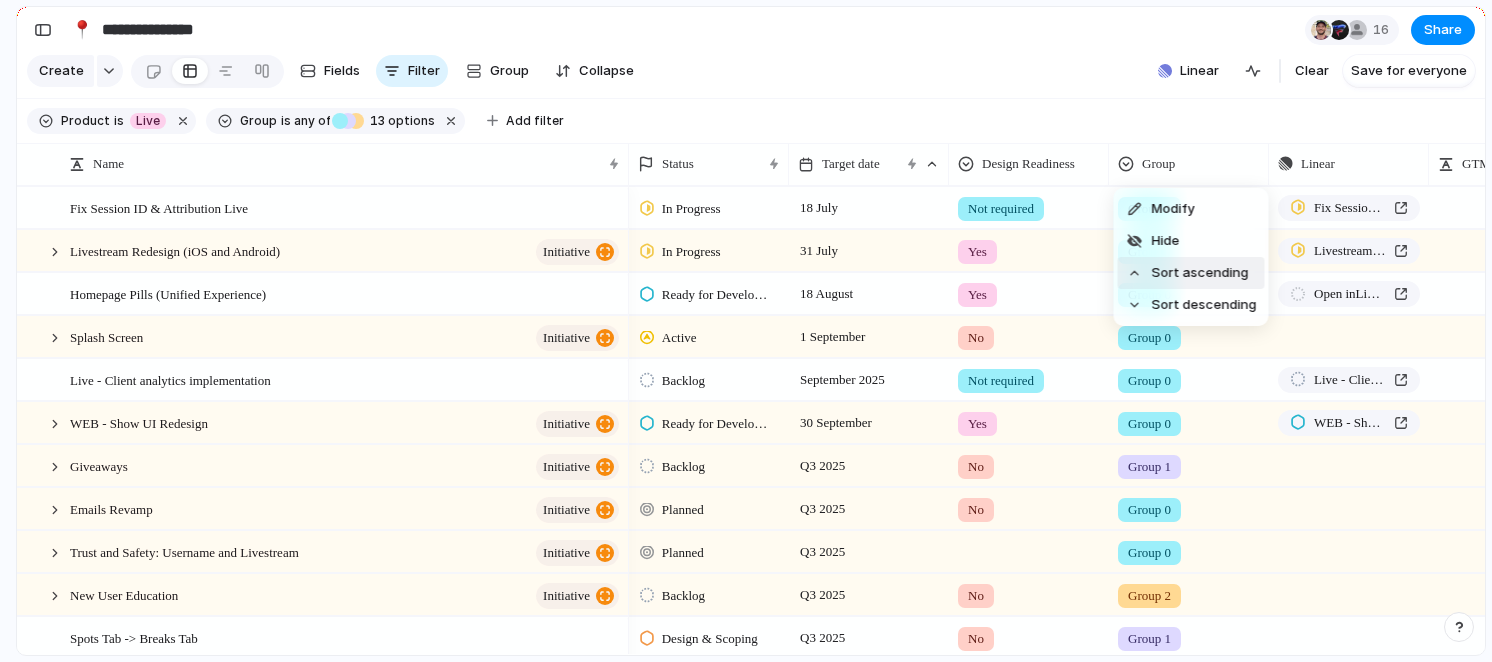 click on "Sort ascending" at bounding box center (1200, 273) 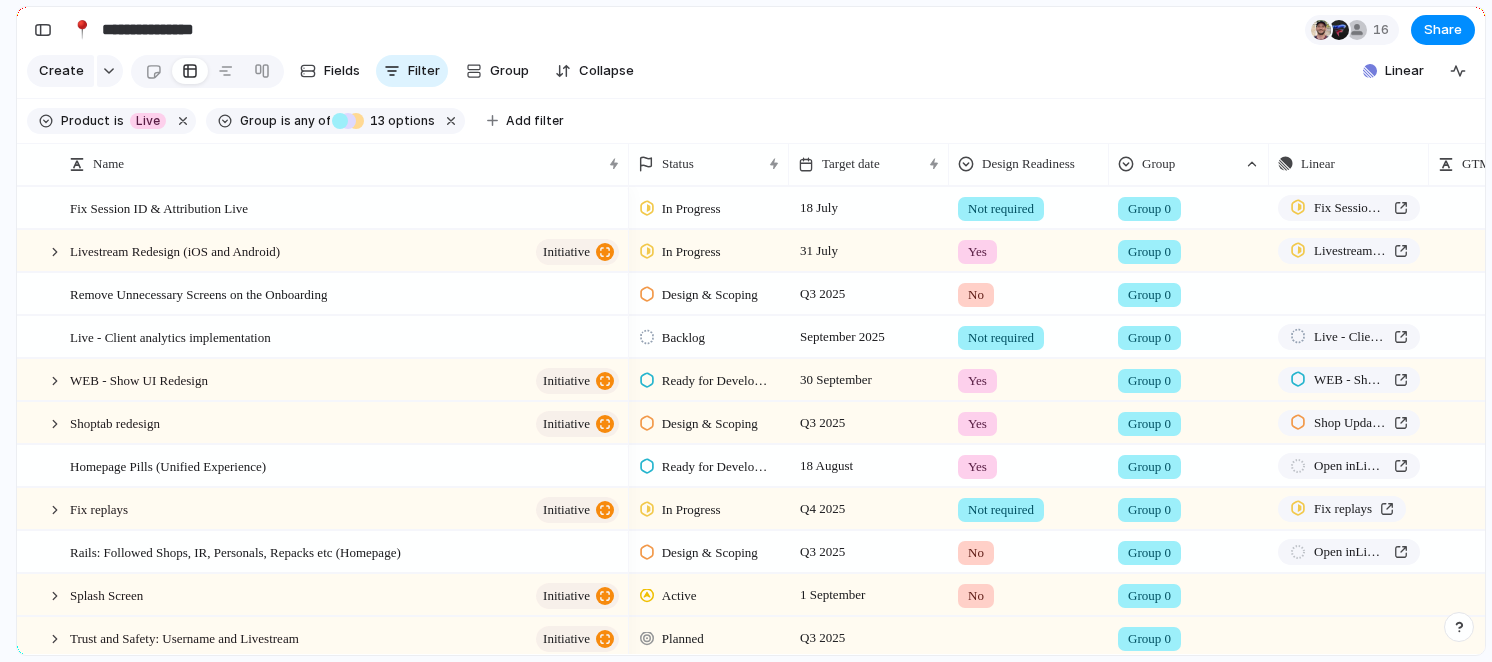 scroll, scrollTop: 83, scrollLeft: 0, axis: vertical 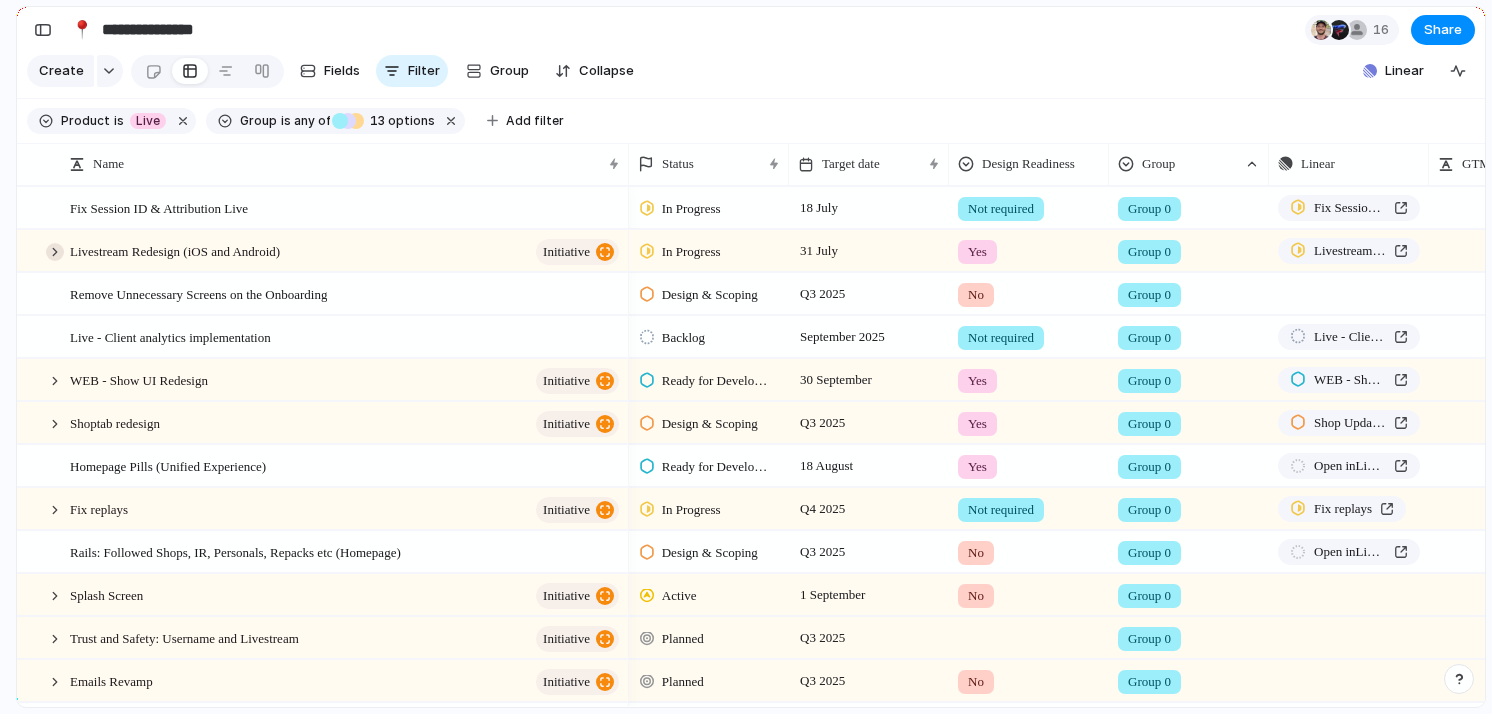 click at bounding box center [55, 252] 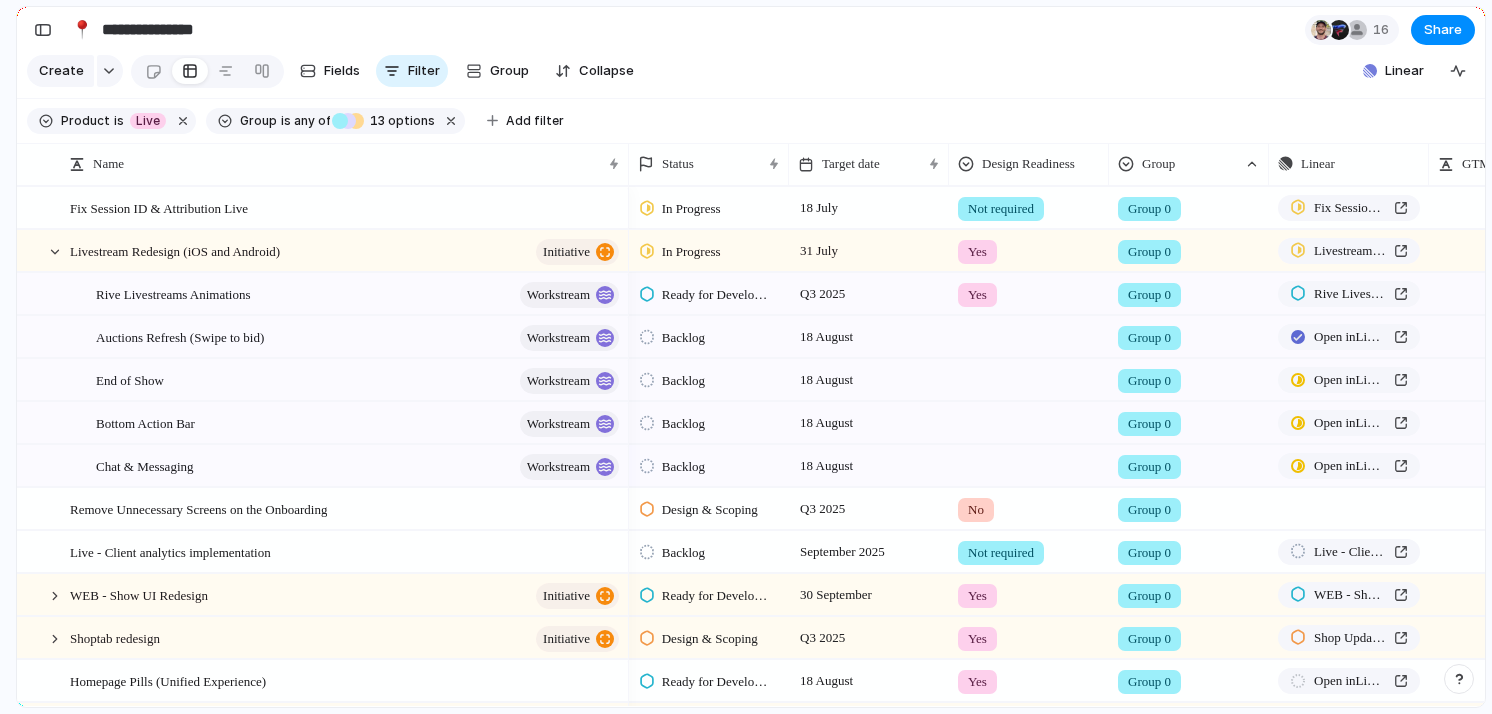 click on "Backlog" at bounding box center [683, 338] 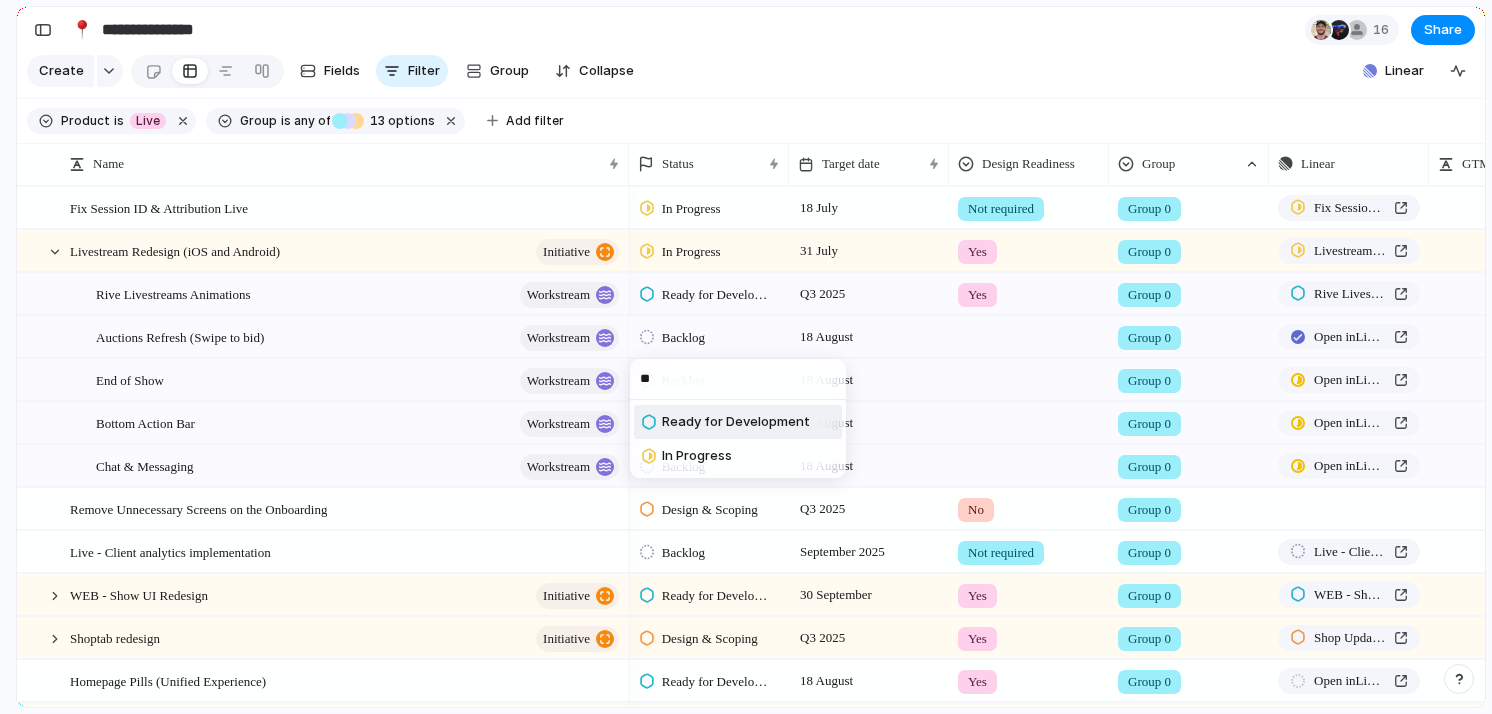 type on "***" 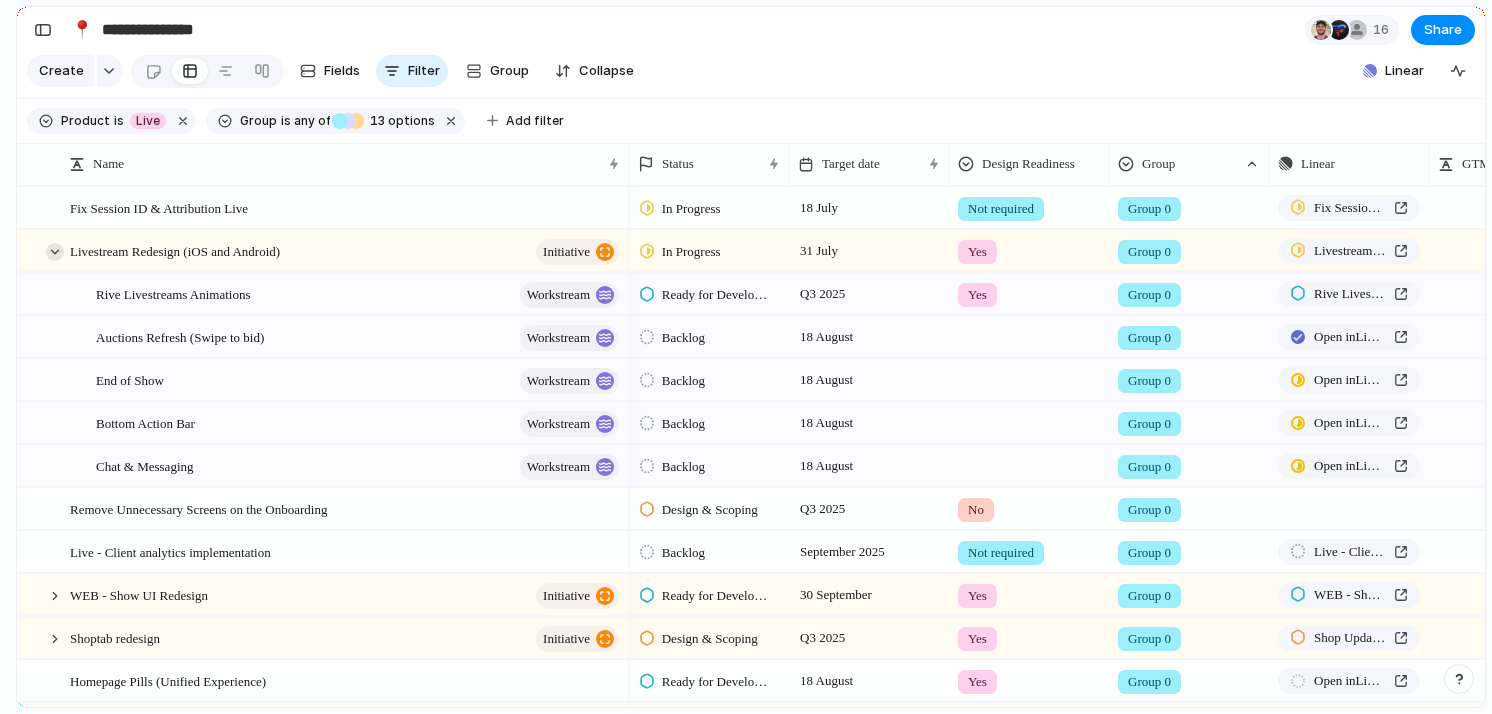 click at bounding box center (55, 252) 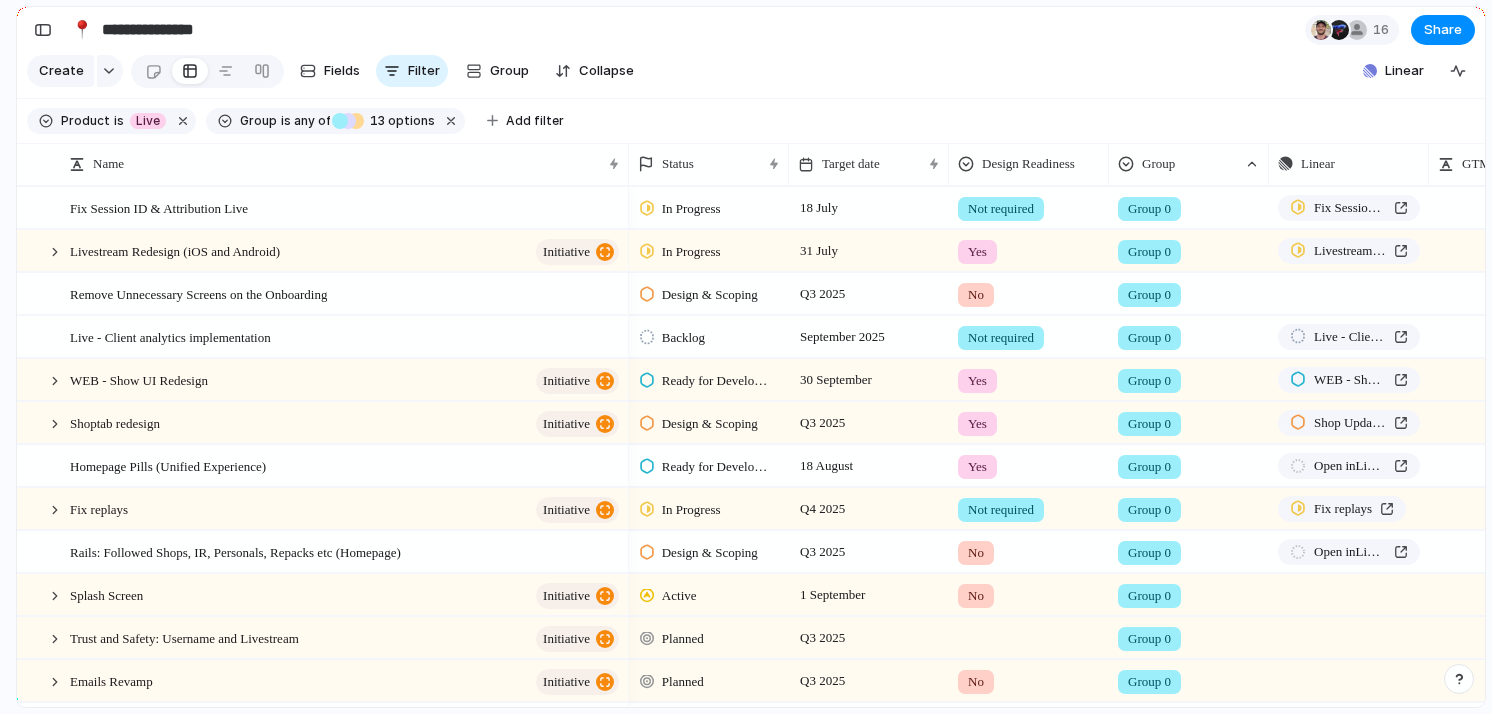 scroll, scrollTop: 0, scrollLeft: 102, axis: horizontal 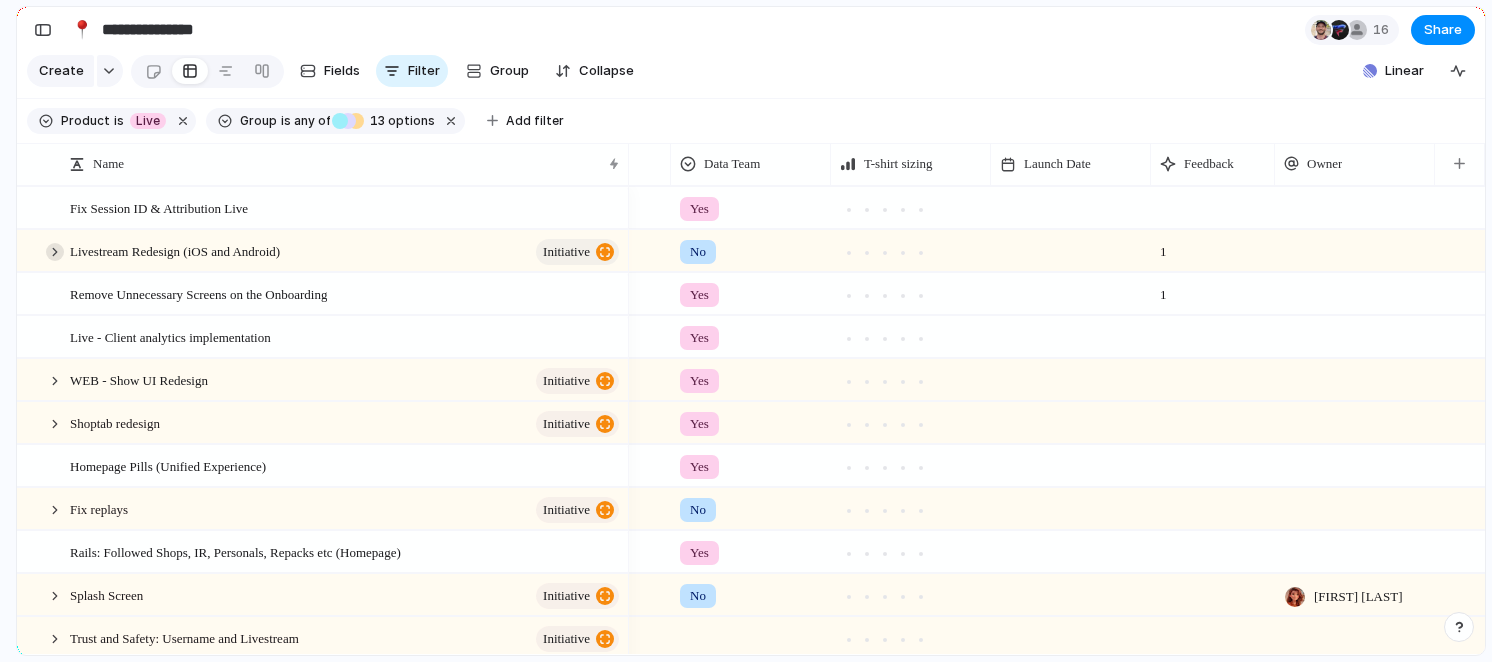 click at bounding box center [55, 252] 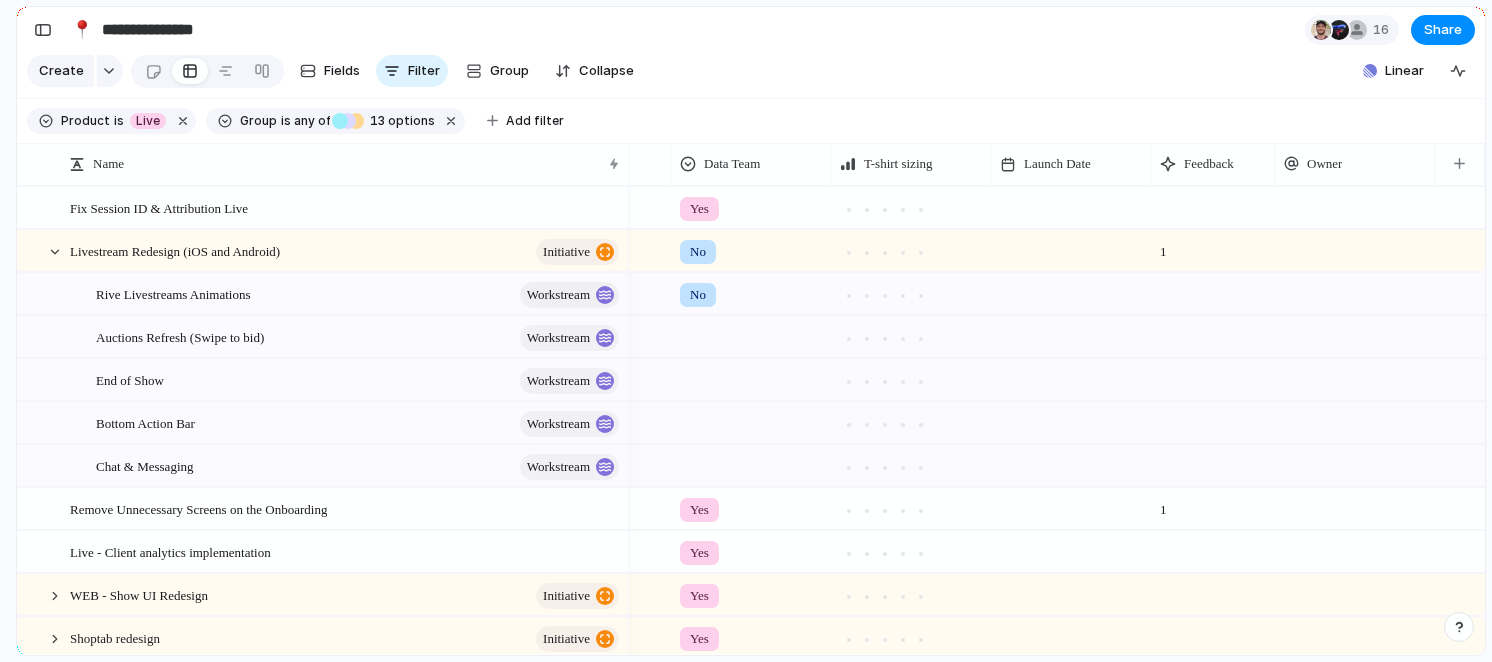 scroll, scrollTop: 0, scrollLeft: 715, axis: horizontal 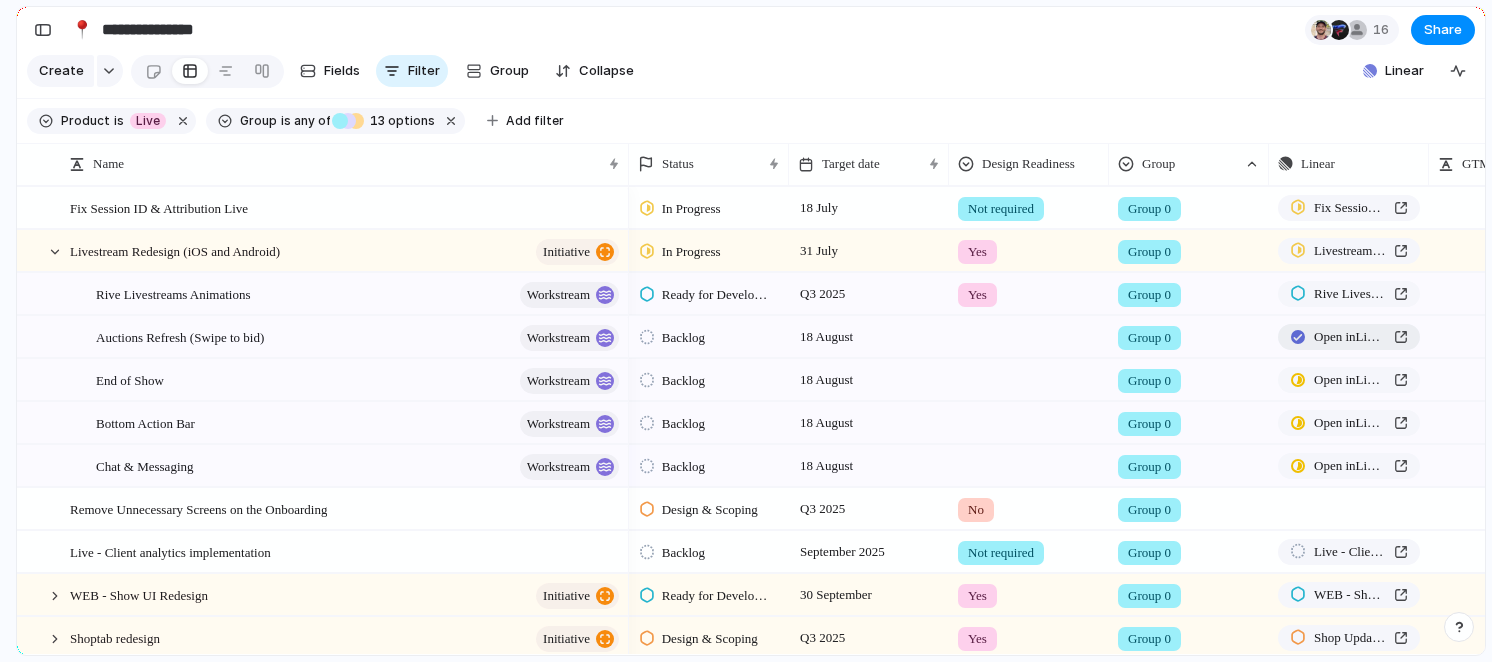 click on "Open in  Linear" at bounding box center [1350, 337] 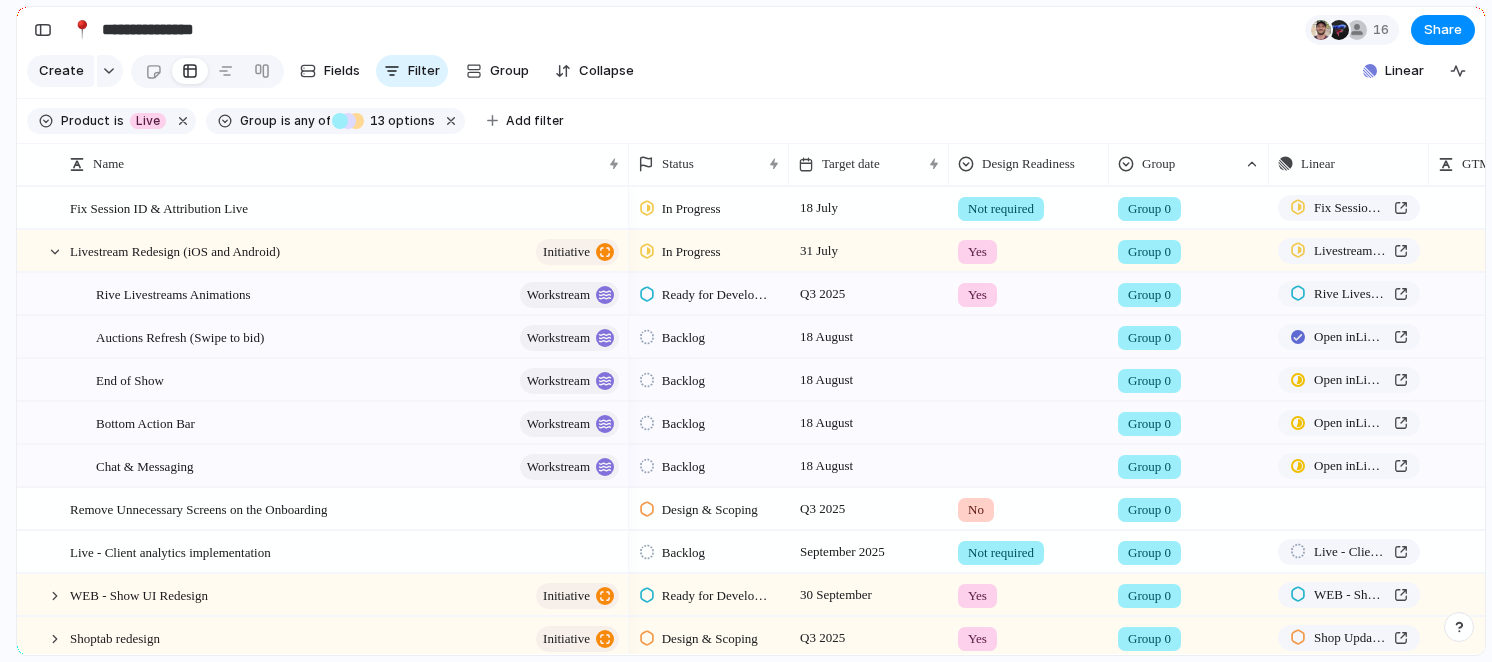 scroll, scrollTop: 79, scrollLeft: 0, axis: vertical 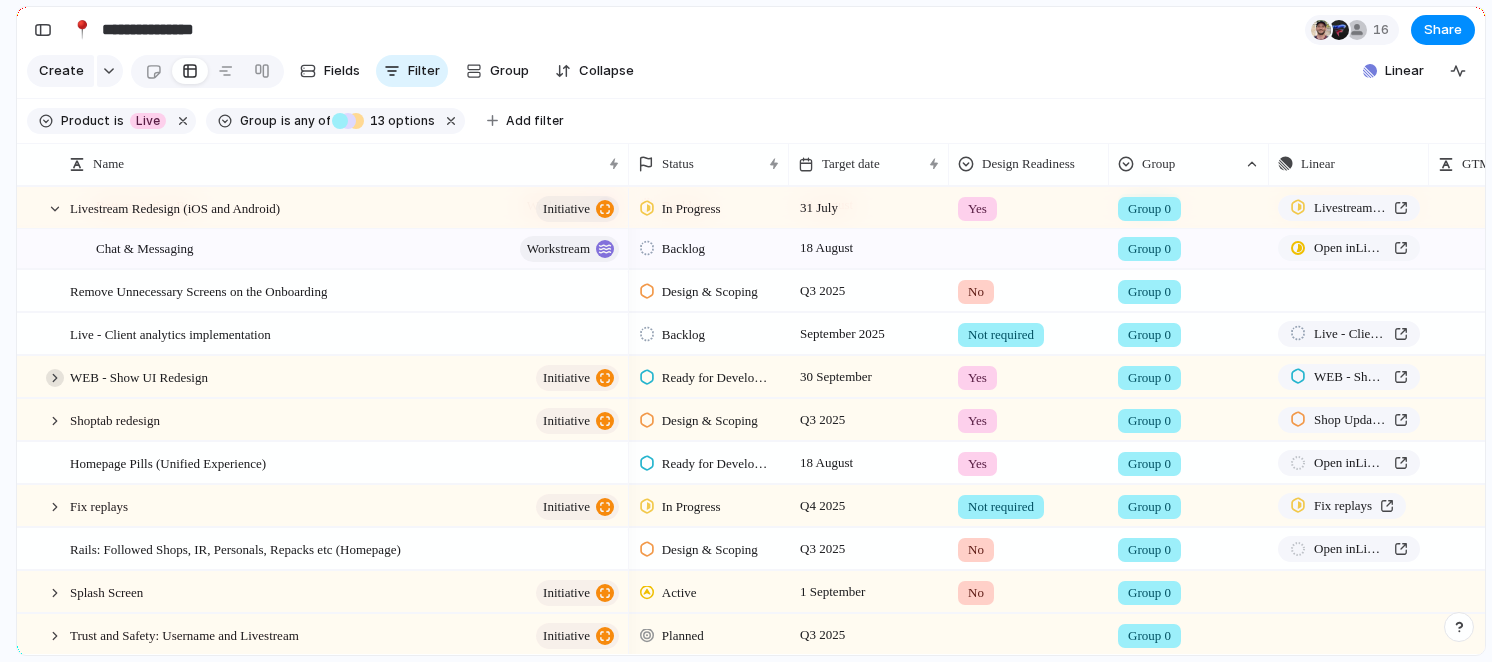 click at bounding box center [55, 378] 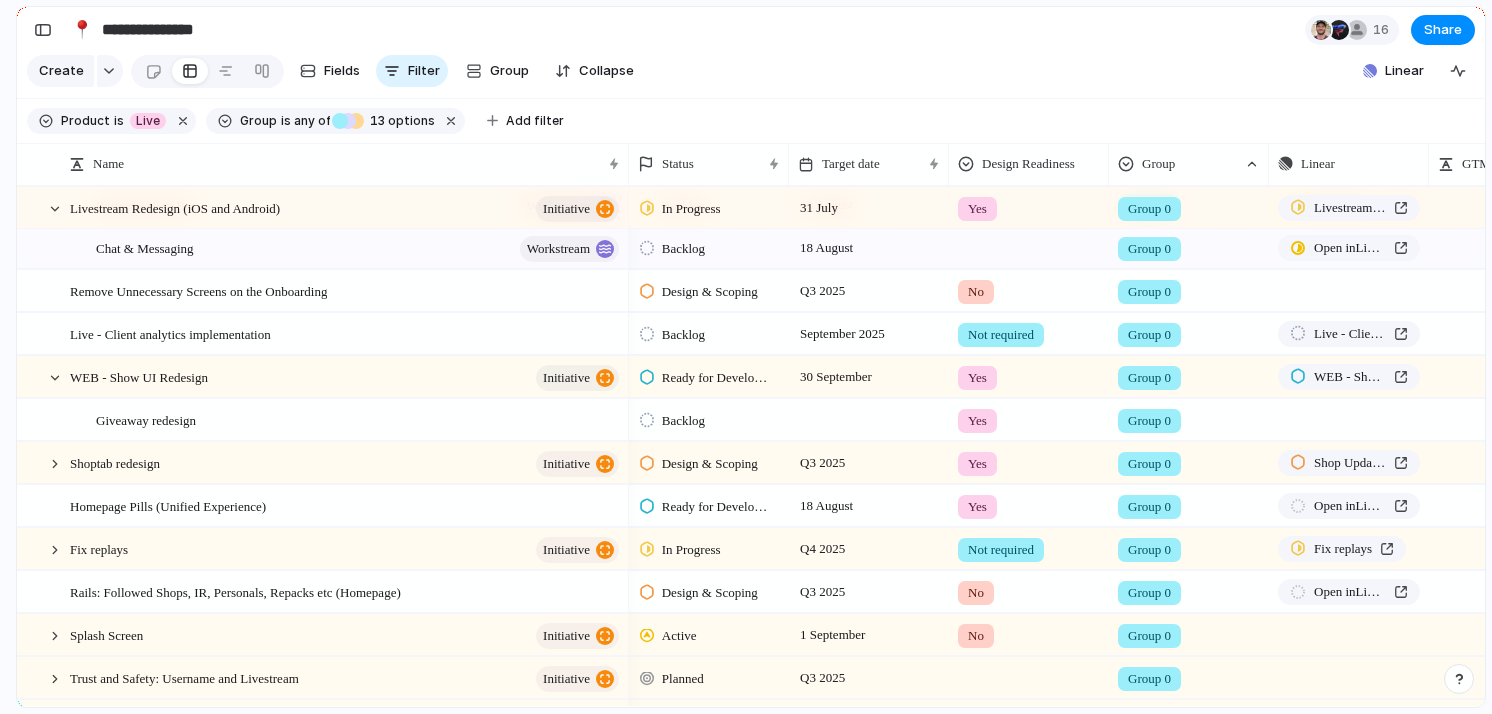 scroll, scrollTop: 48, scrollLeft: 0, axis: vertical 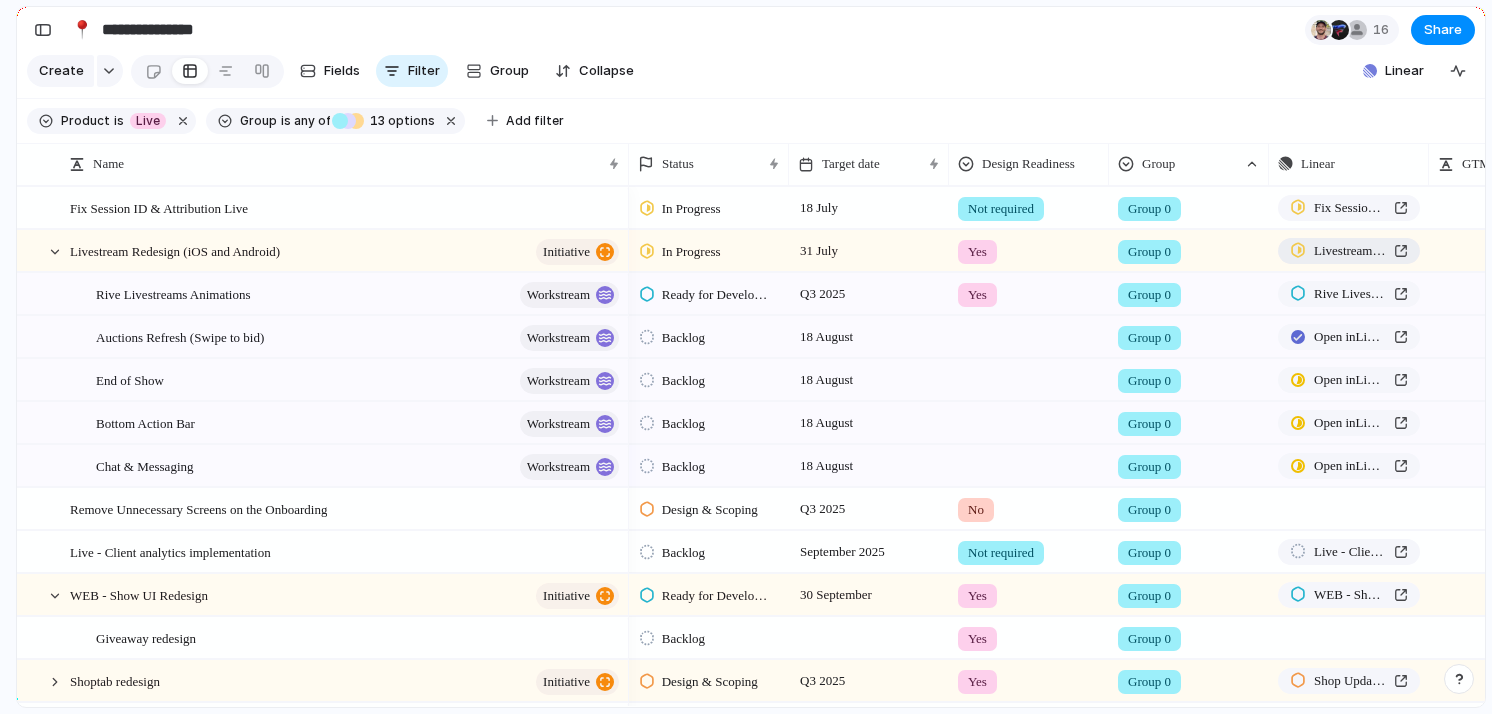 click on "Livestream Redesign (iOS and Android)" at bounding box center (1350, 251) 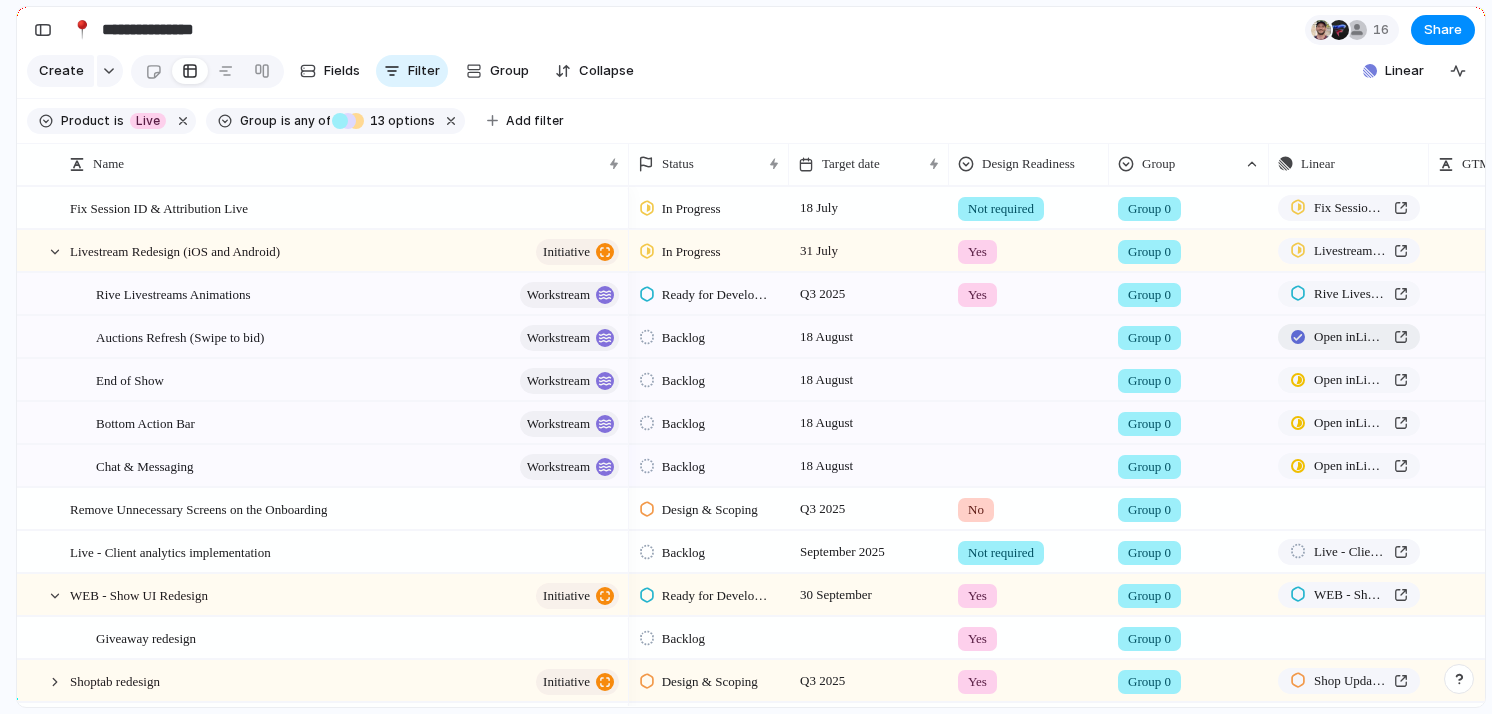 click on "Open in  Linear" at bounding box center (1350, 337) 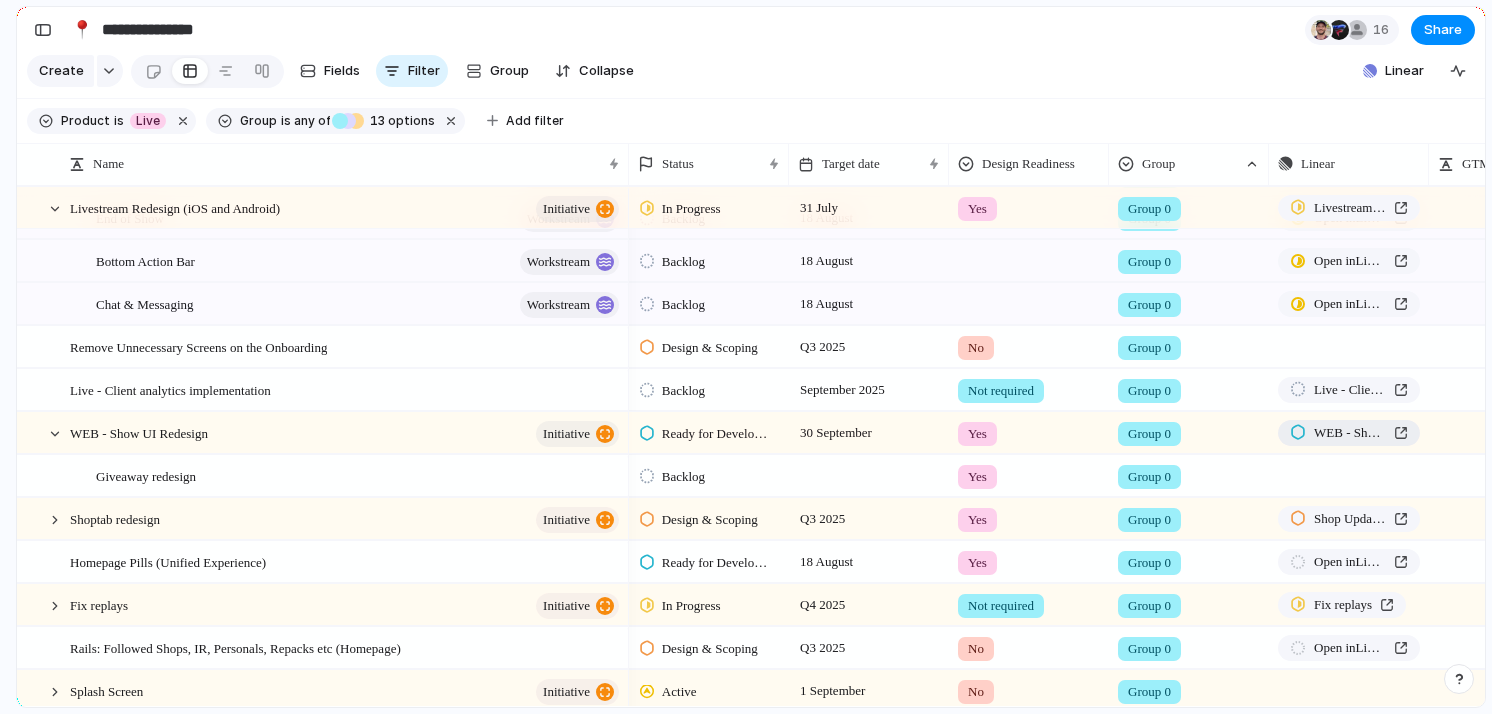 click on "WEB - Show UI Redesign" at bounding box center (1350, 433) 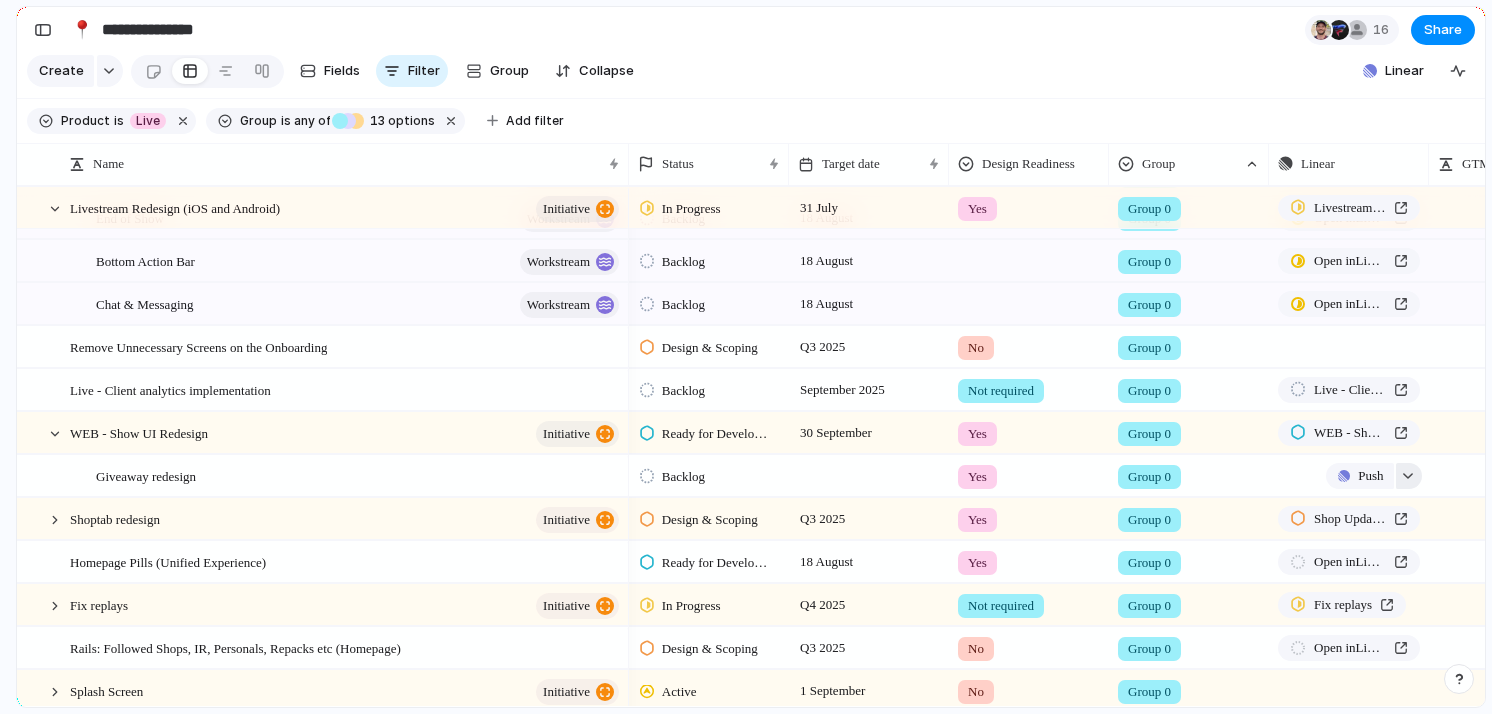 click at bounding box center [1408, 476] 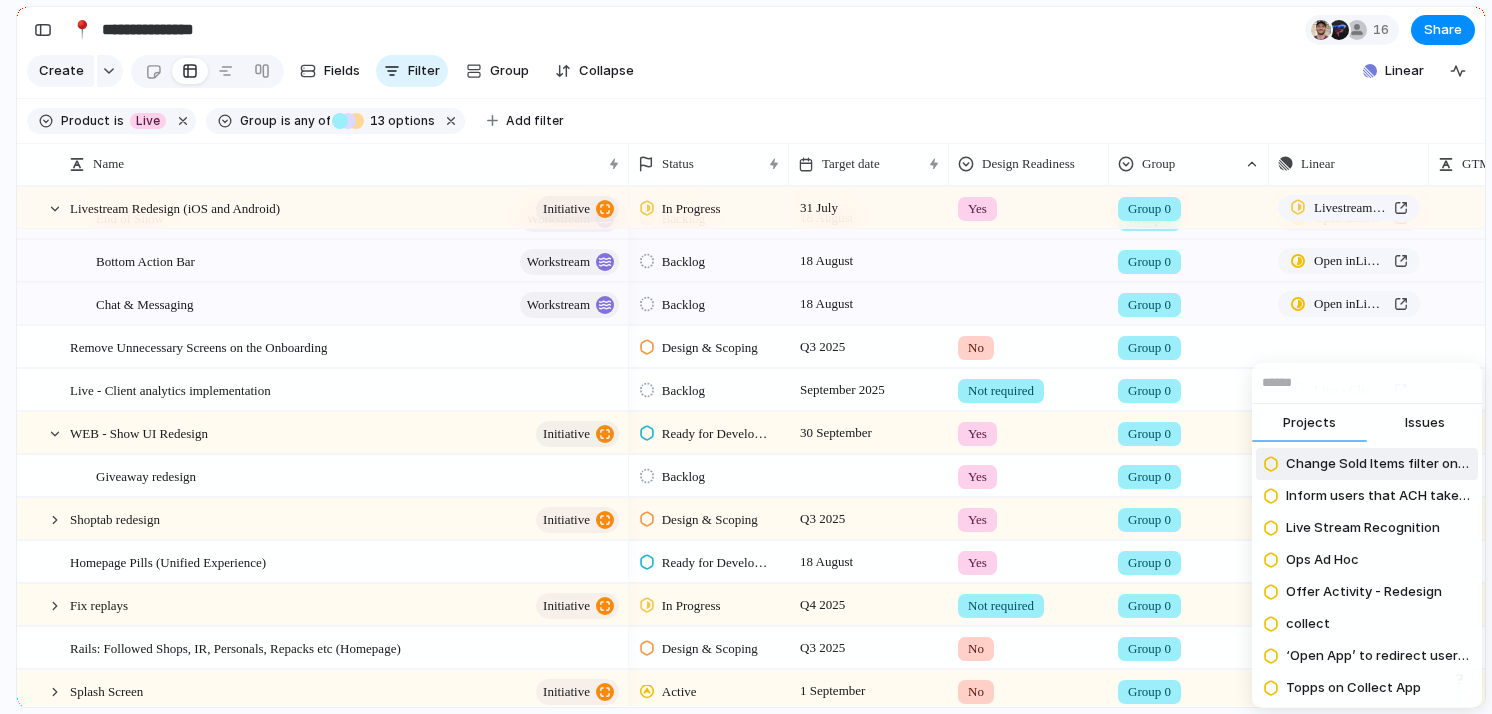 click on "Issues" at bounding box center [1425, 423] 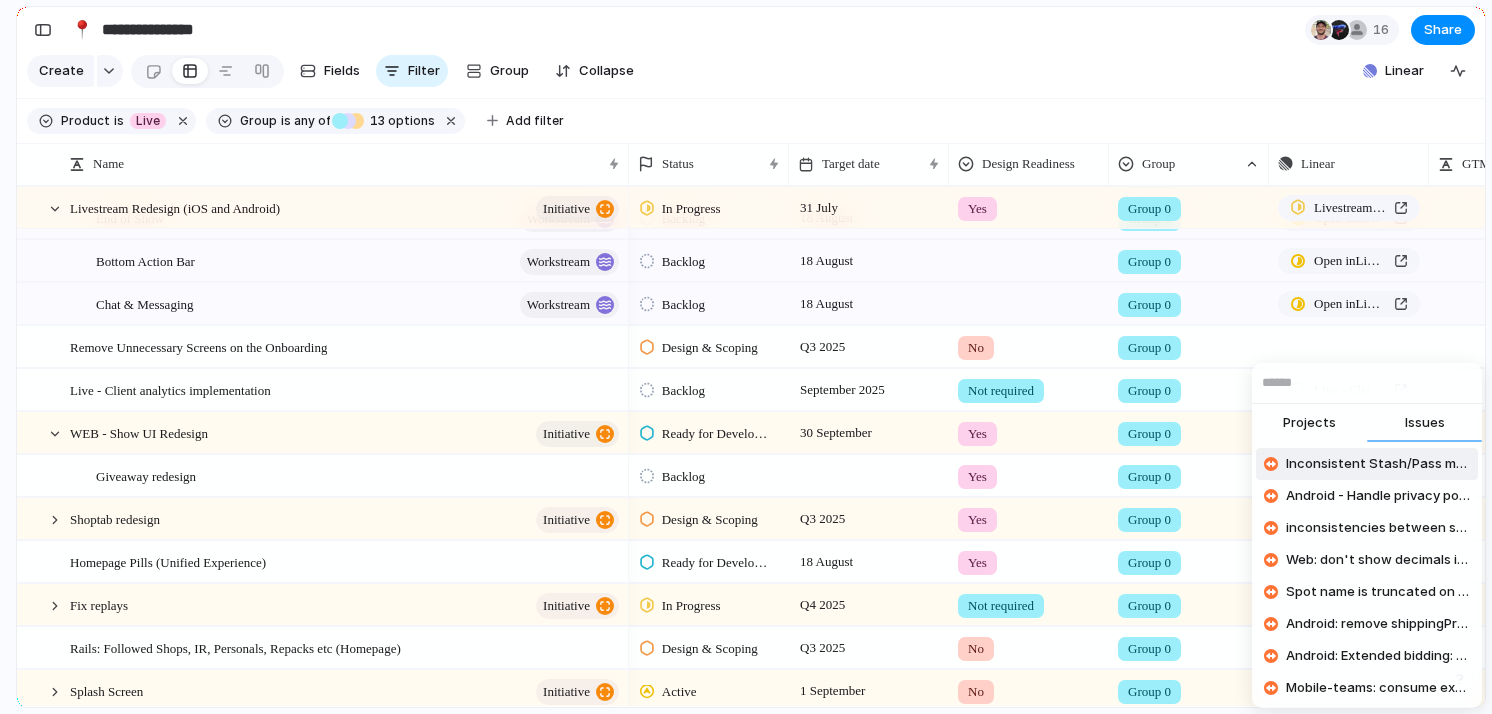 click at bounding box center [1367, 383] 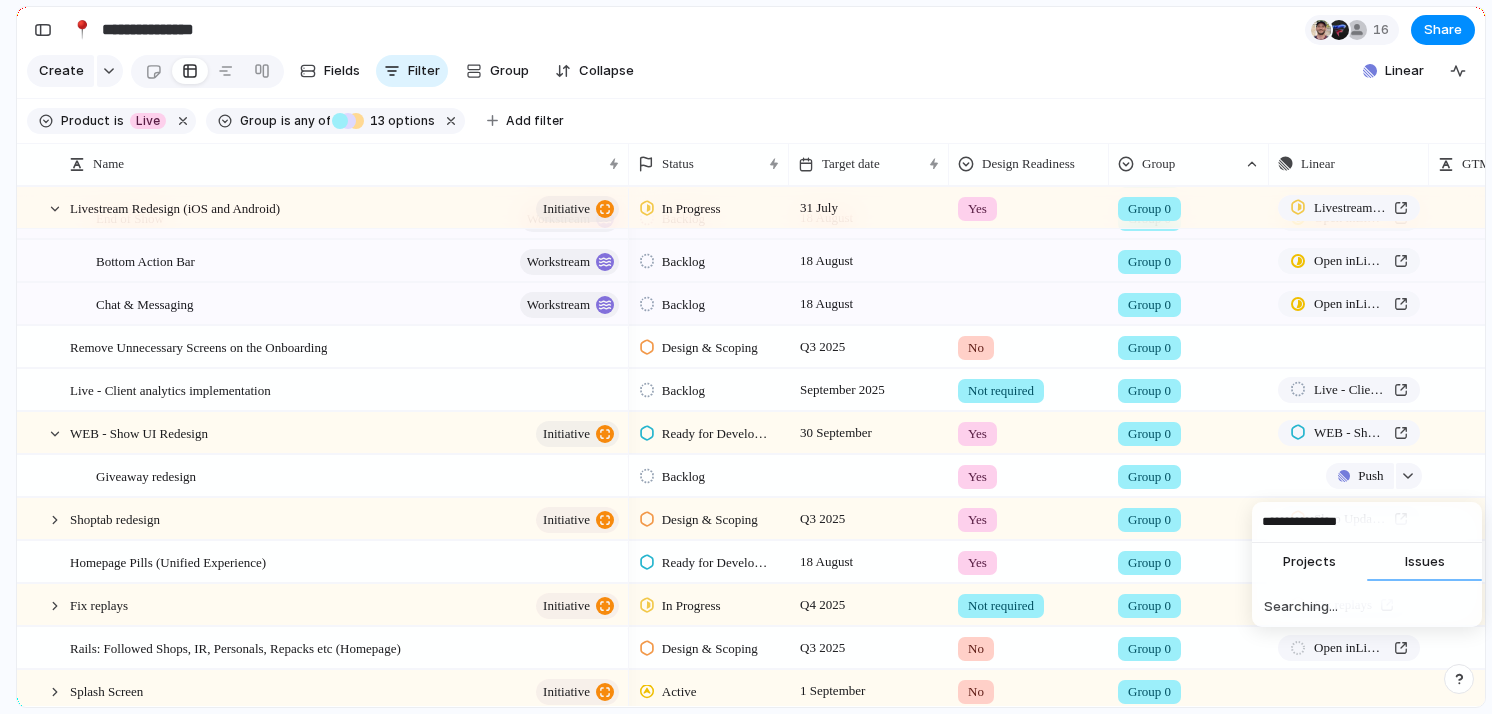 type on "**********" 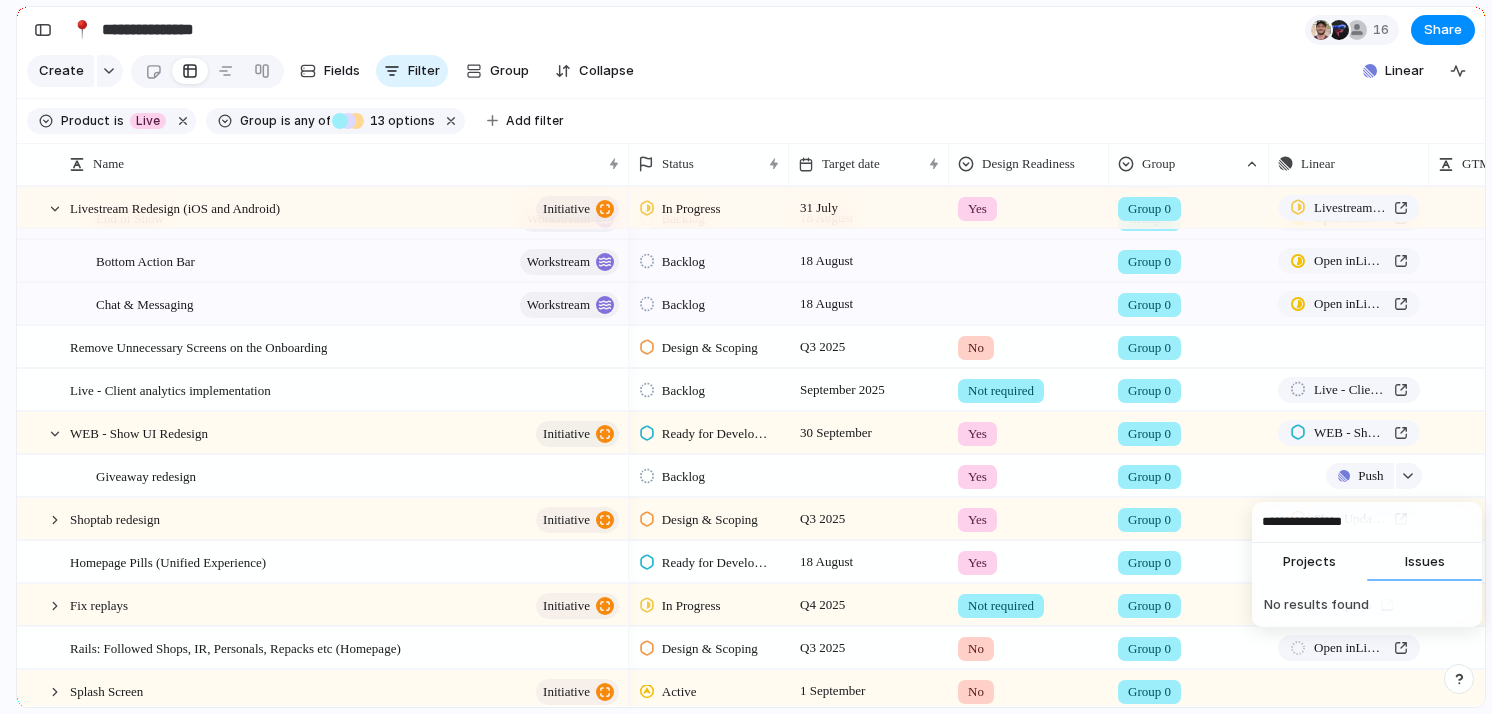 type on "**********" 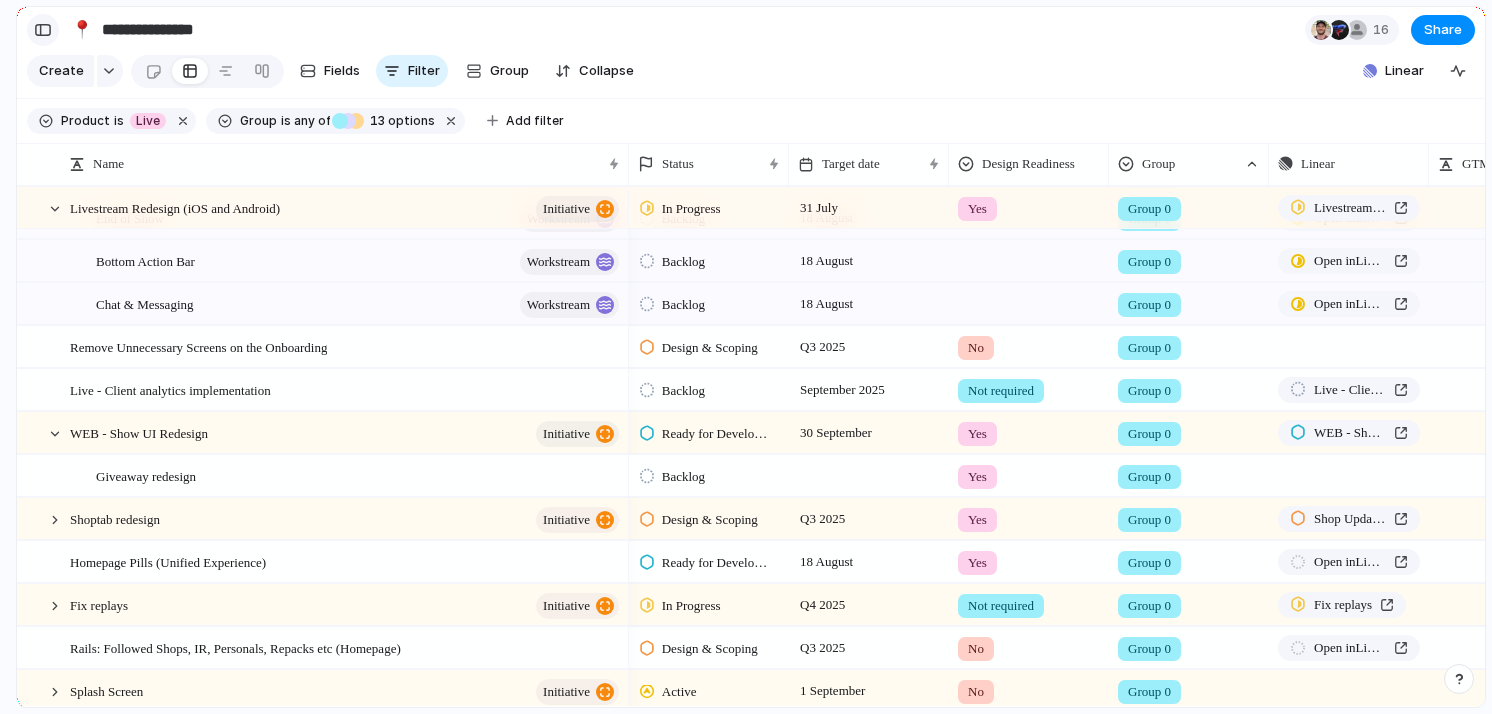 click at bounding box center (43, 30) 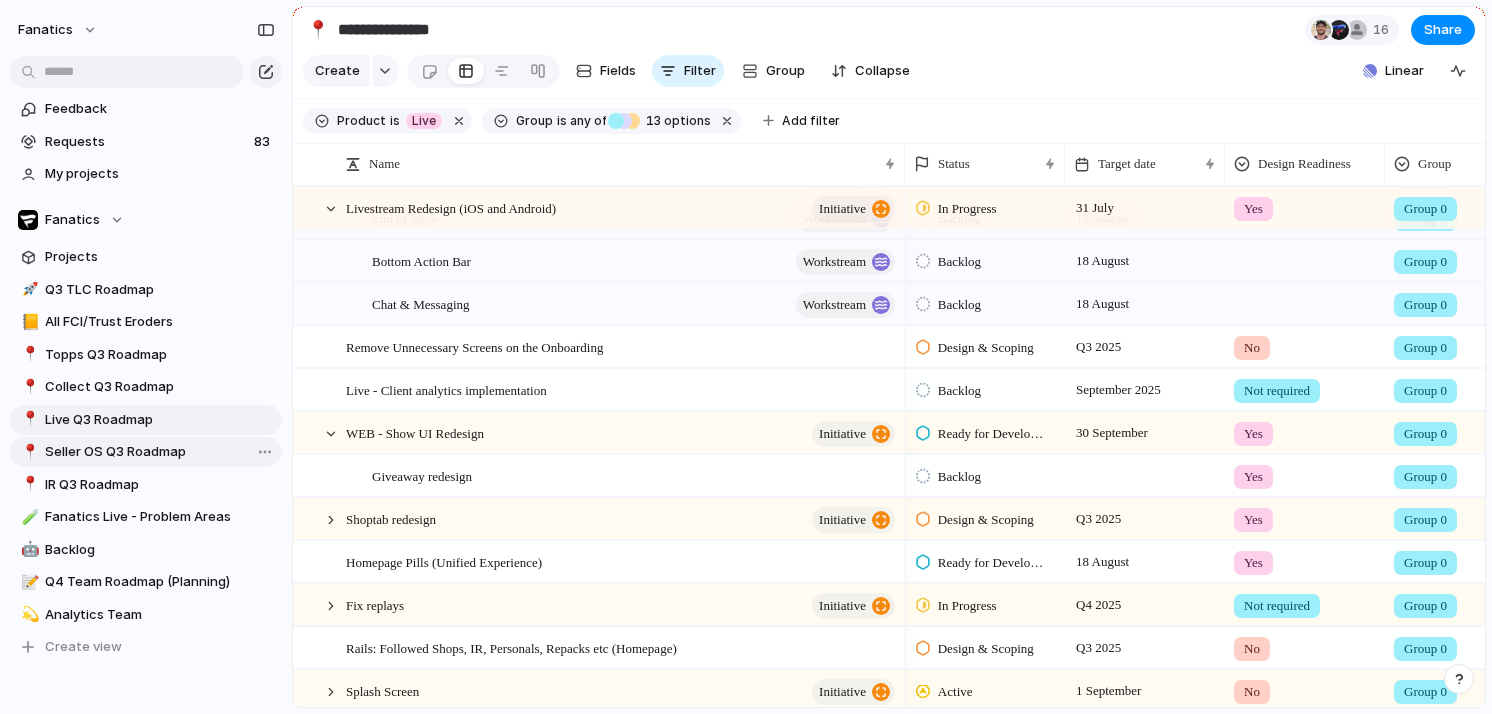 click on "Seller OS Q3 Roadmap" at bounding box center (160, 452) 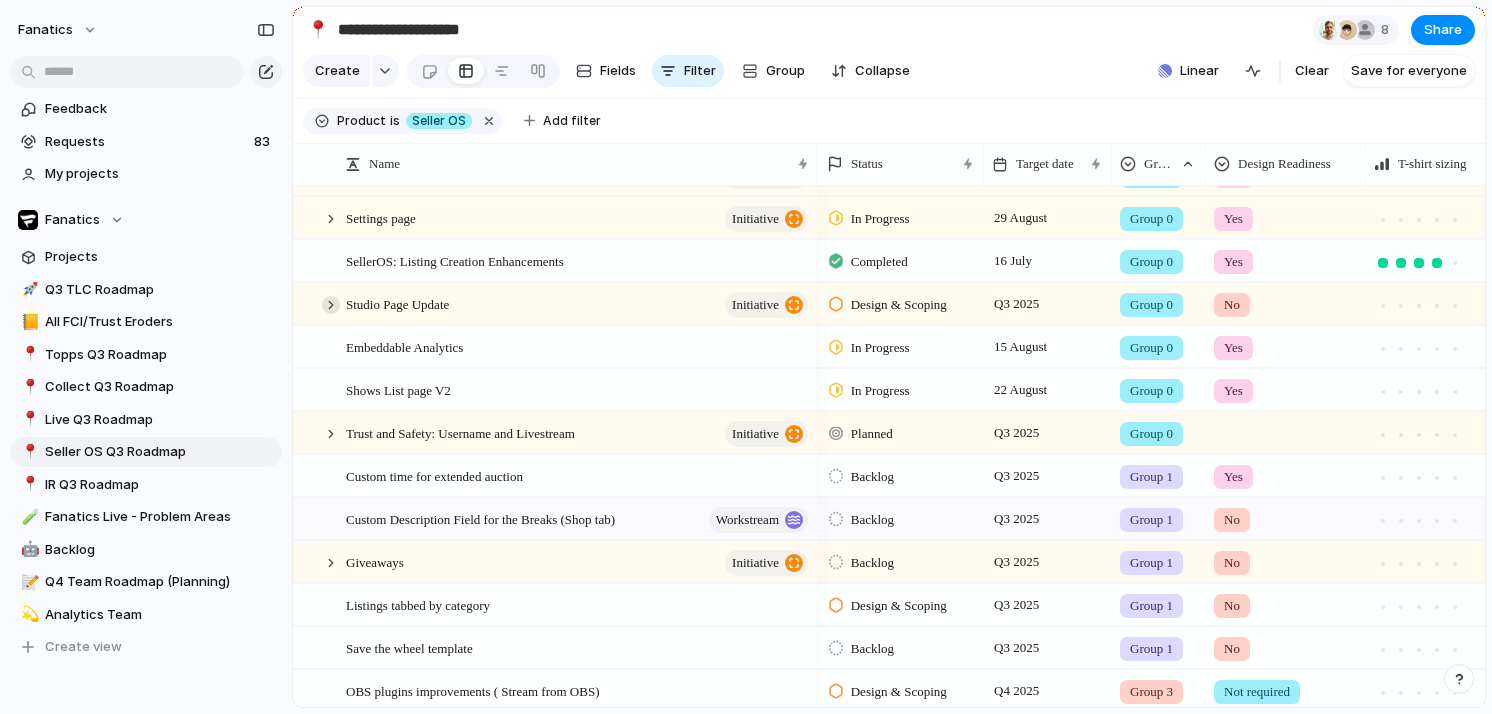 click at bounding box center [331, 305] 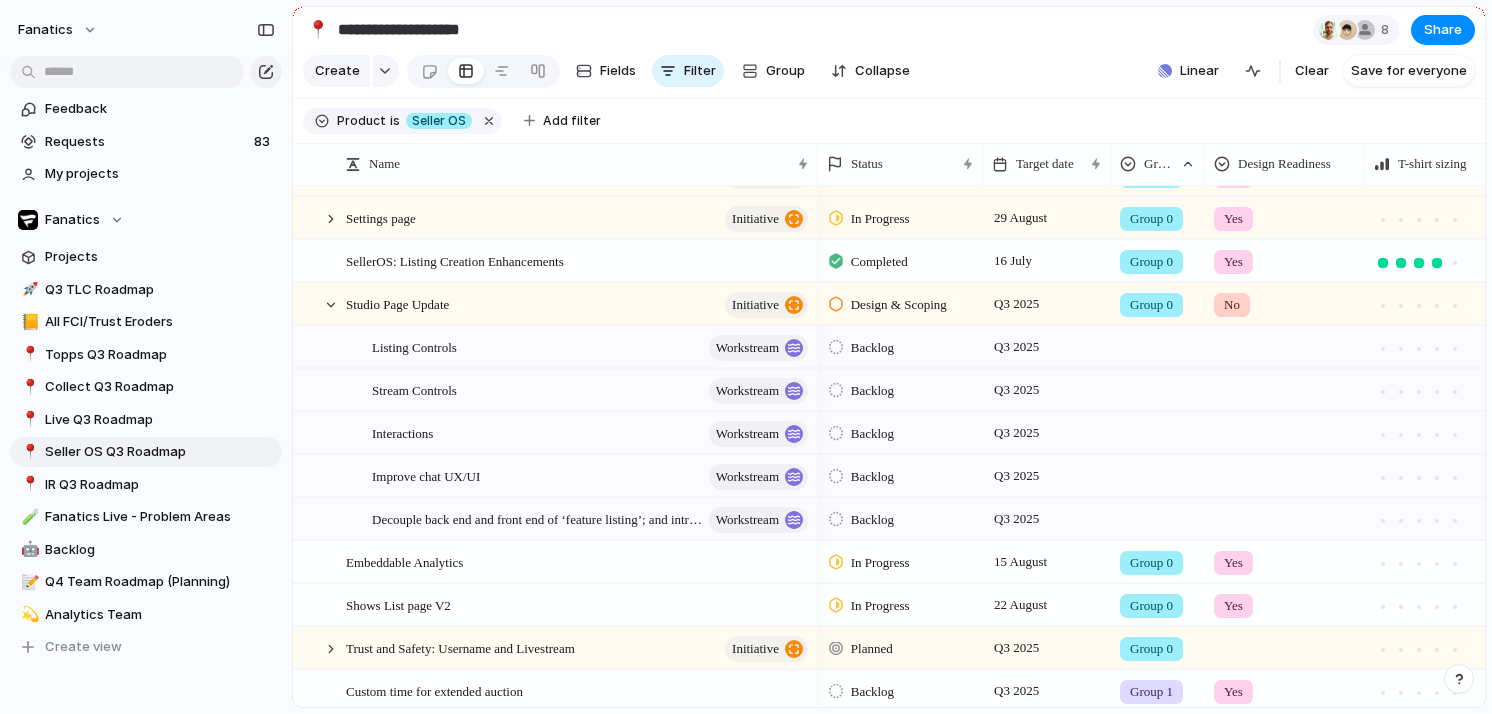 click at bounding box center (1158, 343) 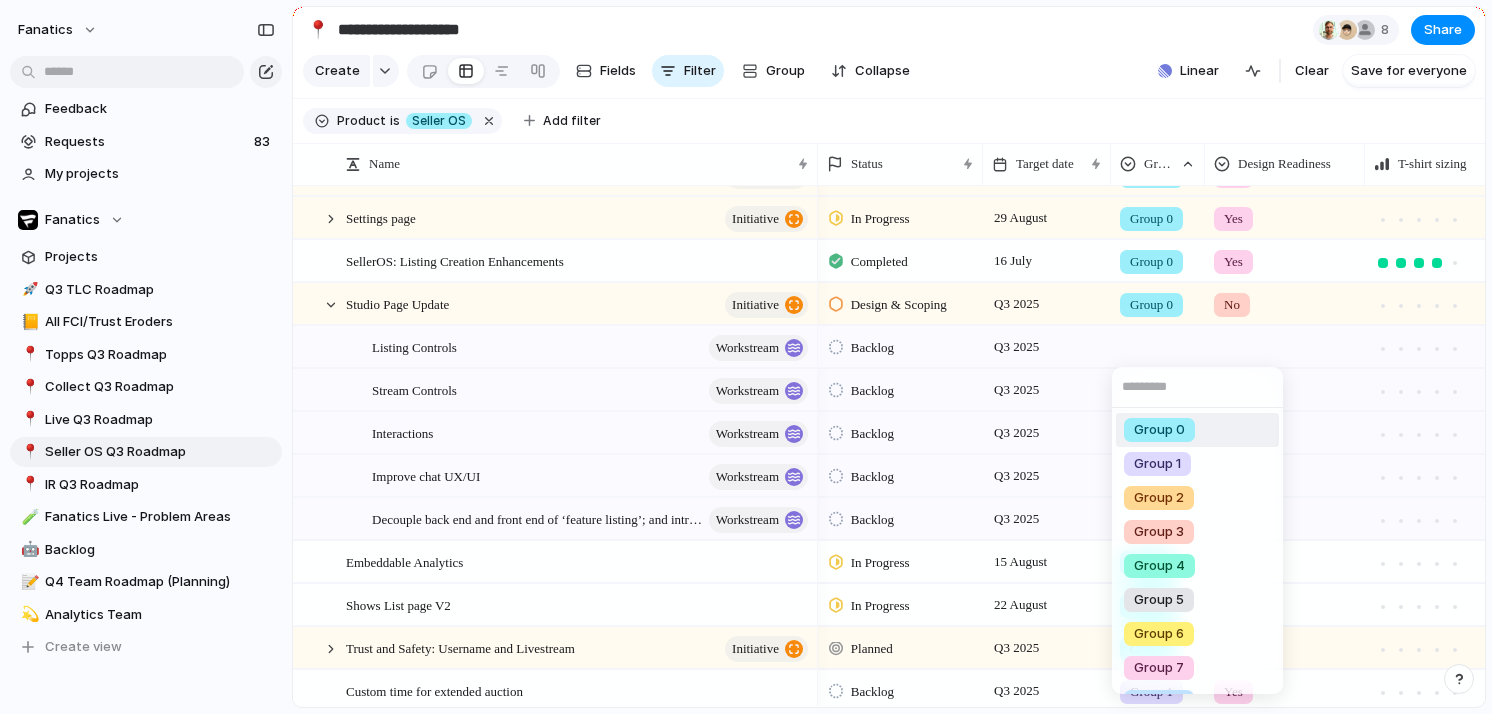 click on "Group 0" at bounding box center [1159, 430] 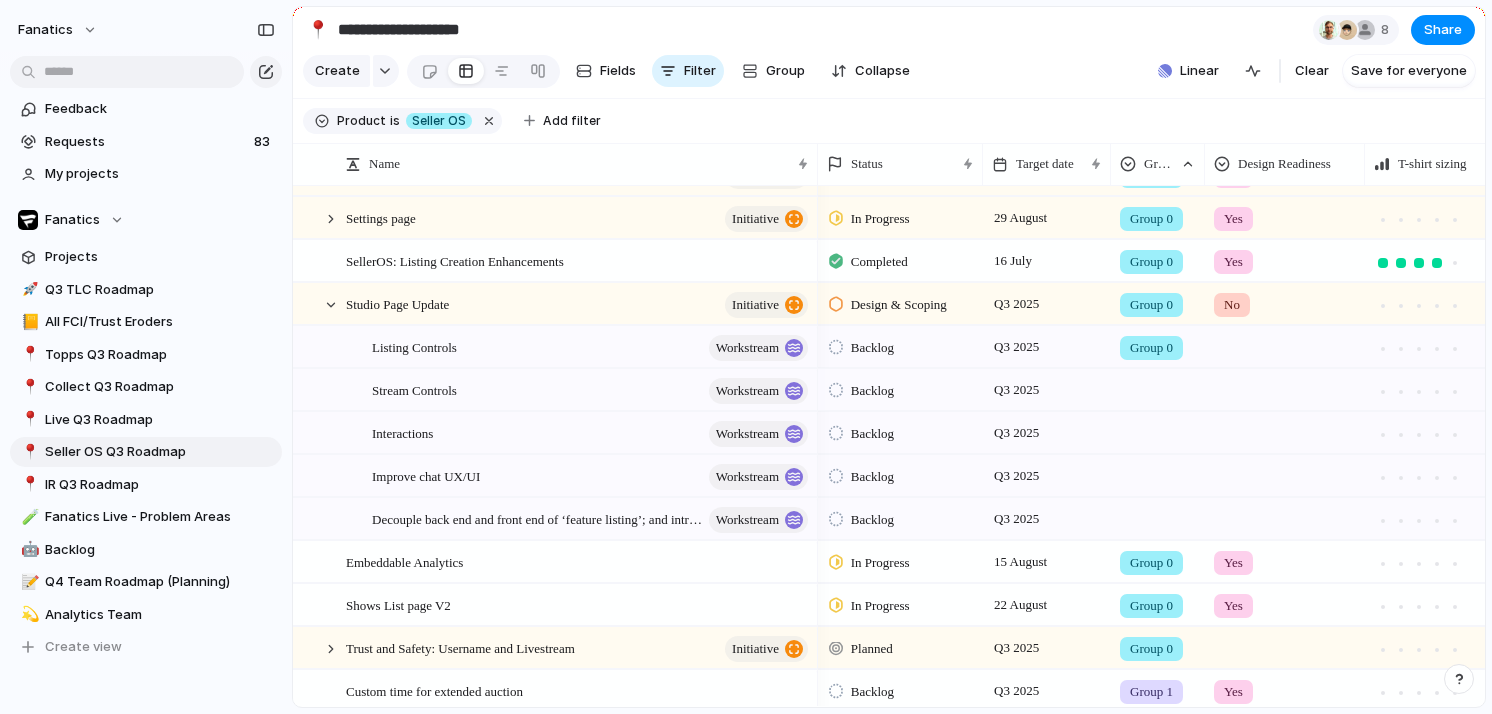 click at bounding box center (1158, 386) 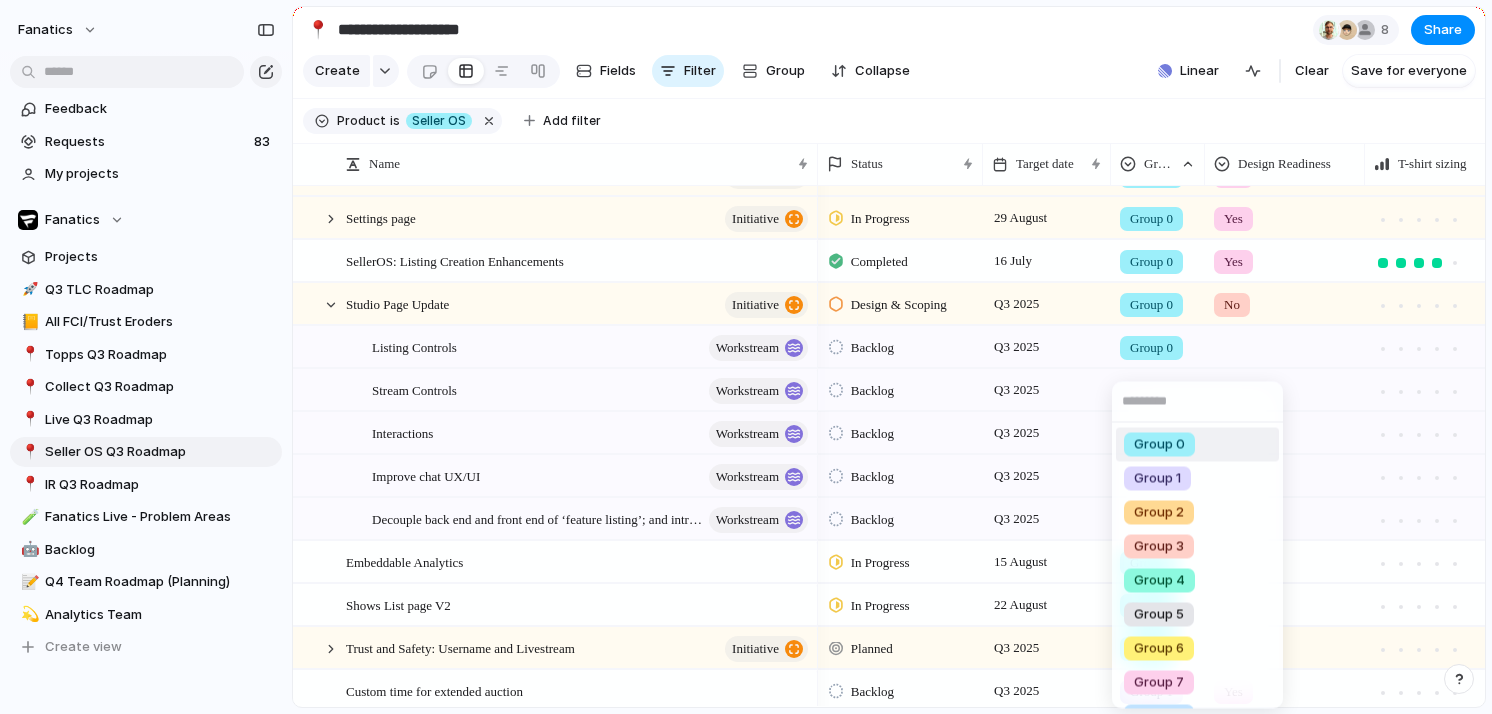click on "Group 0" at bounding box center [1159, 445] 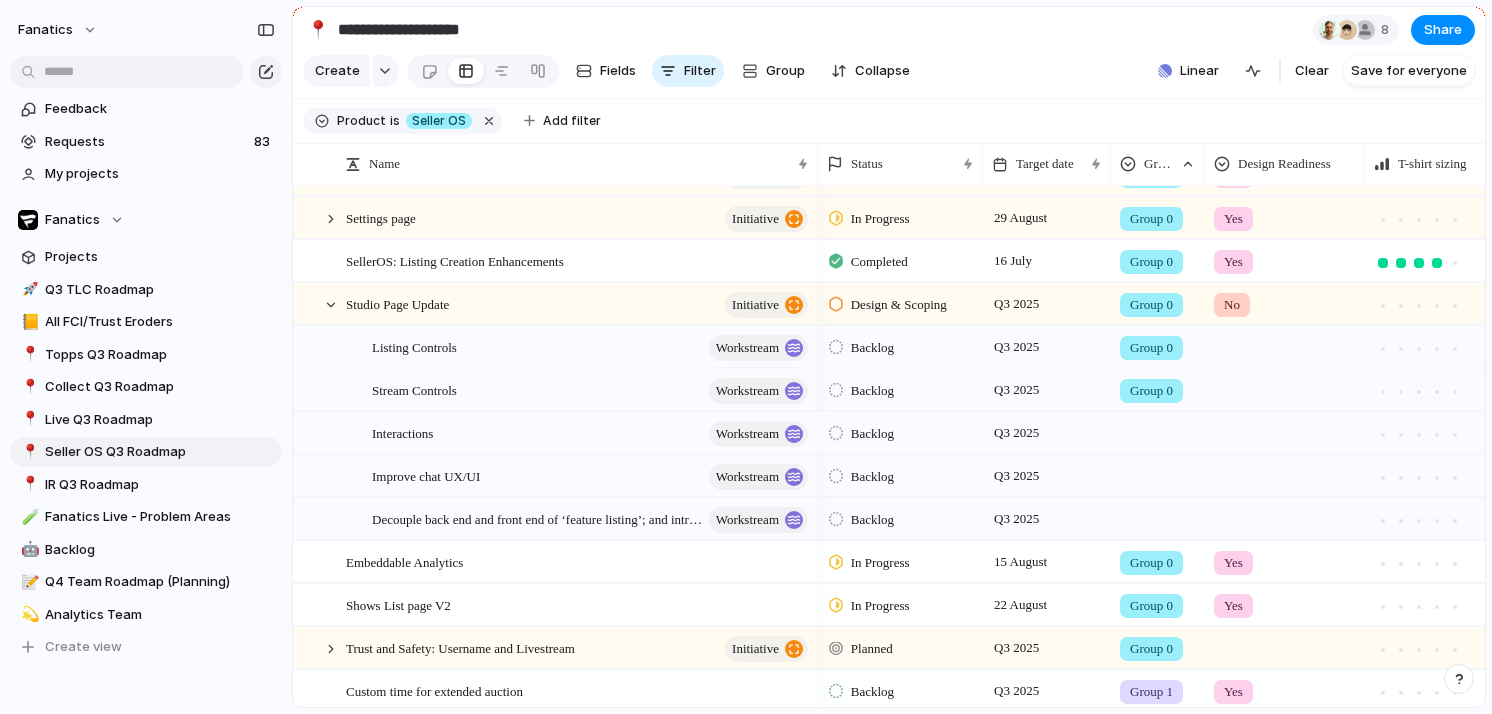 click at bounding box center (1158, 432) 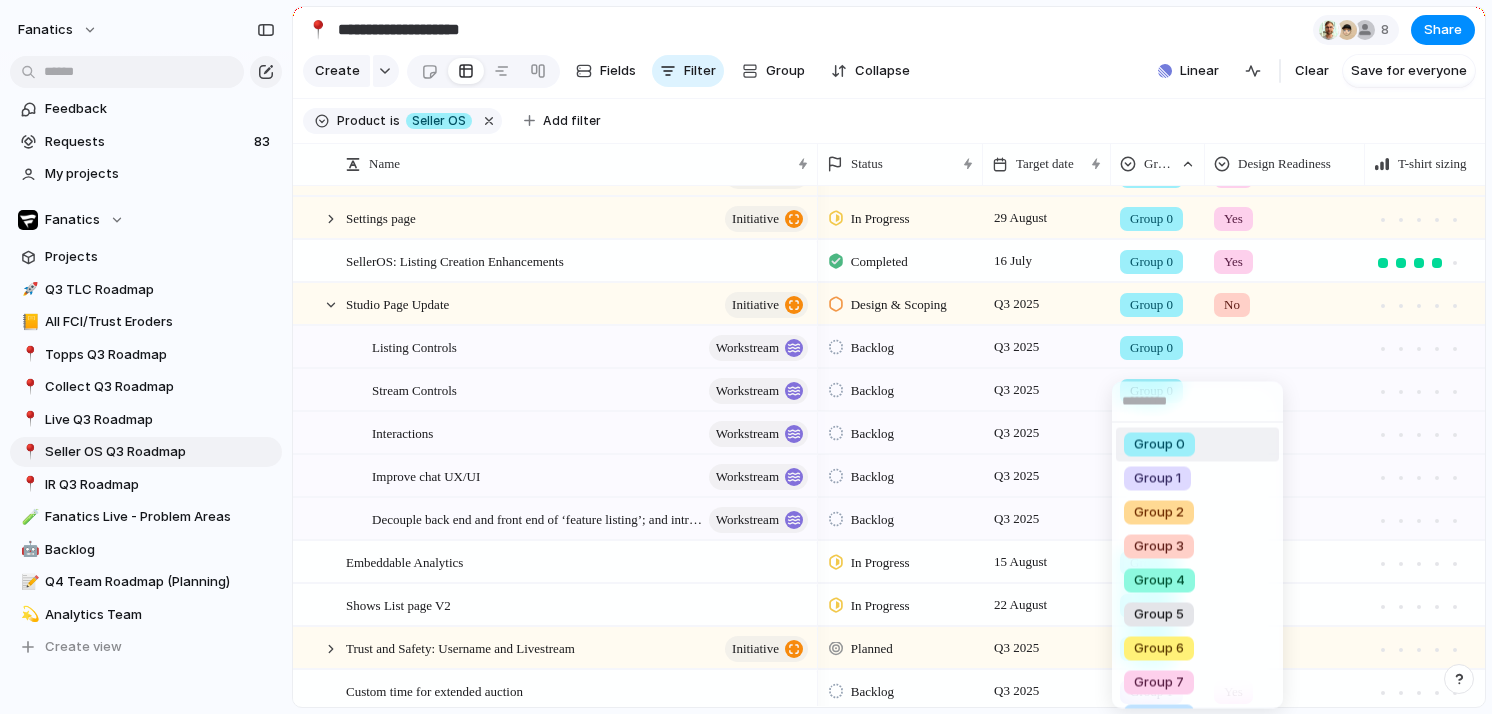 click on "Group 0" at bounding box center (1159, 445) 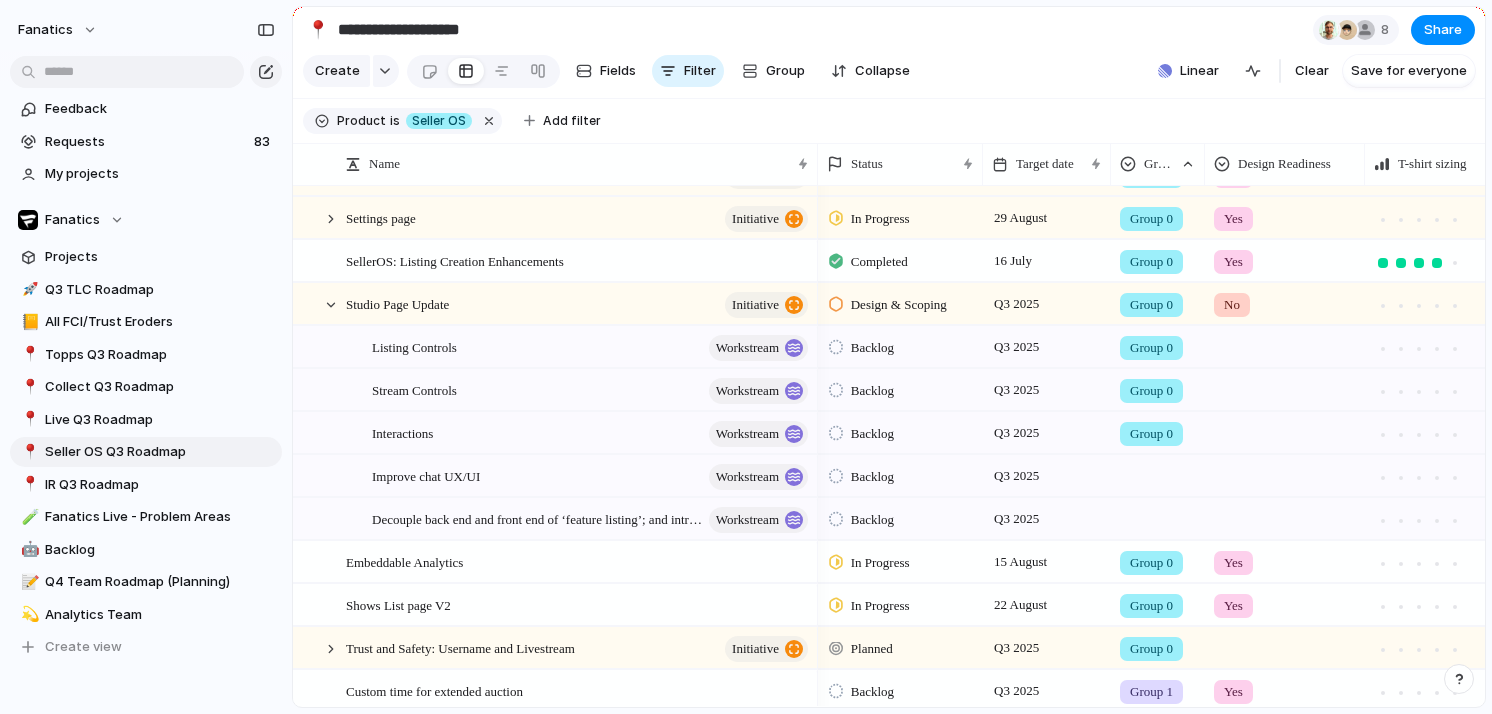 click at bounding box center [1158, 472] 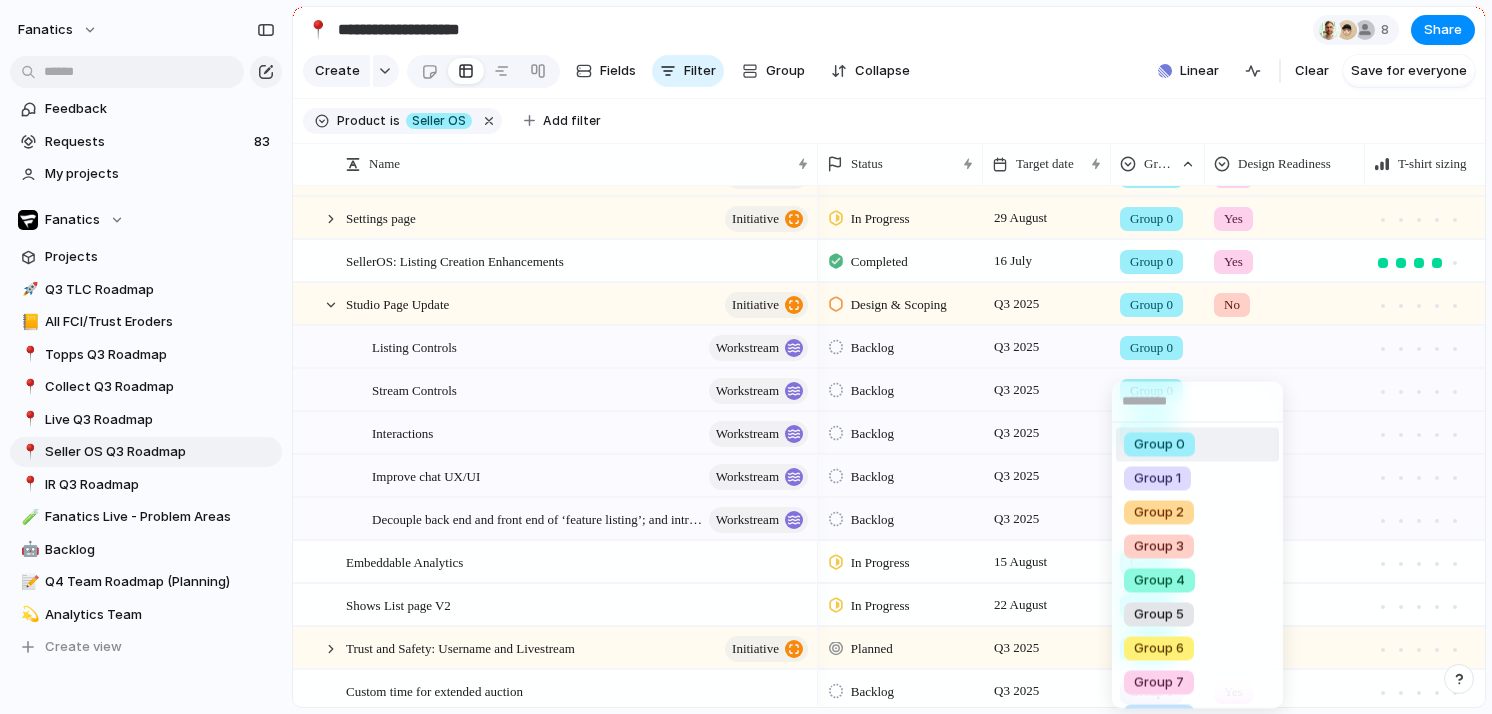 click on "Group 0" at bounding box center (1159, 445) 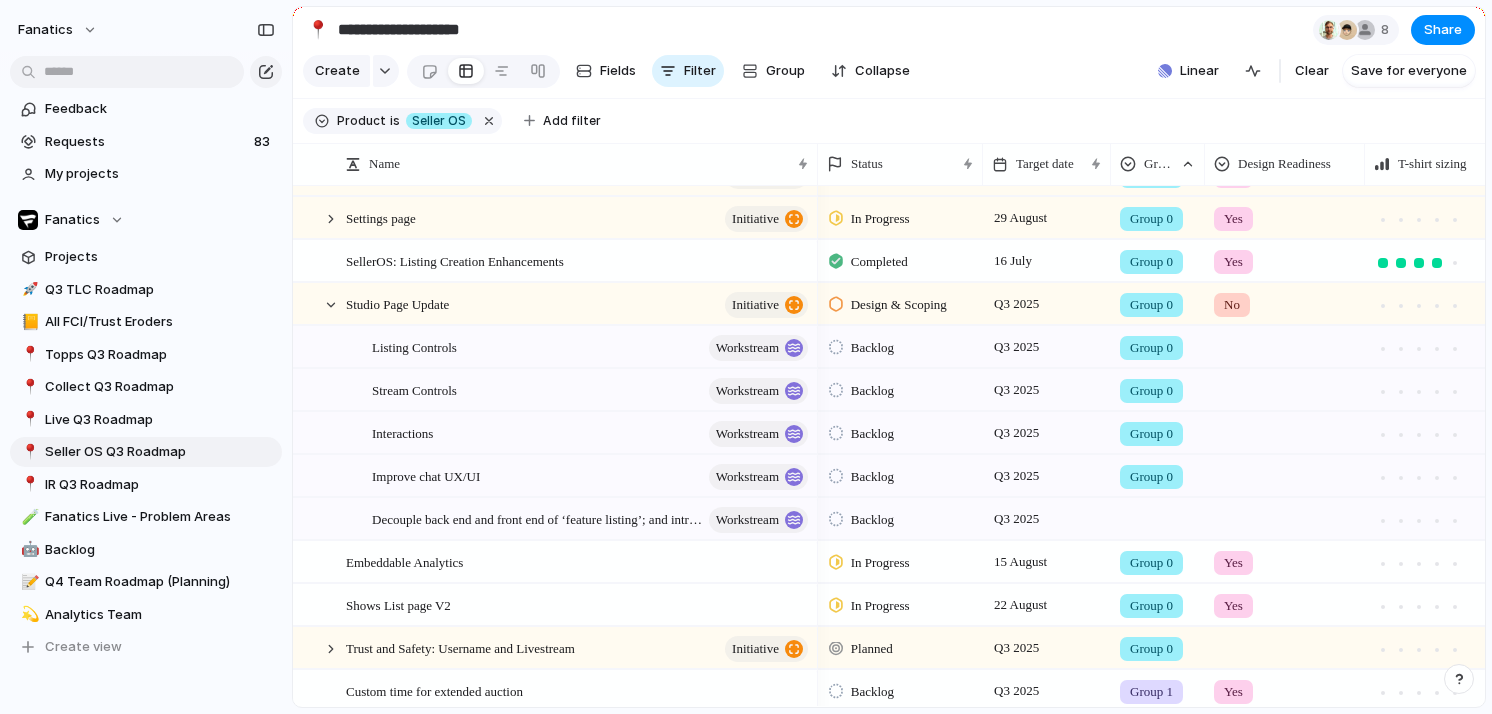 click at bounding box center [1158, 515] 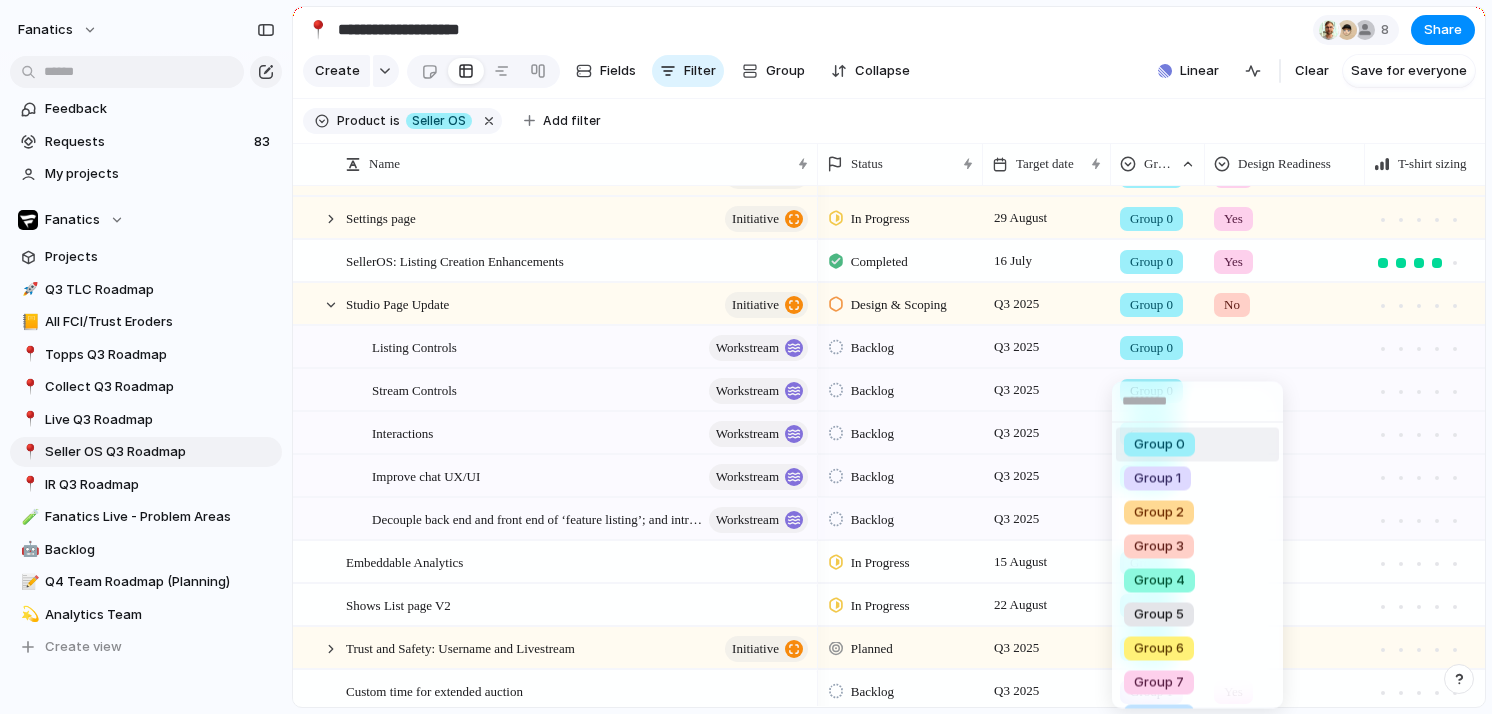 click on "Group 0" at bounding box center (1159, 445) 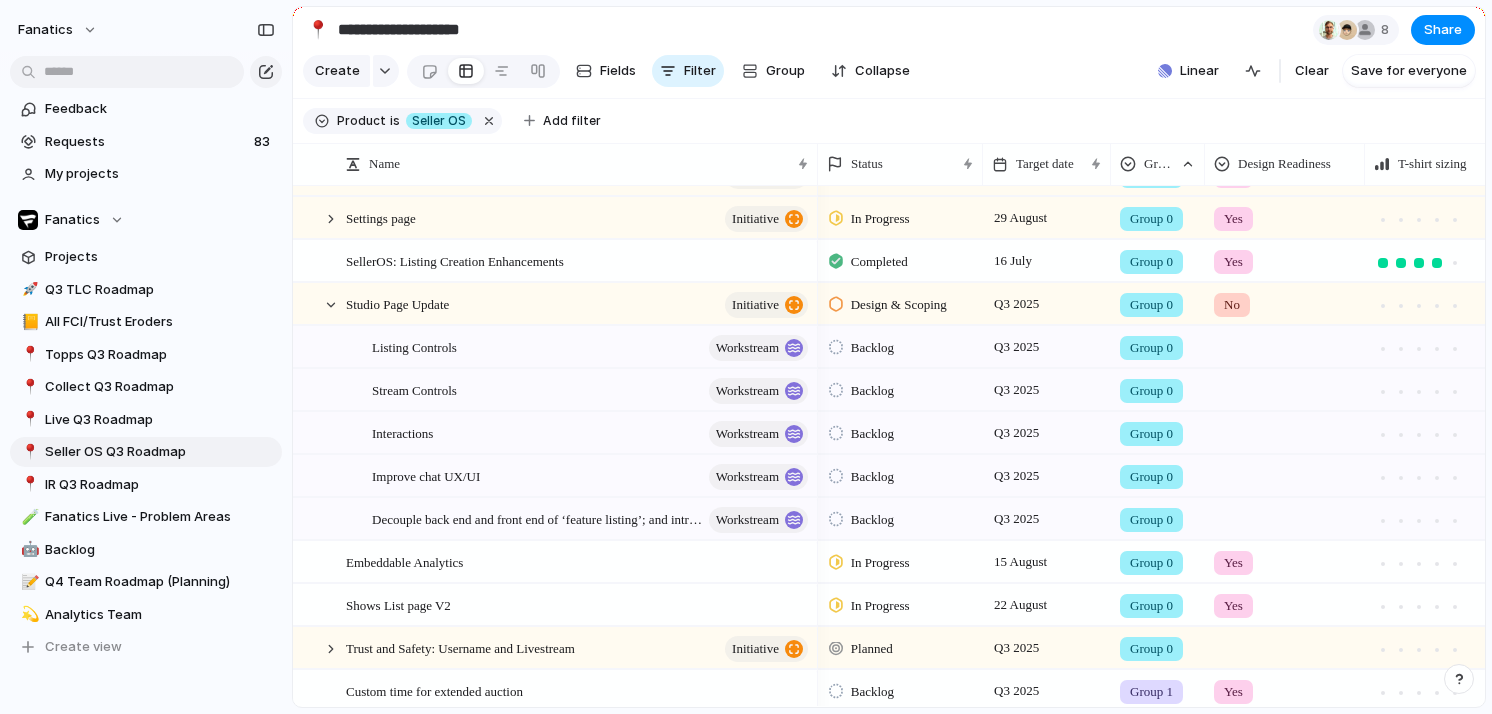 scroll, scrollTop: 0, scrollLeft: 58, axis: horizontal 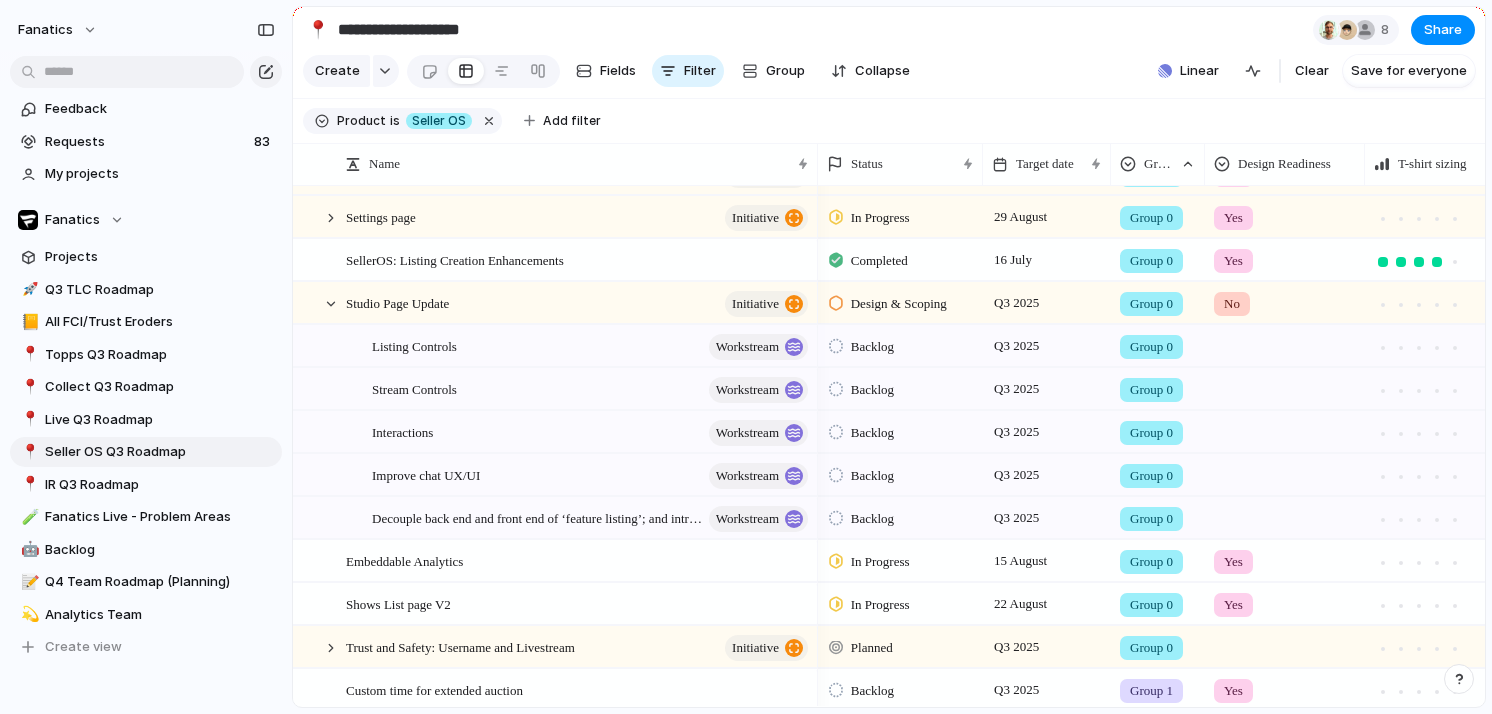 click at bounding box center (1285, 342) 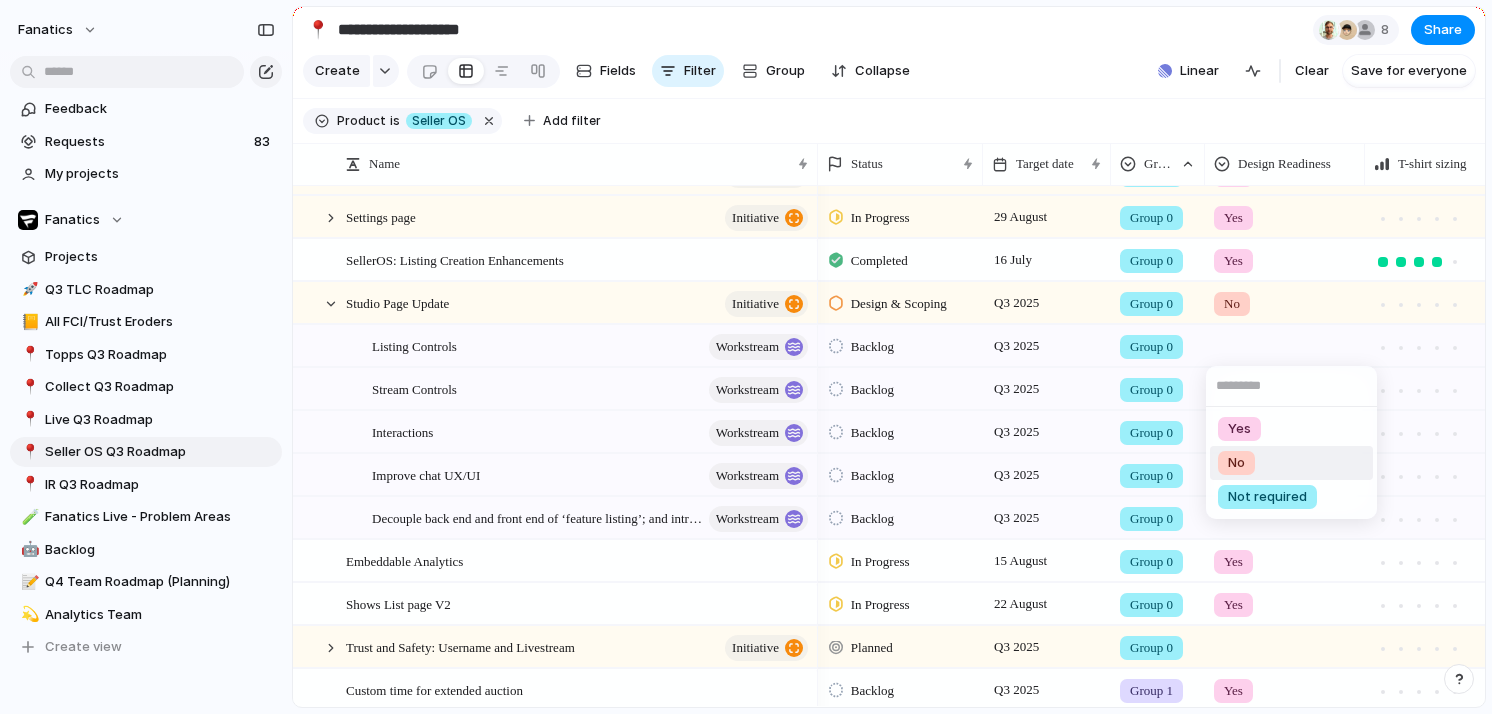 click on "No" at bounding box center [1236, 463] 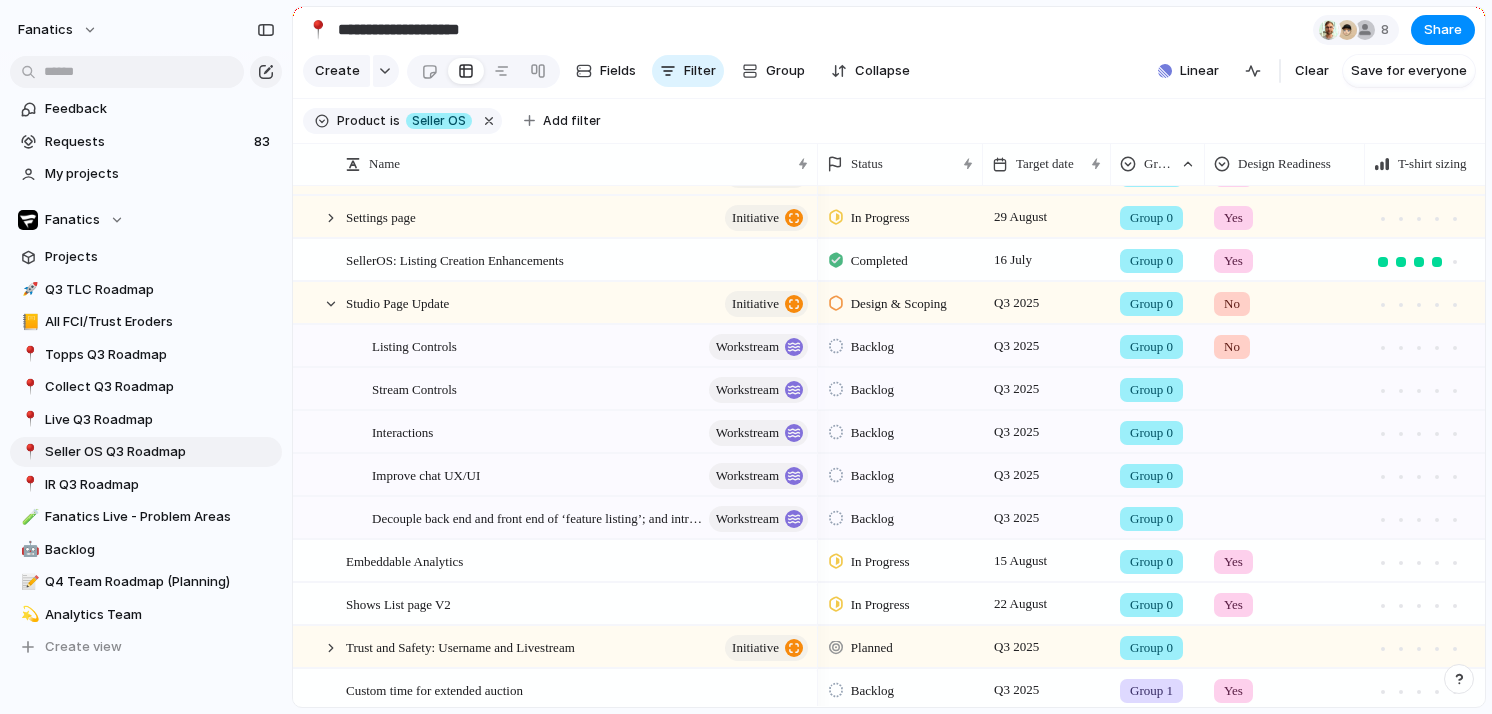 click at bounding box center (1285, 385) 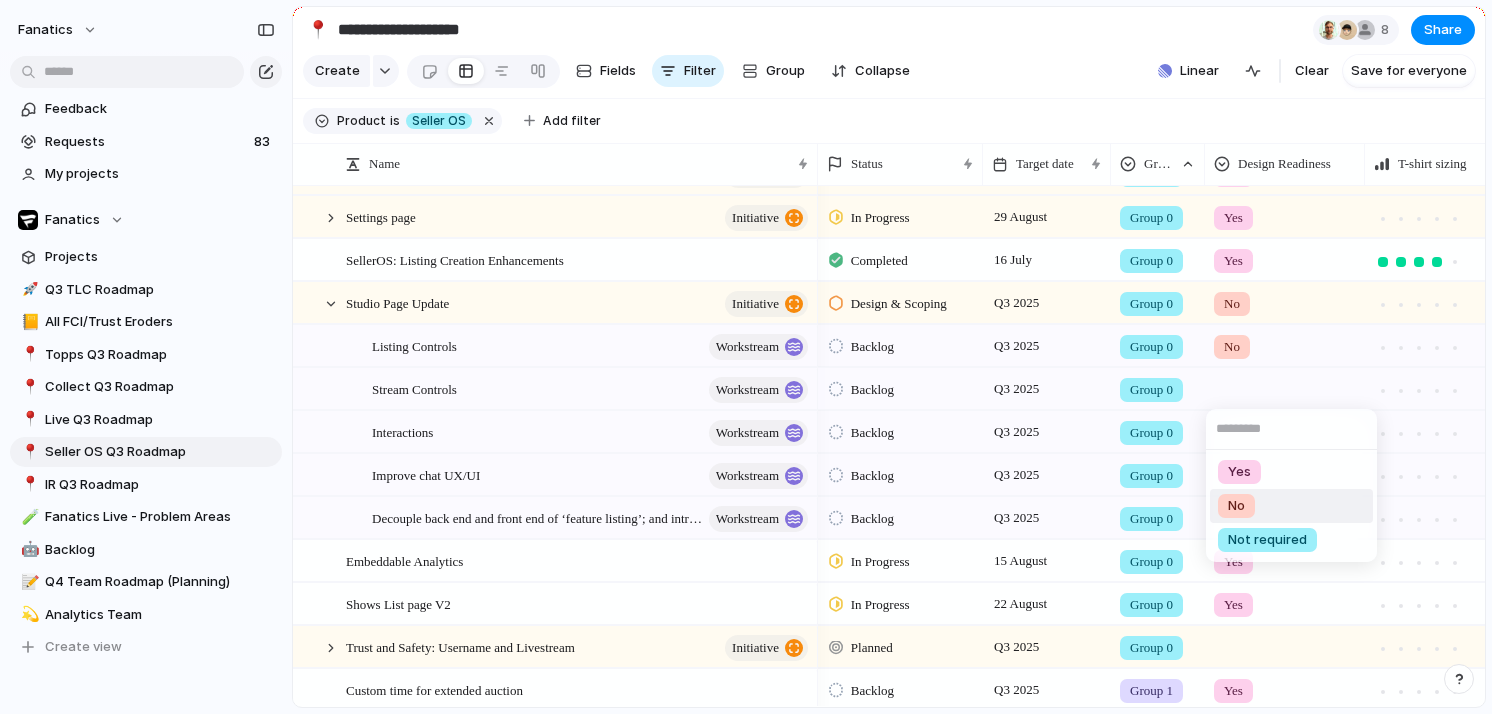 click on "No" at bounding box center (1236, 506) 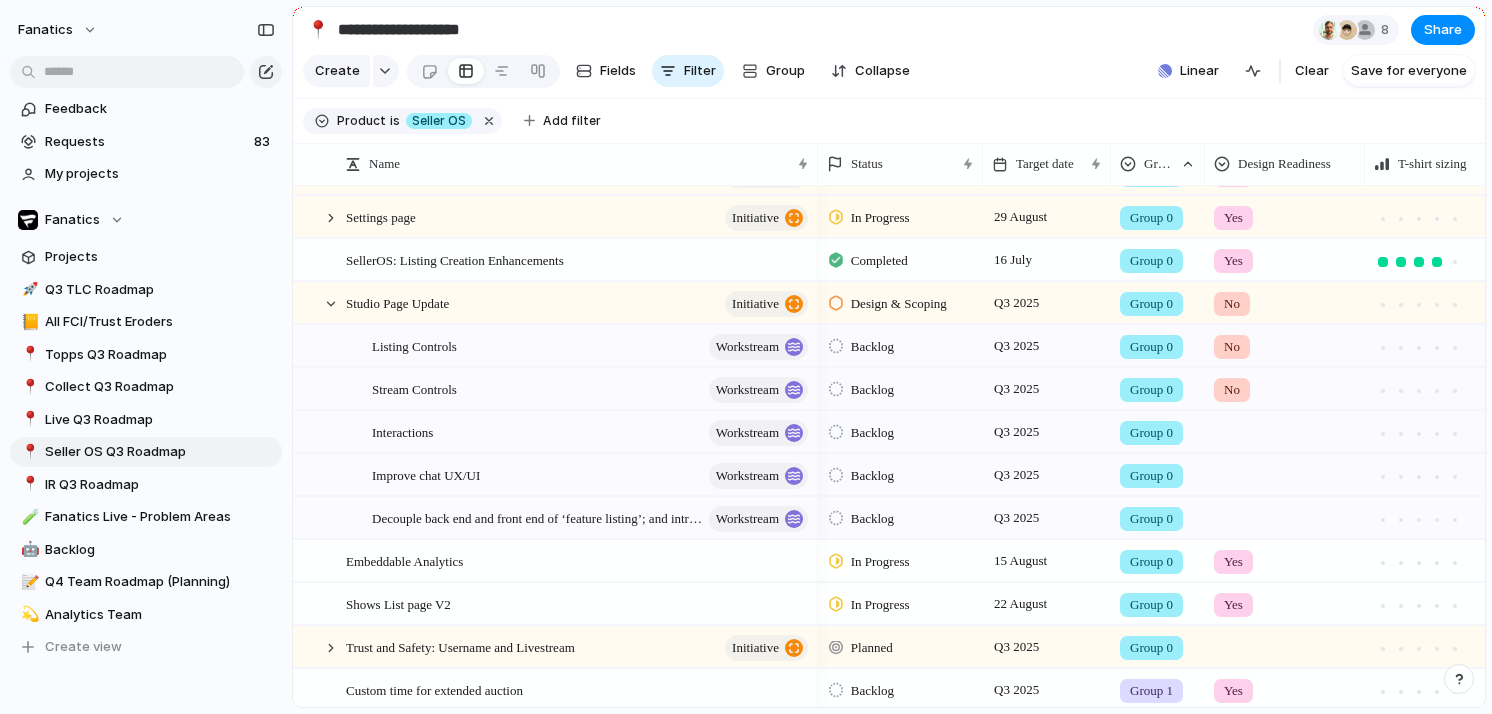 click at bounding box center [1285, 428] 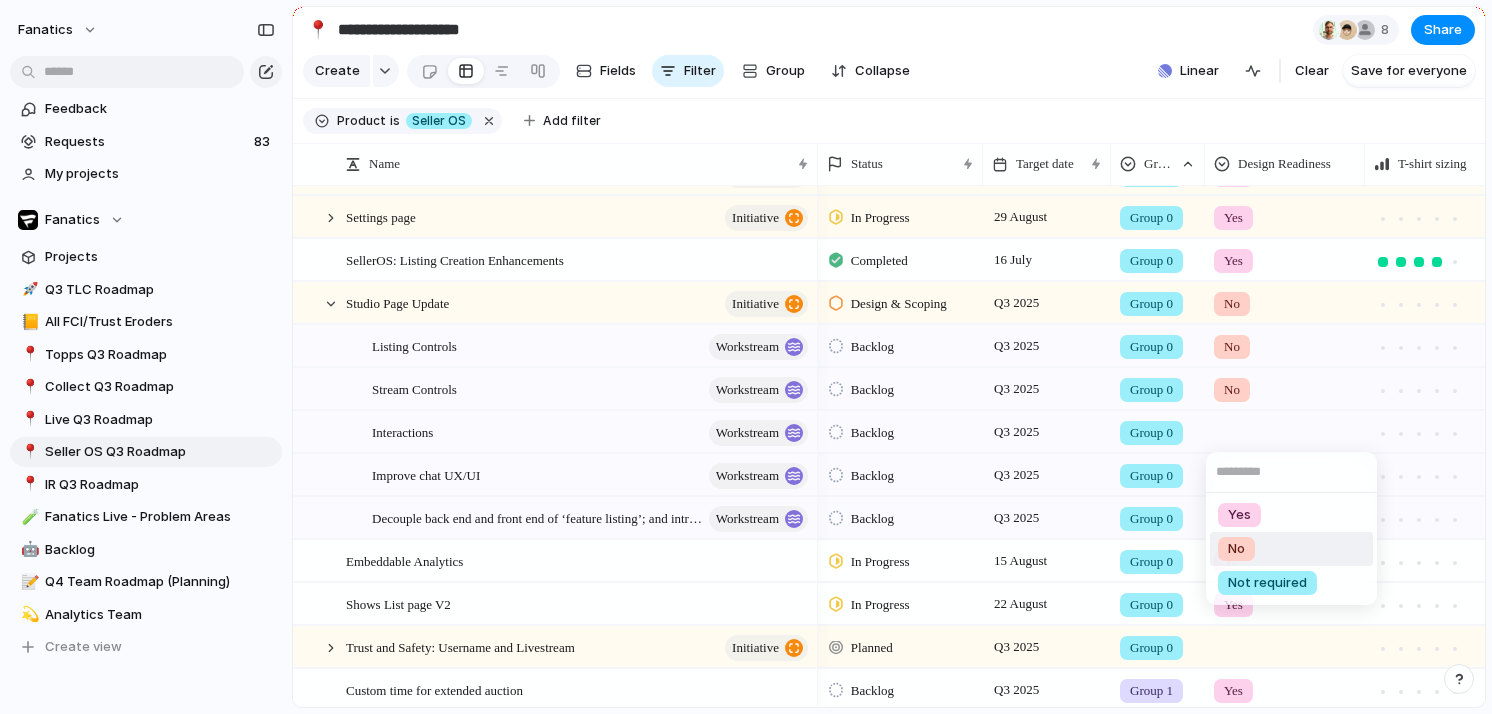 click on "No" at bounding box center (1236, 549) 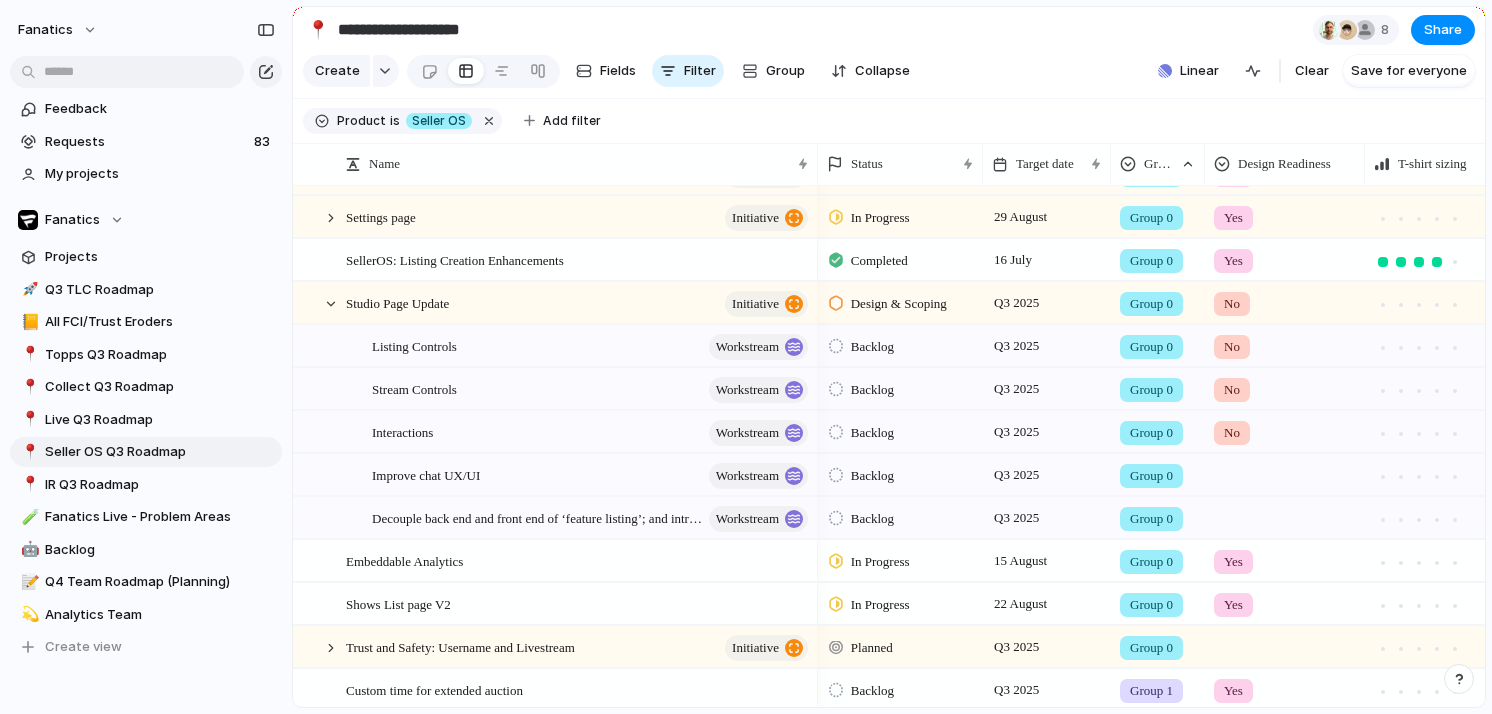 click at bounding box center (1285, 471) 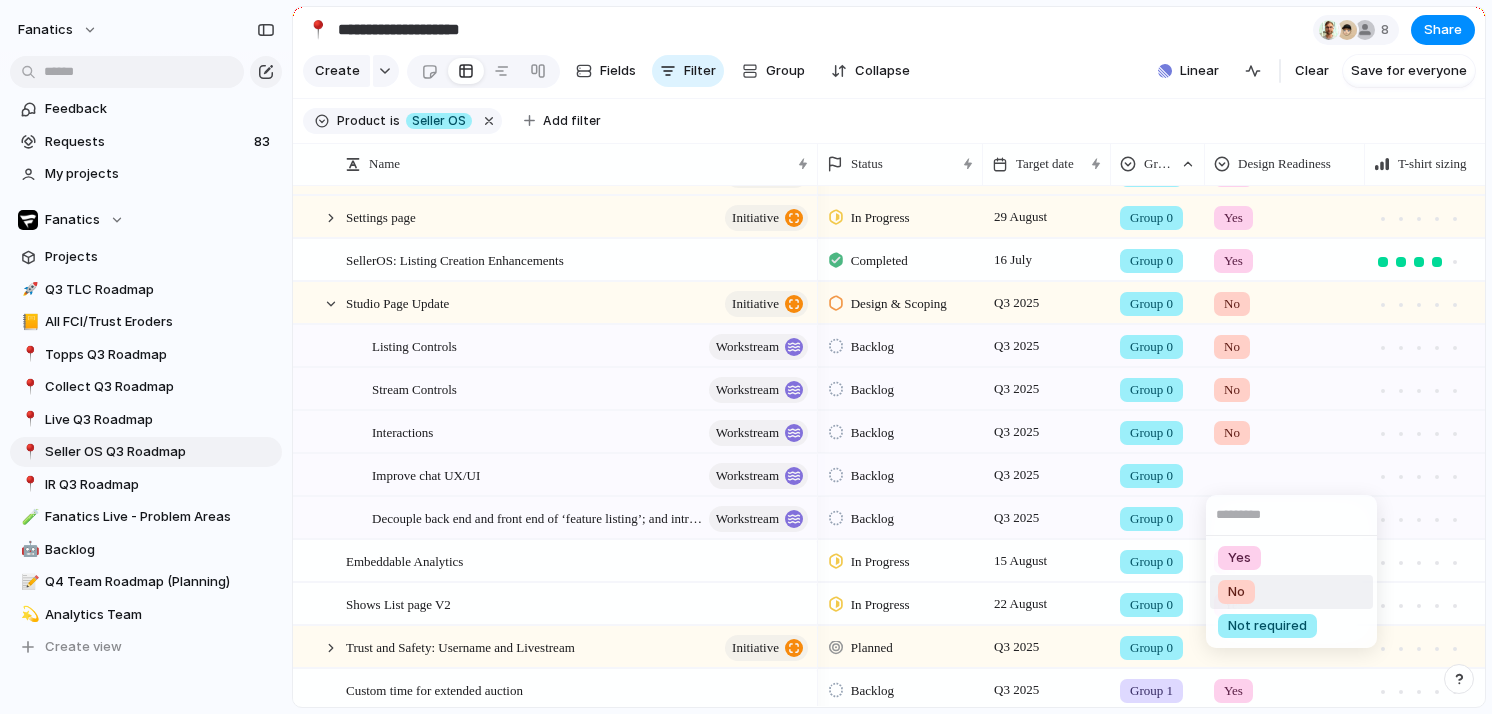 click on "No" at bounding box center (1236, 592) 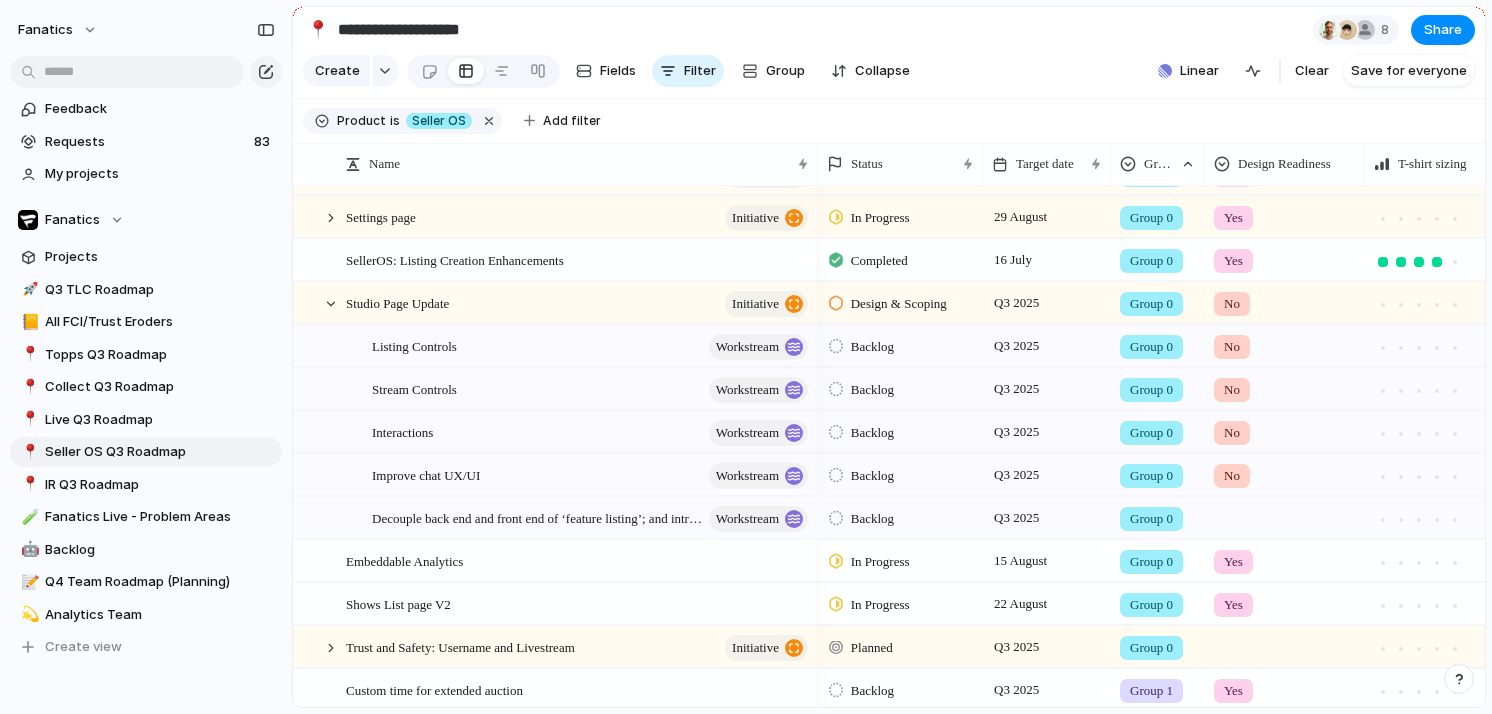 click at bounding box center (1285, 514) 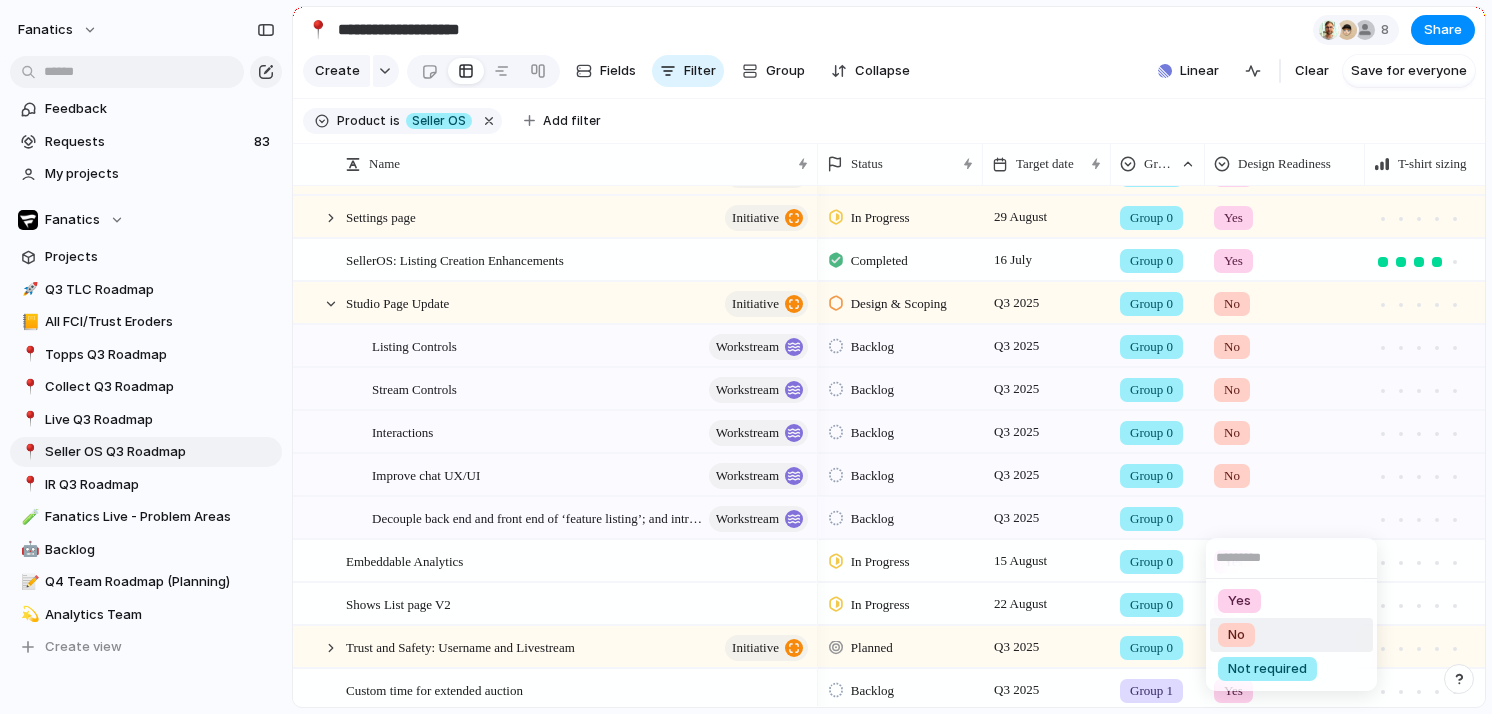 click on "No" at bounding box center (1236, 635) 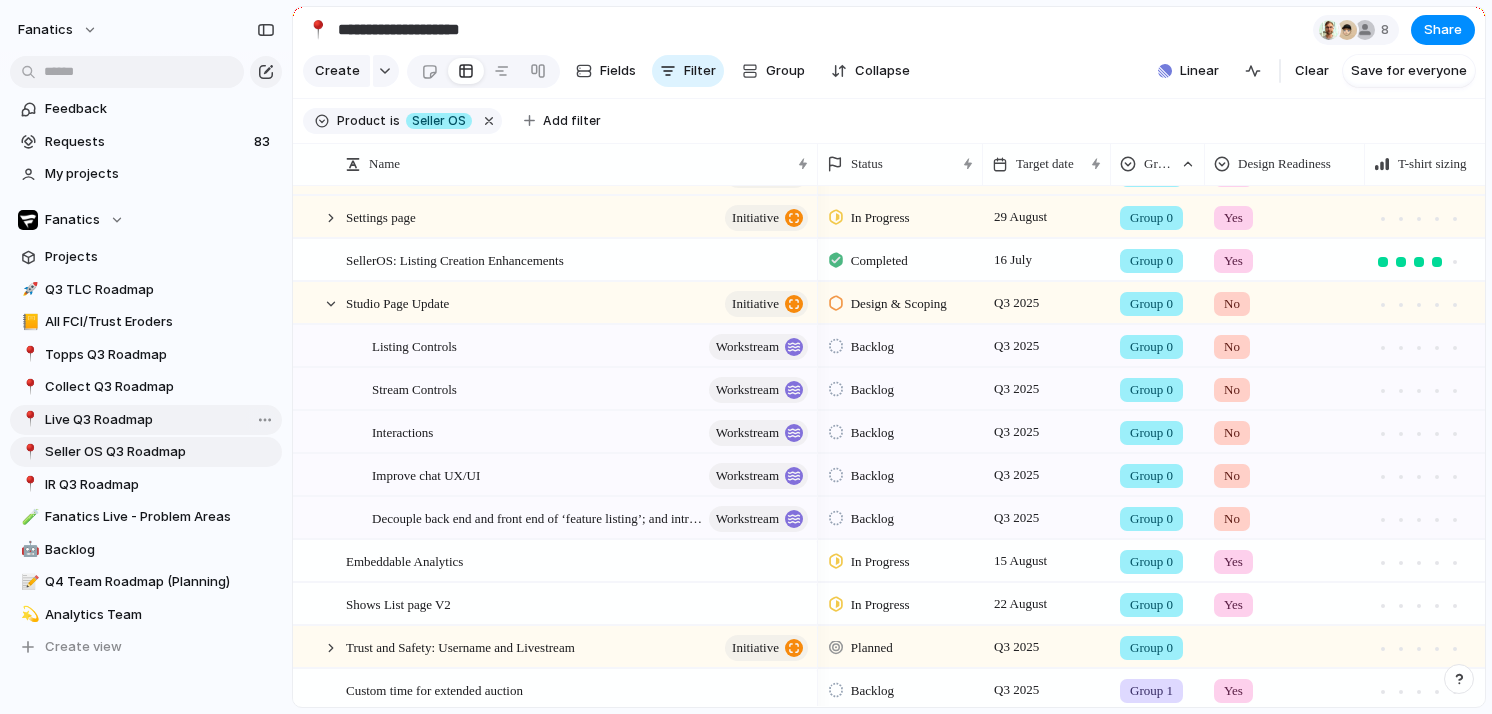 click on "📍 Live Q3 Roadmap" at bounding box center (146, 420) 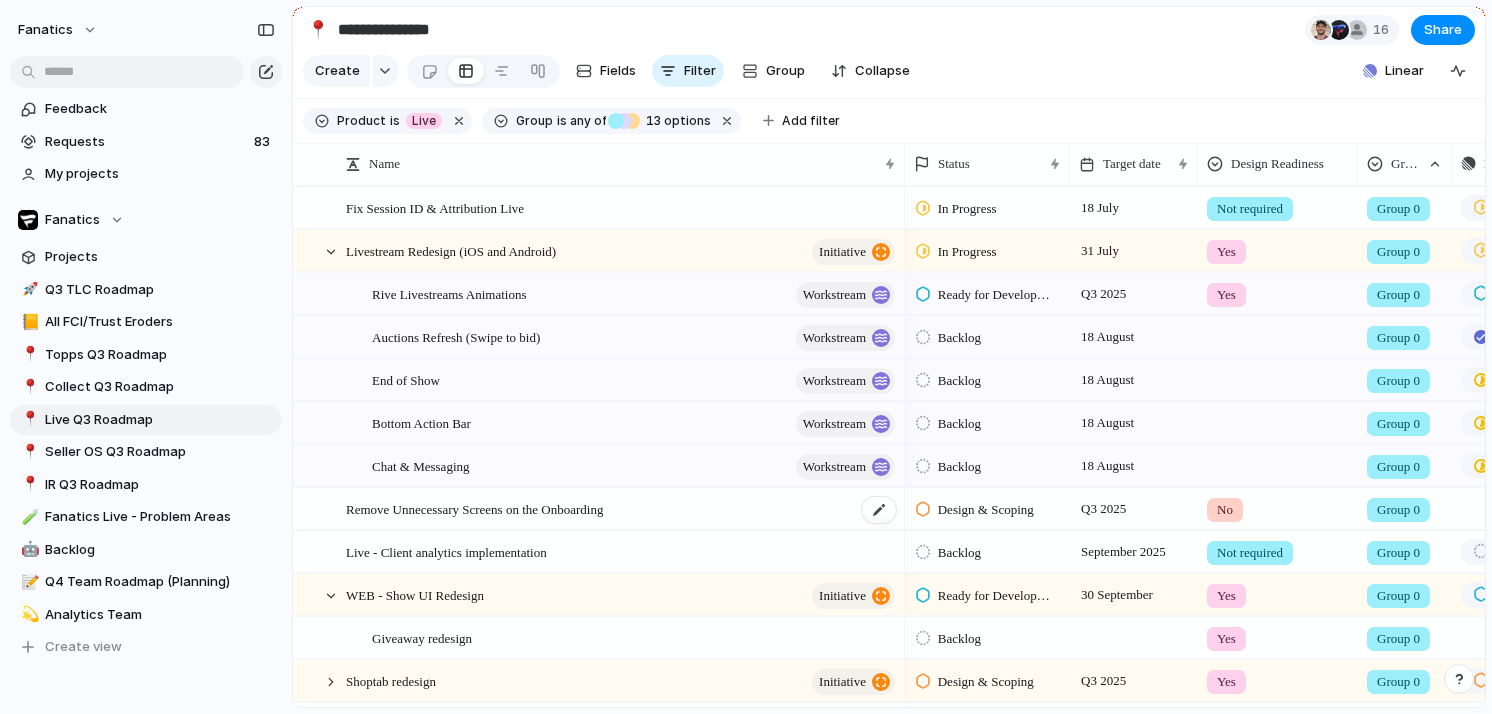 scroll, scrollTop: 43, scrollLeft: 0, axis: vertical 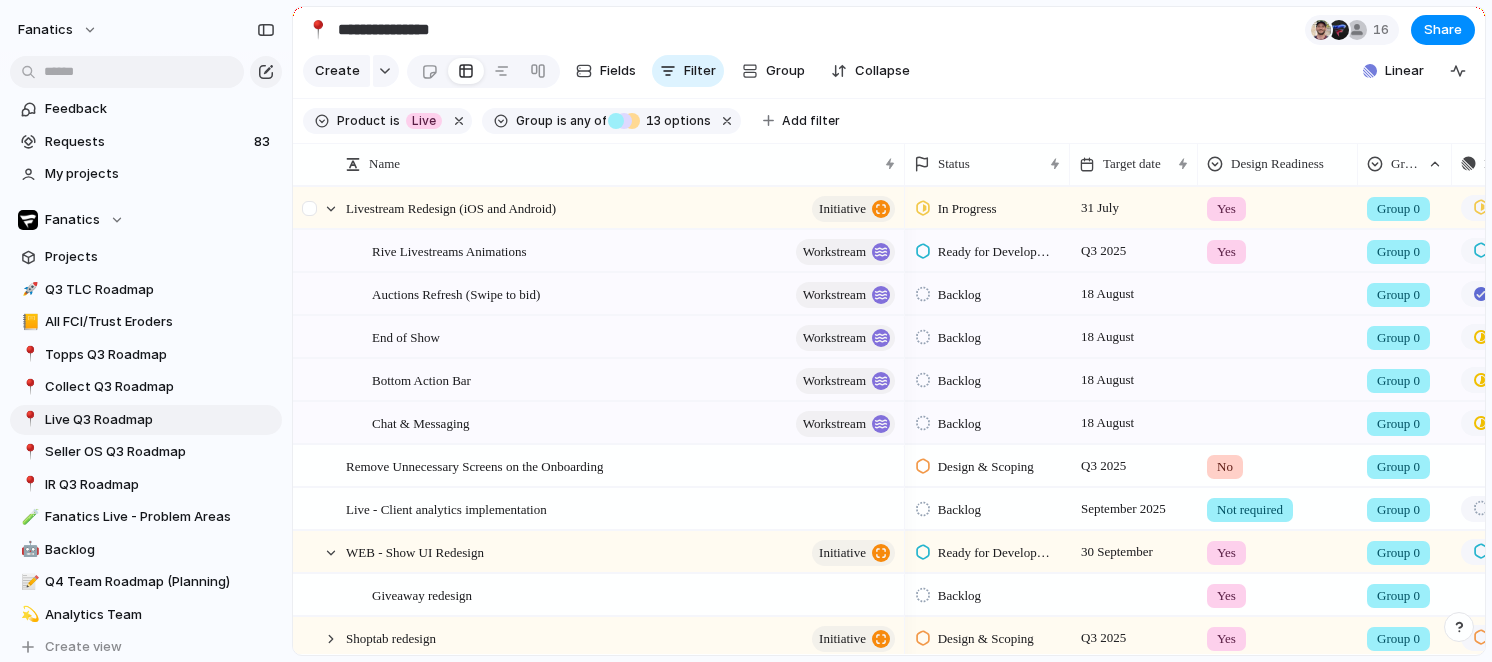 click at bounding box center (312, 215) 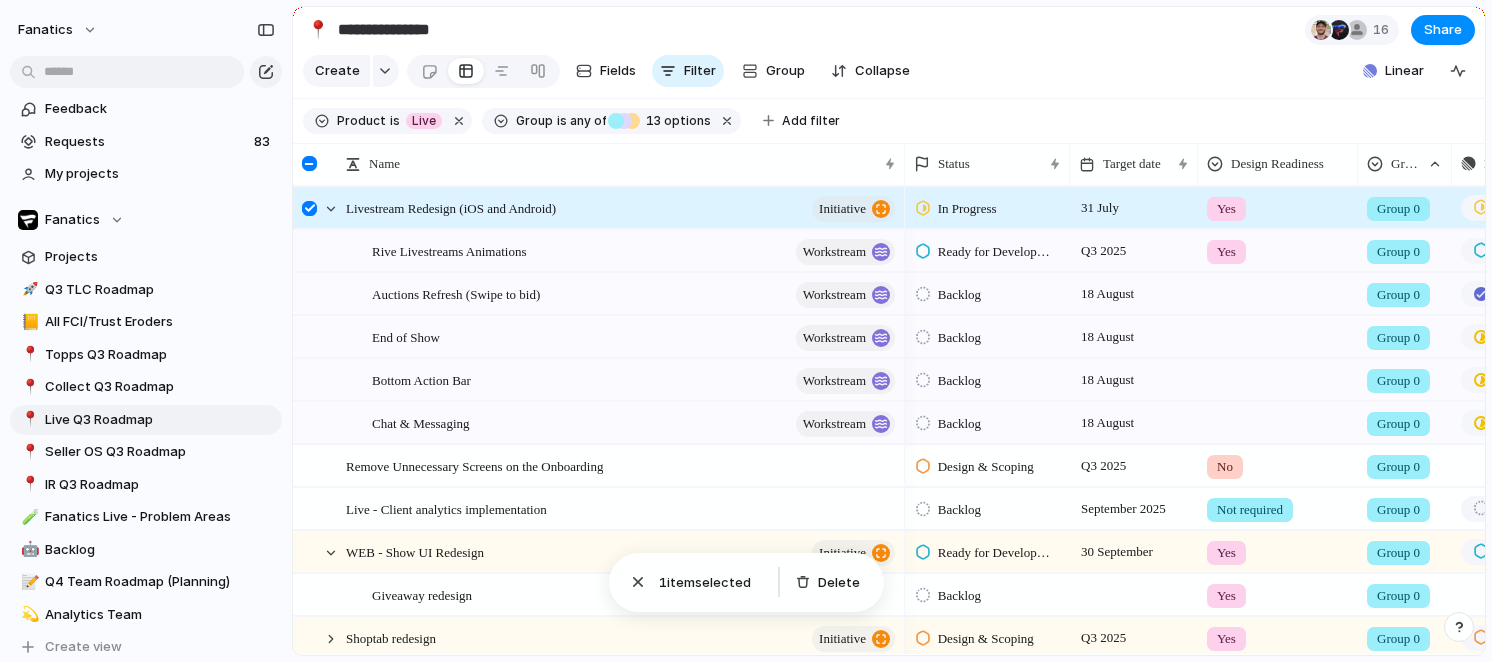 click at bounding box center [309, 208] 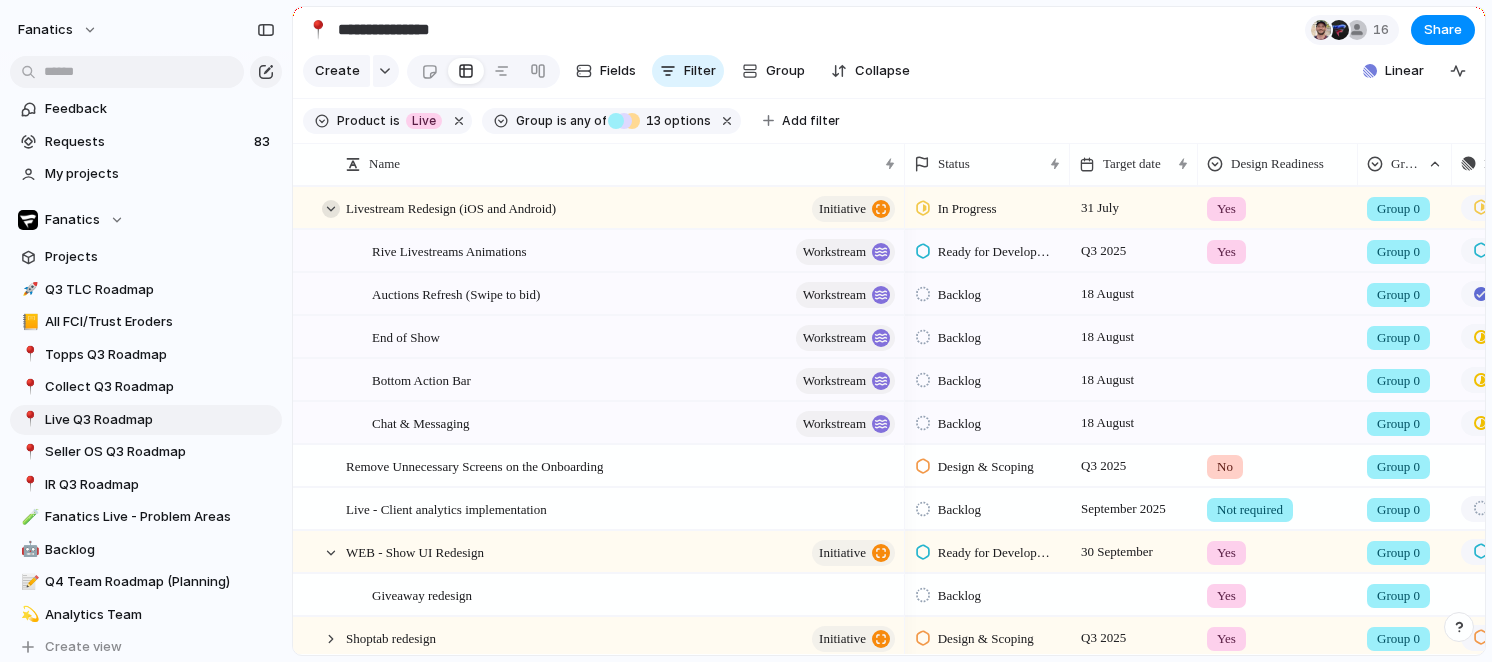 click at bounding box center (331, 209) 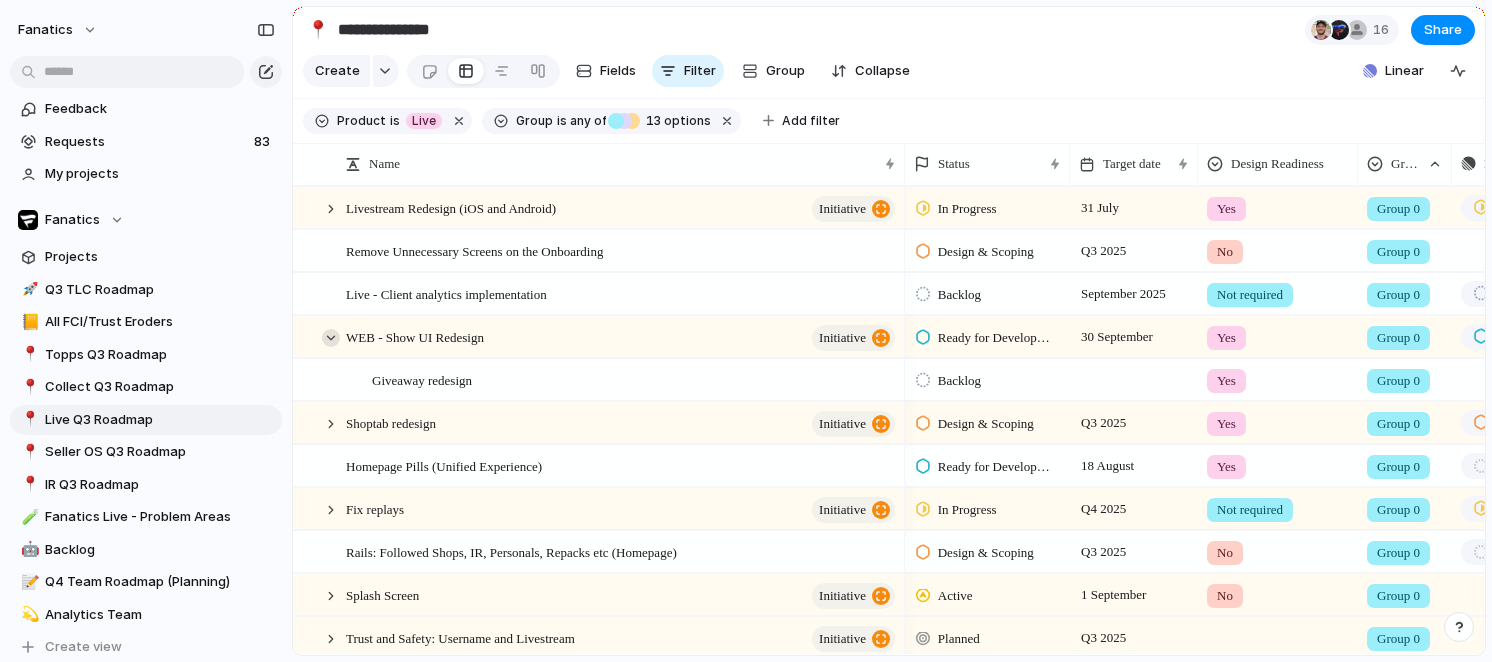 click at bounding box center [331, 338] 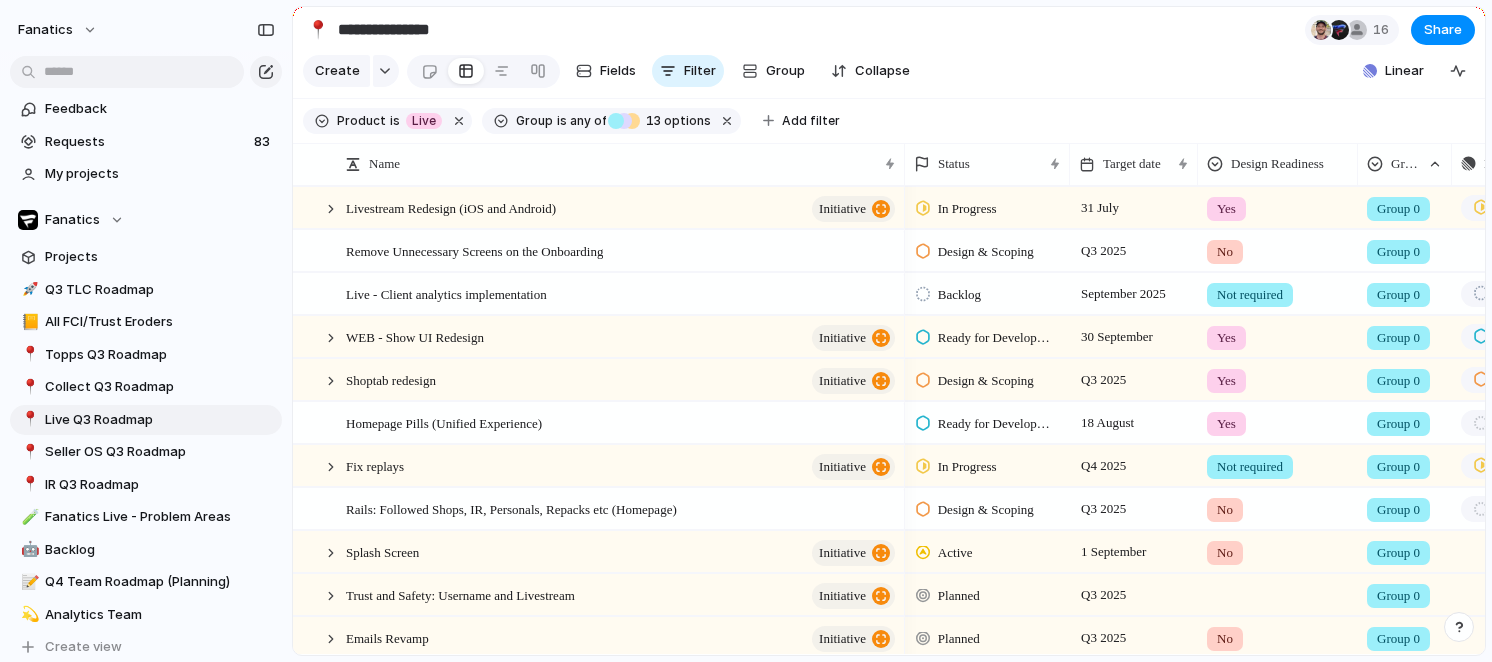 scroll, scrollTop: 0, scrollLeft: 0, axis: both 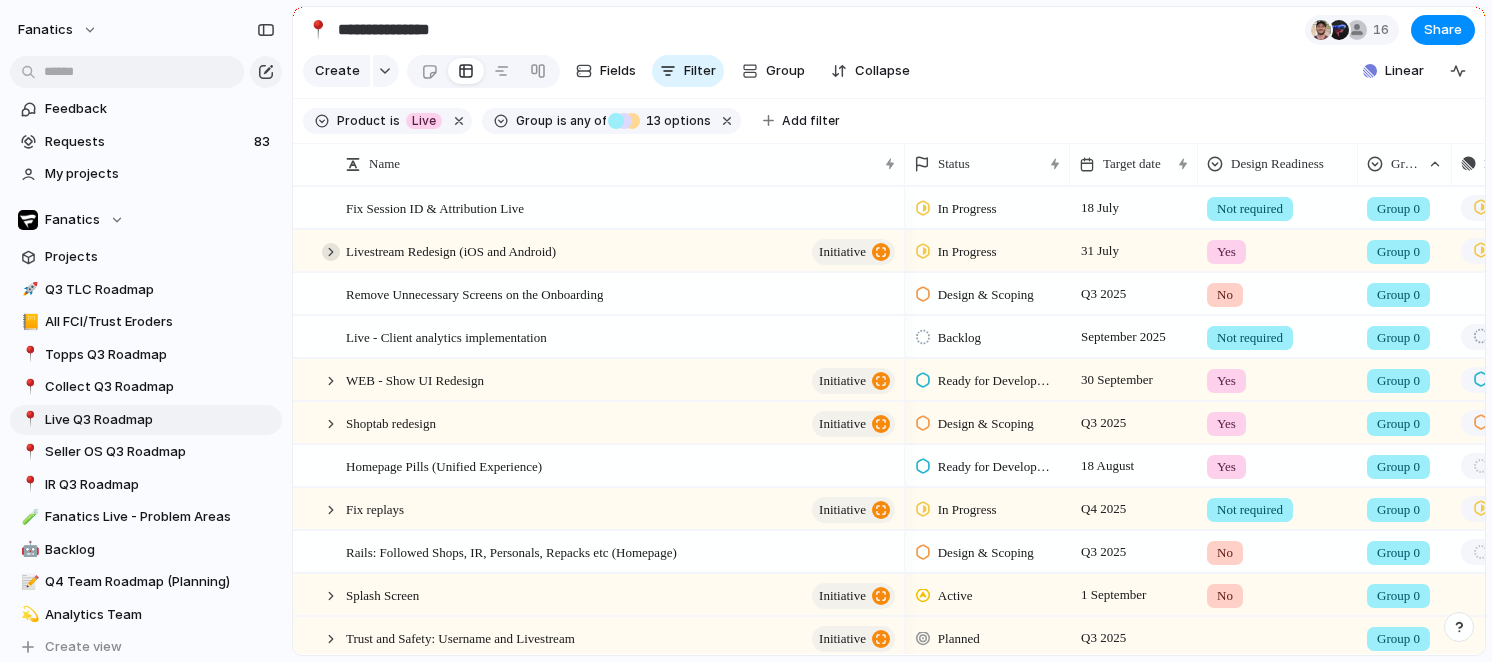 click at bounding box center [331, 252] 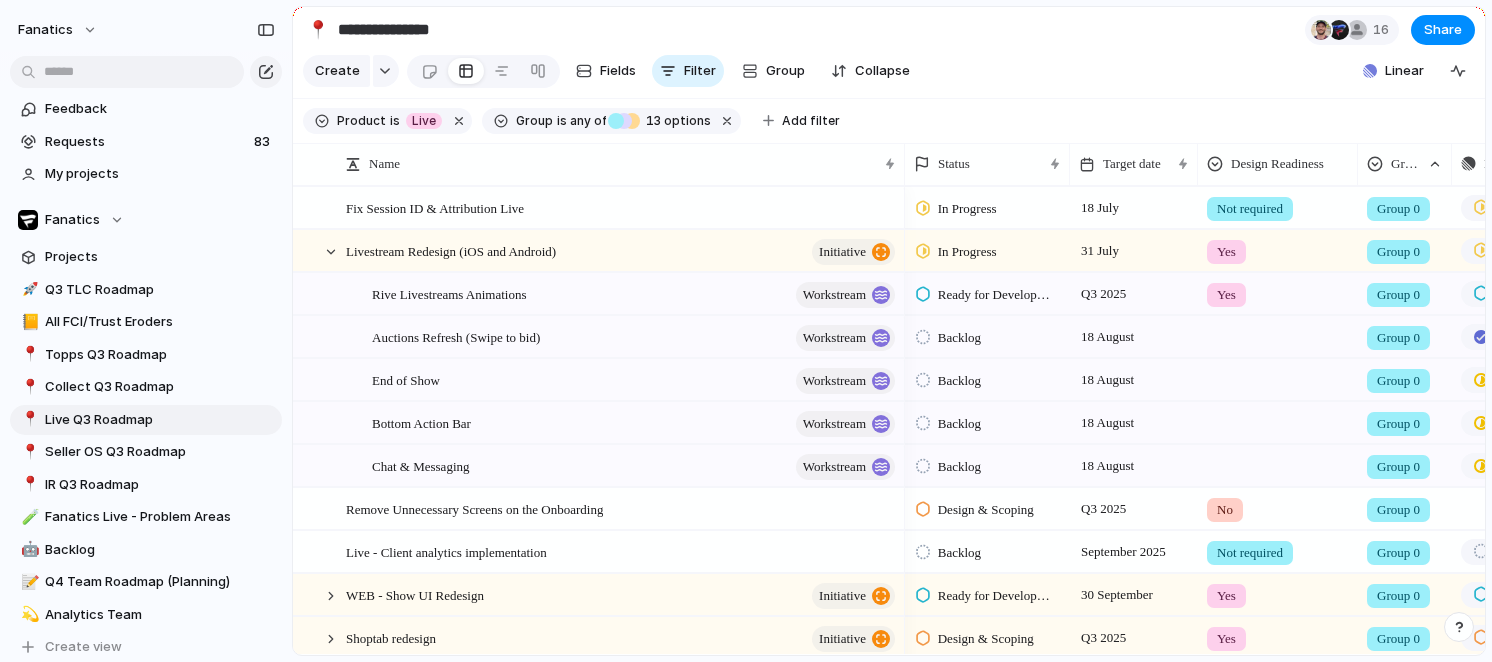 scroll, scrollTop: 0, scrollLeft: 33, axis: horizontal 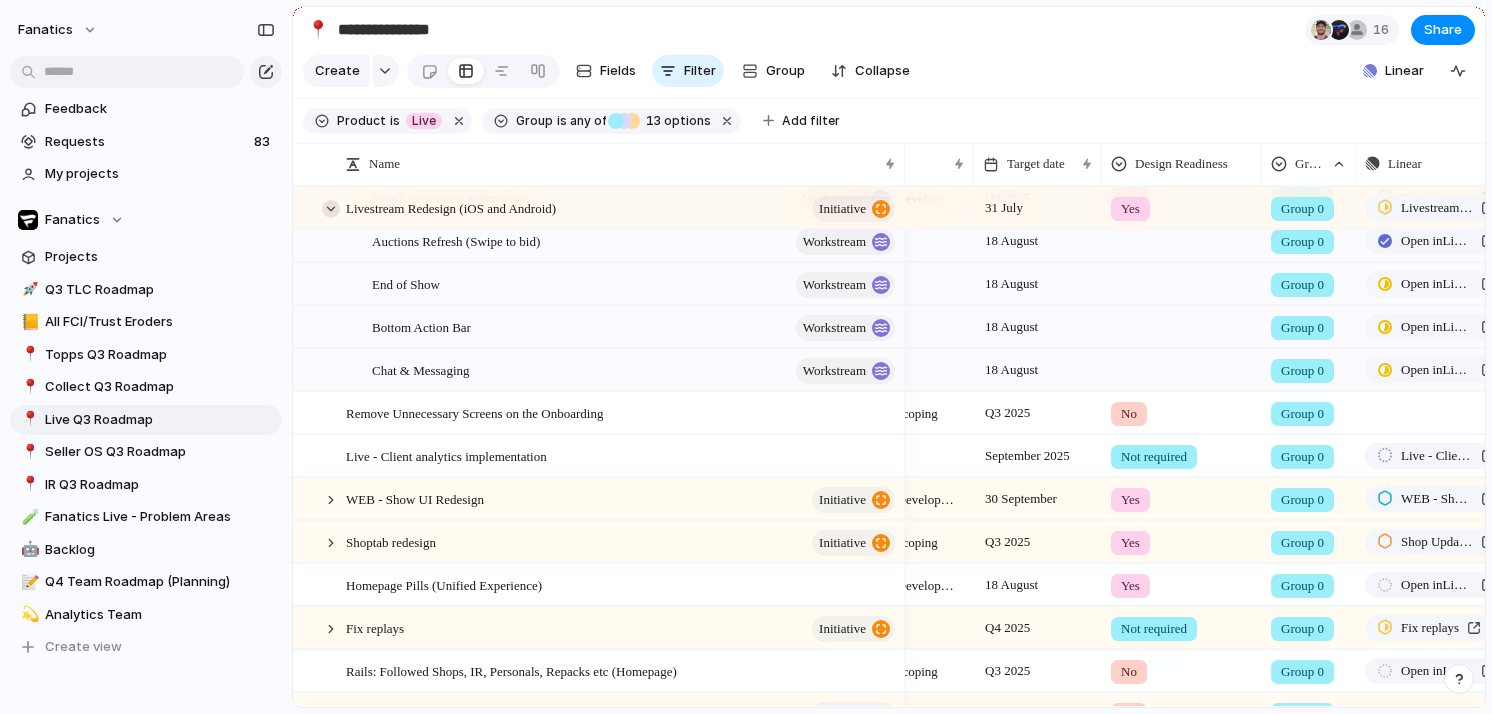 click at bounding box center (331, 209) 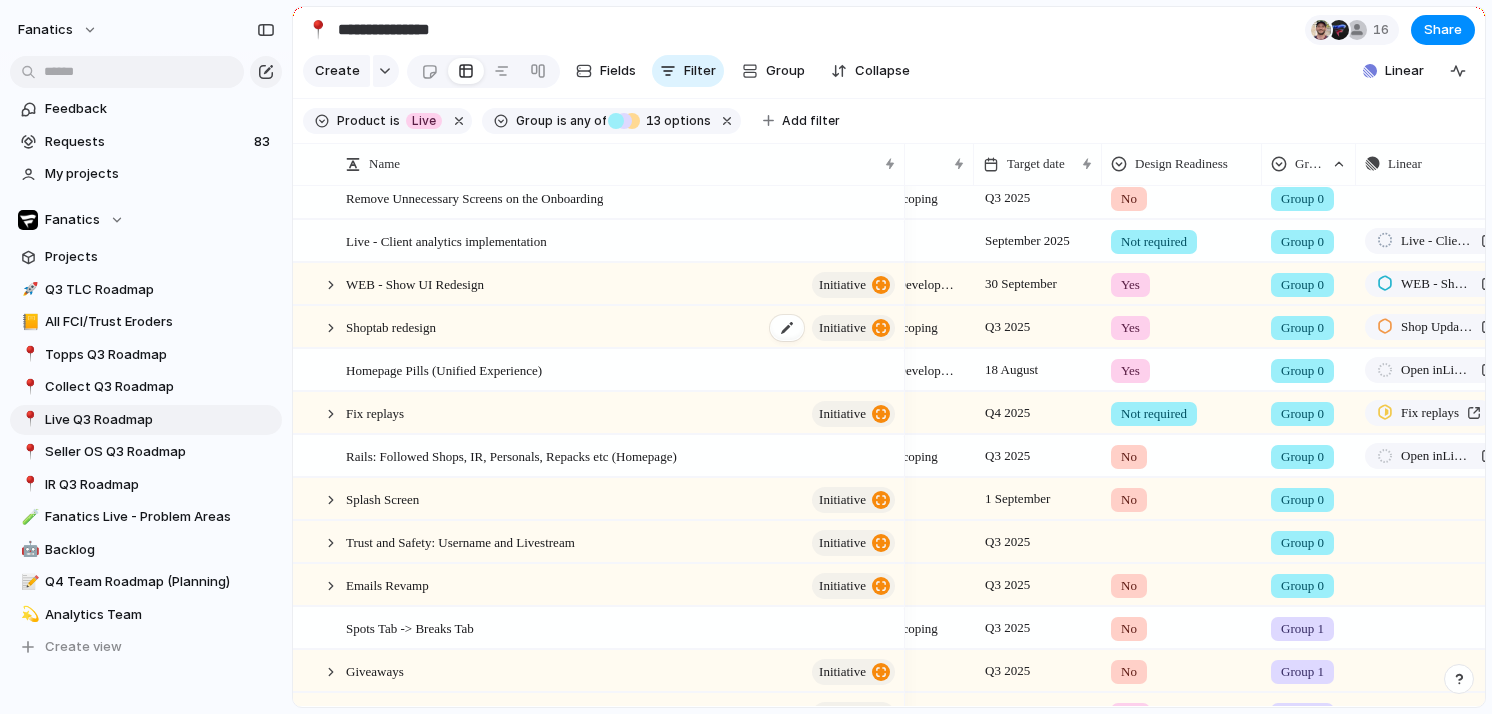 scroll, scrollTop: 44, scrollLeft: 0, axis: vertical 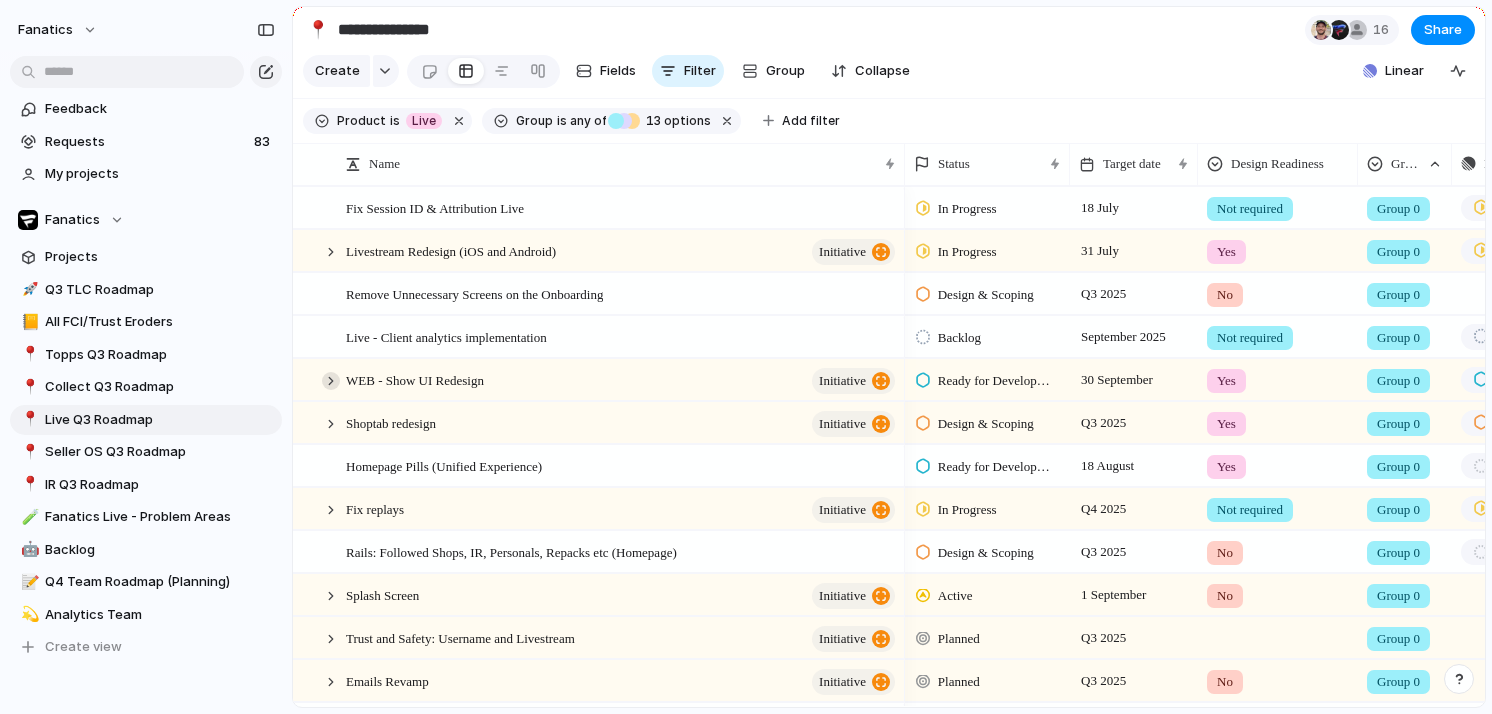 click at bounding box center [331, 381] 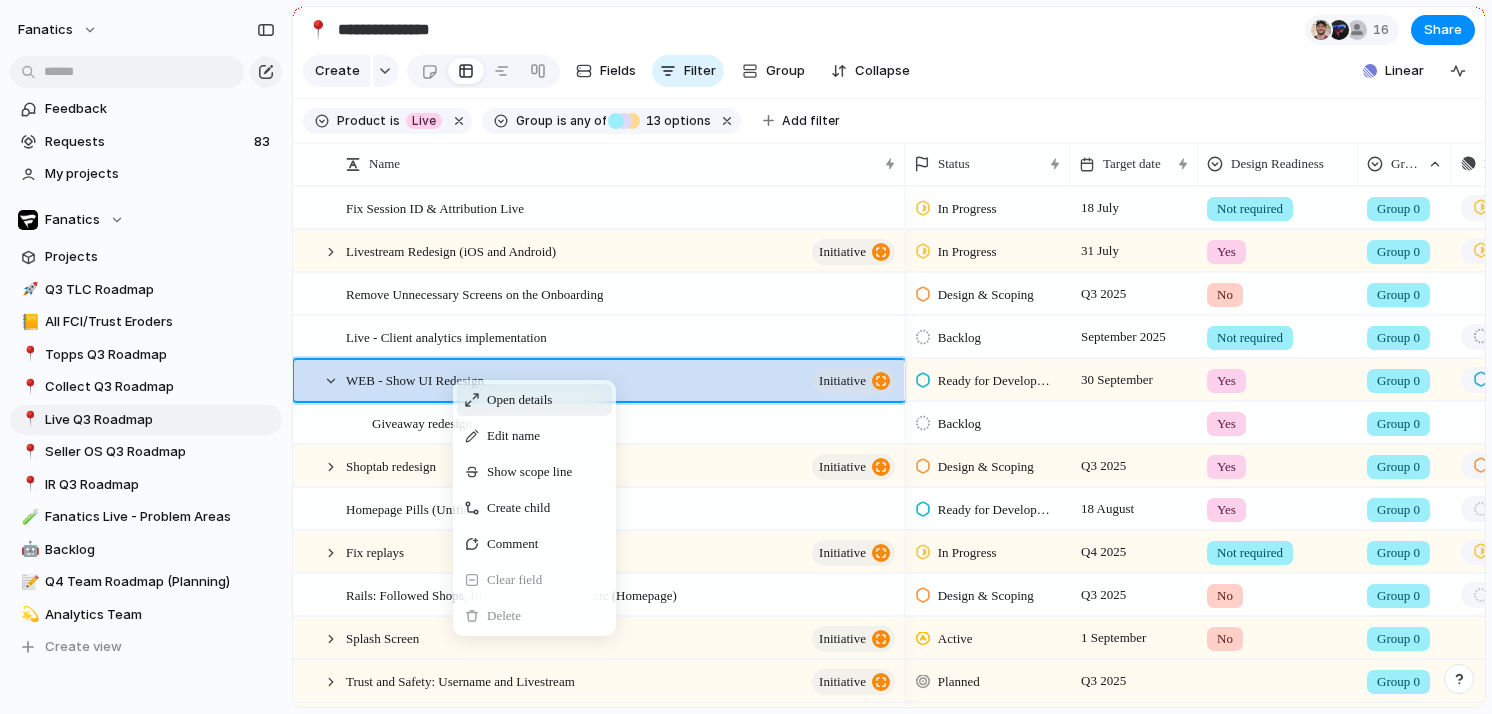 click on "Giveaway redesign" at bounding box center [422, 422] 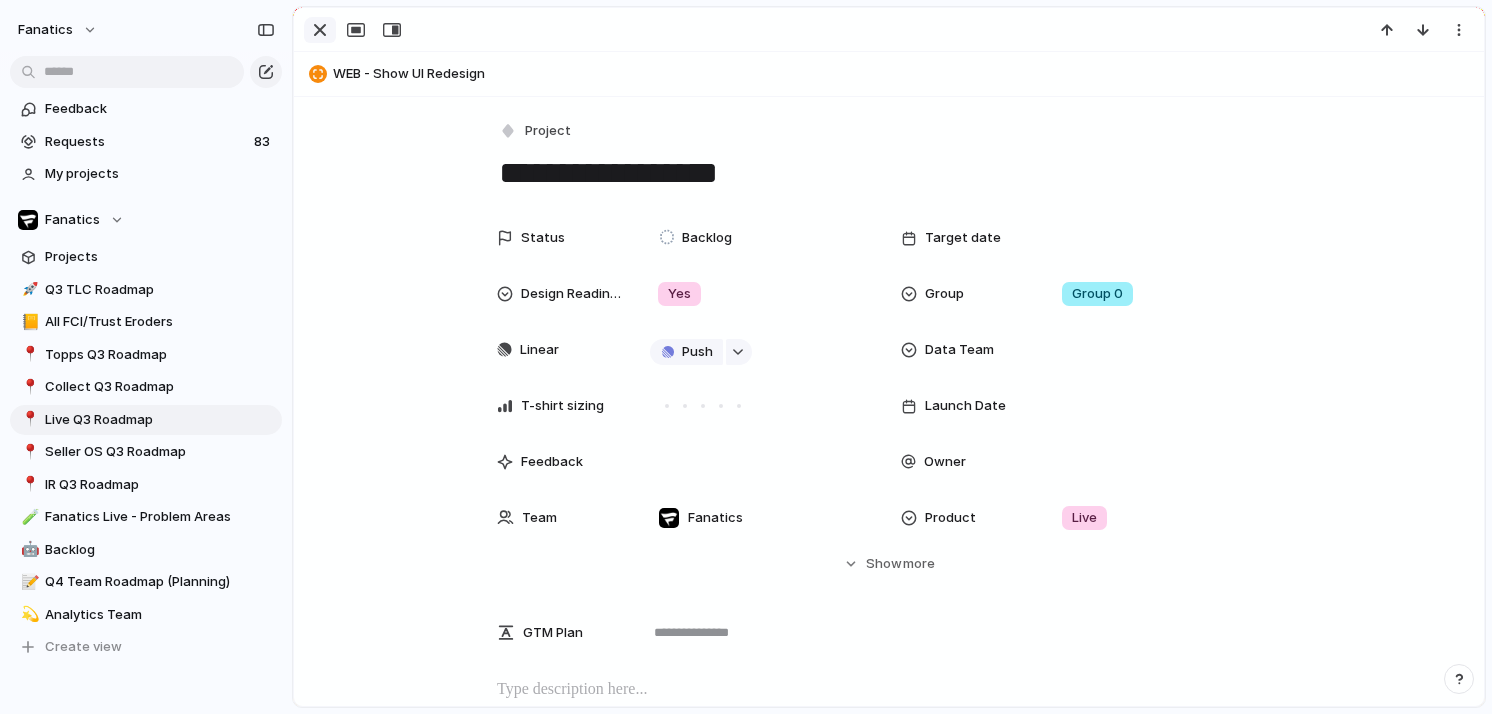 click at bounding box center [320, 30] 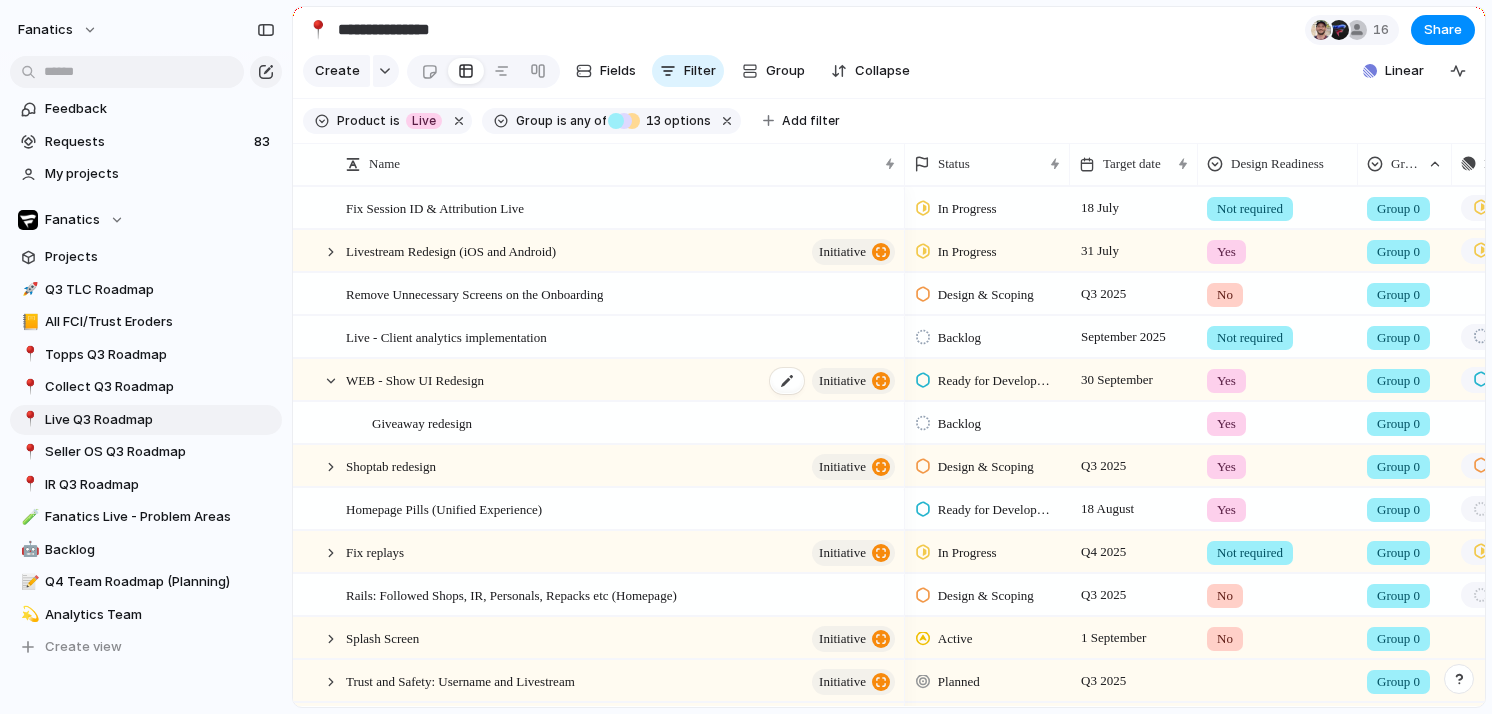 click on "WEB - Show UI Redesign" at bounding box center (415, 379) 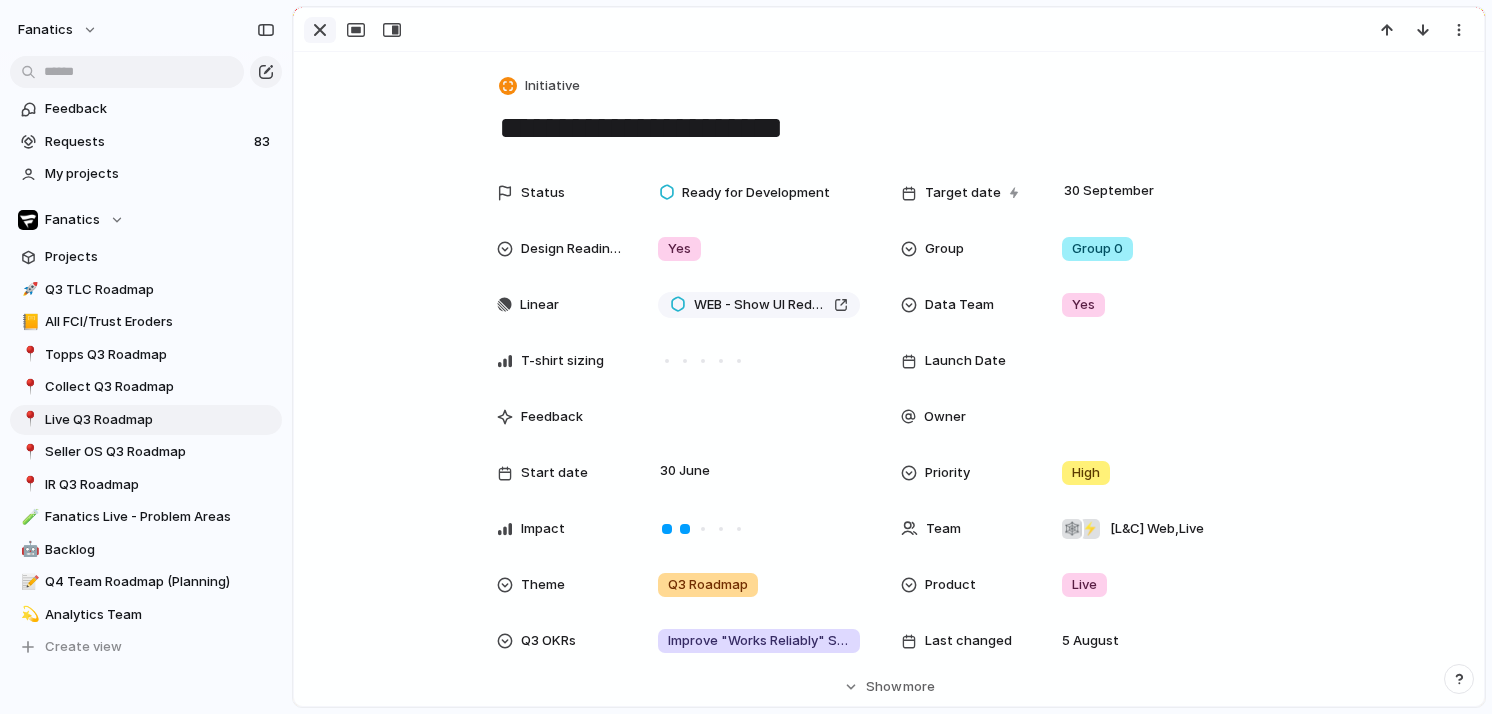 click at bounding box center [320, 30] 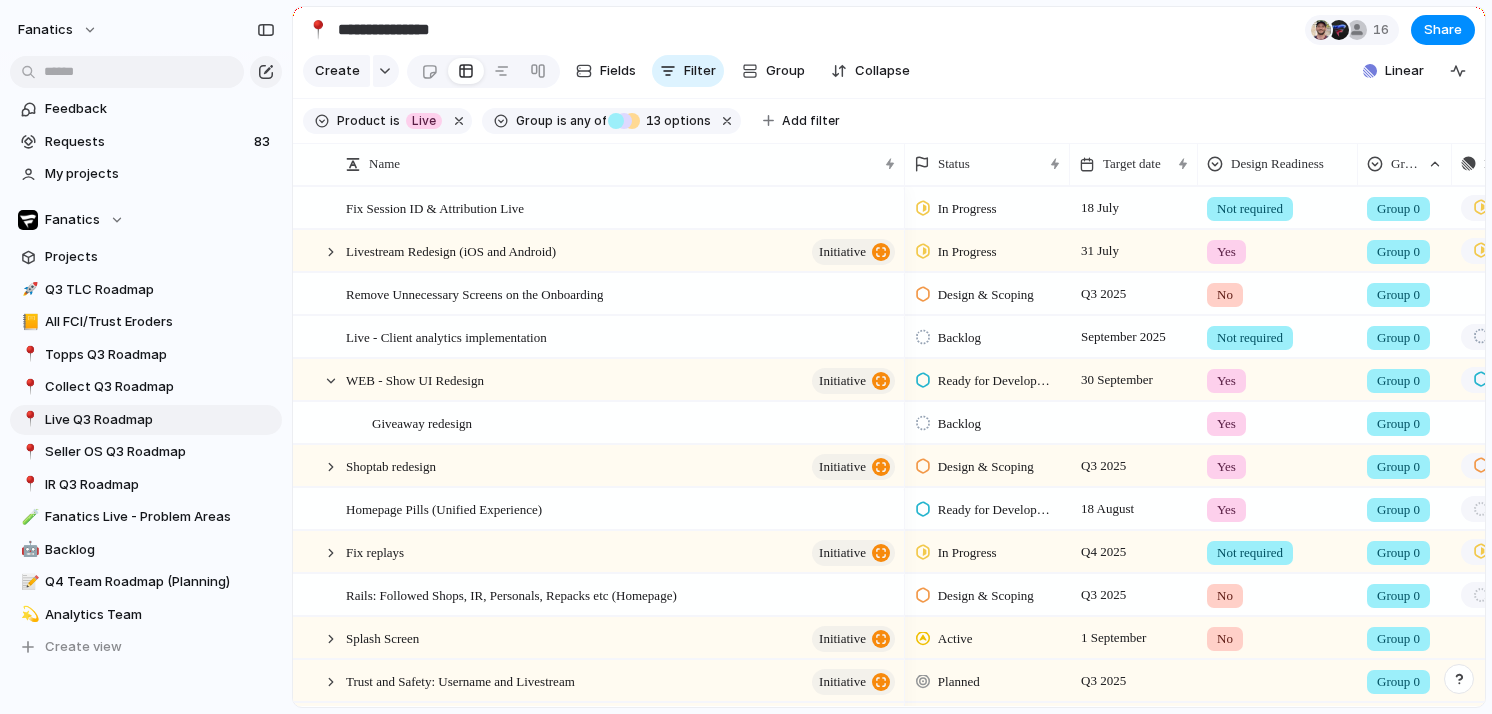 scroll, scrollTop: 0, scrollLeft: 347, axis: horizontal 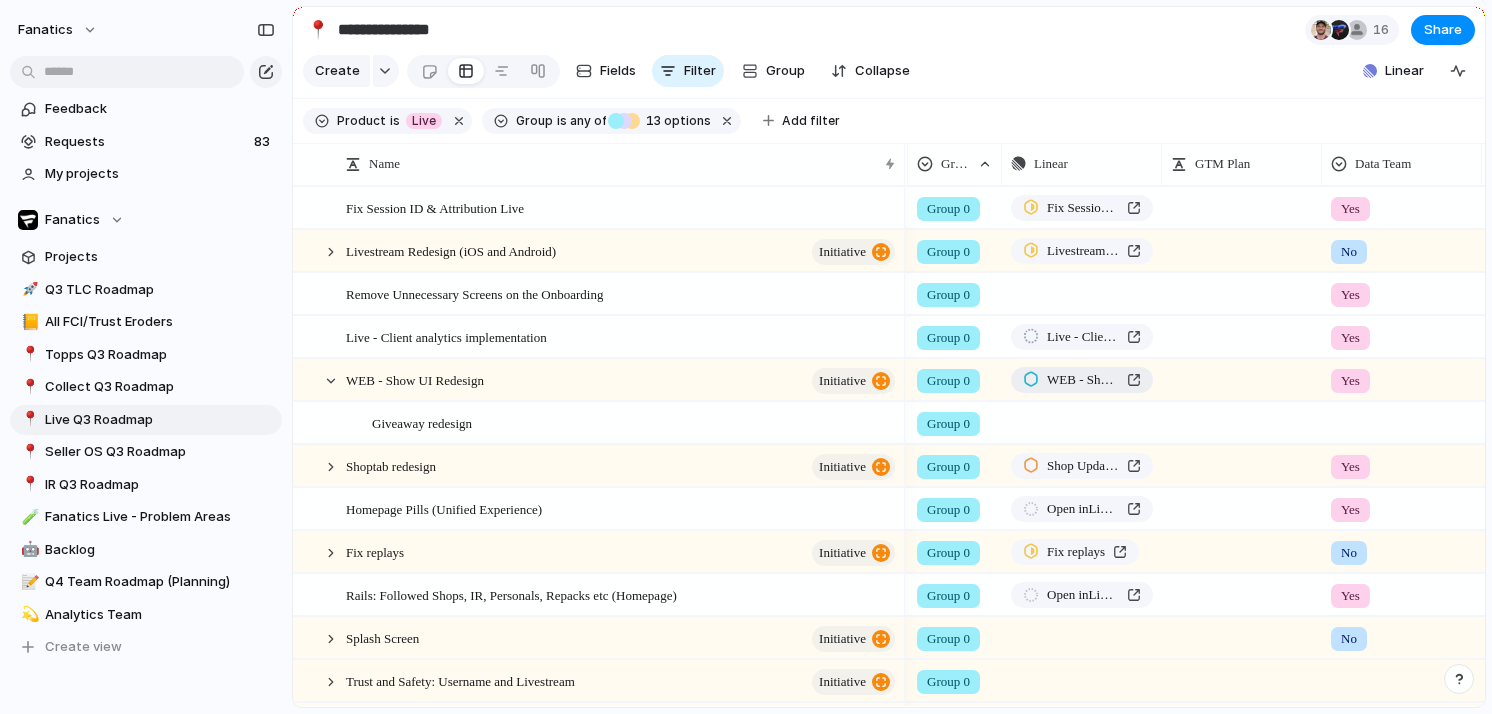 click on "WEB - Show UI Redesign" at bounding box center (1083, 380) 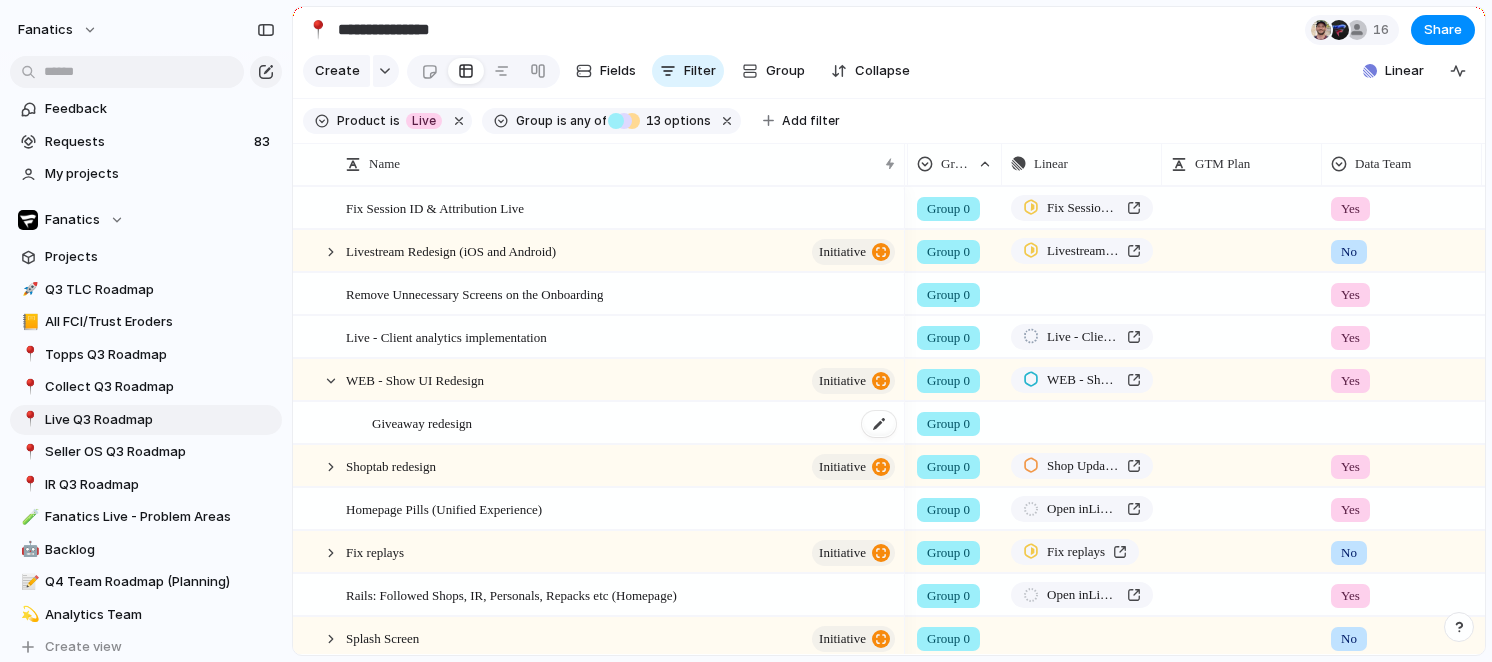 scroll, scrollTop: 92, scrollLeft: 0, axis: vertical 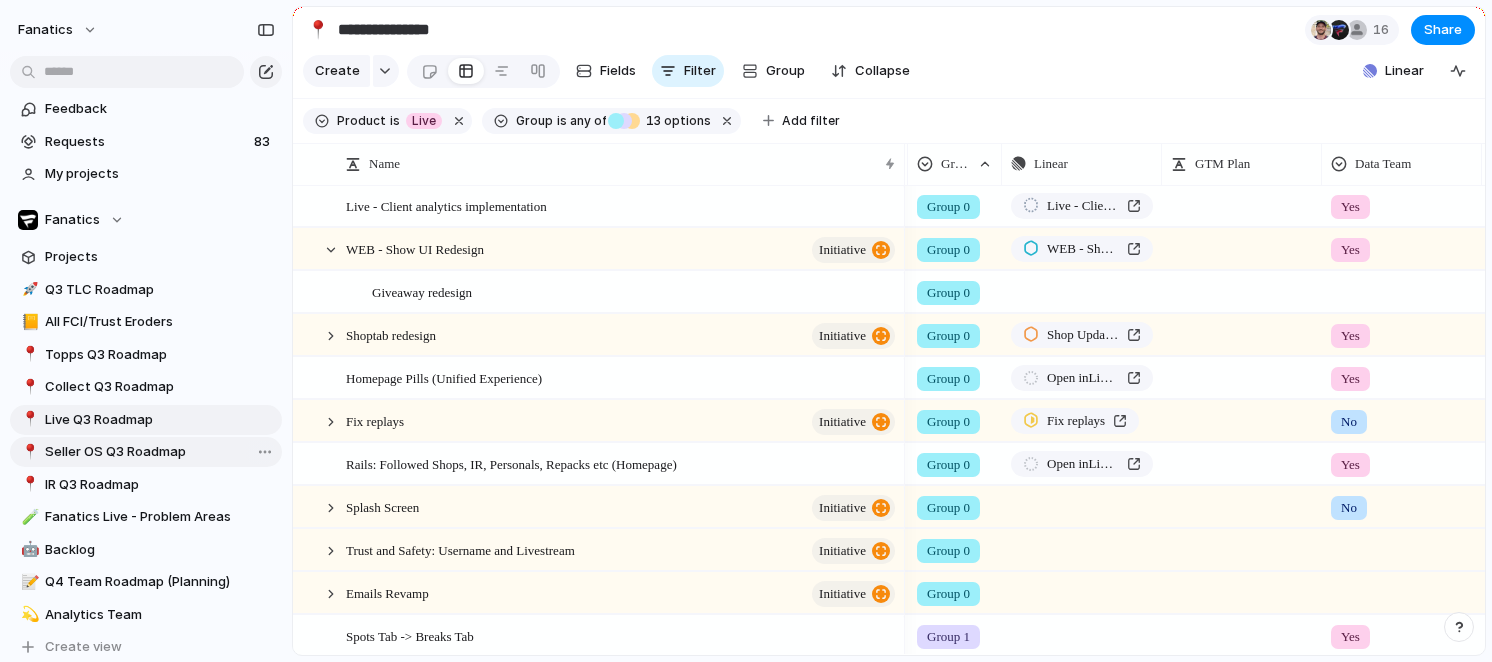 click on "Seller OS Q3 Roadmap" at bounding box center [160, 452] 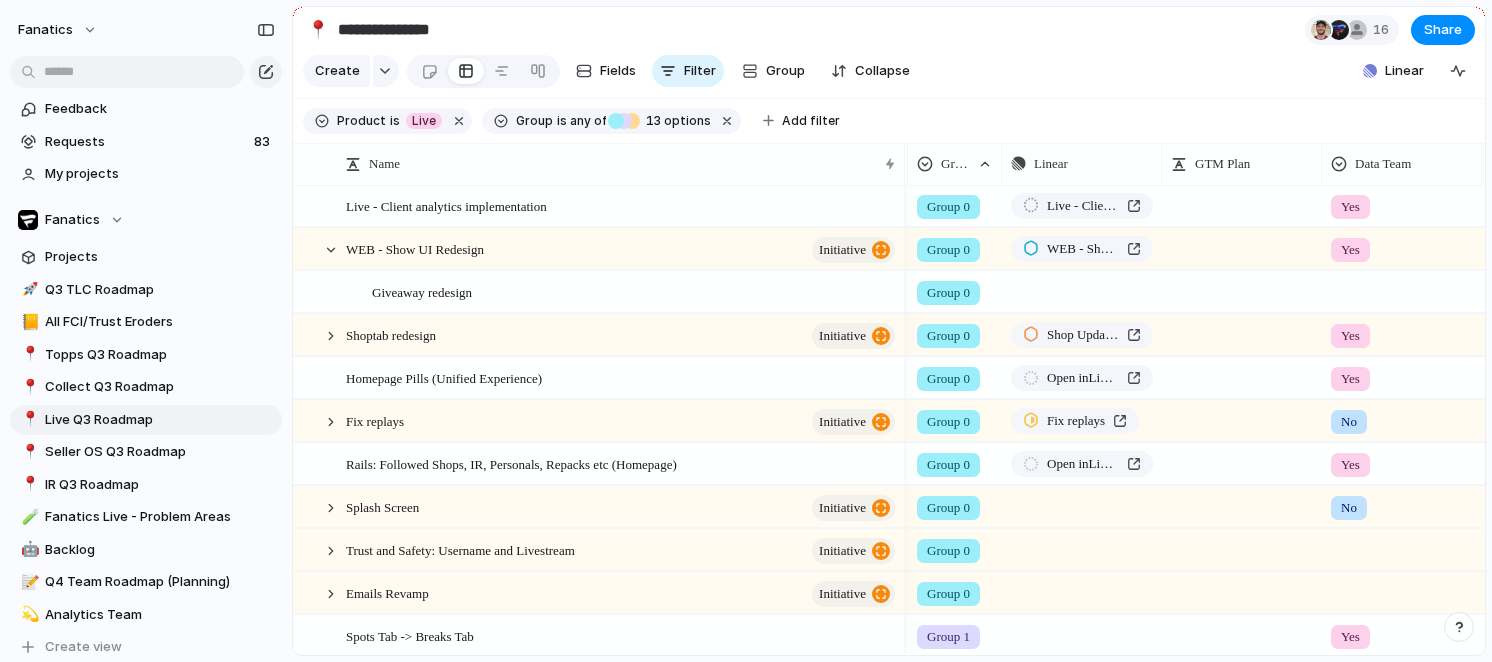 type on "**********" 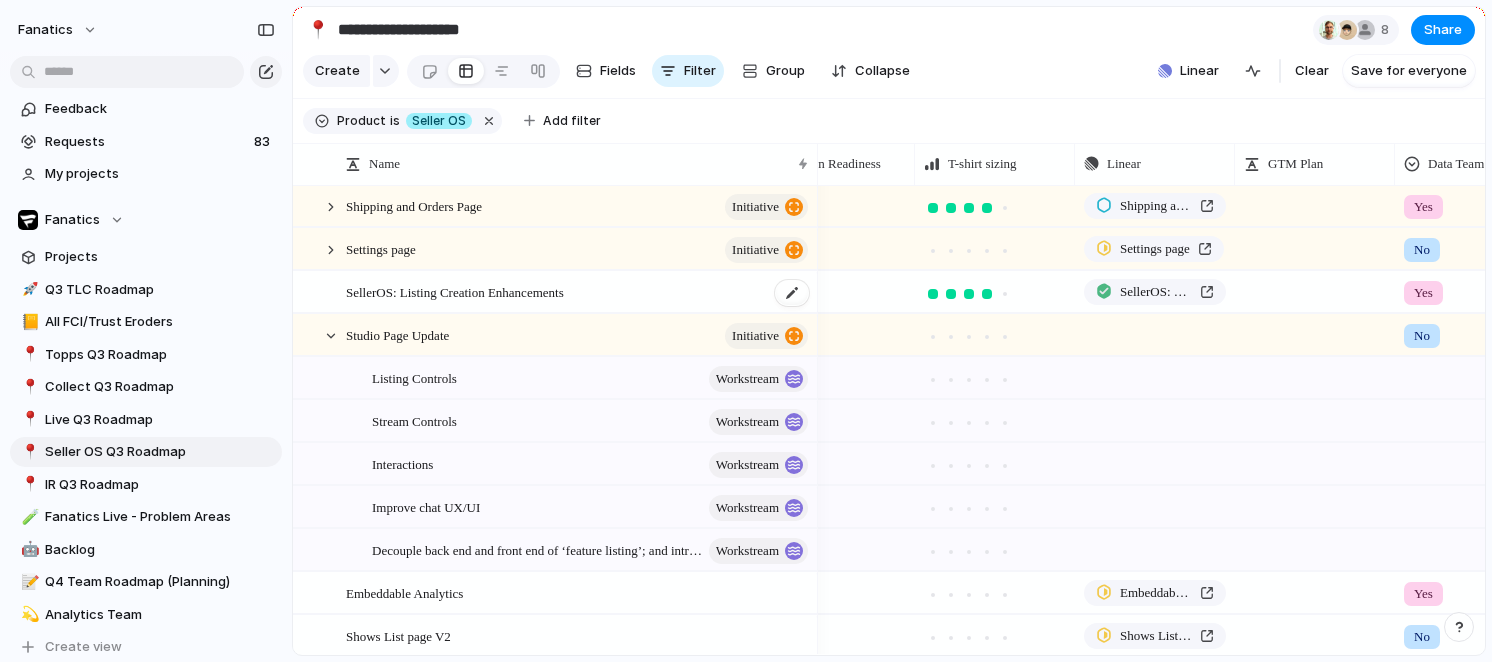 scroll, scrollTop: 34, scrollLeft: 0, axis: vertical 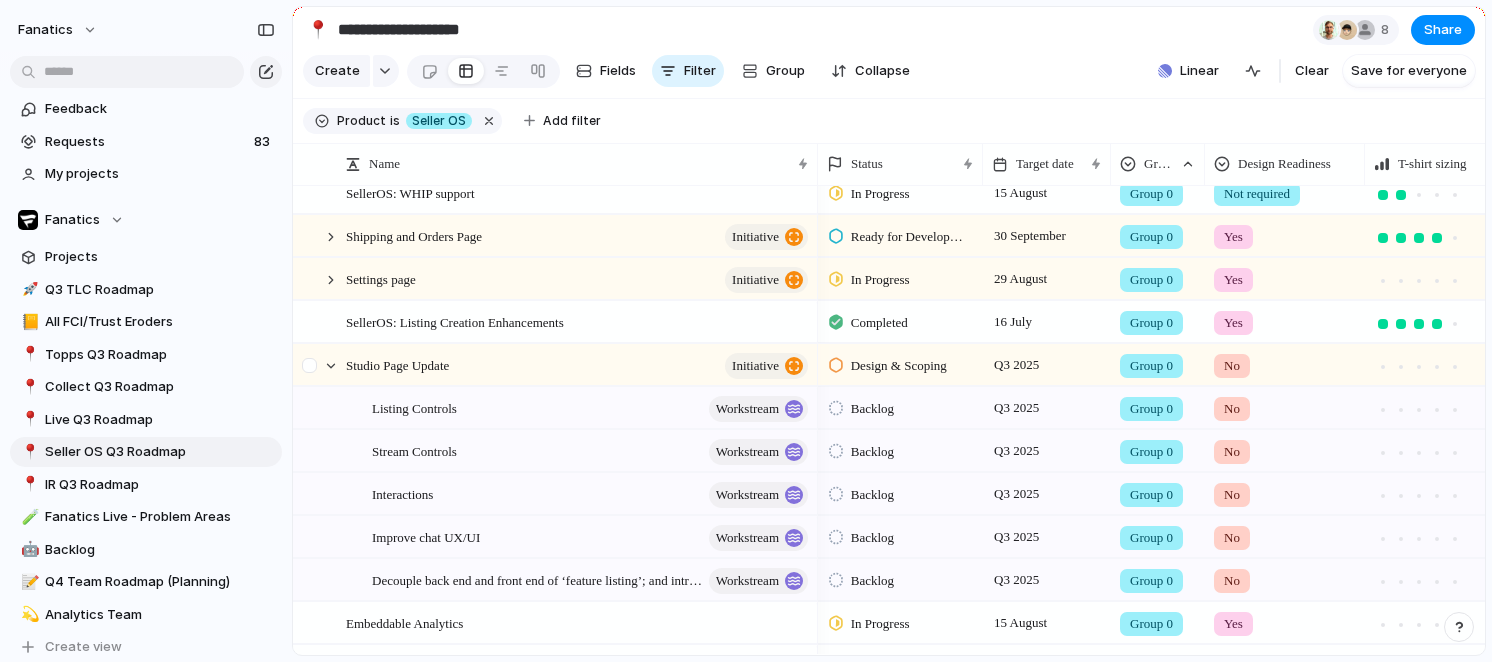 click at bounding box center [321, 365] 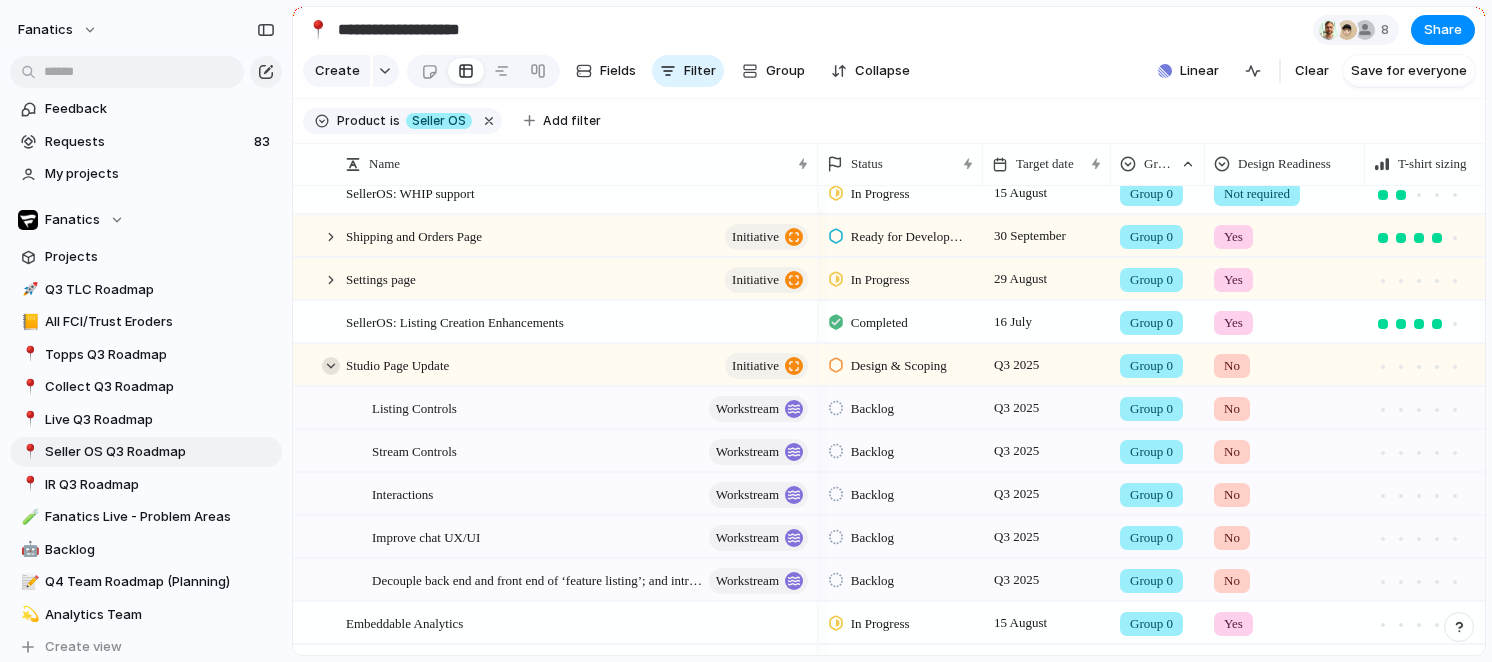 click at bounding box center (331, 366) 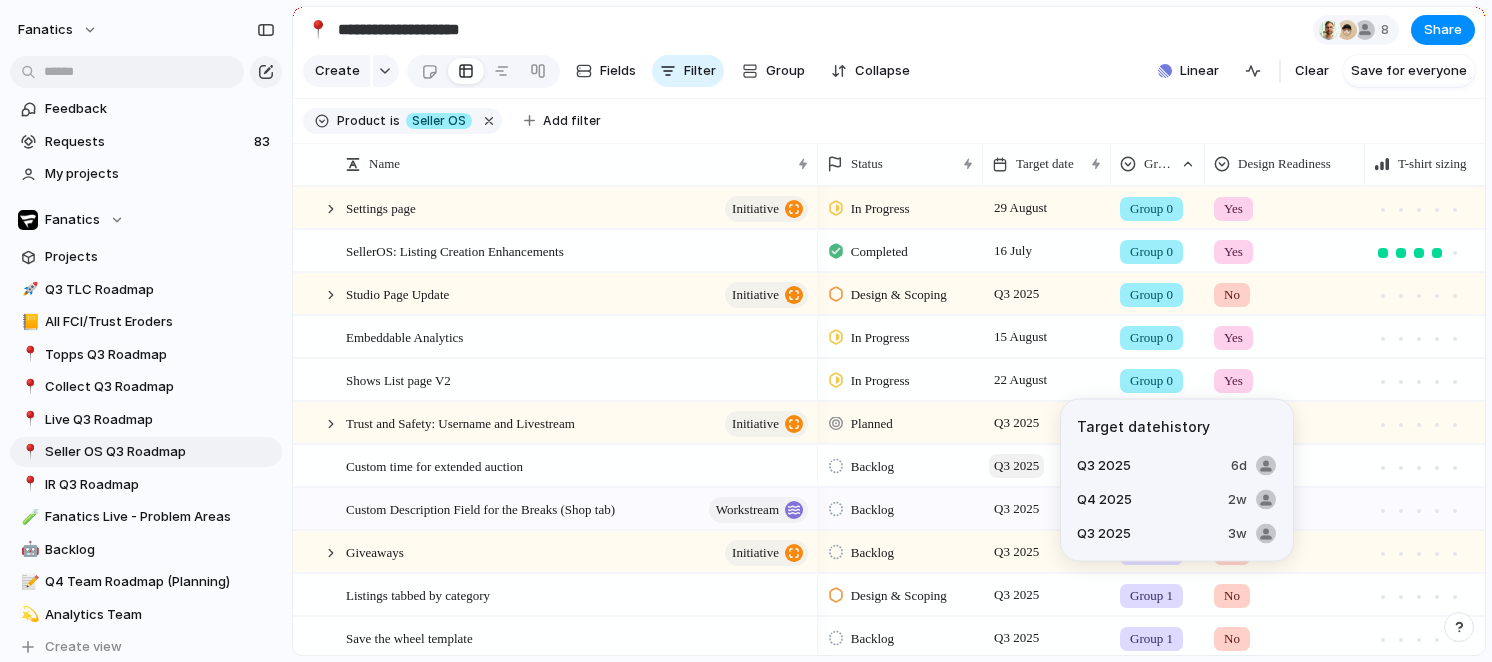 click on "Q3 2025" at bounding box center [1016, 466] 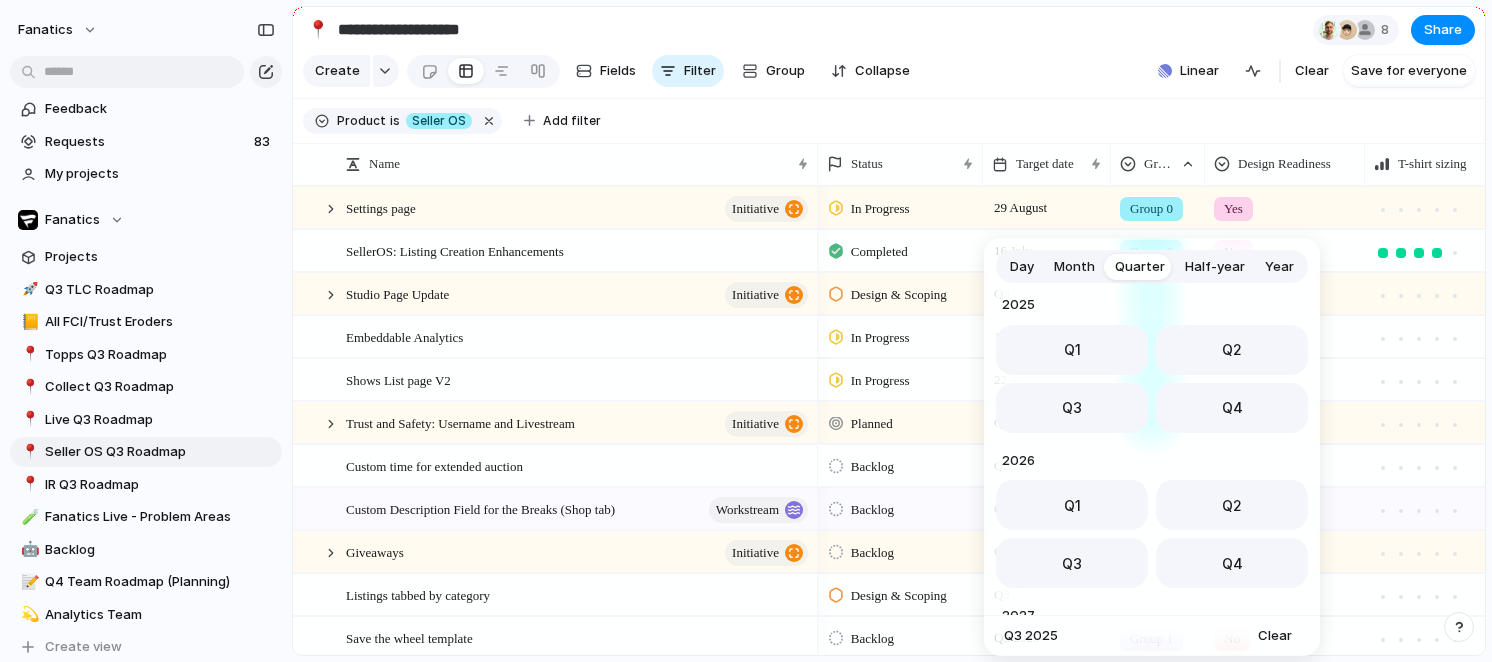 click on "Day" at bounding box center (1022, 267) 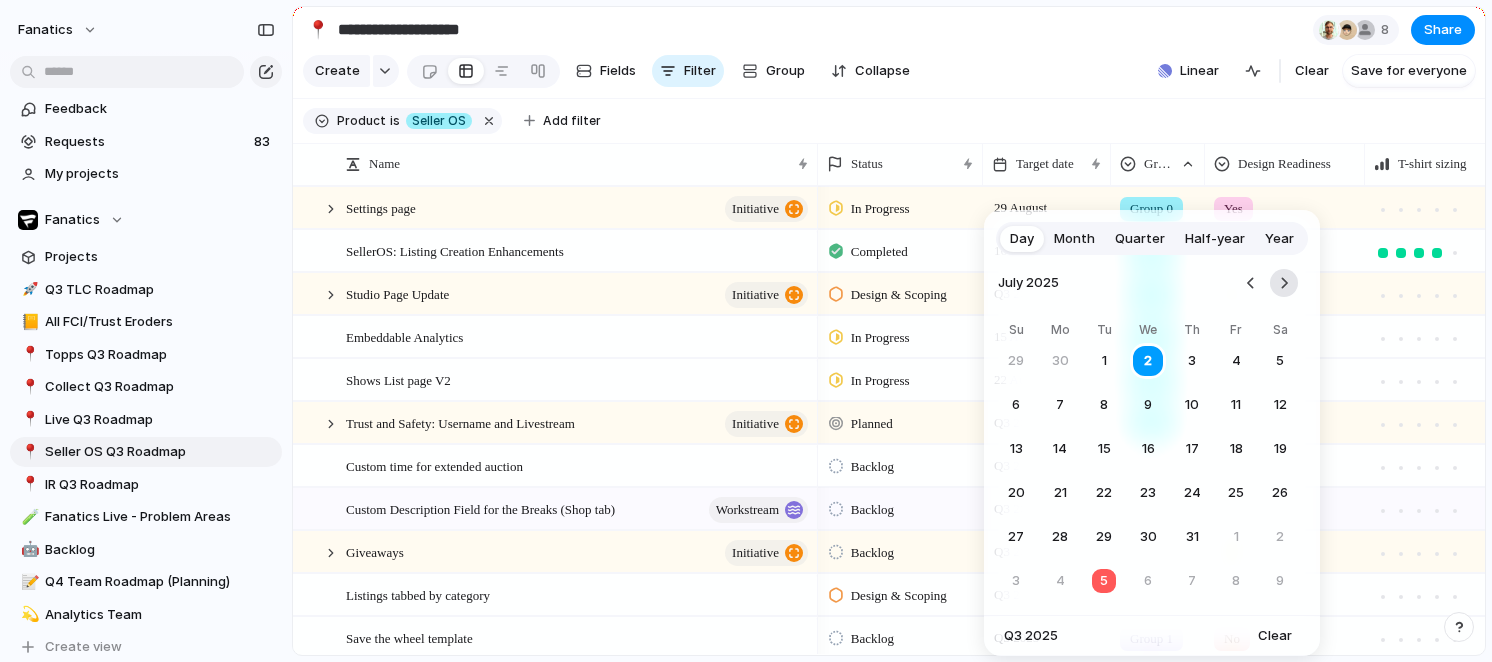 click at bounding box center [1284, 283] 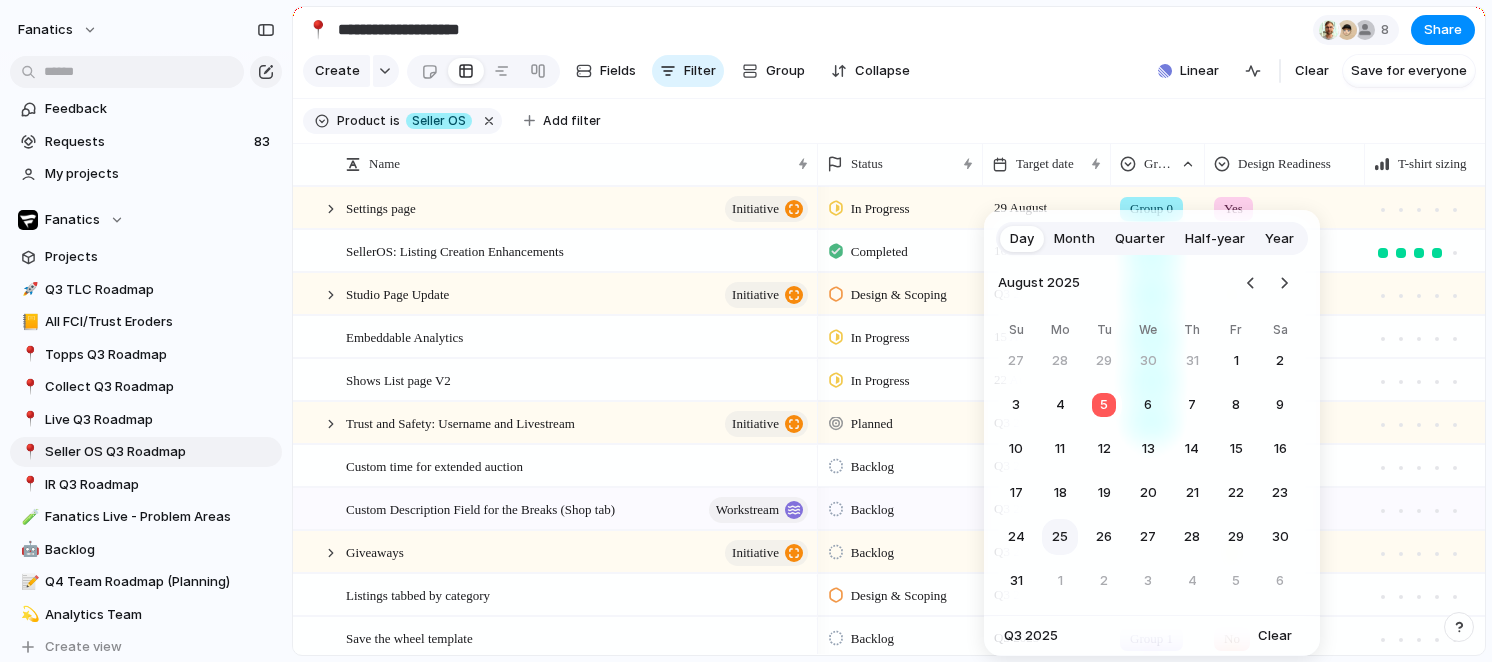 click on "25" at bounding box center (1060, 537) 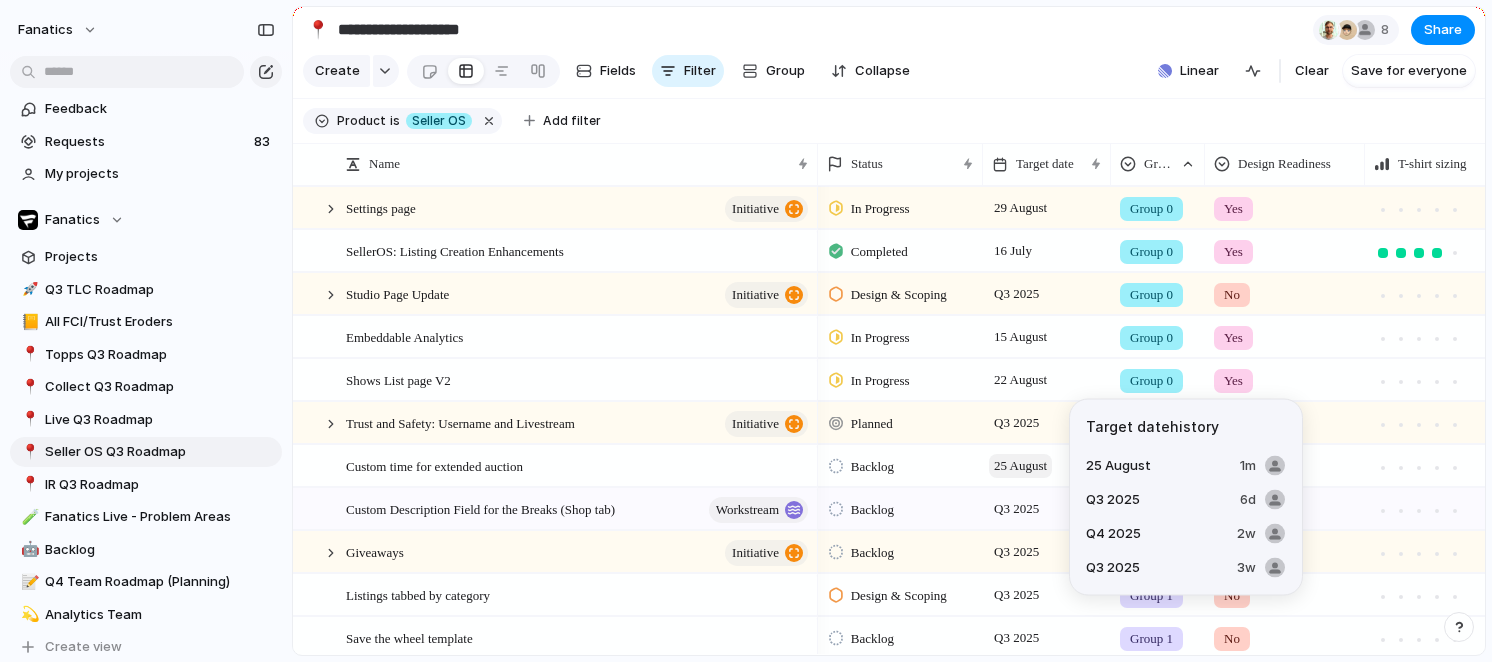 click on "25 August" at bounding box center [1020, 466] 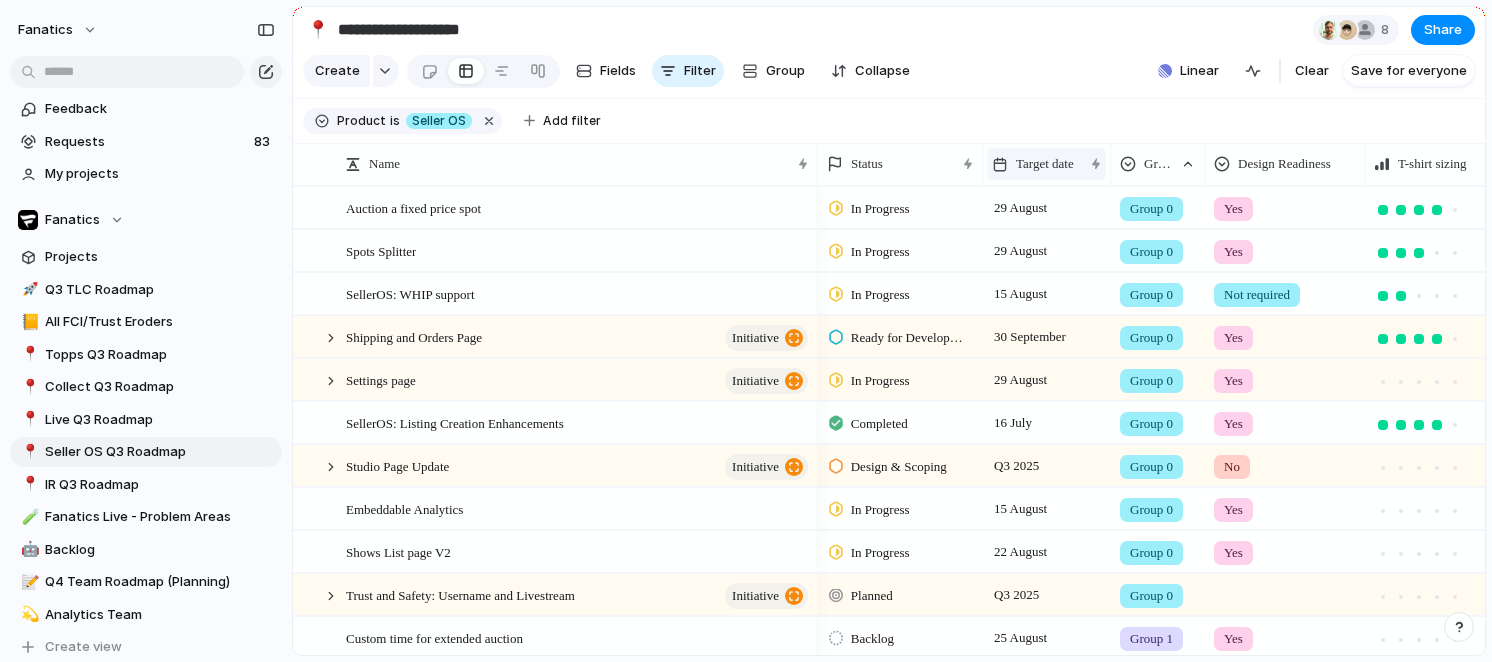 click on "Target date" at bounding box center (1045, 164) 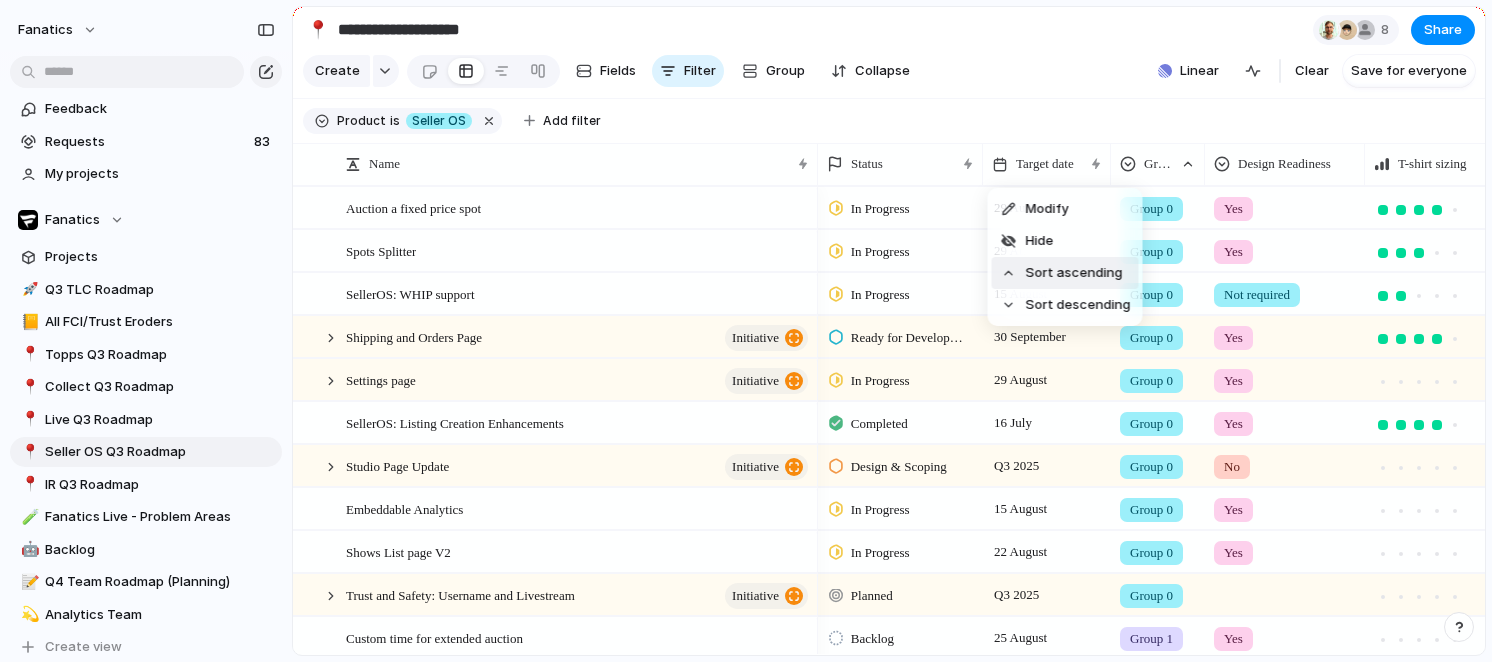 click on "Sort ascending" at bounding box center [1074, 273] 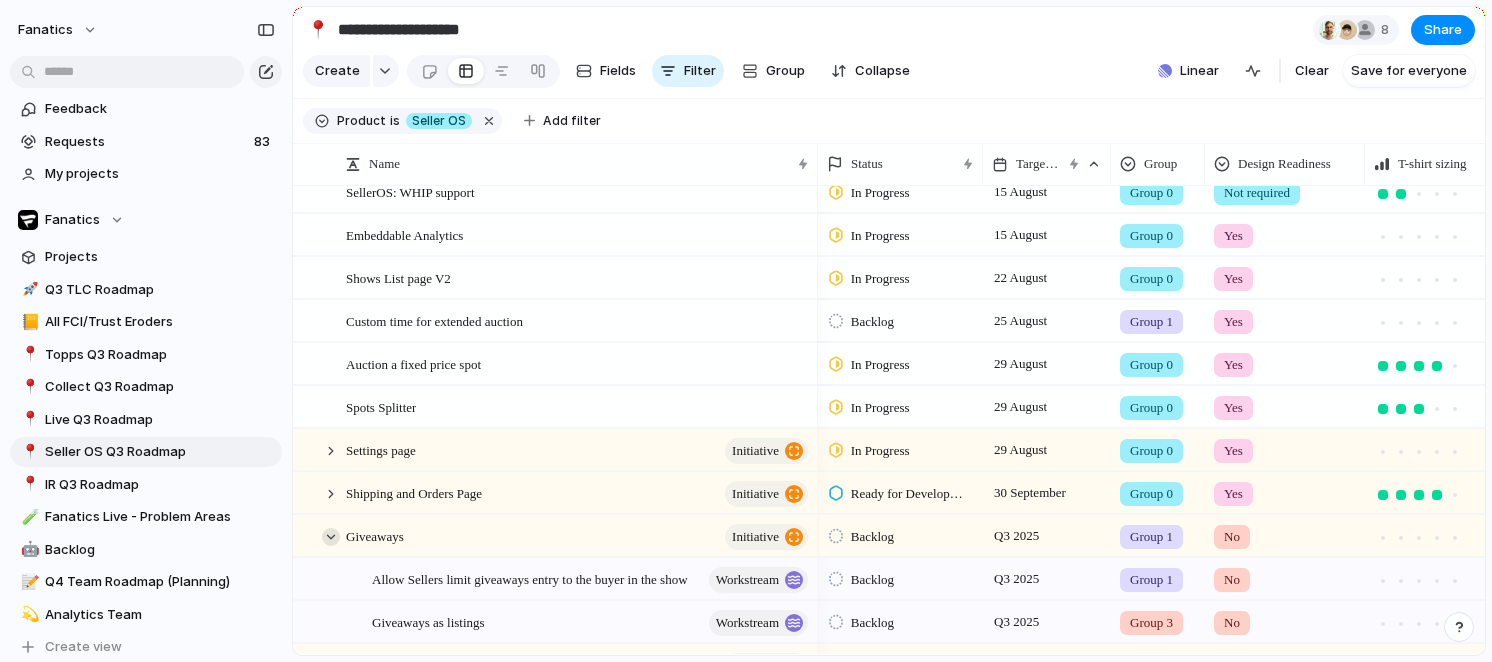 click at bounding box center [331, 537] 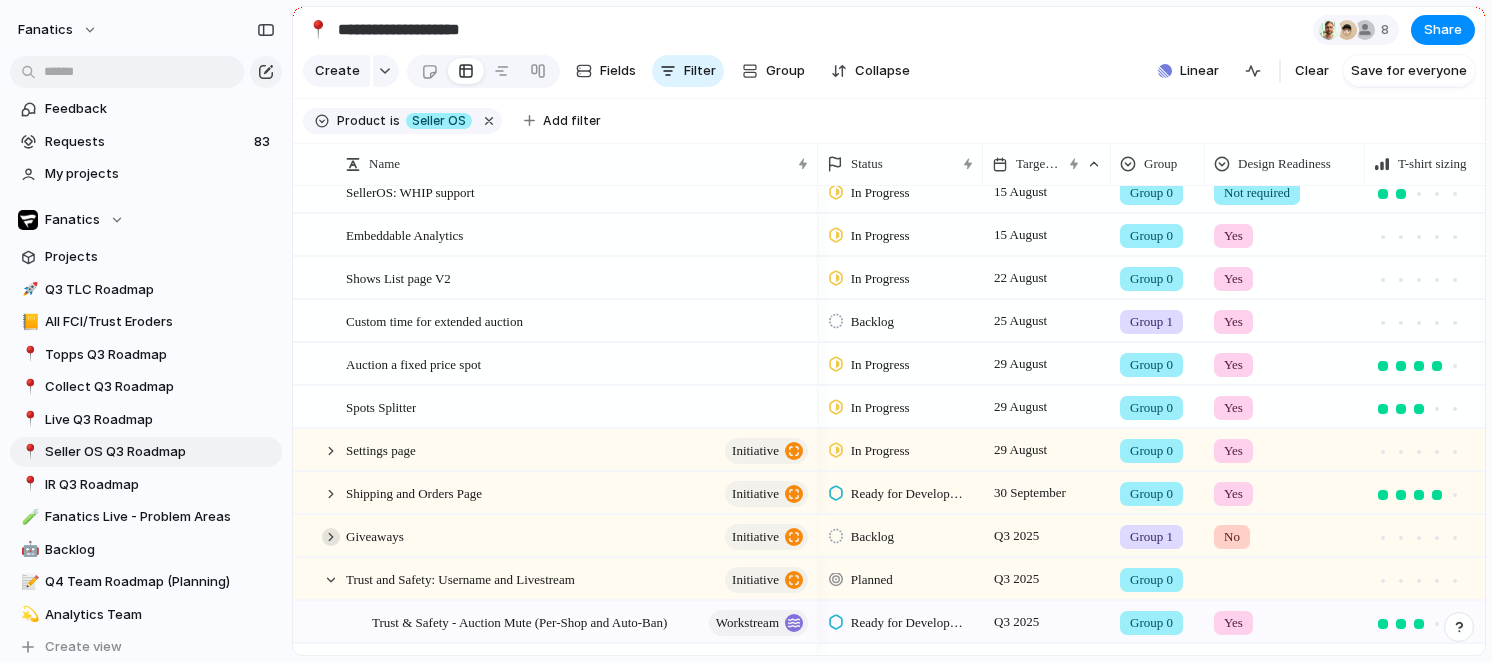 scroll, scrollTop: 141, scrollLeft: 0, axis: vertical 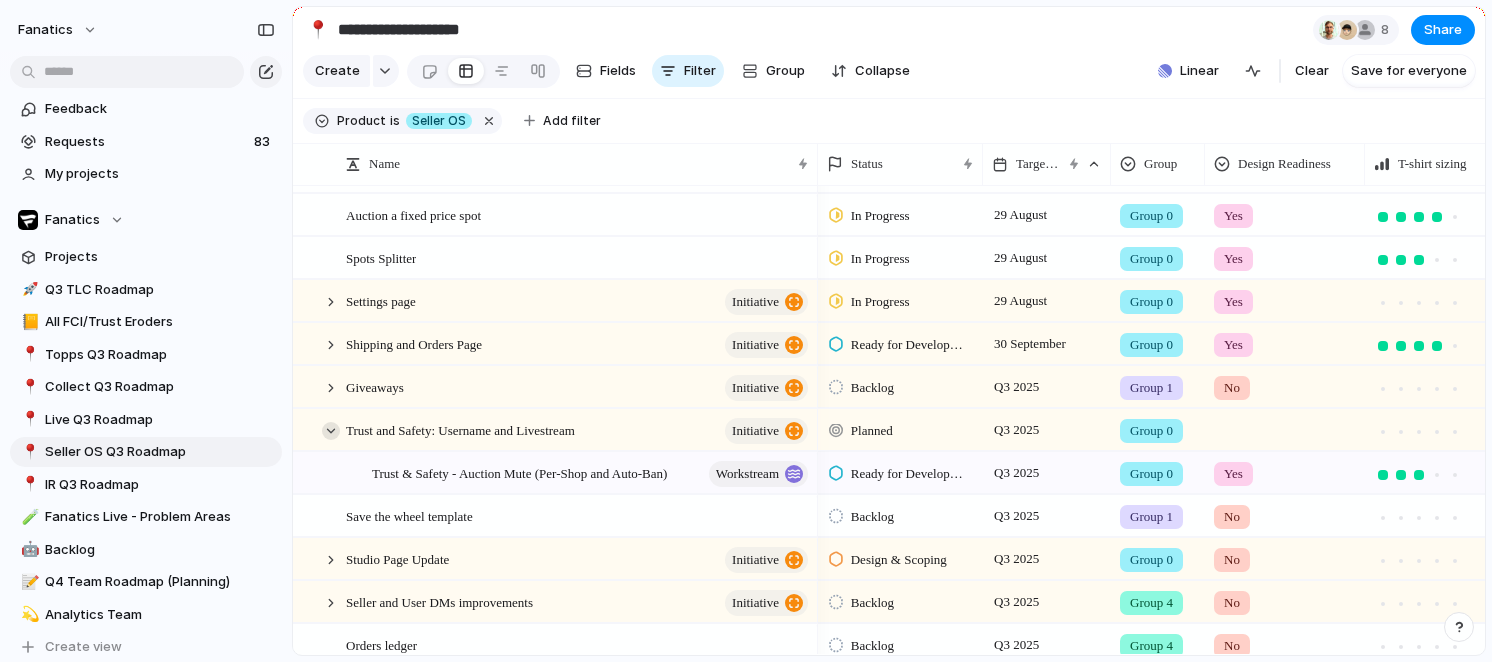 click at bounding box center (331, 431) 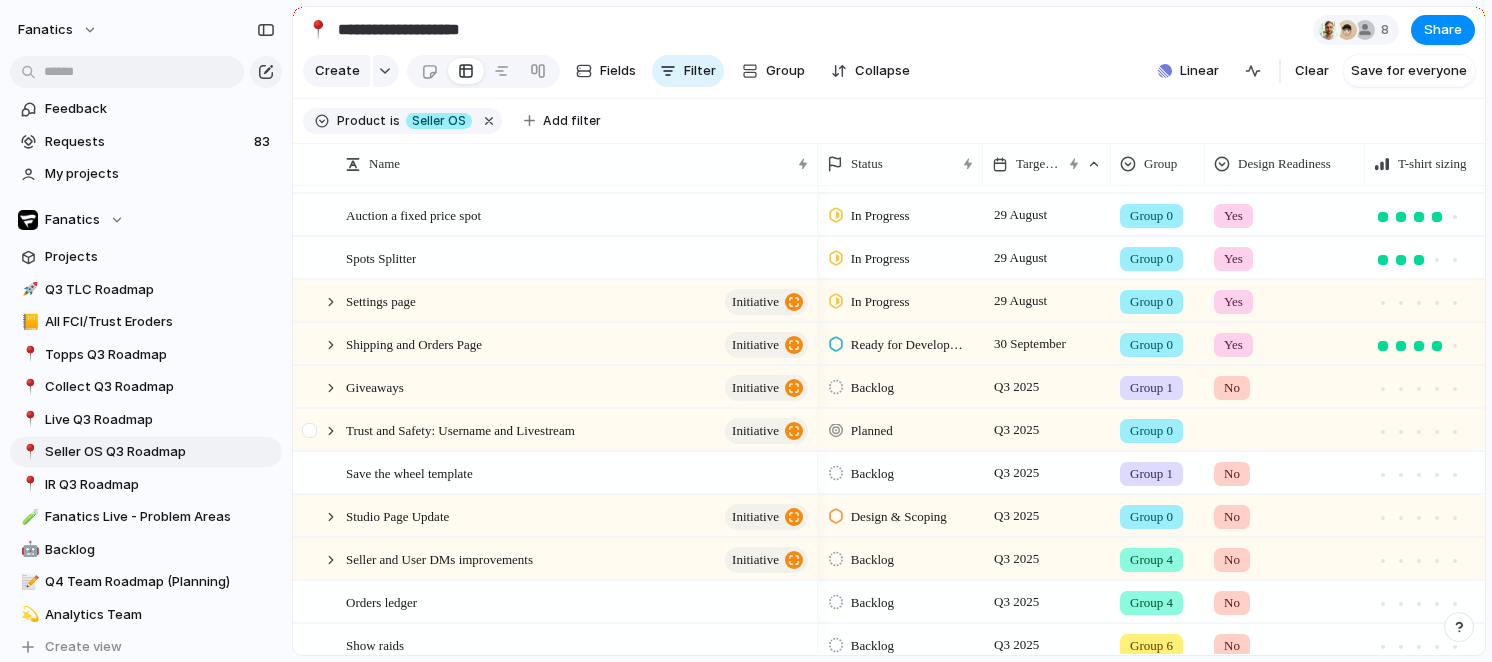 scroll, scrollTop: 244, scrollLeft: 0, axis: vertical 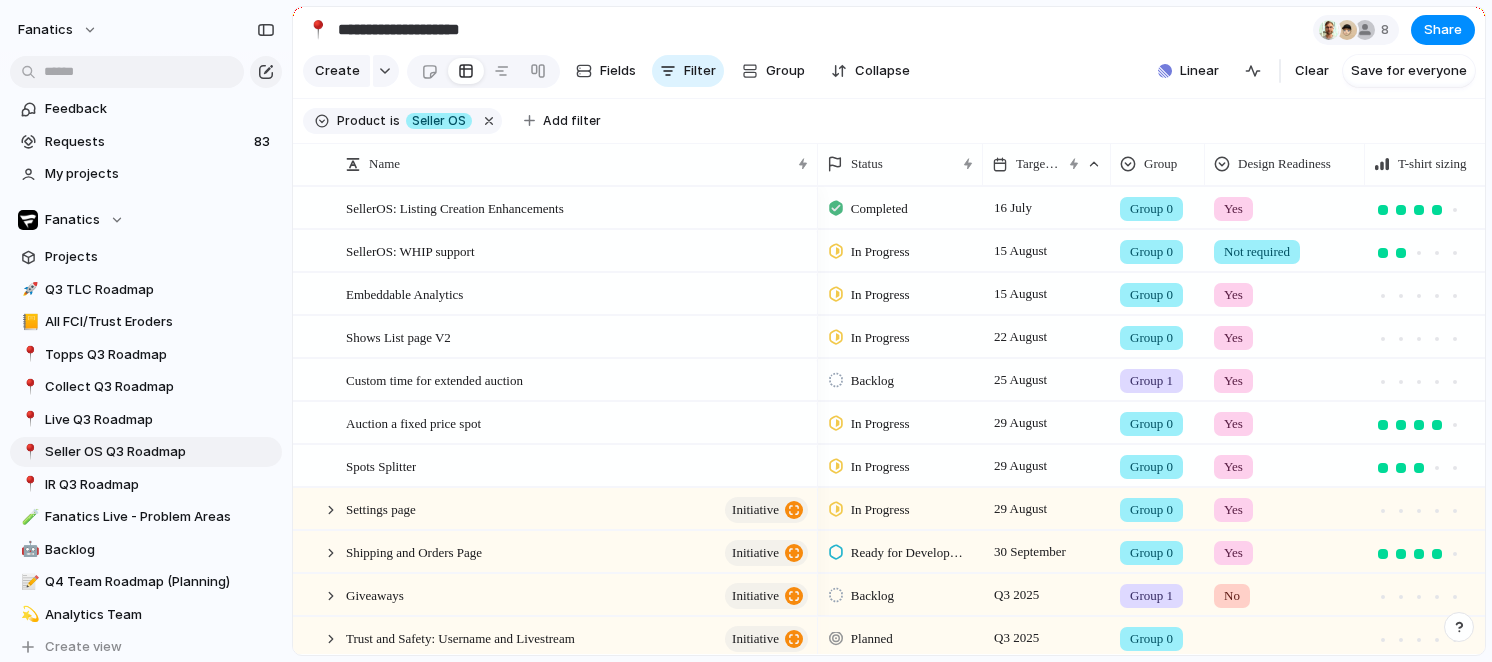 click on "Save for everyone" at bounding box center [1409, 71] 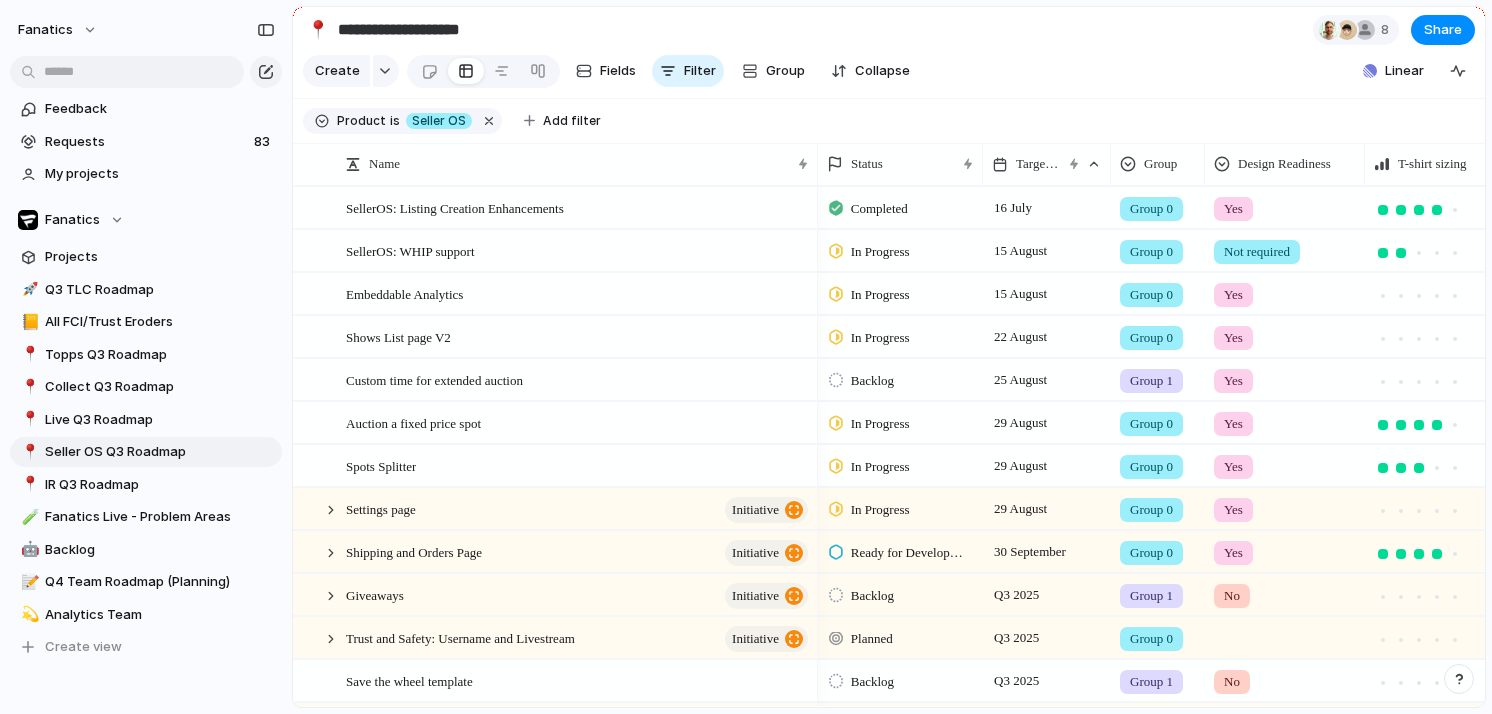 scroll, scrollTop: 0, scrollLeft: 107, axis: horizontal 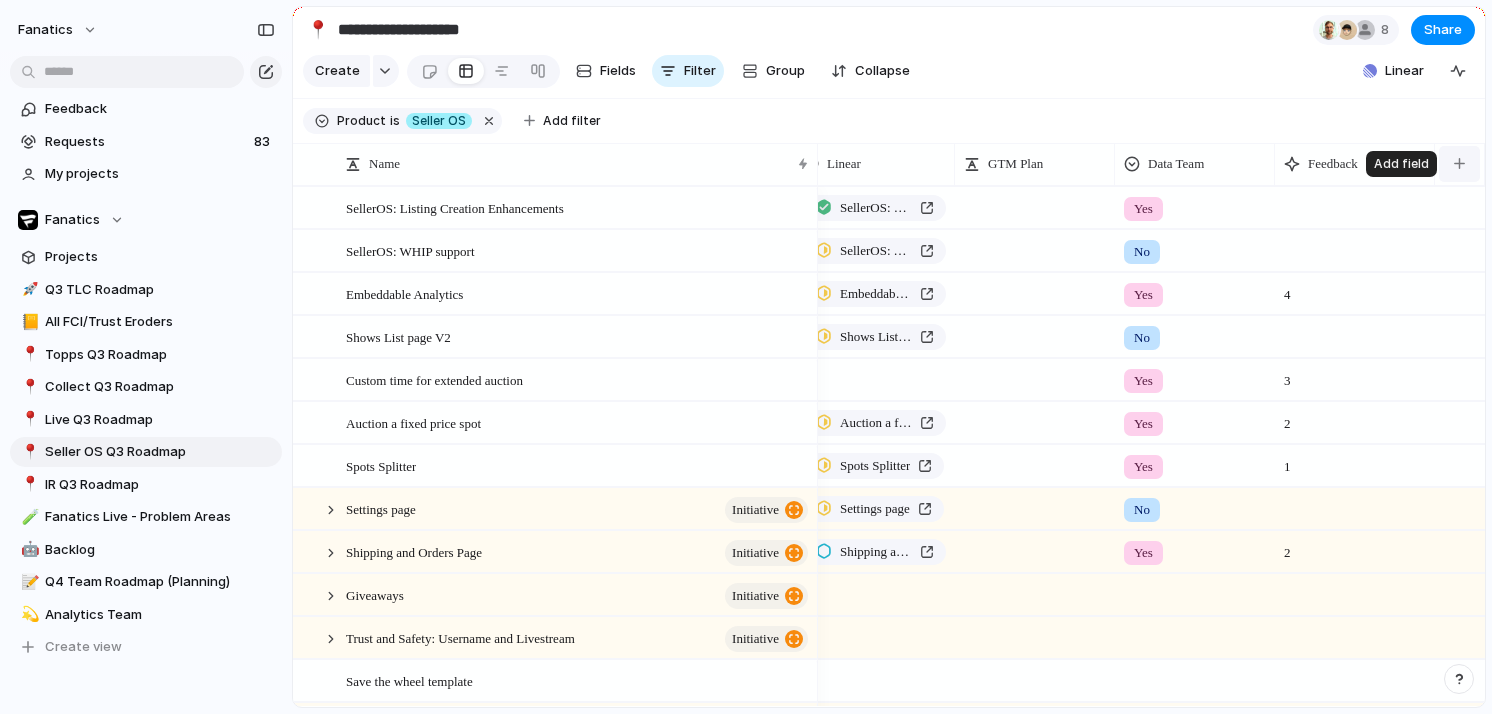 click at bounding box center (1459, 164) 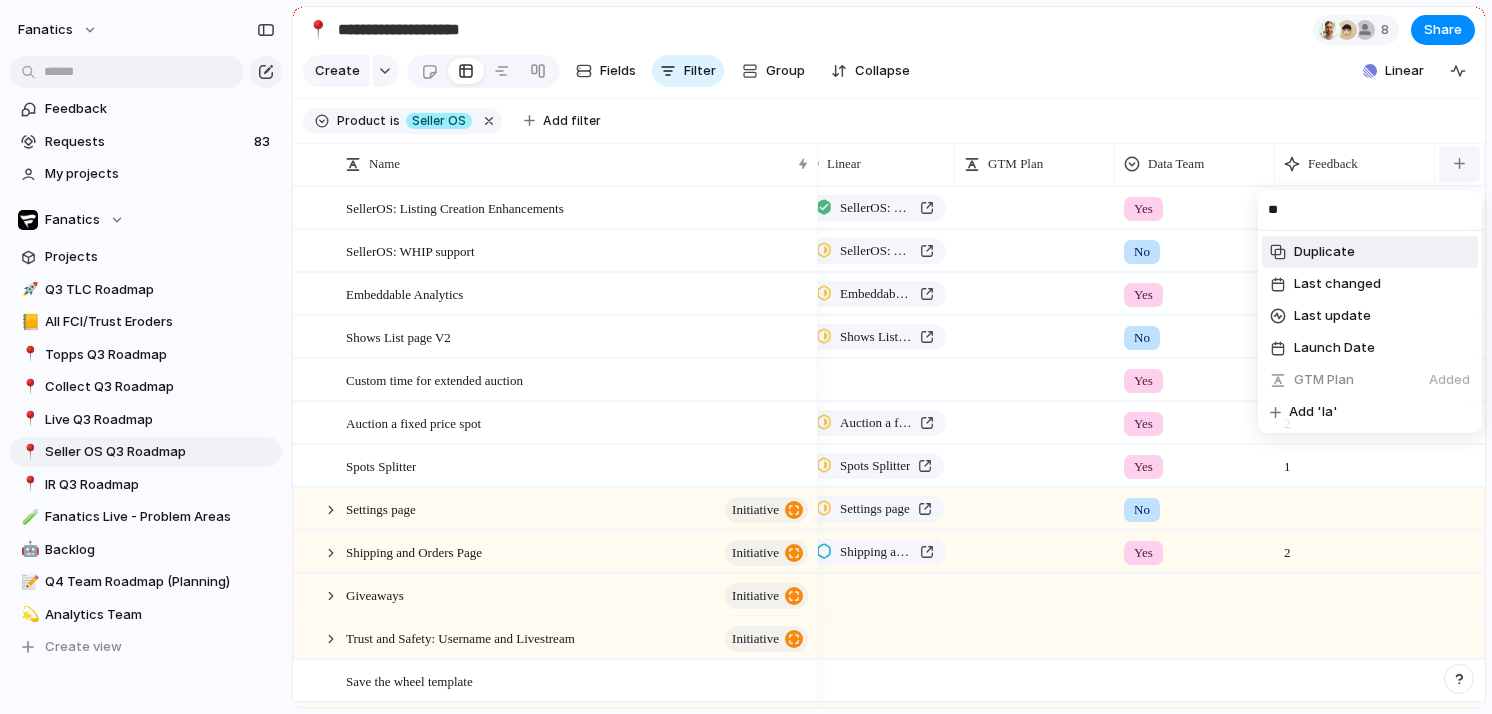 type on "***" 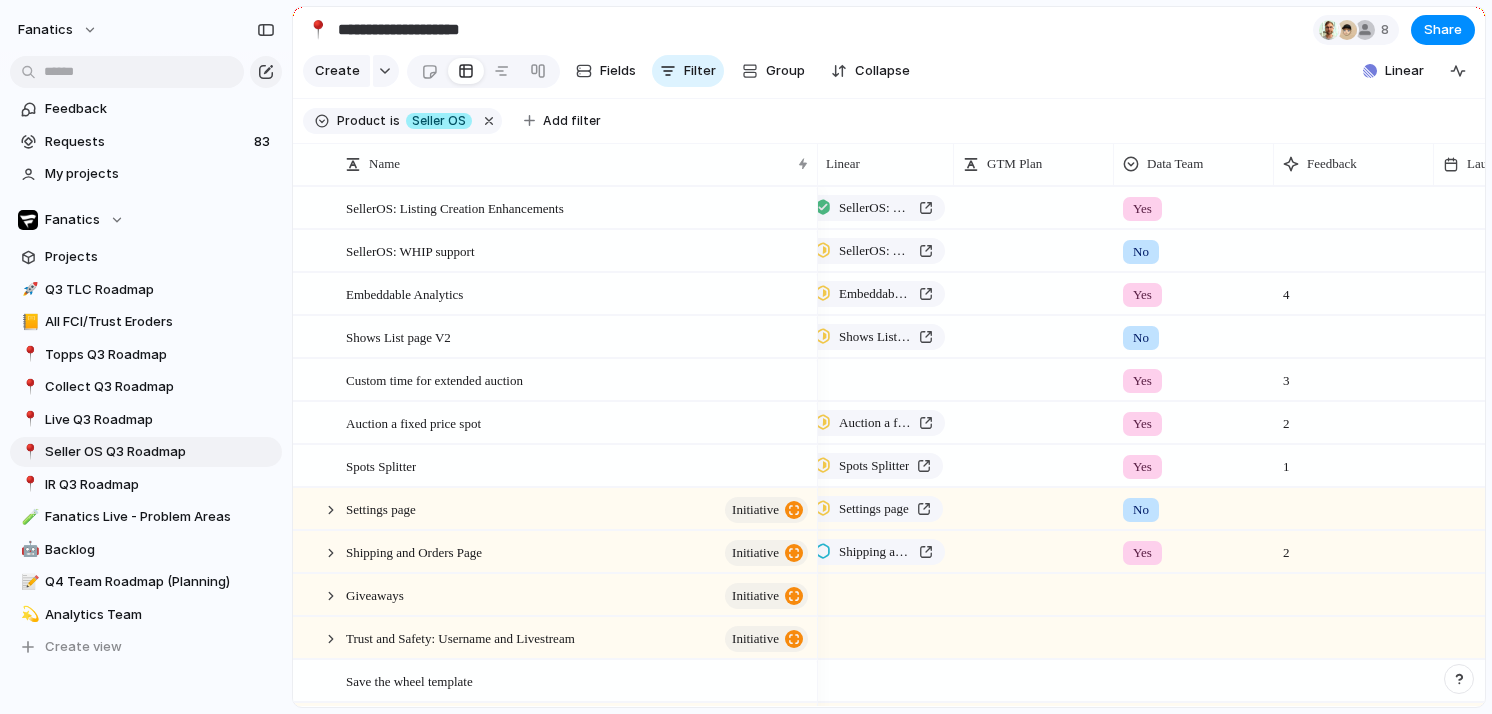 scroll, scrollTop: 0, scrollLeft: 891, axis: horizontal 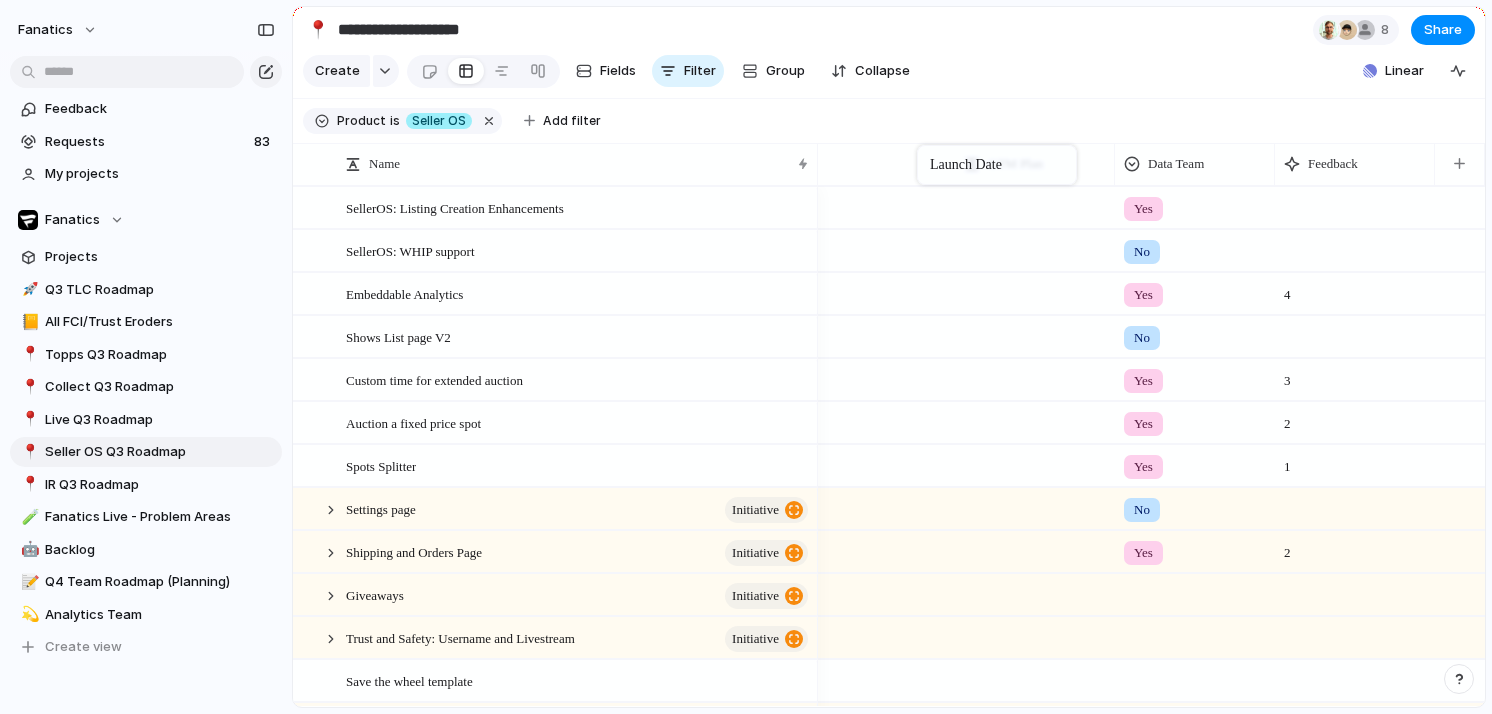 drag, startPoint x: 1327, startPoint y: 163, endPoint x: 920, endPoint y: 148, distance: 407.2763 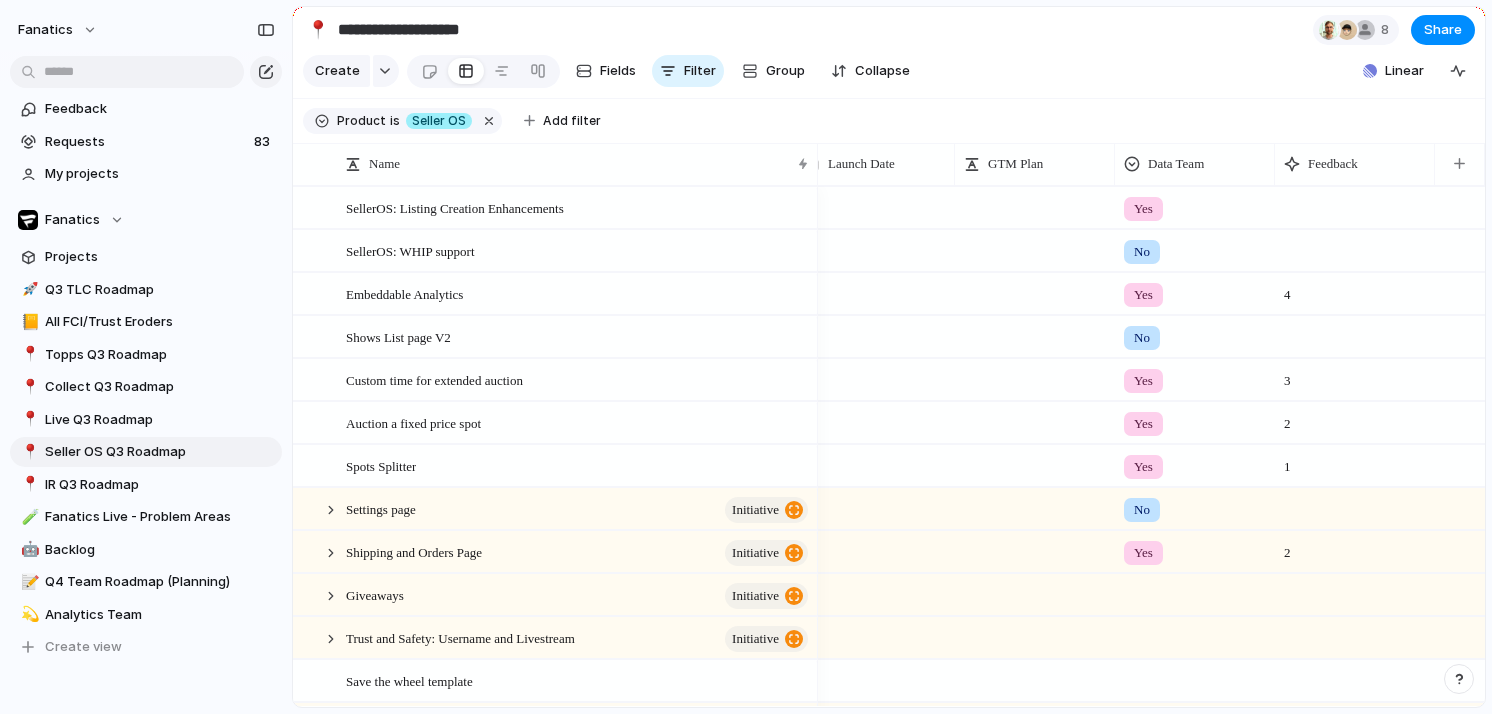 scroll, scrollTop: 0, scrollLeft: 835, axis: horizontal 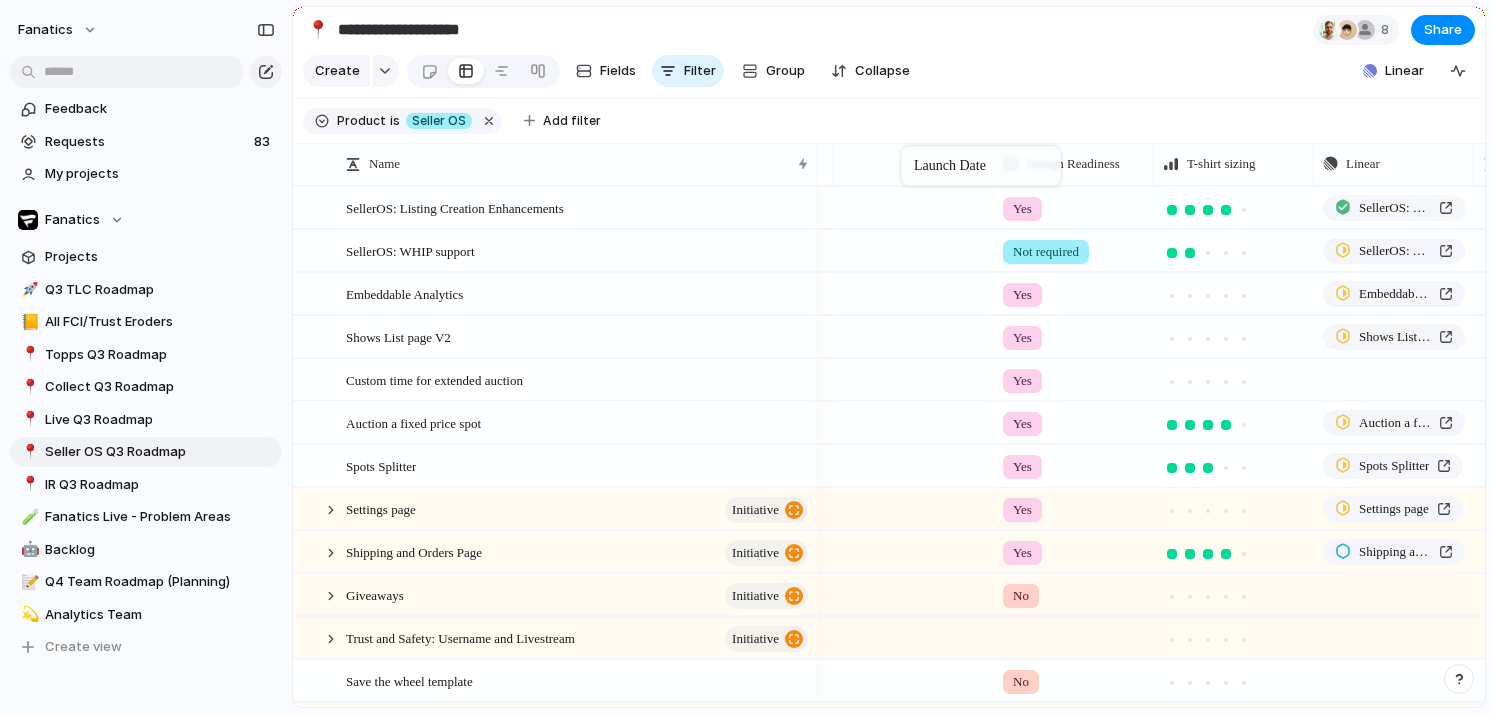 drag, startPoint x: 1381, startPoint y: 160, endPoint x: 902, endPoint y: 148, distance: 479.1503 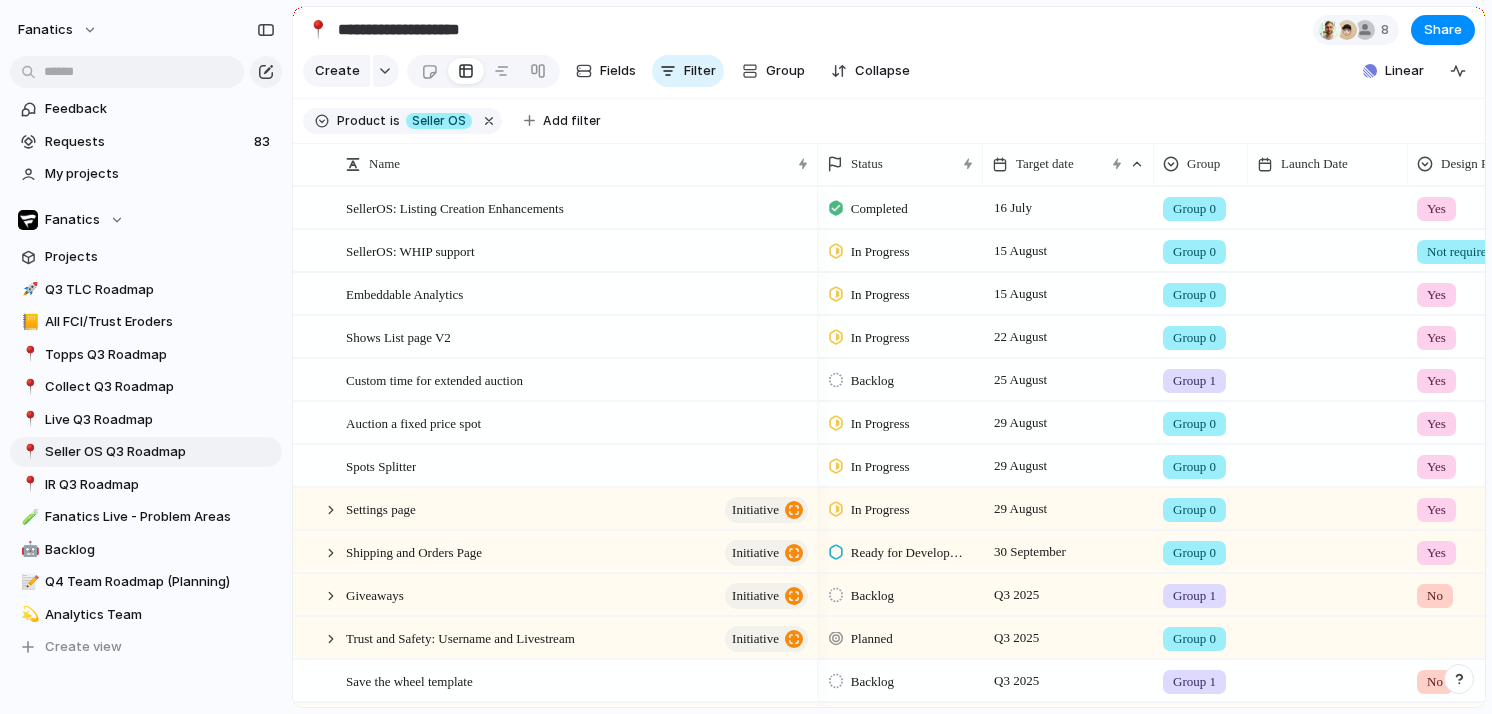 drag, startPoint x: 1112, startPoint y: 159, endPoint x: 1155, endPoint y: 159, distance: 43 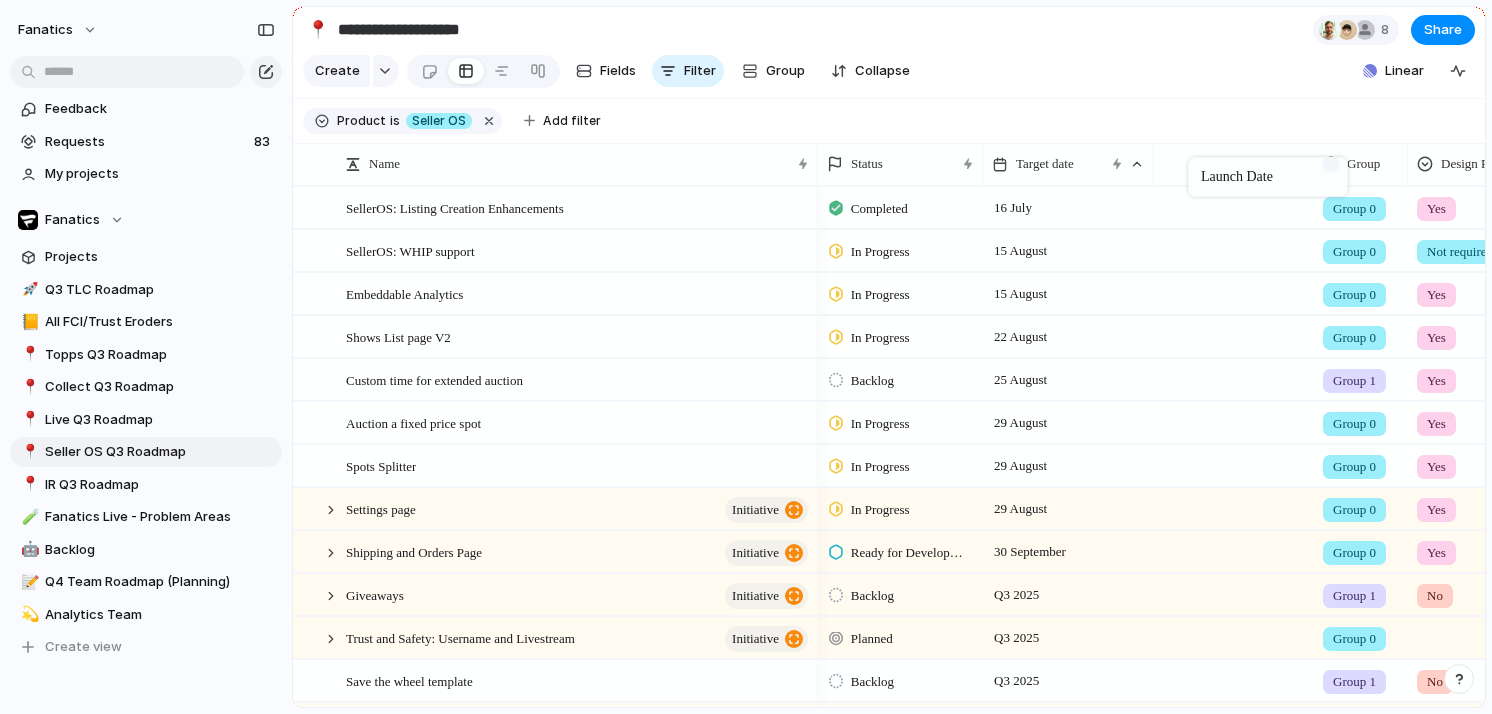 drag, startPoint x: 1315, startPoint y: 163, endPoint x: 1198, endPoint y: 161, distance: 117.01709 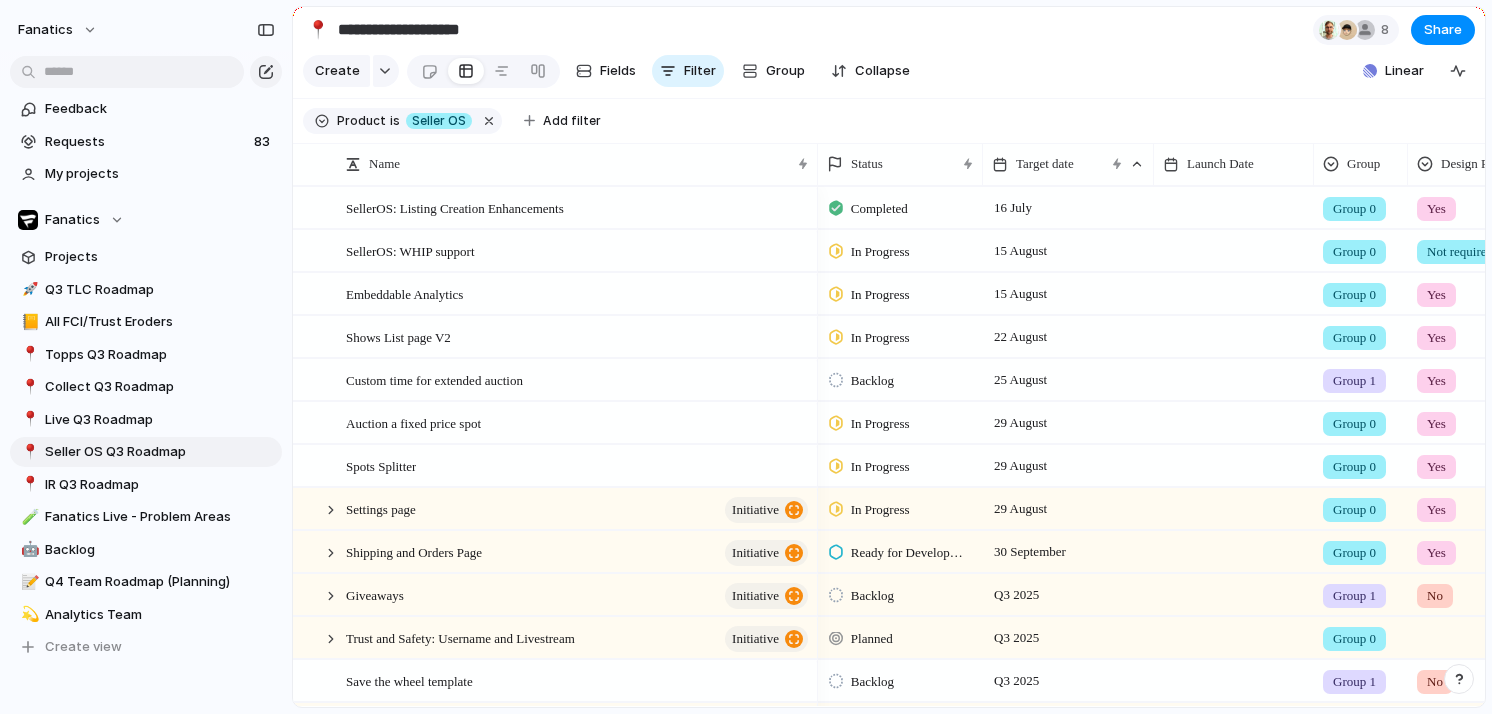 click at bounding box center (1234, 207) 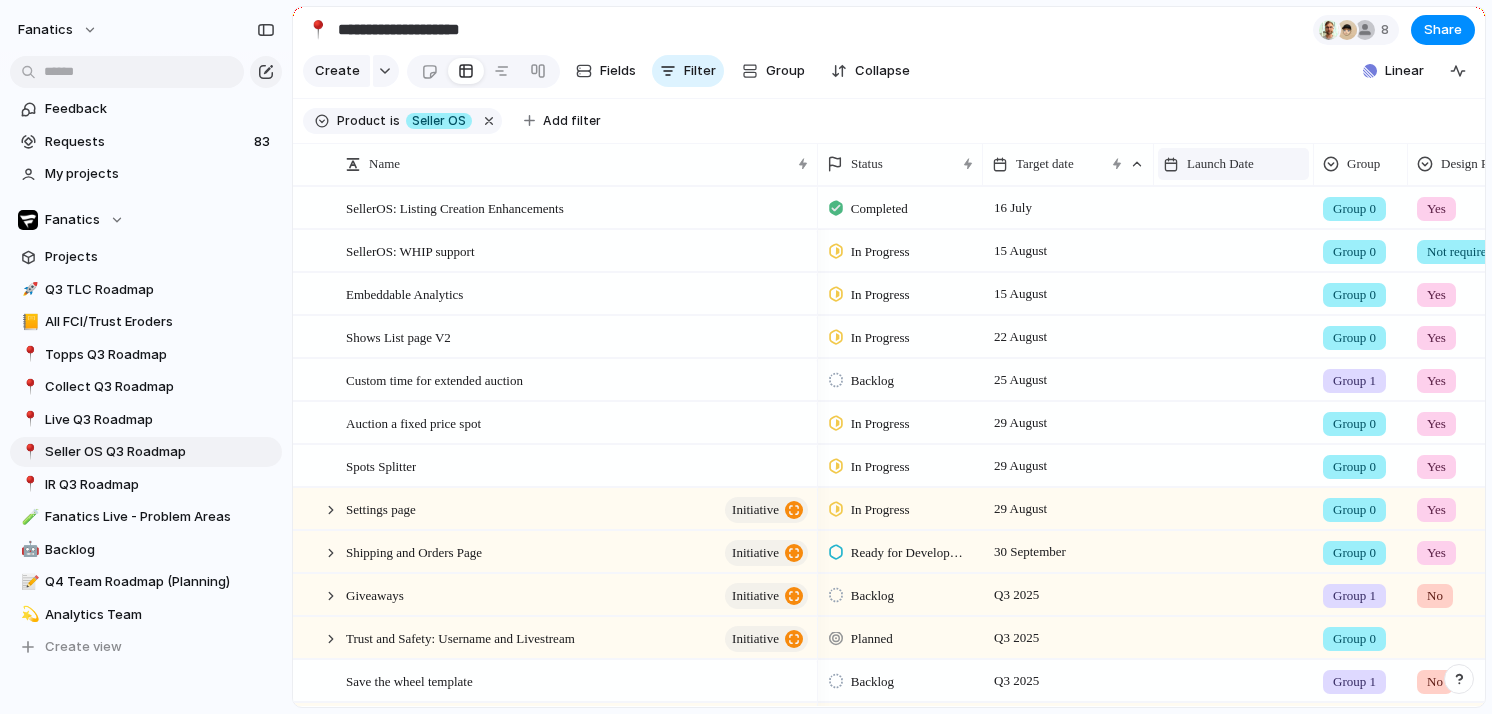 click on "Launch Date" at bounding box center (1220, 164) 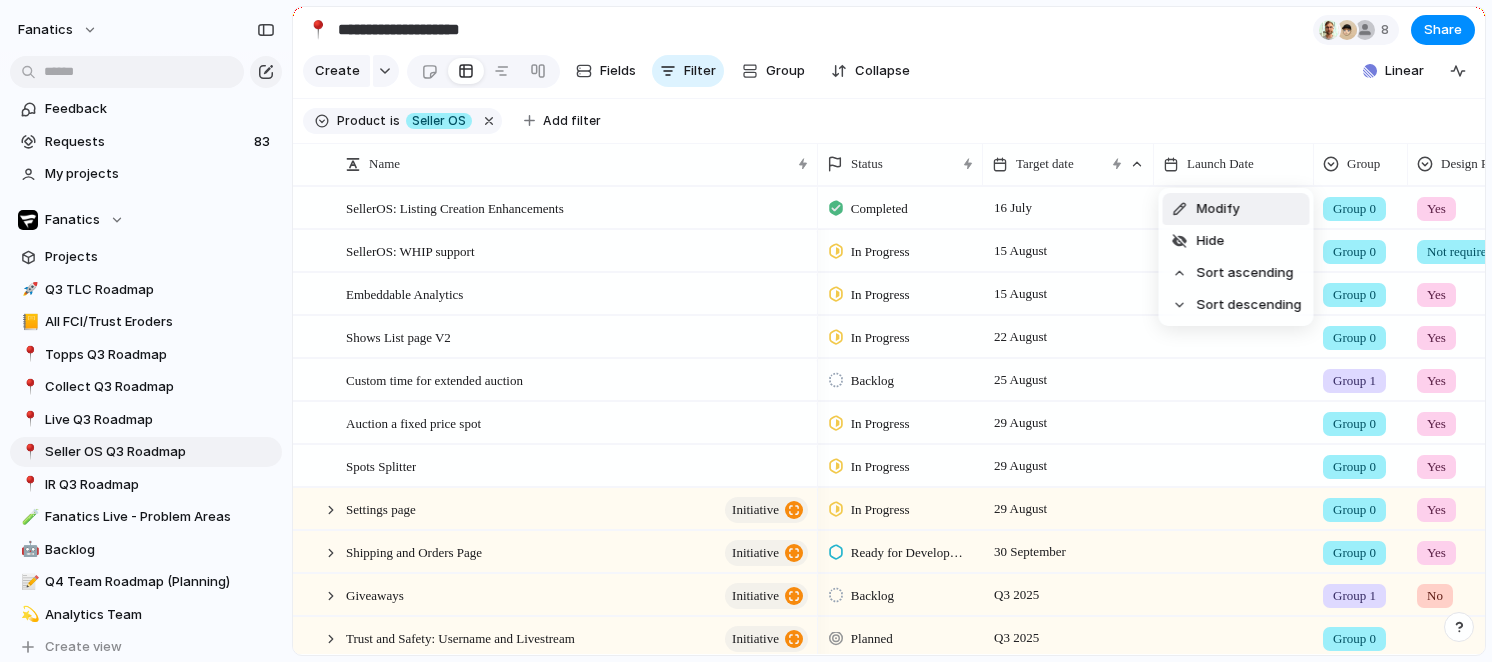 click on "Modify   Hide   Sort ascending   Sort descending" at bounding box center [746, 331] 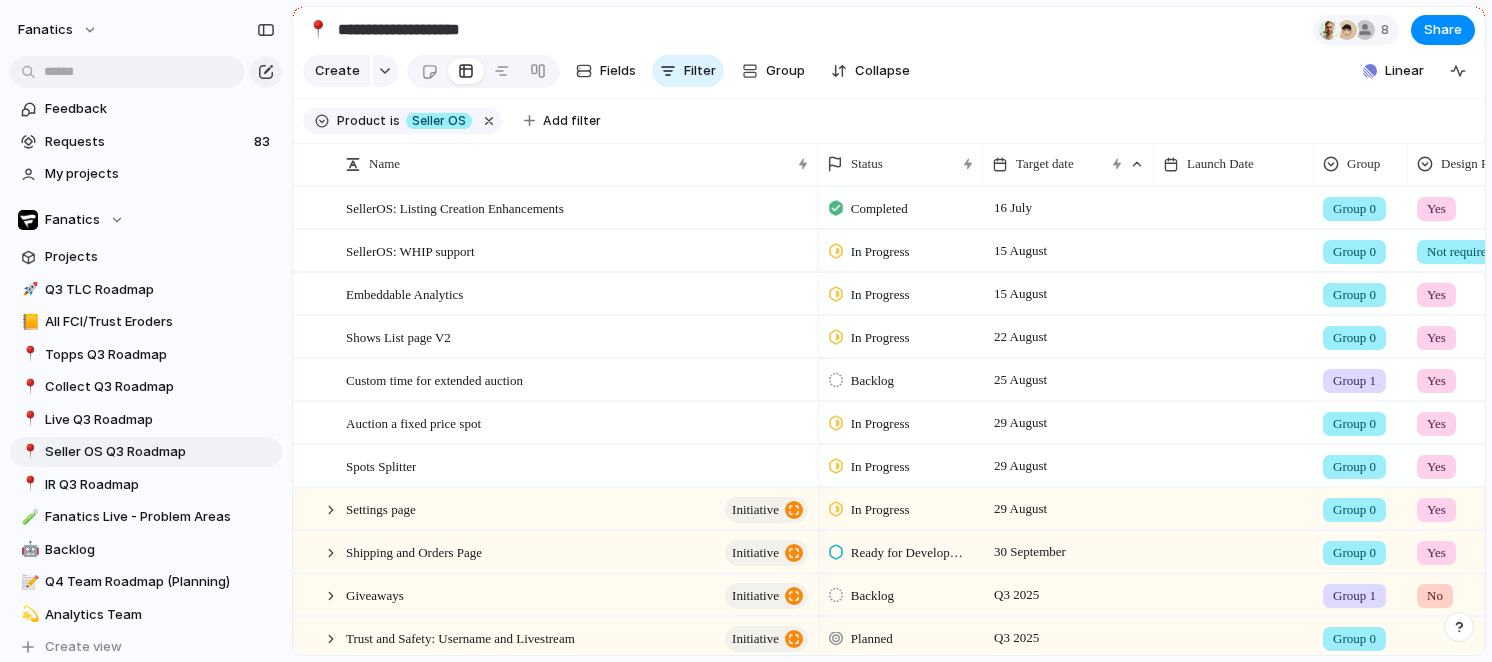 click at bounding box center [1234, 207] 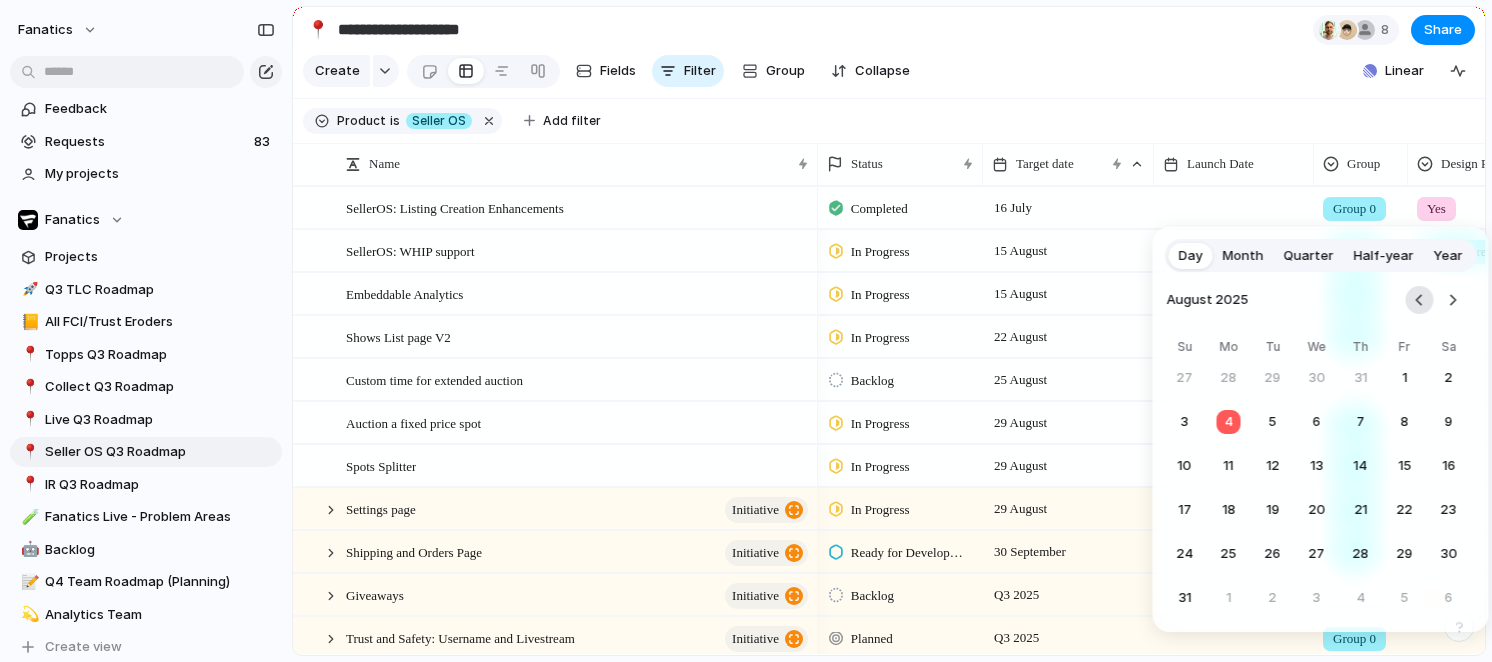 click at bounding box center (1420, 300) 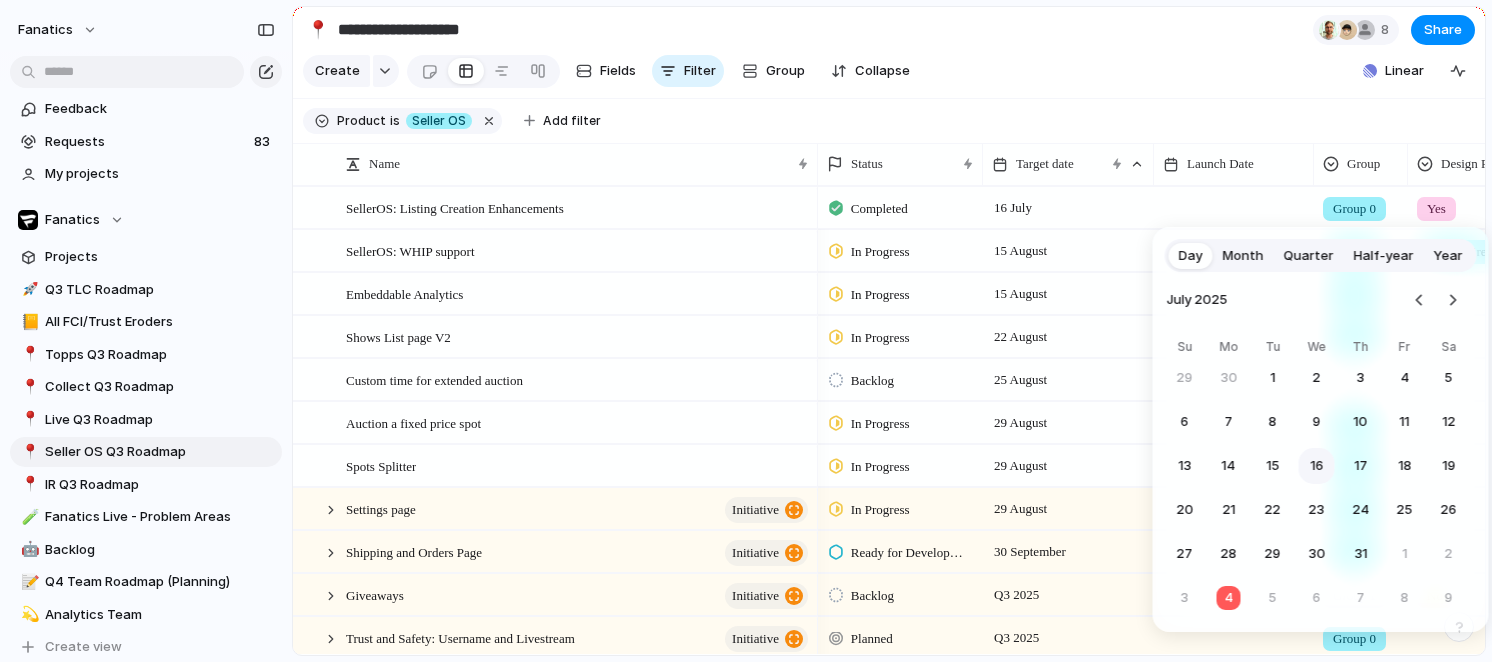 click on "16" at bounding box center [1317, 466] 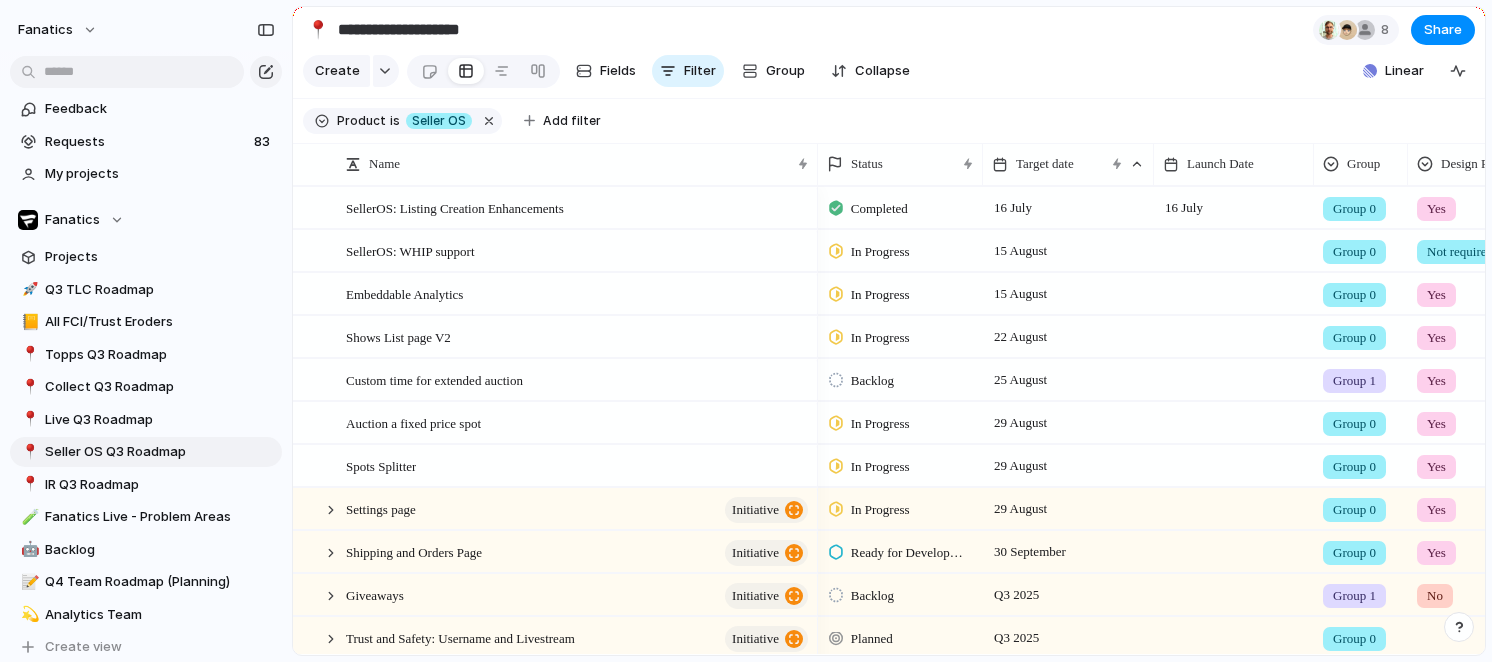 click at bounding box center [1234, 250] 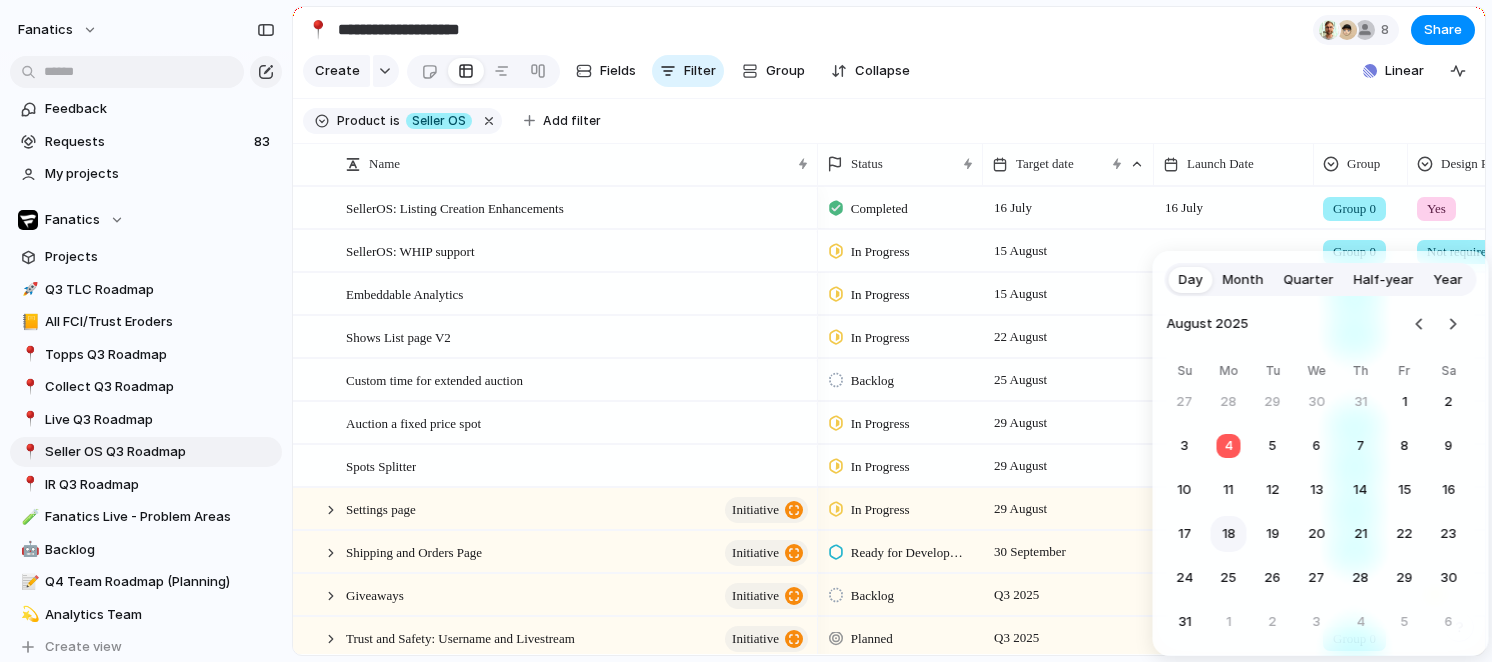 click on "18" at bounding box center (1229, 534) 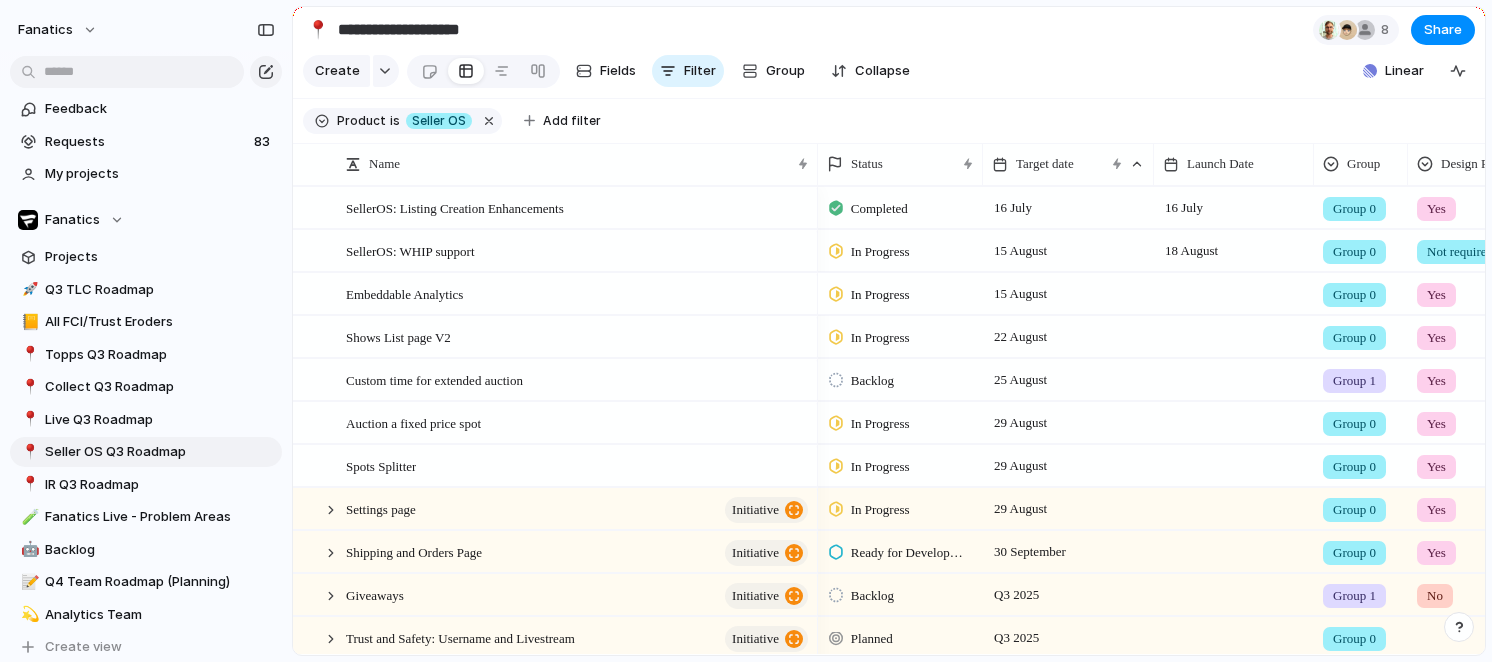 click at bounding box center (1234, 293) 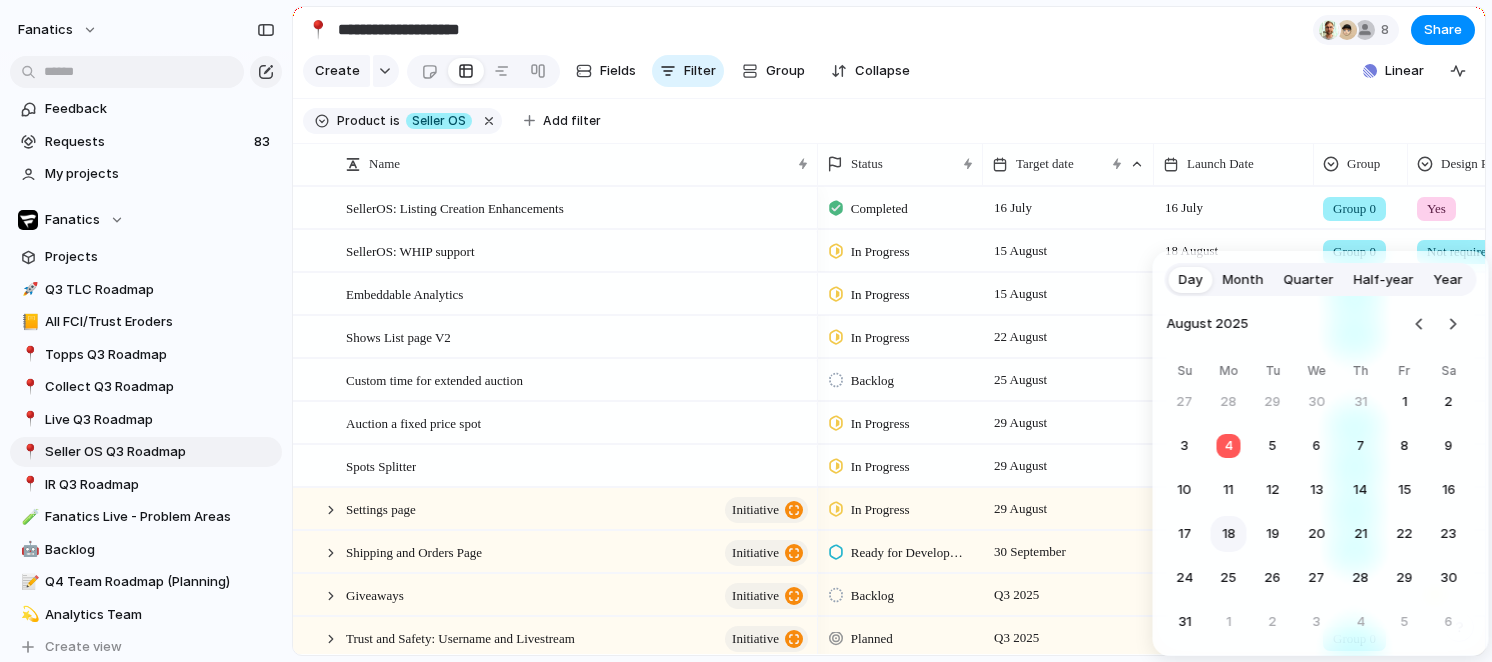 click on "18" at bounding box center (1229, 534) 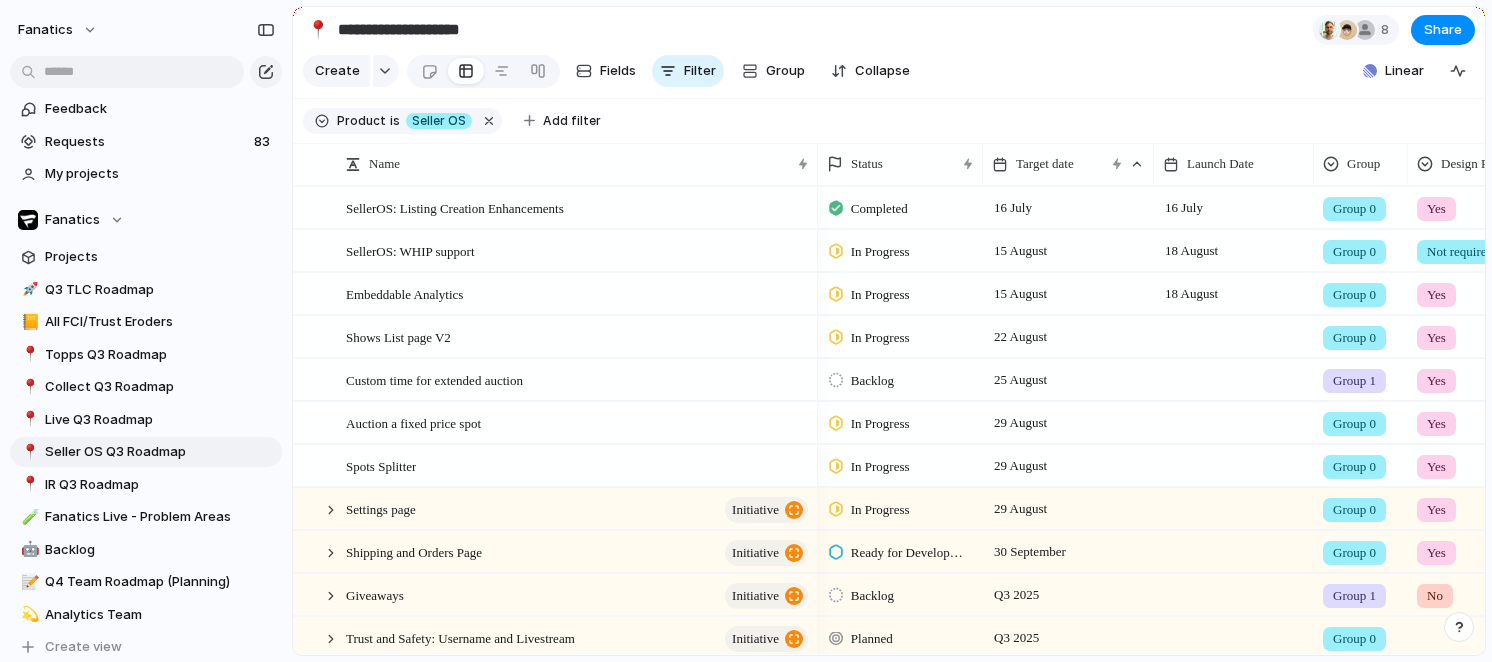 click at bounding box center [1234, 336] 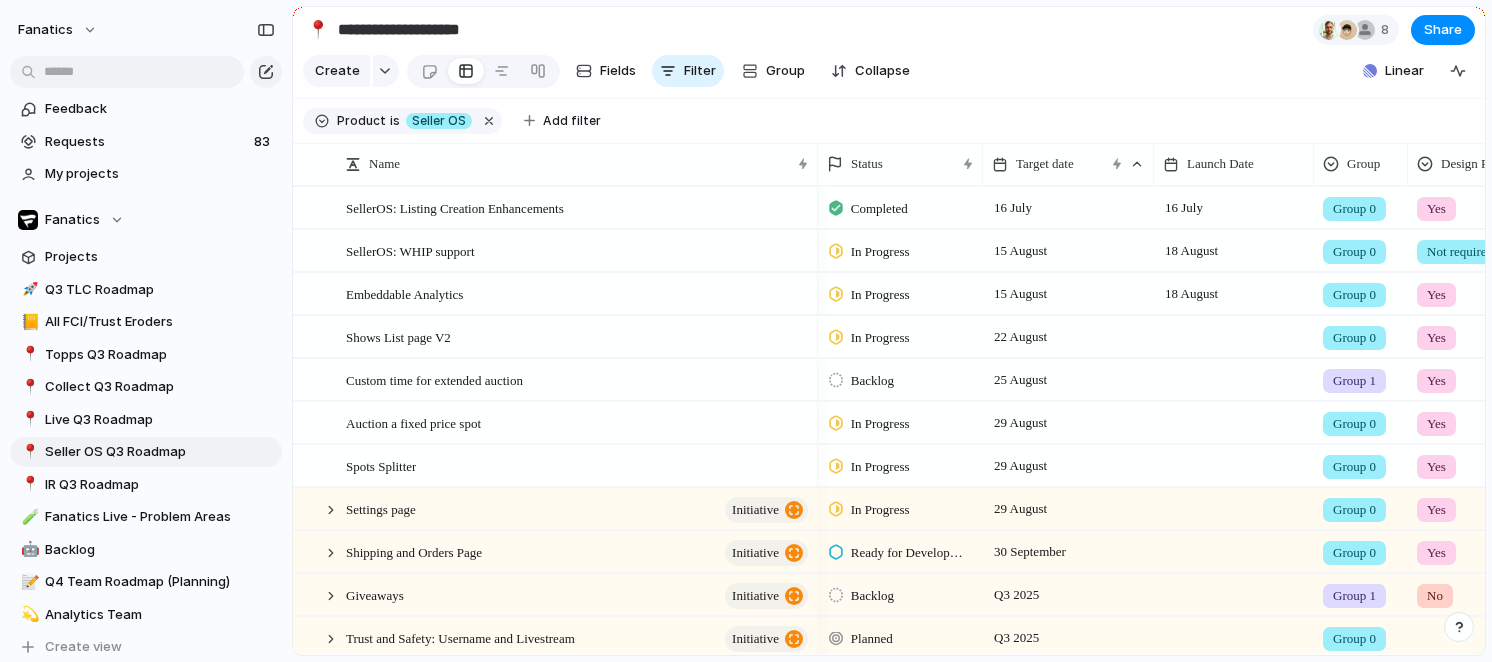 click at bounding box center (1234, 336) 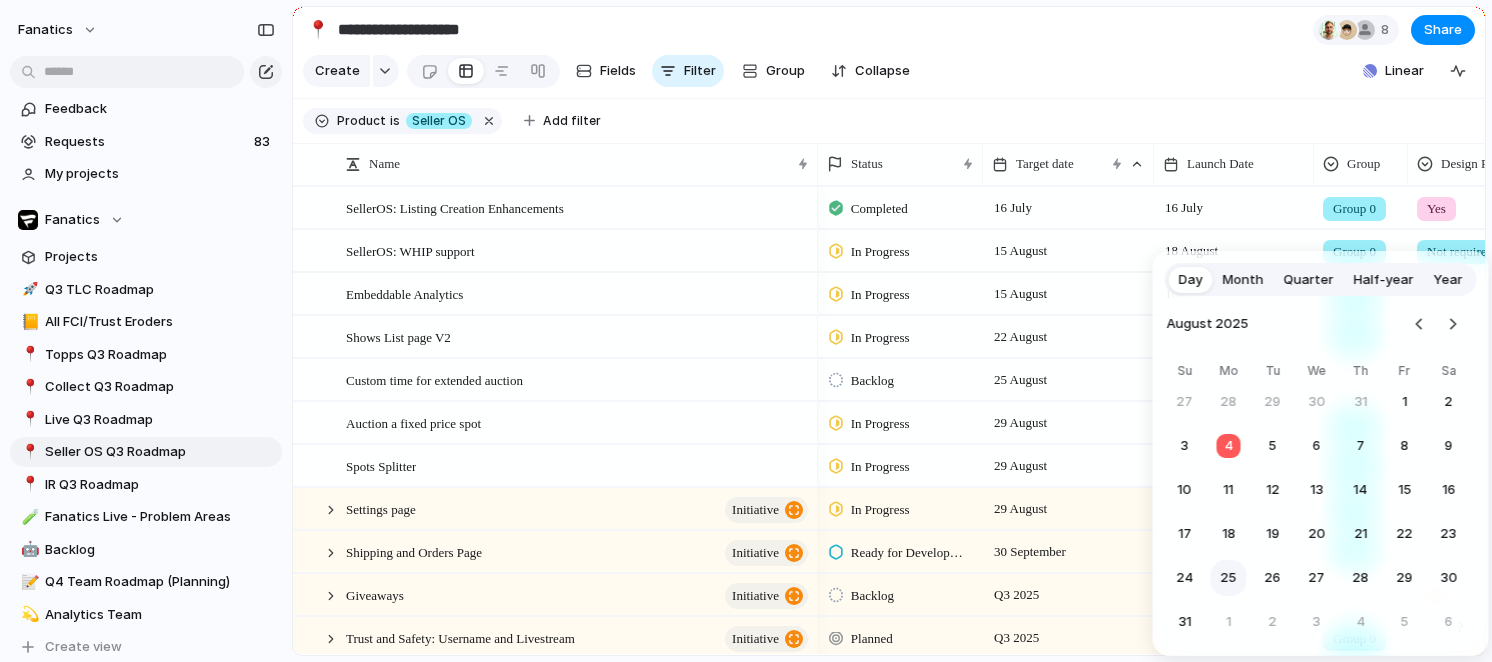 click on "25" at bounding box center [1229, 578] 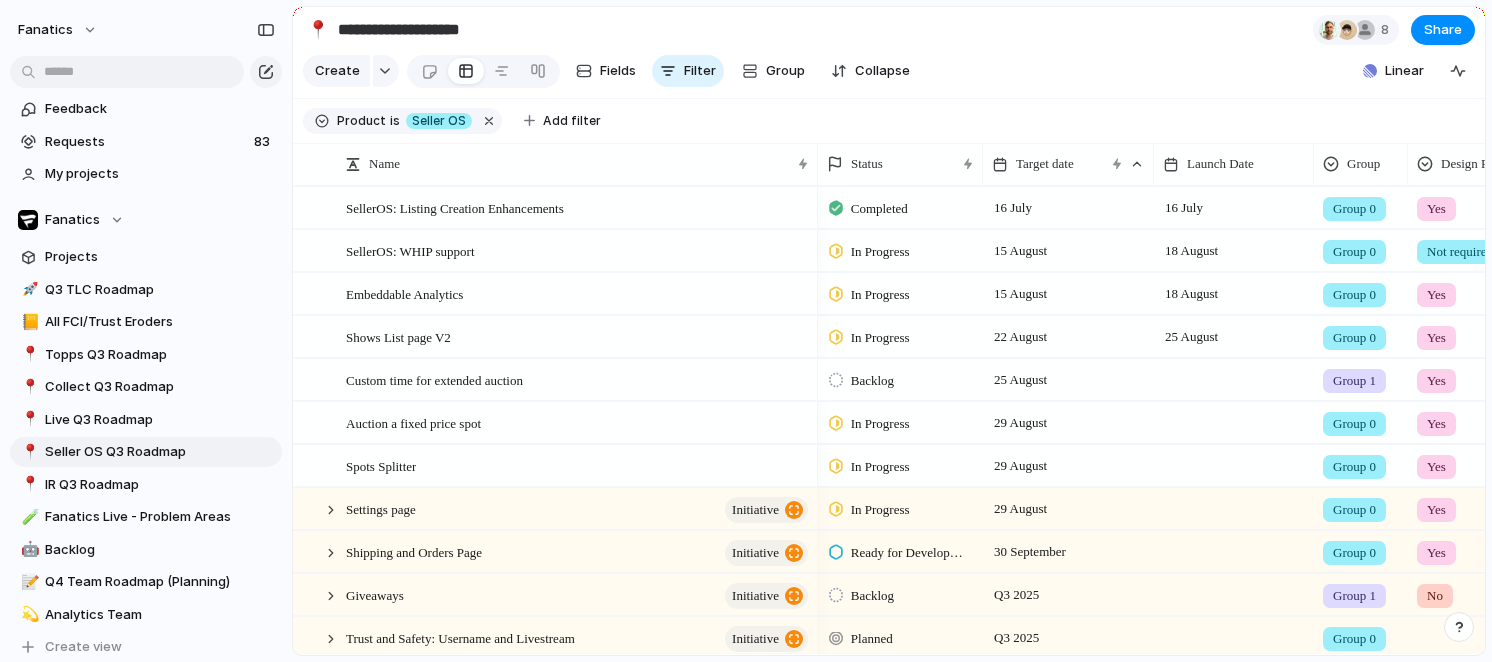 click at bounding box center (1234, 379) 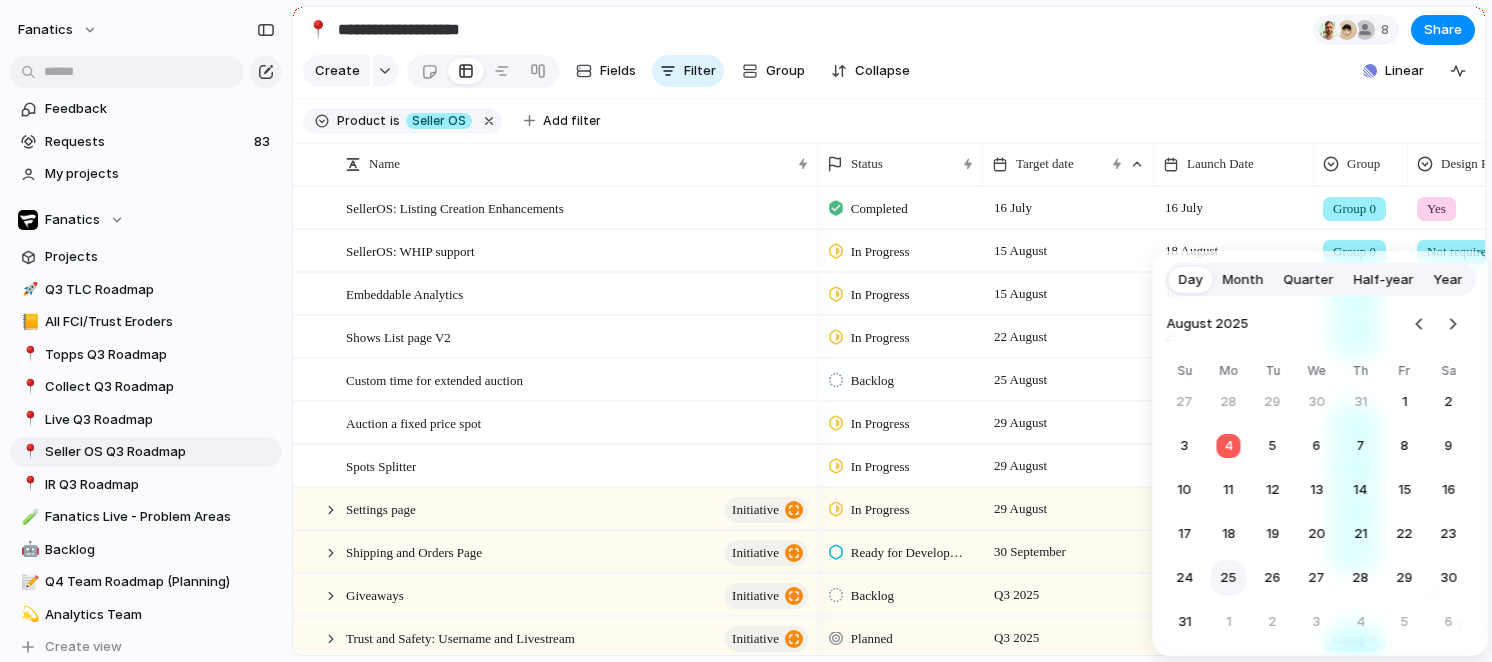 click on "25" at bounding box center (1229, 578) 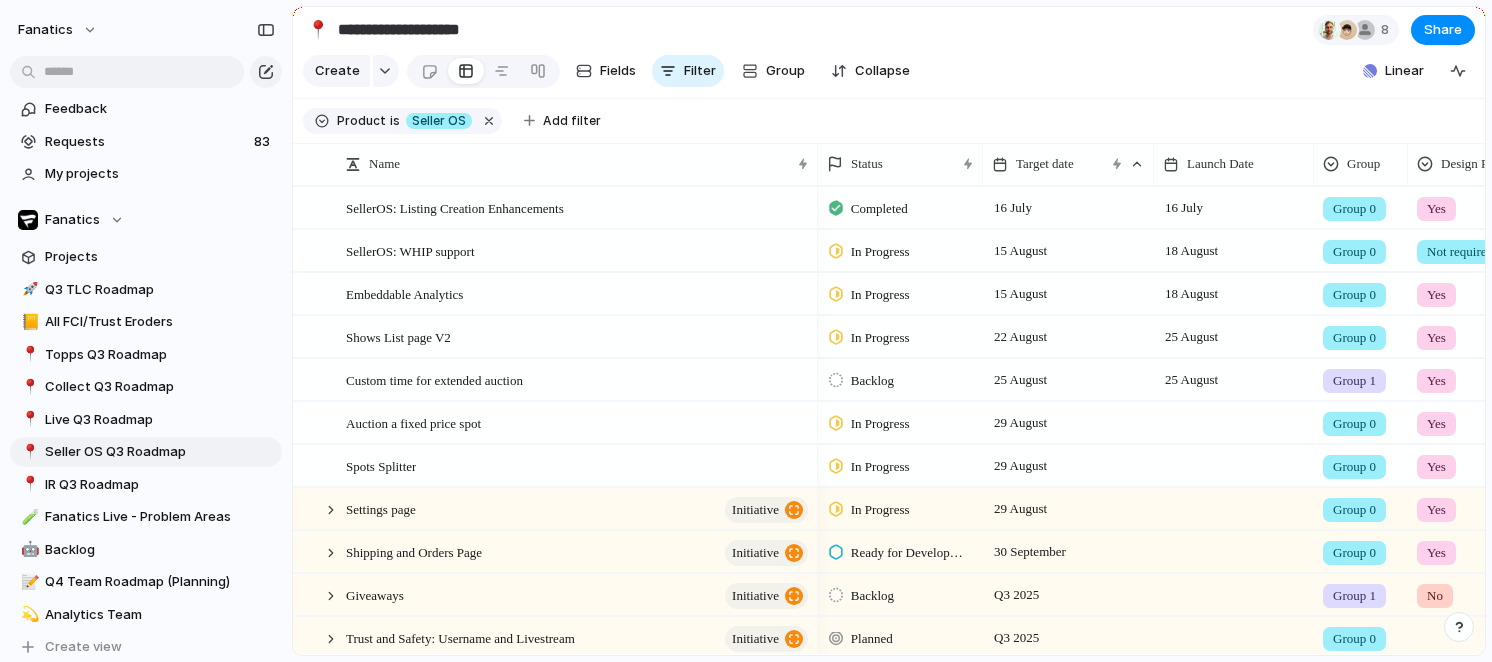 click at bounding box center [1234, 422] 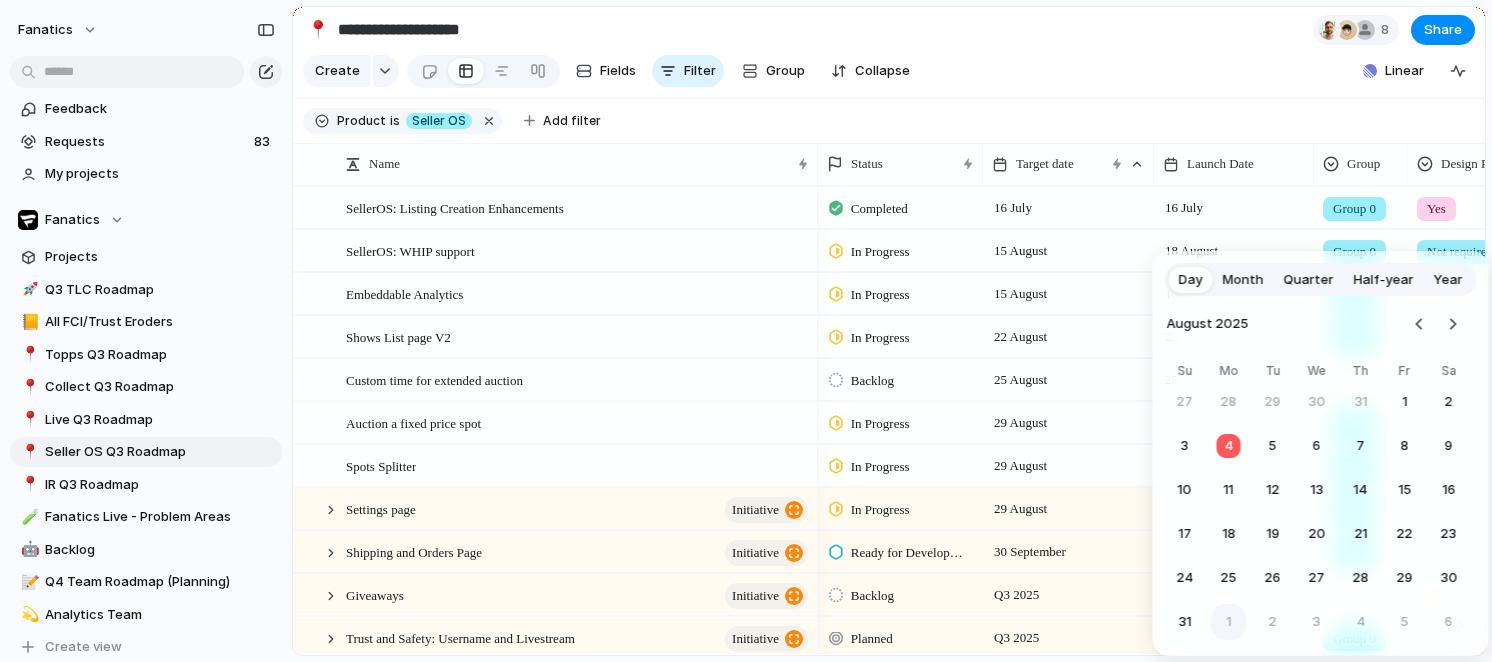 click on "1" at bounding box center (1229, 622) 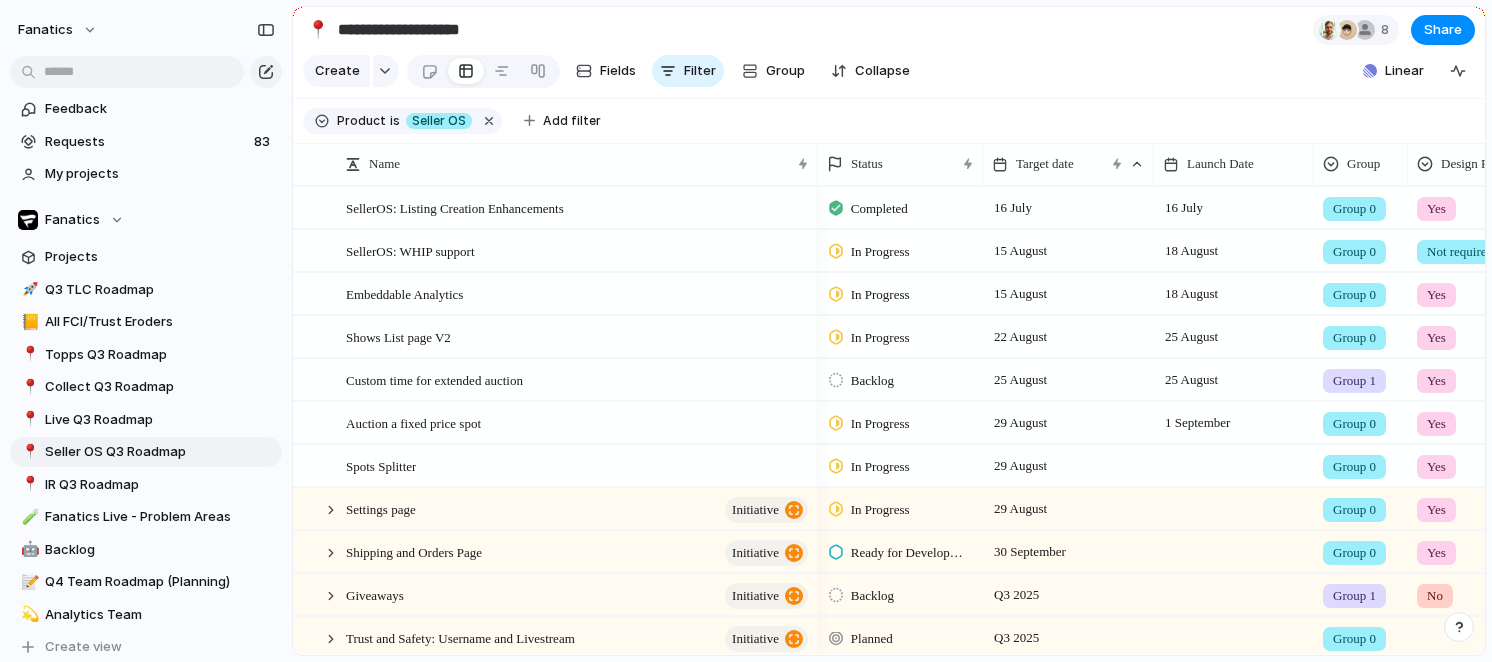 click at bounding box center (1234, 465) 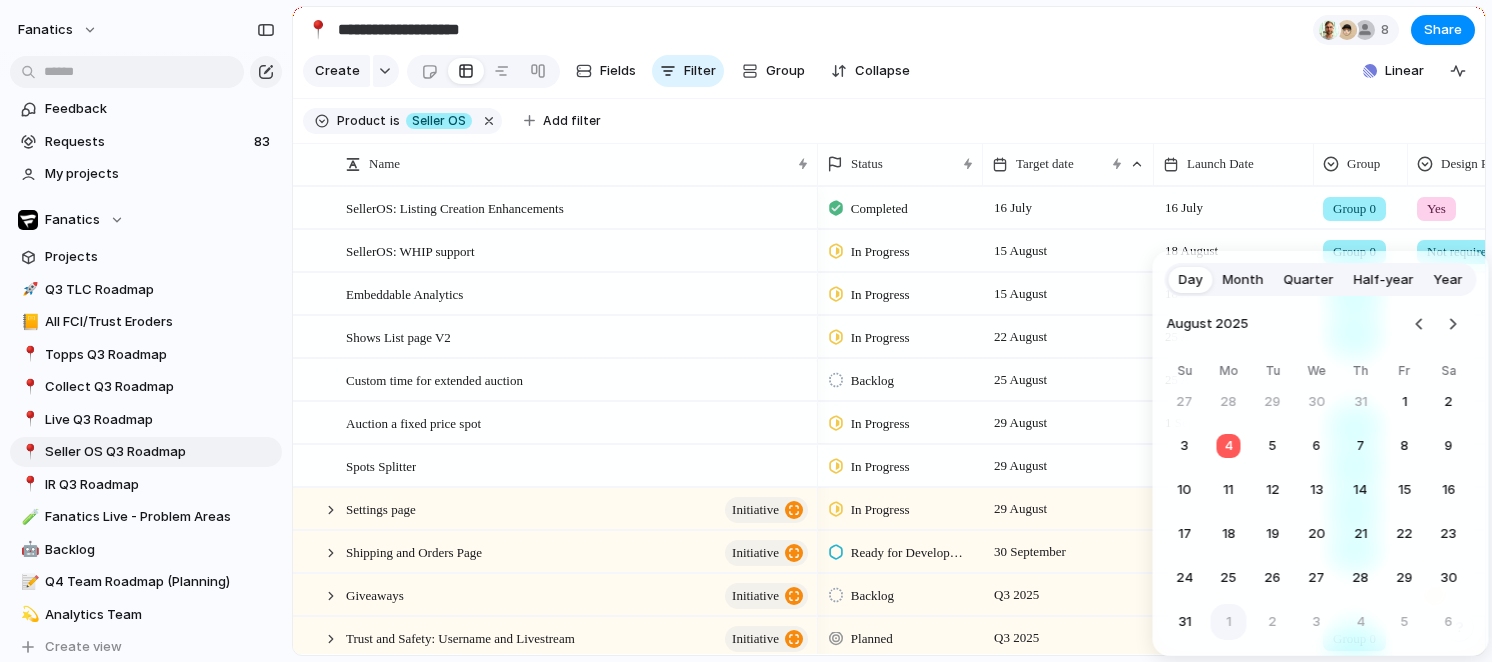 click on "1" at bounding box center [1229, 622] 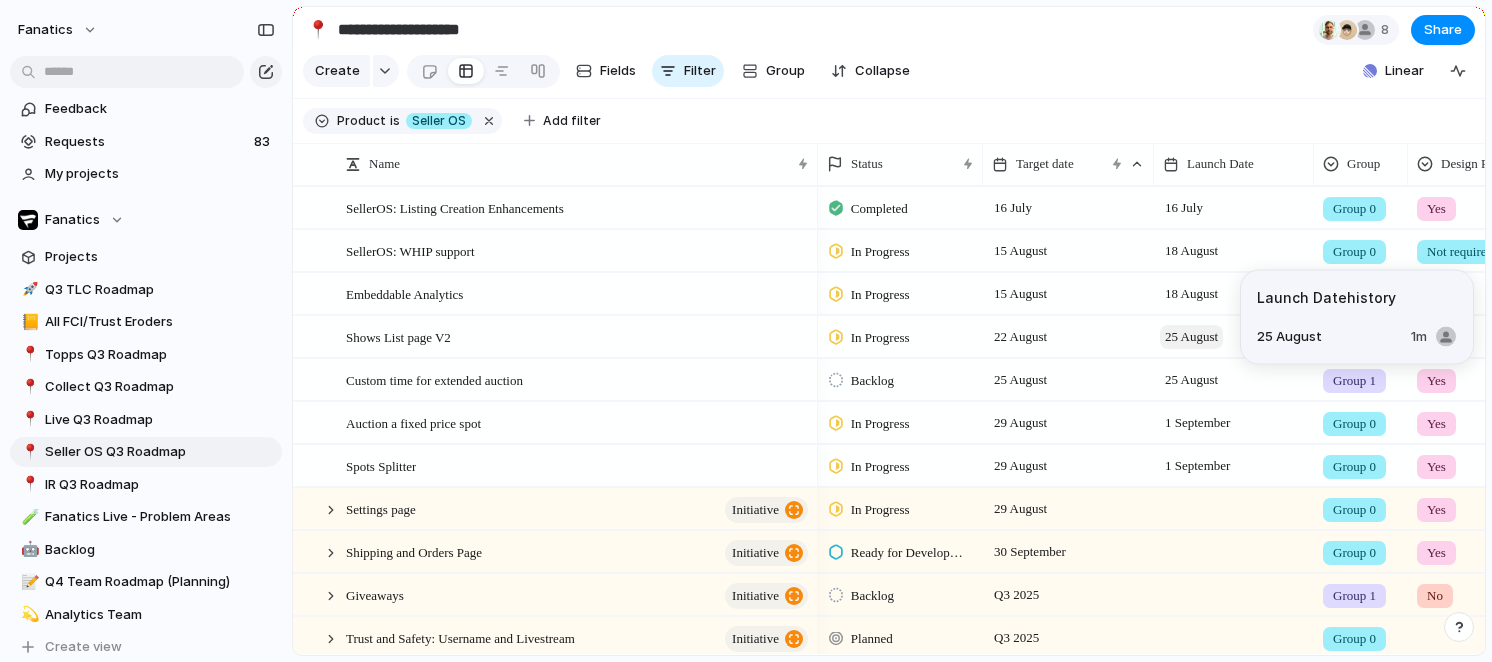 click on "25 August" at bounding box center (1191, 337) 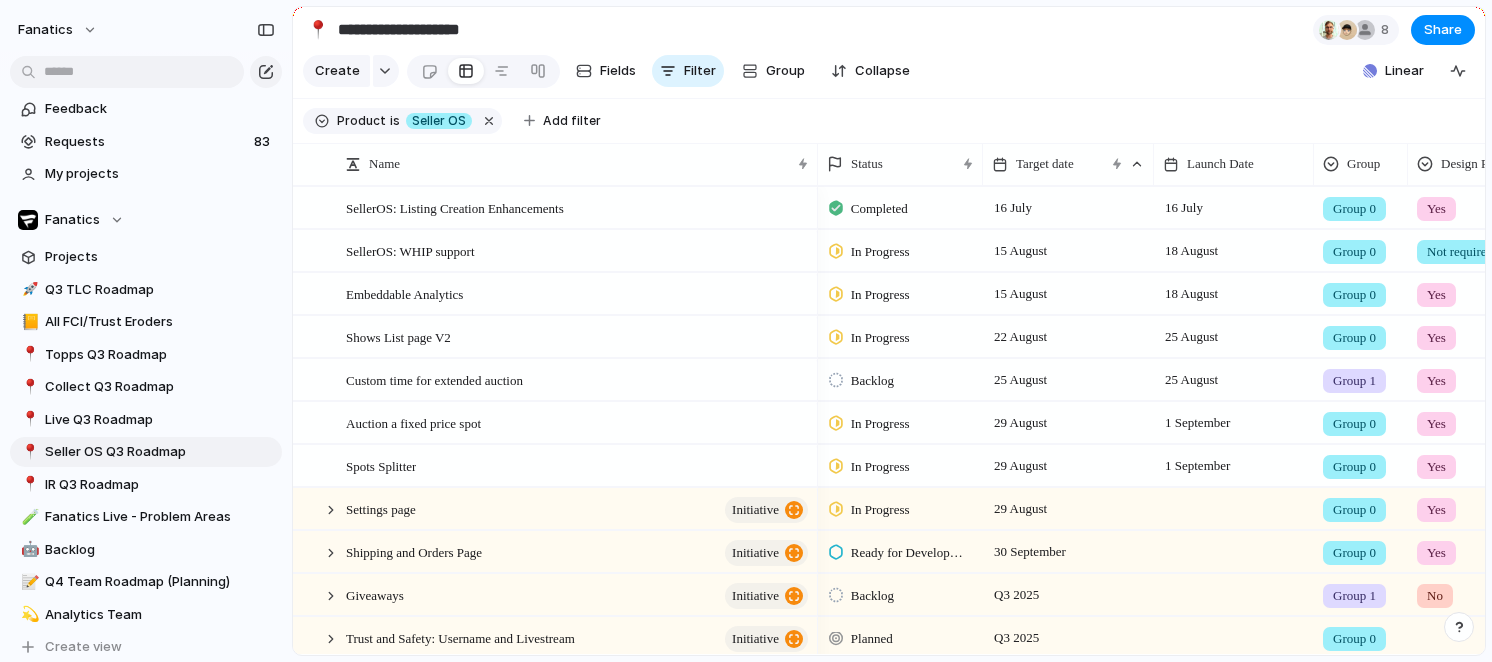 scroll, scrollTop: 73, scrollLeft: 0, axis: vertical 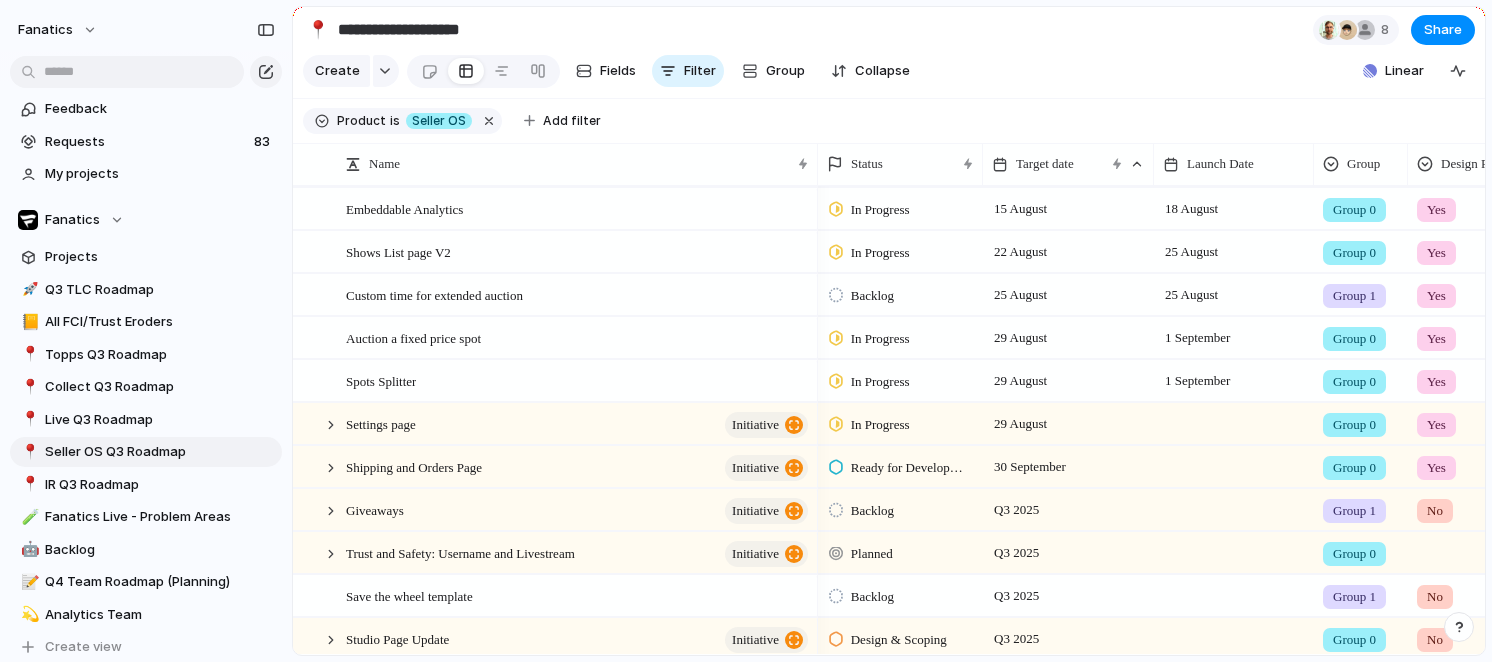 click at bounding box center [1234, 423] 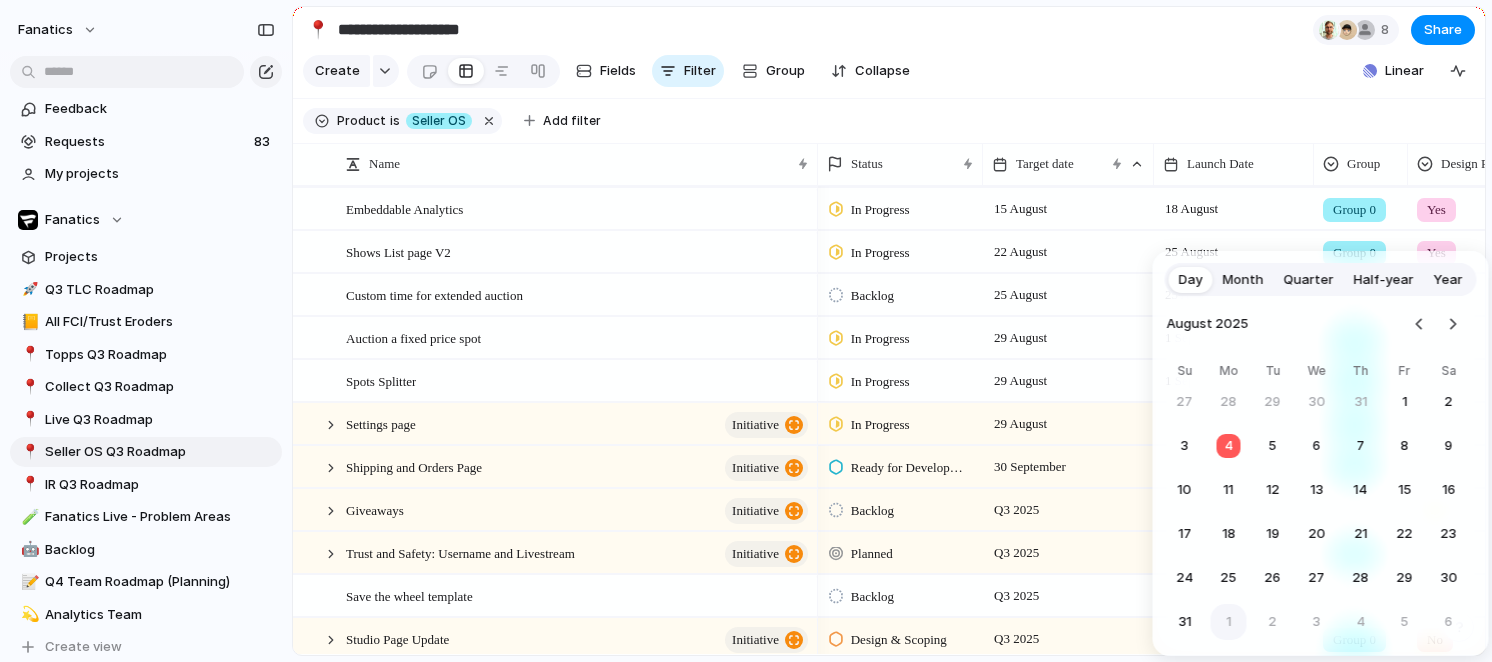 click on "1" at bounding box center [1229, 622] 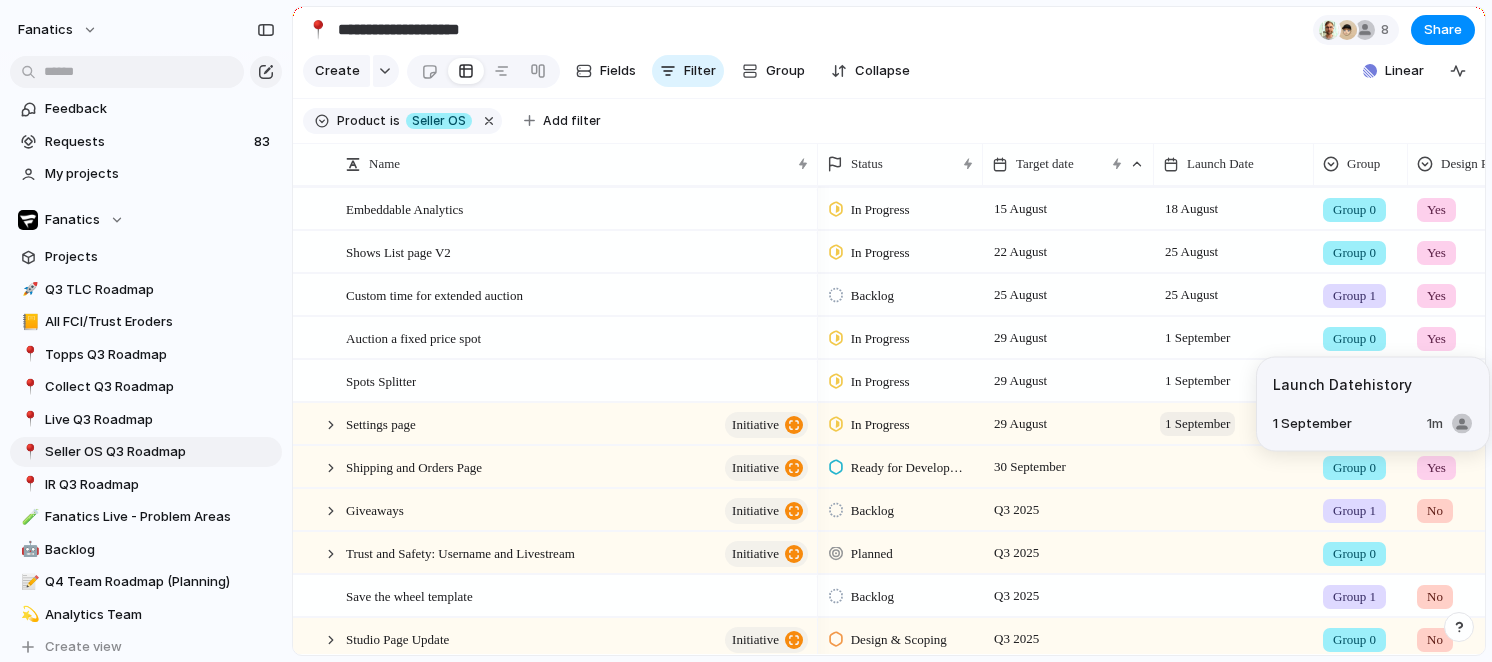 scroll, scrollTop: 145, scrollLeft: 0, axis: vertical 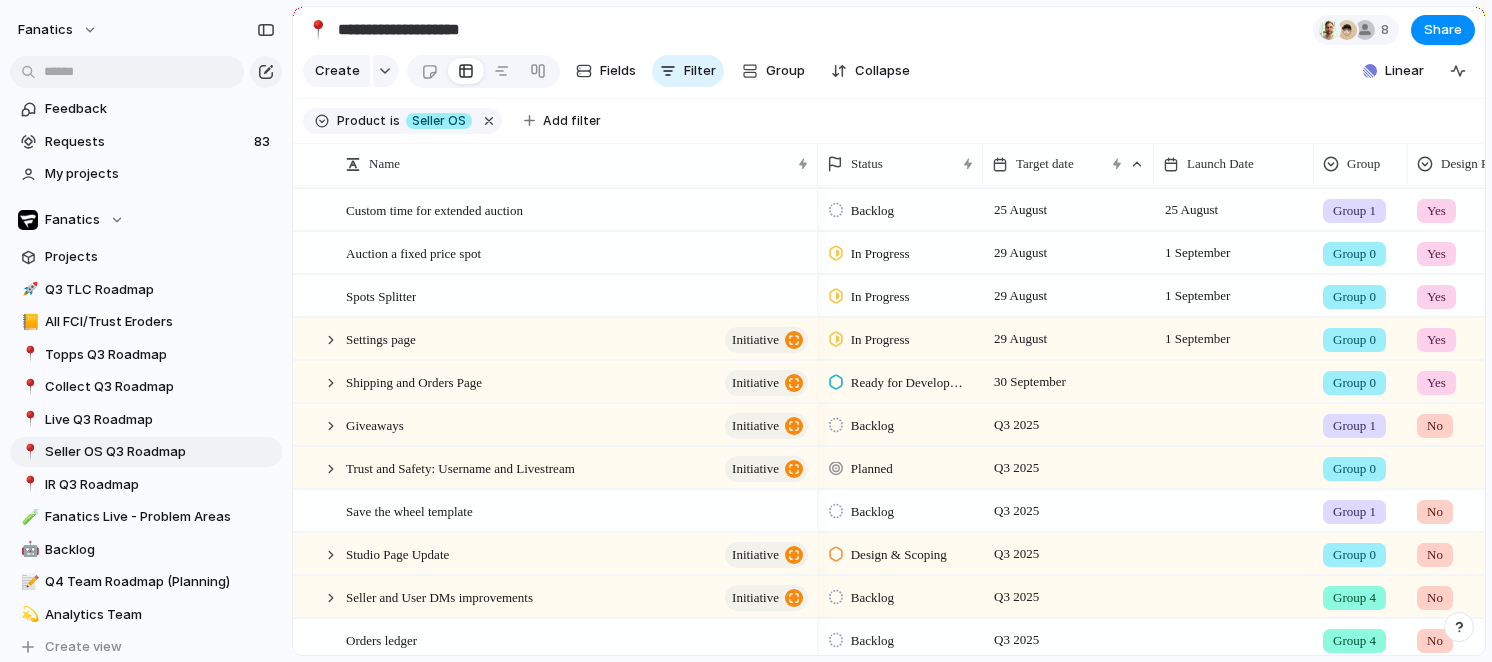 click at bounding box center [1234, 381] 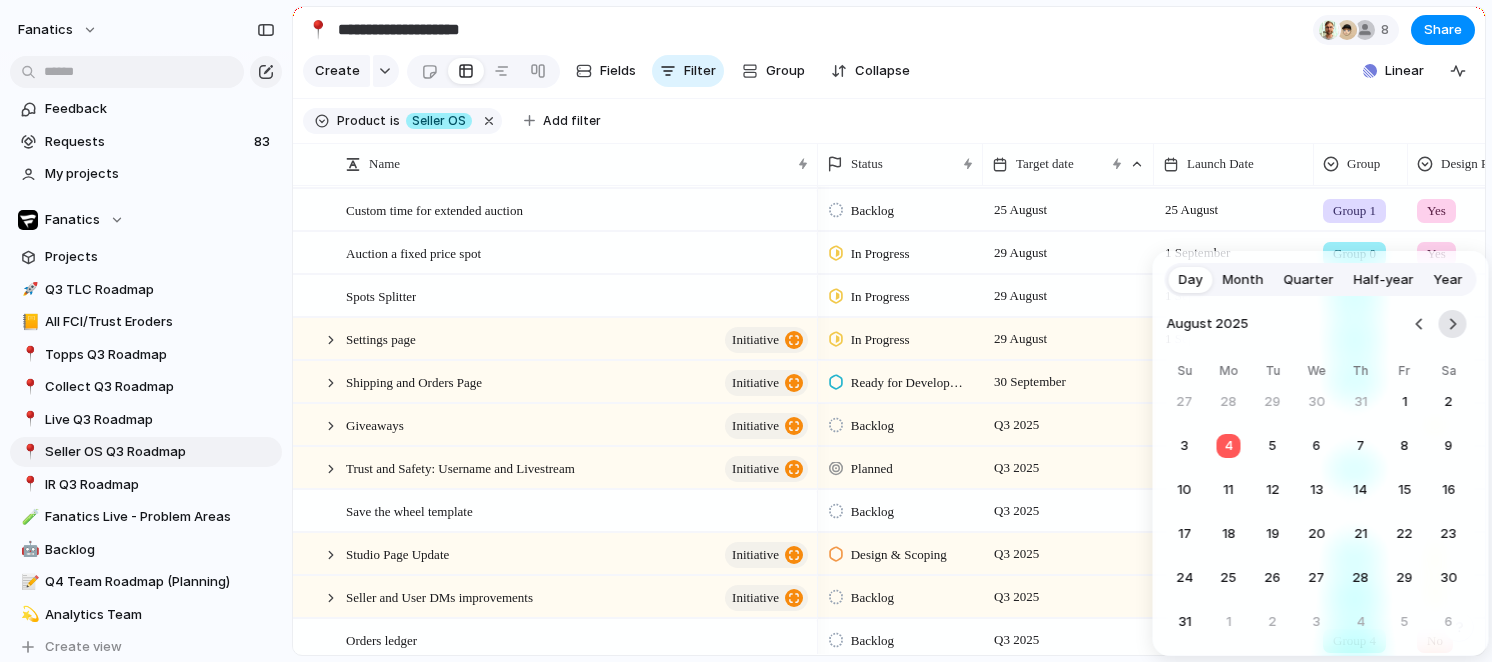 click at bounding box center [1453, 324] 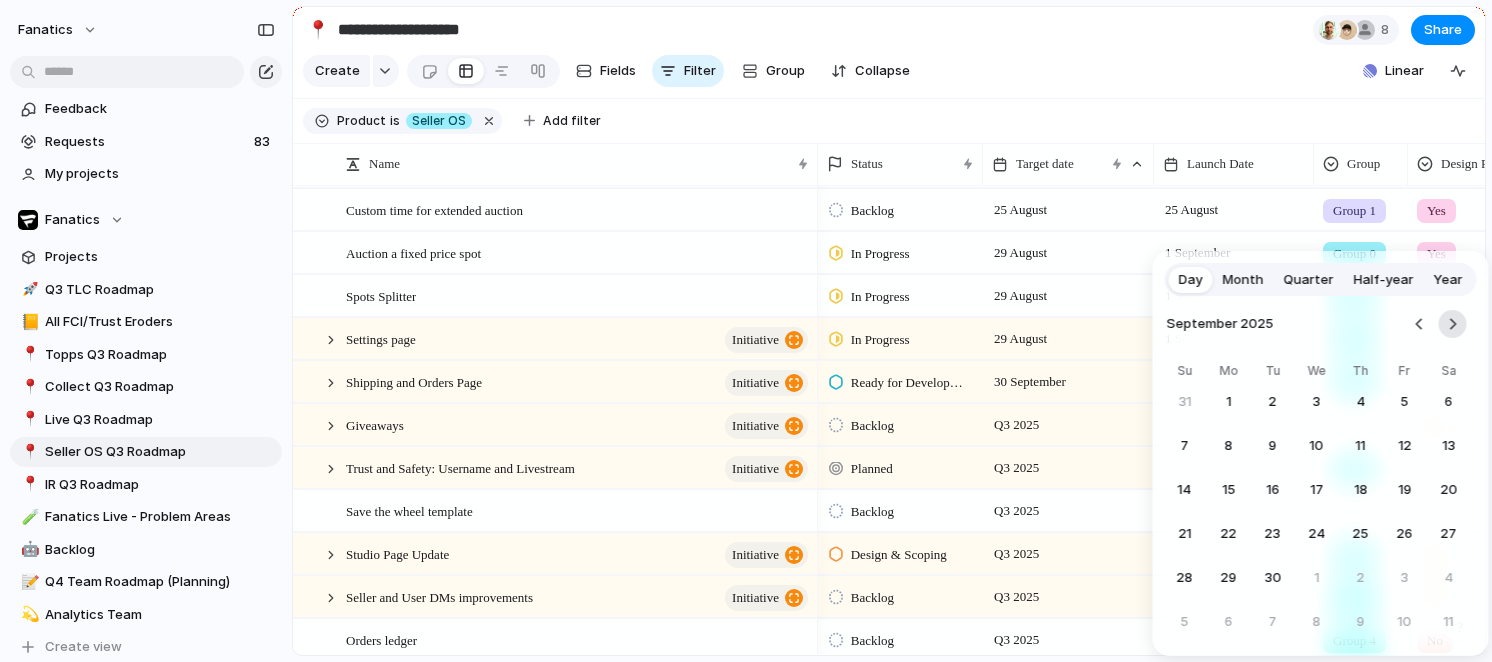 click at bounding box center (1453, 324) 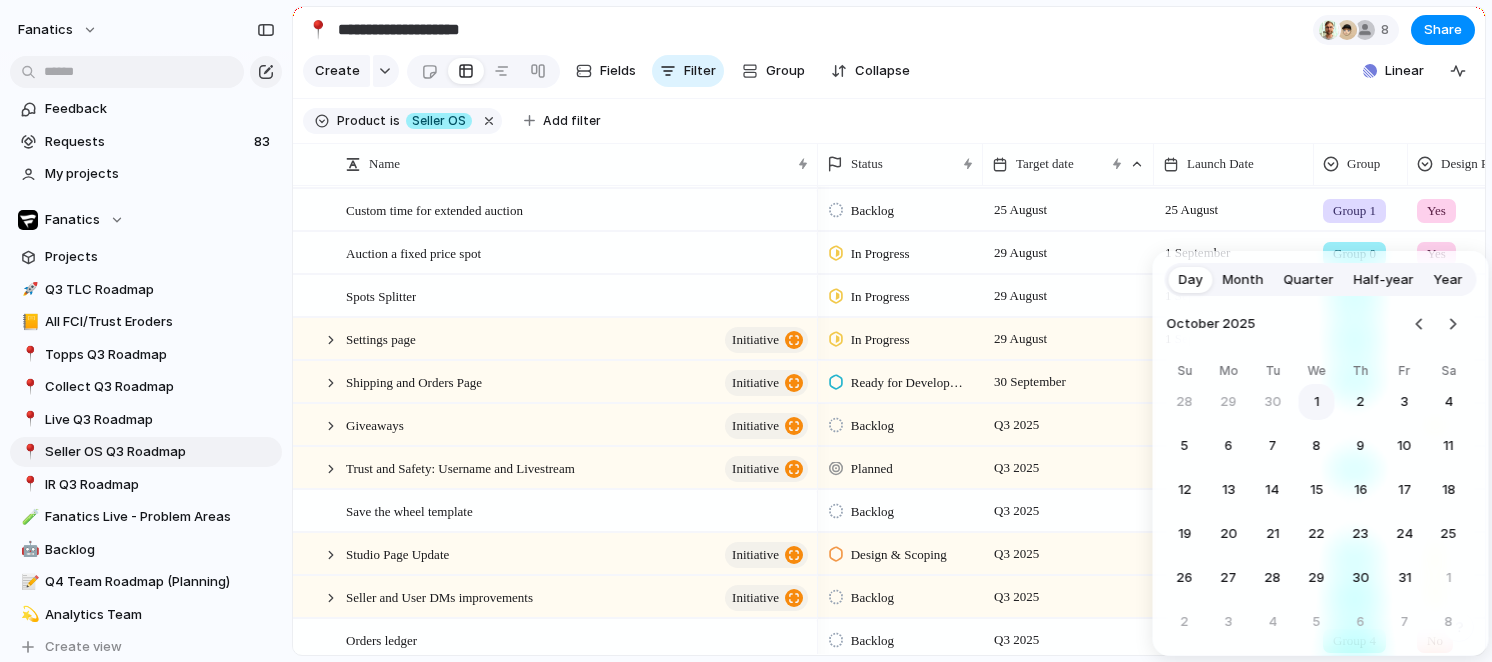 click on "1" at bounding box center (1317, 402) 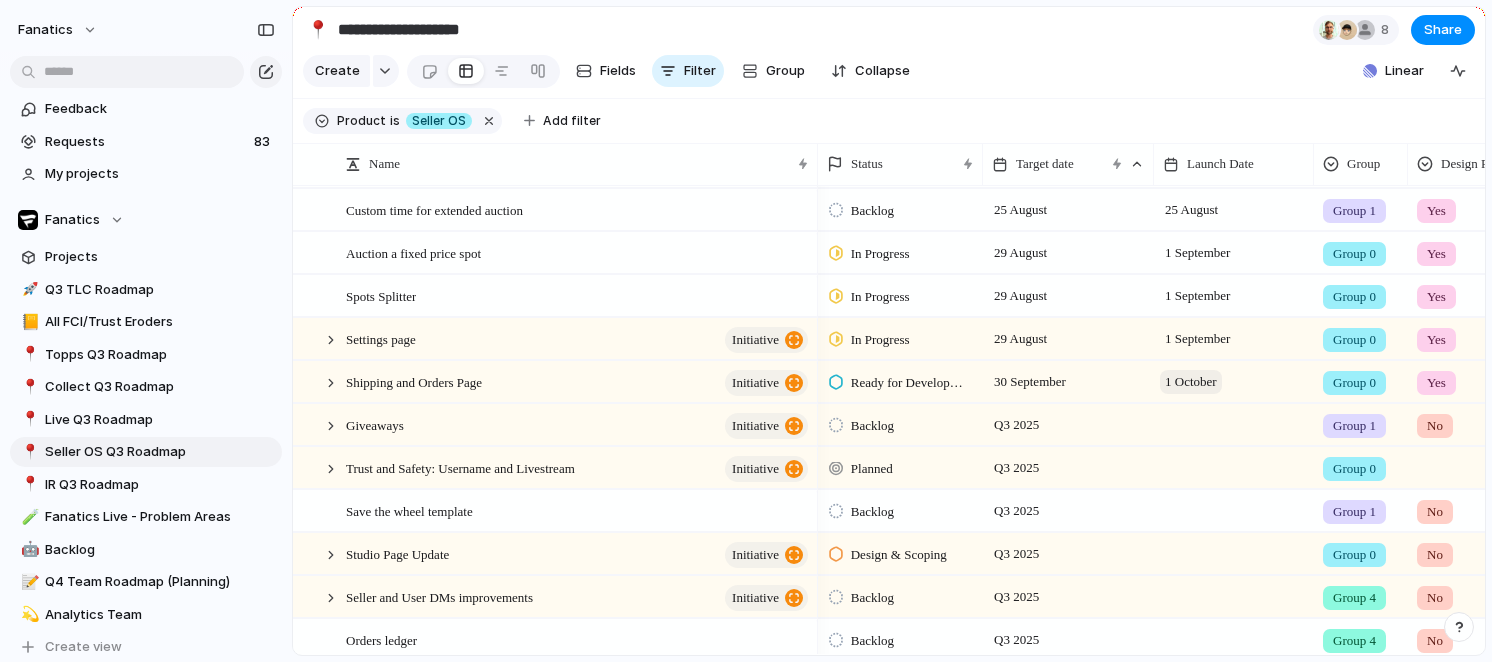 click on "1 October" at bounding box center [1191, 382] 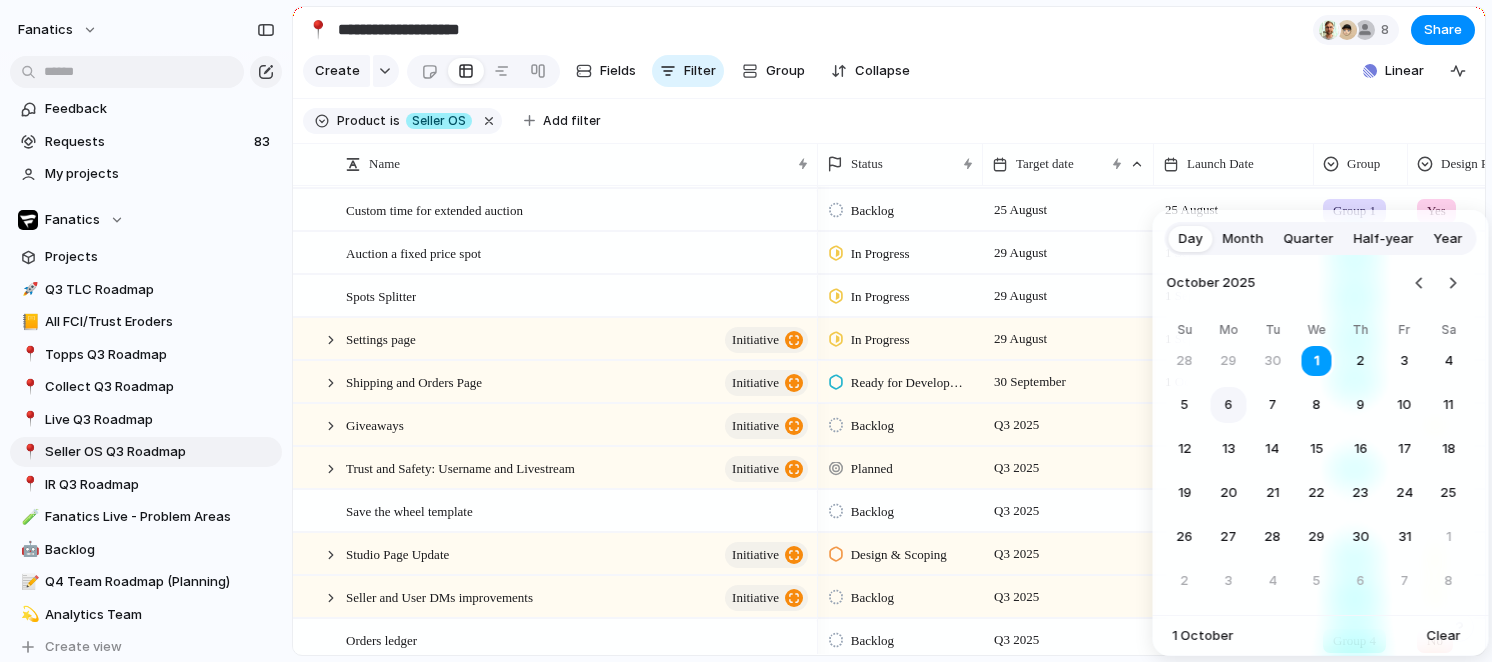 click on "6" at bounding box center [1229, 405] 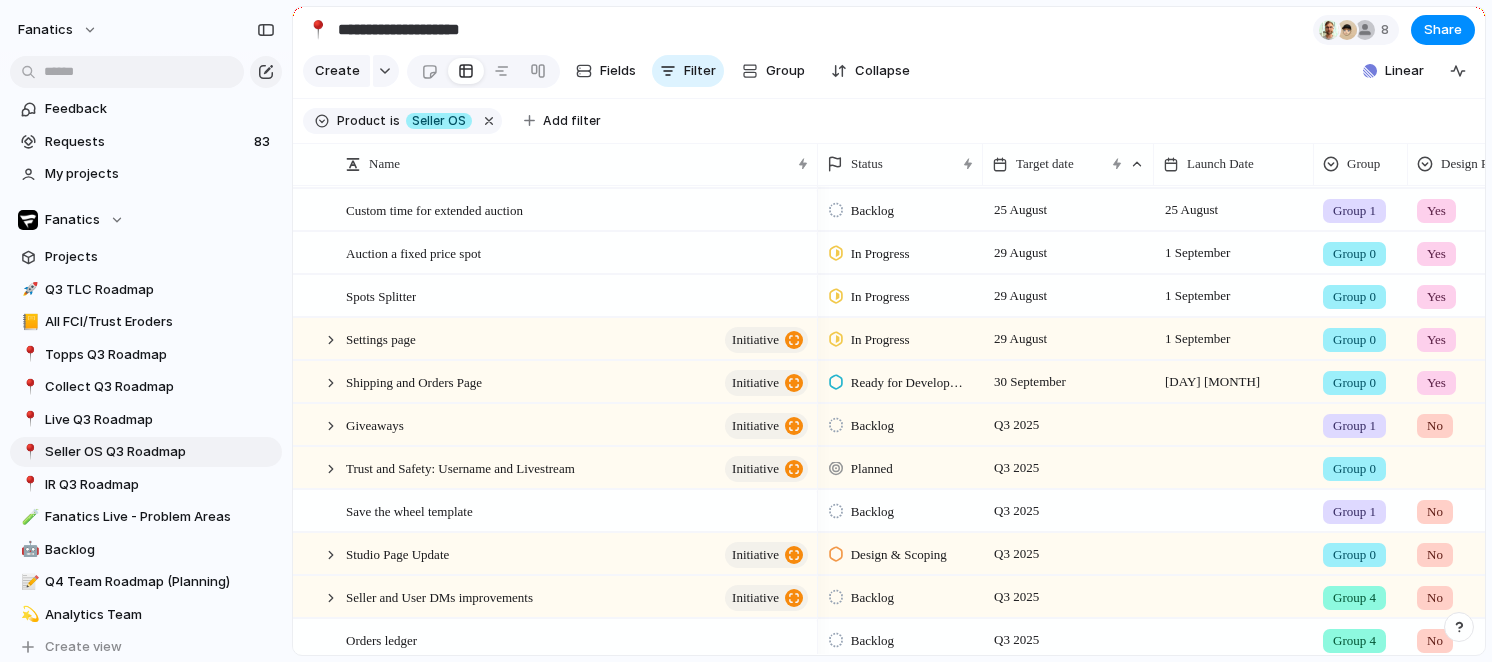 scroll, scrollTop: 133, scrollLeft: 0, axis: vertical 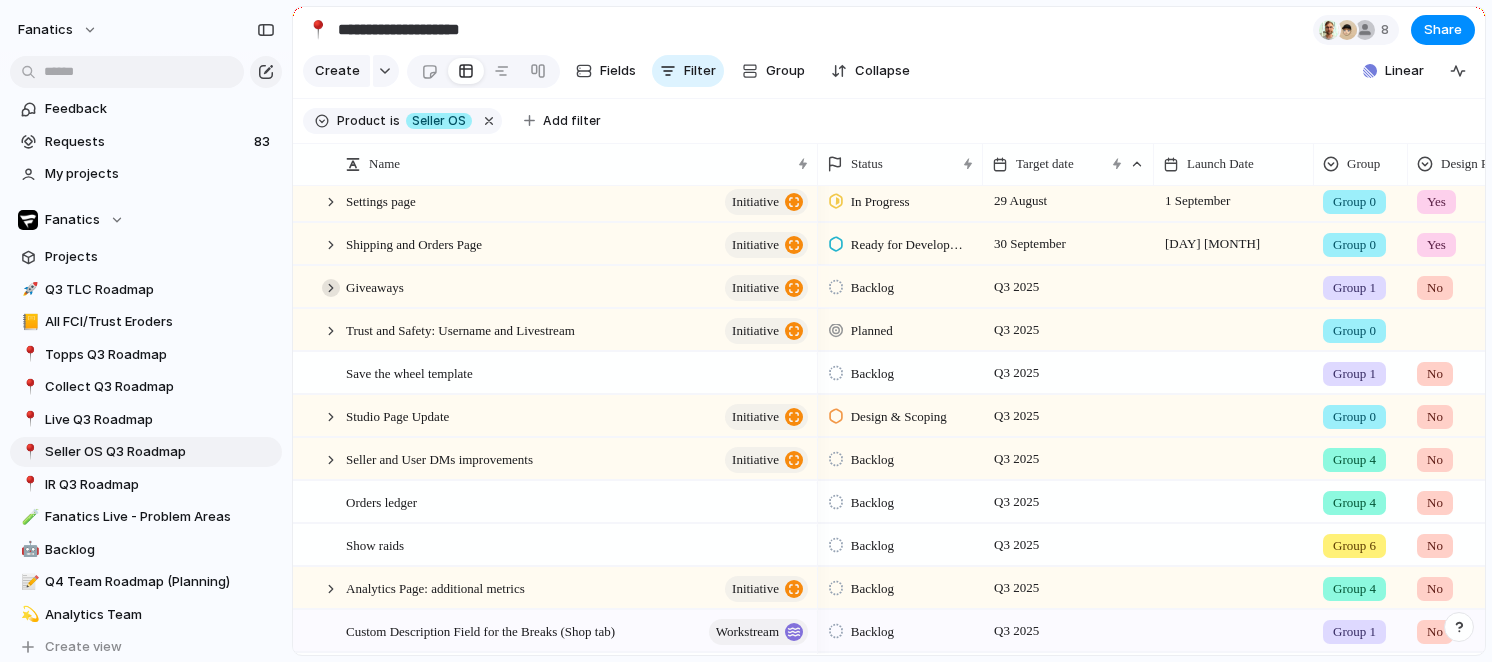 click at bounding box center (331, 288) 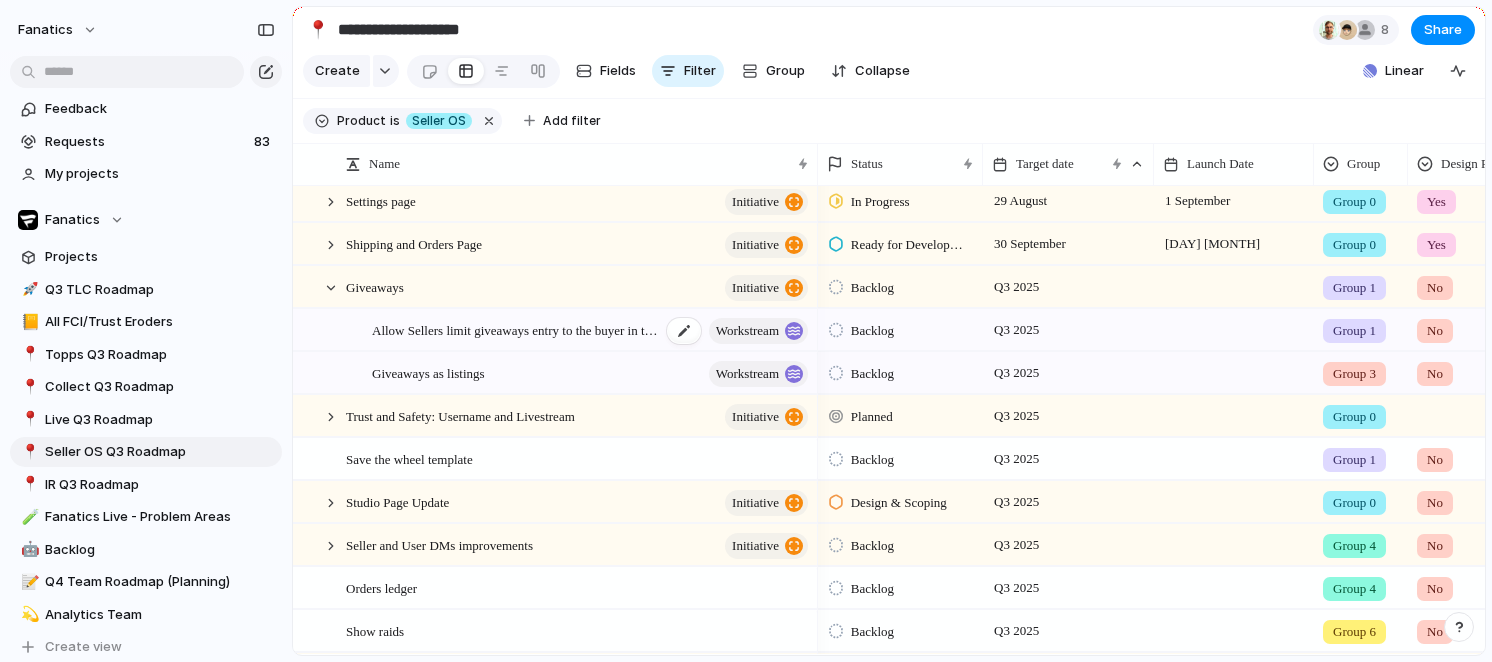 click on "Allow Sellers limit giveaways entry to the buyer in the show" at bounding box center [516, 329] 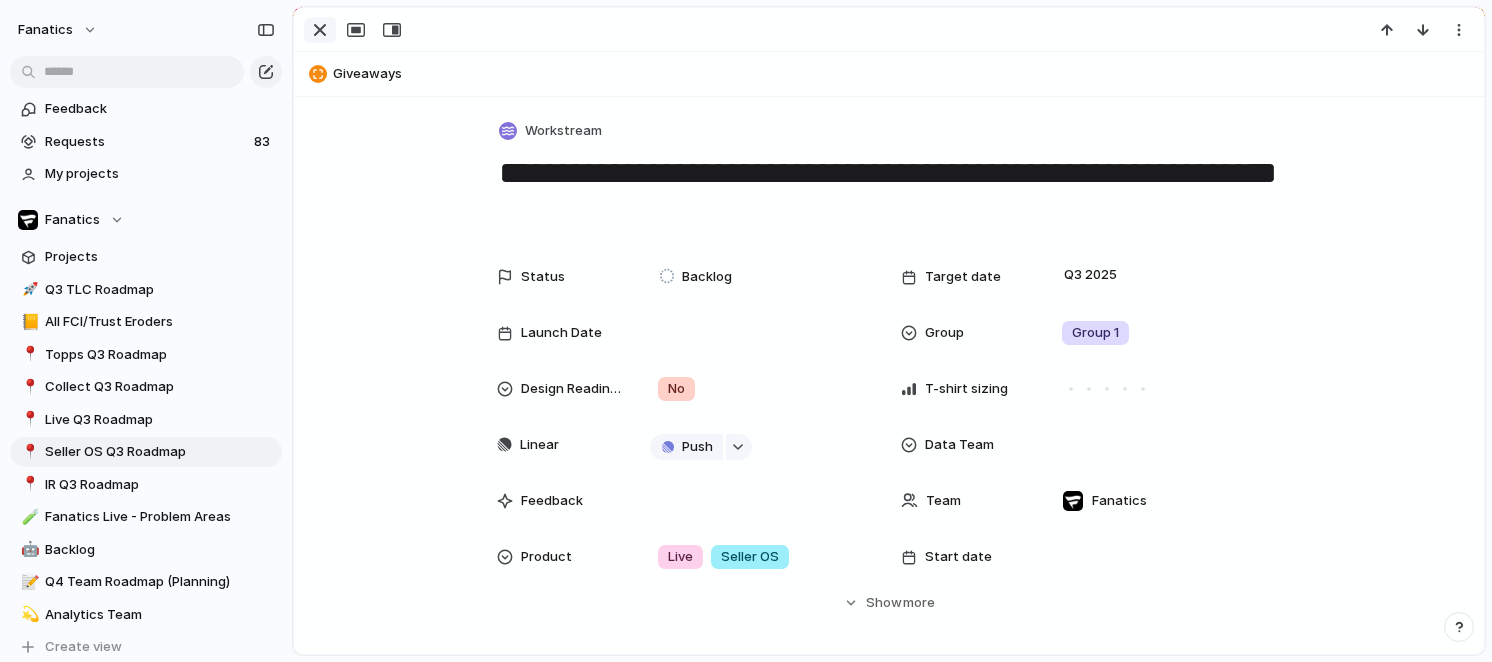 click at bounding box center (320, 30) 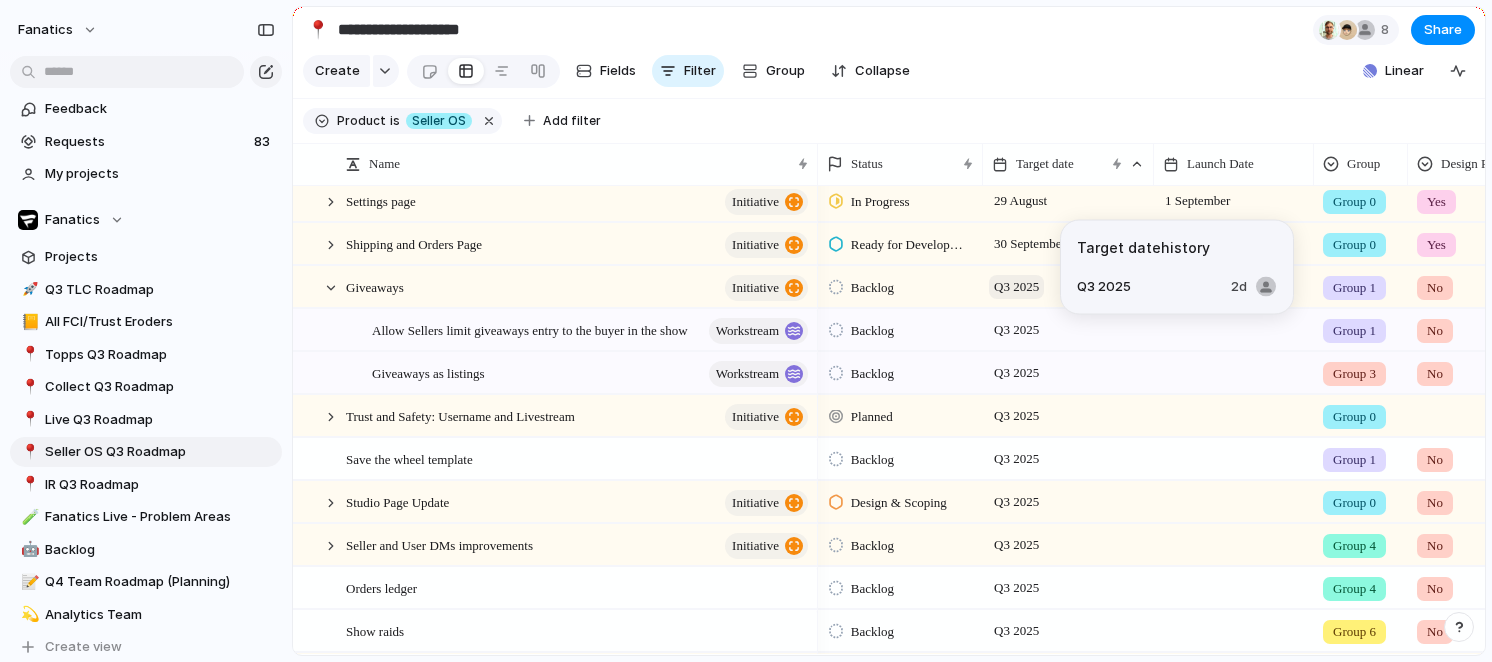 click on "Q3 2025" at bounding box center [1016, 287] 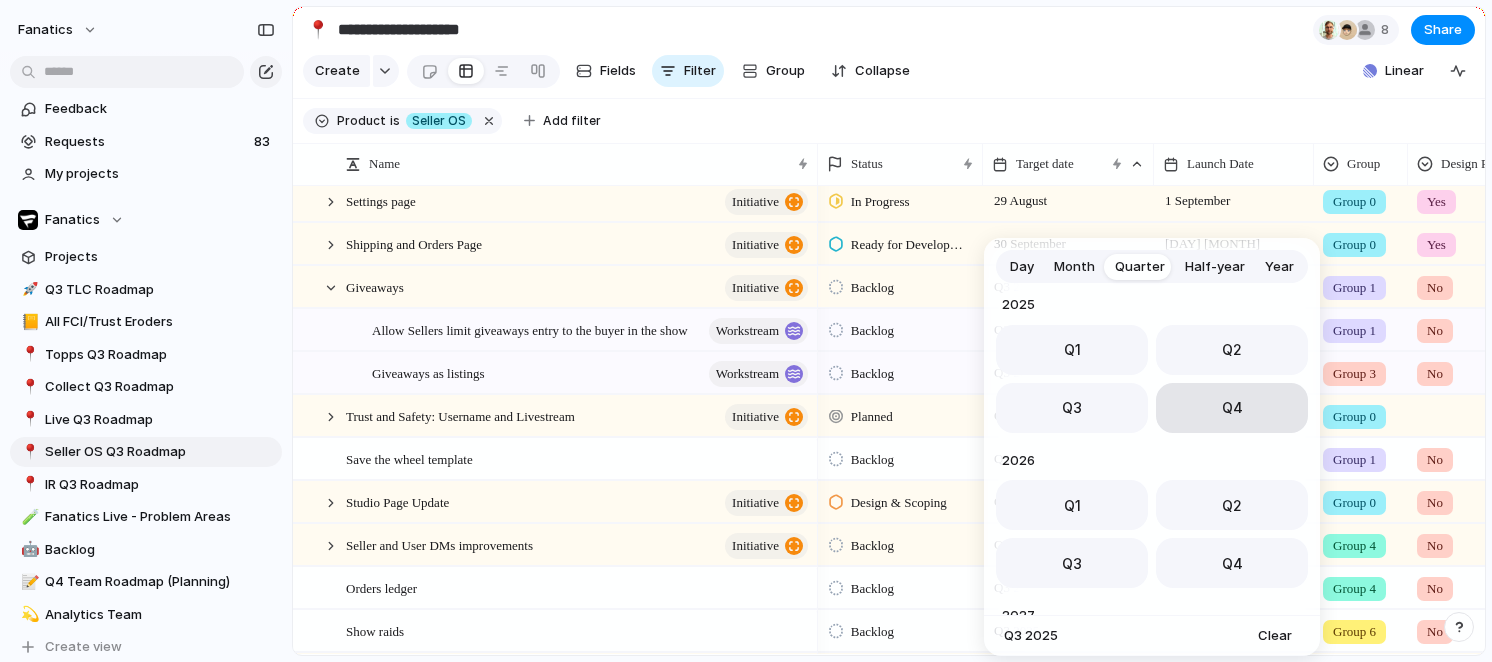 click on "Q4" at bounding box center (1232, 408) 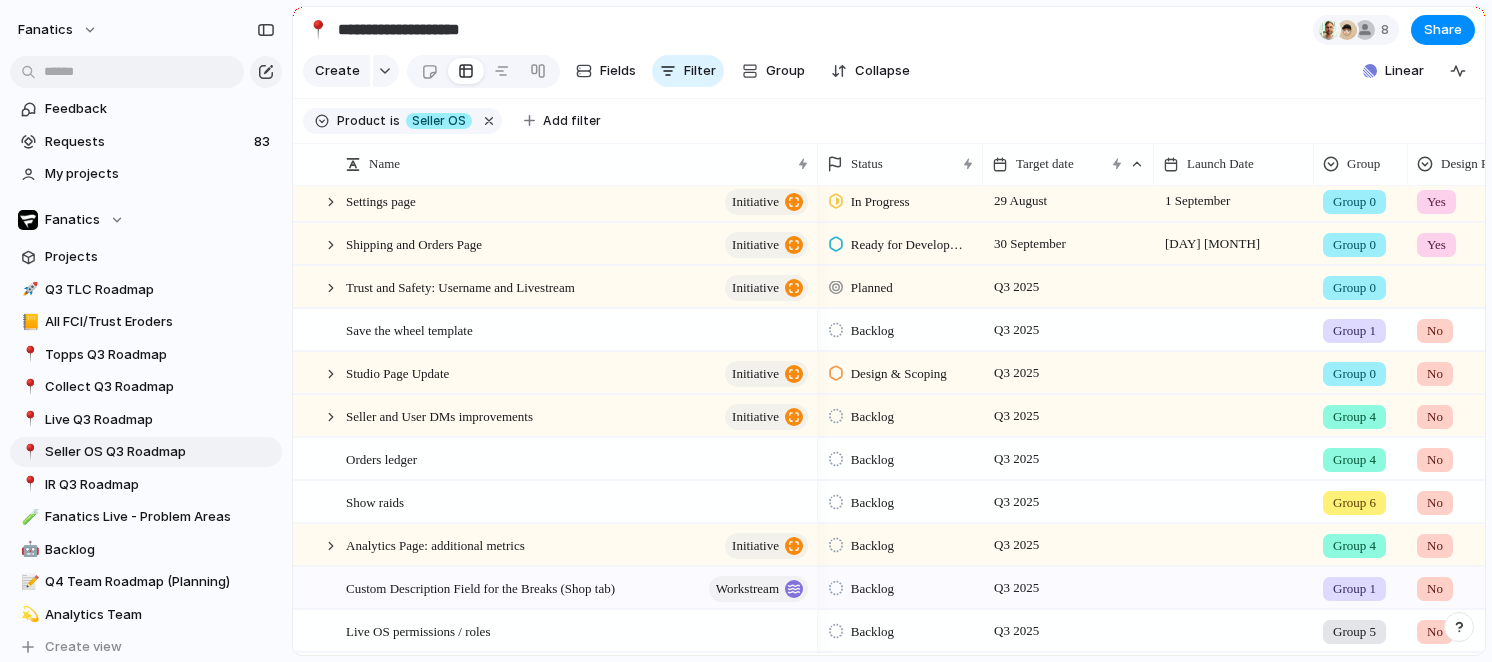 scroll, scrollTop: 602, scrollLeft: 0, axis: vertical 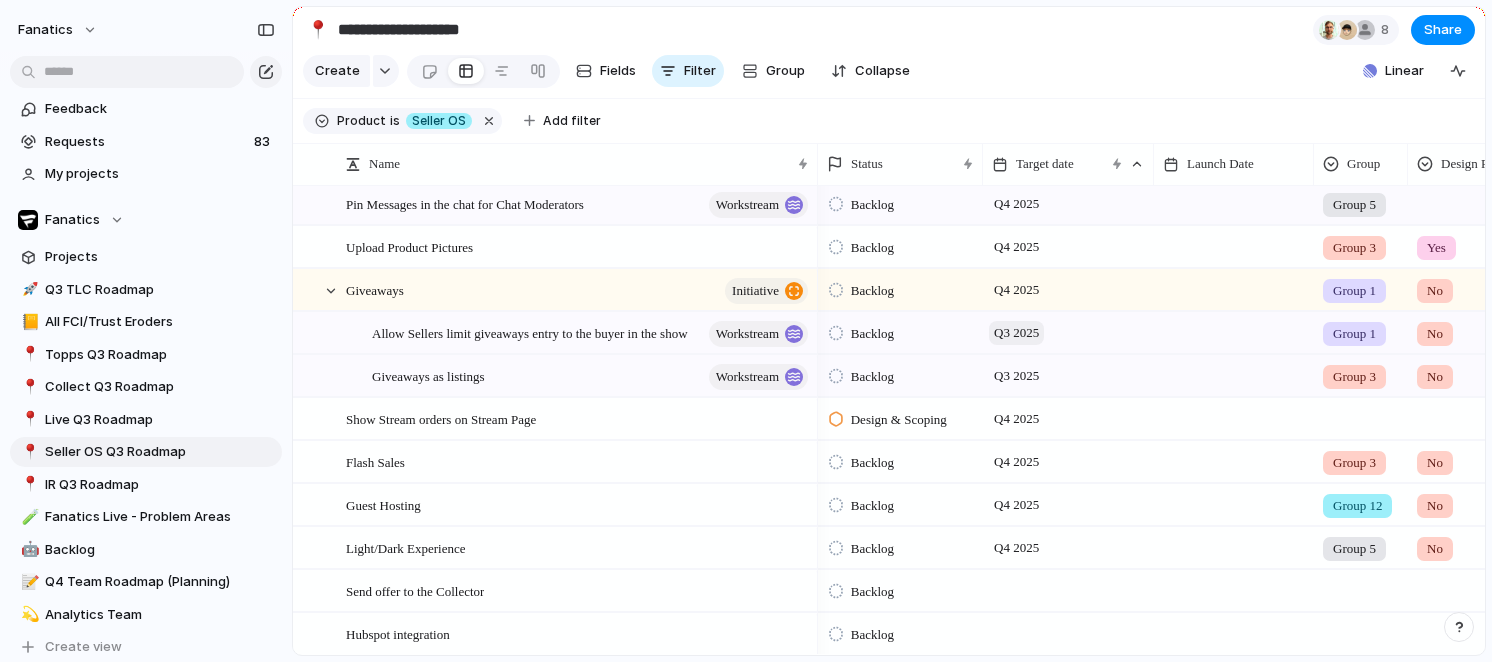 click on "Q3 2025" at bounding box center (1016, 333) 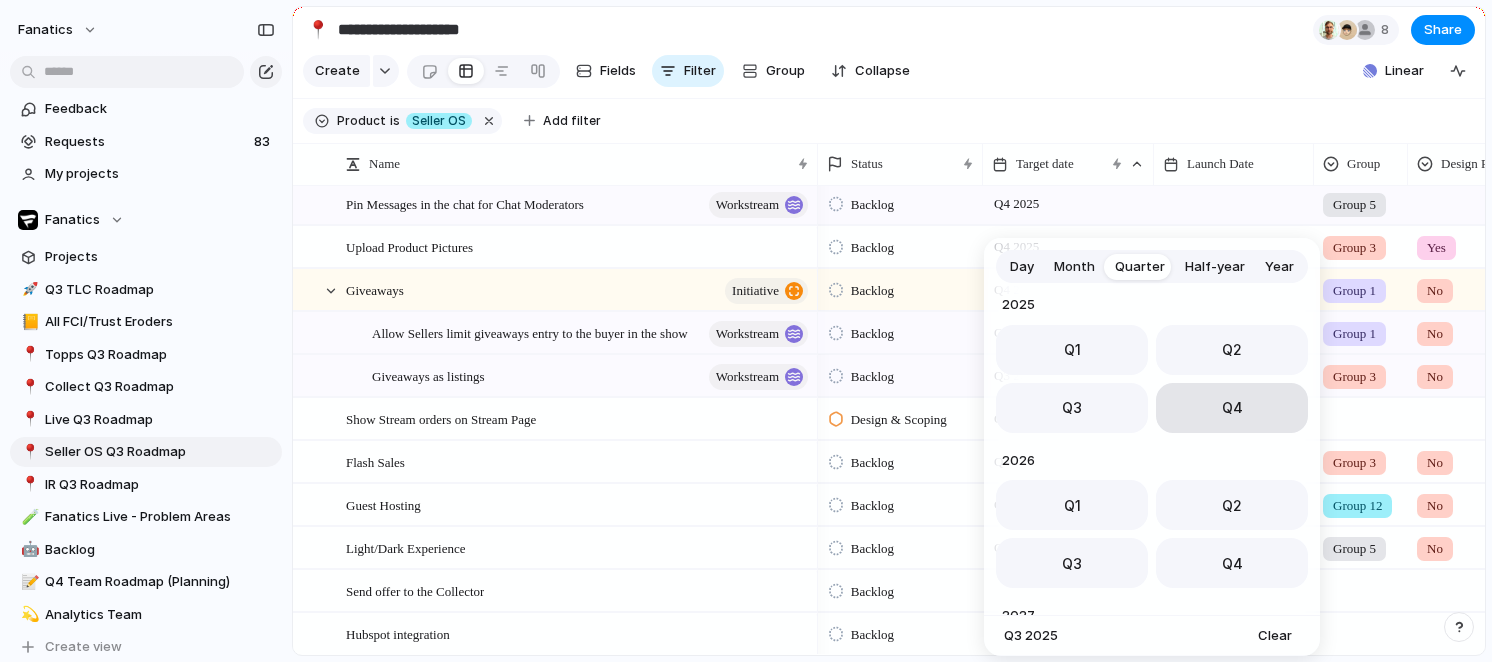 click on "Q4" at bounding box center [1232, 408] 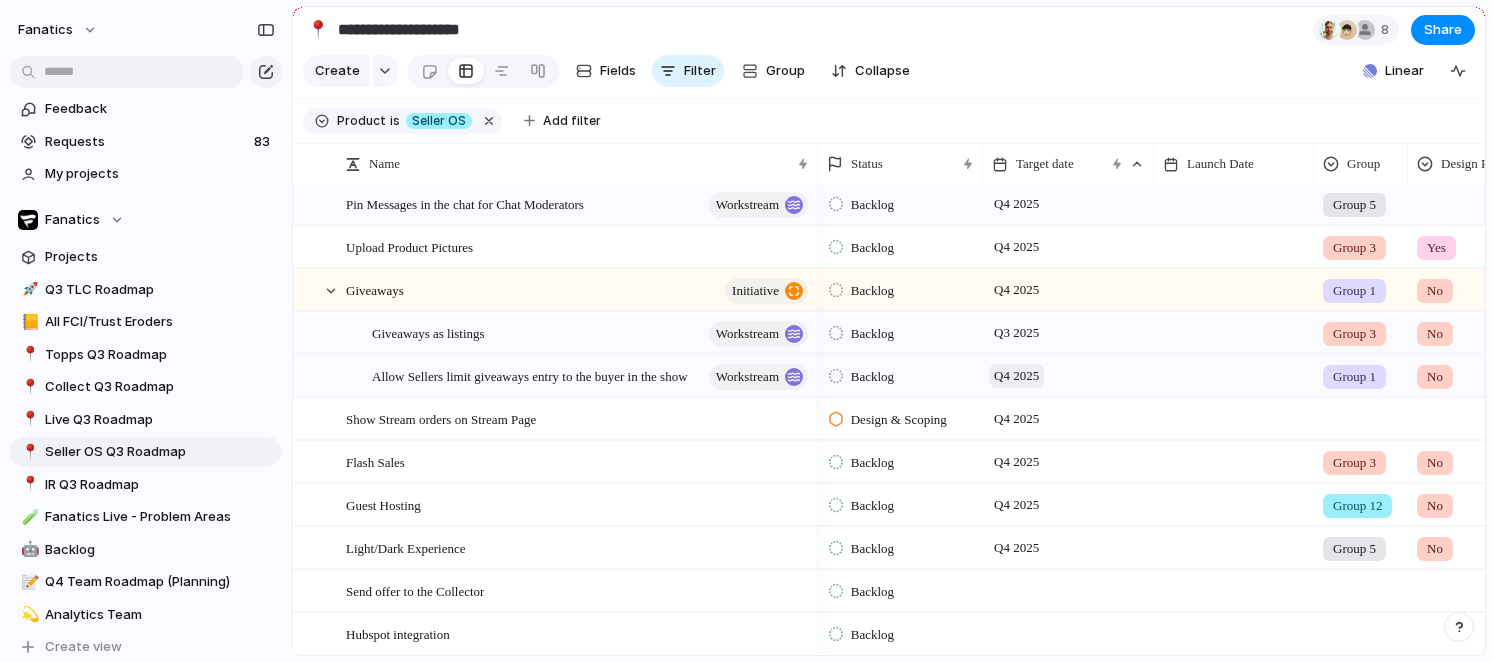 click on "Q4 2025" at bounding box center (1016, 376) 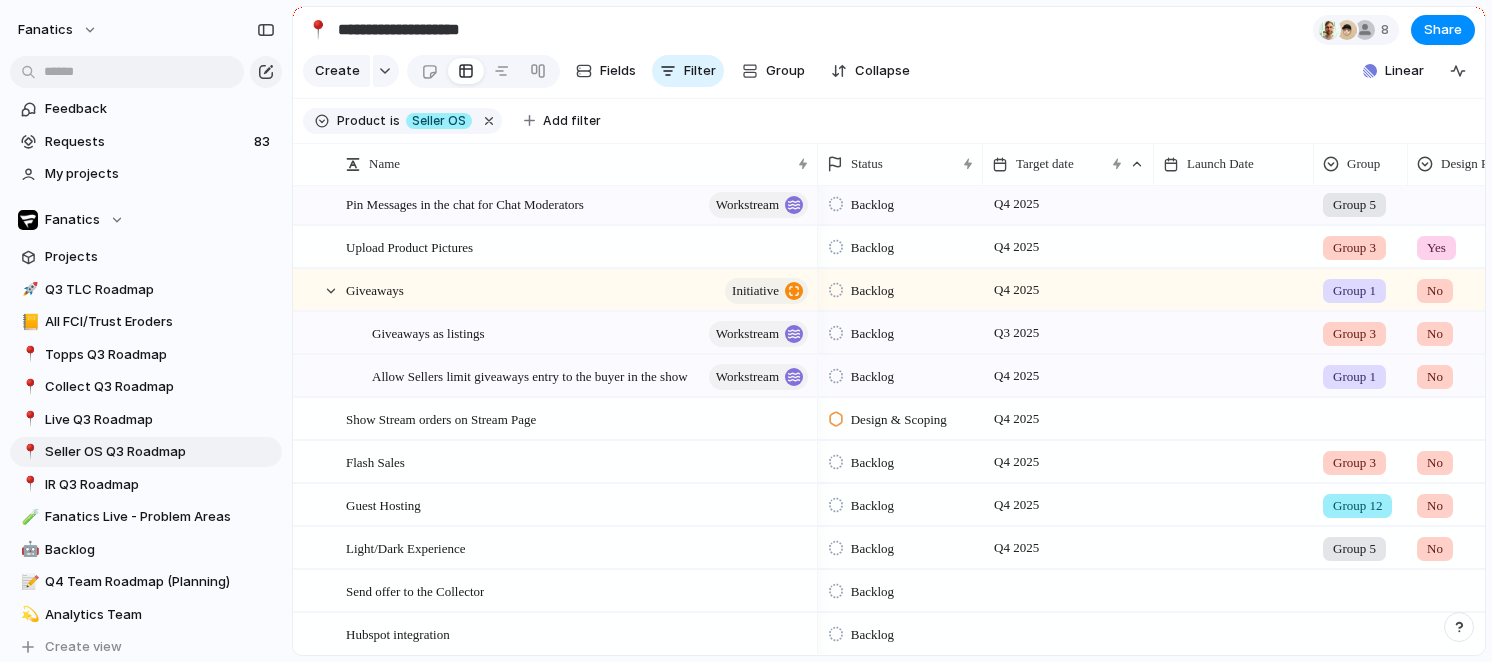 click on "Day Month Quarter Half-year Year 2023 Q1 Q2 Q3 Q4 2024 Q1 Q2 Q3 Q4 2025 Q1 Q2 Q3 Q4 2026 Q1 Q2 Q3 Q4 2027 Q1 Q2 Q3 Q4 2028 Q1 Q2 Q3 Q4 2029 Q1 Q2 Q3 Q4 2030 Q1 Q2 Q3 Q4 Q4 2025 Clear" at bounding box center (746, 331) 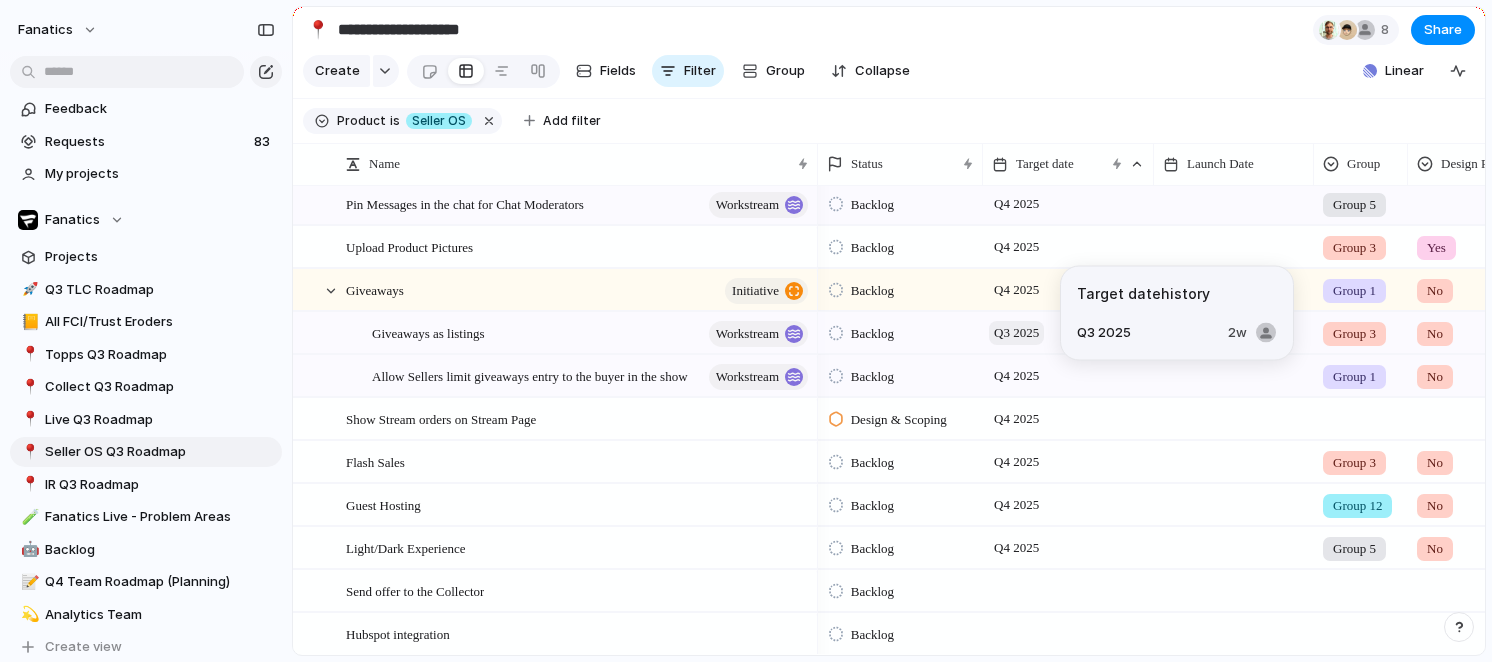 click on "Q3 2025" at bounding box center (1016, 333) 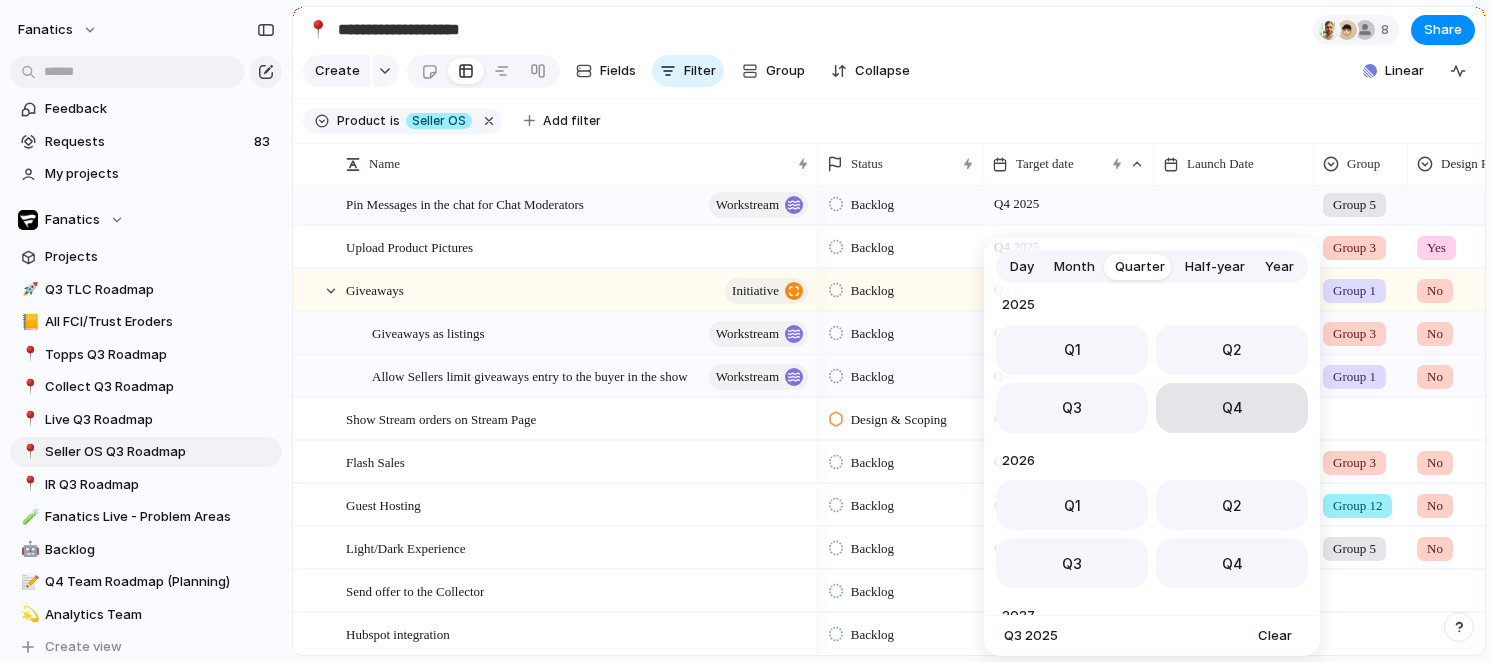 click on "Q4" at bounding box center [1232, 408] 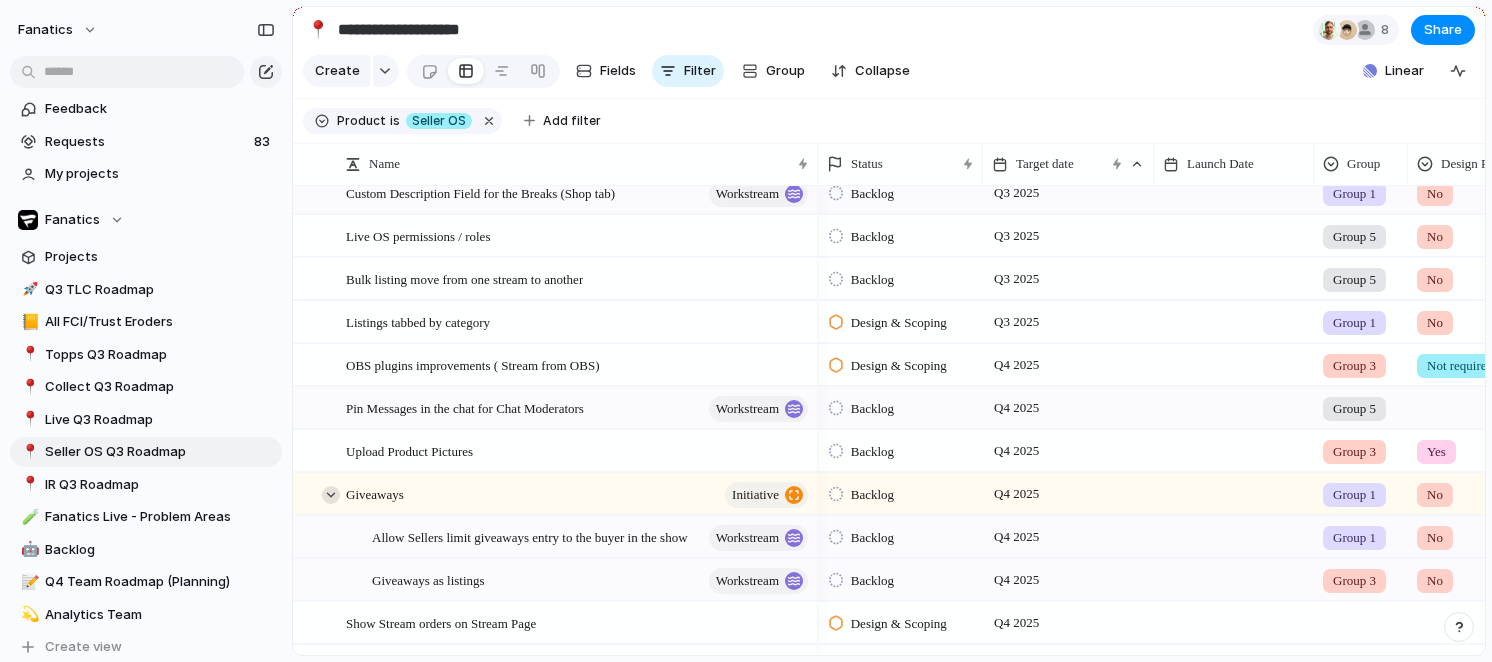 click at bounding box center [331, 495] 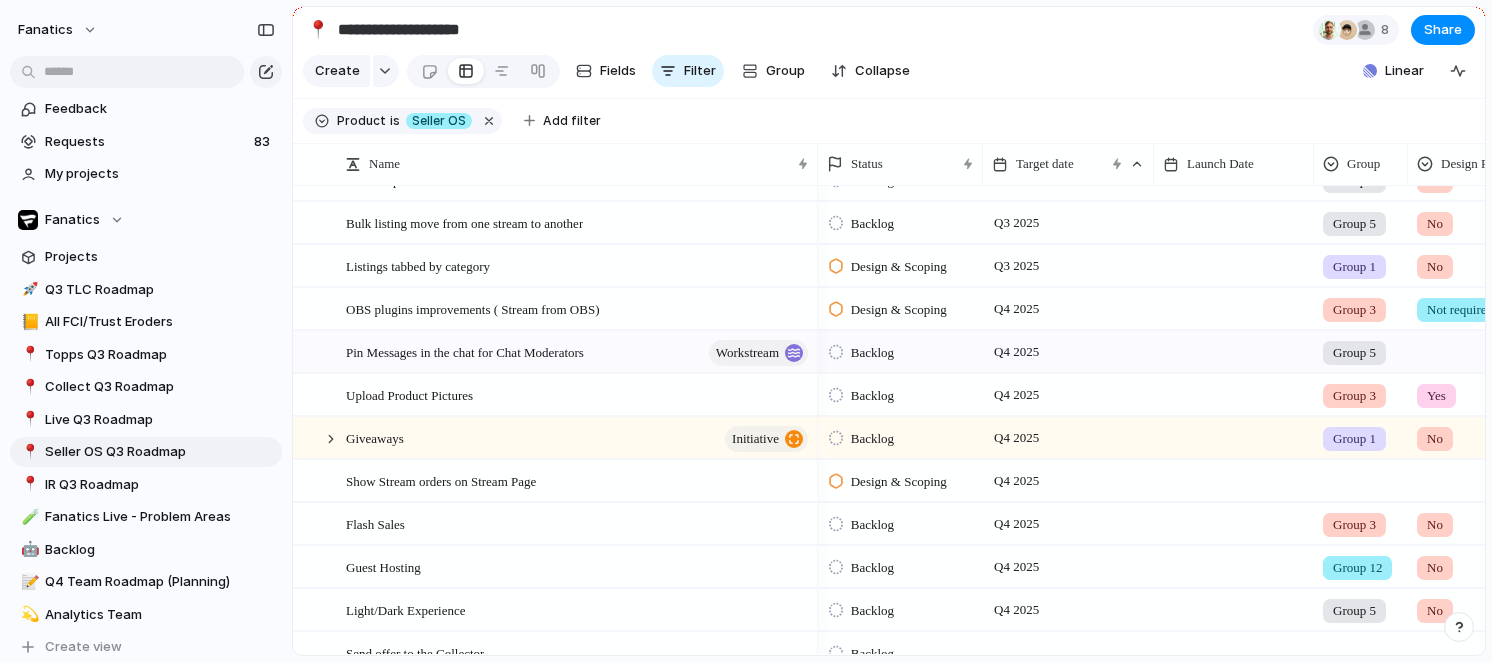 click on "Group 1" at bounding box center (1354, 439) 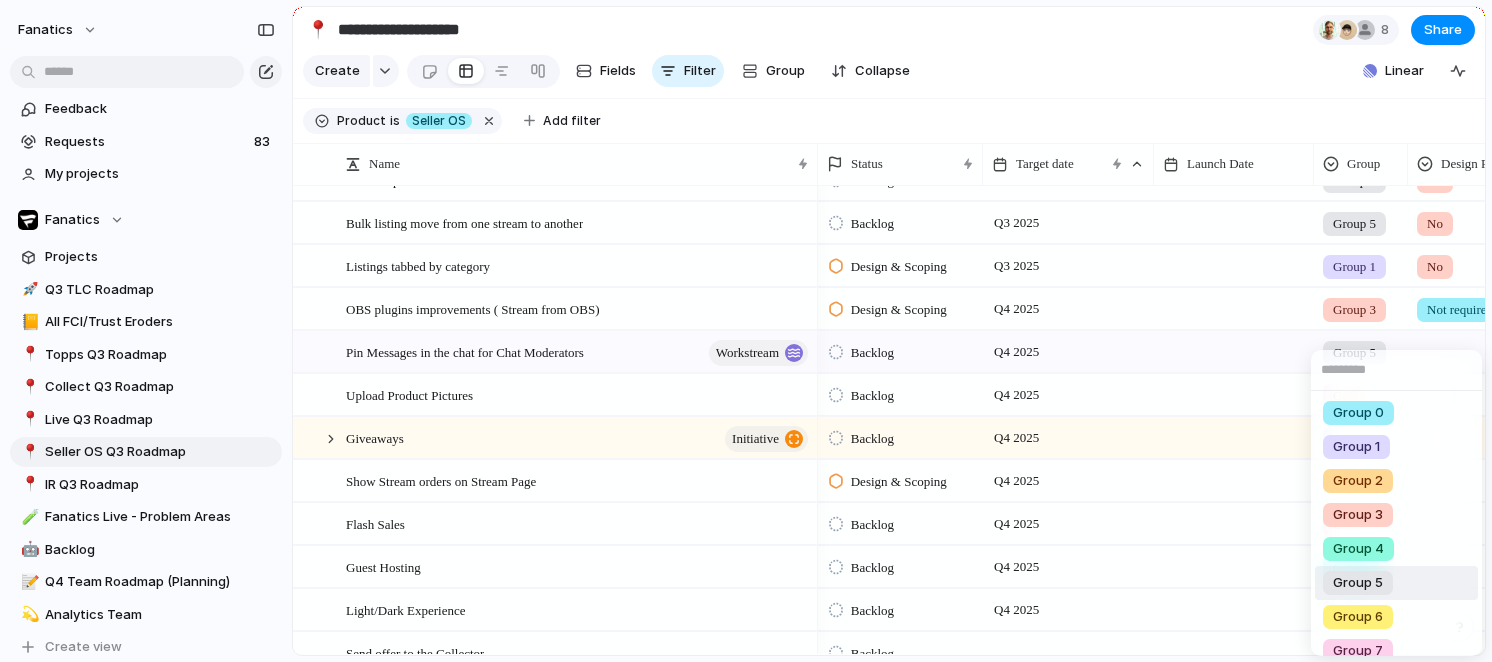 click on "Group 5" at bounding box center (1358, 583) 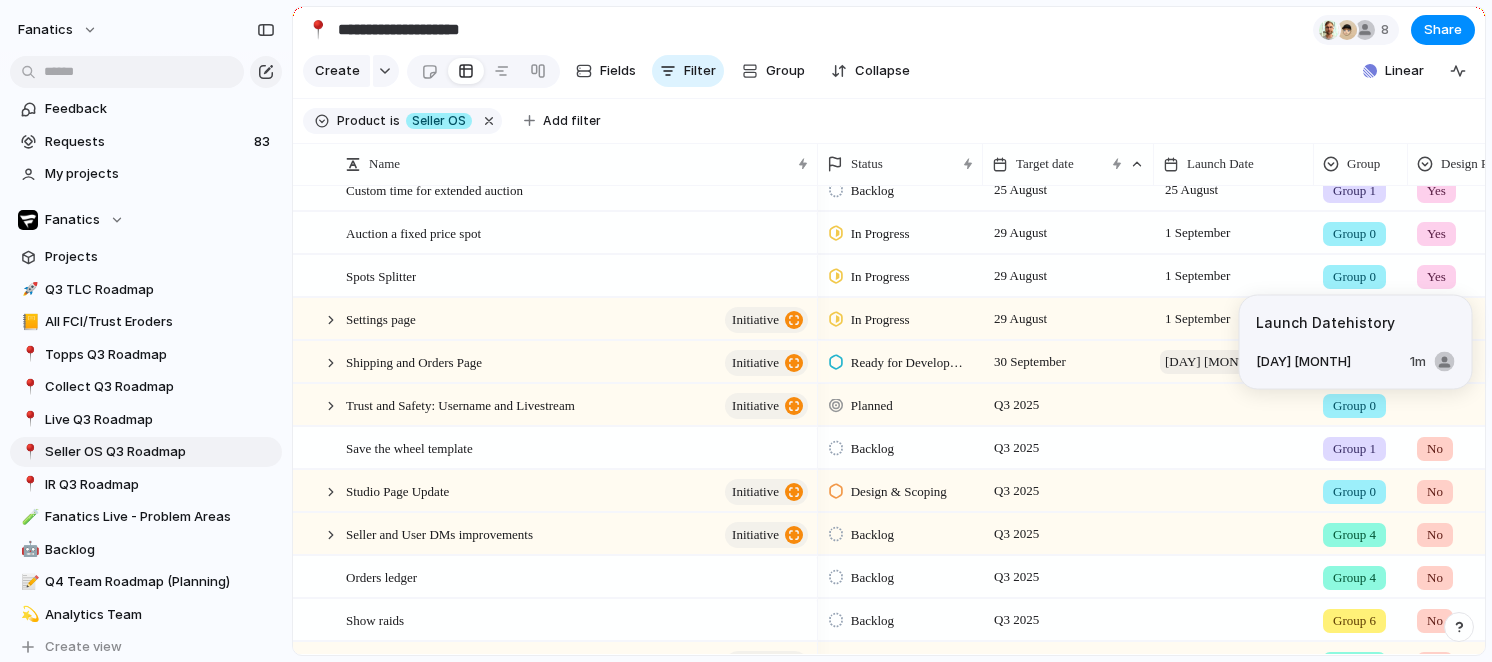 click on "6 October" at bounding box center [1212, 362] 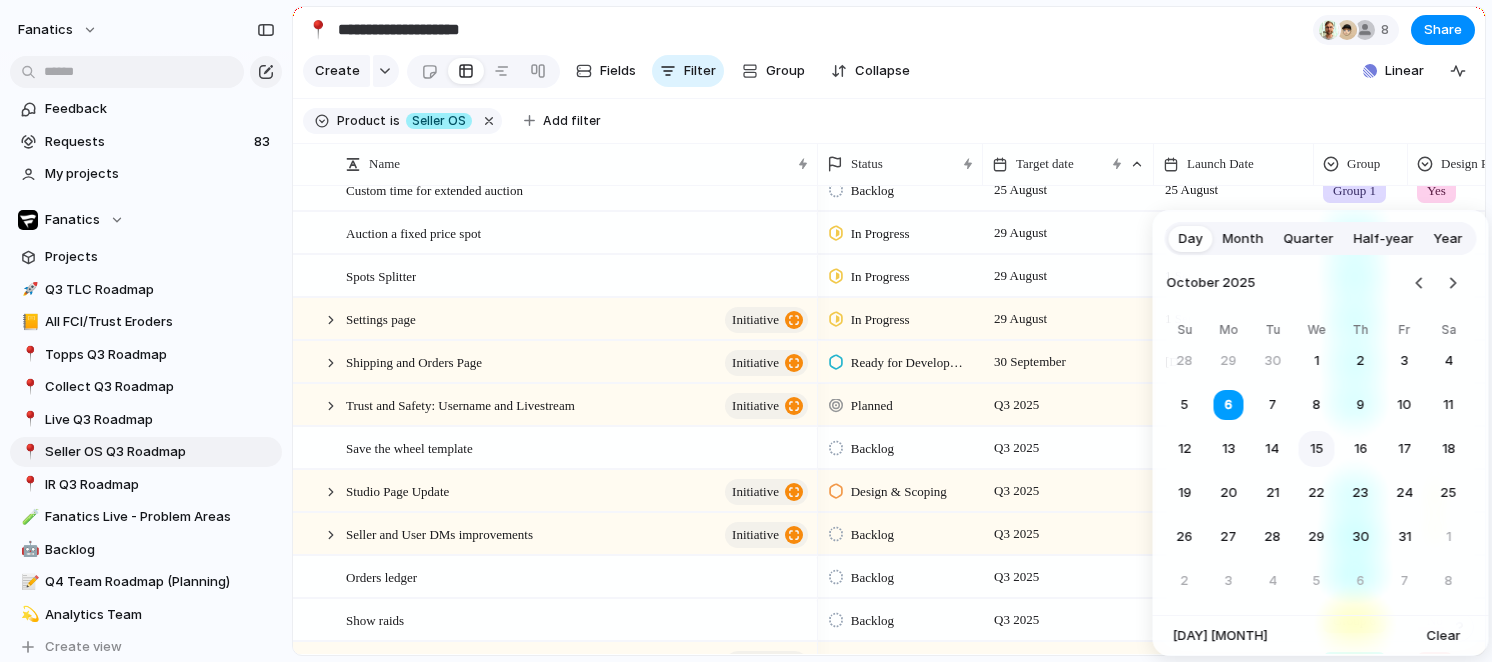 click on "15" at bounding box center (1317, 449) 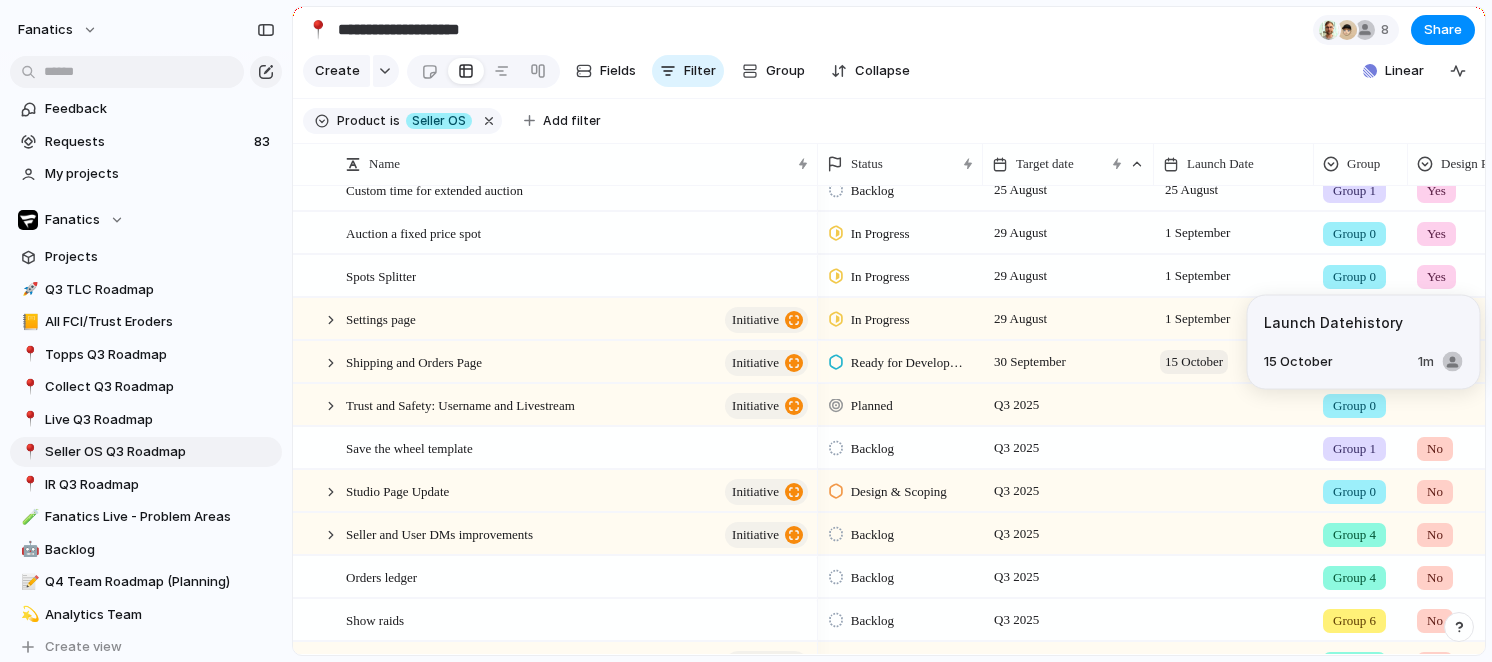 click on "15 October" at bounding box center (1194, 362) 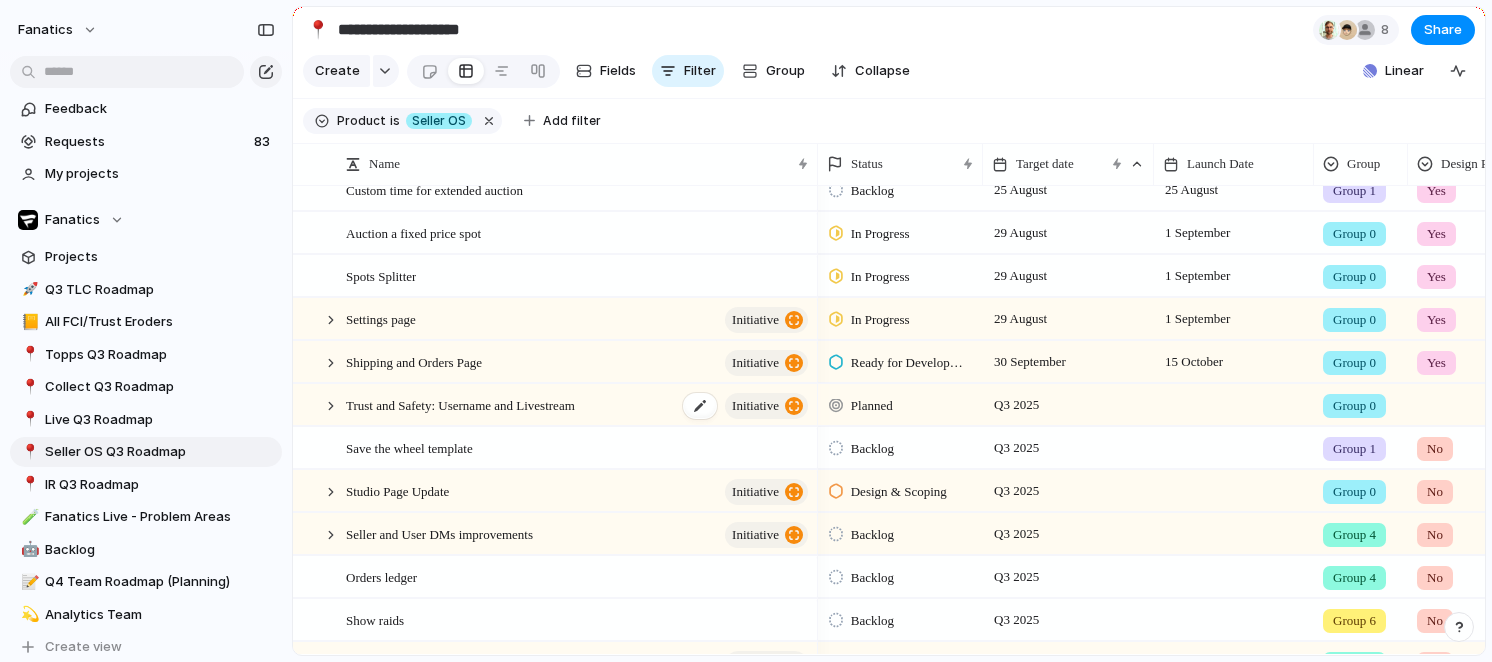 click on "Trust and Safety: Username and Livestream" at bounding box center [460, 404] 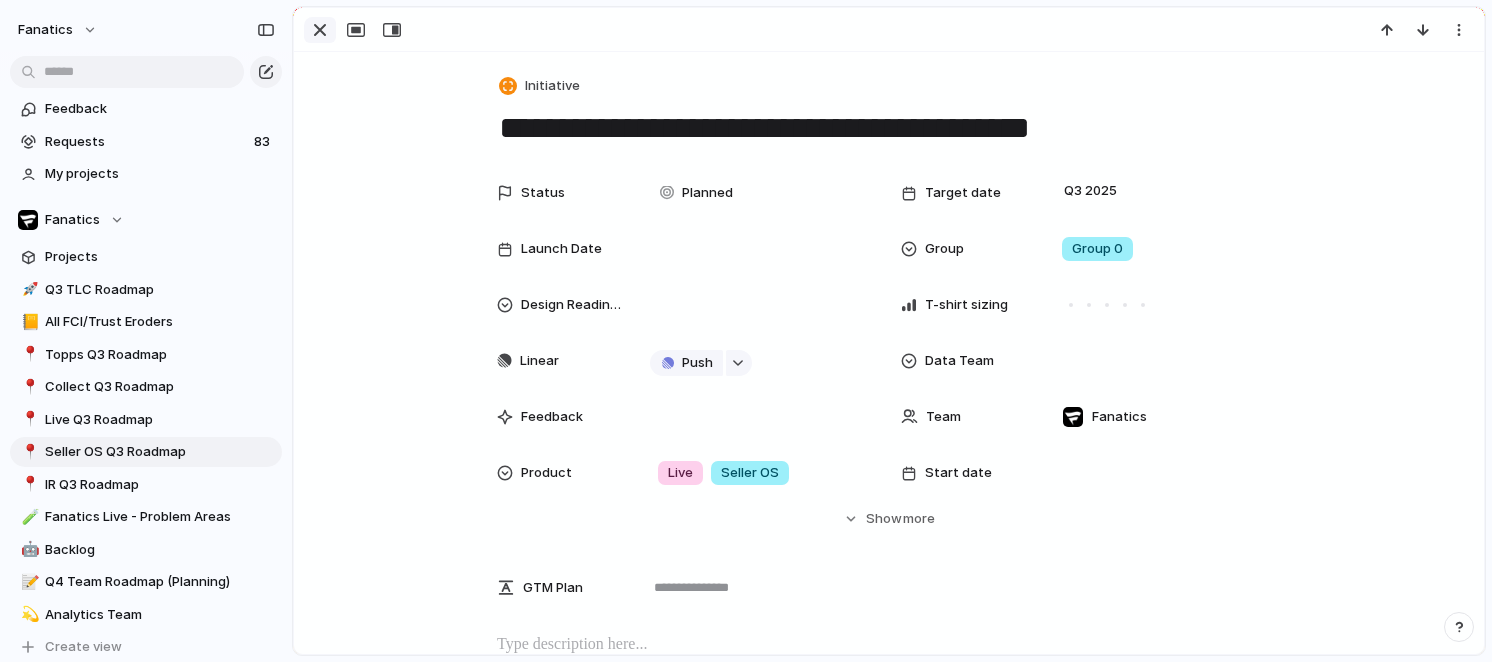 click at bounding box center (320, 30) 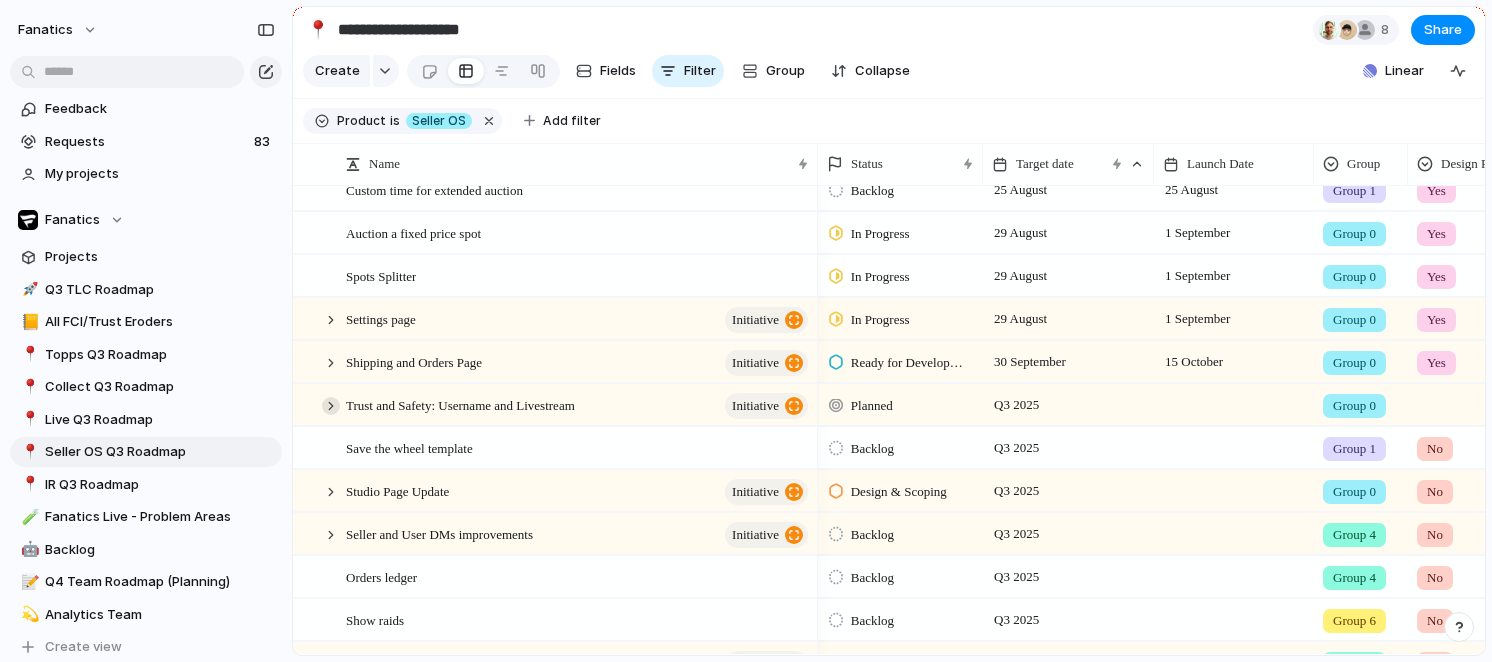 click at bounding box center (331, 406) 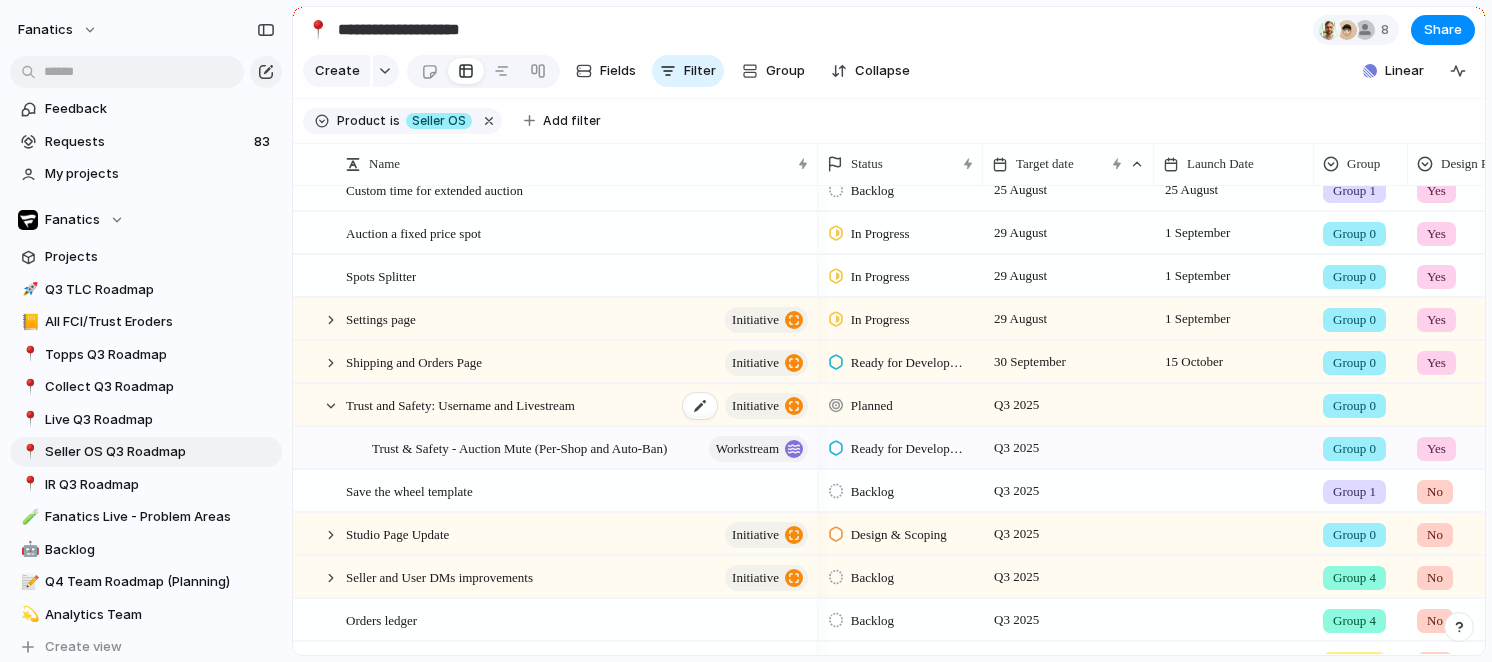 click on "Trust and Safety: Username and Livestream" at bounding box center (460, 404) 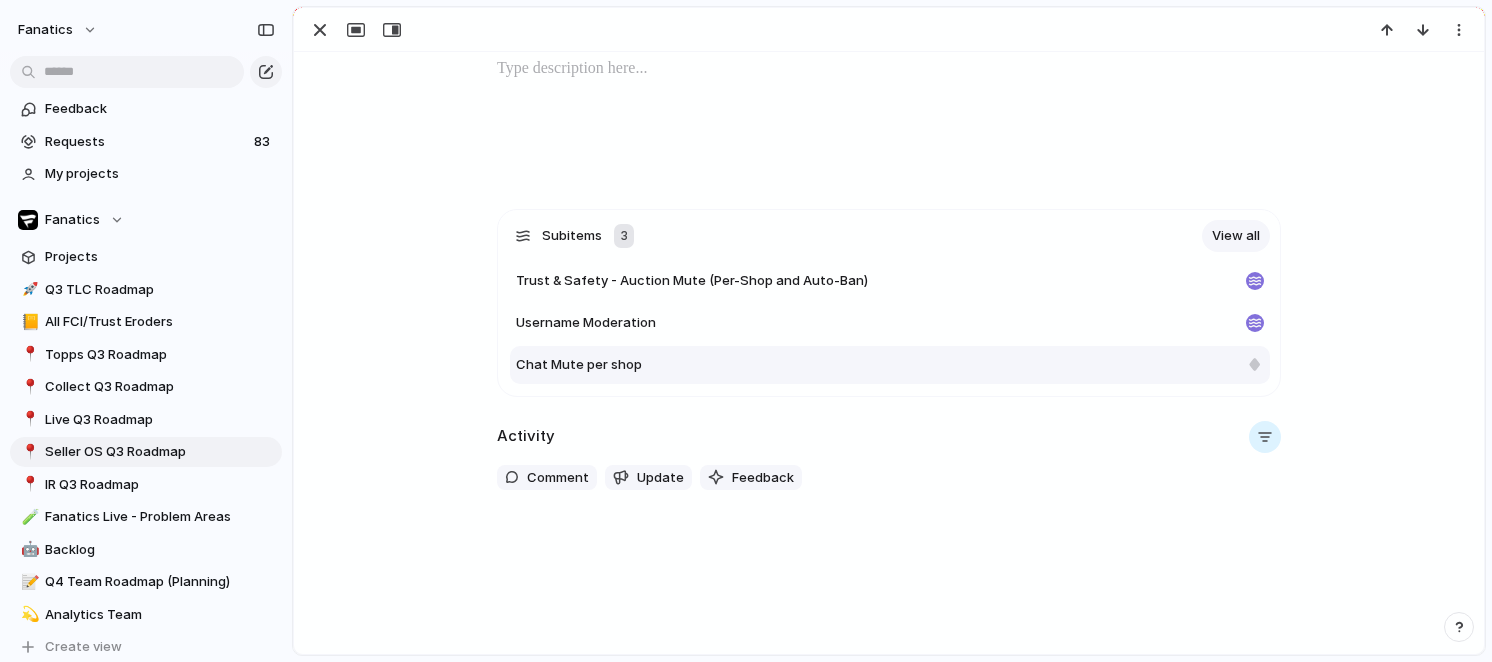 click on "Chat Mute per shop" at bounding box center [877, 365] 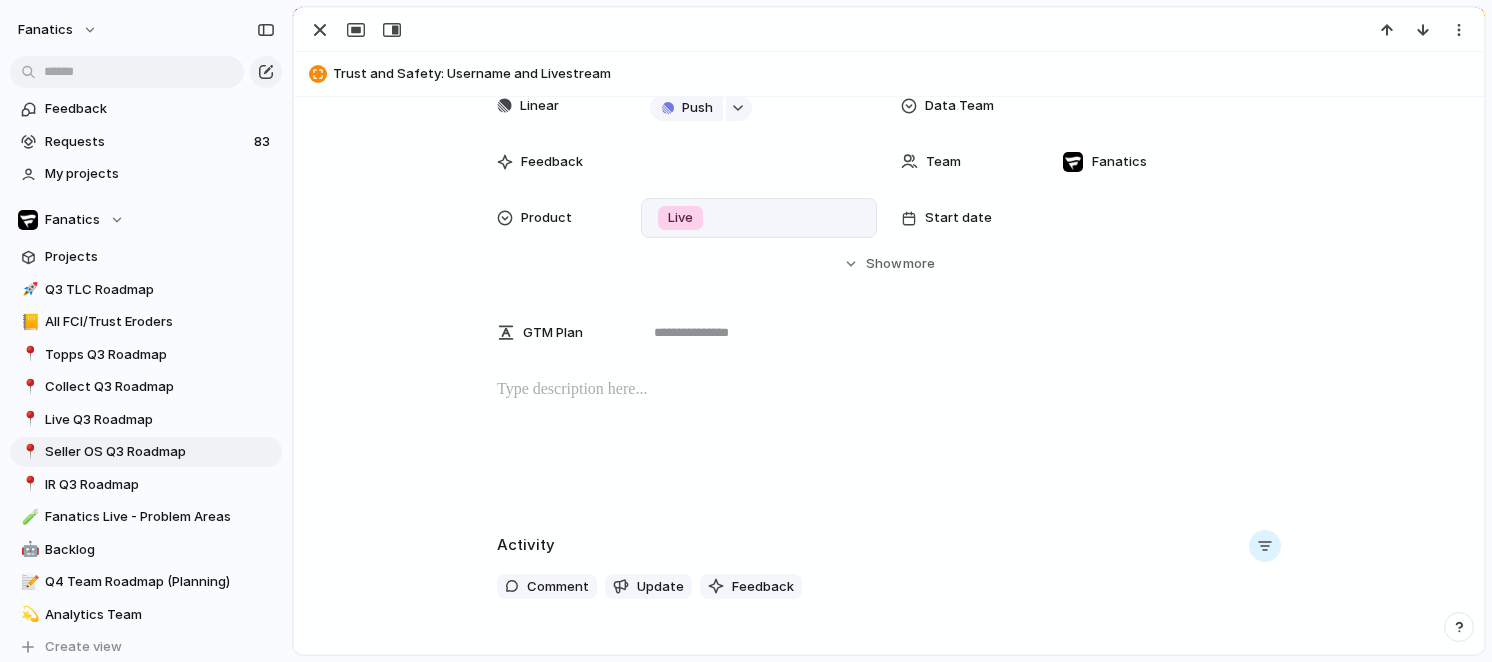 click on "Live" at bounding box center (680, 218) 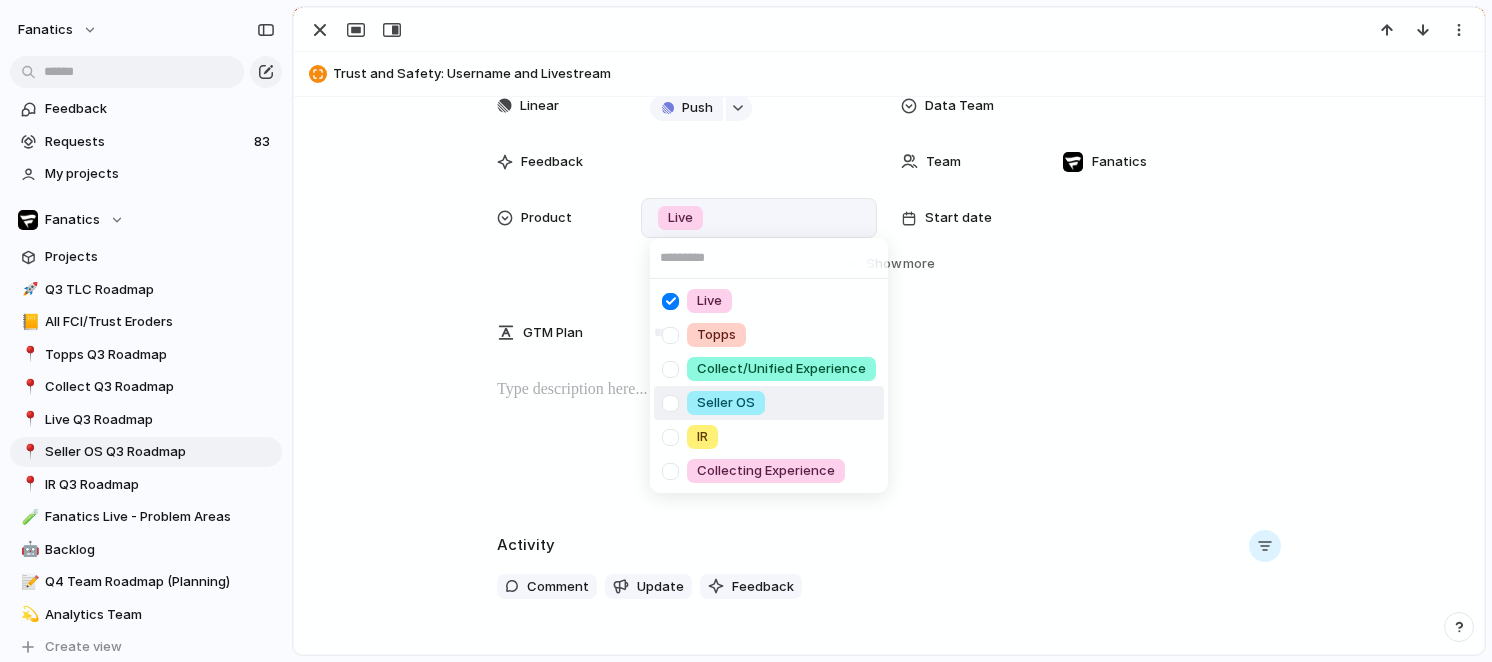 click at bounding box center [670, 403] 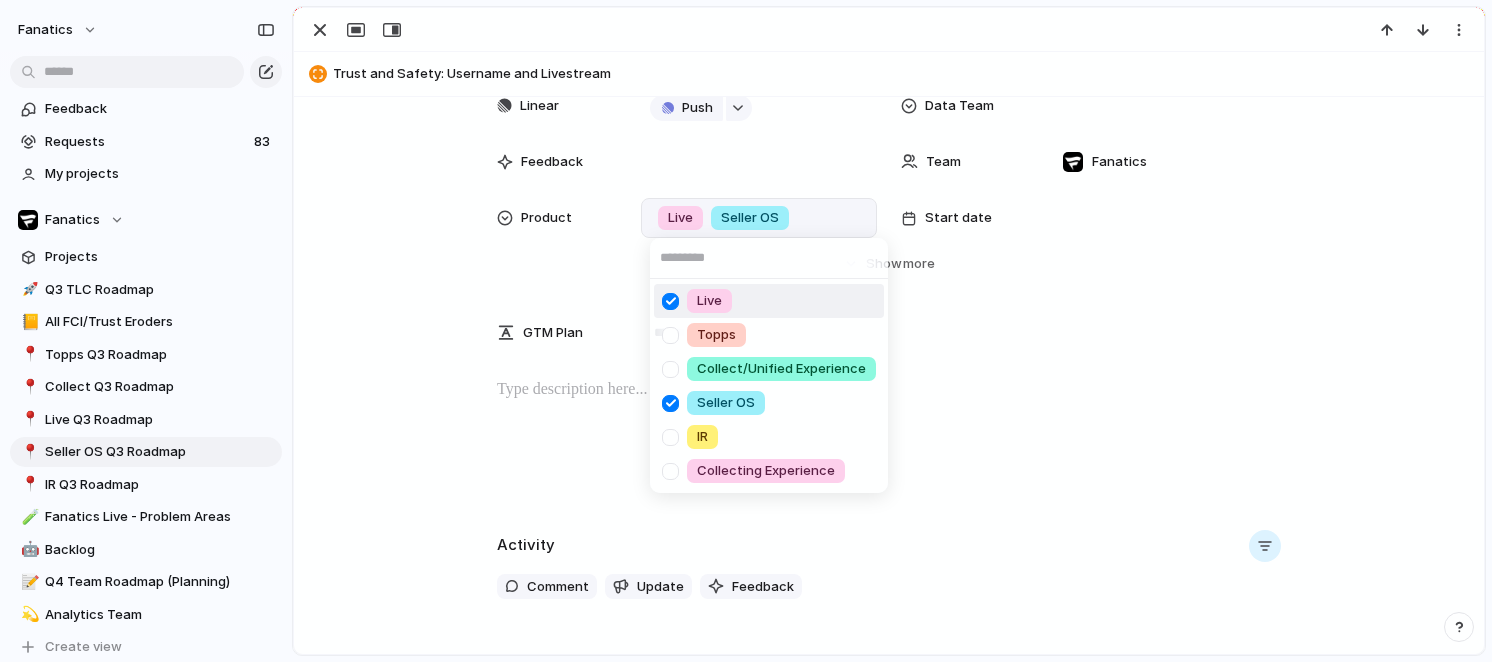 click at bounding box center [670, 301] 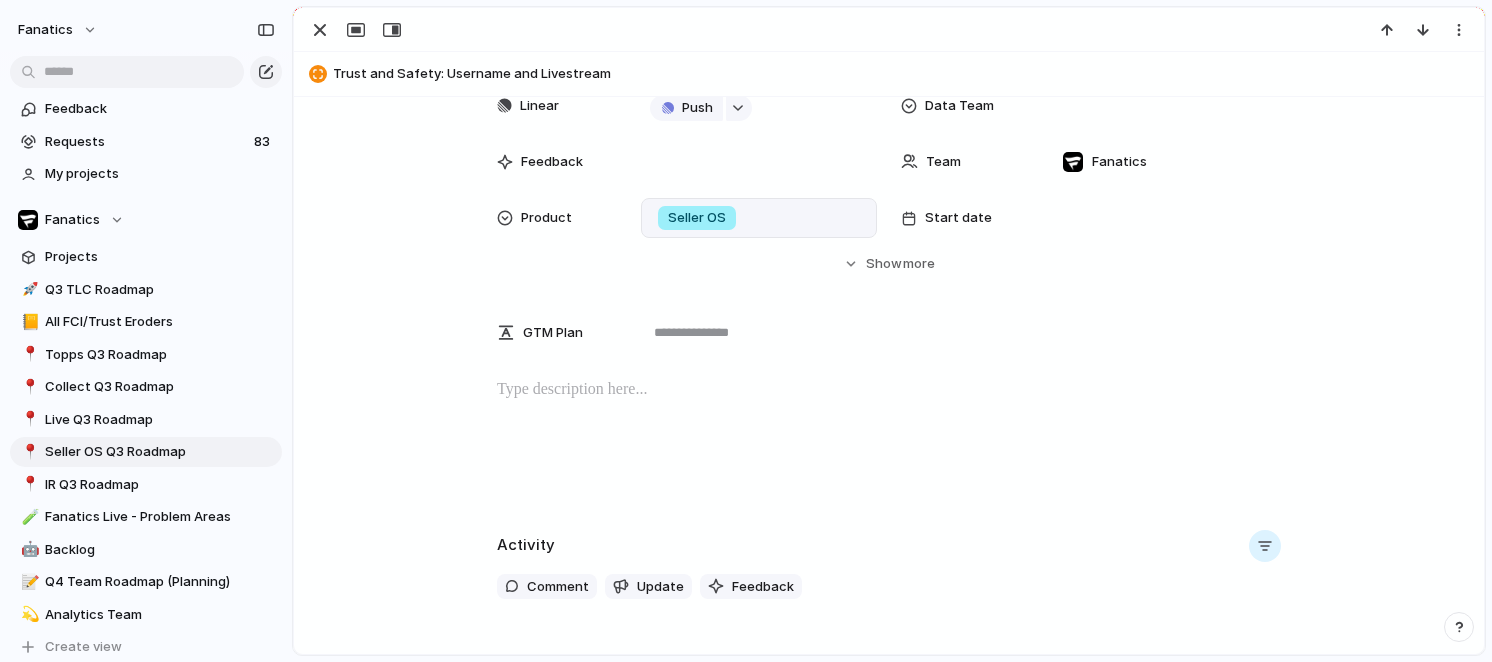 click on "Live   Topps   Collect/Unified Experience   Seller OS   IR   Collecting Experience" at bounding box center [746, 331] 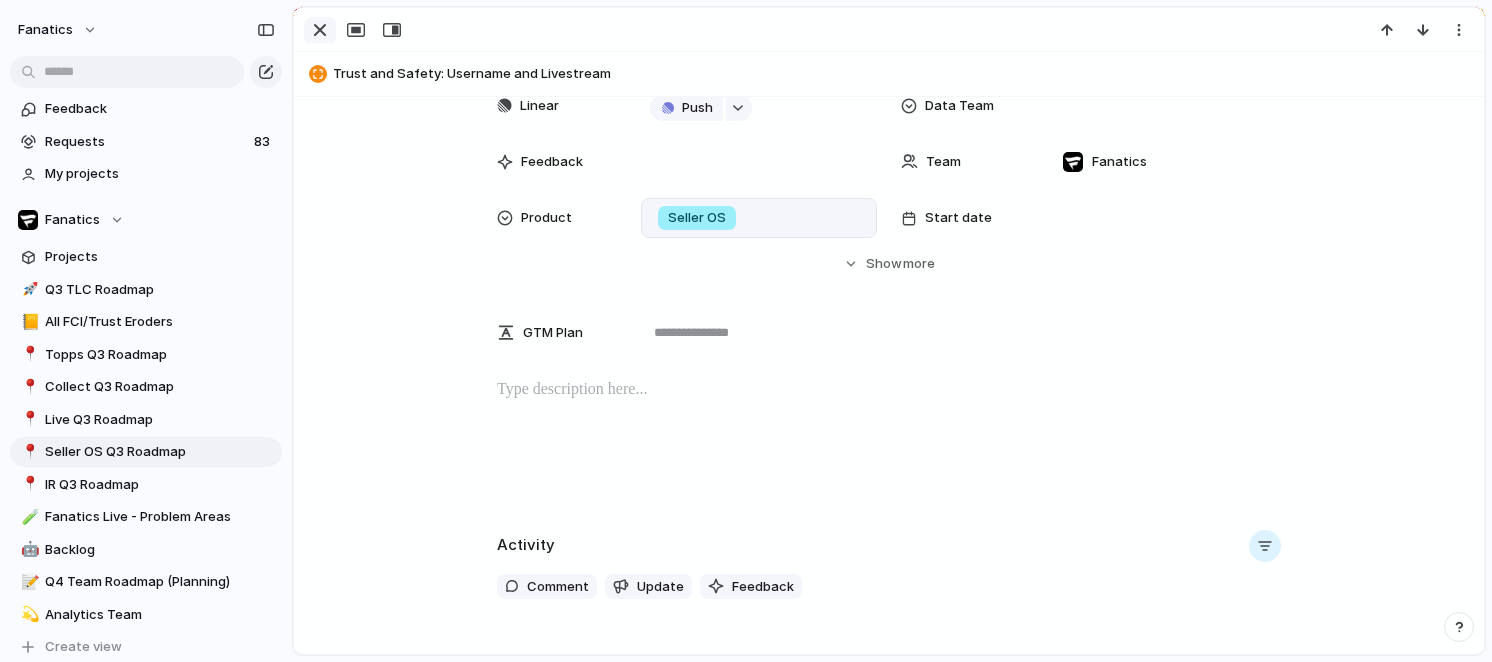 click at bounding box center (320, 30) 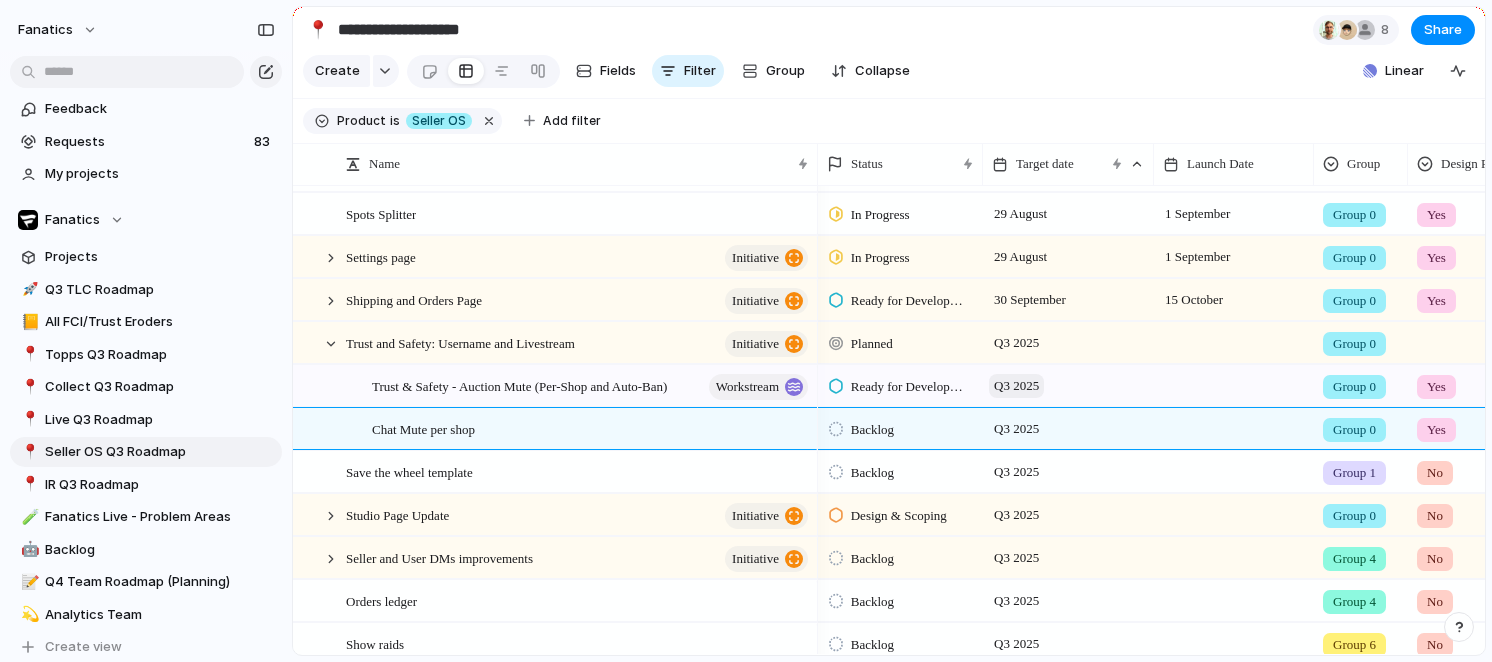 click on "Q3 2025" at bounding box center (1016, 386) 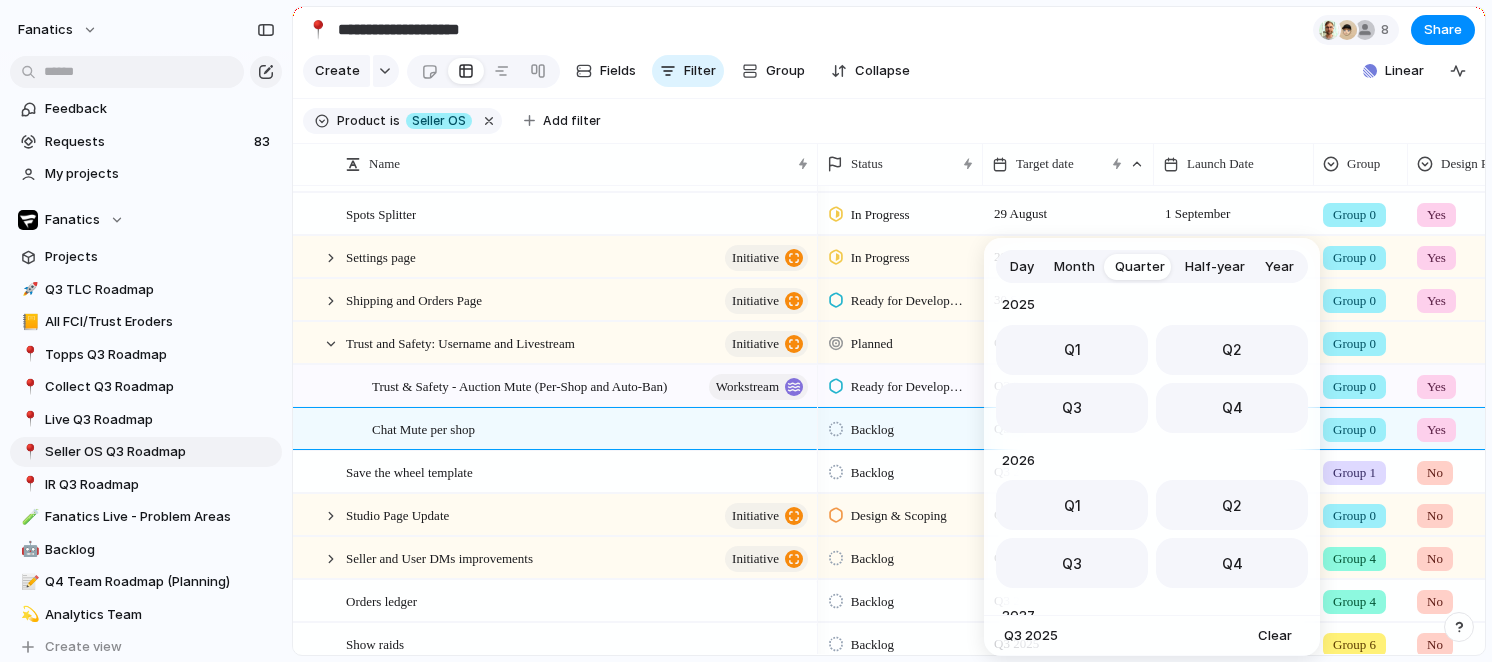 click on "Day" at bounding box center [1022, 267] 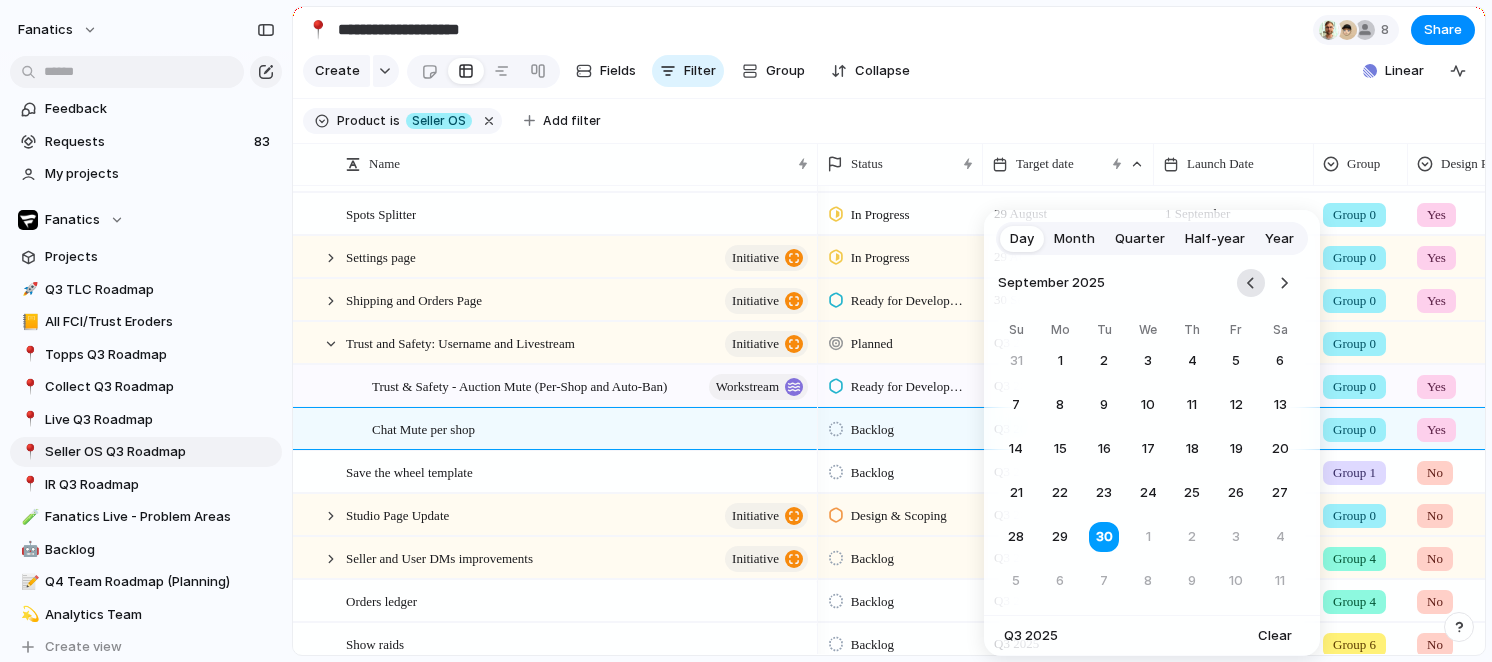 click at bounding box center [1251, 283] 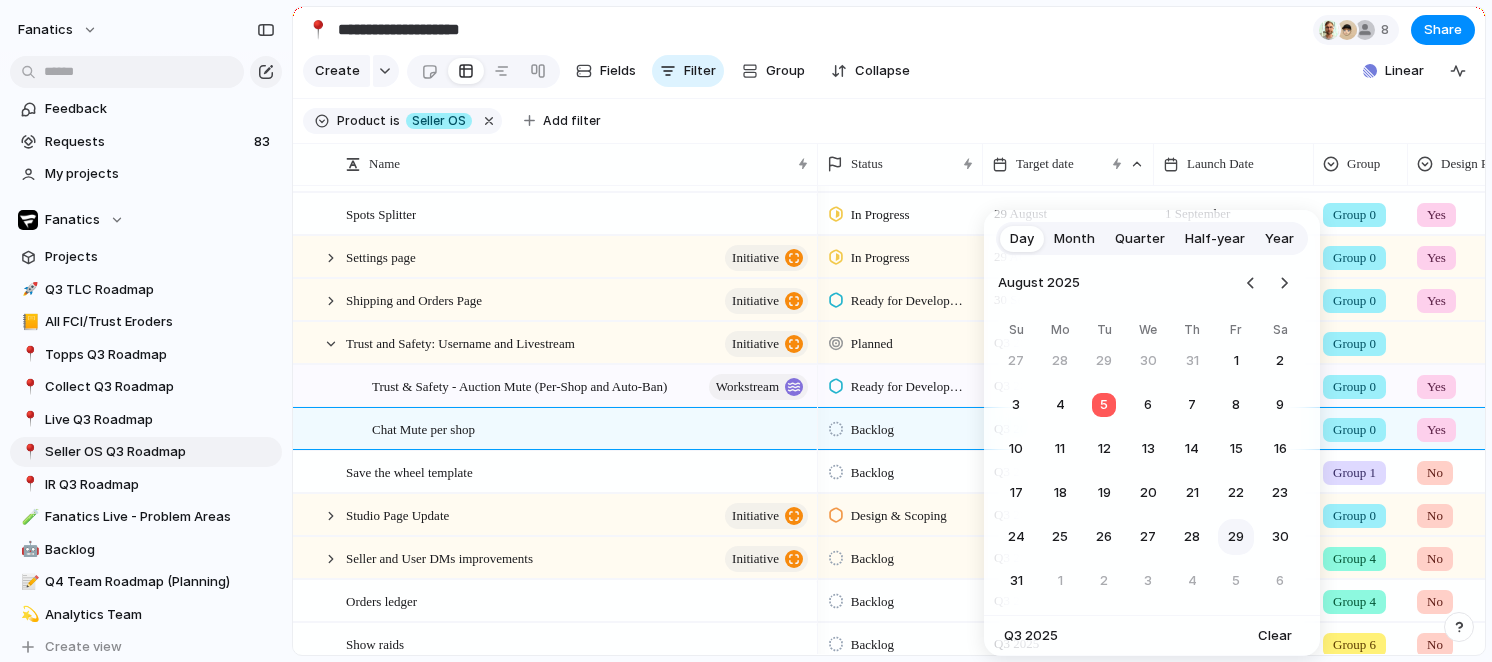 click on "29" at bounding box center (1236, 537) 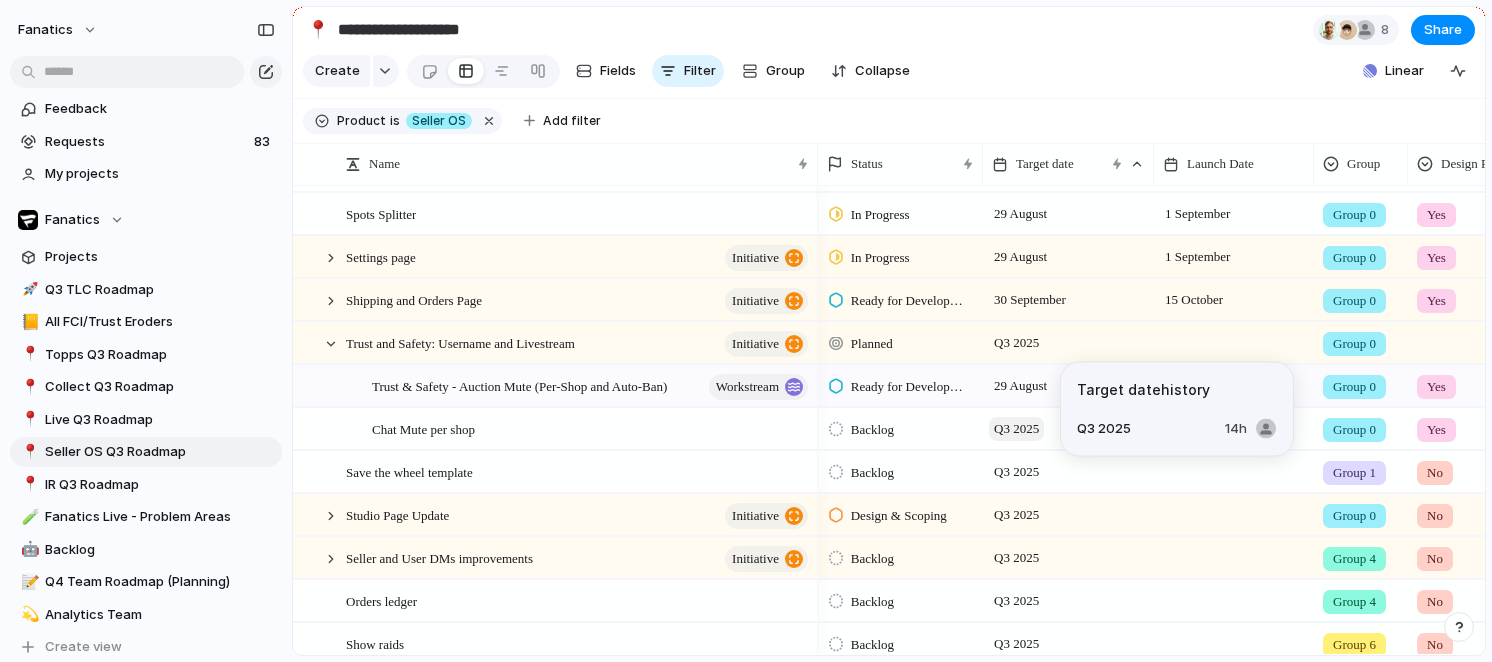 click on "Q3 2025" at bounding box center [1016, 429] 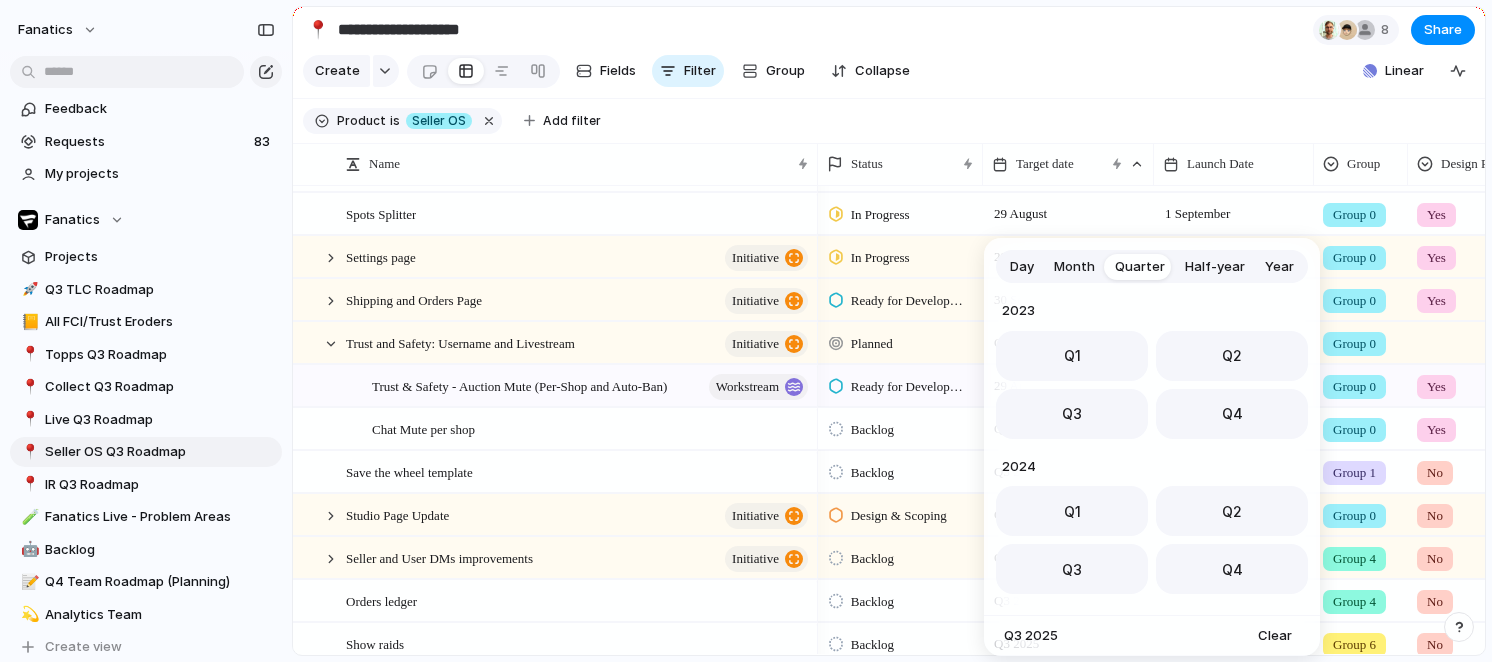 scroll, scrollTop: 317, scrollLeft: 0, axis: vertical 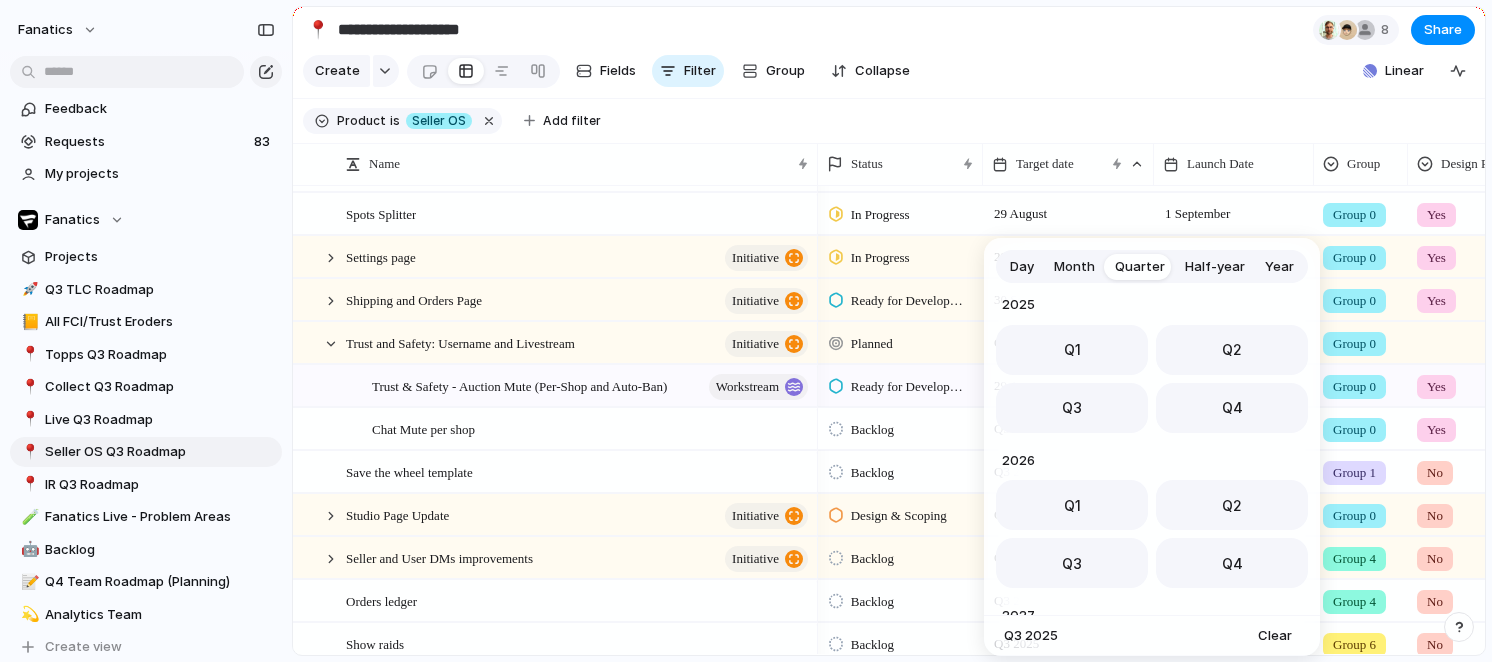 click on "Day" at bounding box center (1022, 267) 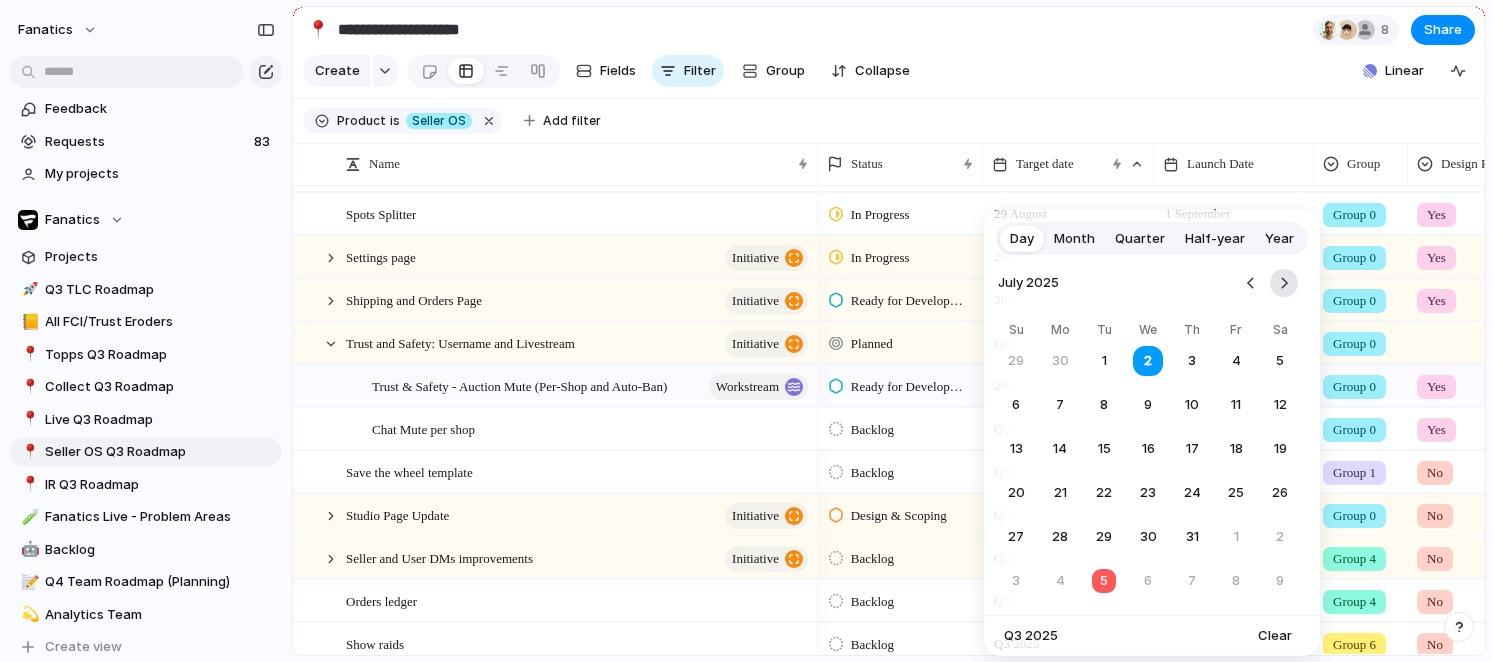 click at bounding box center (1284, 283) 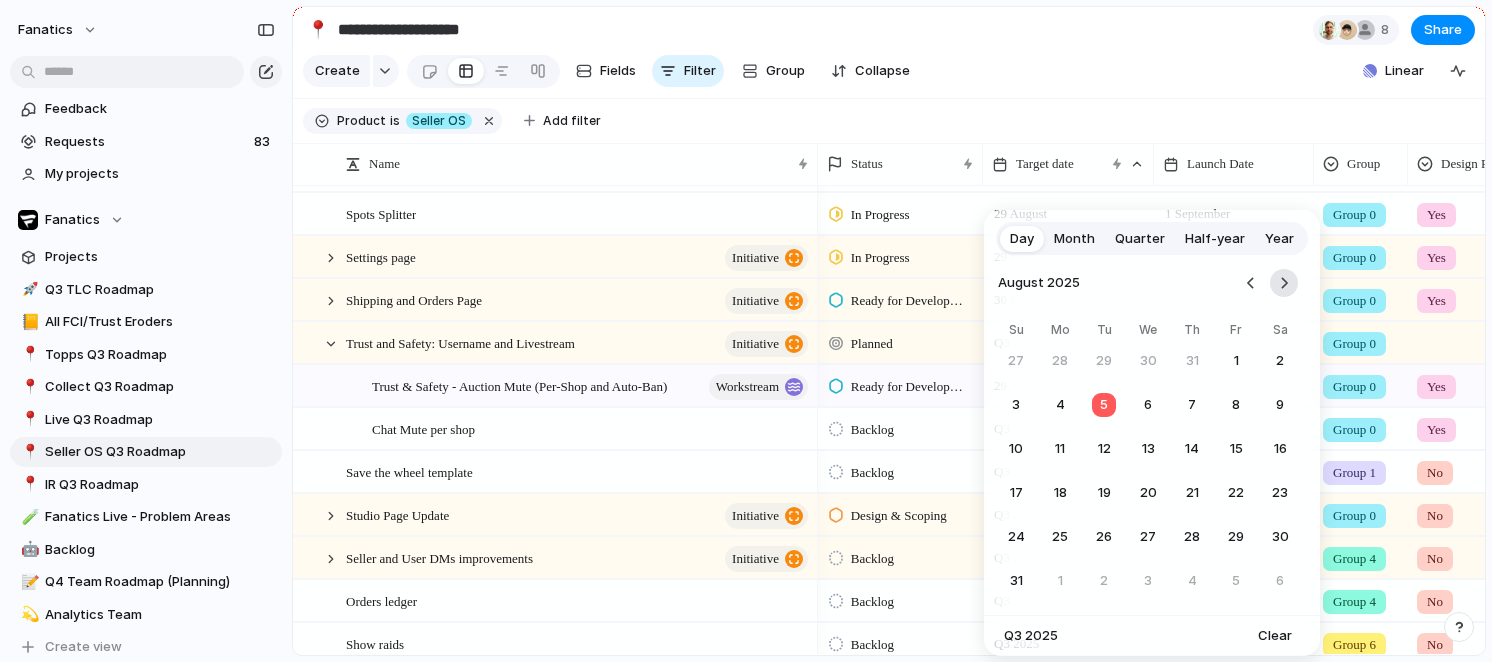 click at bounding box center (1284, 283) 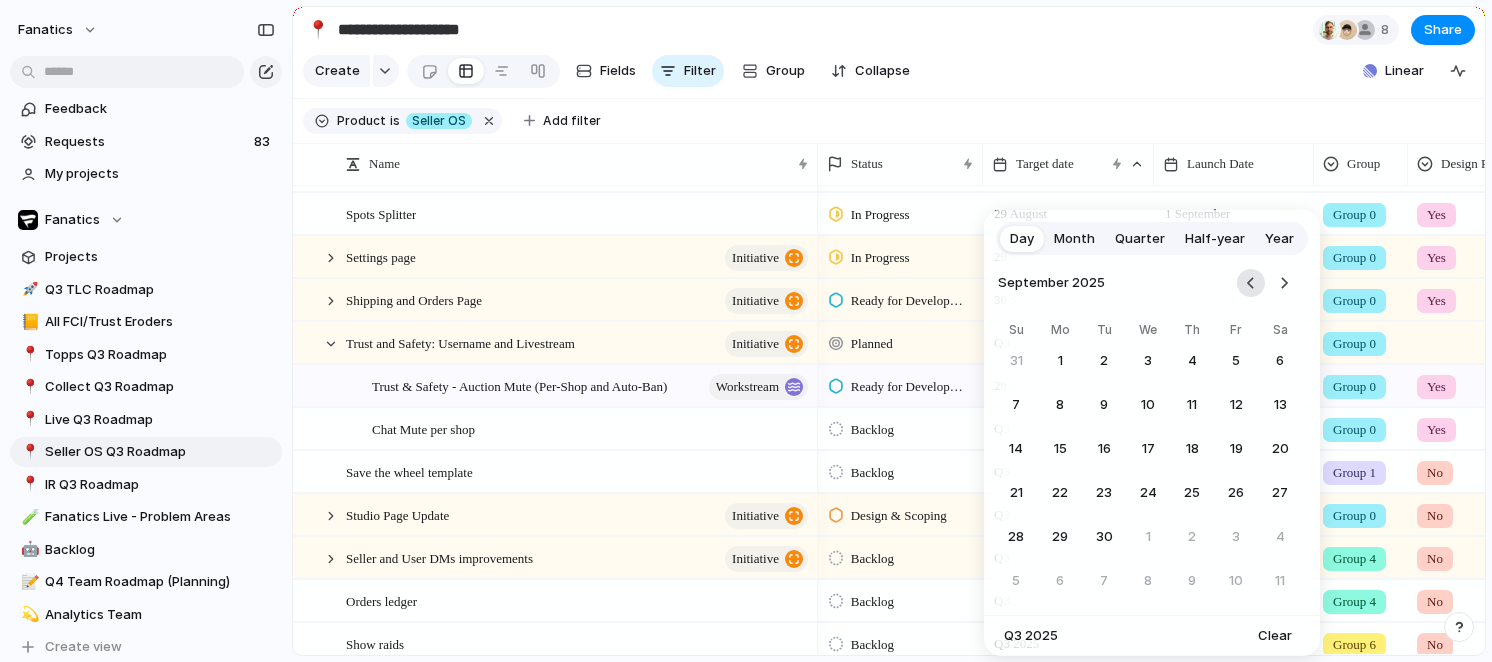 click at bounding box center (1251, 283) 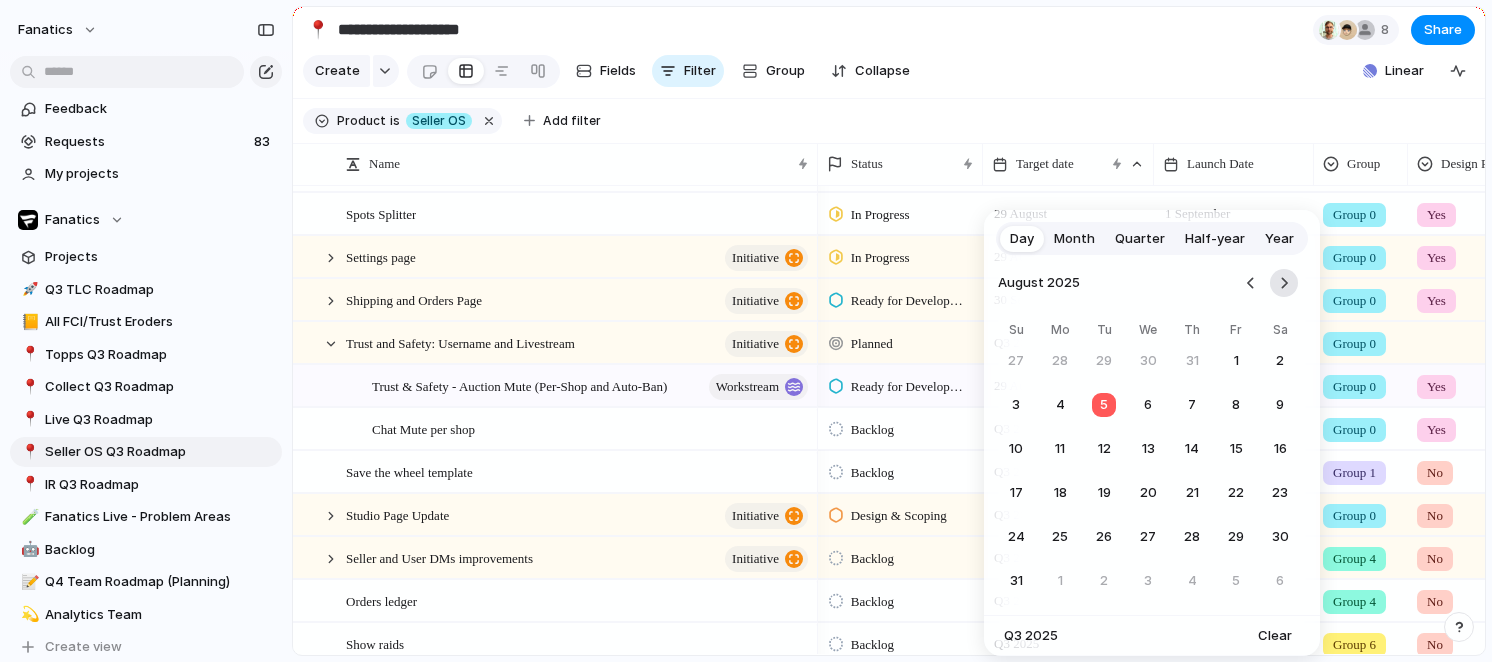 click at bounding box center [1284, 283] 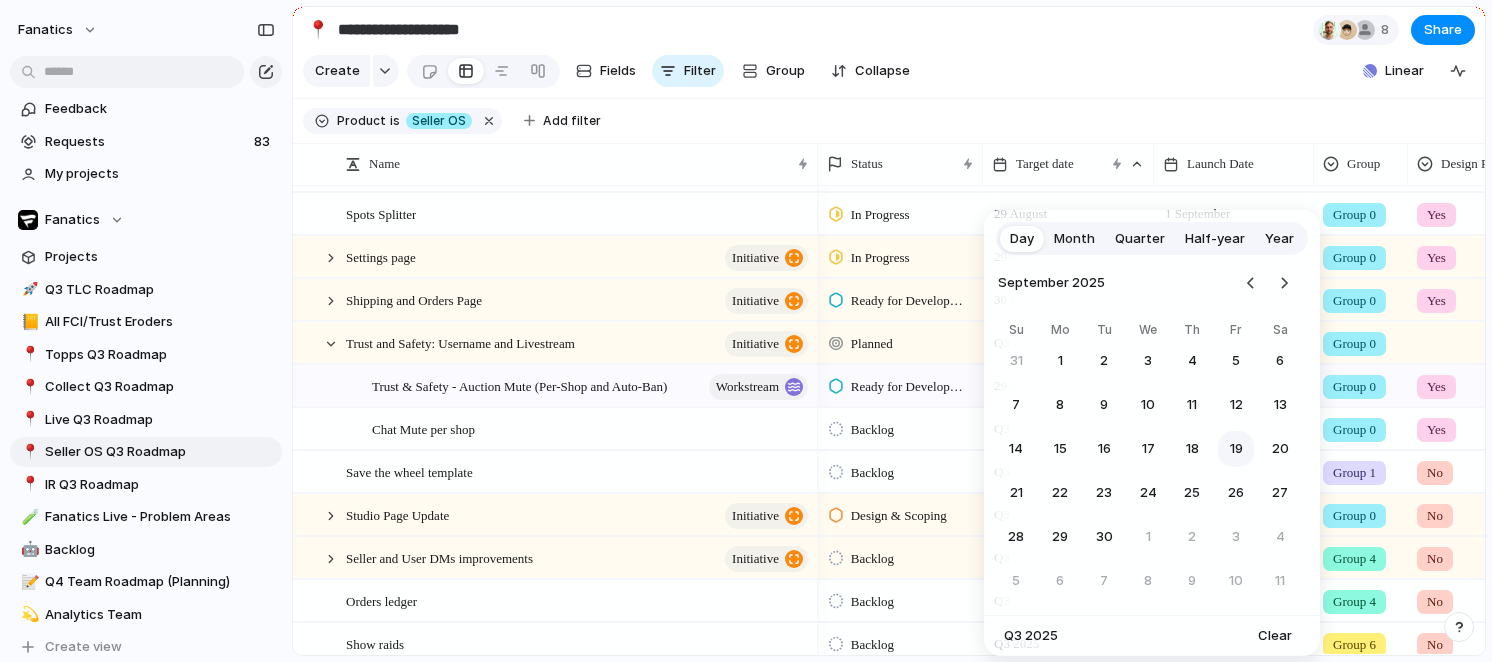 click on "19" at bounding box center (1236, 449) 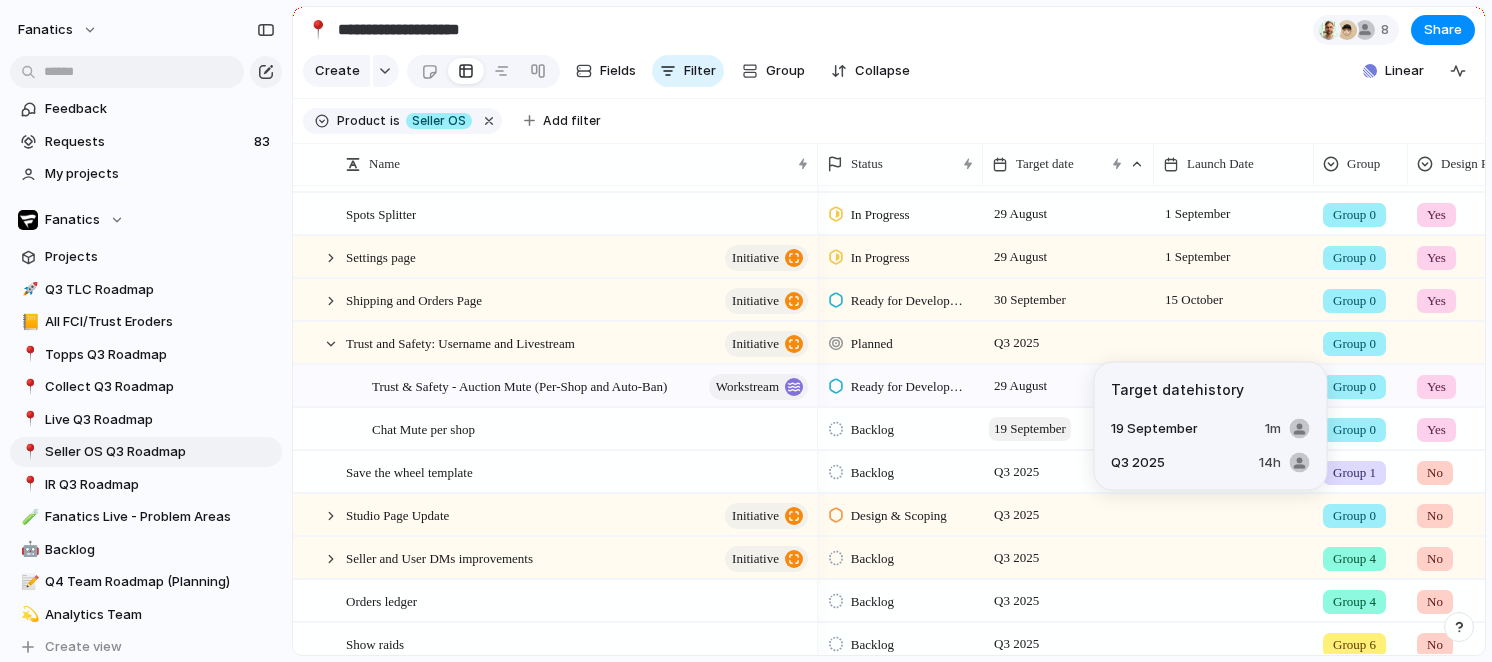 click on "19 September" at bounding box center [1030, 429] 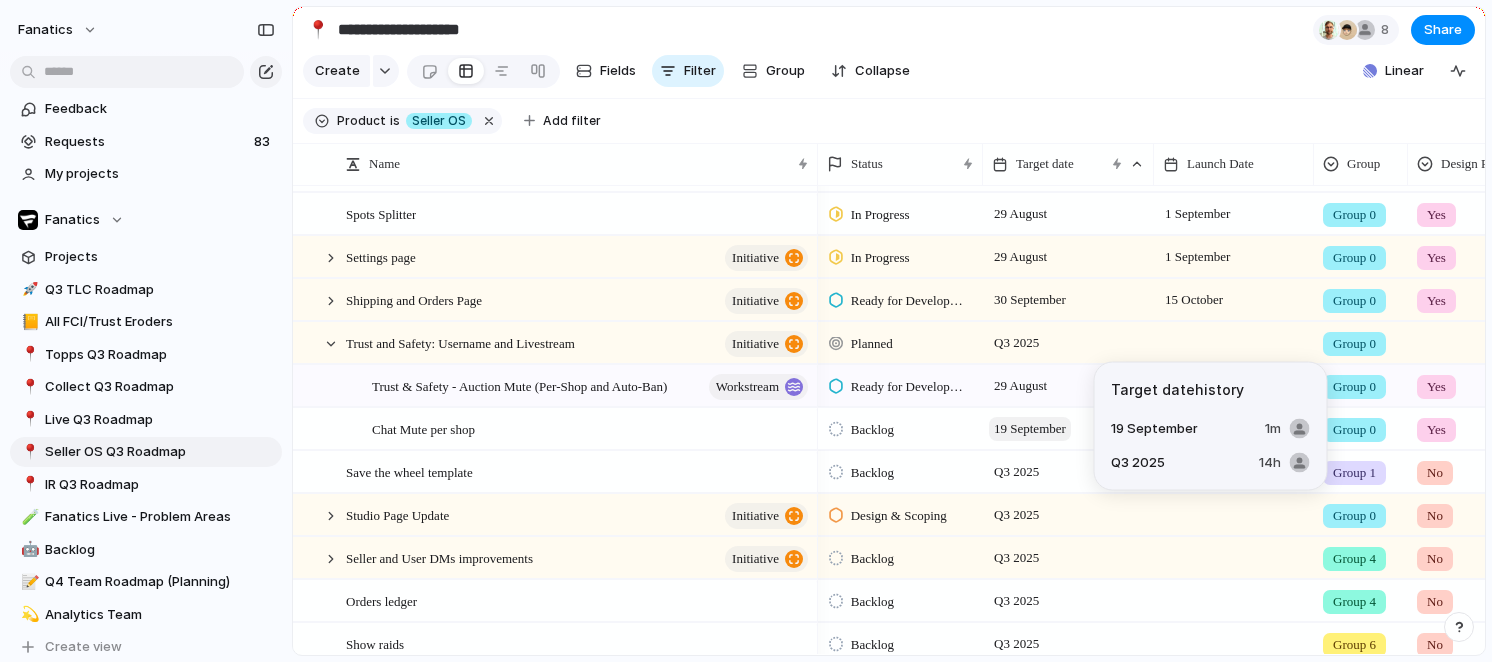 click on "19 September" at bounding box center [1030, 429] 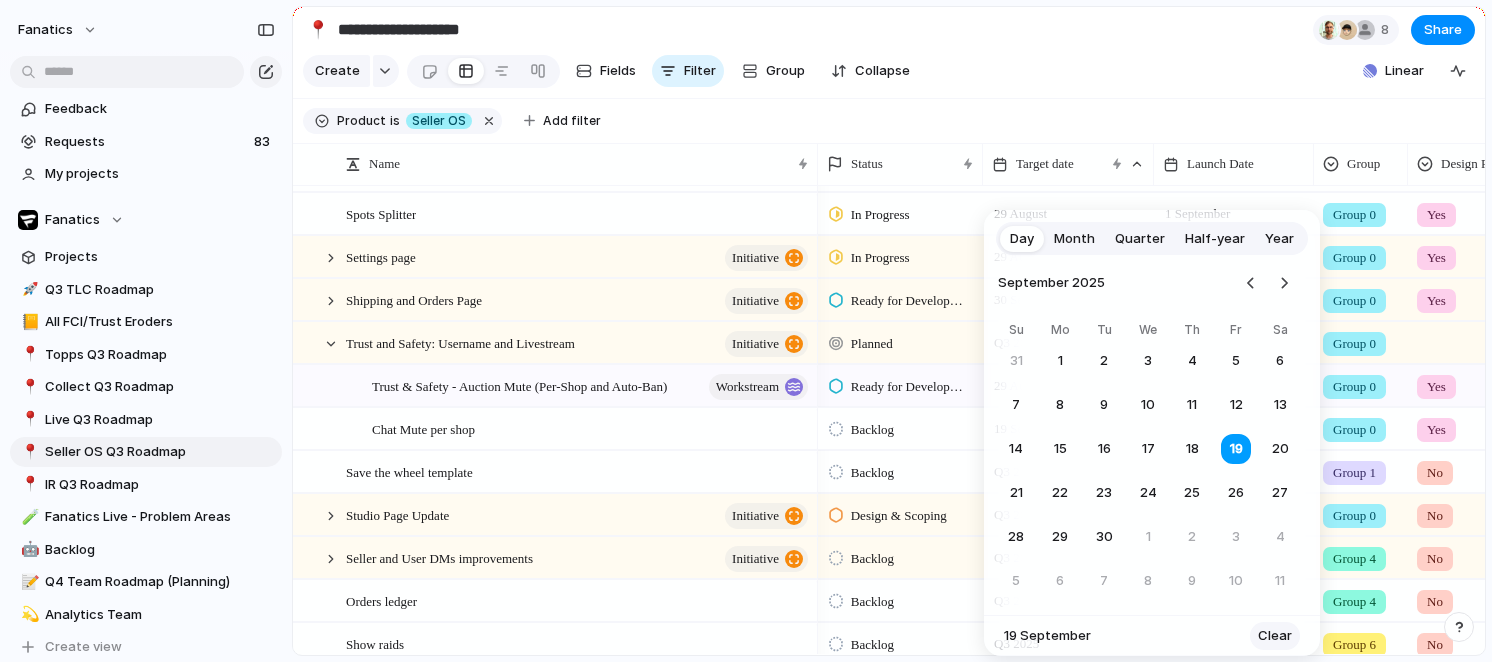 click on "Clear" at bounding box center [1275, 636] 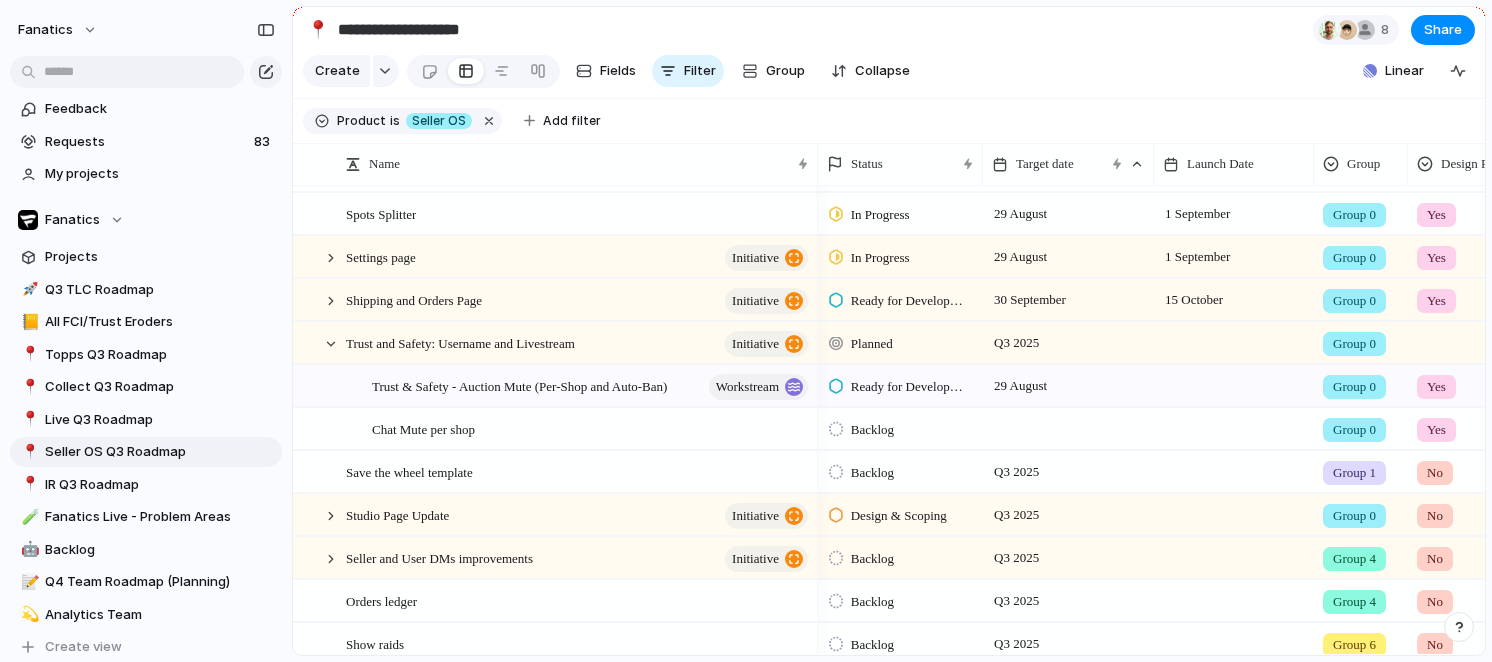click at bounding box center [1068, 428] 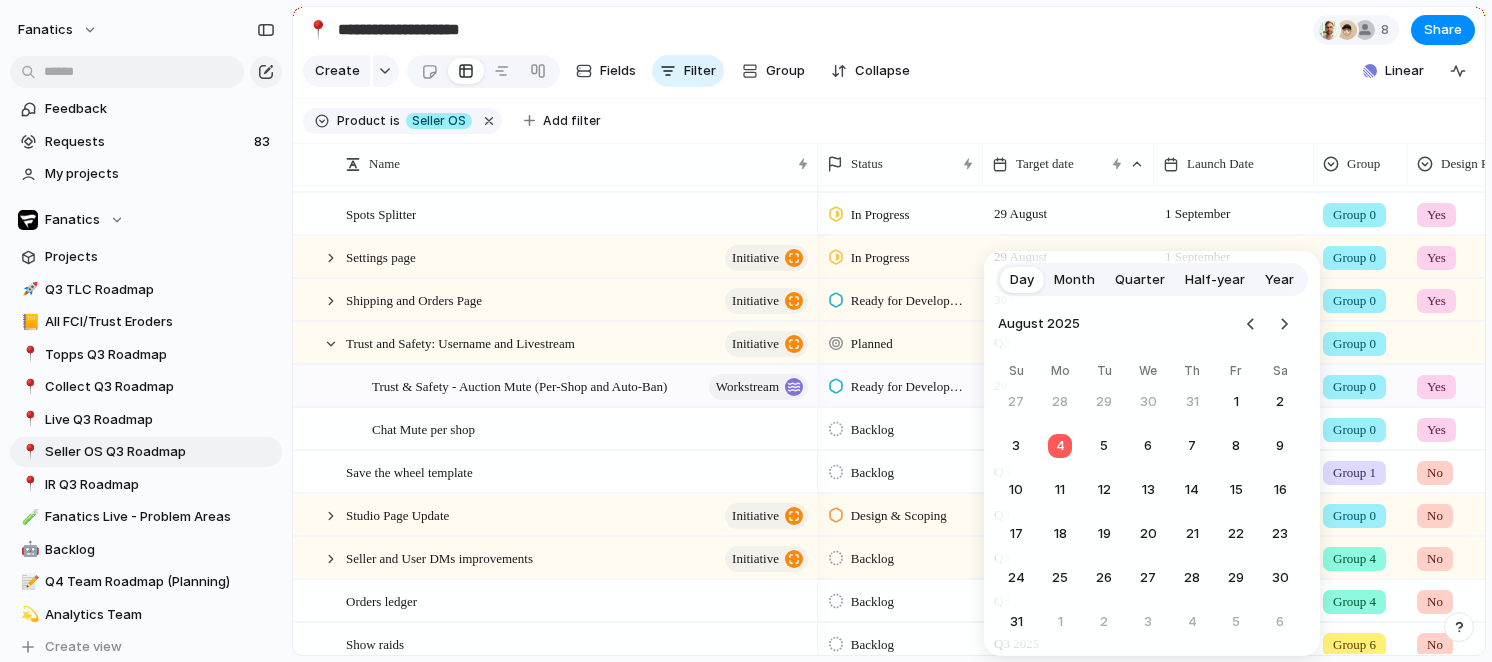 drag, startPoint x: 920, startPoint y: 451, endPoint x: 955, endPoint y: 427, distance: 42.43819 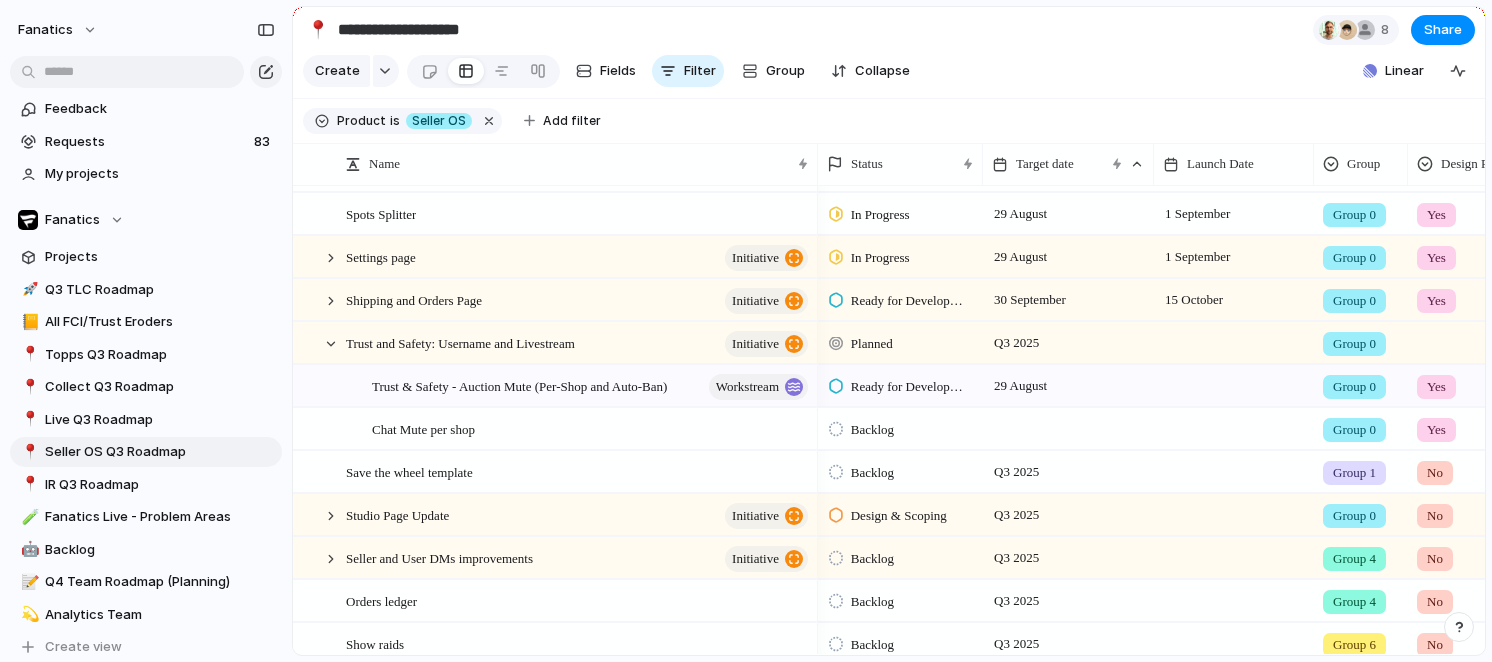 click at bounding box center (1068, 428) 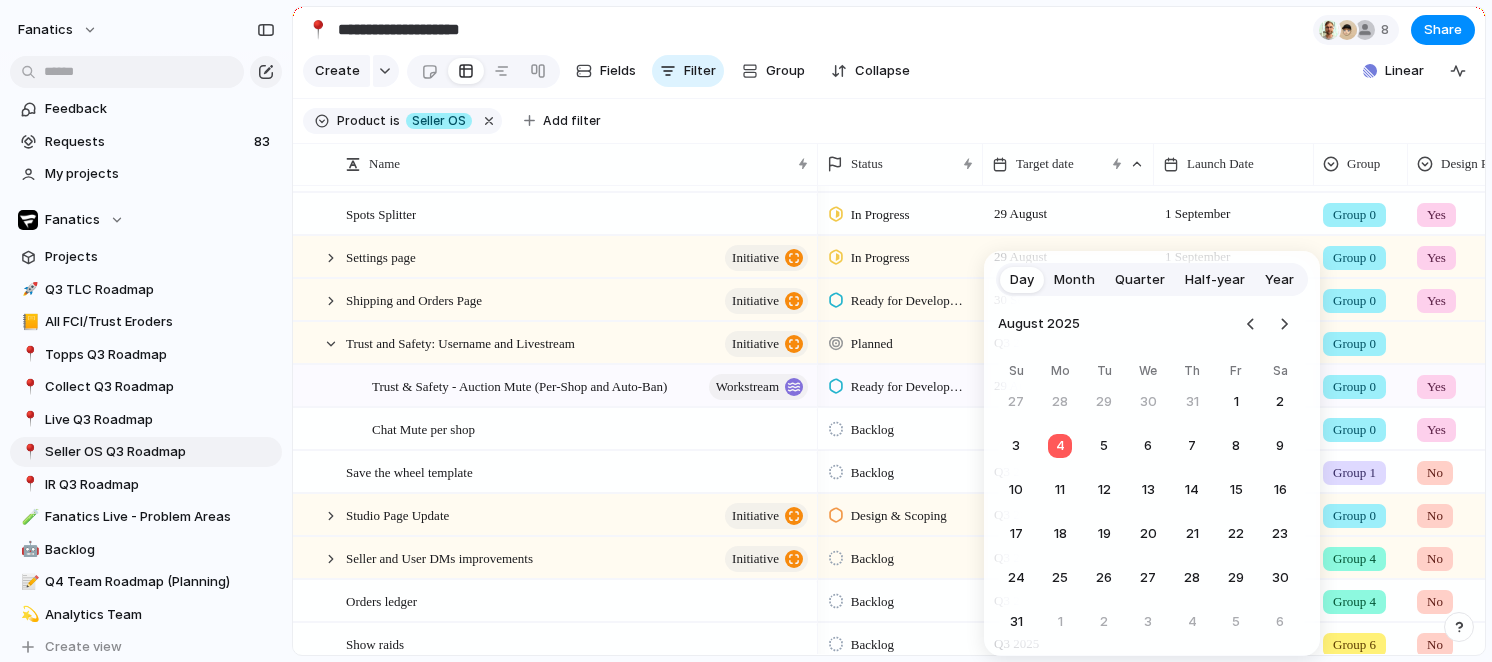 click on "Quarter" at bounding box center (1140, 280) 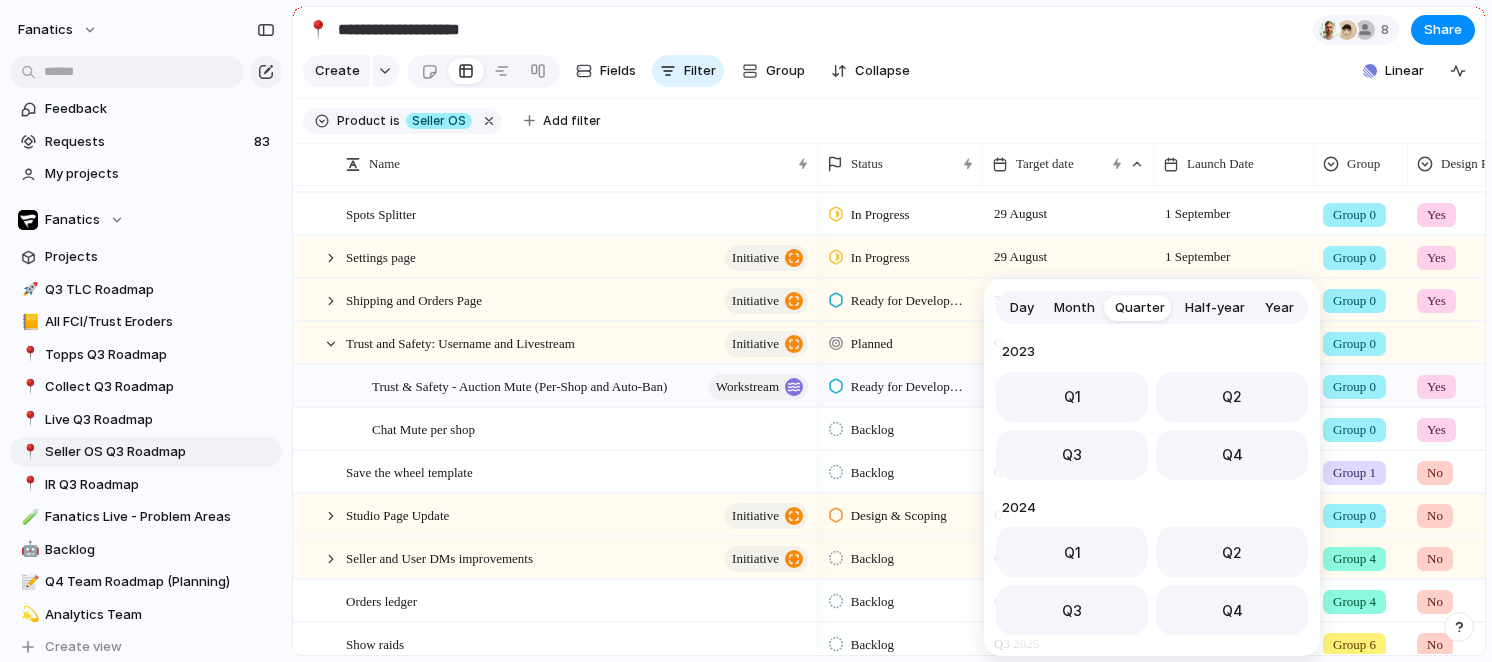 scroll, scrollTop: 317, scrollLeft: 0, axis: vertical 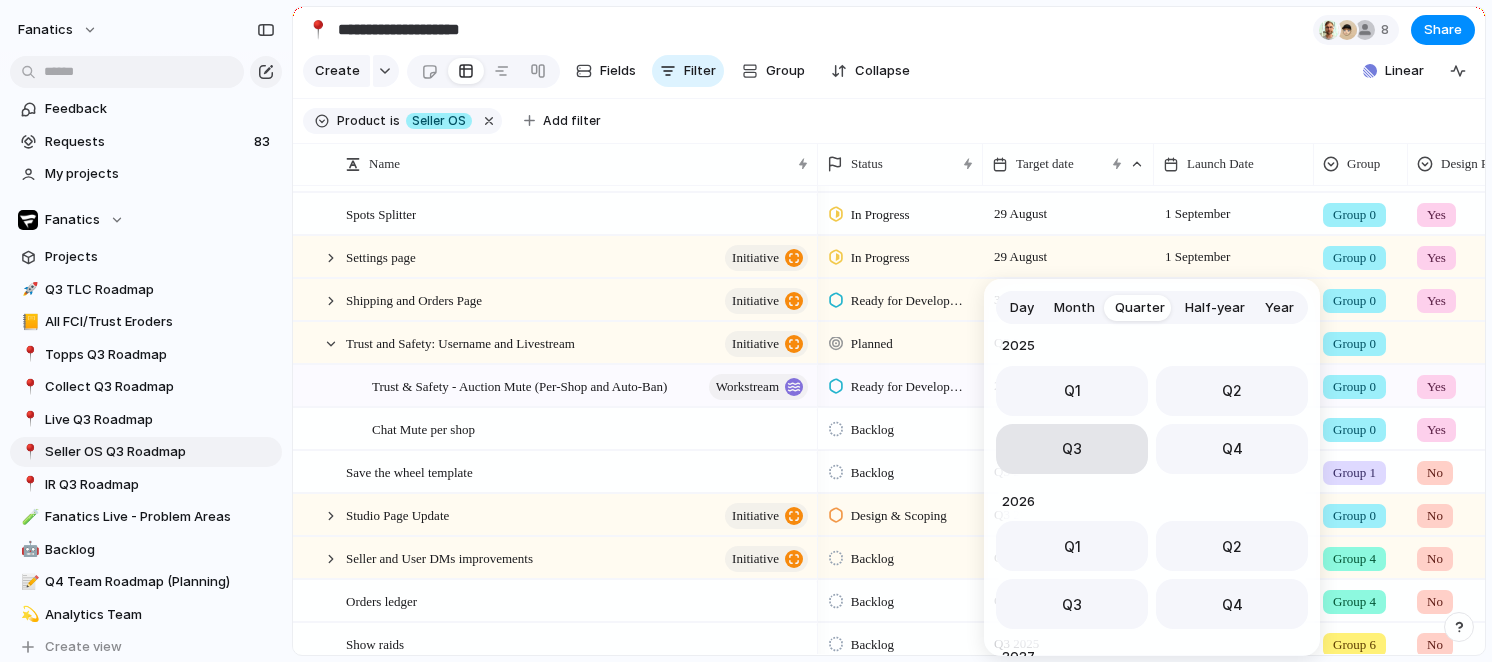 click on "Q3" at bounding box center [1072, 448] 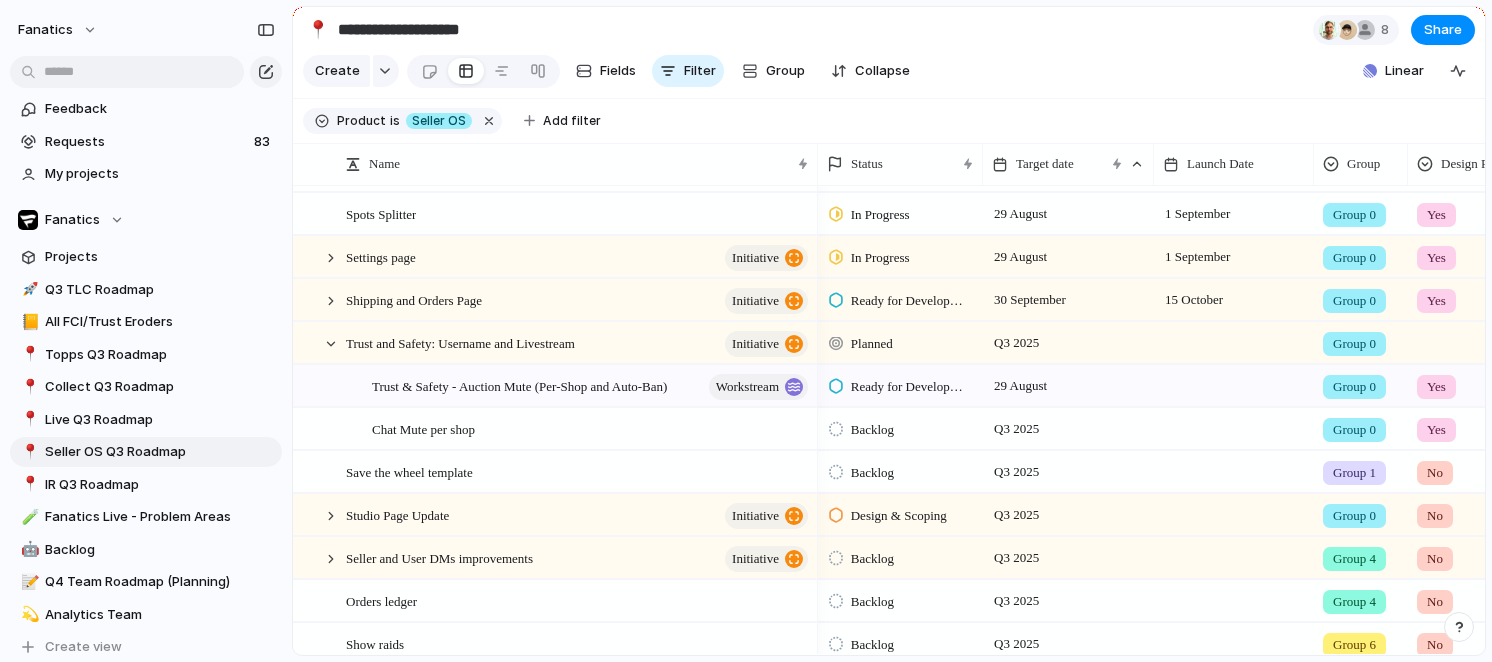 scroll, scrollTop: 280, scrollLeft: 0, axis: vertical 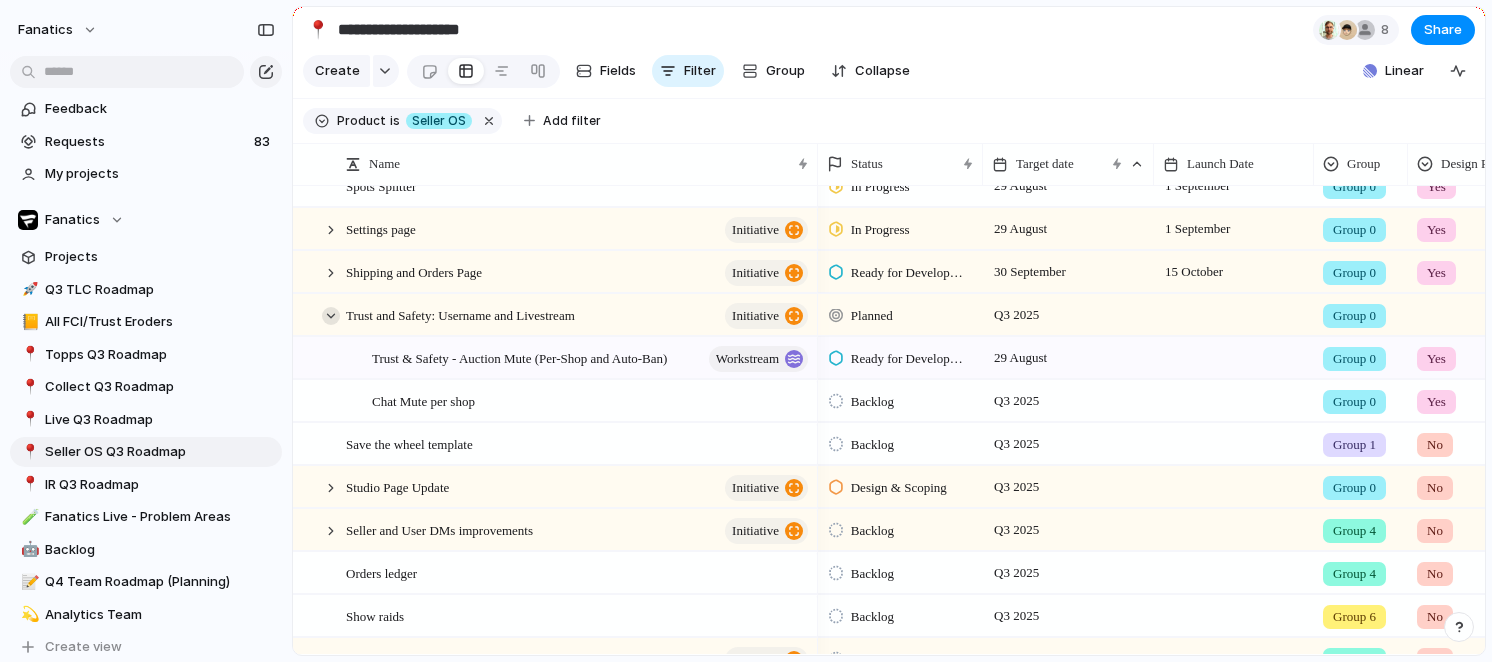 click at bounding box center (331, 316) 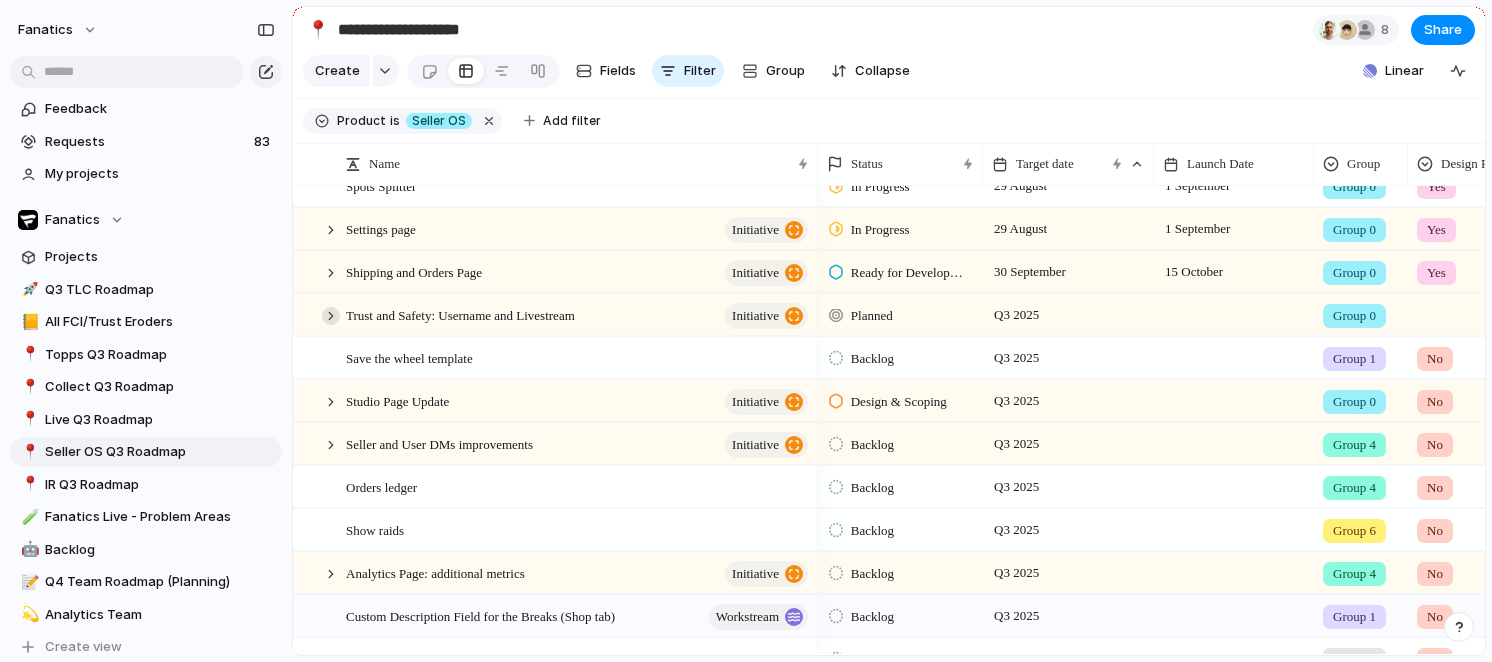 click at bounding box center (331, 316) 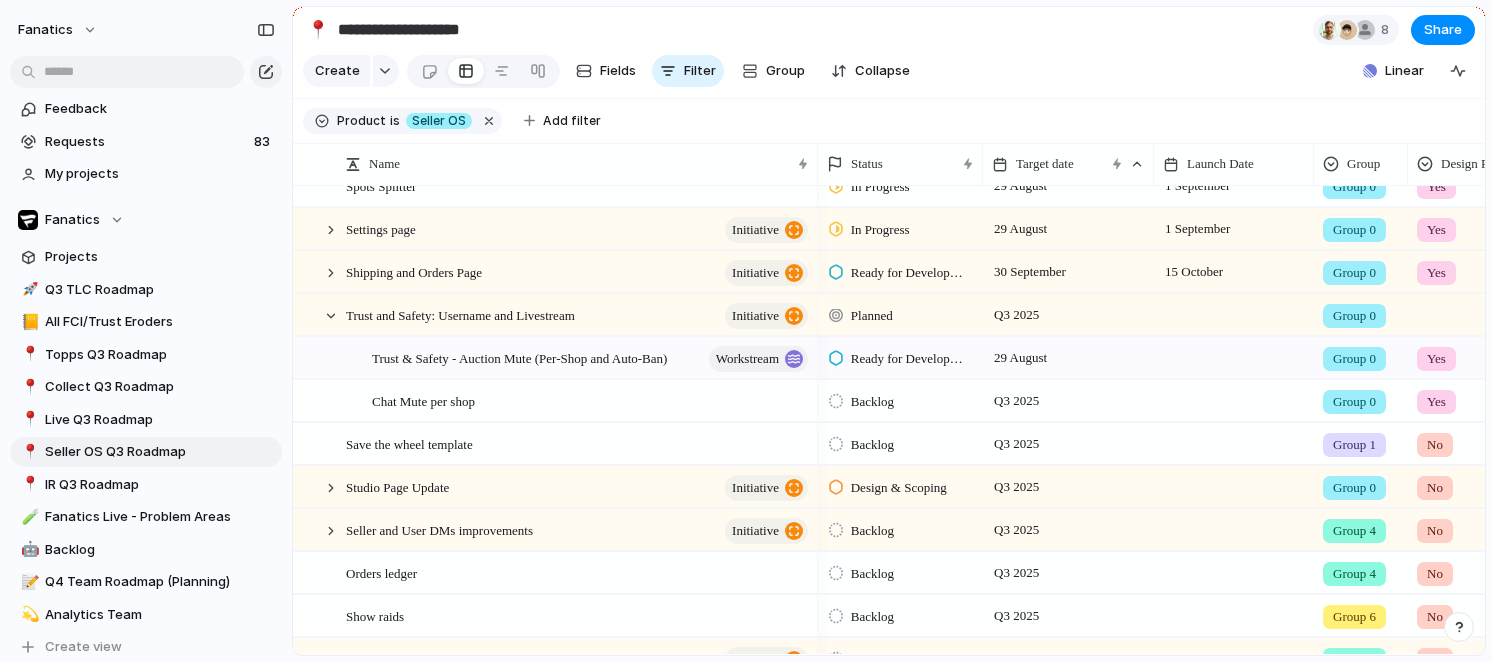 scroll, scrollTop: 311, scrollLeft: 0, axis: vertical 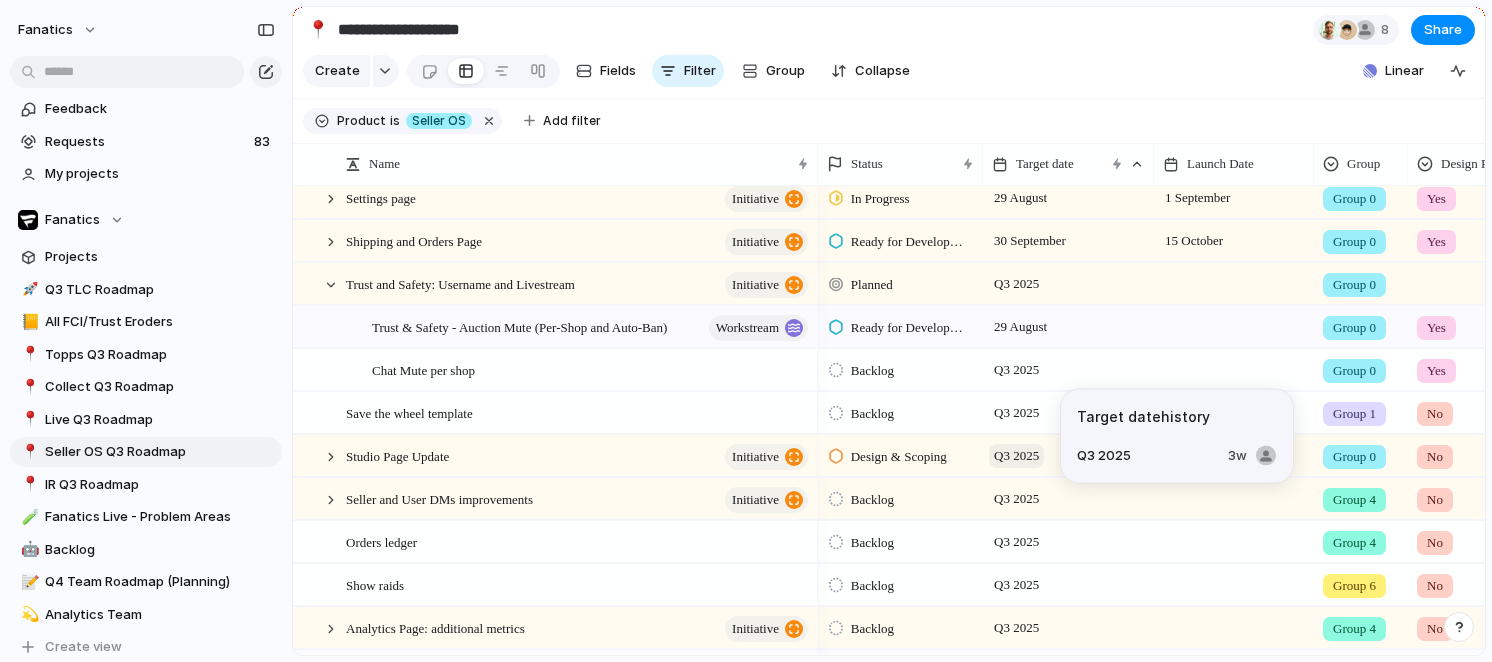 click on "Q3 2025" at bounding box center [1016, 456] 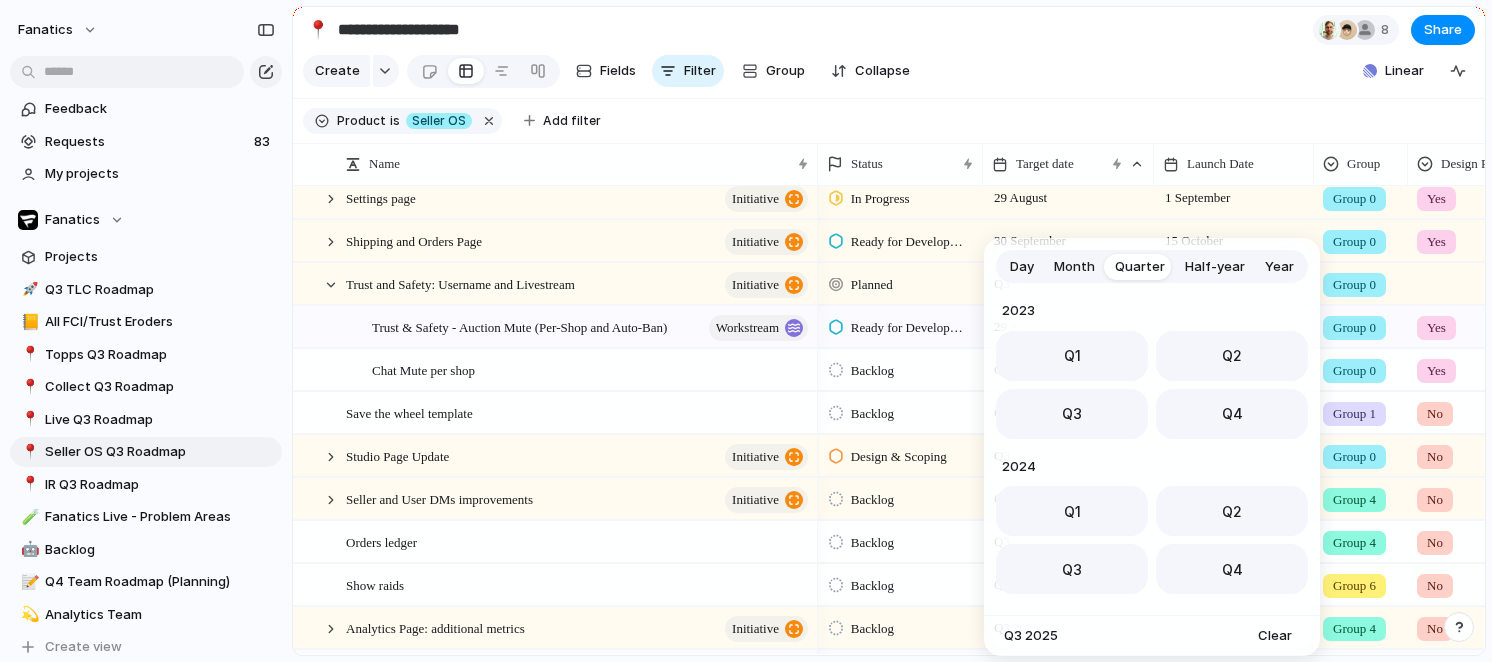 scroll, scrollTop: 317, scrollLeft: 0, axis: vertical 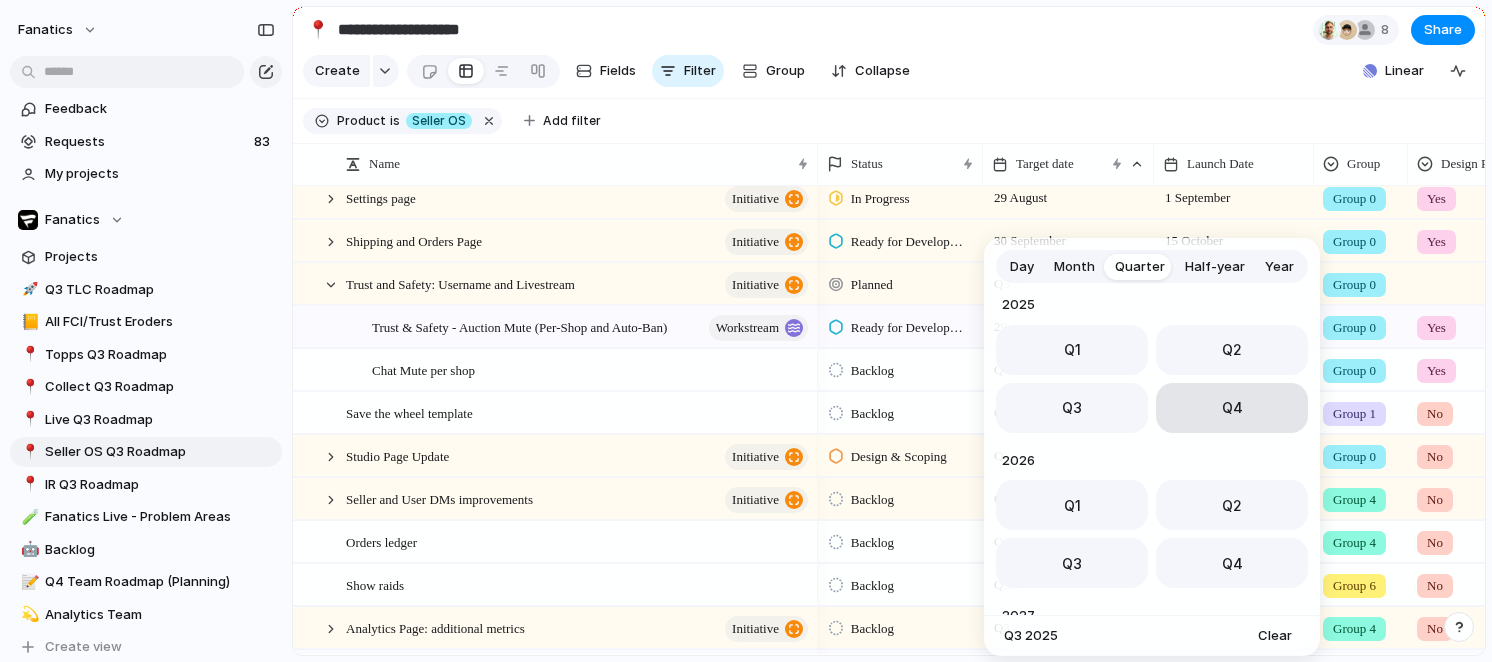 click on "Q4" at bounding box center (1232, 408) 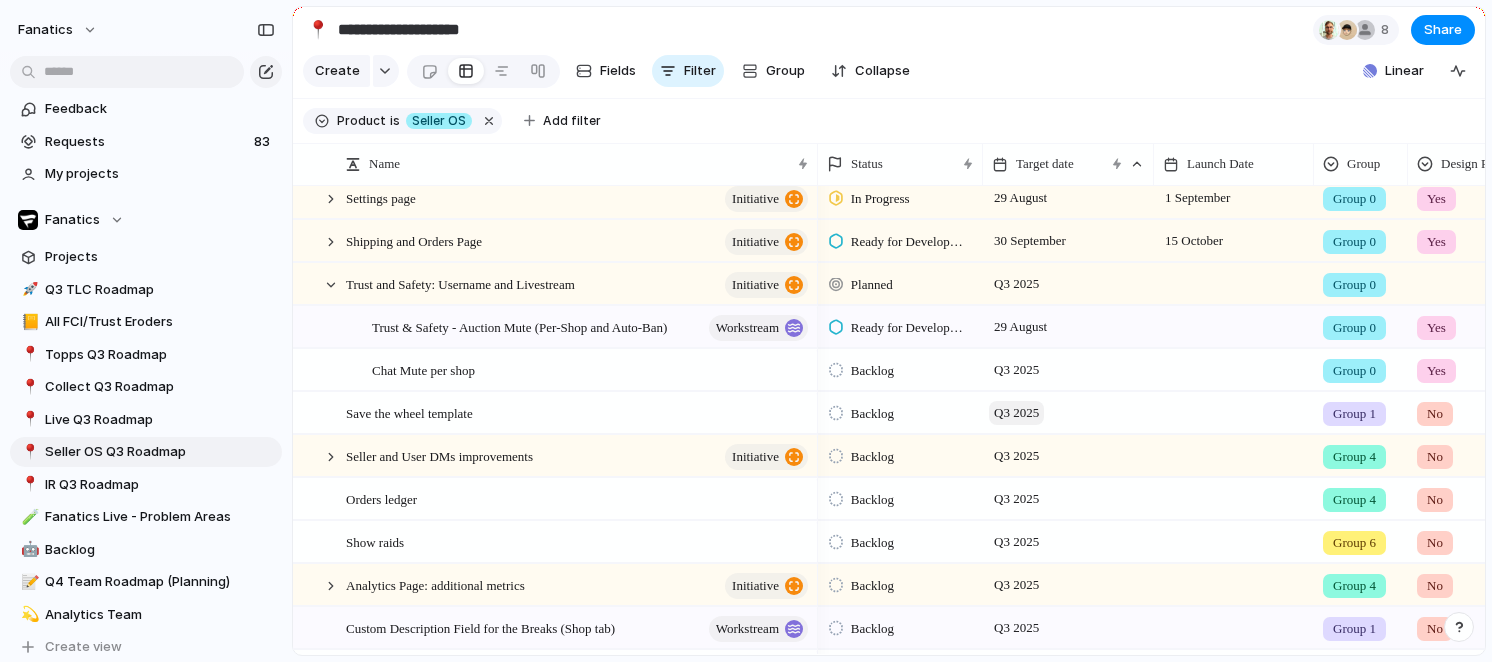 click on "Q3 2025" at bounding box center (1016, 413) 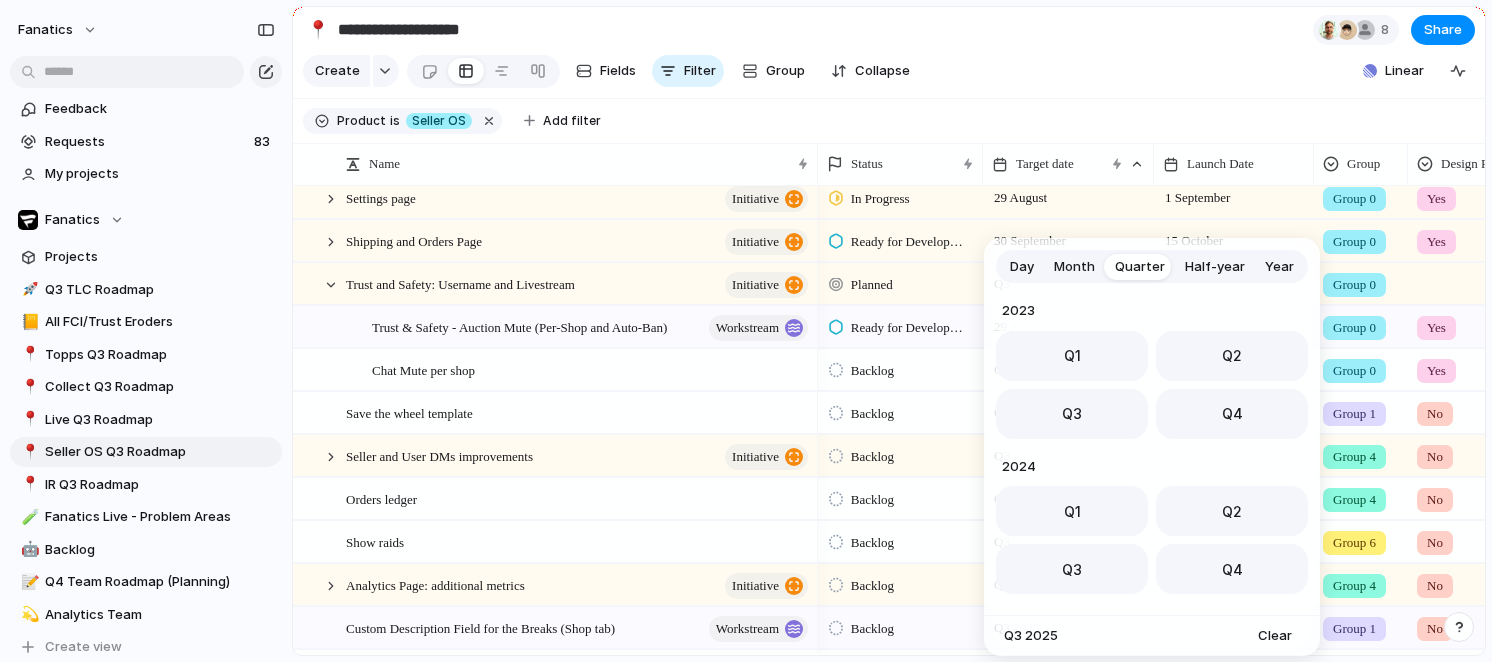 scroll, scrollTop: 317, scrollLeft: 0, axis: vertical 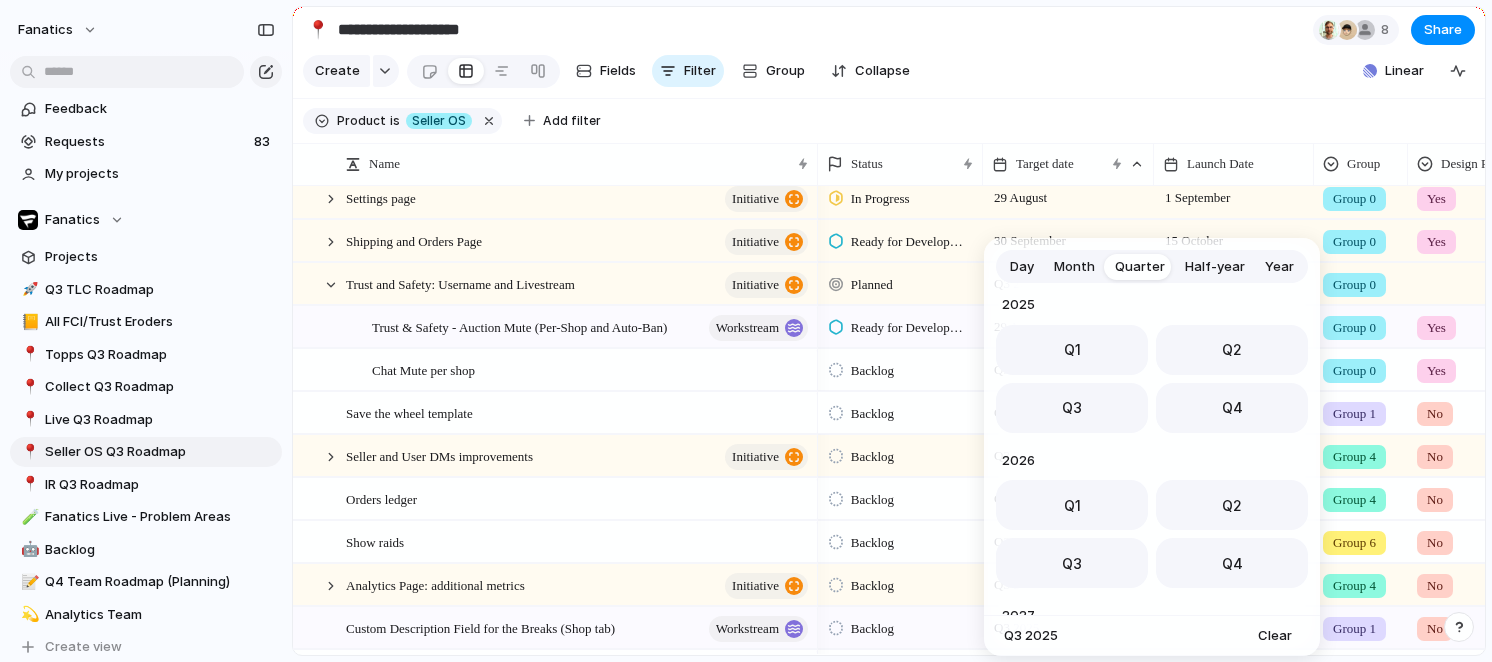 click on "Month" at bounding box center [1074, 267] 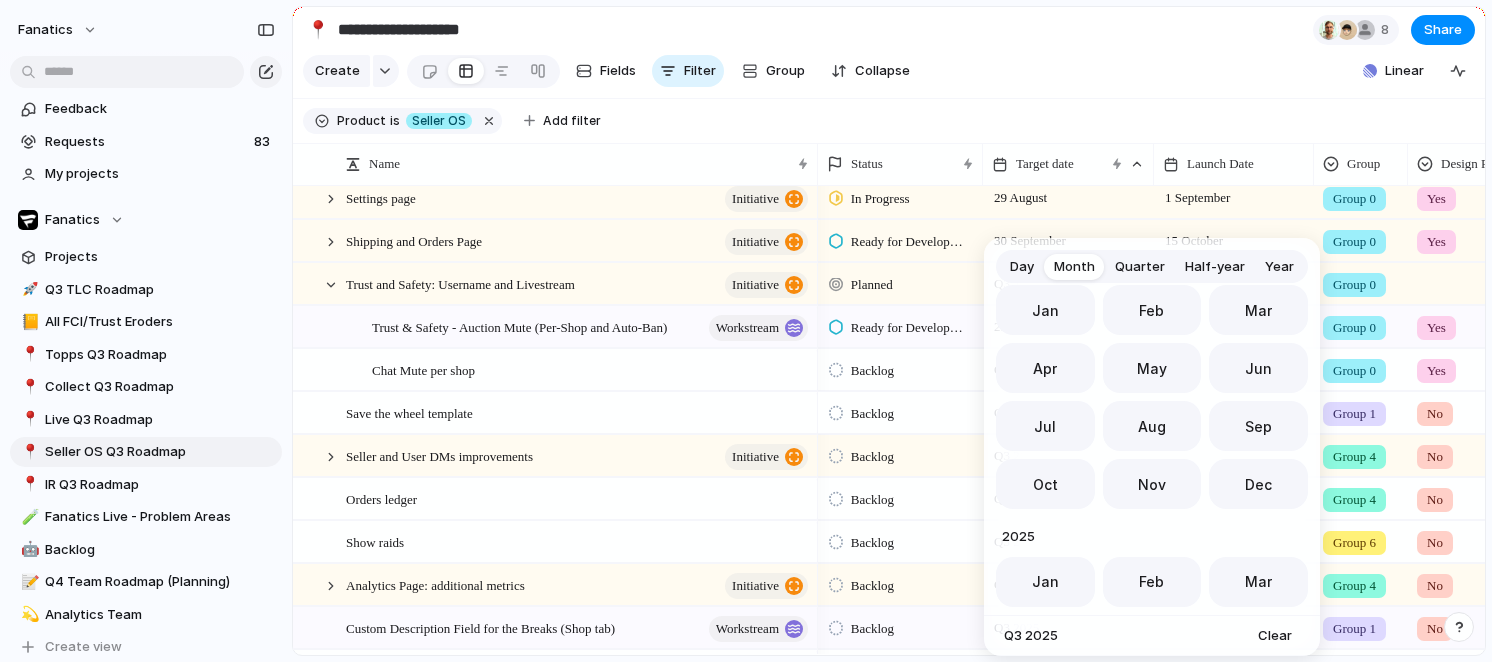 scroll, scrollTop: 549, scrollLeft: 0, axis: vertical 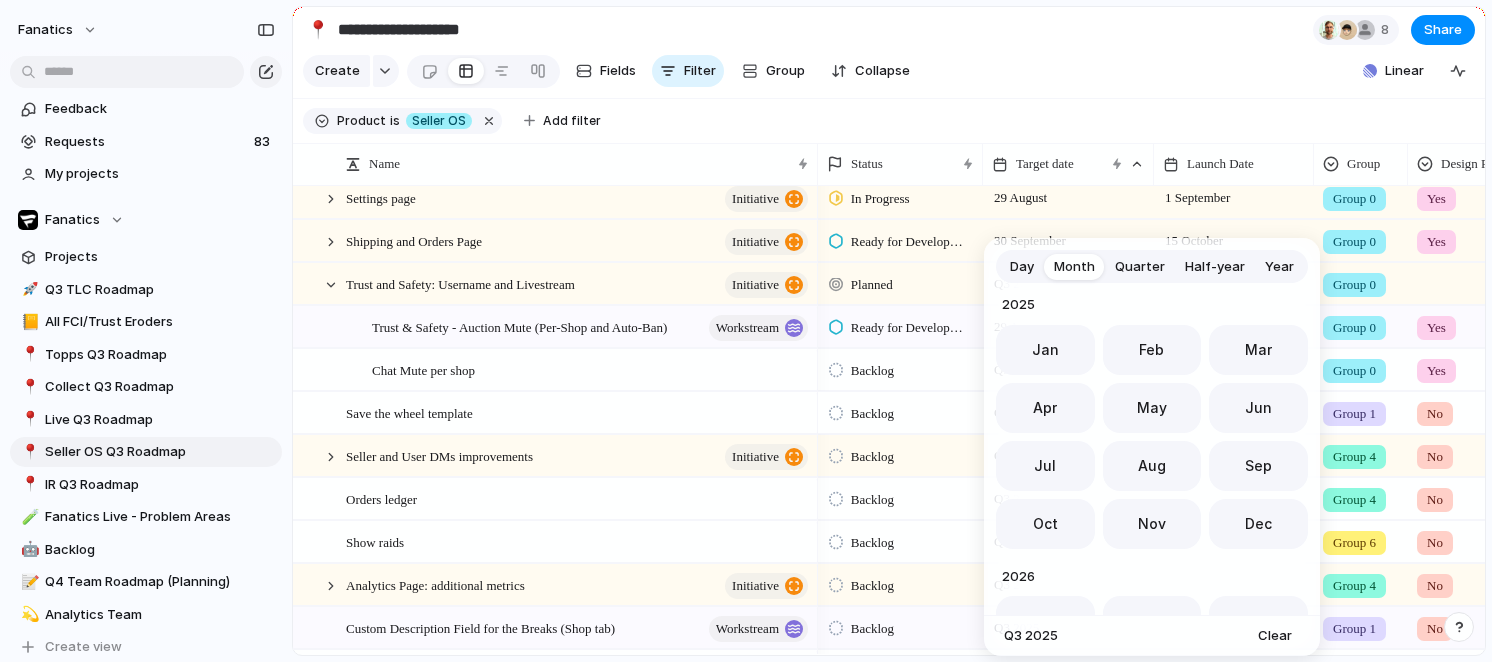 click on "Day" at bounding box center (1022, 267) 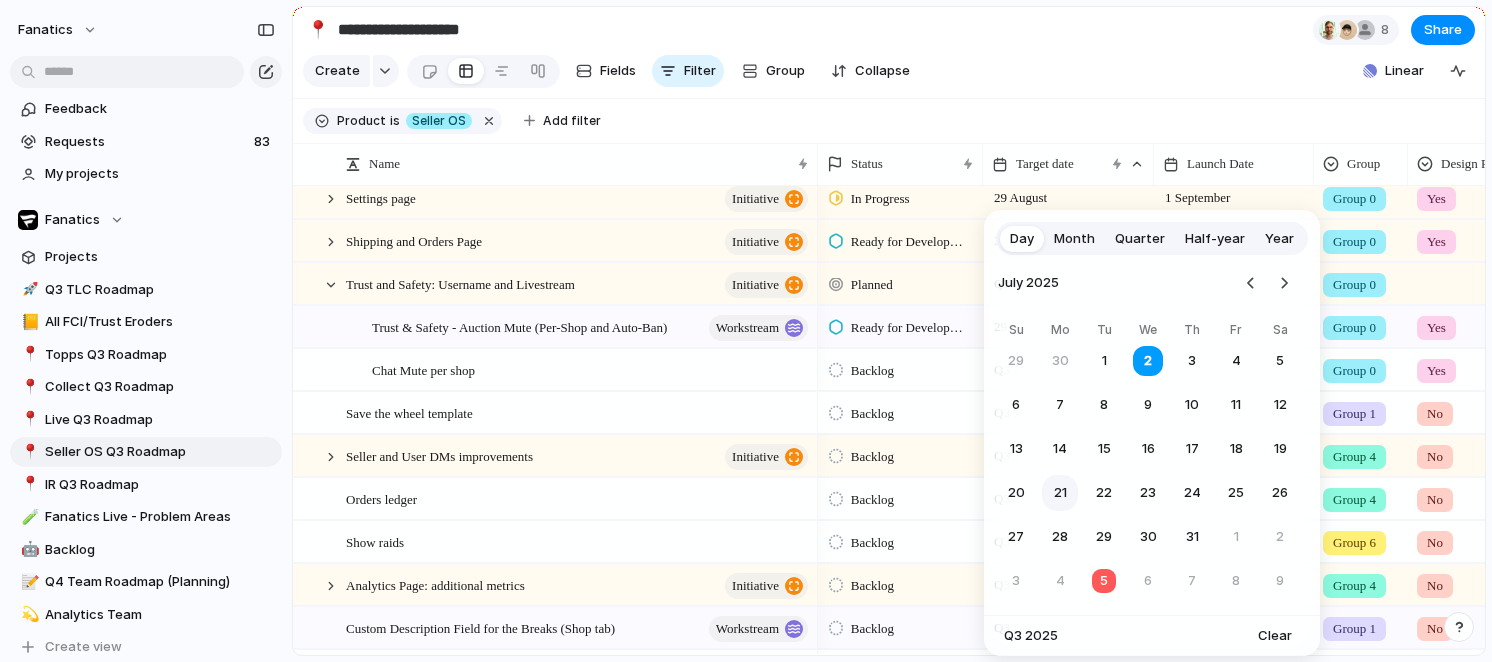 click on "21" at bounding box center [1060, 493] 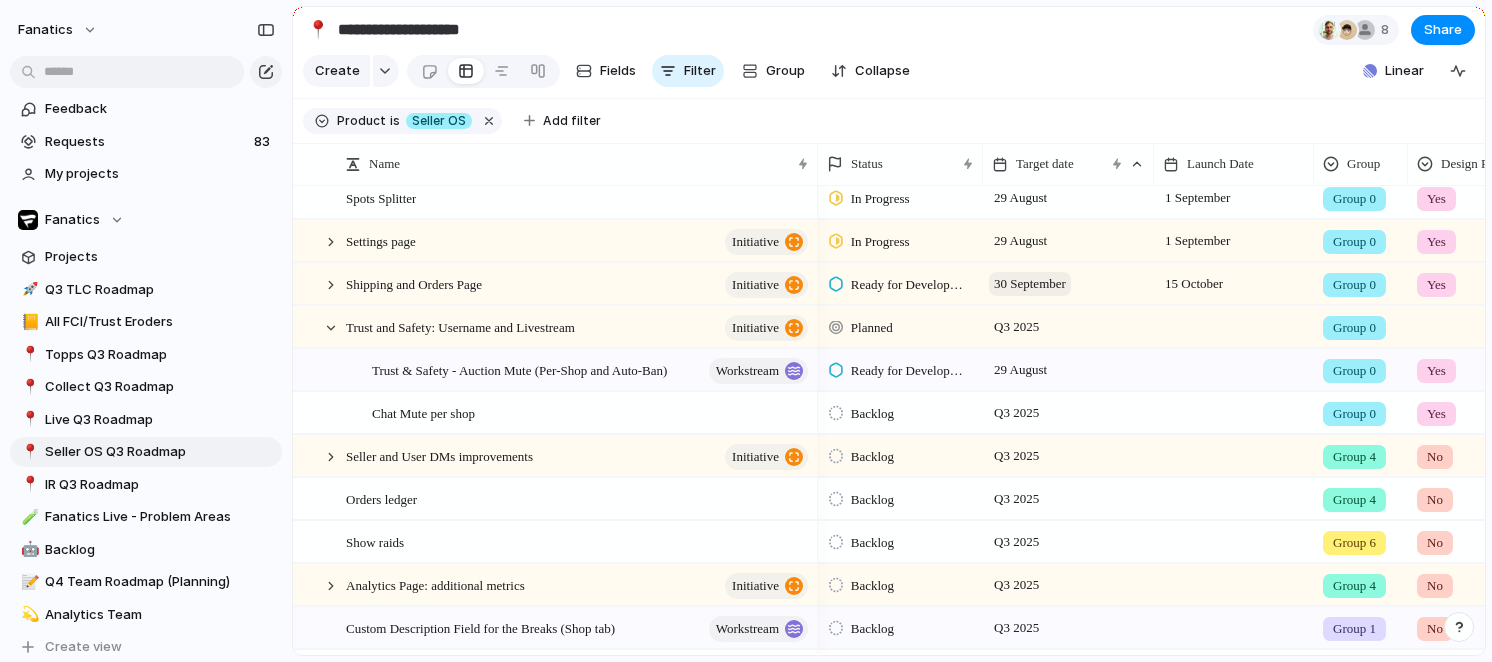 scroll, scrollTop: 164, scrollLeft: 0, axis: vertical 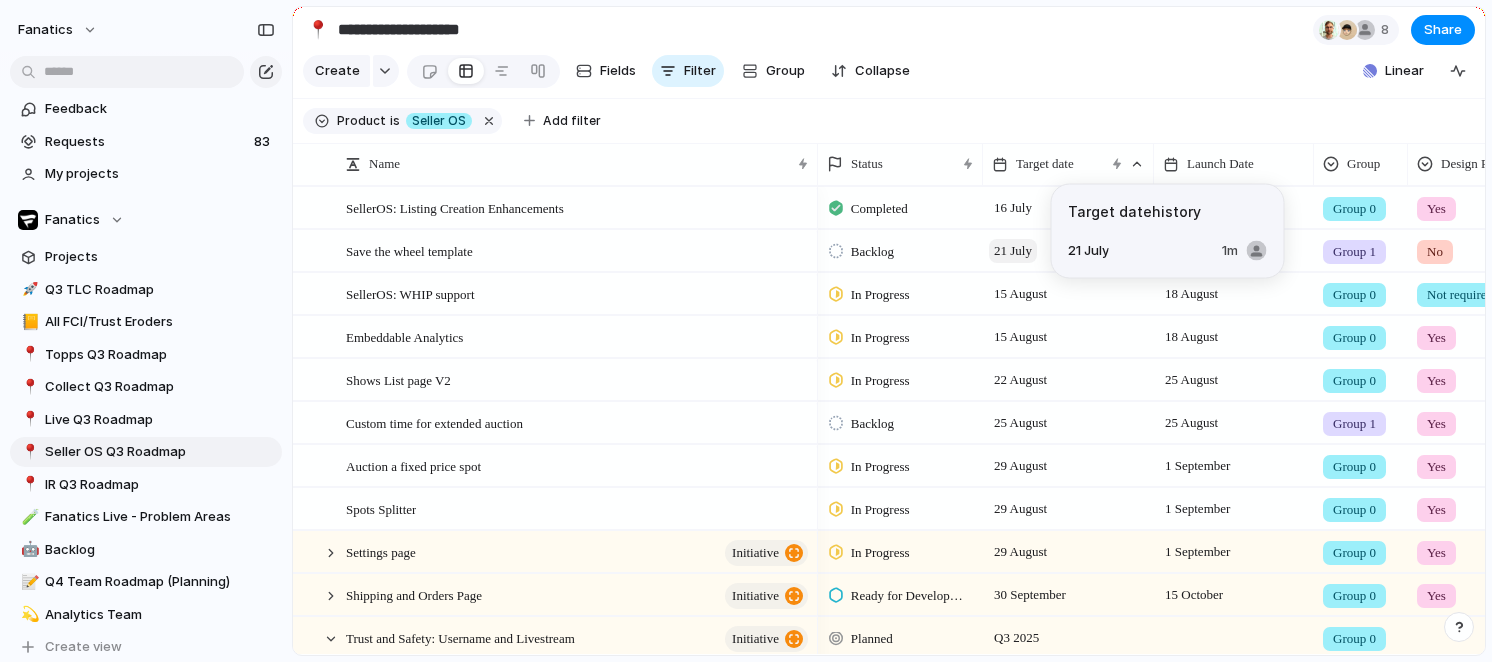 click on "21 July" at bounding box center (1013, 251) 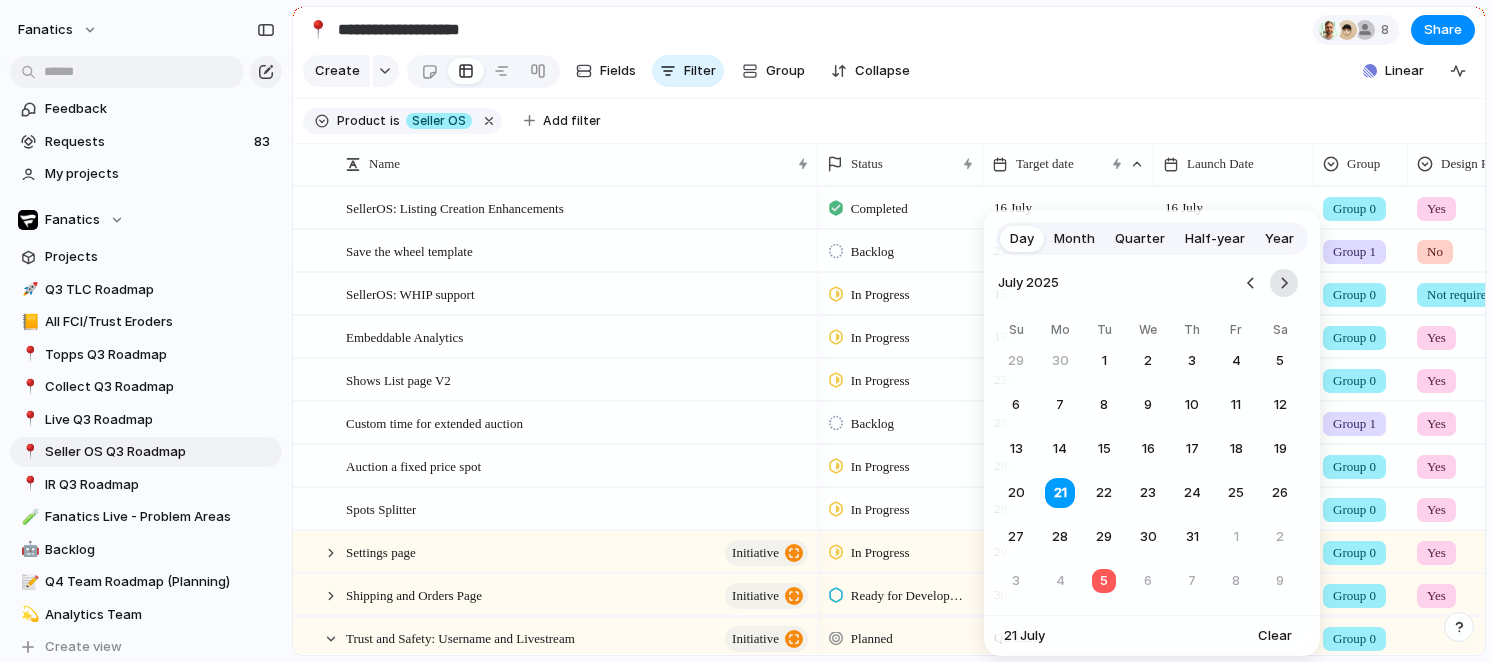 click at bounding box center (1284, 283) 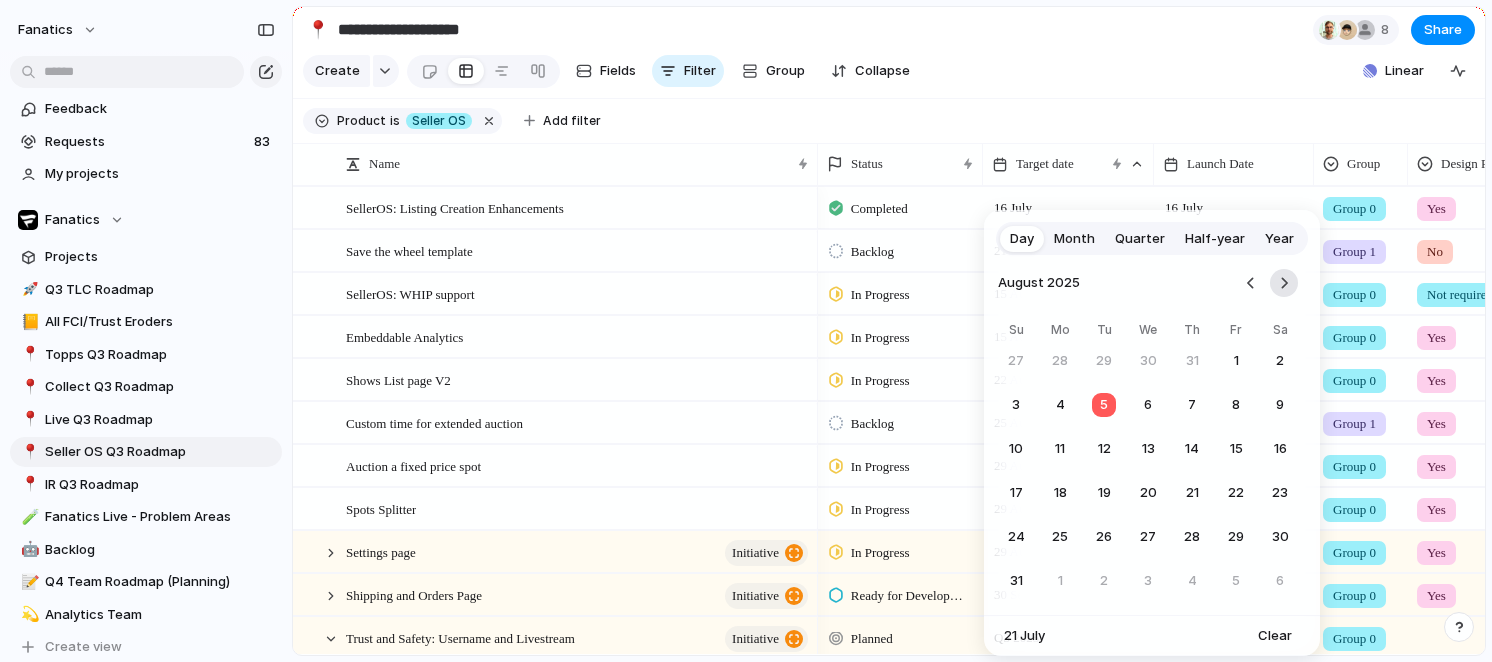 click at bounding box center [1284, 283] 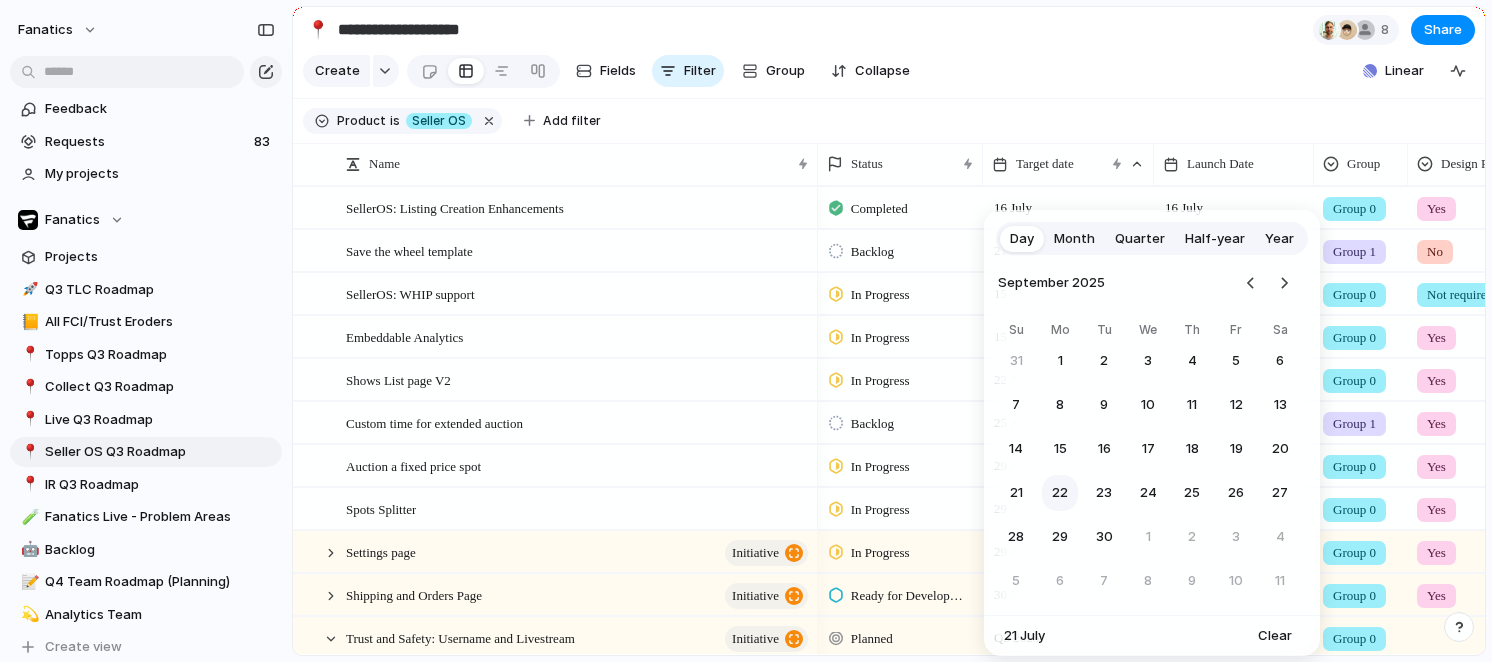 click on "22" at bounding box center (1060, 493) 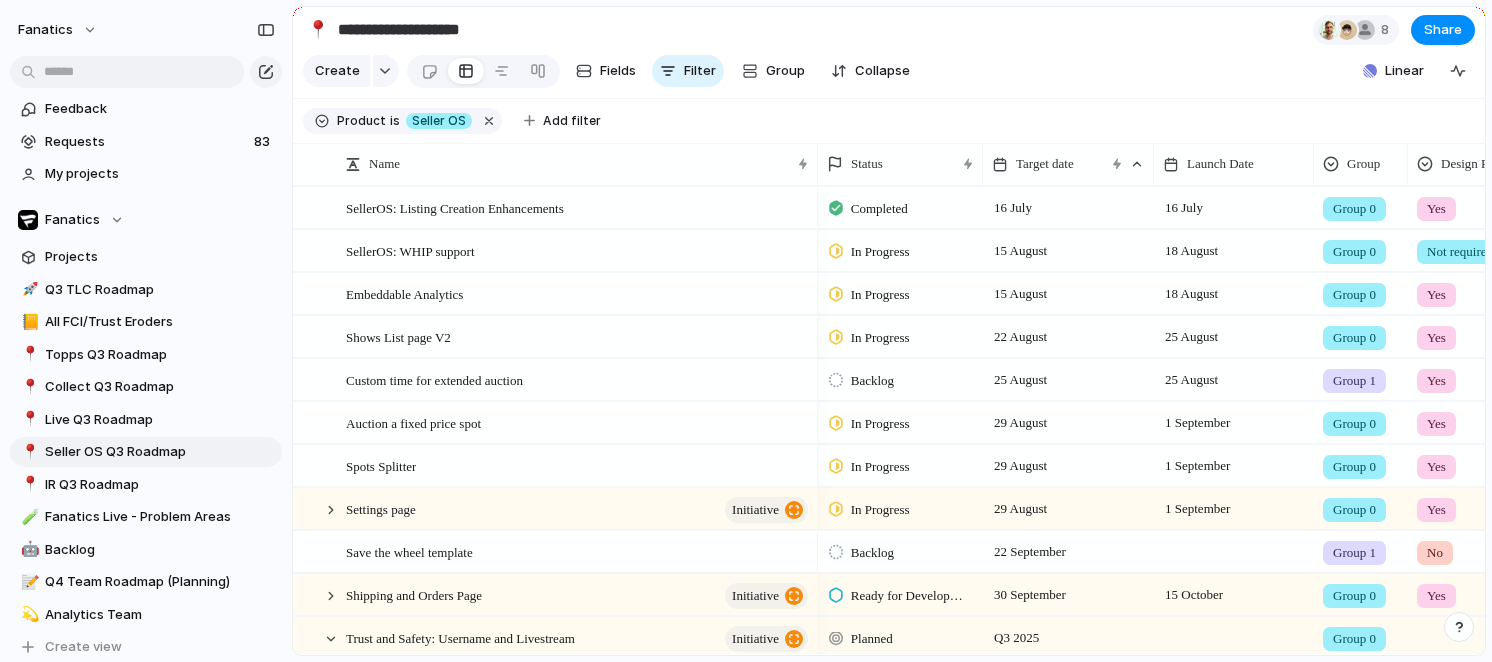 click at bounding box center [1234, 551] 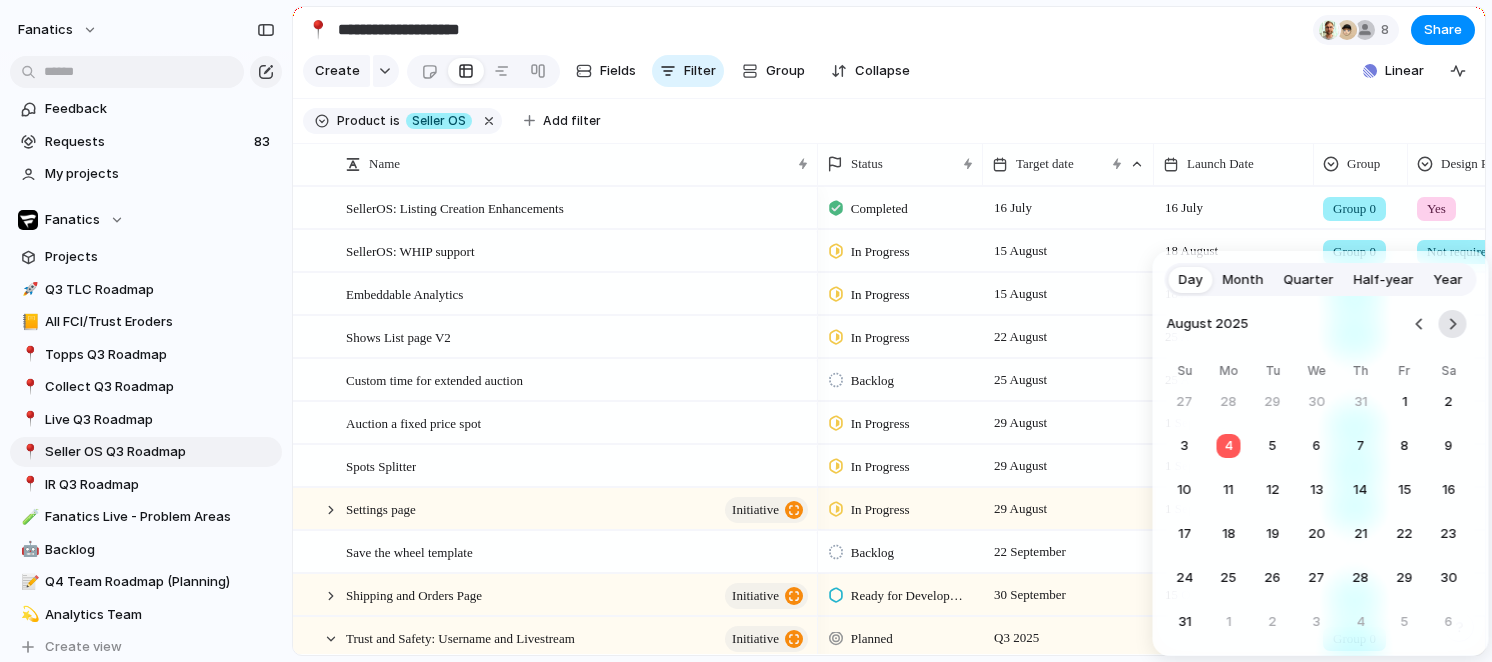 click at bounding box center [1453, 324] 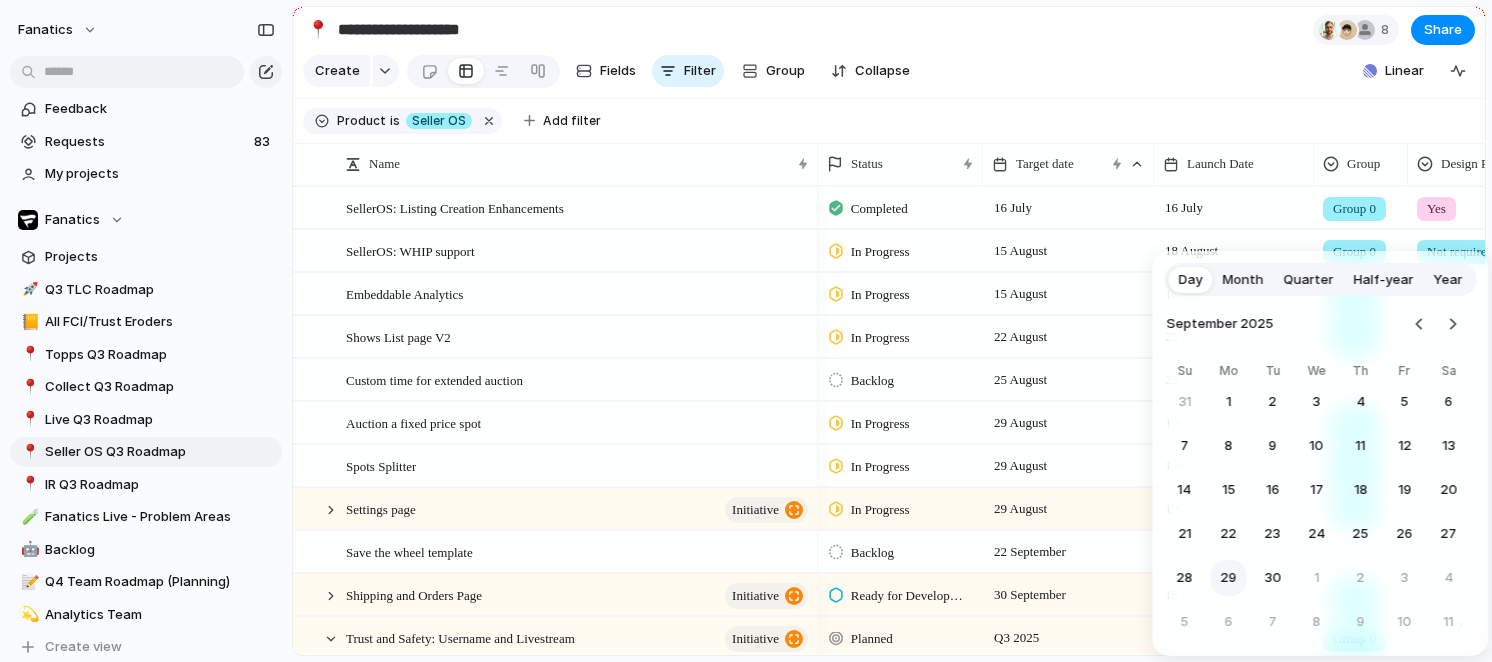 click on "29" at bounding box center [1229, 578] 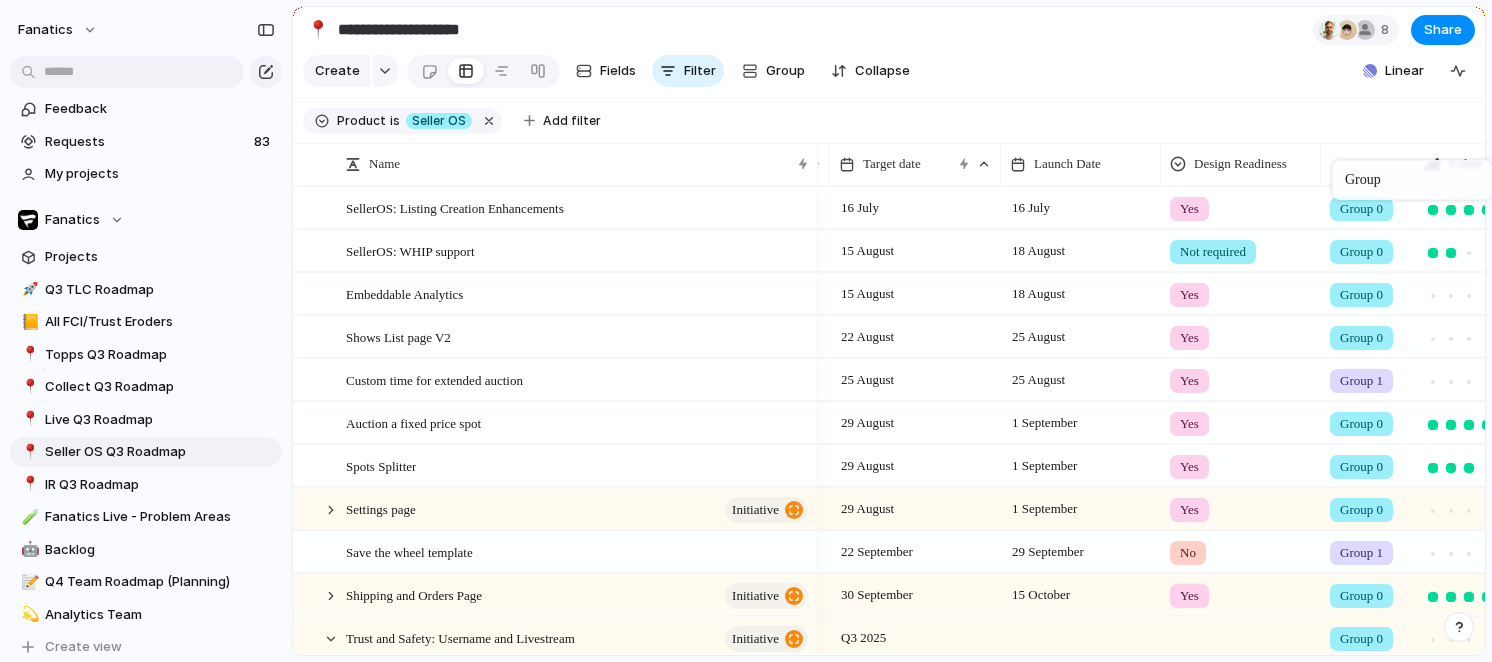 drag, startPoint x: 1211, startPoint y: 164, endPoint x: 1317, endPoint y: 144, distance: 107.87029 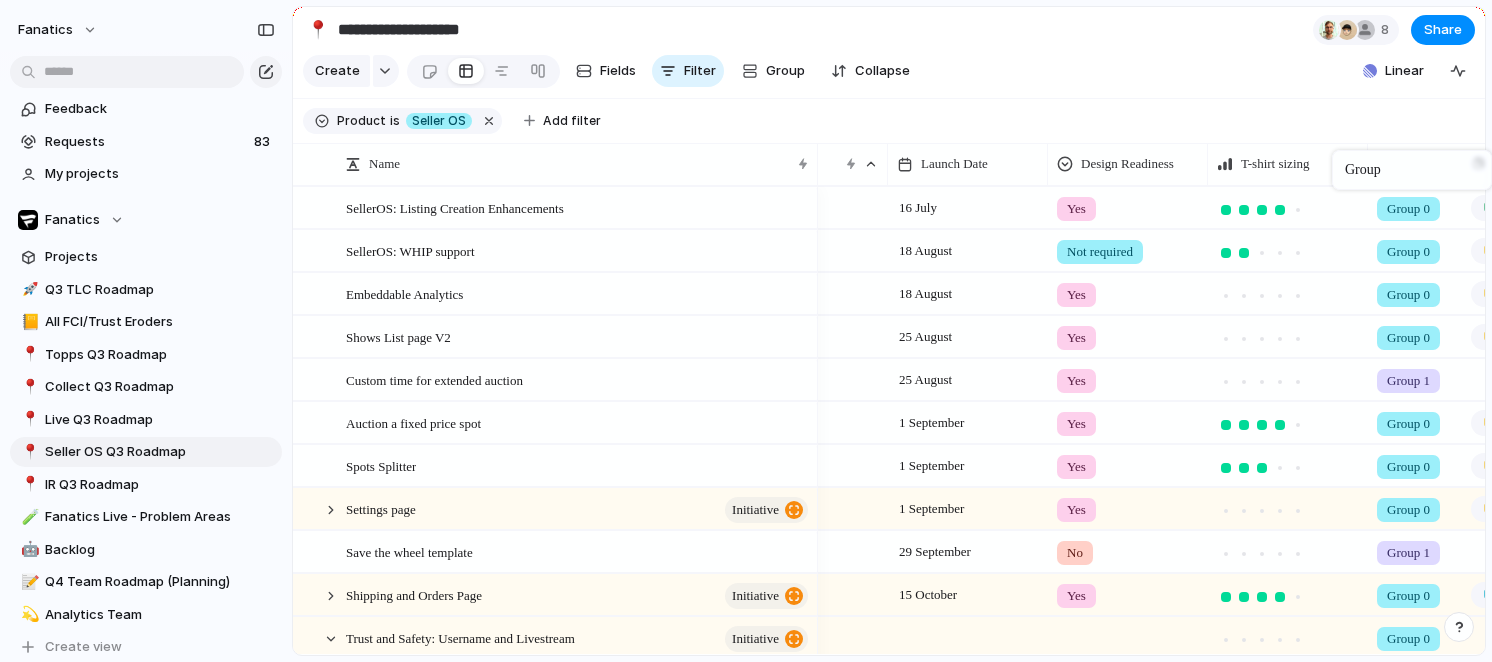 drag, startPoint x: 1251, startPoint y: 161, endPoint x: 1388, endPoint y: 153, distance: 137.23338 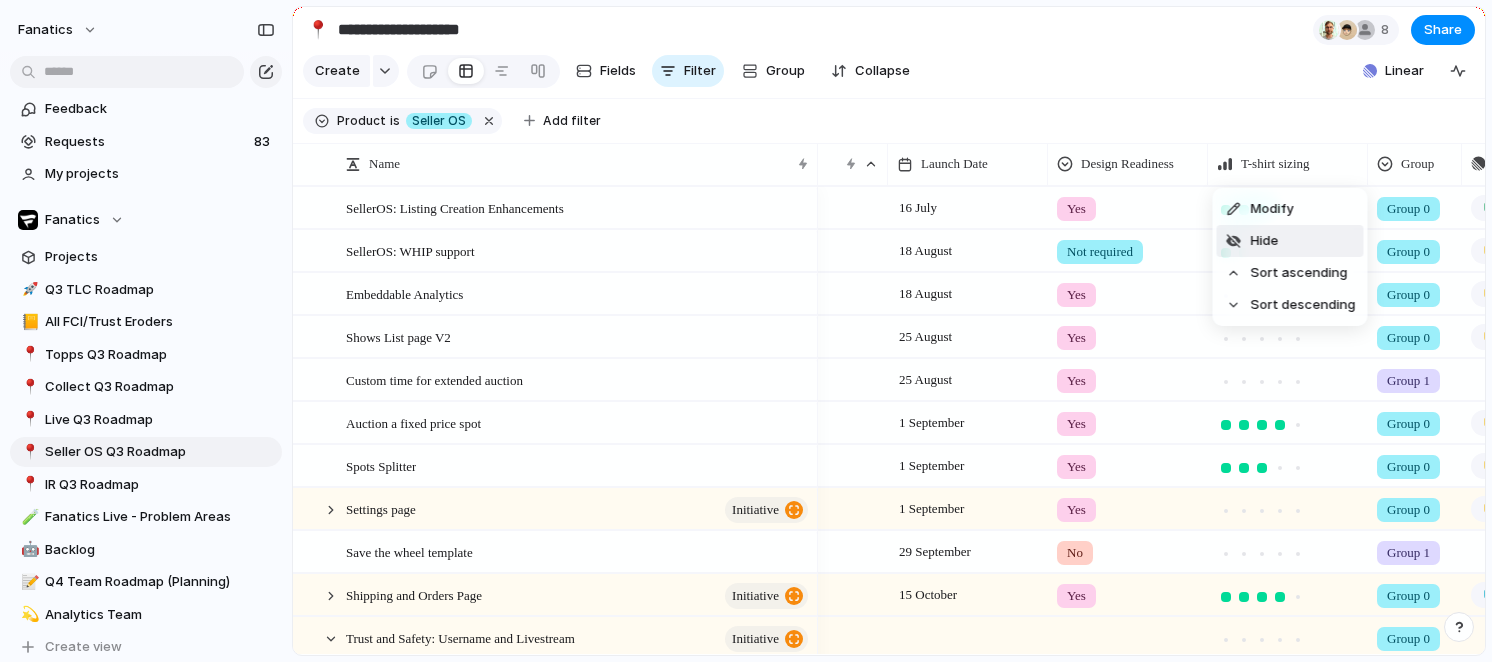 click on "Hide" at bounding box center (1290, 241) 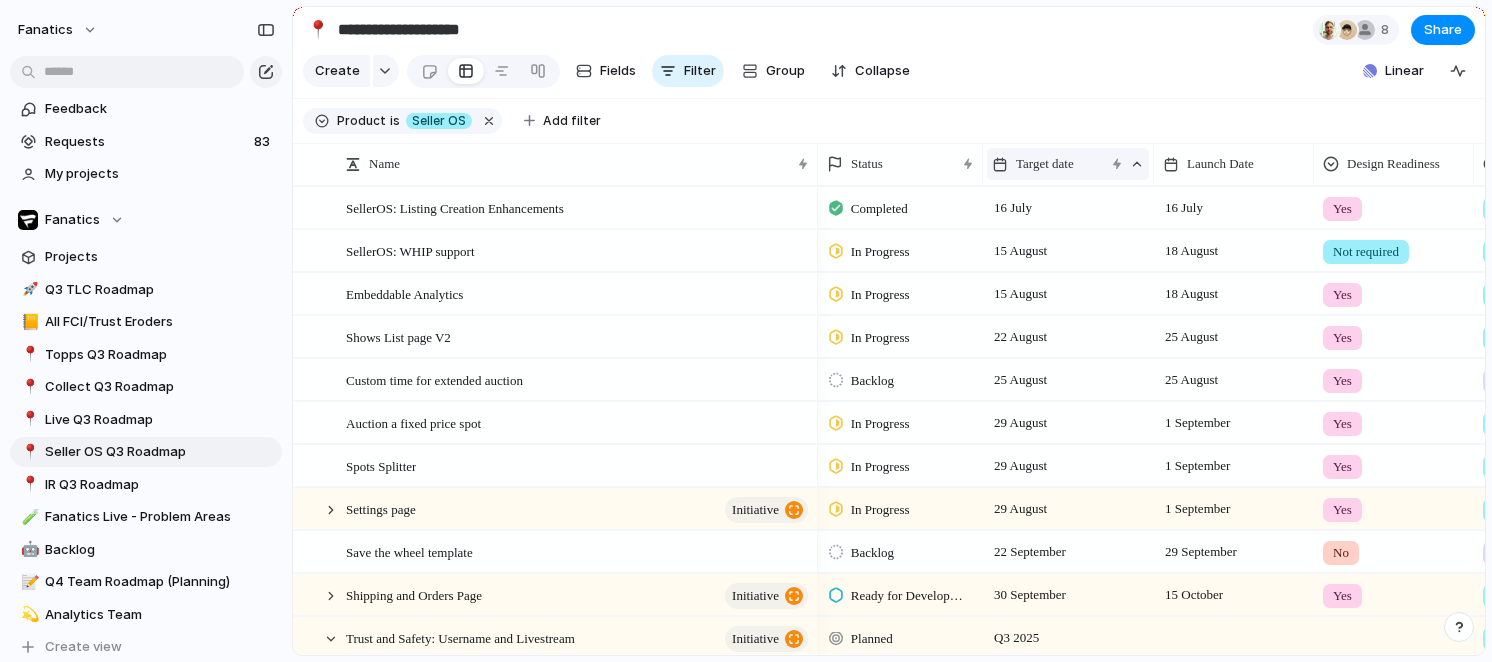 click on "Target date" at bounding box center [1045, 164] 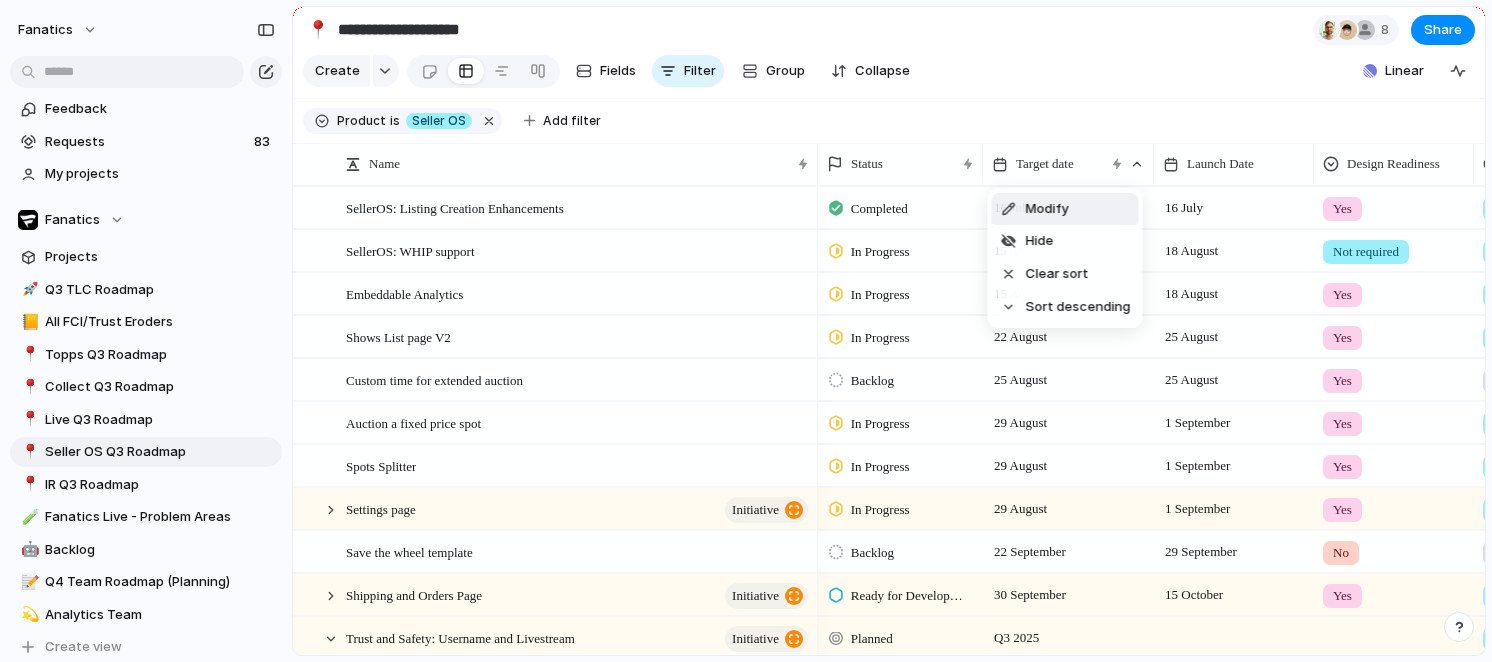 click on "Modify" at bounding box center (1047, 209) 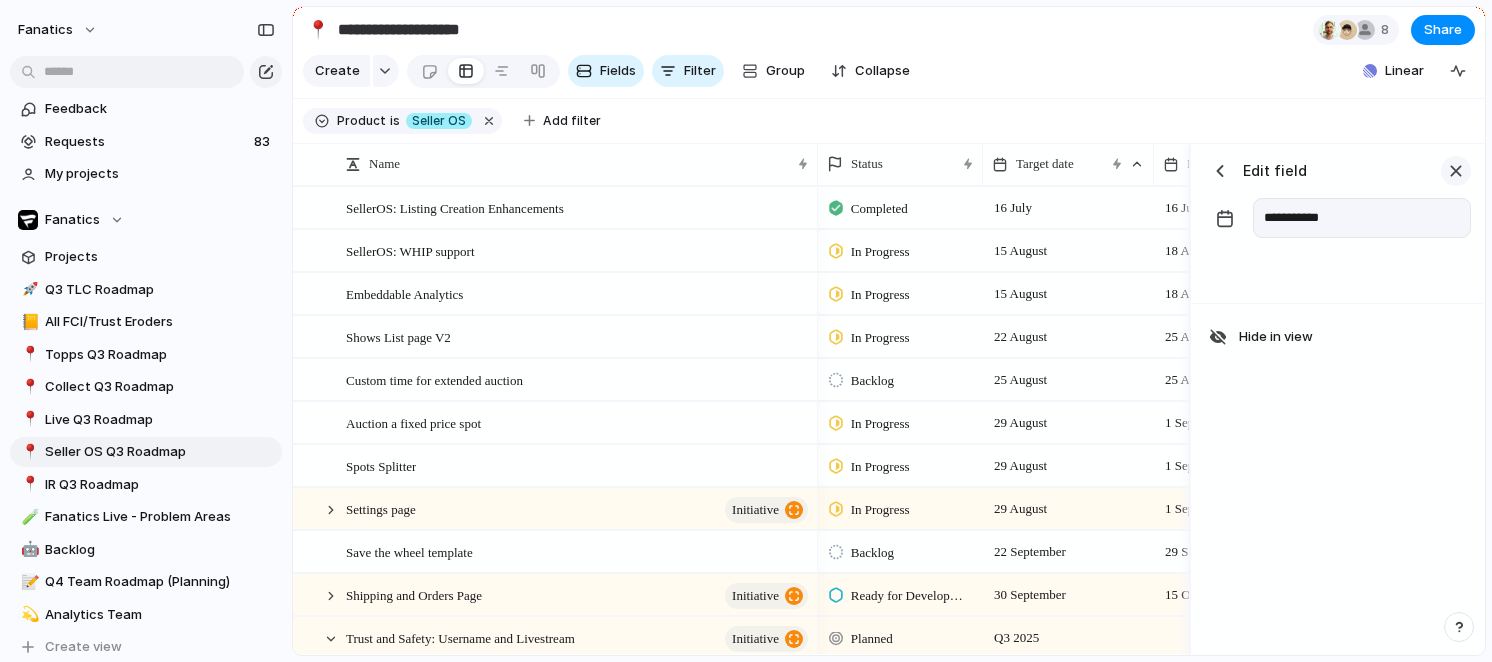click at bounding box center [1456, 171] 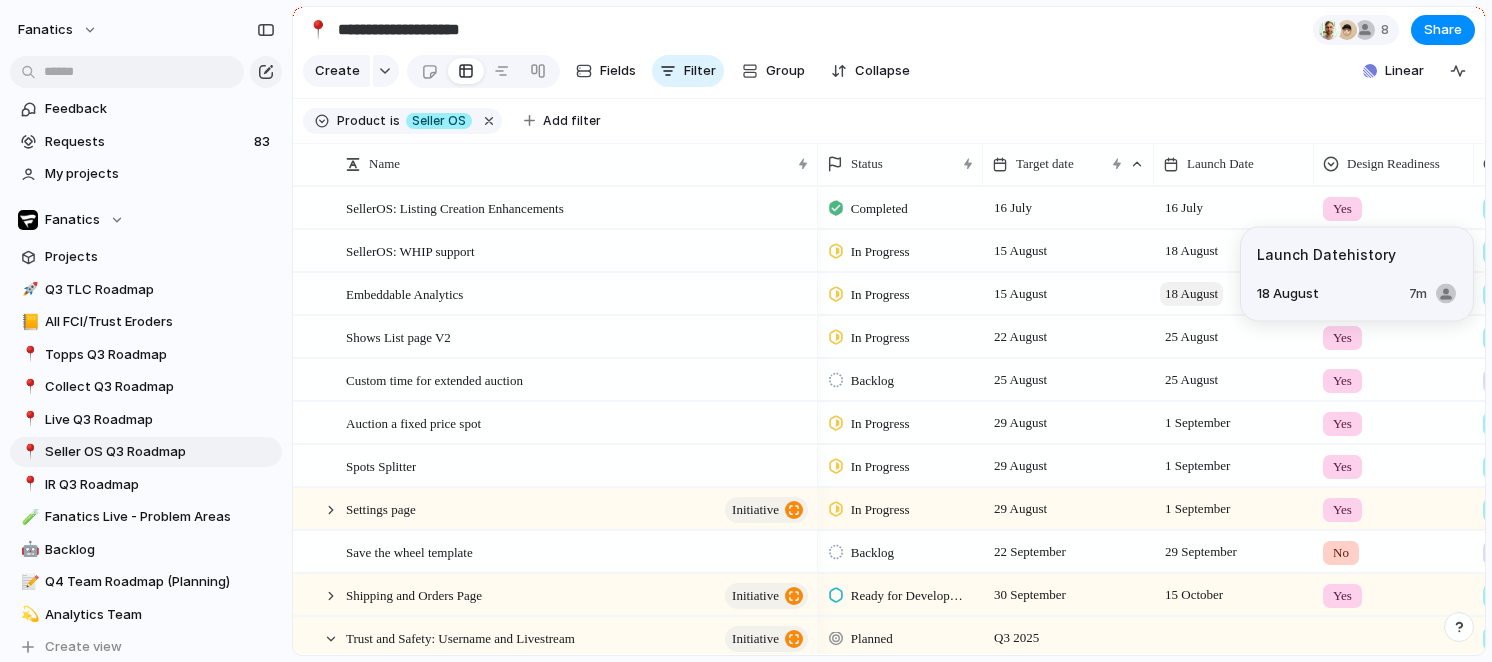 click on "18 August" at bounding box center (1191, 294) 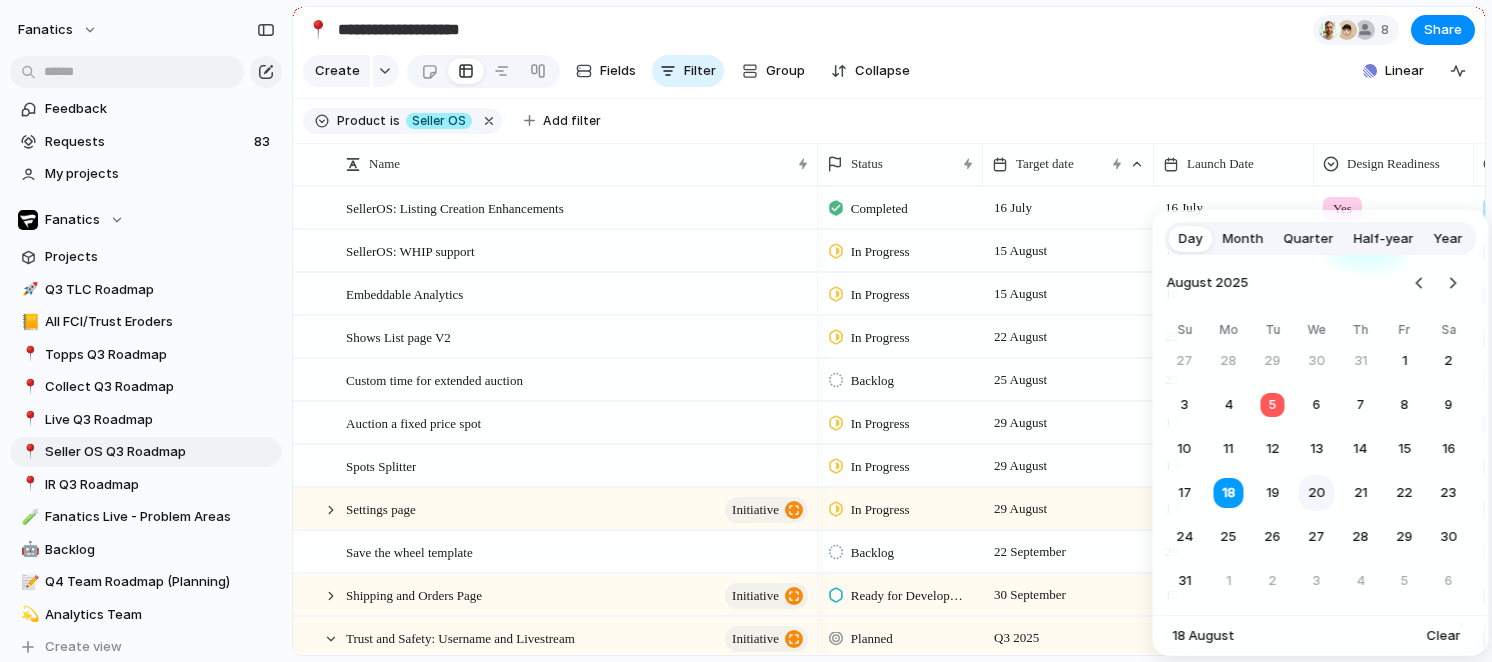 click on "20" at bounding box center (1317, 493) 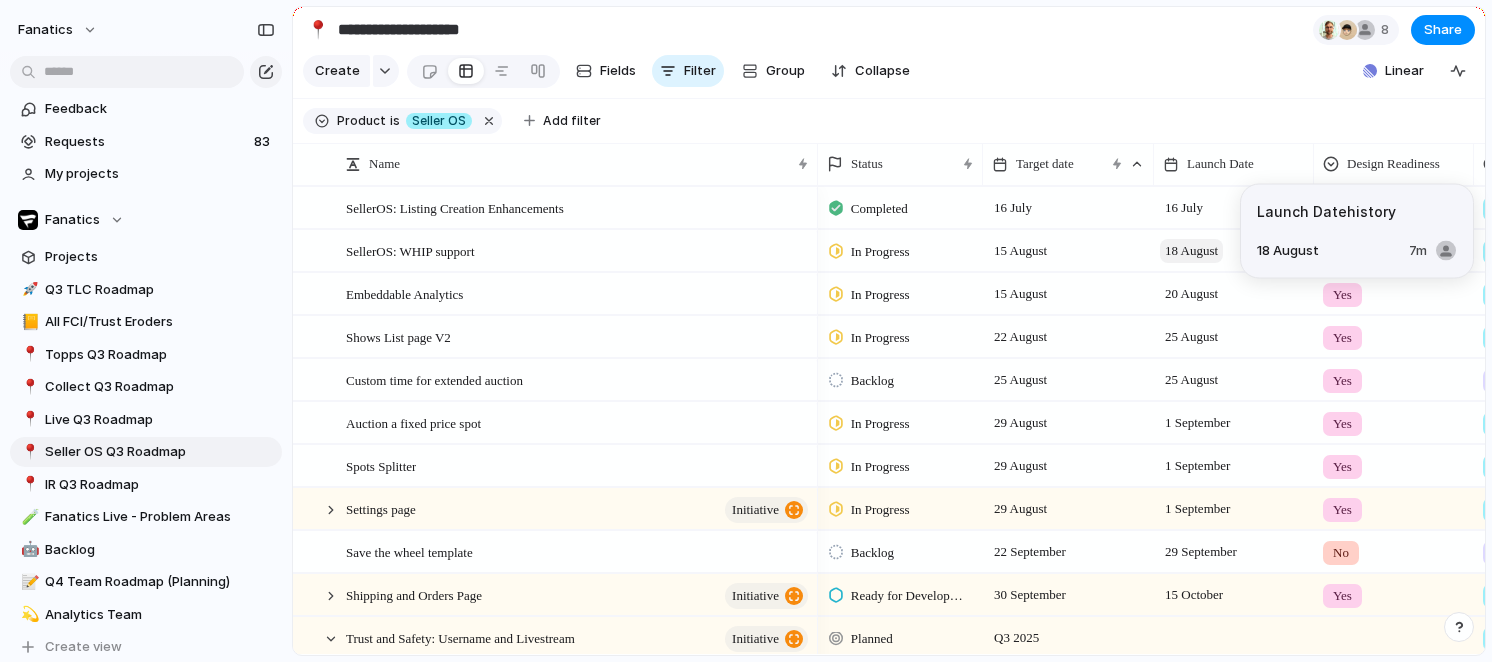 click on "18 August" at bounding box center (1191, 251) 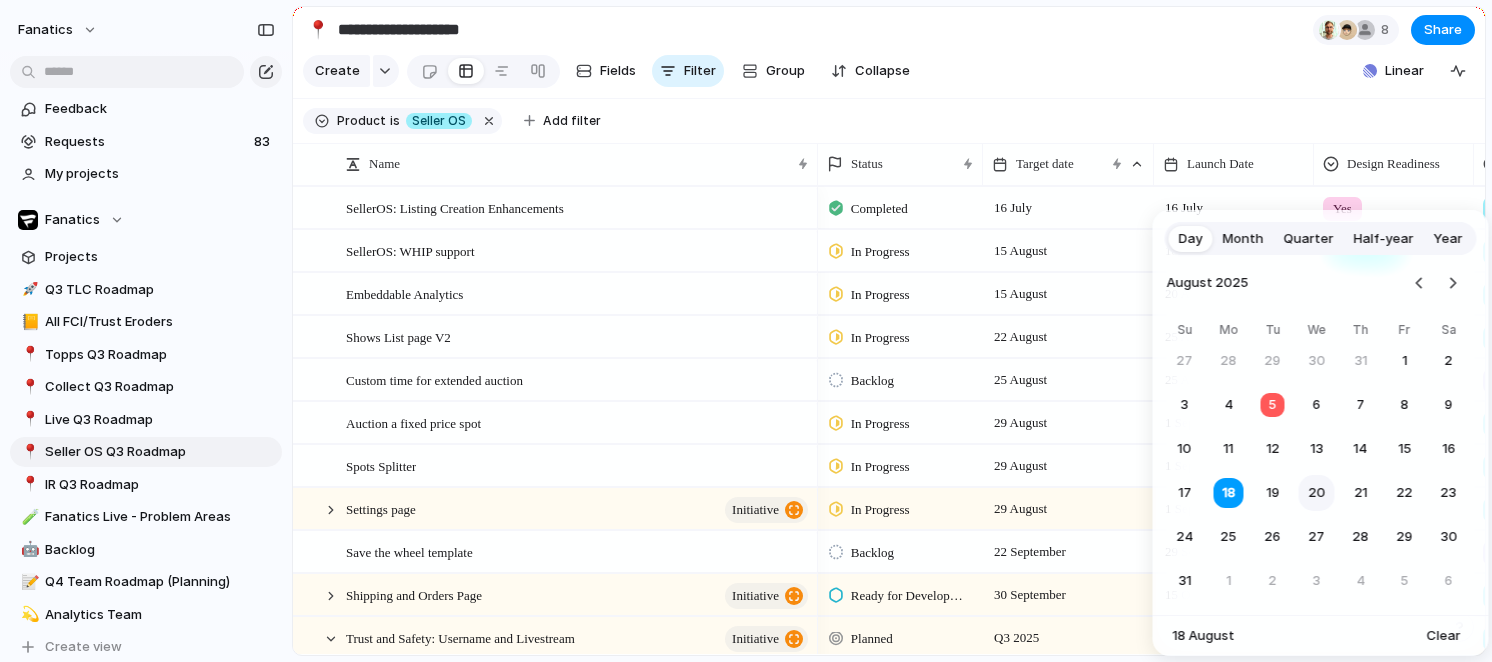 click on "20" at bounding box center [1317, 493] 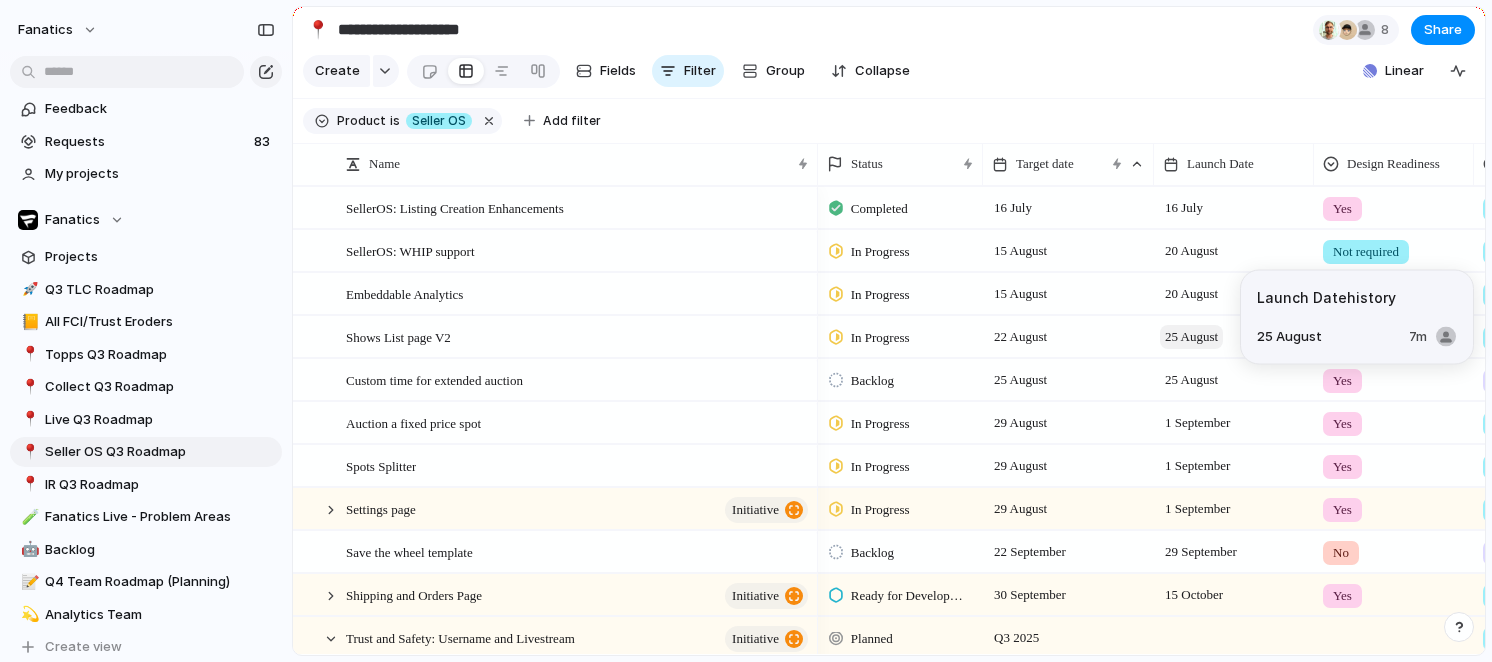 click on "25 August" at bounding box center (1191, 337) 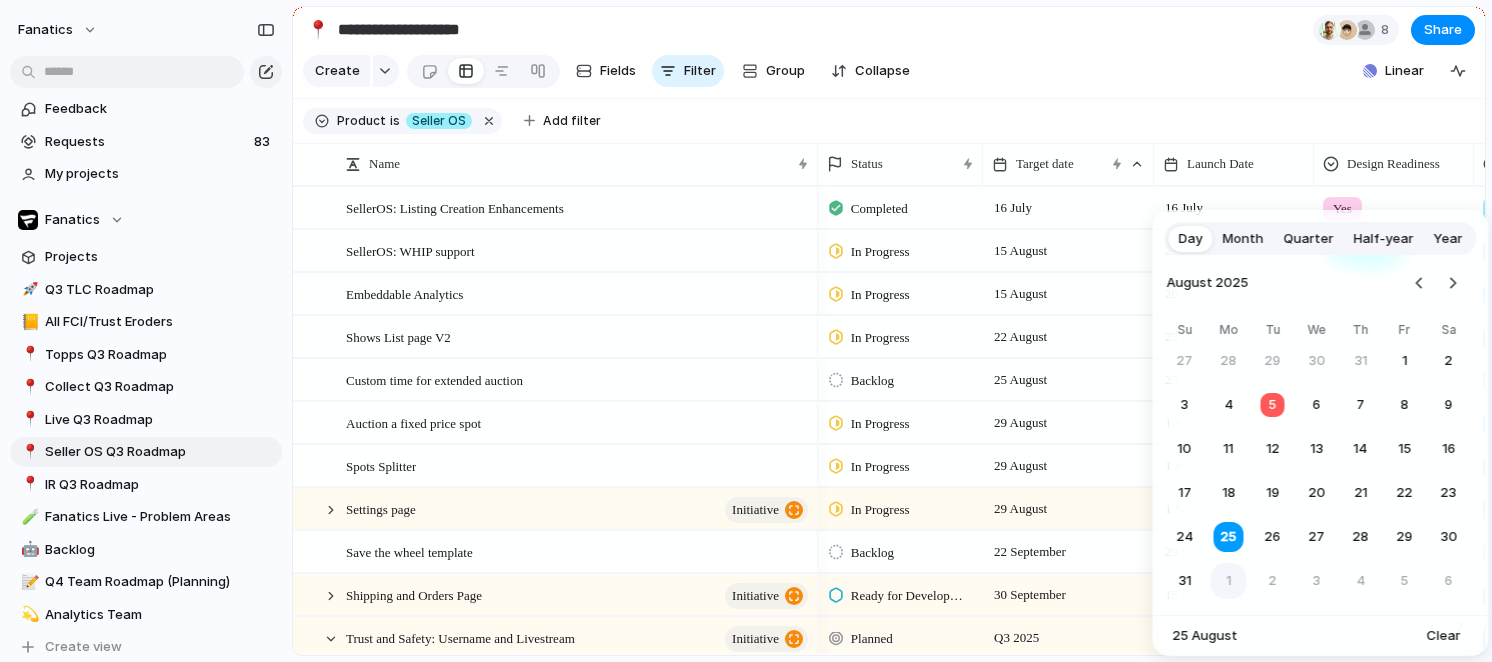 click on "1" at bounding box center [1229, 581] 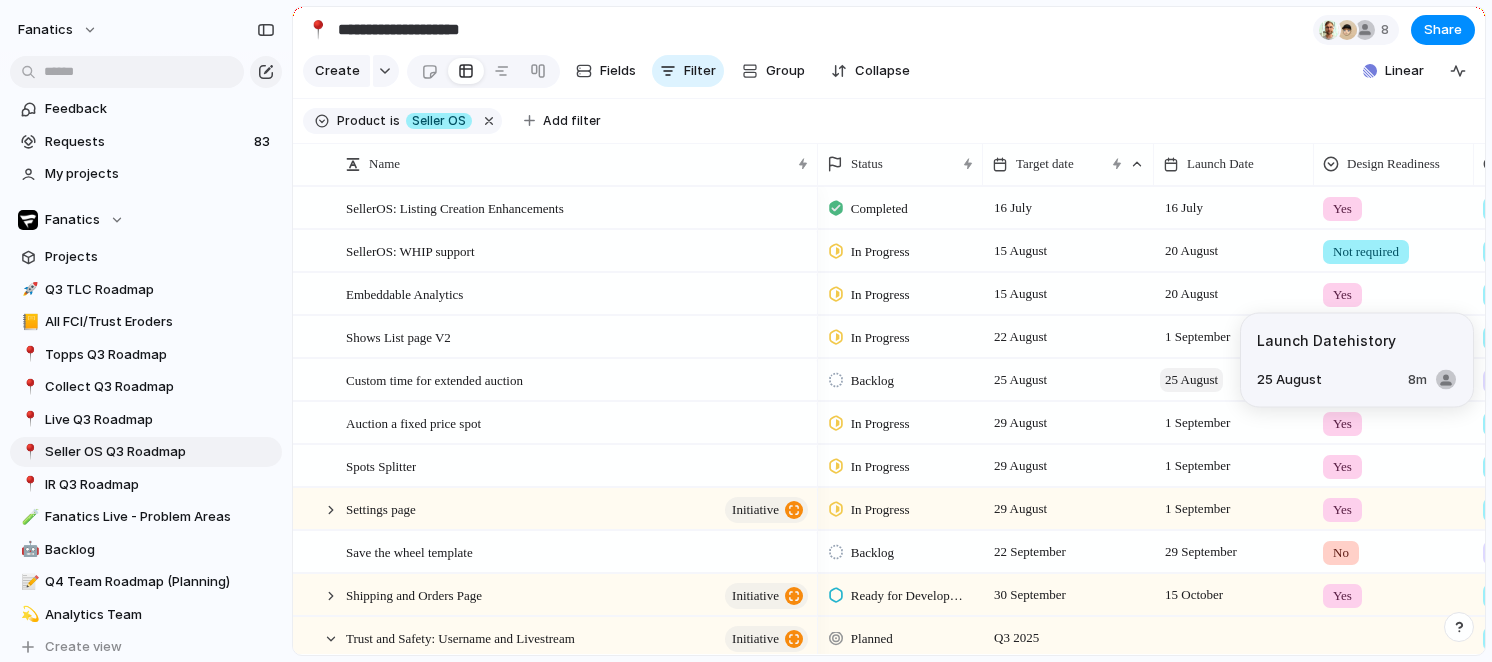 click on "25 August" at bounding box center [1191, 380] 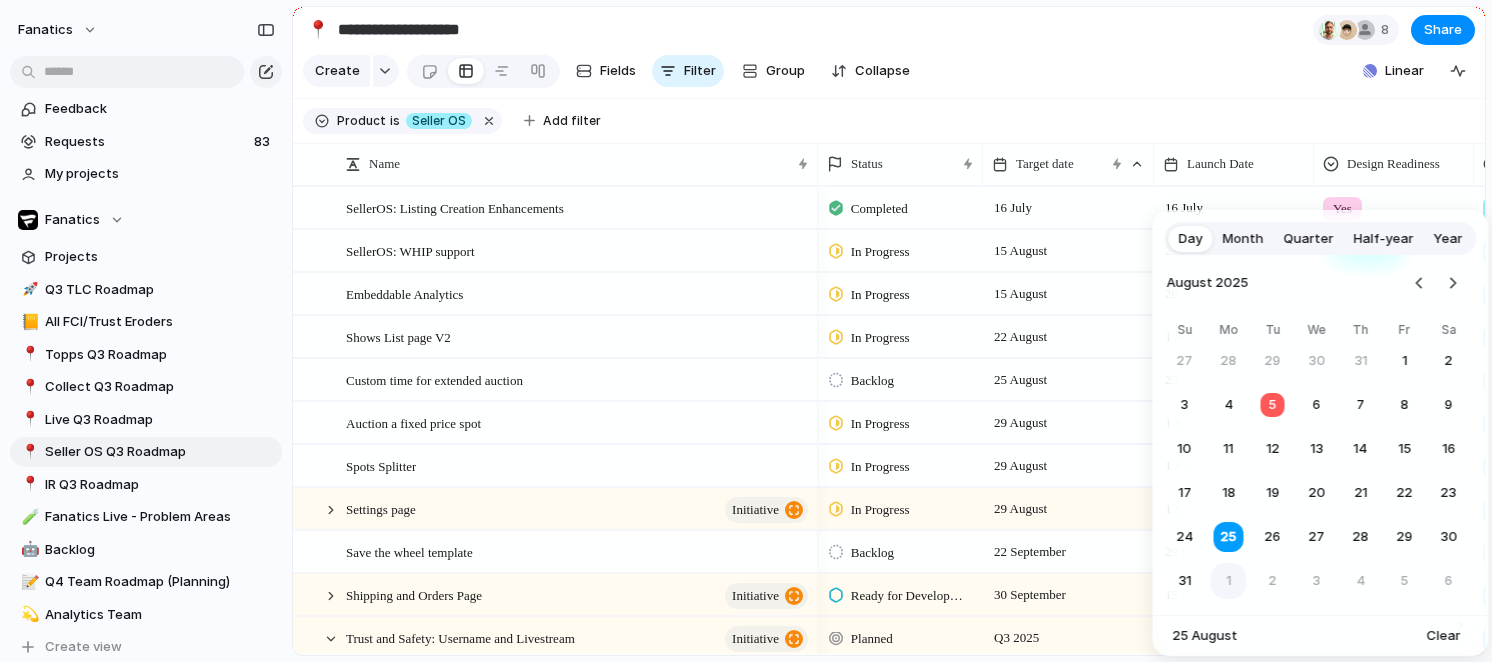 click on "1" at bounding box center [1229, 581] 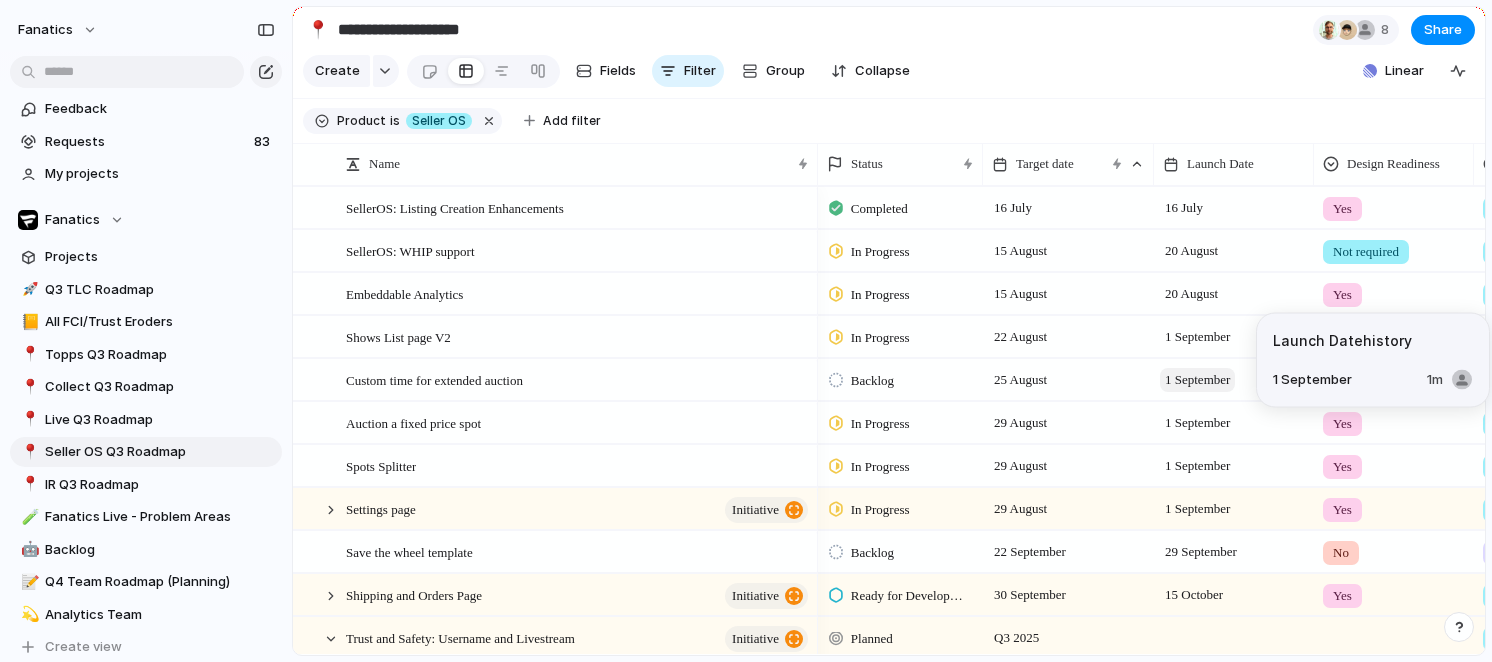 click on "1 September" at bounding box center [1197, 380] 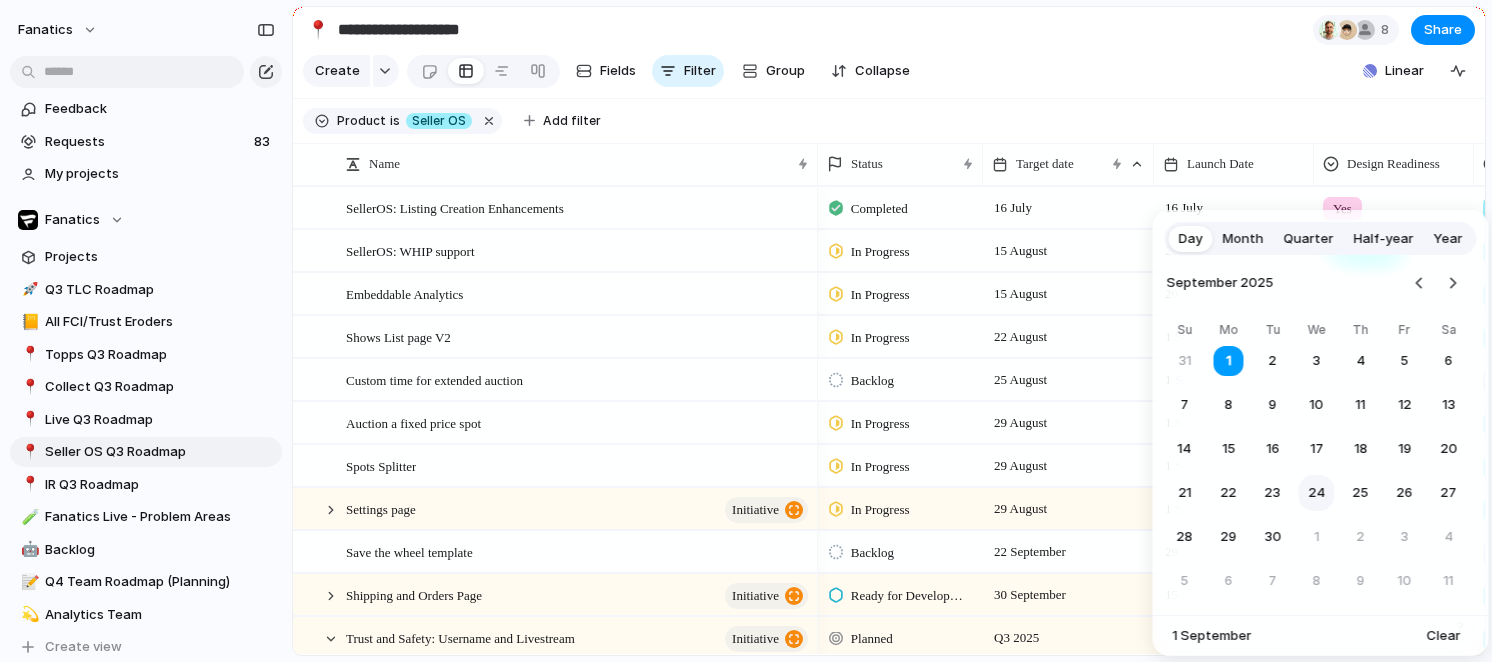 click on "24" at bounding box center [1317, 493] 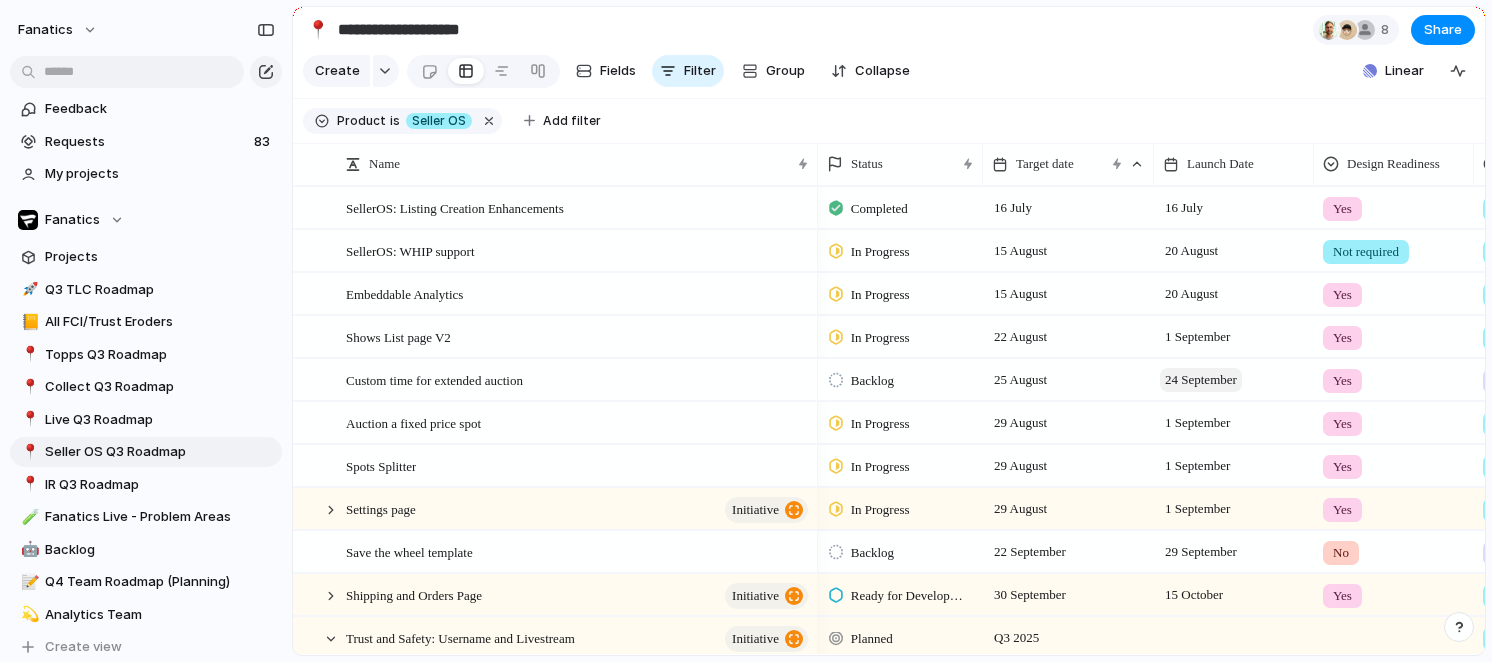 click on "24 September" at bounding box center (1201, 380) 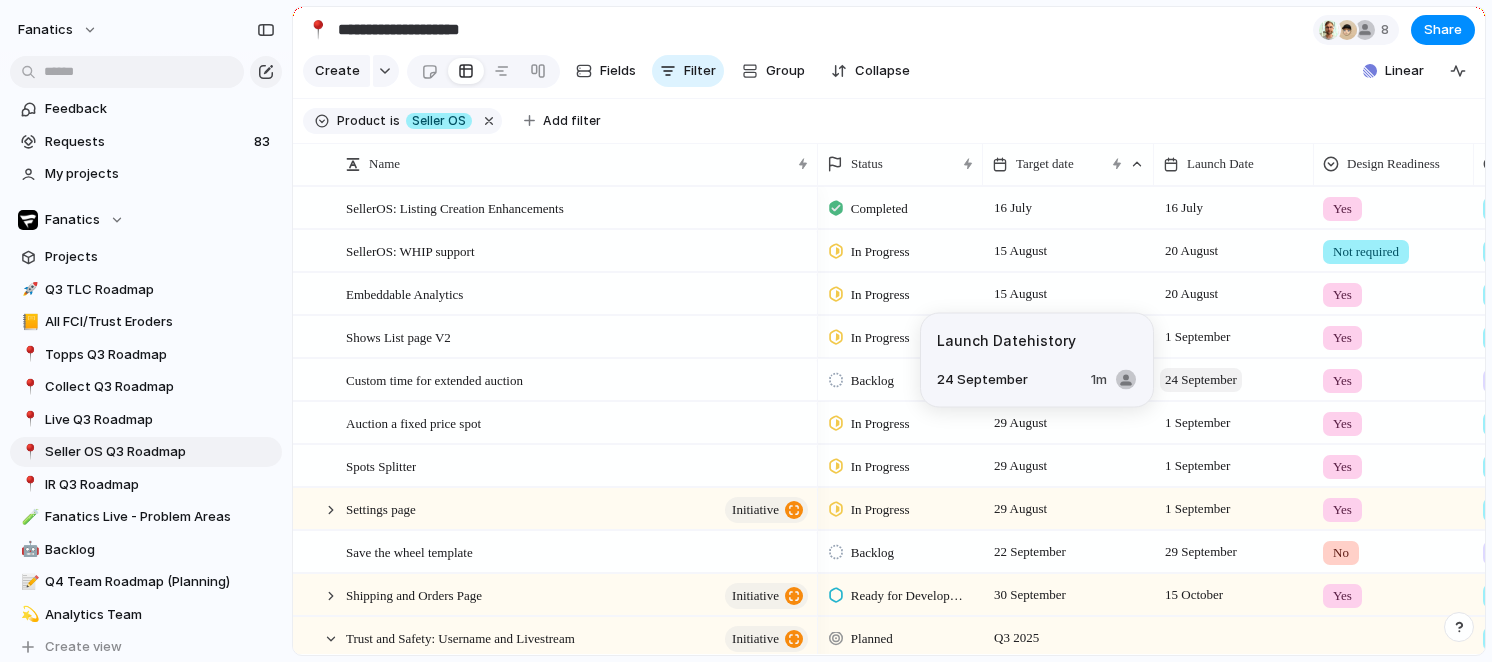 click on "24 September" at bounding box center [1201, 380] 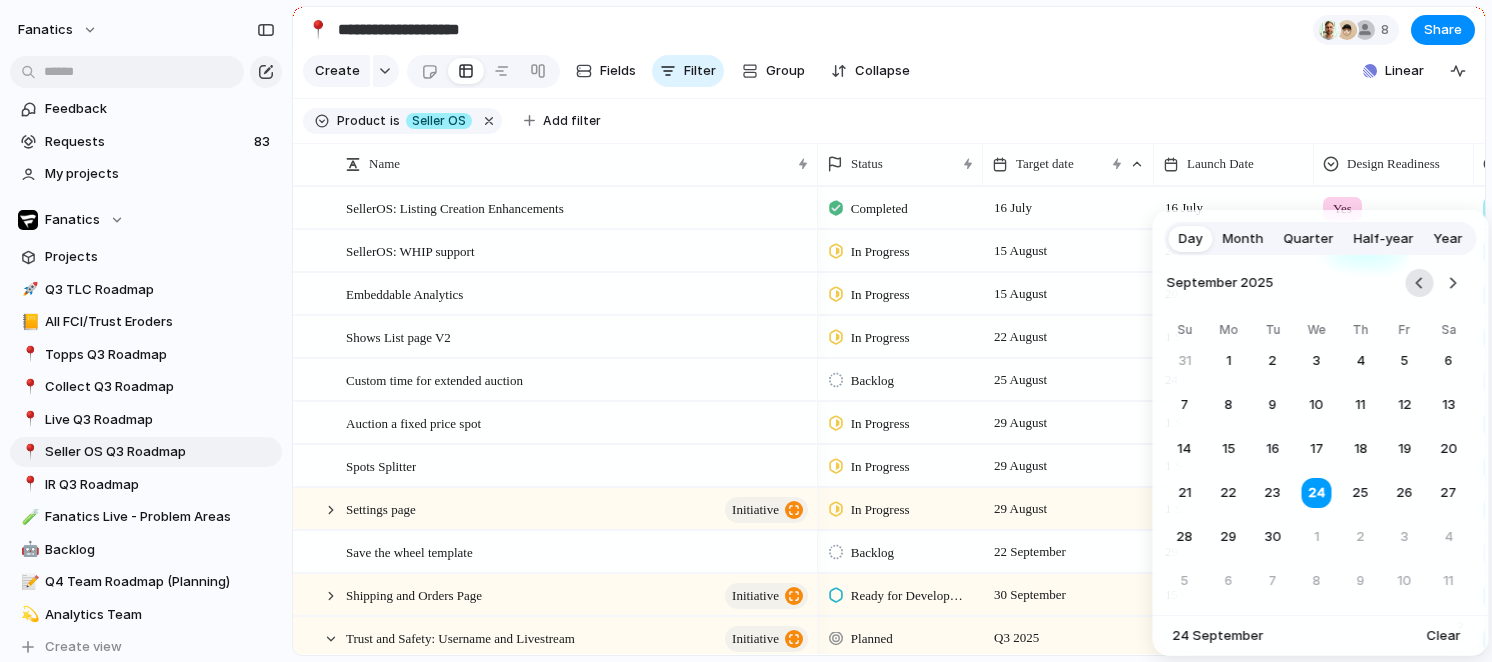 click at bounding box center [1420, 283] 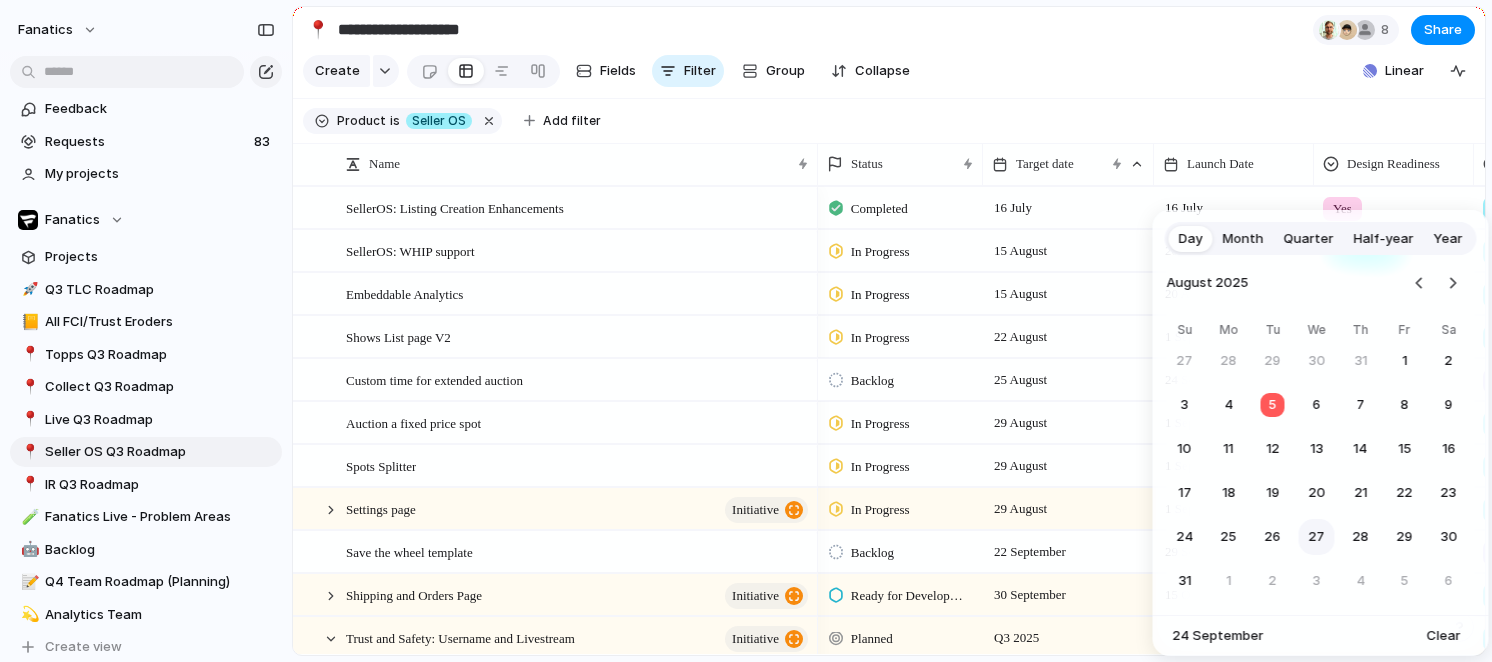 click on "27" at bounding box center [1317, 537] 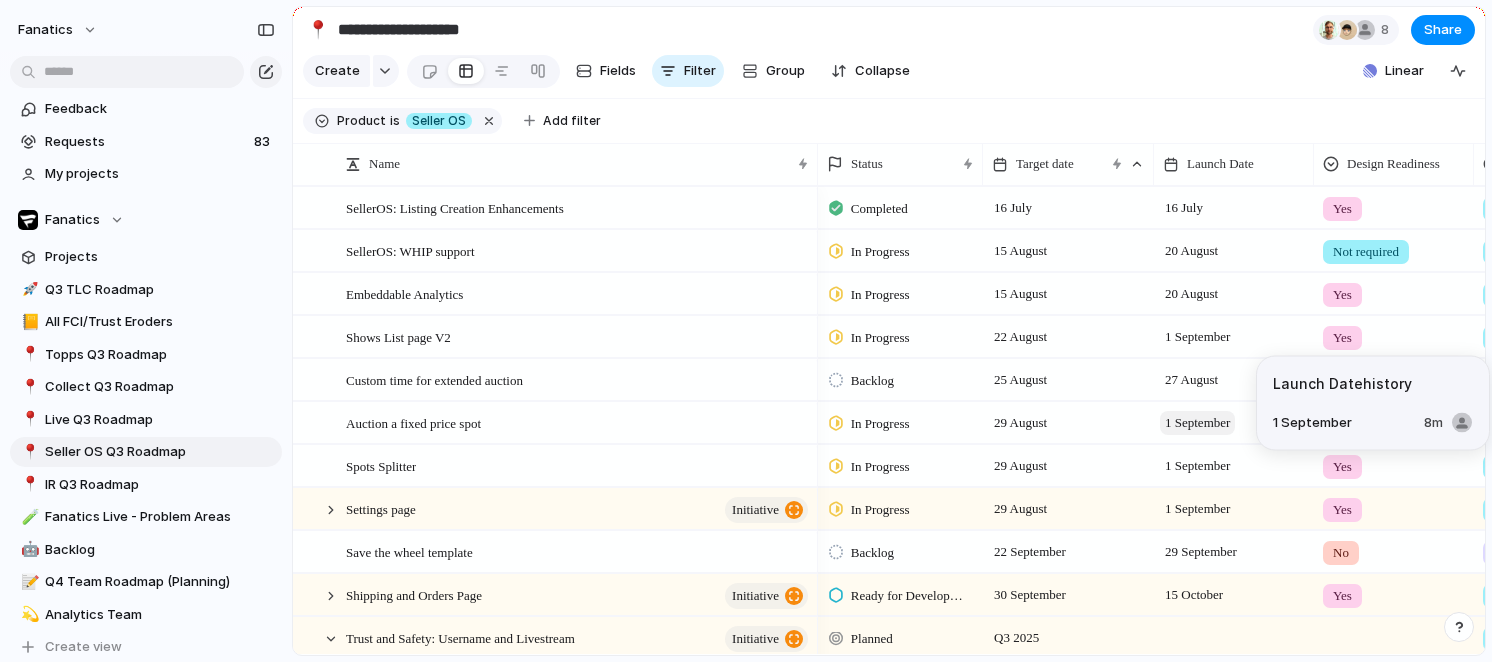 scroll, scrollTop: 49, scrollLeft: 0, axis: vertical 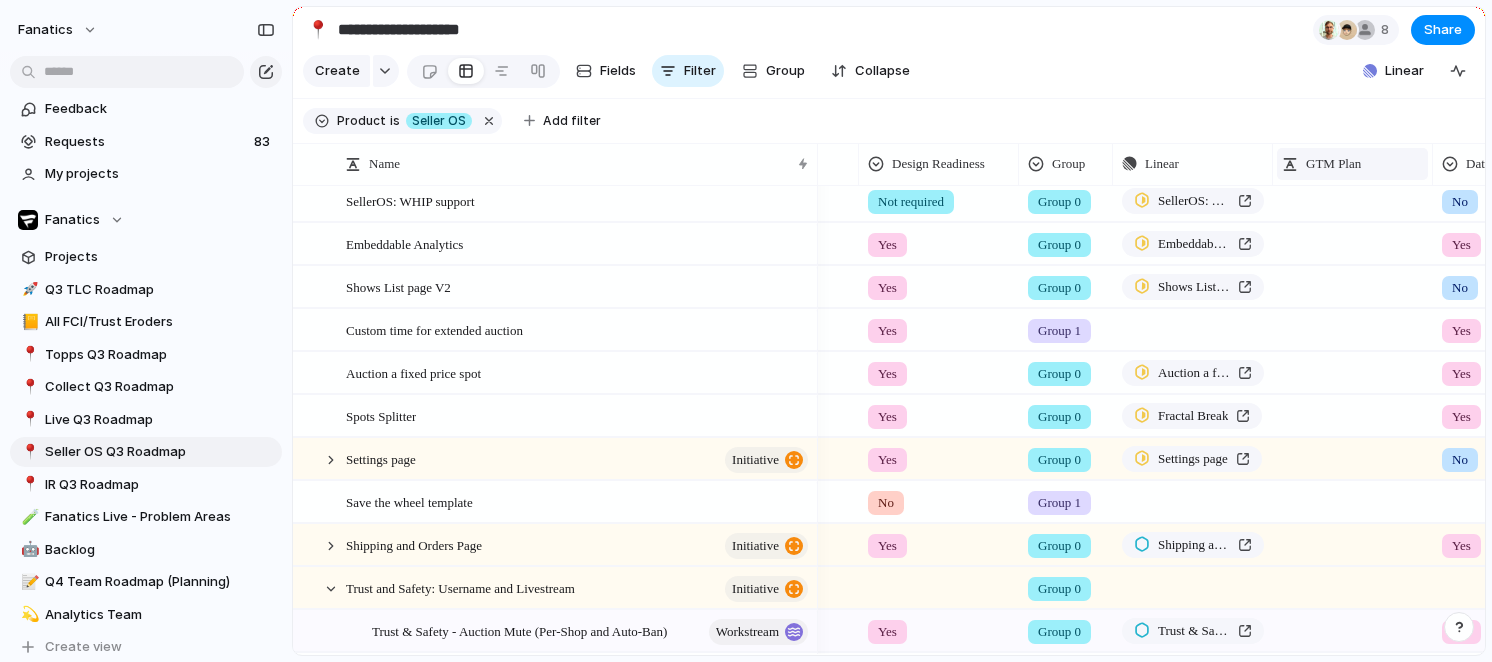 click on "GTM Plan" at bounding box center (1333, 164) 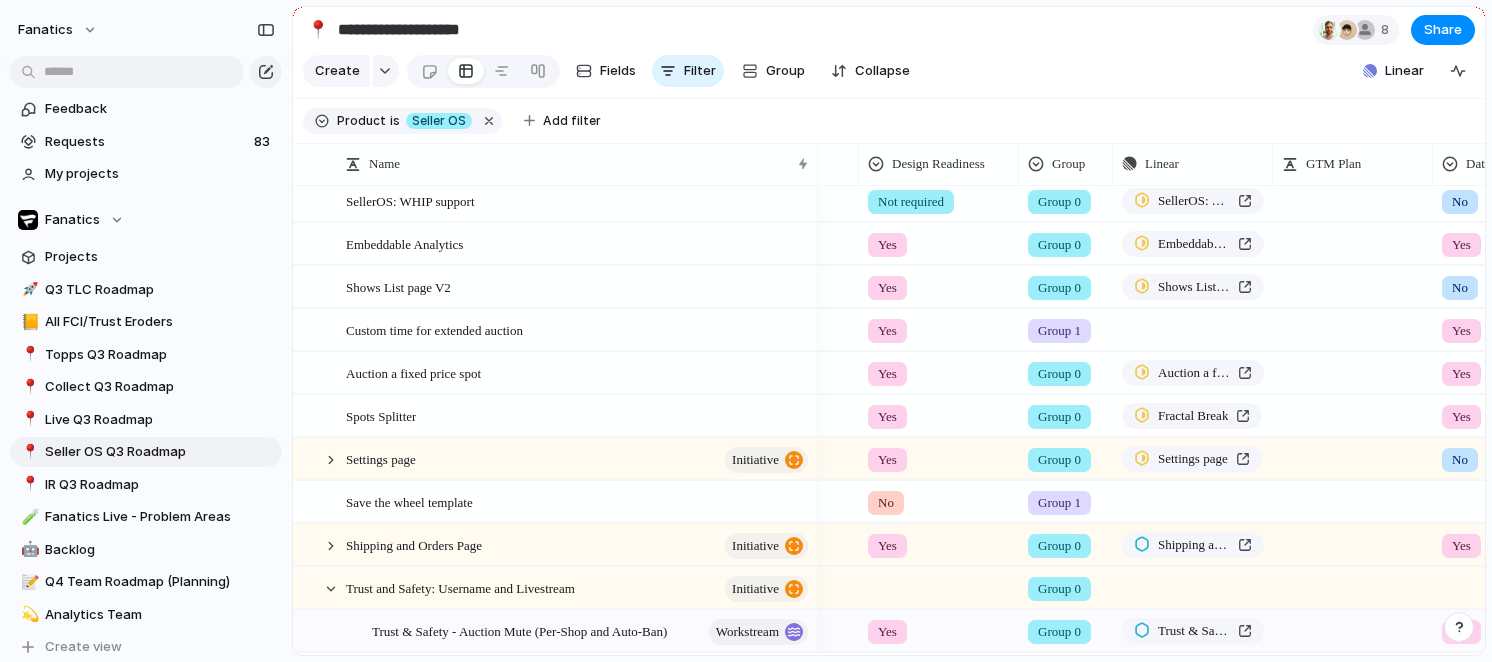 click on "Modify   Hide   Sort ascending   Sort descending" at bounding box center (746, 331) 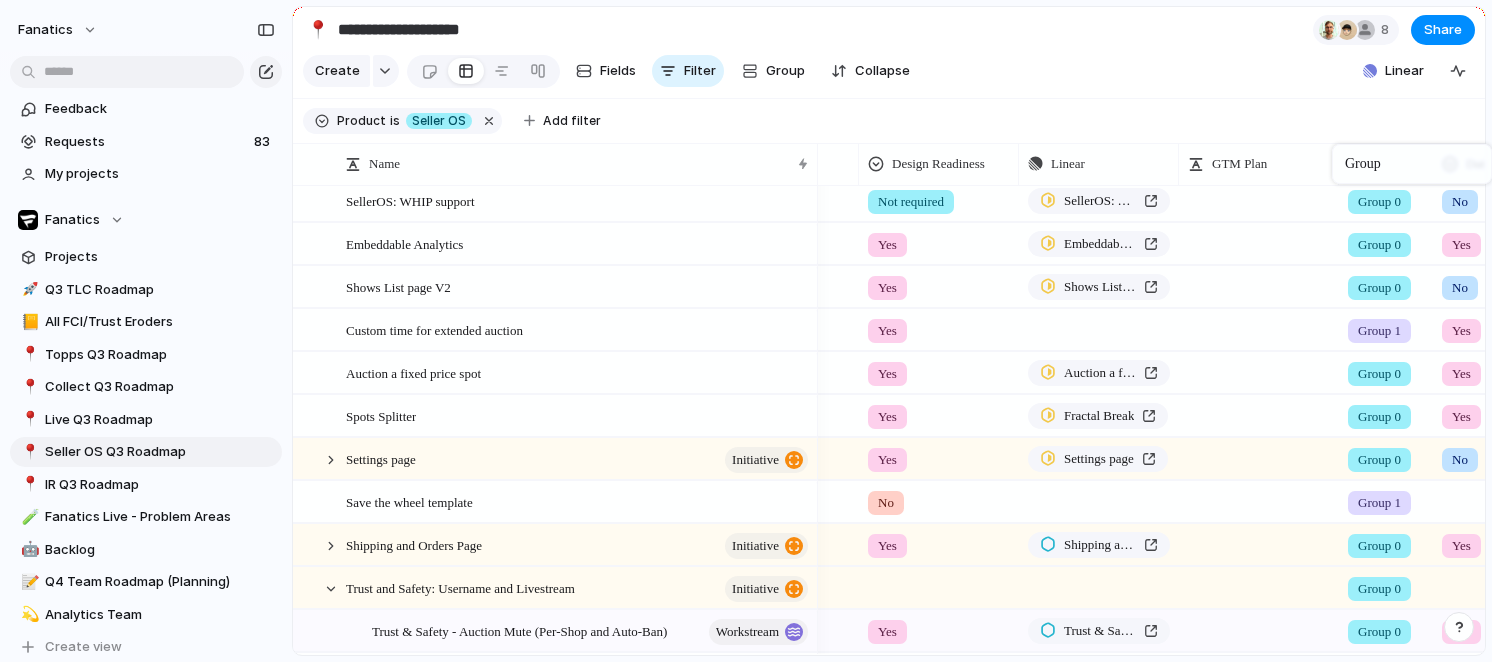 drag, startPoint x: 1067, startPoint y: 159, endPoint x: 1347, endPoint y: 149, distance: 280.17853 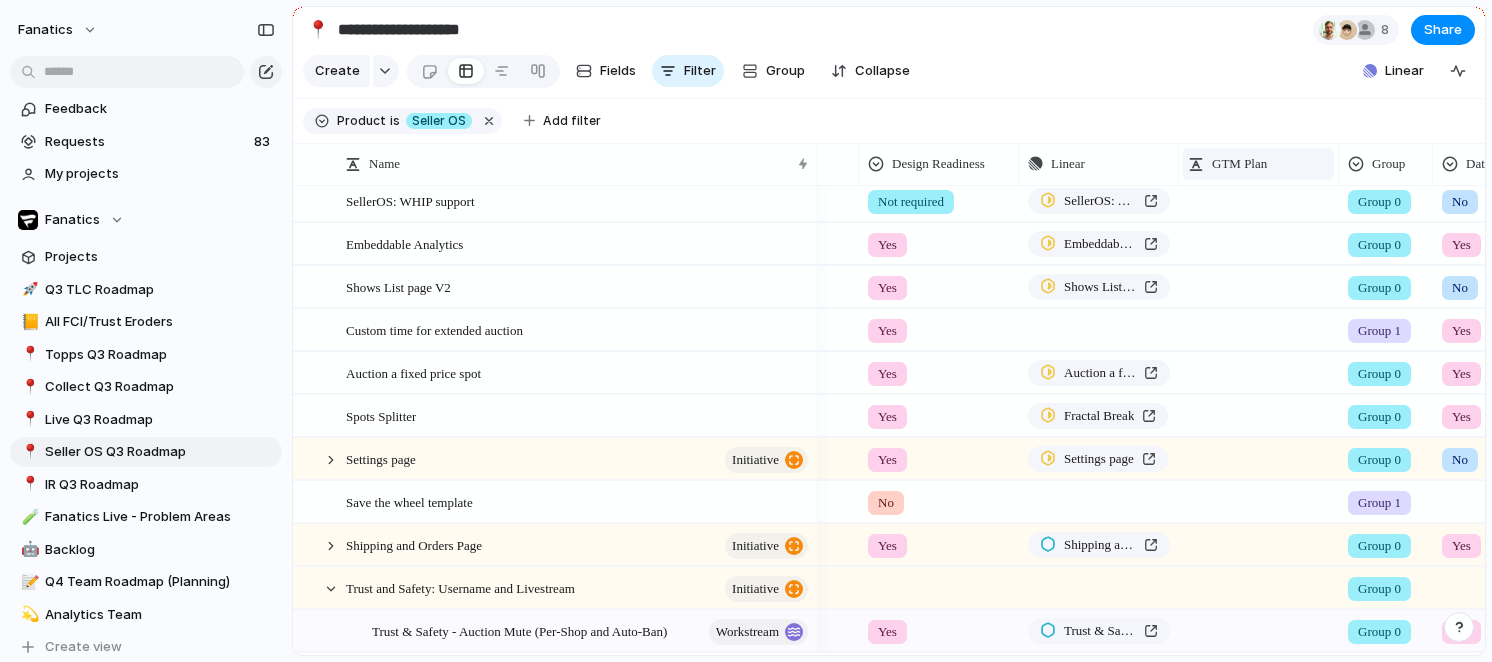 click on "GTM Plan" at bounding box center [1239, 164] 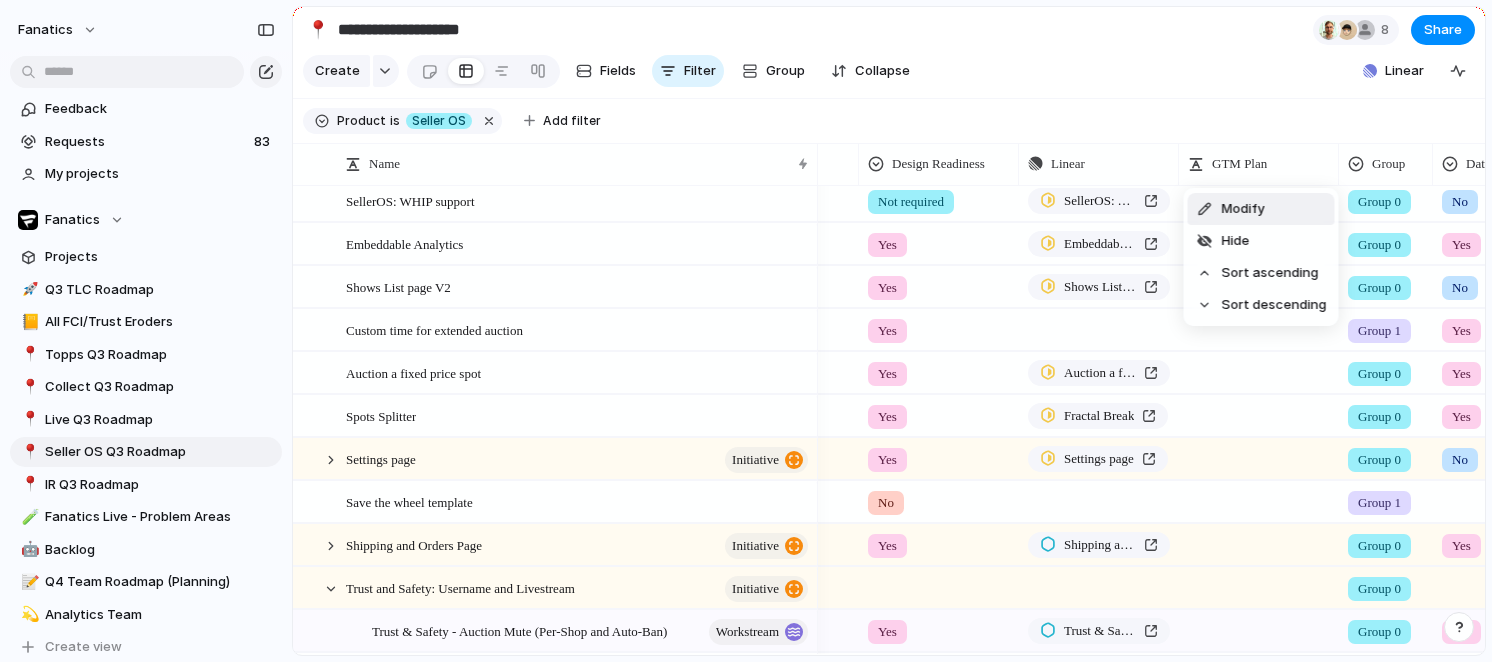 click on "Modify   Hide   Sort ascending   Sort descending" at bounding box center (746, 331) 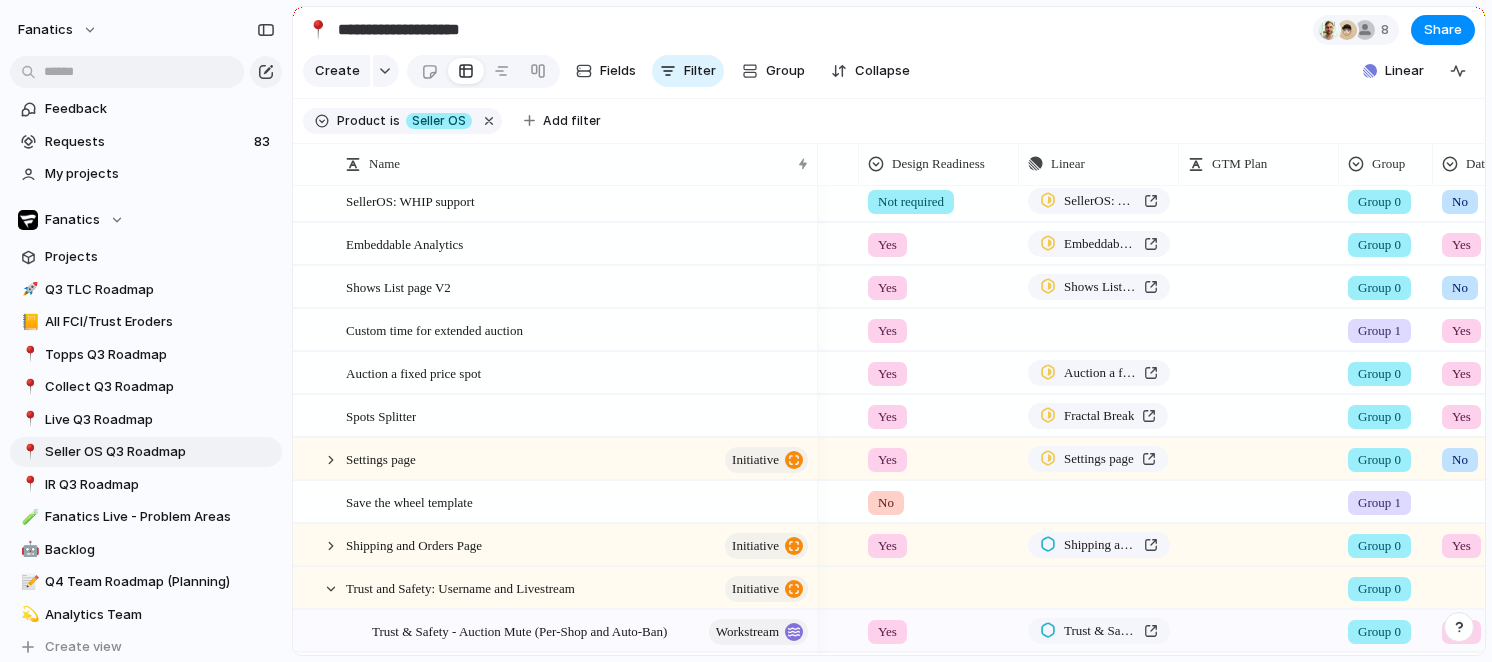 scroll, scrollTop: 0, scrollLeft: 0, axis: both 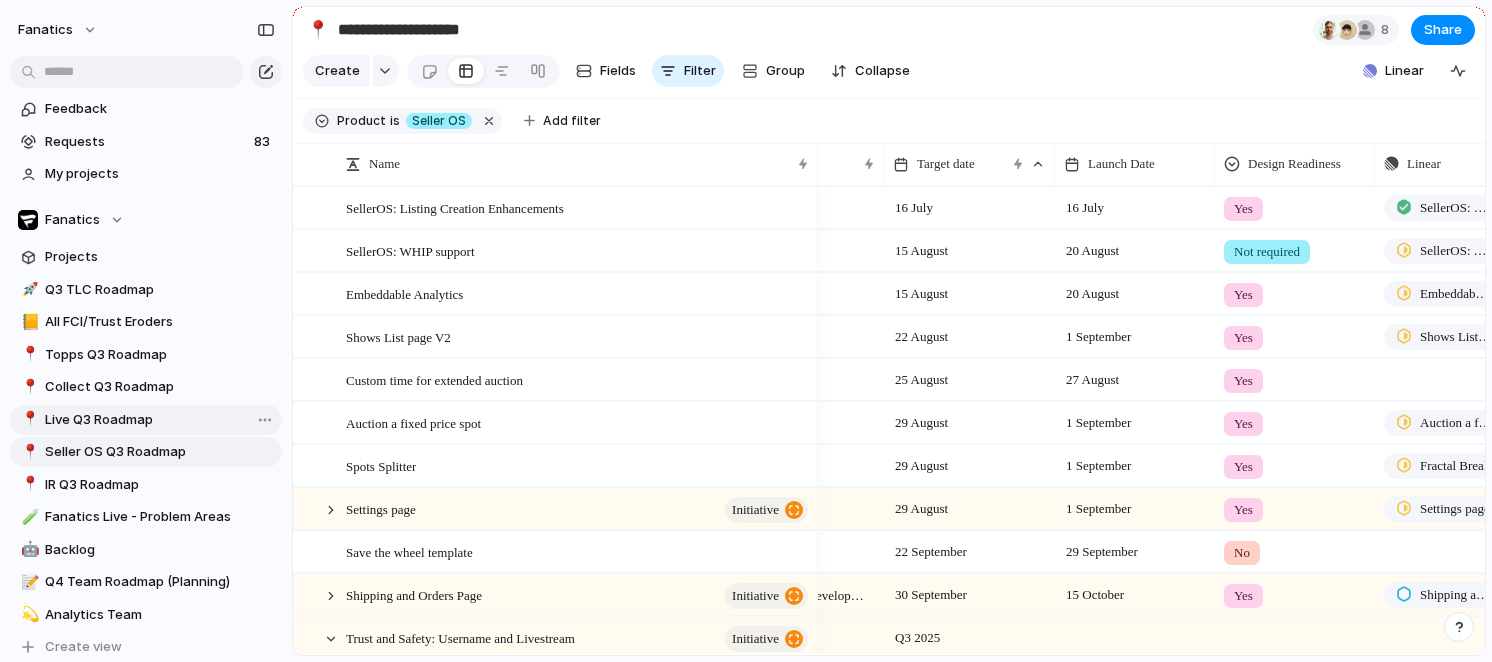 click on "Live Q3 Roadmap" at bounding box center (160, 420) 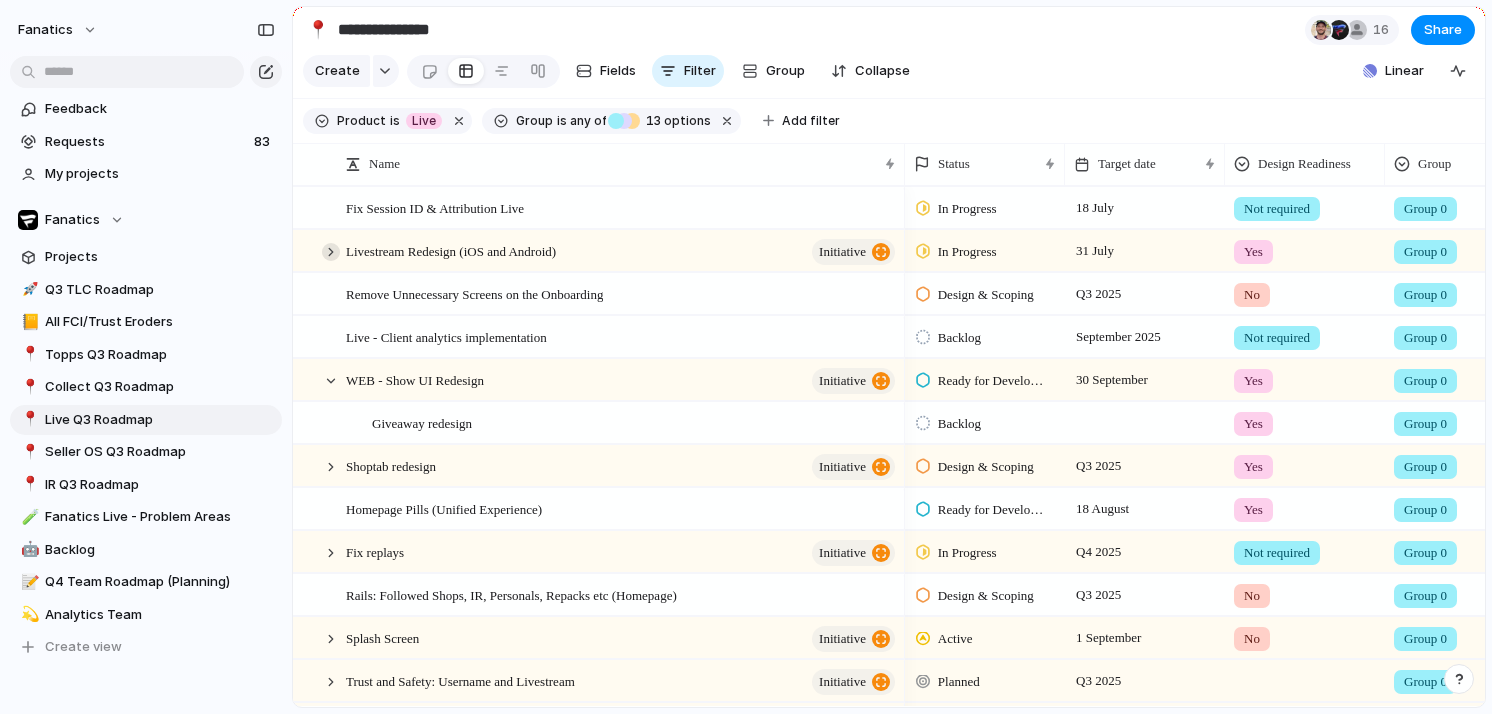click at bounding box center [331, 252] 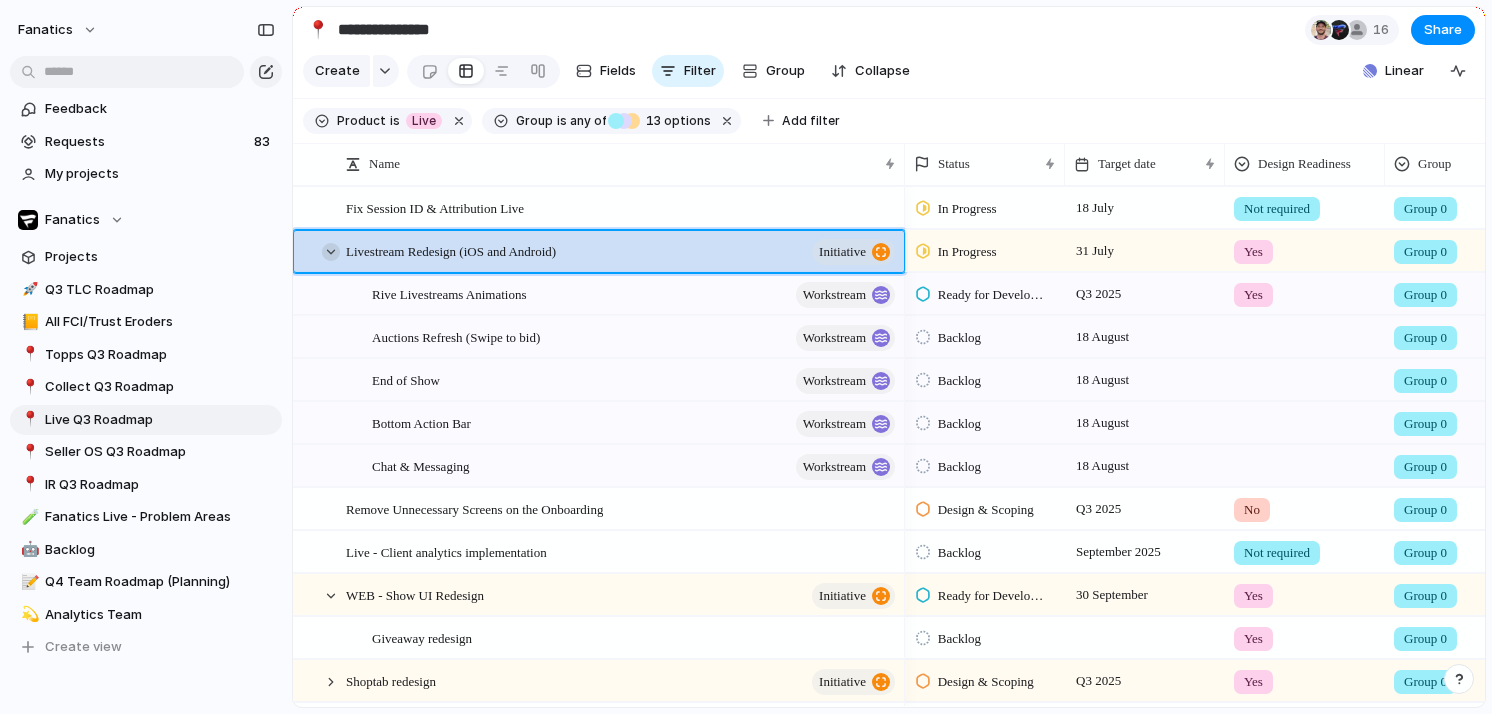 click at bounding box center (331, 252) 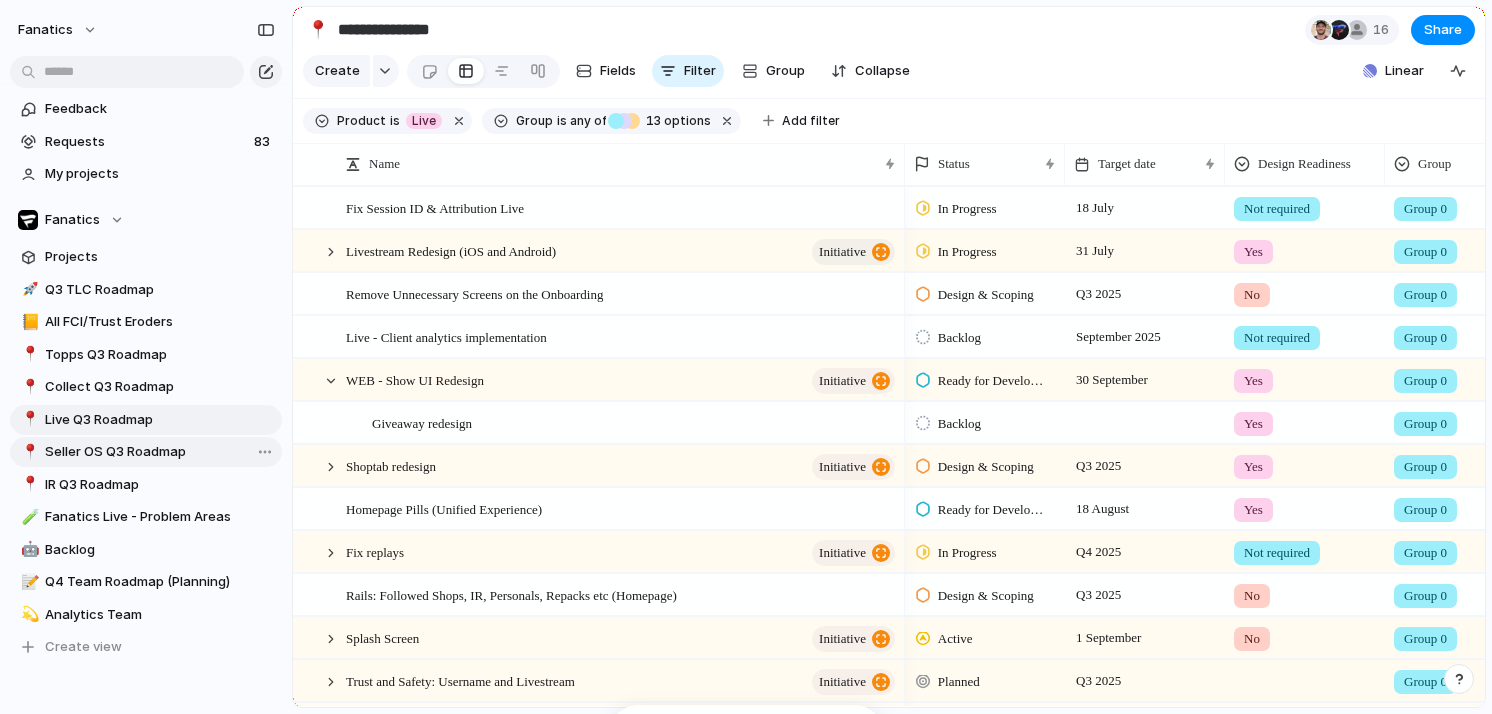 click on "Seller OS Q3 Roadmap" at bounding box center [160, 452] 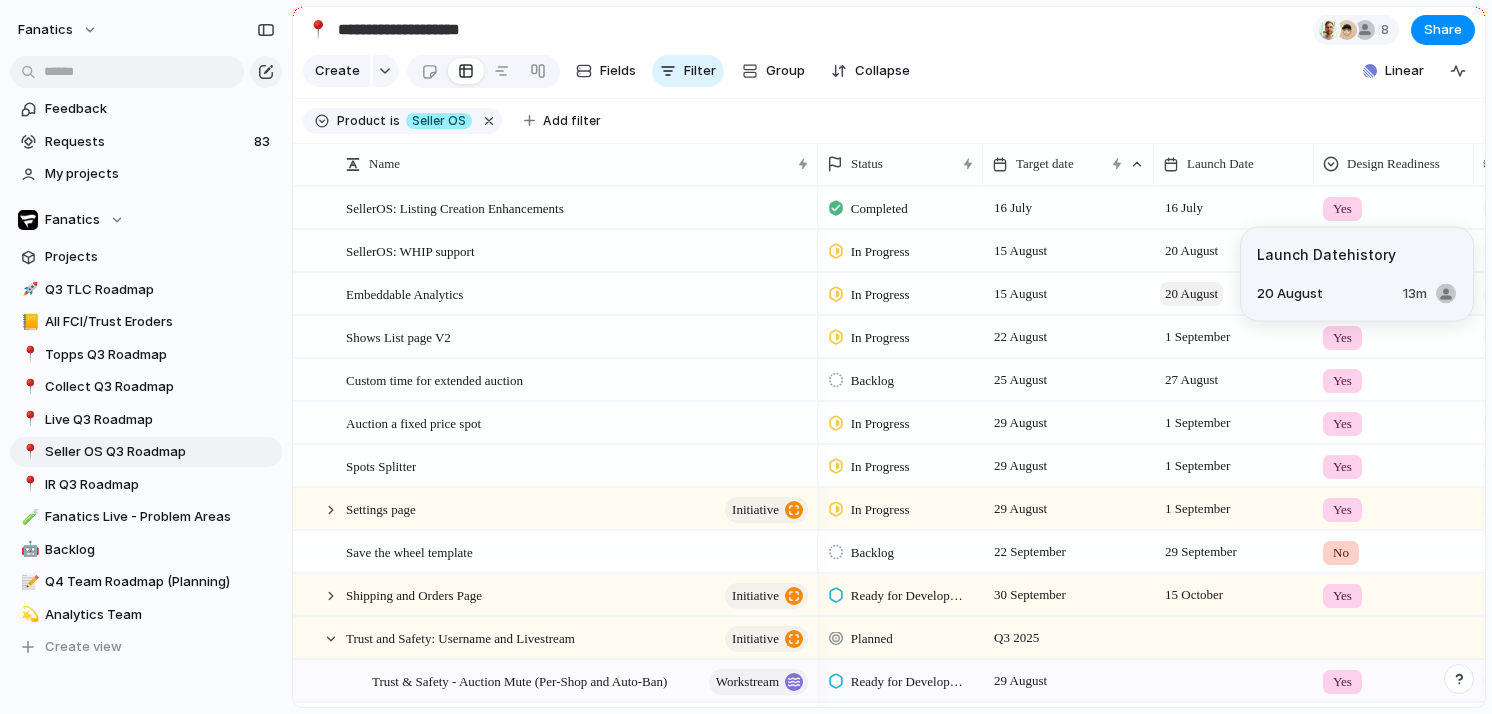scroll, scrollTop: 0, scrollLeft: 37, axis: horizontal 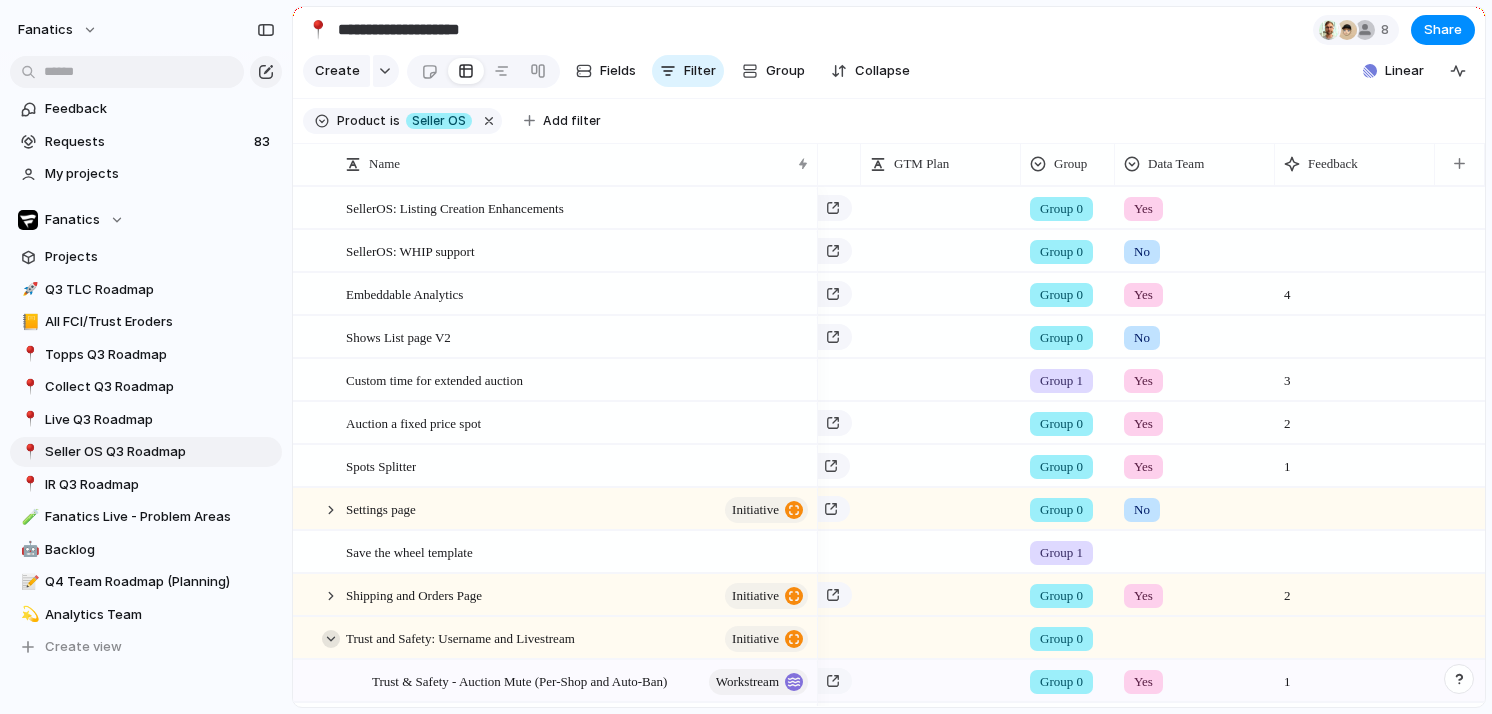 click at bounding box center [331, 639] 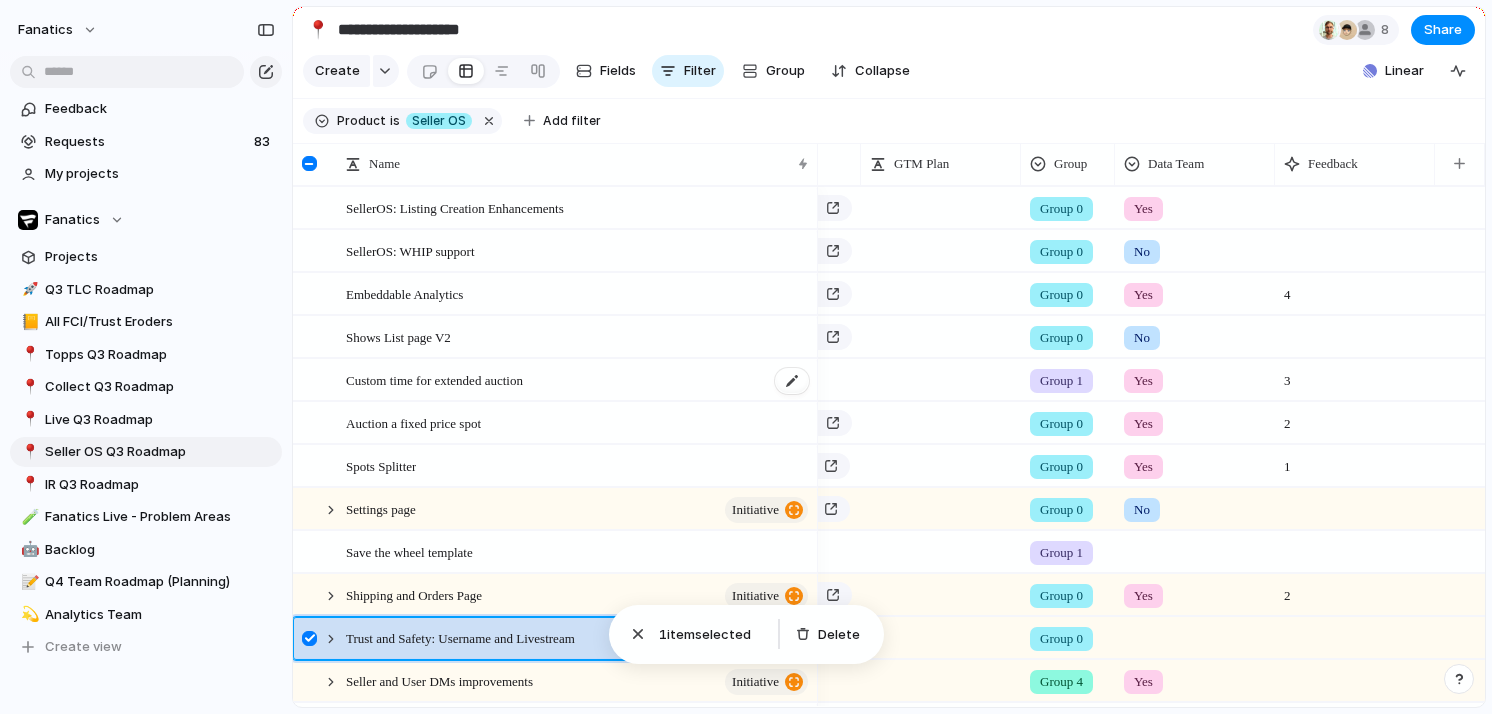 scroll, scrollTop: 56, scrollLeft: 0, axis: vertical 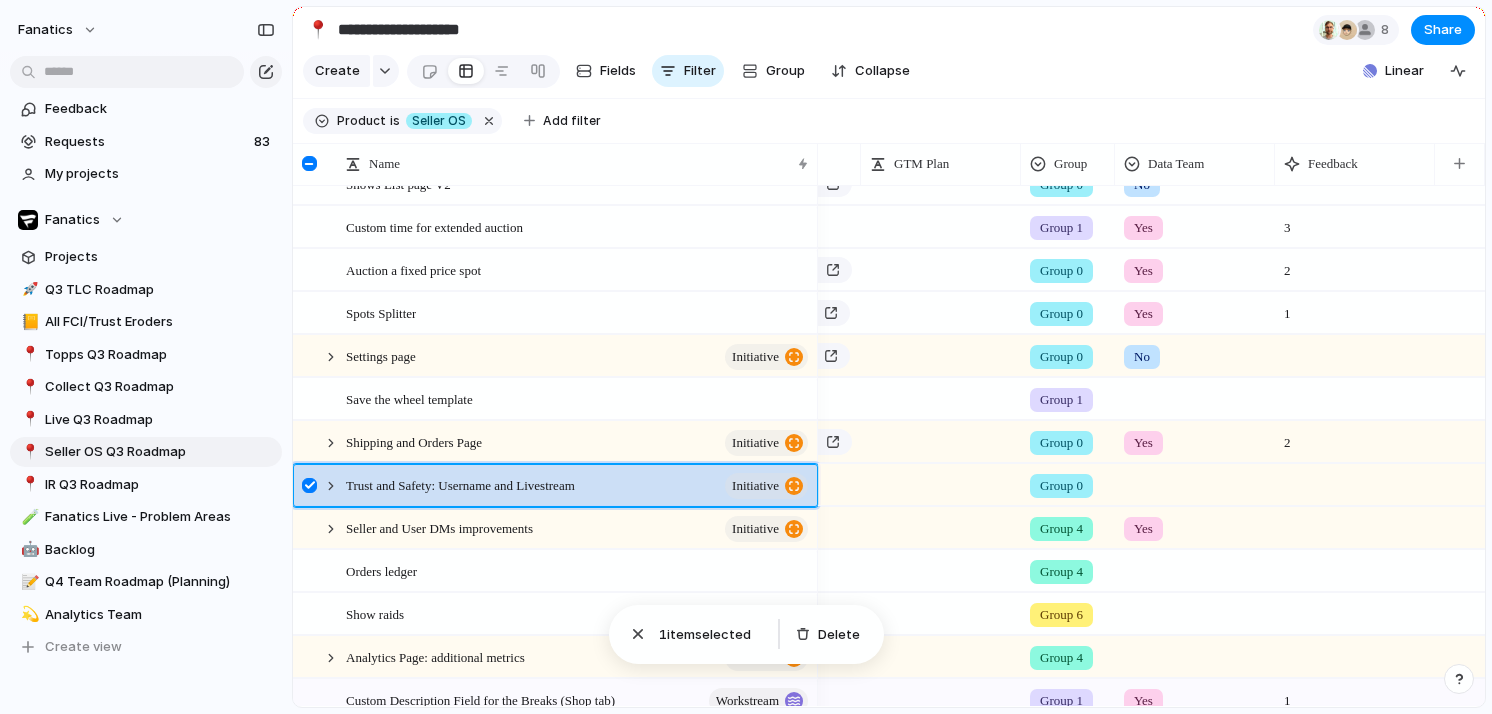 click at bounding box center (309, 485) 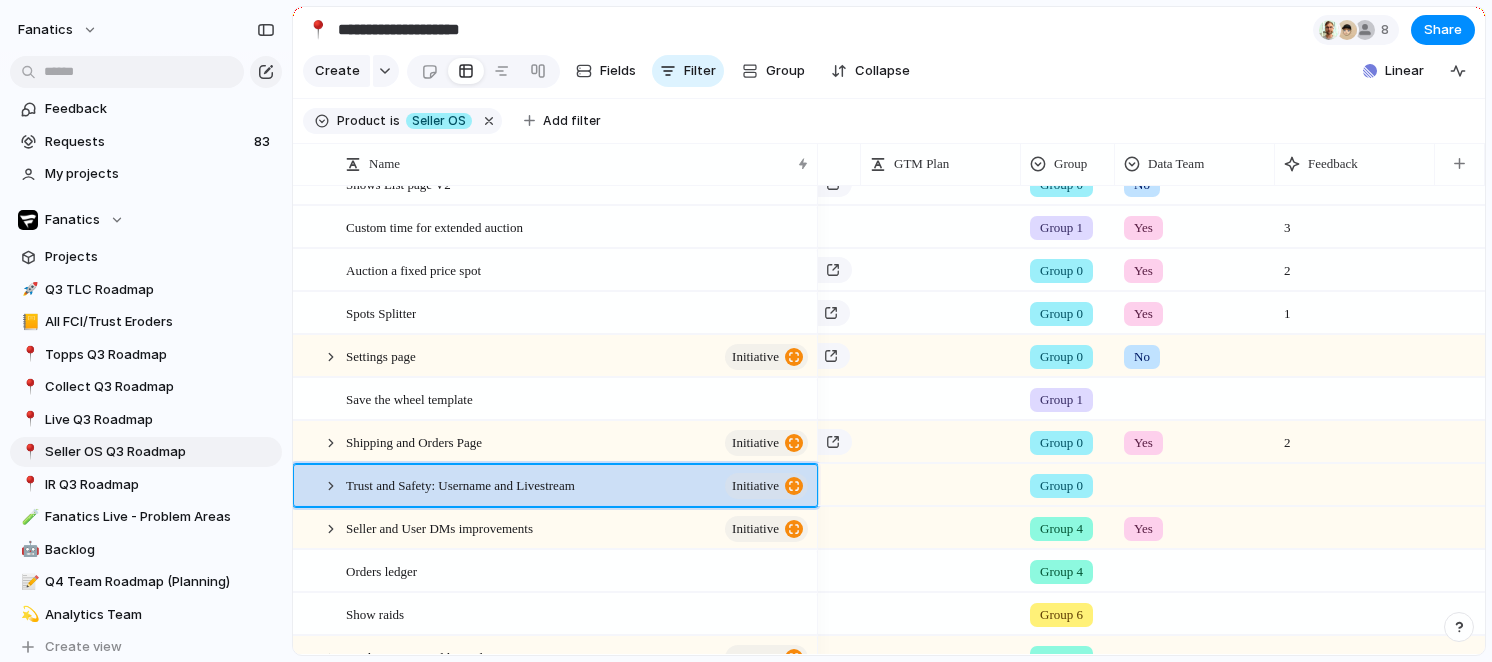 scroll, scrollTop: 0, scrollLeft: 0, axis: both 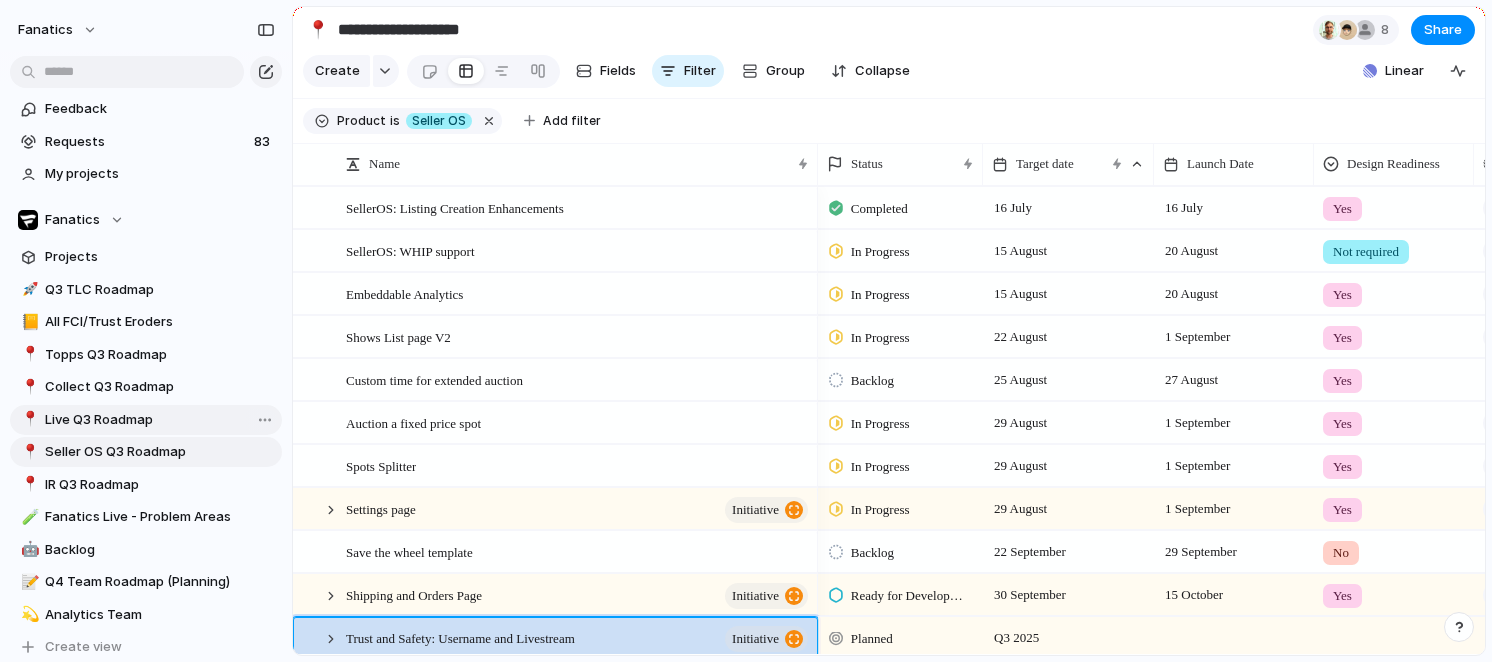 click on "Live Q3 Roadmap" at bounding box center (160, 420) 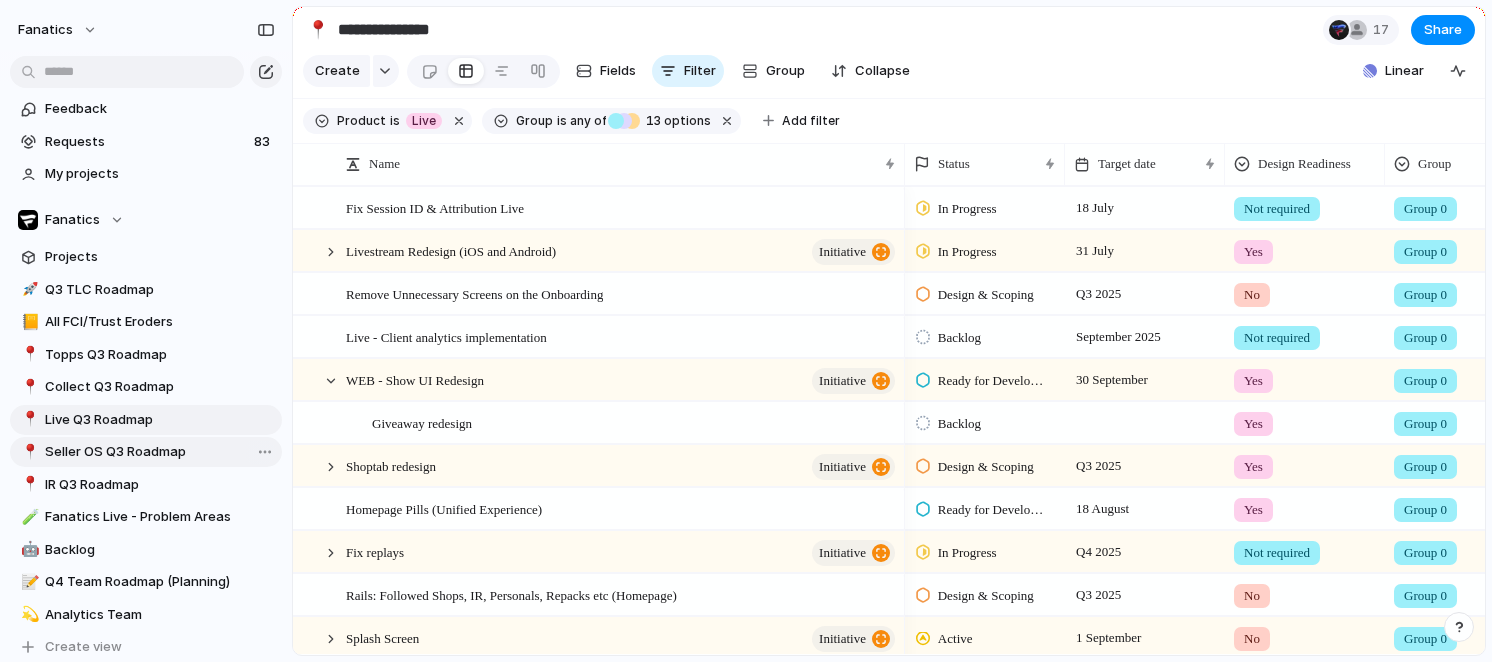click on "📍 Seller OS Q3 Roadmap" at bounding box center (146, 452) 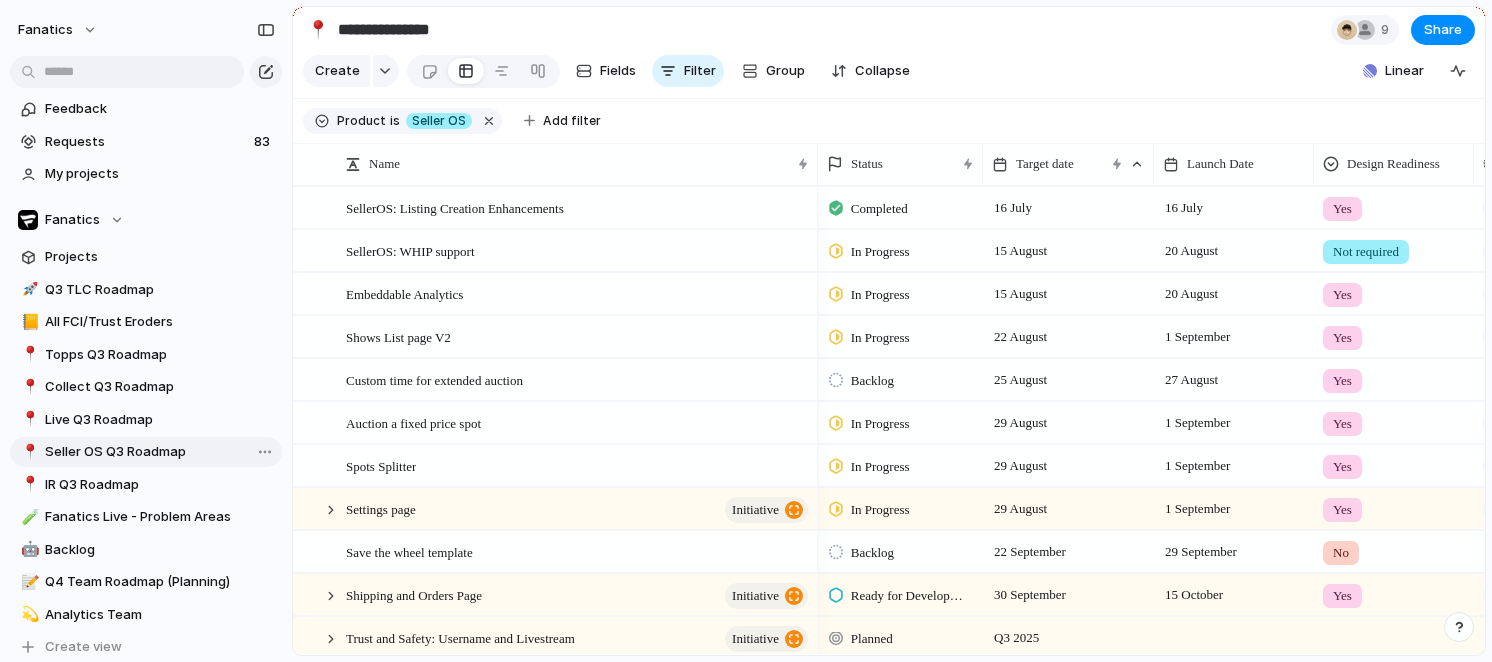 type on "**********" 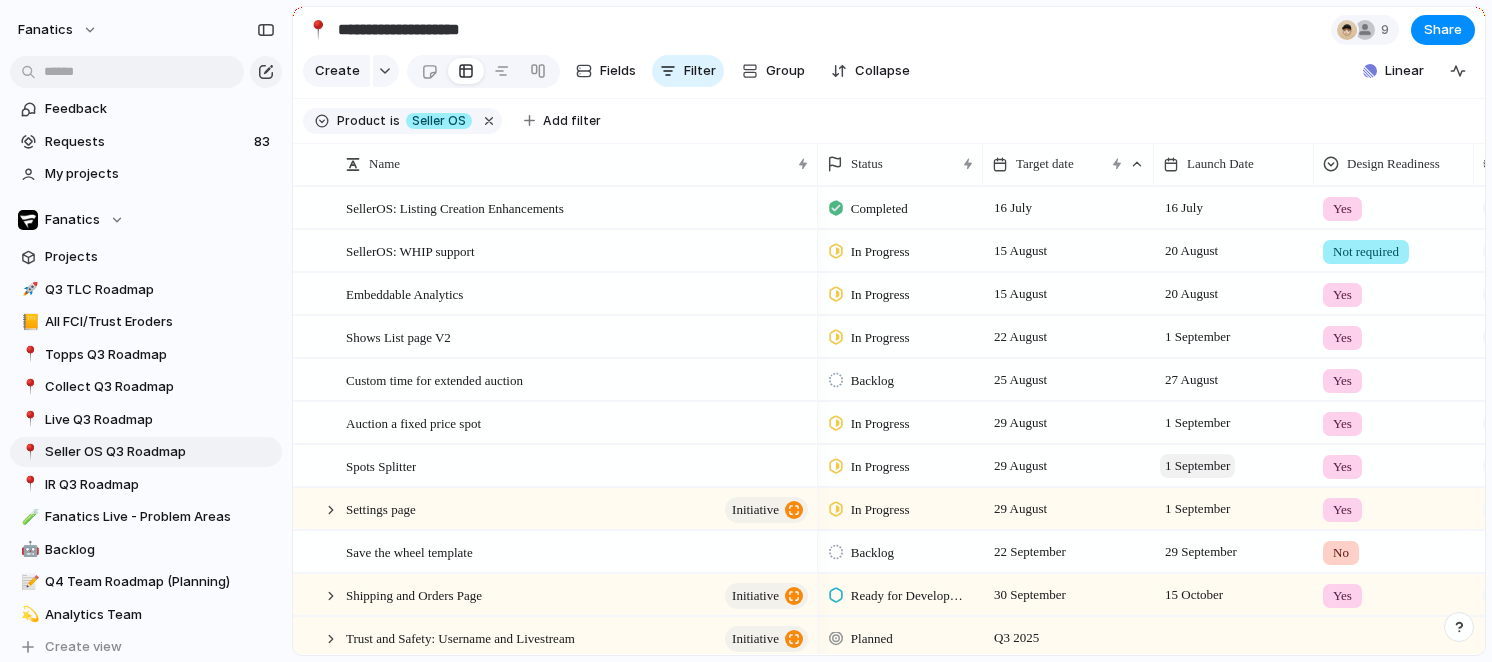 scroll, scrollTop: 0, scrollLeft: 161, axis: horizontal 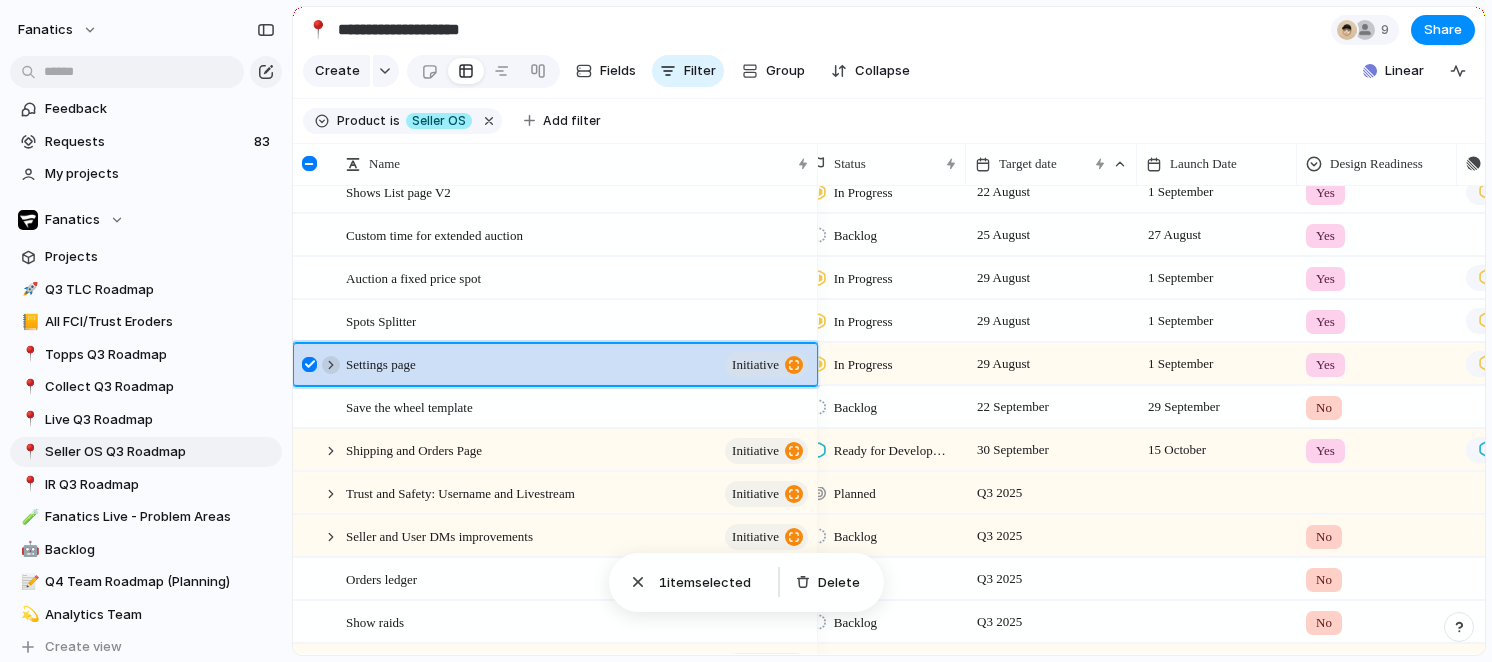 click at bounding box center (331, 365) 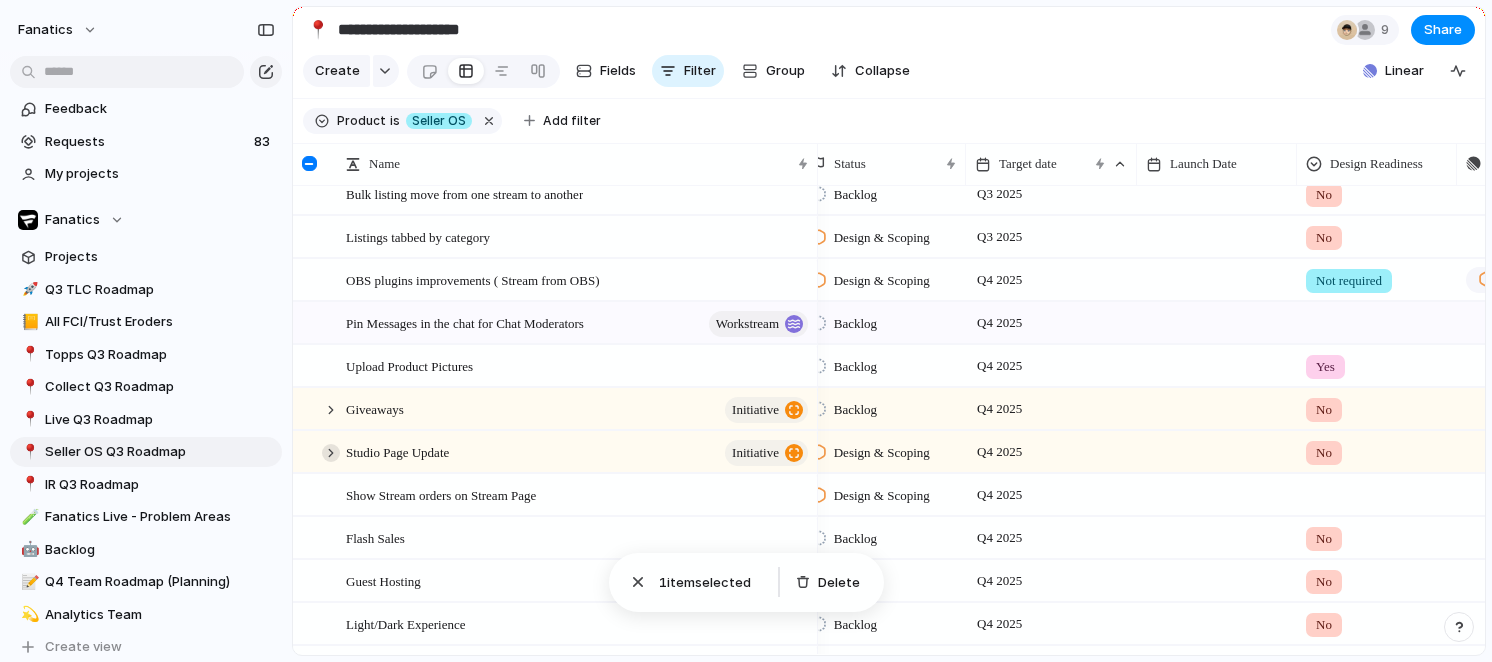 click at bounding box center (331, 453) 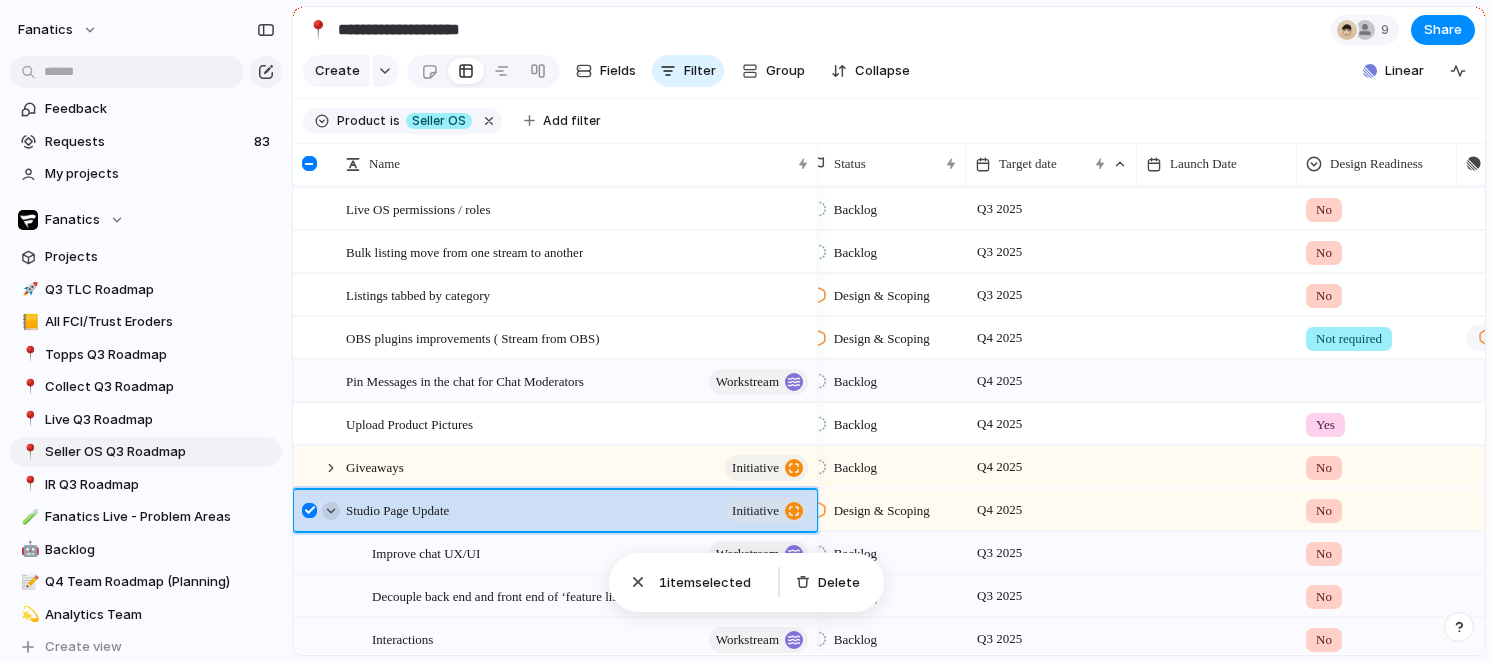click at bounding box center (331, 511) 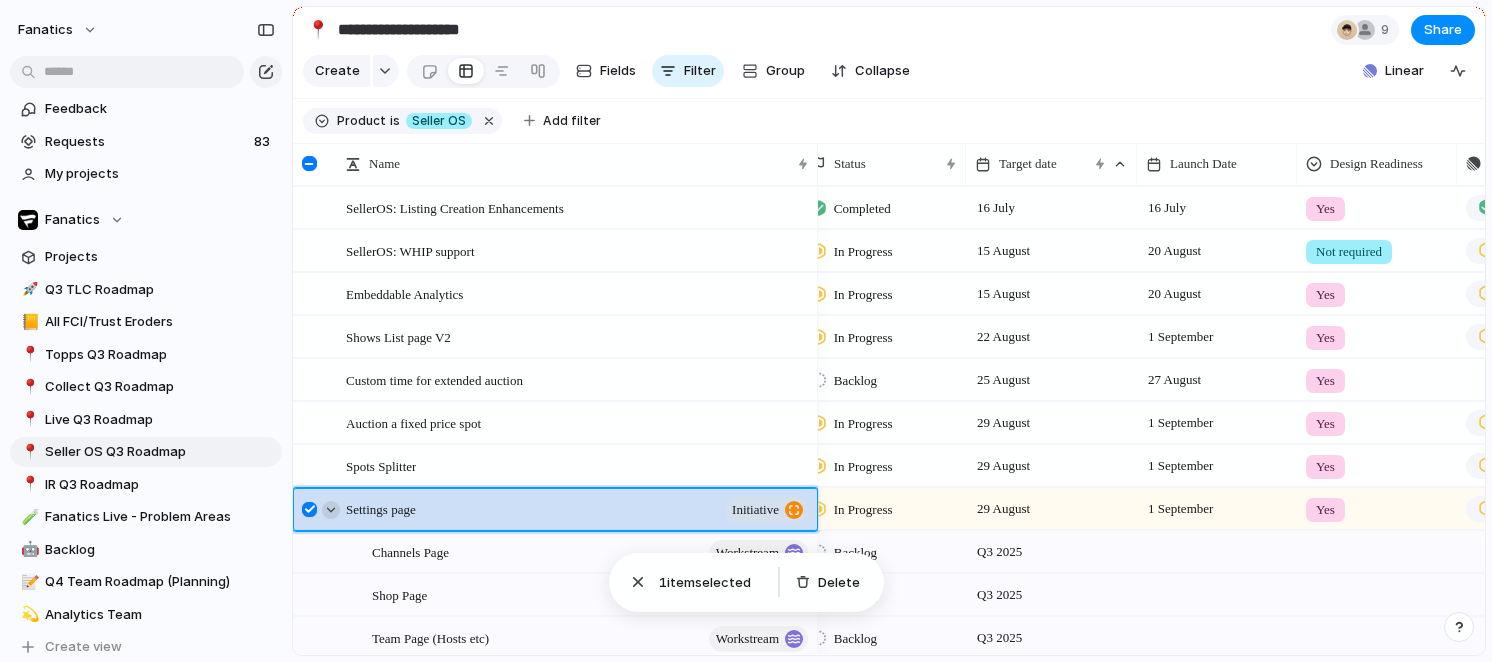 click at bounding box center (331, 510) 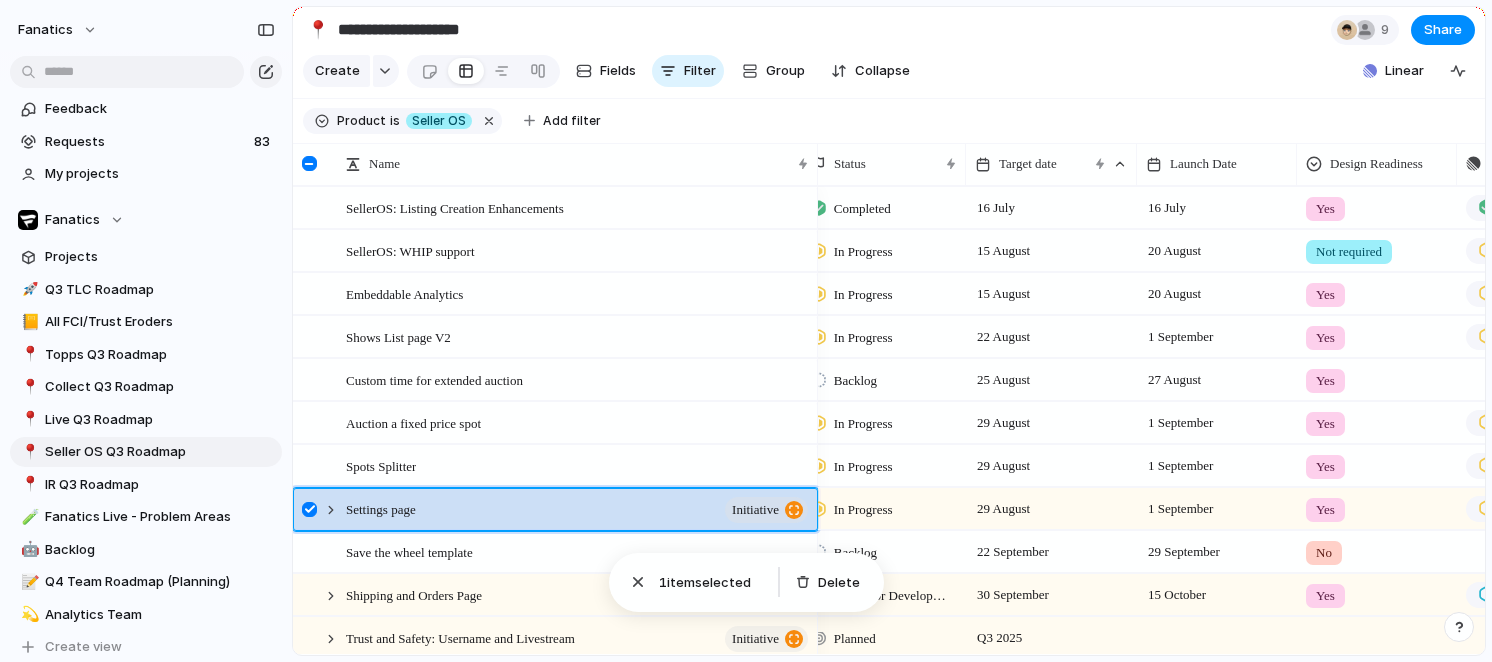 click at bounding box center (309, 509) 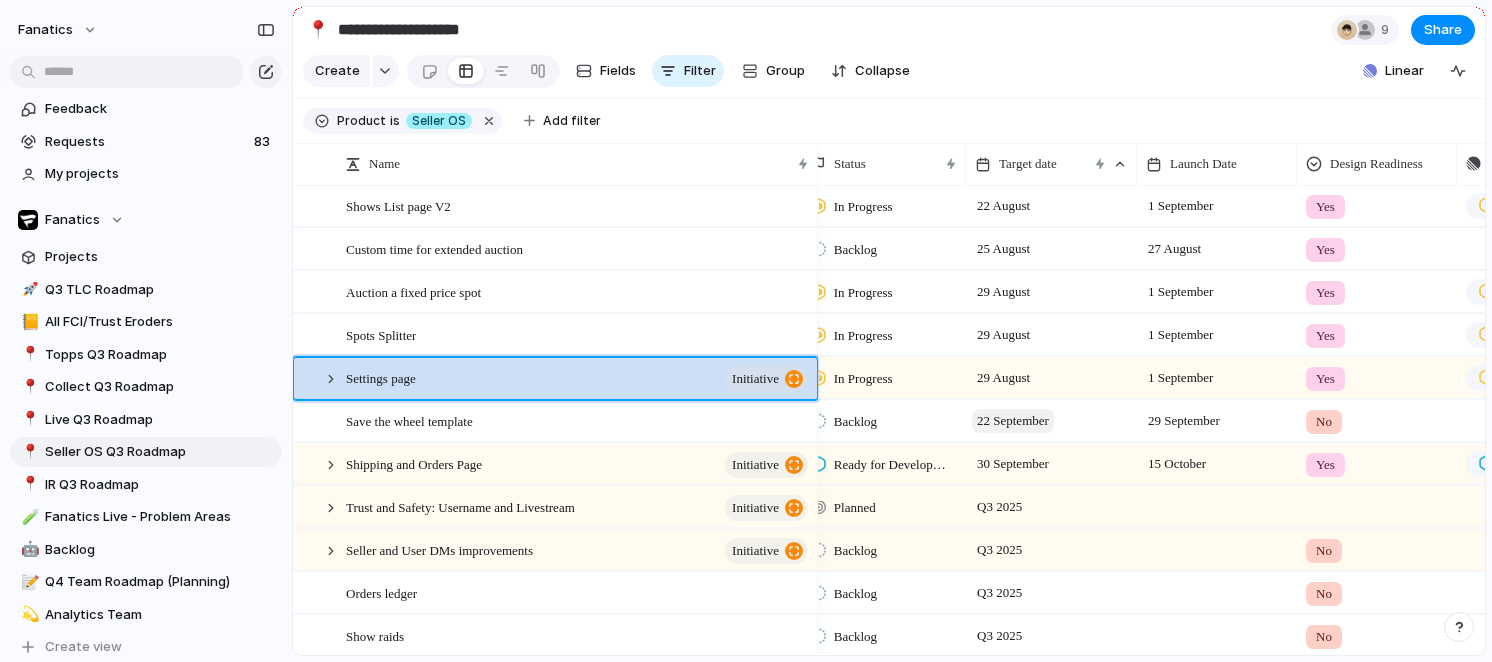 scroll, scrollTop: 0, scrollLeft: 29, axis: horizontal 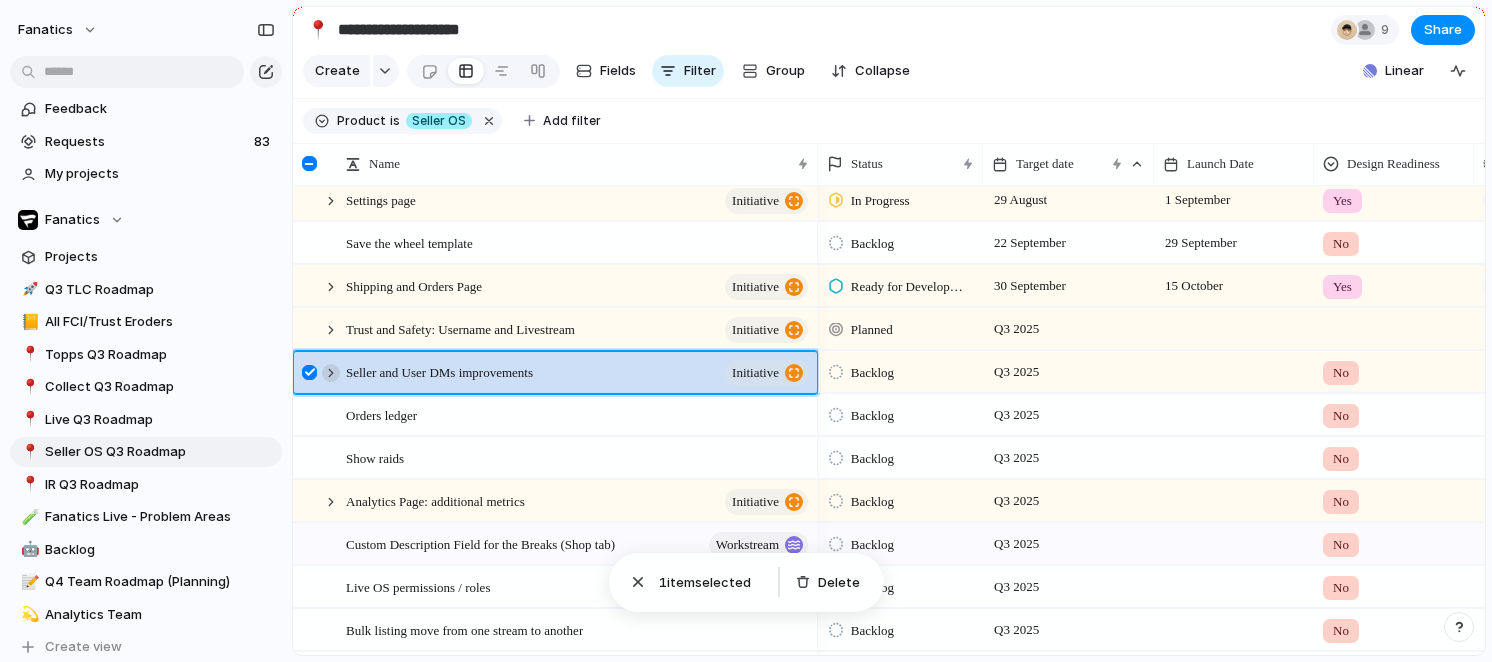 click at bounding box center [331, 373] 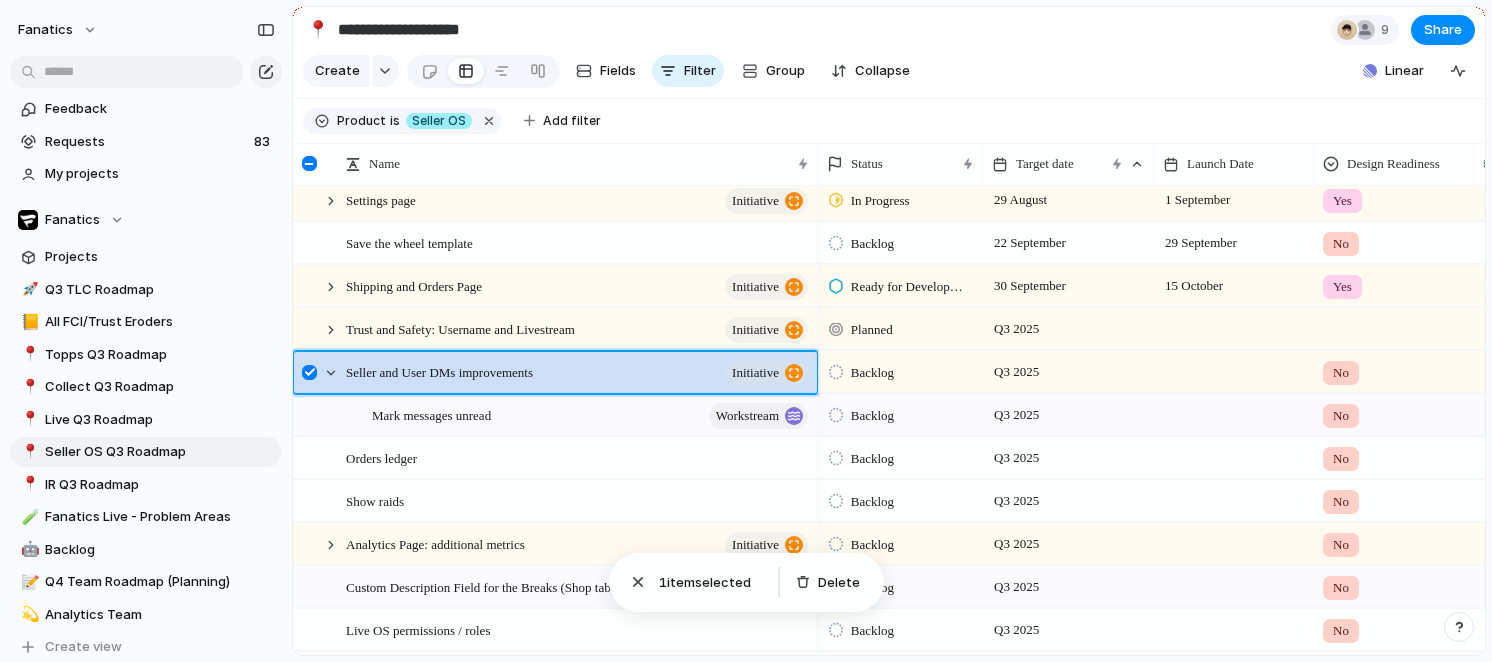 click at bounding box center (309, 372) 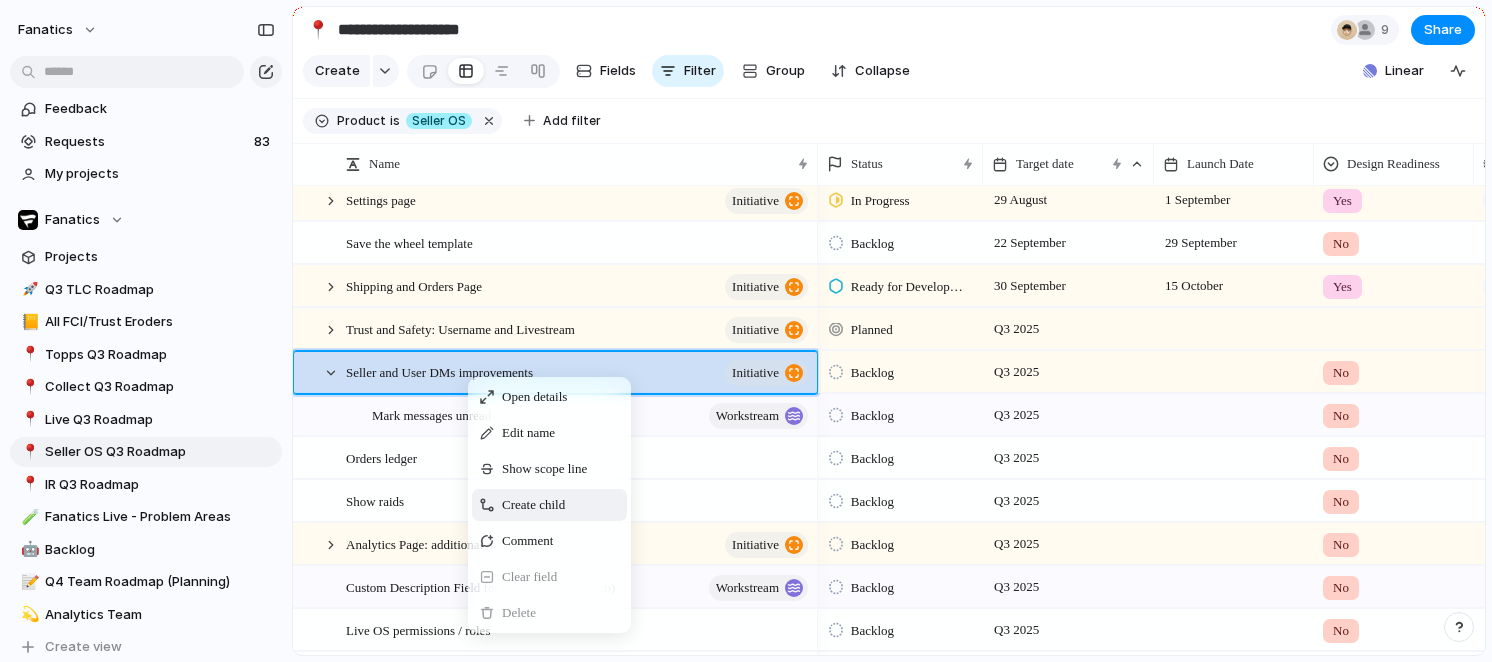 click on "Create child" at bounding box center (549, 505) 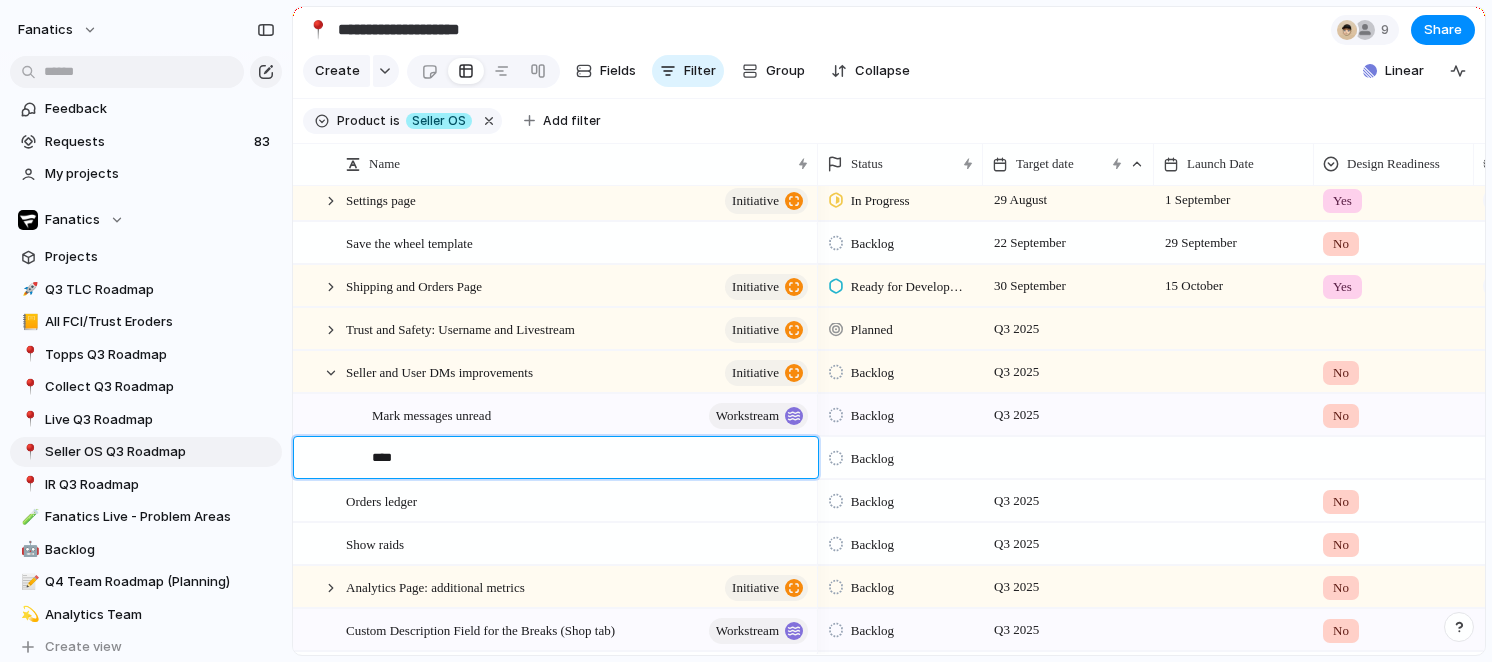 type on "*****" 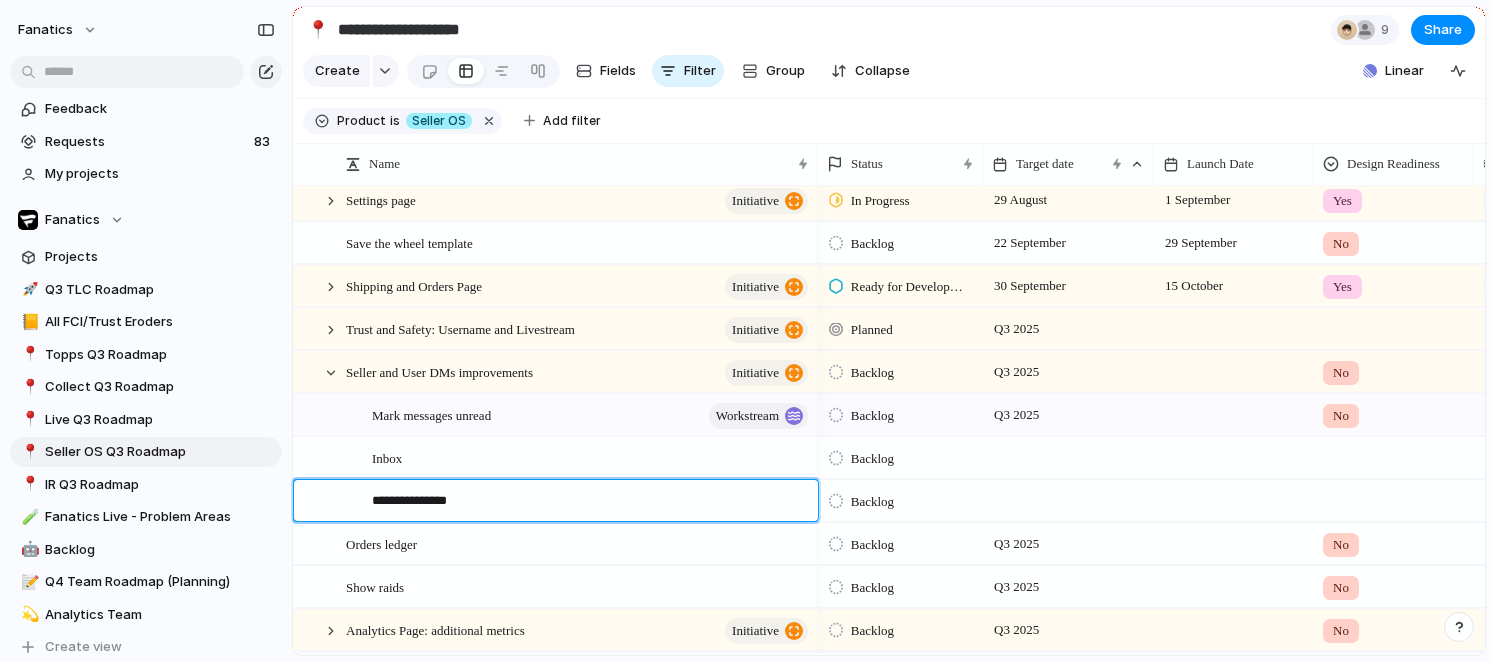 type on "**********" 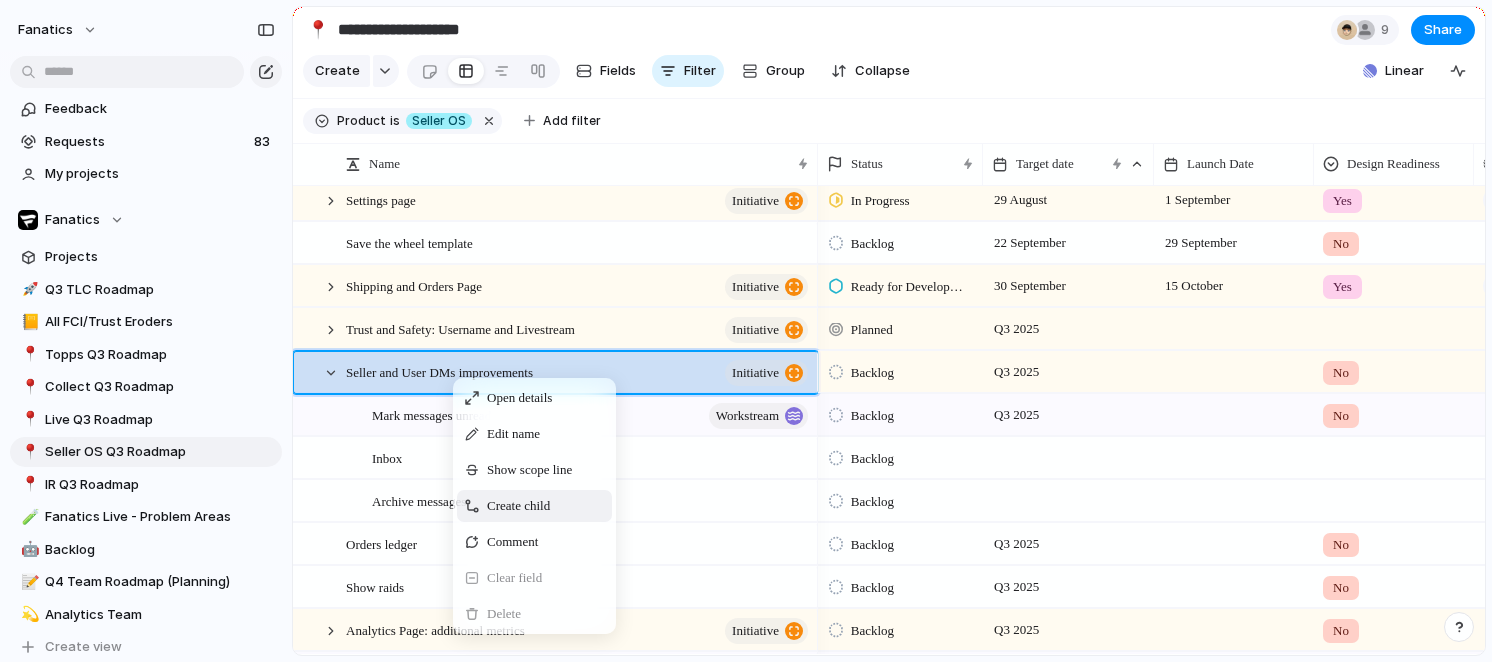 click on "Create child" at bounding box center [518, 506] 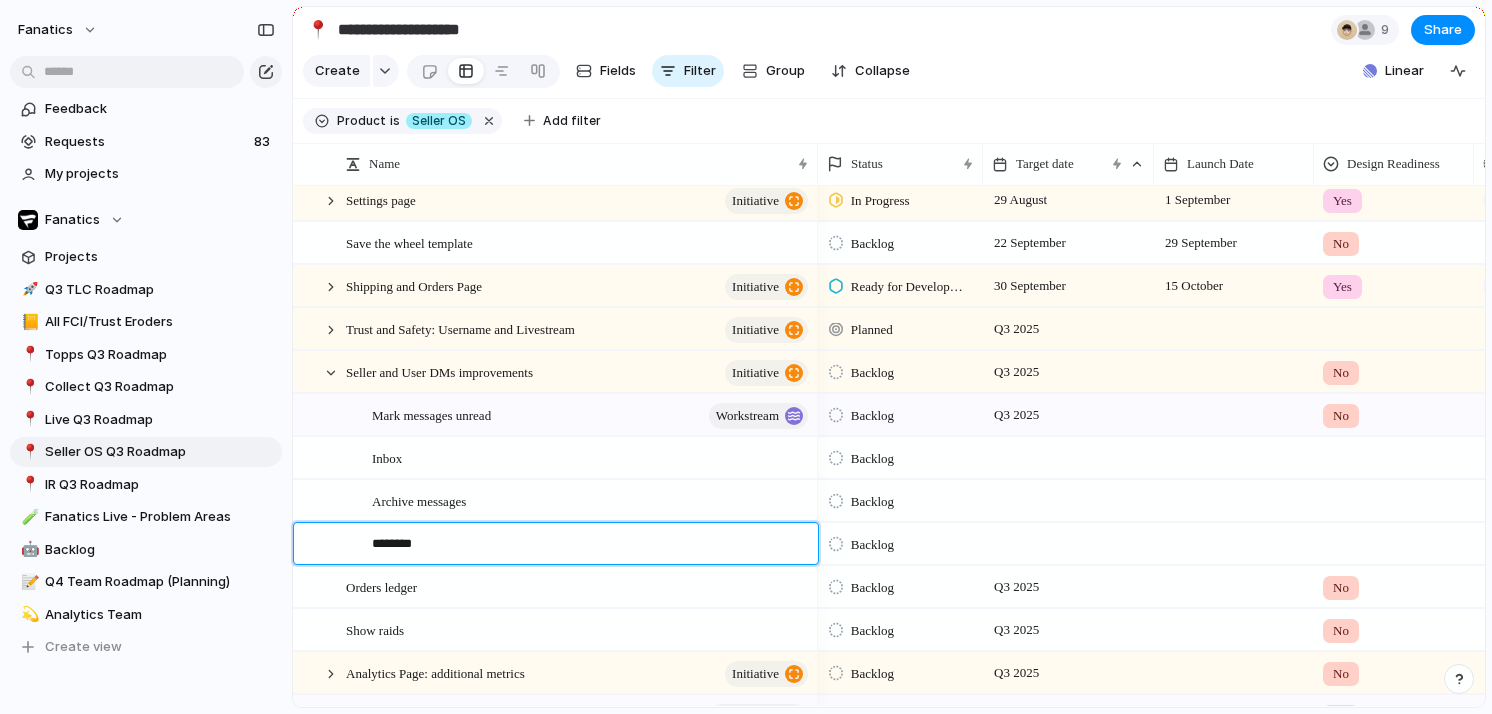 type on "*********" 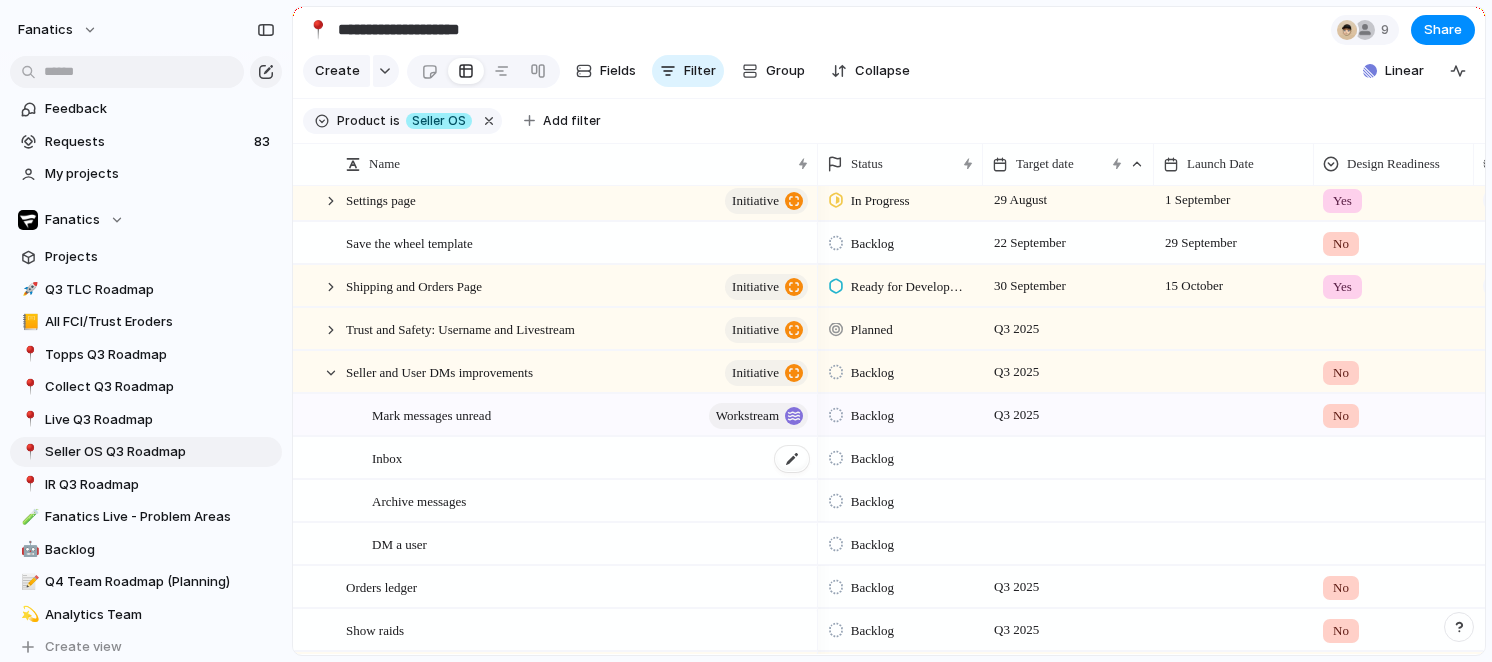 click on "Inbox" at bounding box center [591, 458] 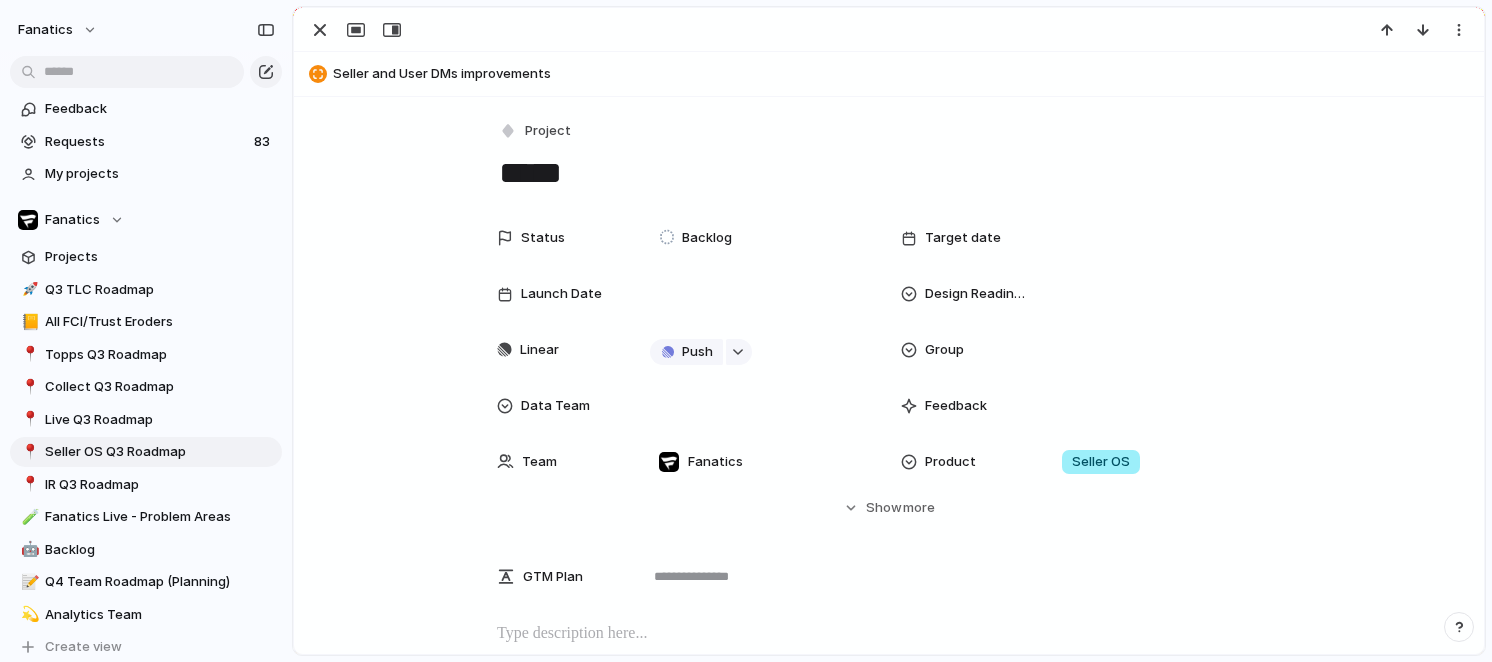 click on "*****" at bounding box center (889, 173) 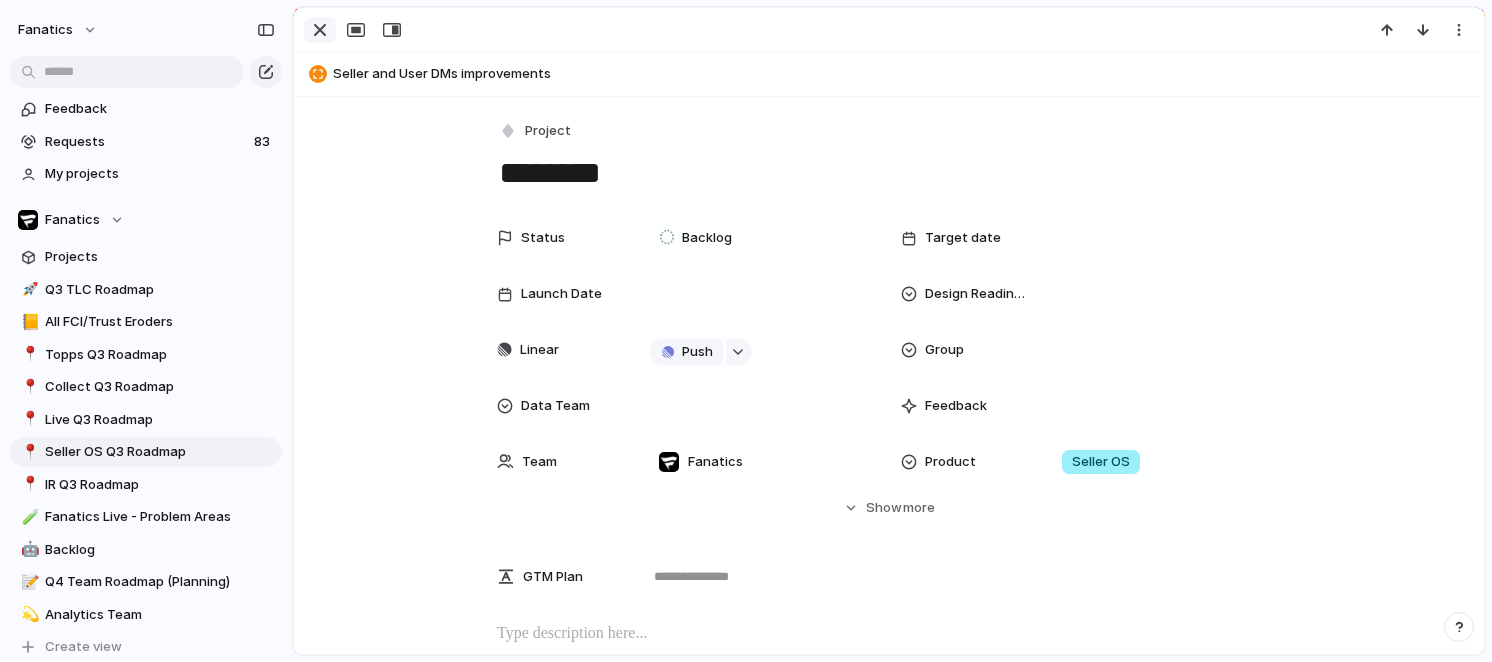 type on "********" 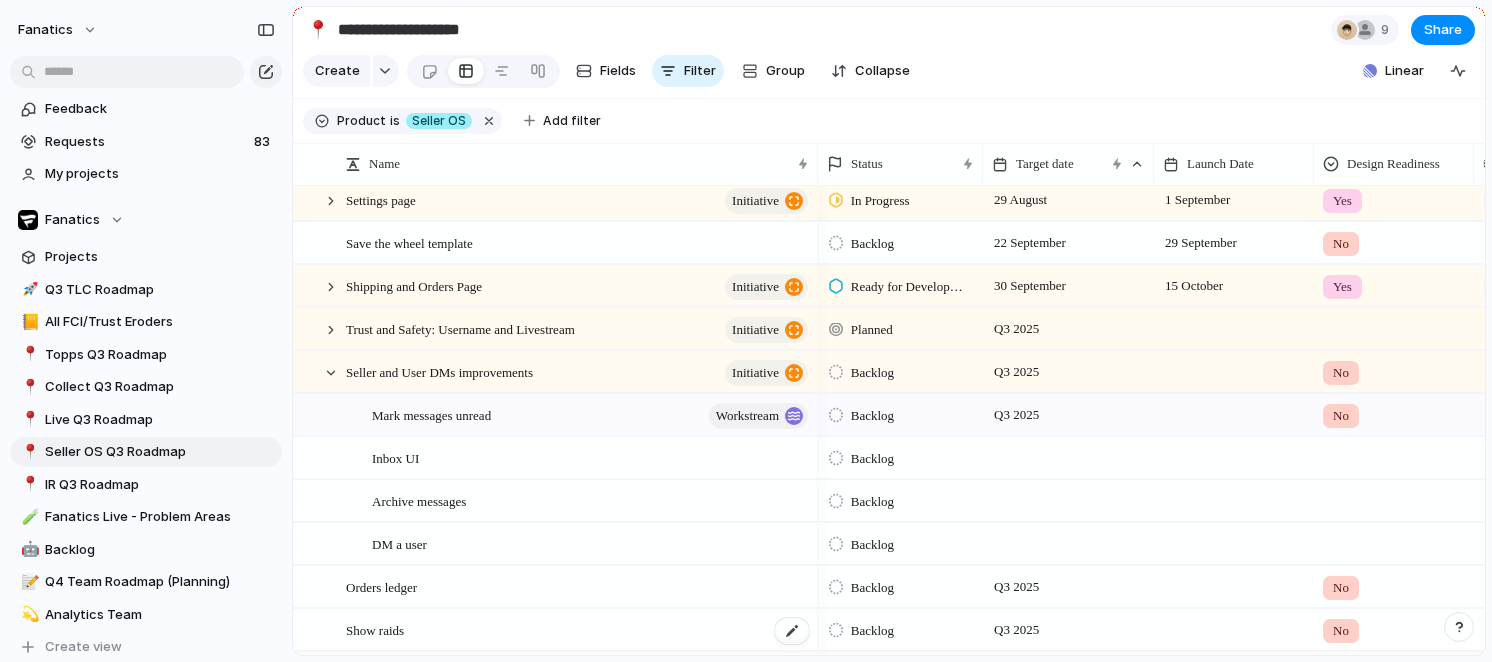 scroll, scrollTop: 399, scrollLeft: 0, axis: vertical 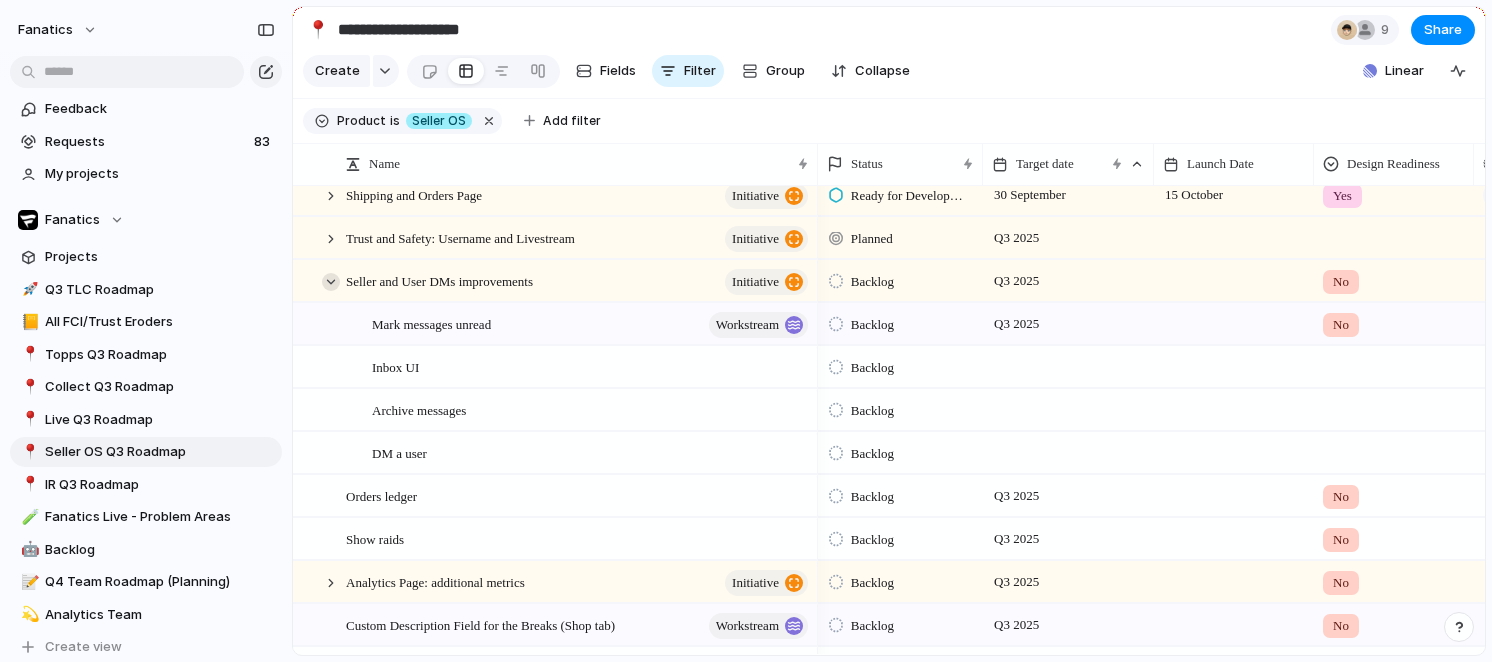 click at bounding box center [331, 282] 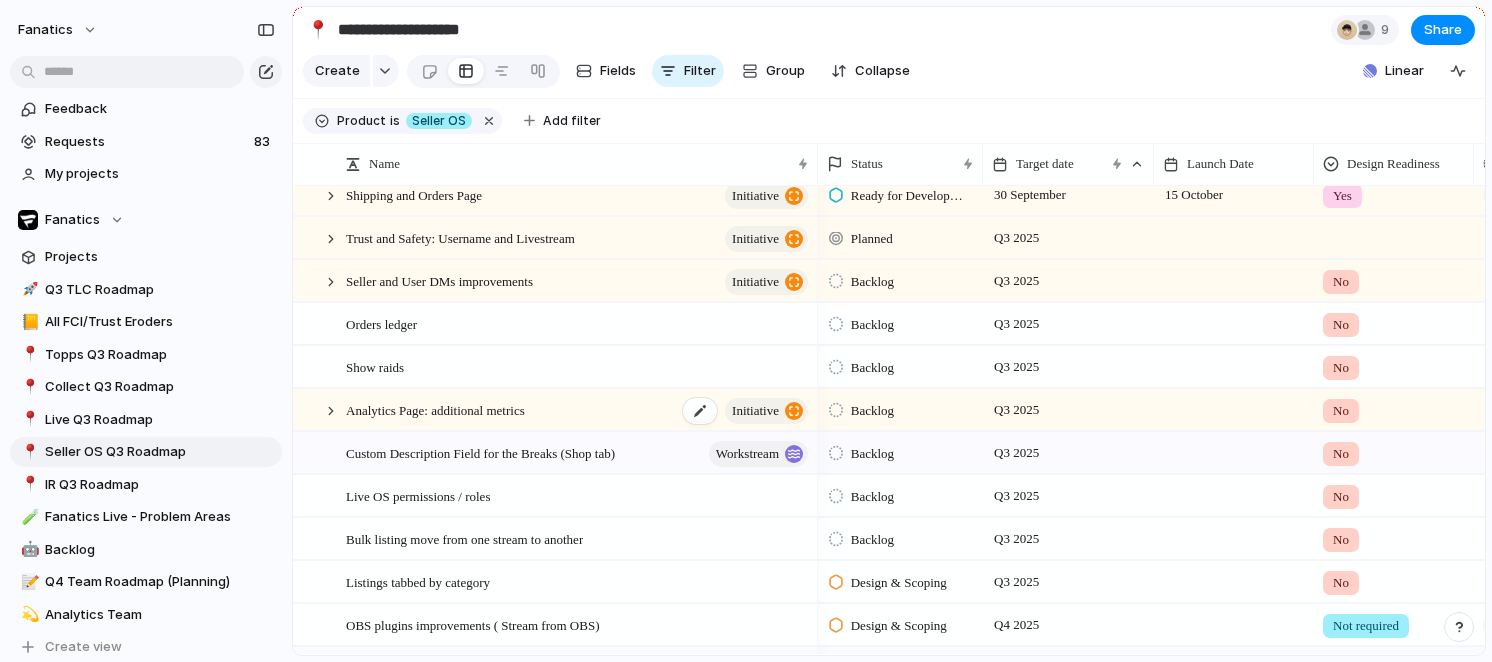 scroll, scrollTop: 376, scrollLeft: 0, axis: vertical 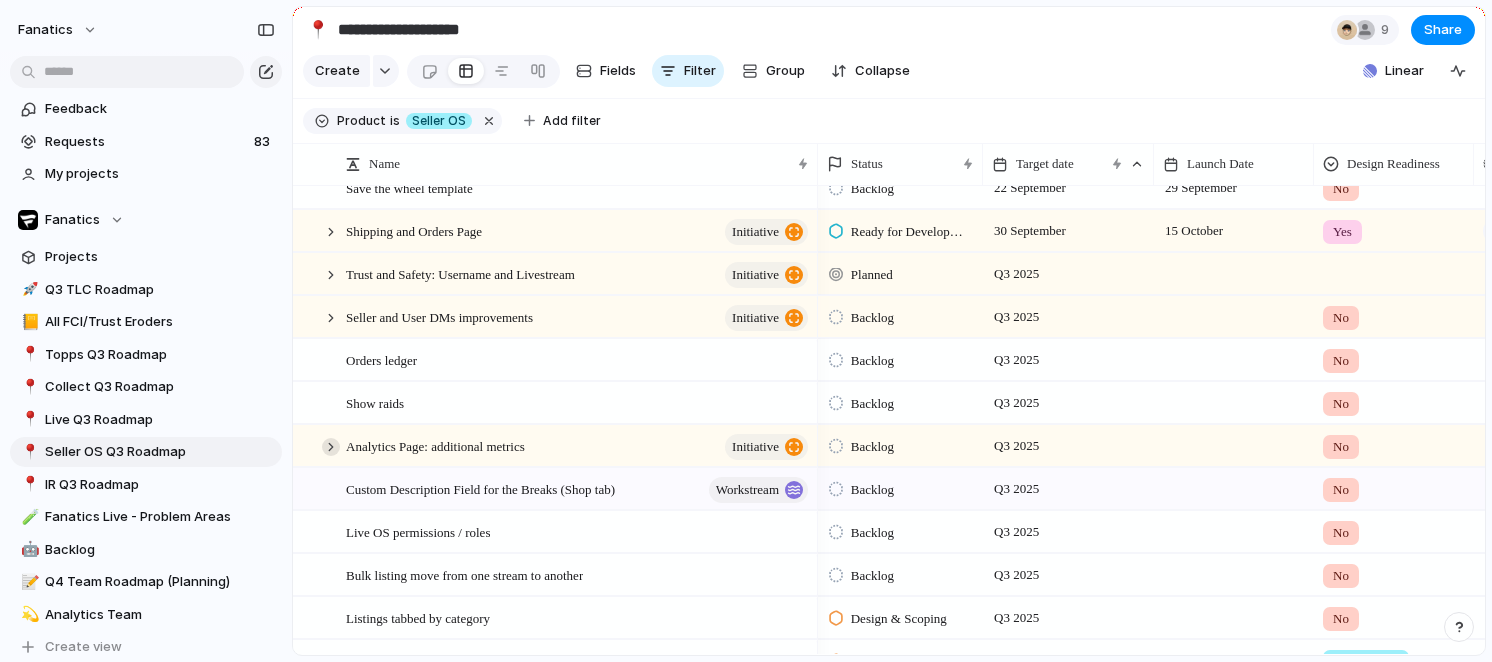 click at bounding box center [331, 447] 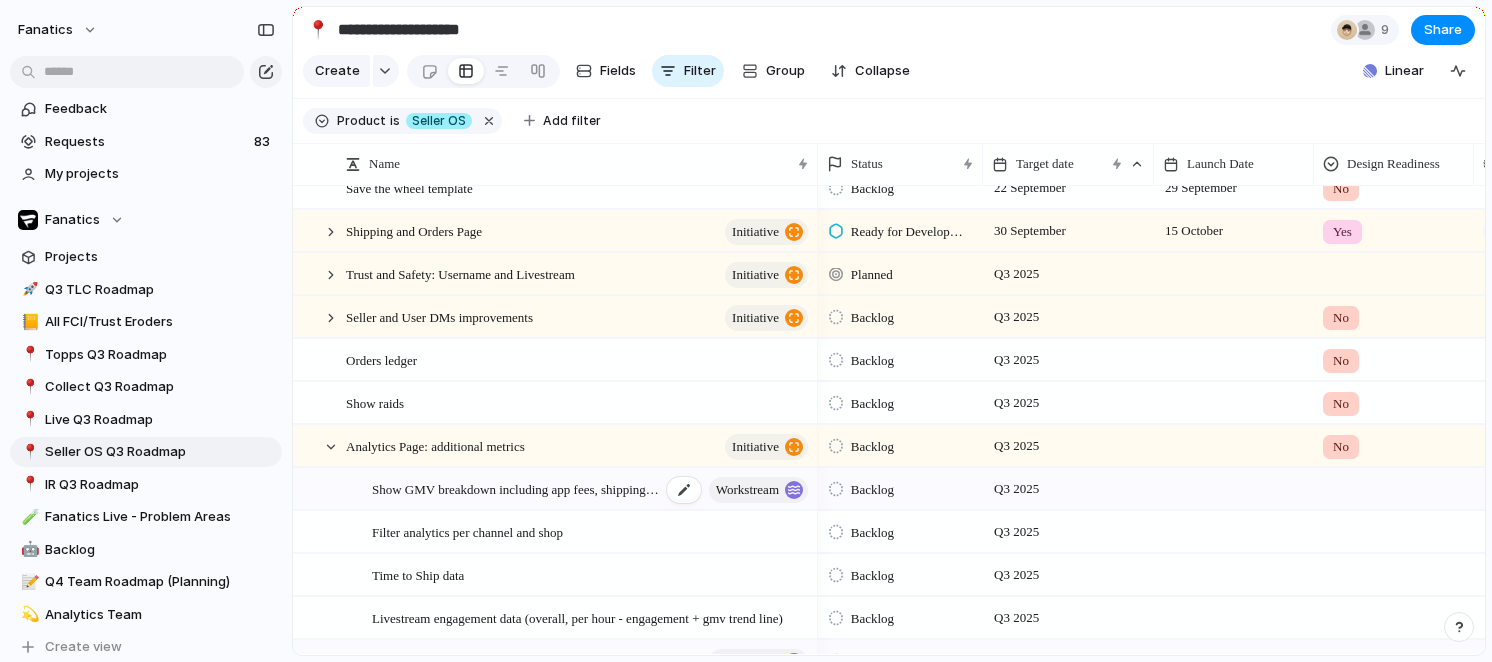 scroll, scrollTop: 404, scrollLeft: 0, axis: vertical 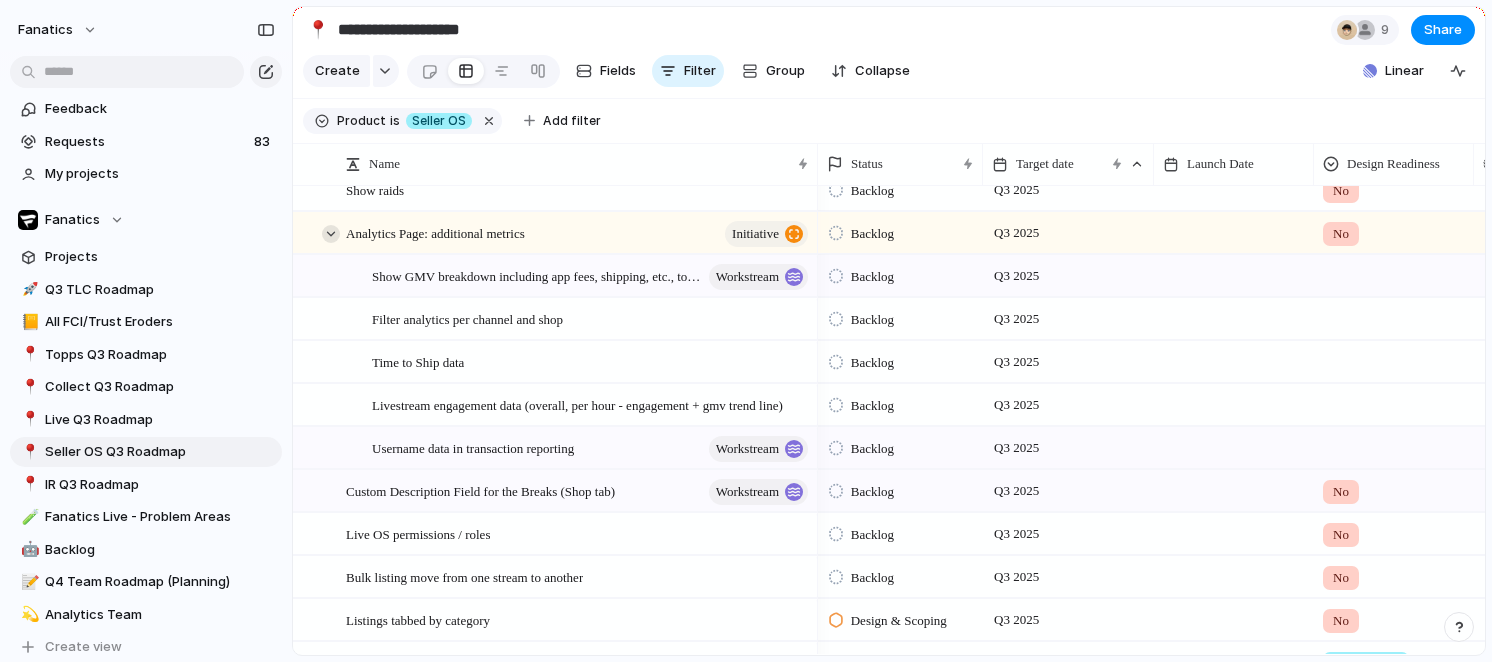 click at bounding box center (331, 234) 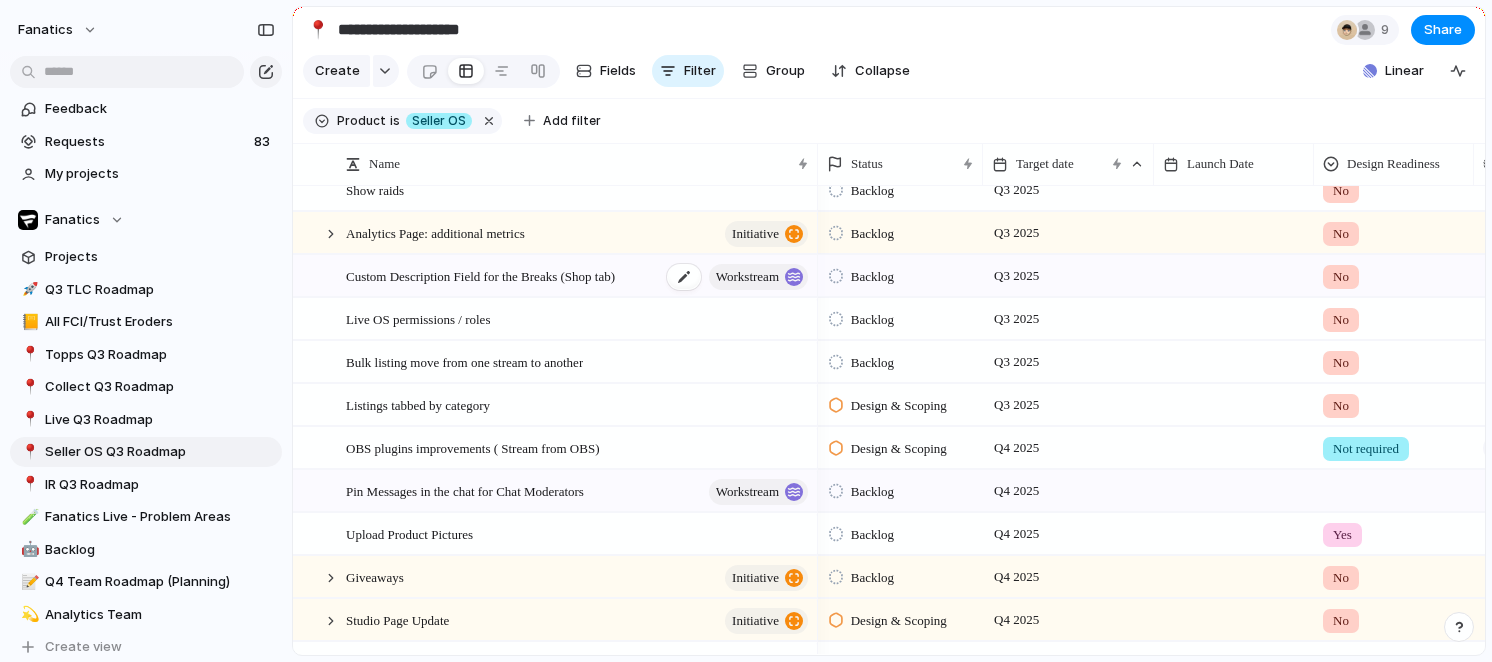 click on "Custom Description Field for the Breaks (Shop tab)" at bounding box center (480, 275) 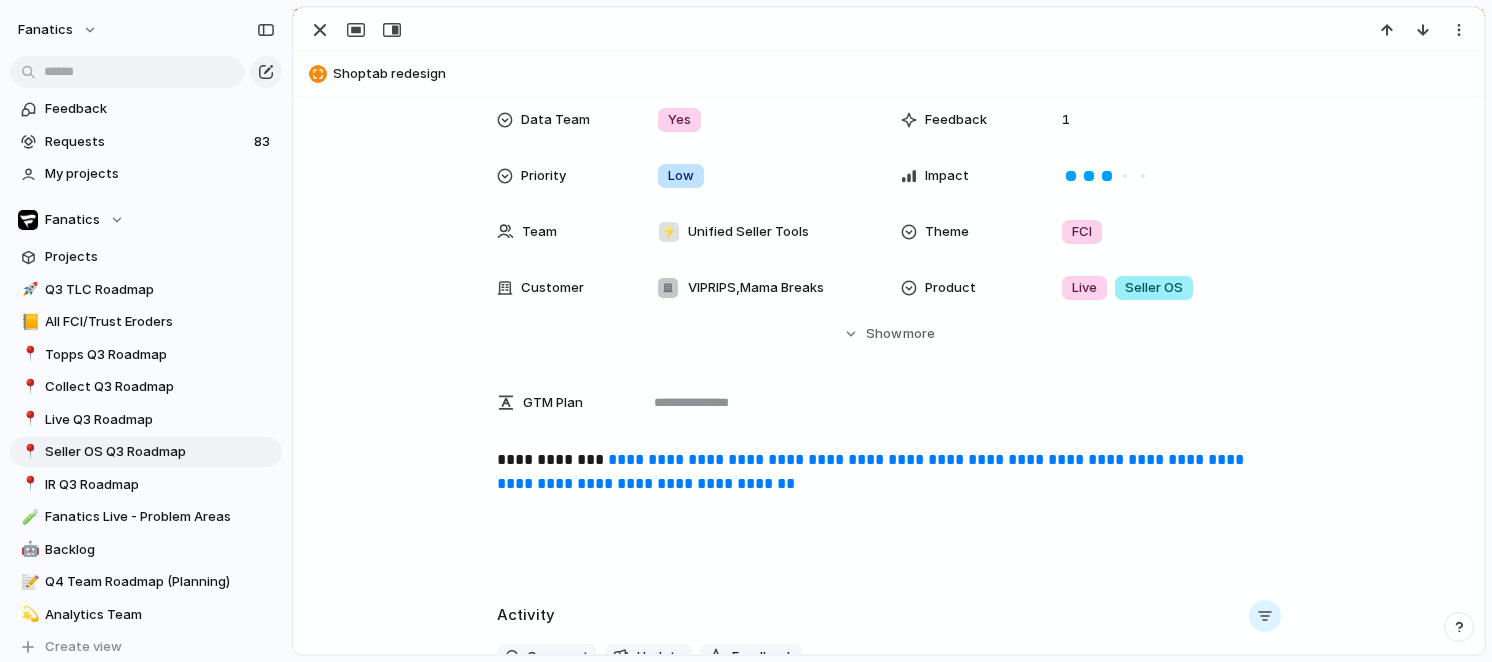 scroll, scrollTop: 368, scrollLeft: 0, axis: vertical 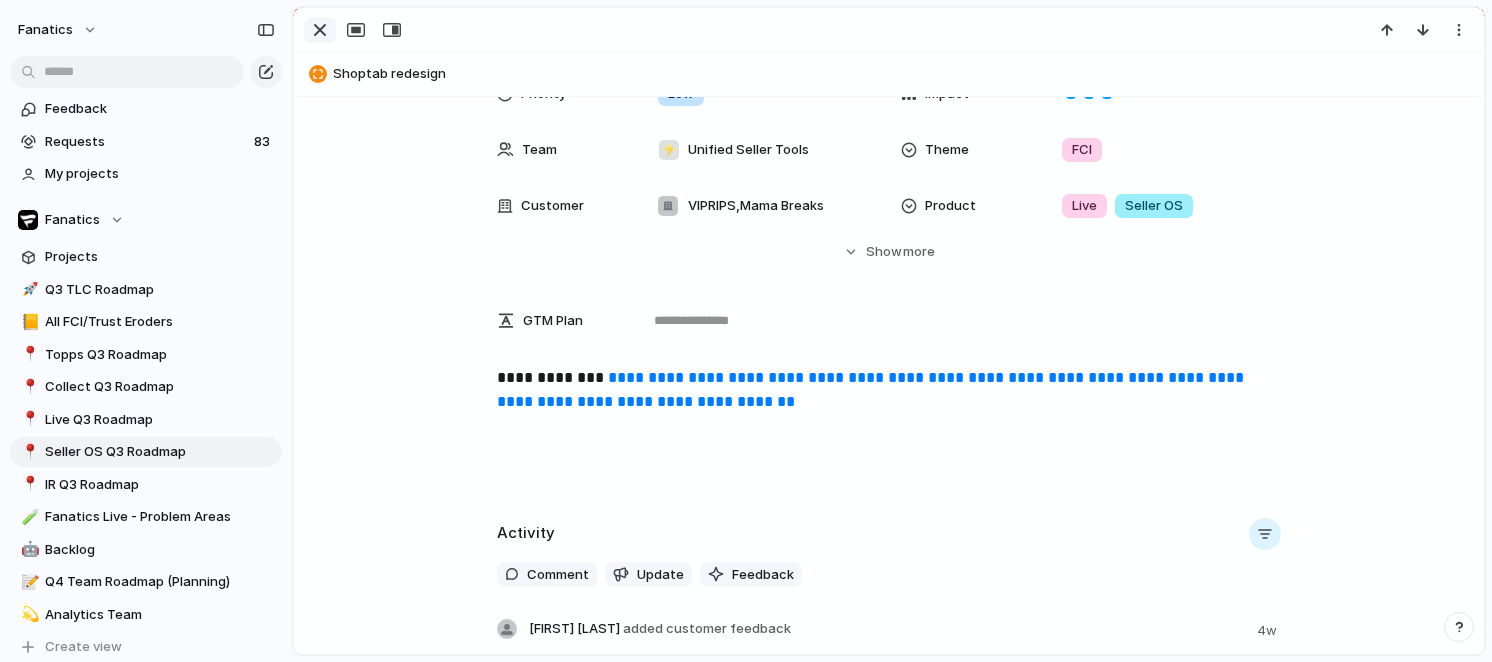 click at bounding box center [320, 30] 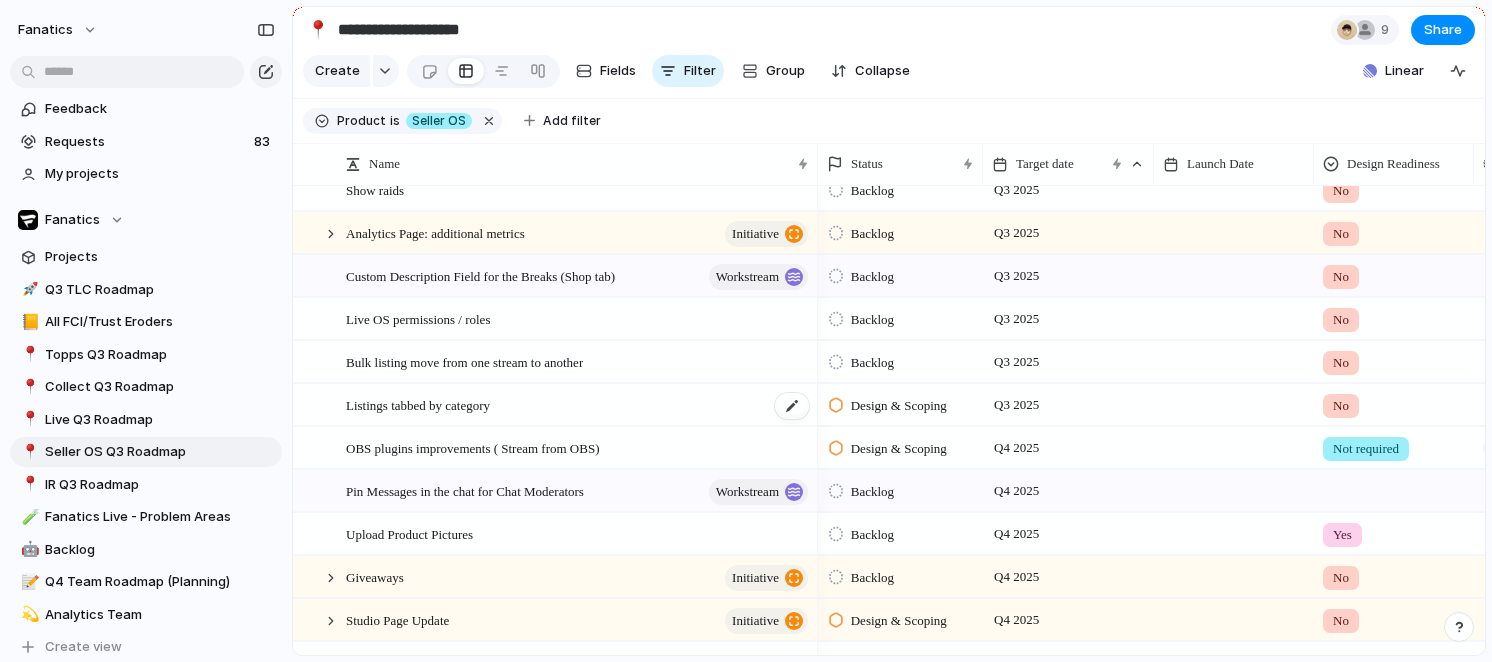 click on "Listings tabbed by category" at bounding box center (418, 404) 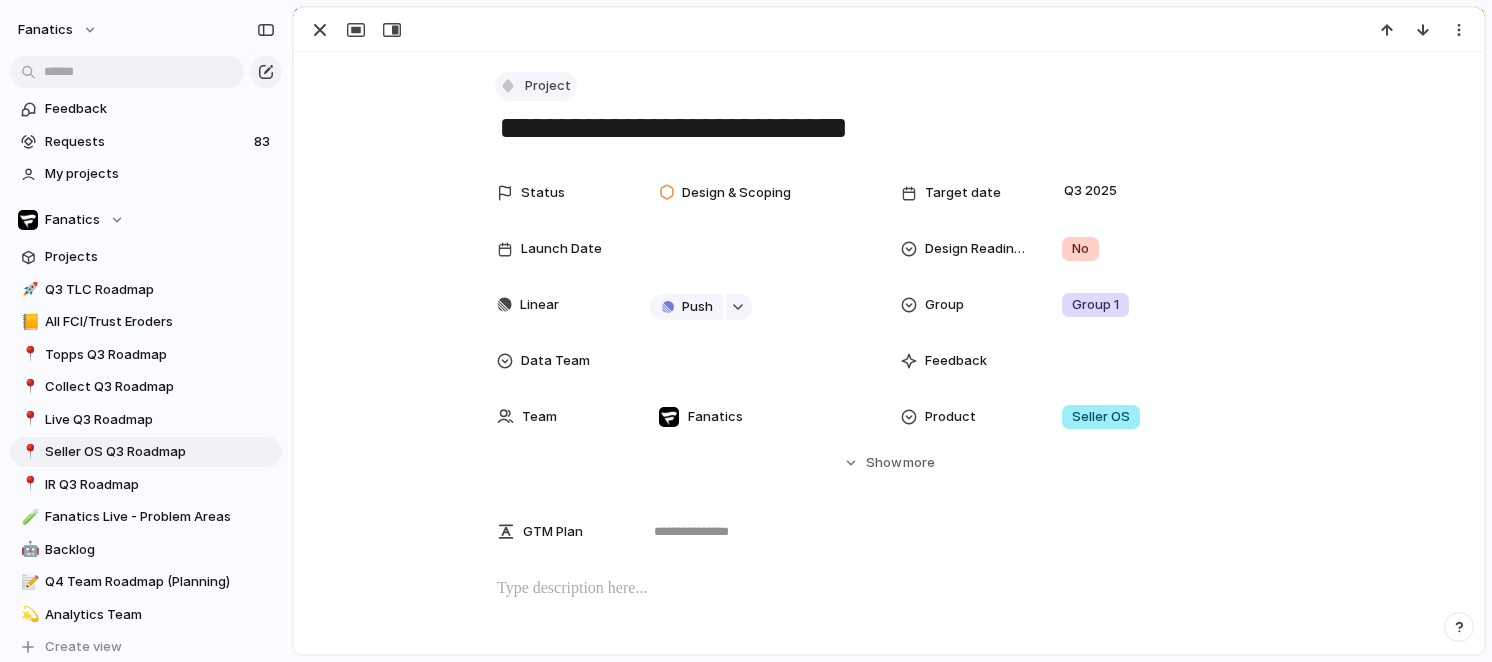 click on "Project" at bounding box center (536, 86) 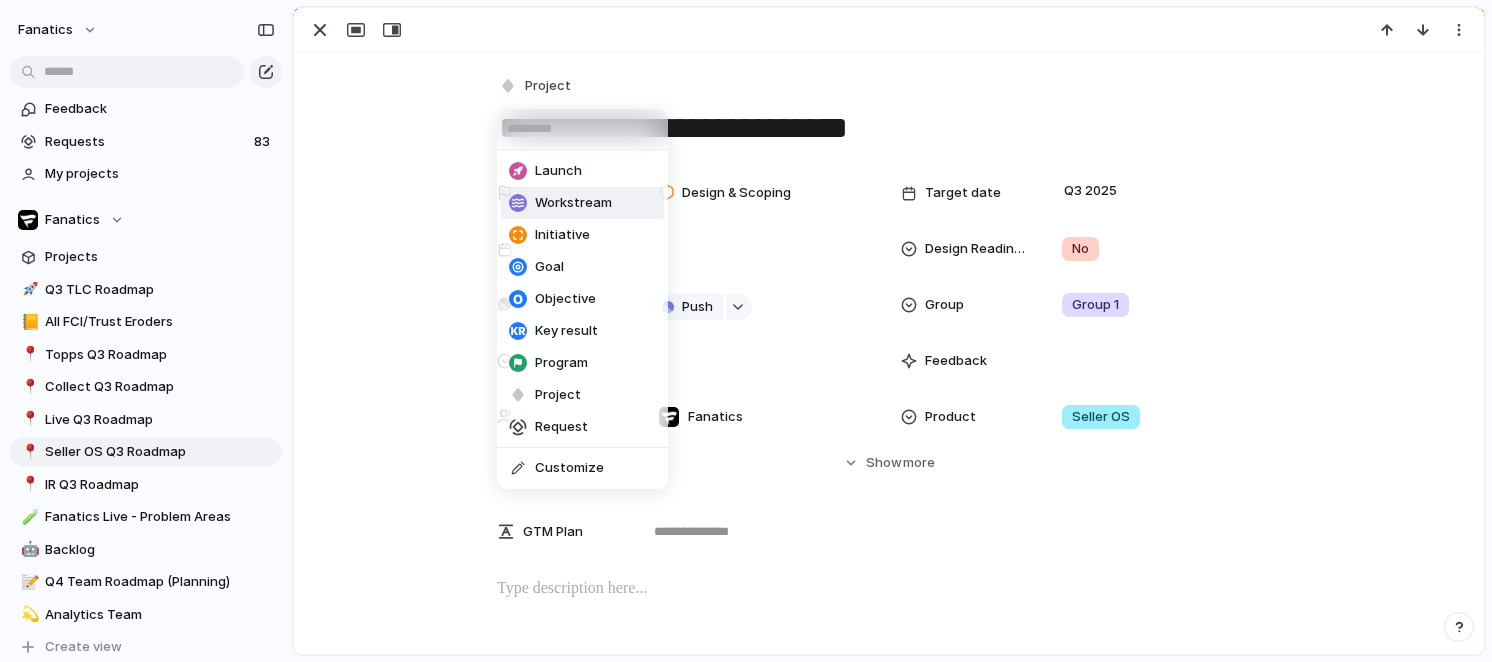 click on "Workstream" at bounding box center (573, 203) 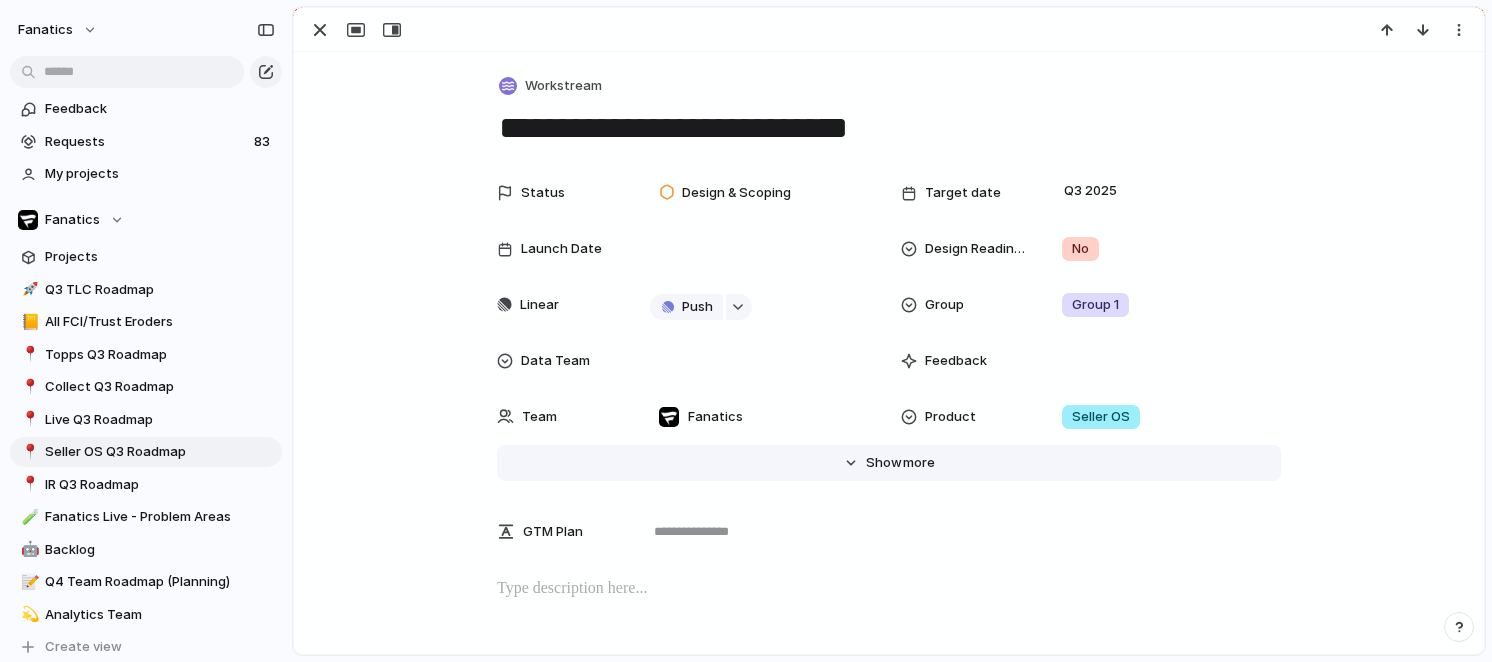 click on "Show" at bounding box center [884, 463] 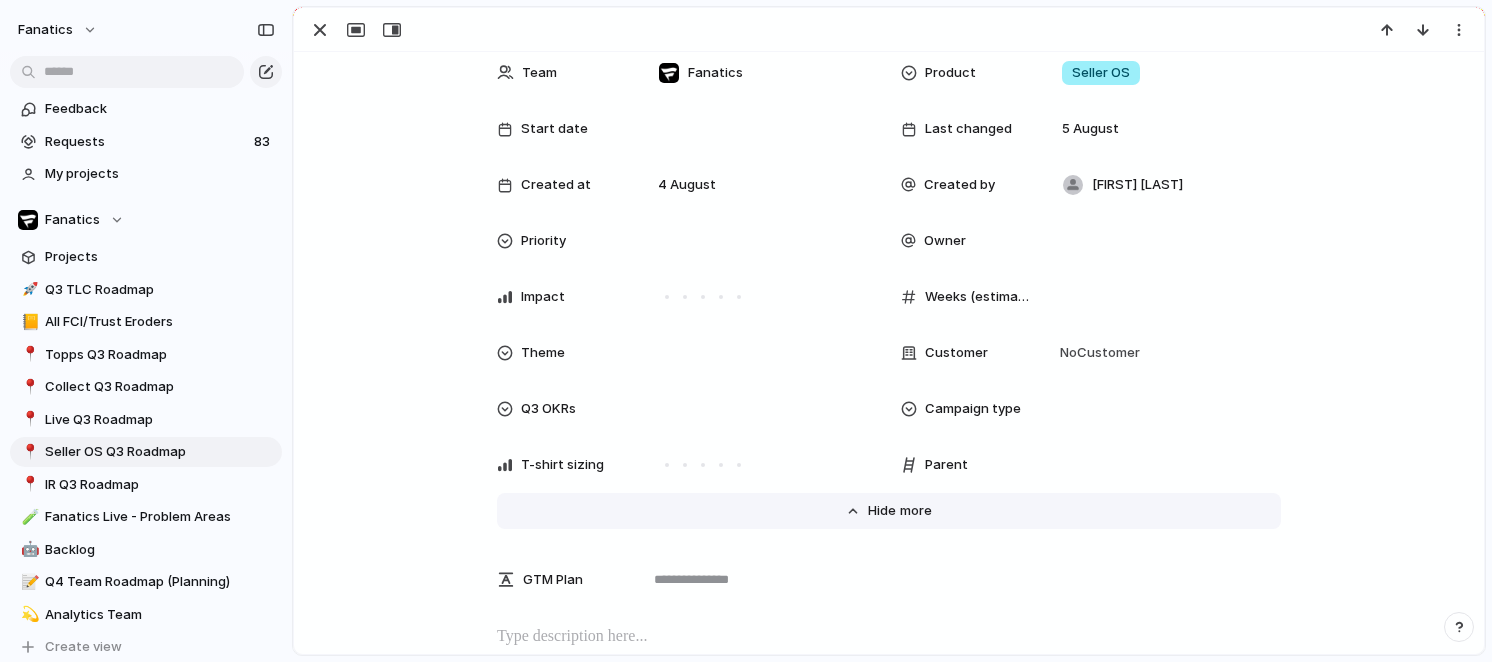scroll, scrollTop: 393, scrollLeft: 0, axis: vertical 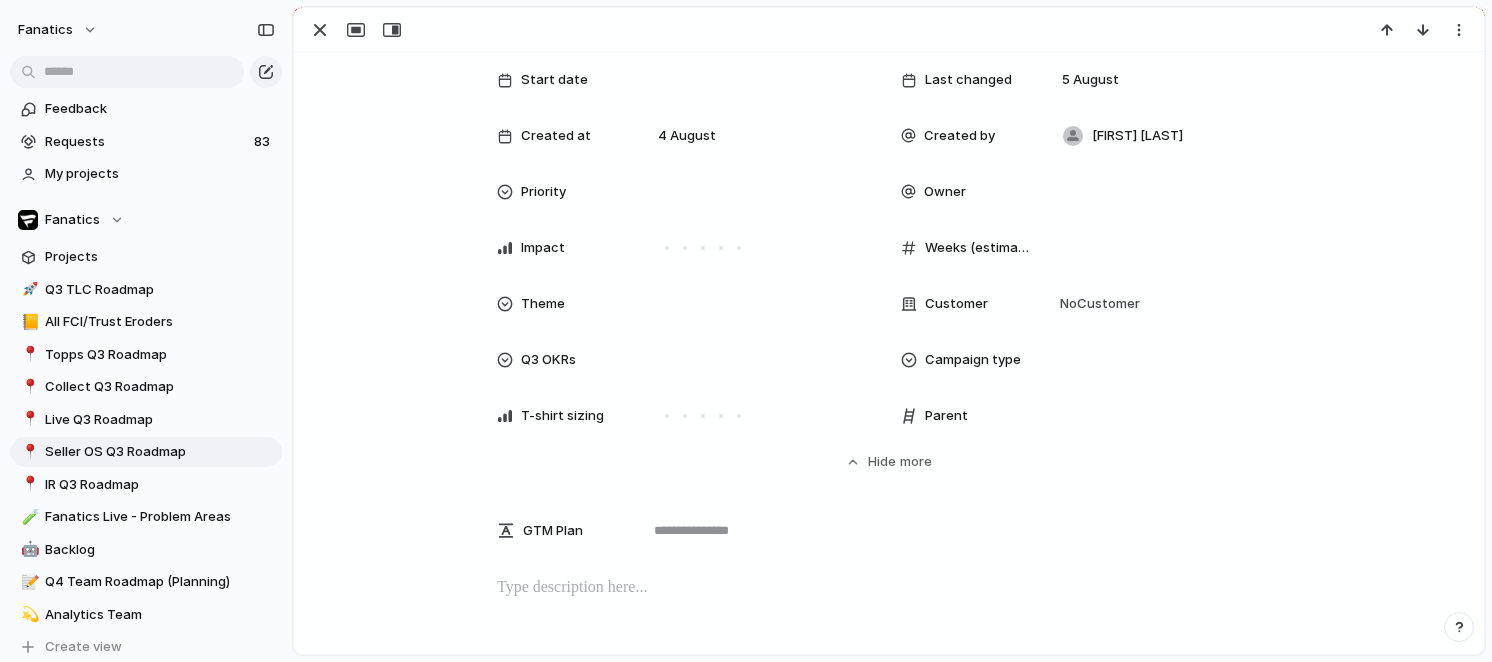 click on "Parent" at bounding box center [965, 416] 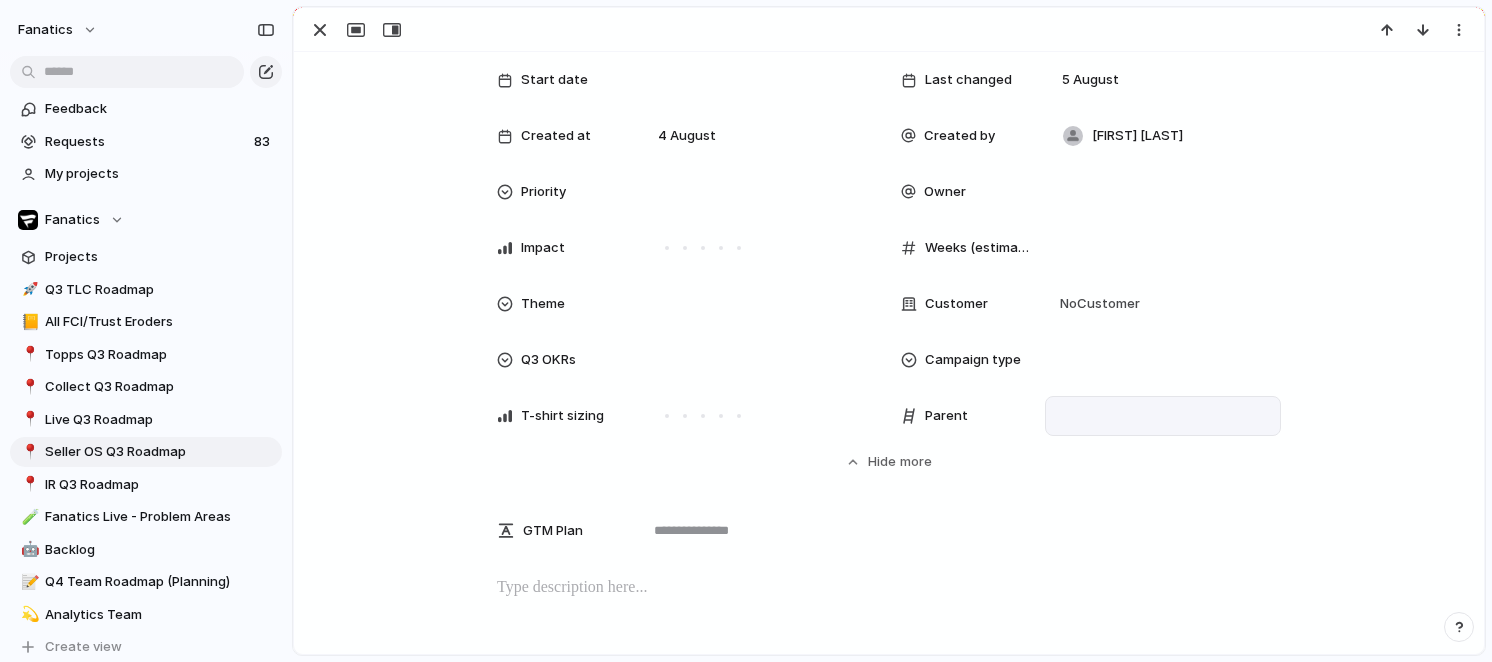 click at bounding box center (1163, 416) 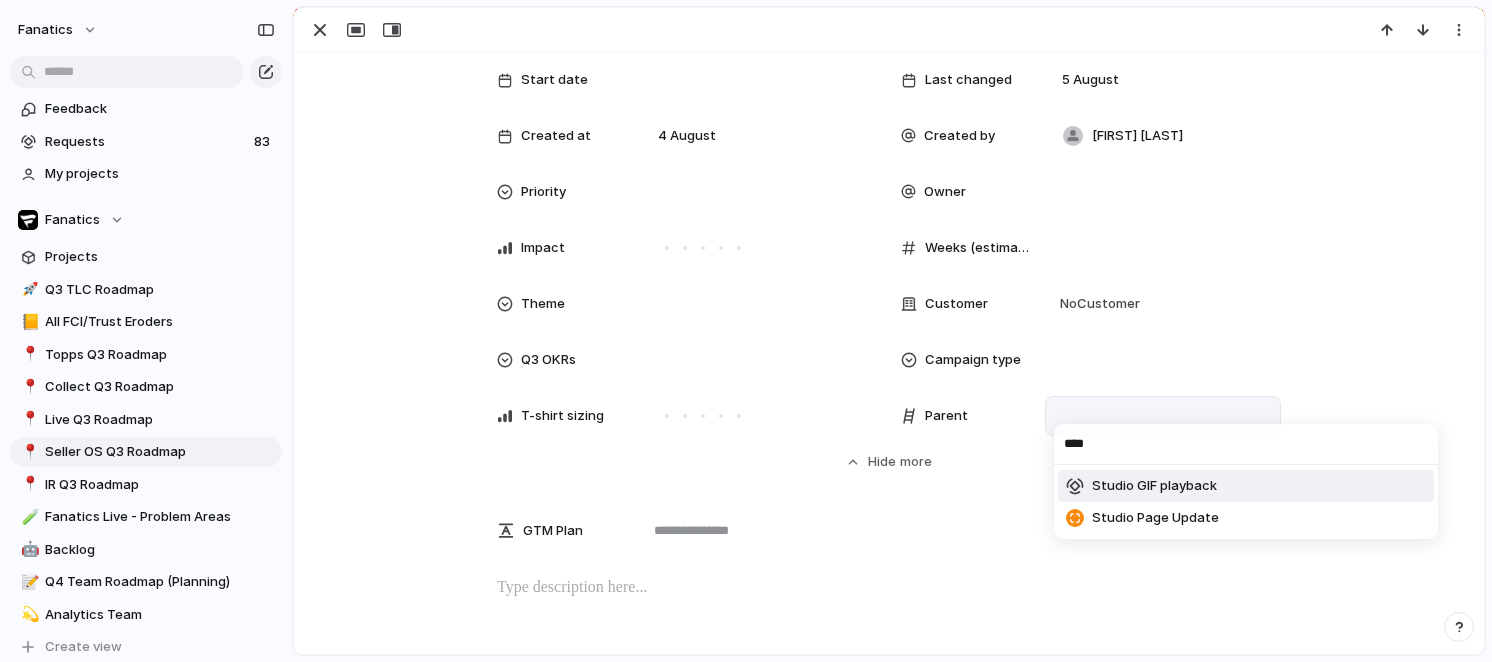 type on "*****" 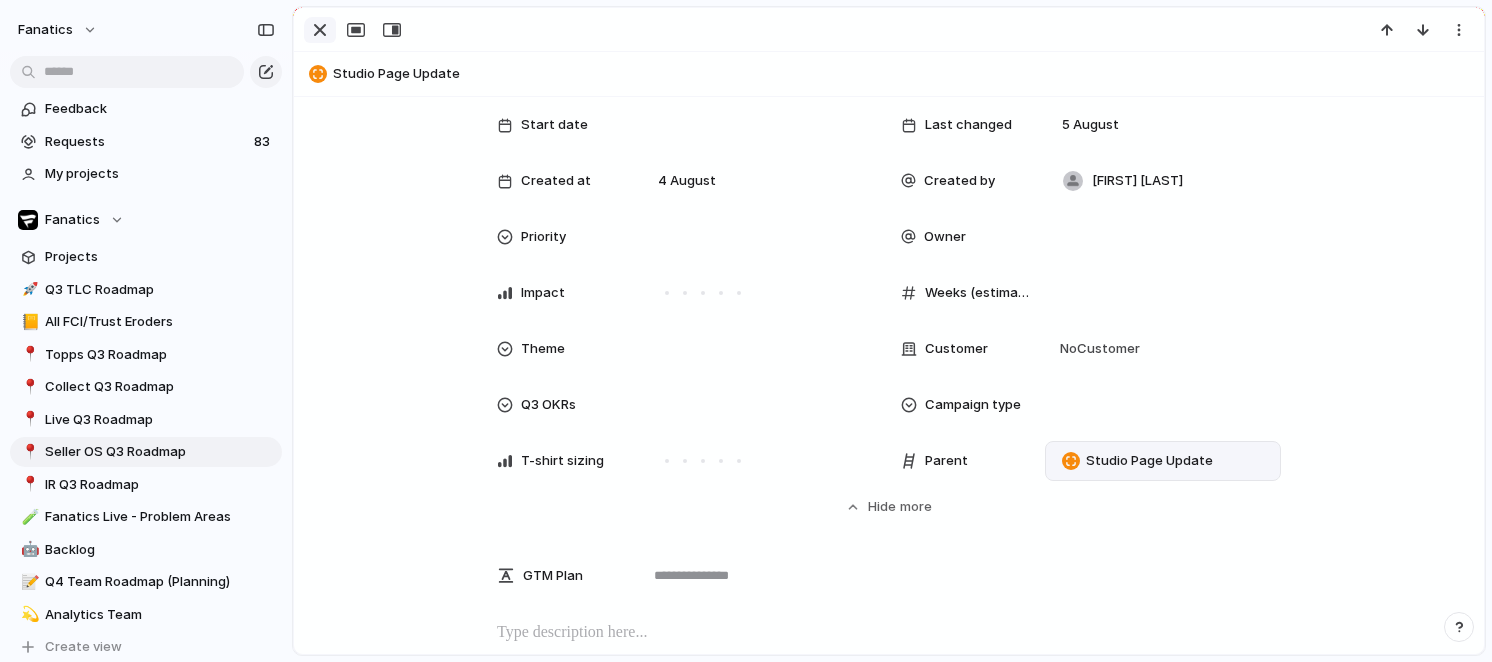 click at bounding box center [320, 30] 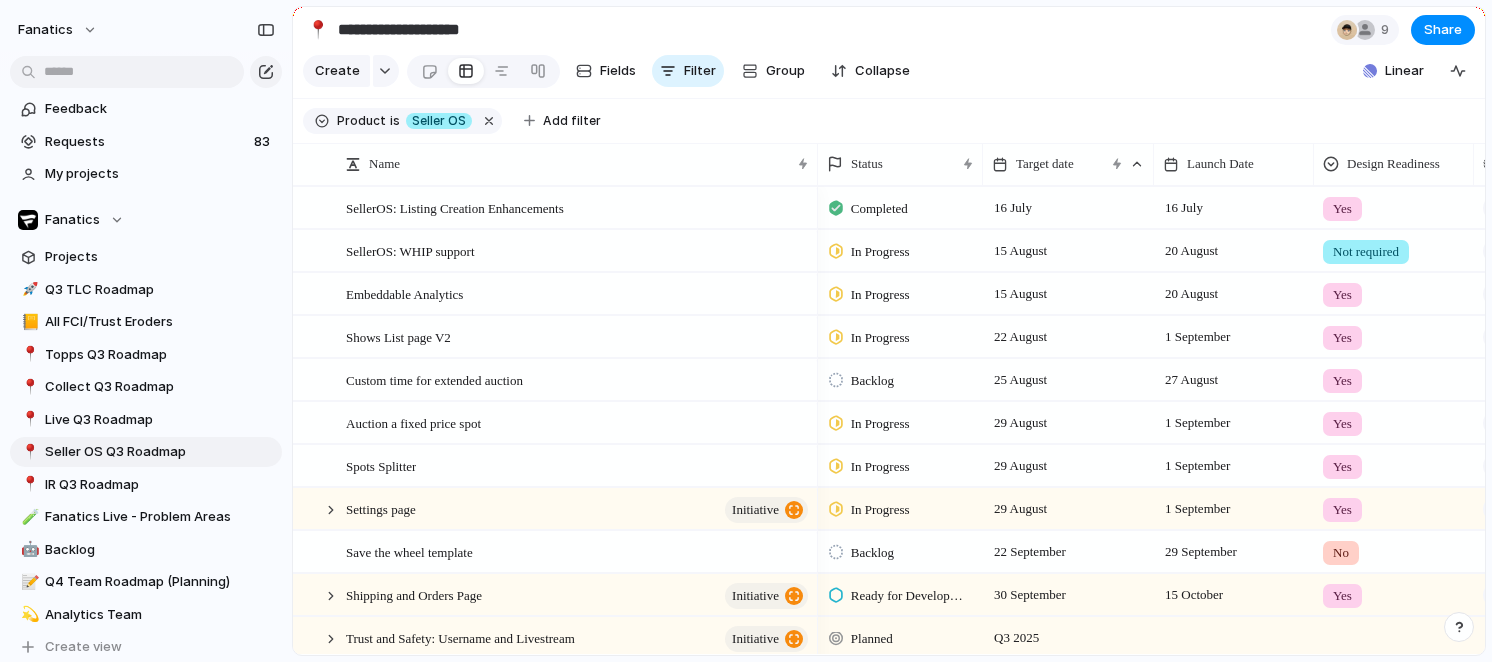 scroll, scrollTop: 0, scrollLeft: 0, axis: both 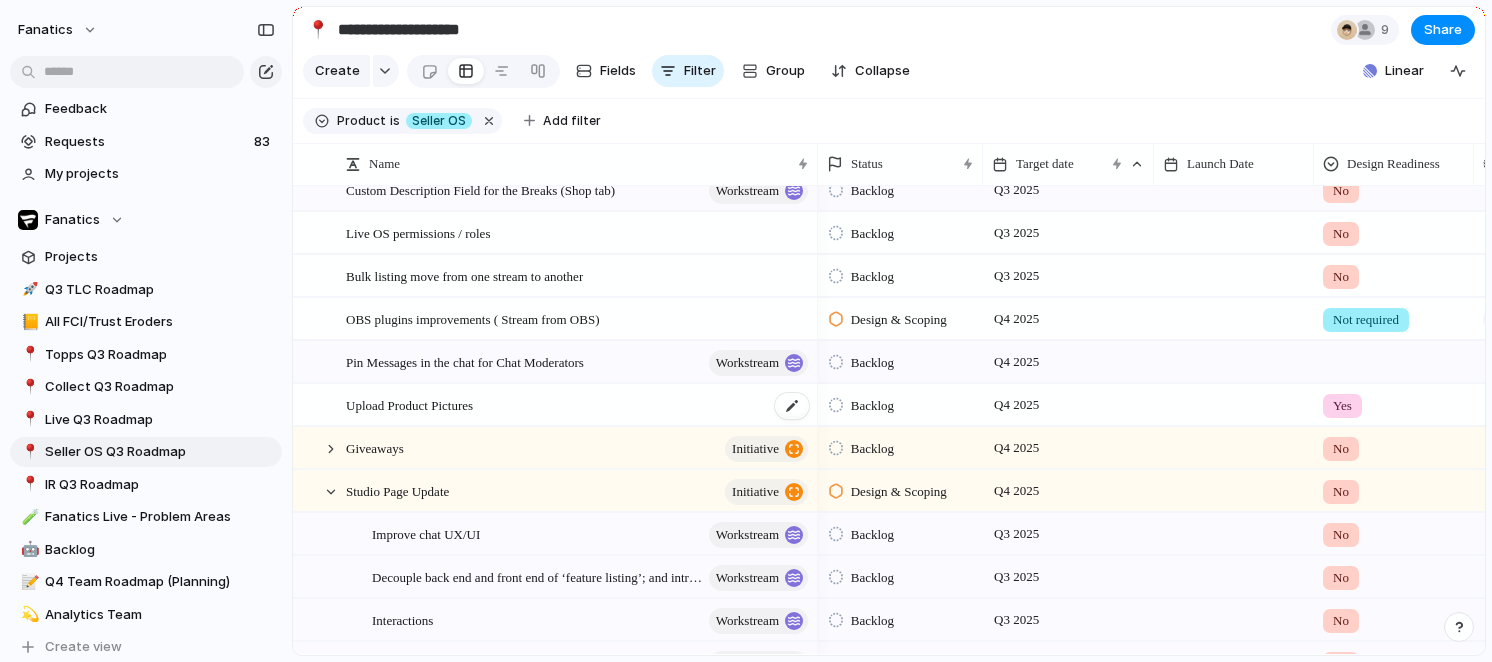 click on "Upload Product Pictures" at bounding box center [409, 404] 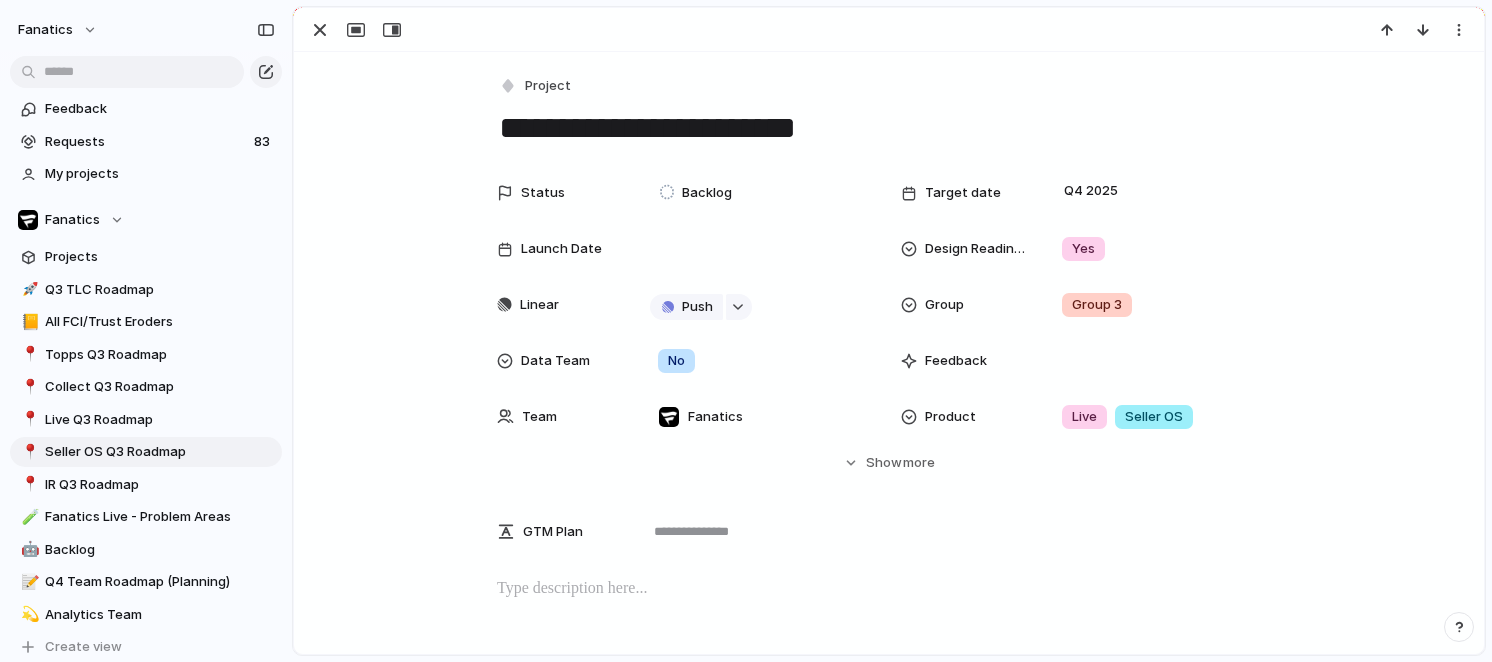 click on "**********" at bounding box center (889, 128) 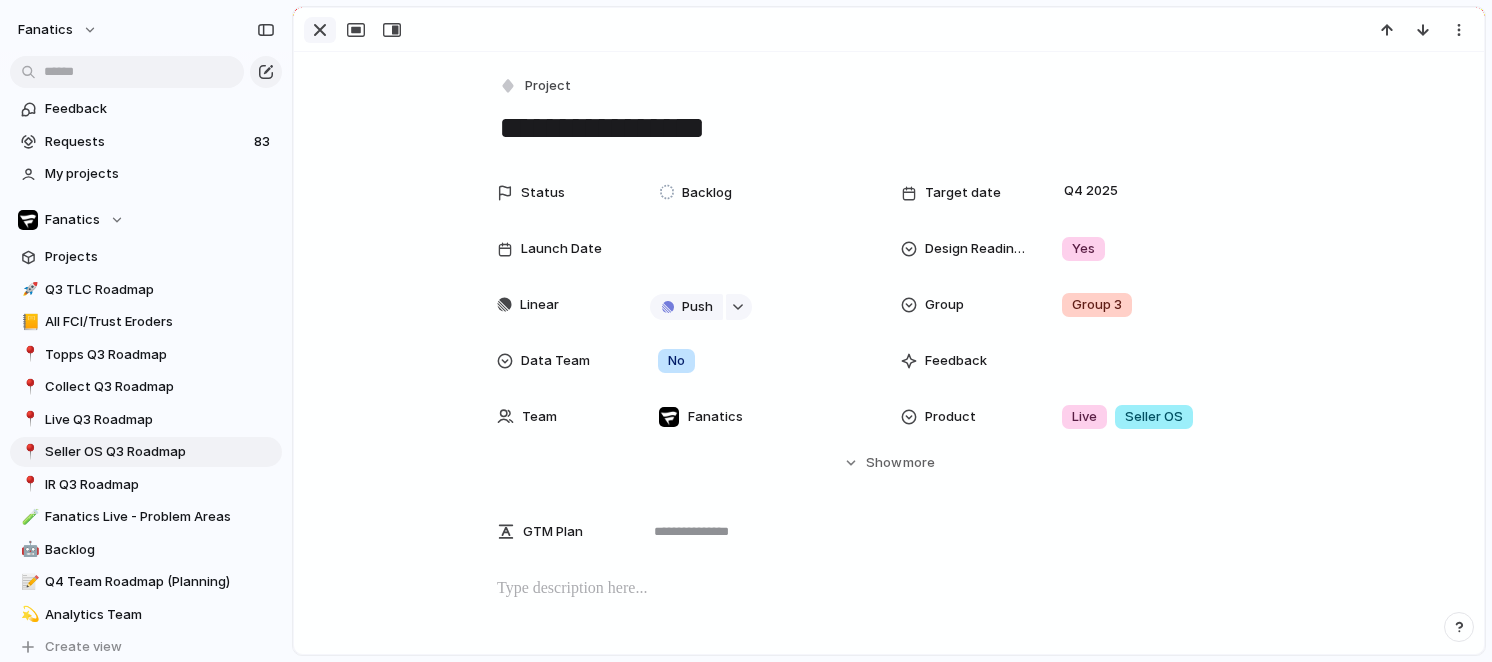 type on "**********" 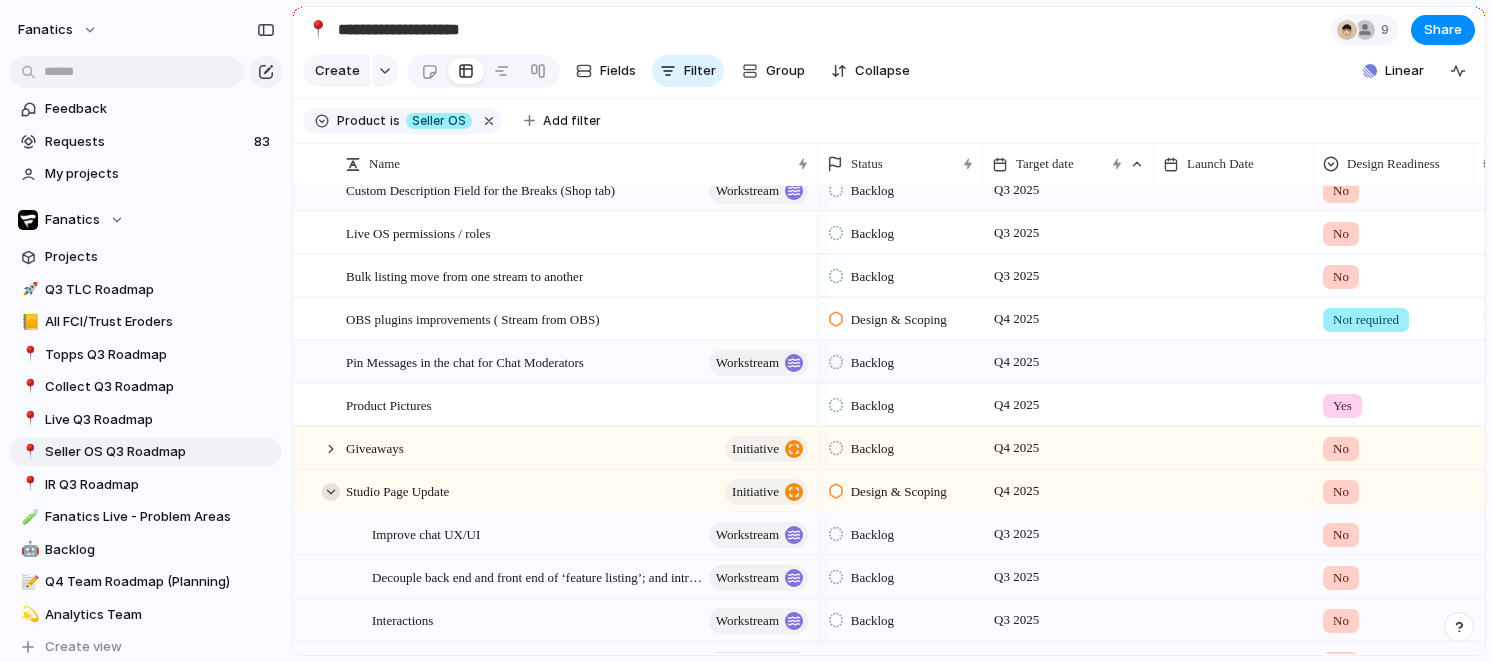 click at bounding box center (331, 492) 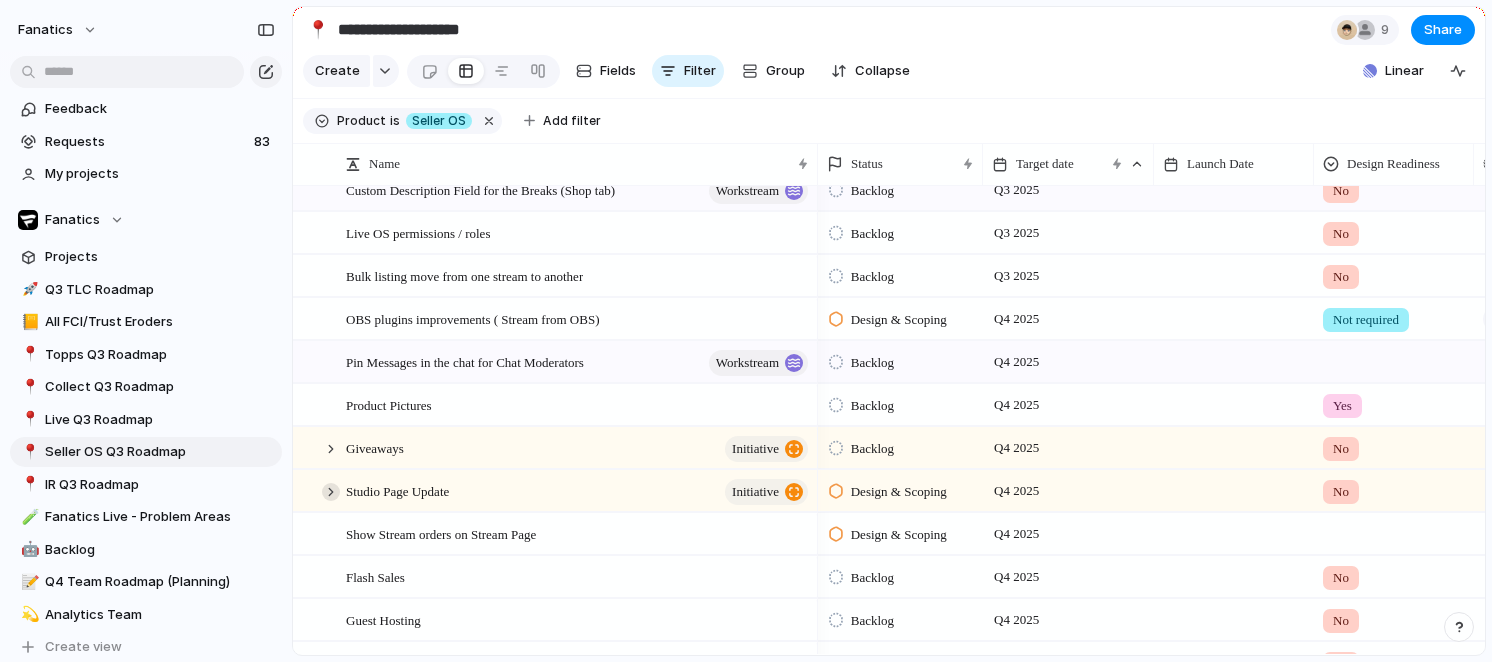 scroll, scrollTop: 736, scrollLeft: 0, axis: vertical 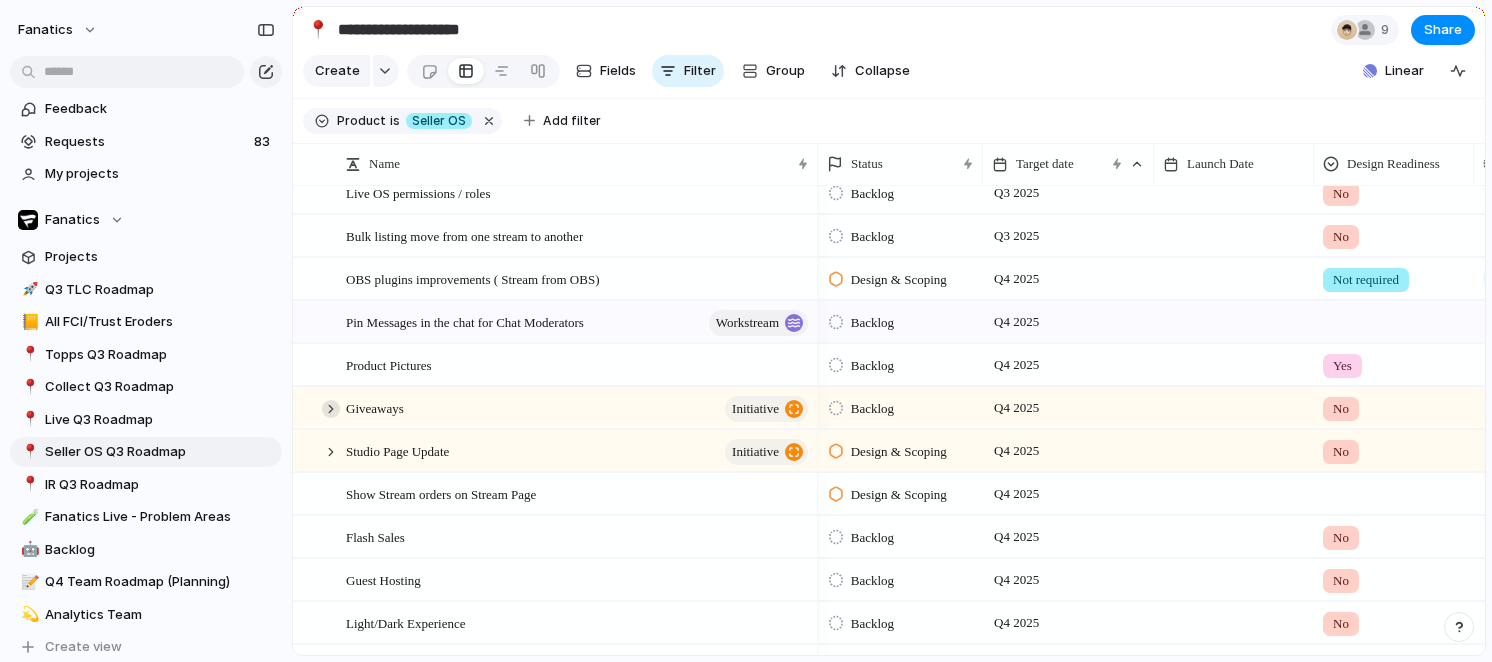 click at bounding box center (331, 409) 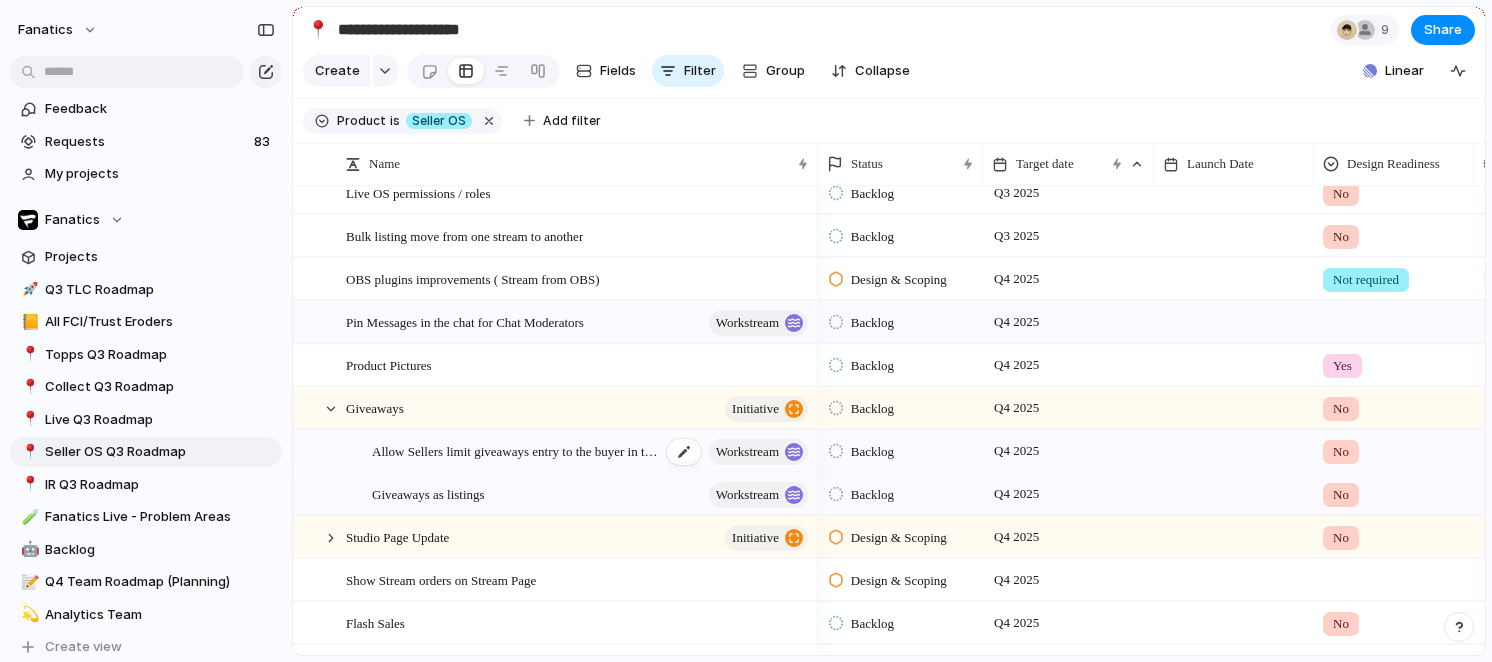 scroll, scrollTop: 730, scrollLeft: 0, axis: vertical 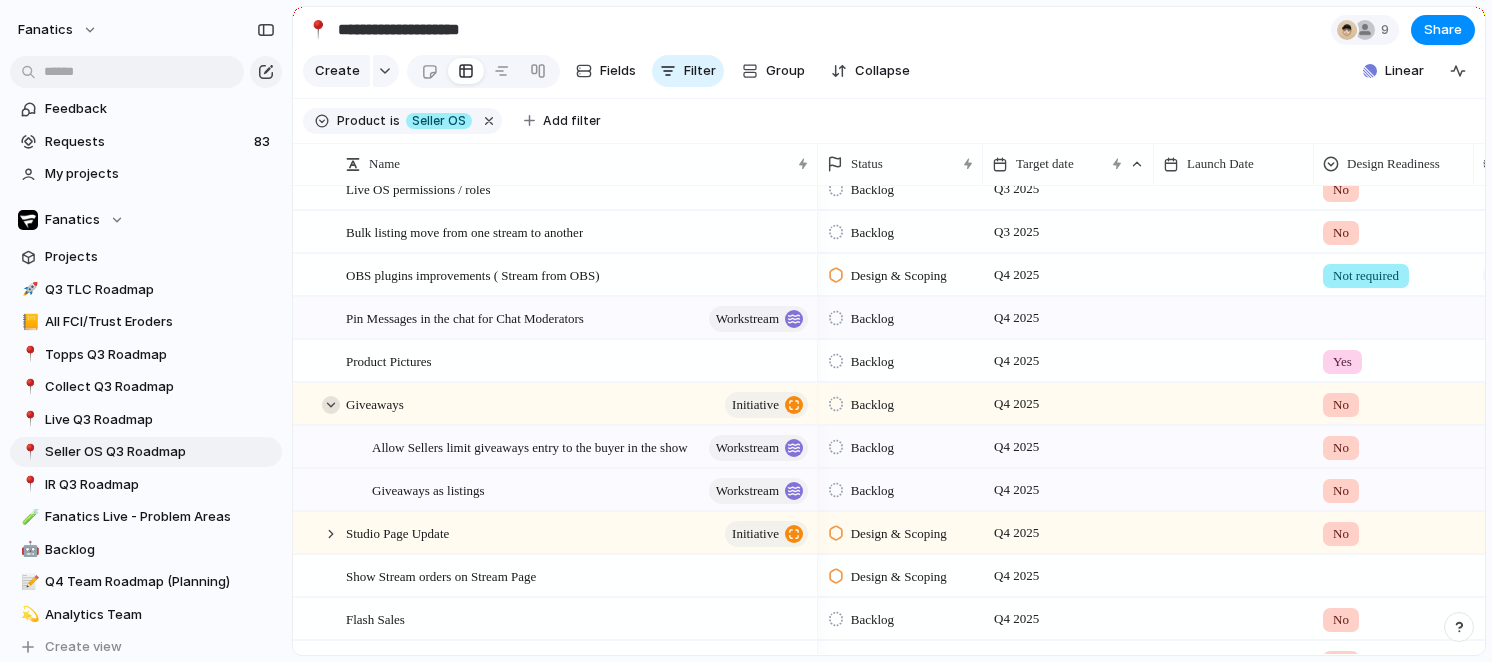click at bounding box center [331, 405] 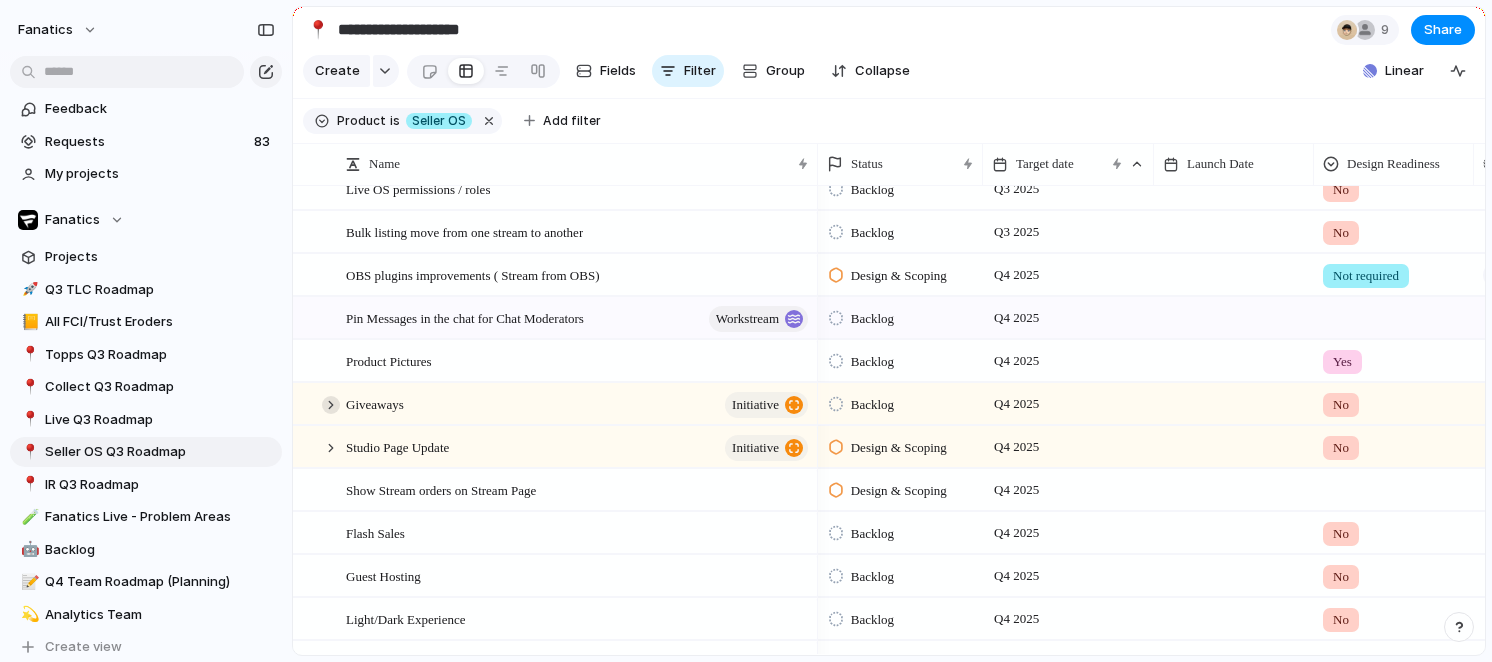 scroll, scrollTop: 721, scrollLeft: 0, axis: vertical 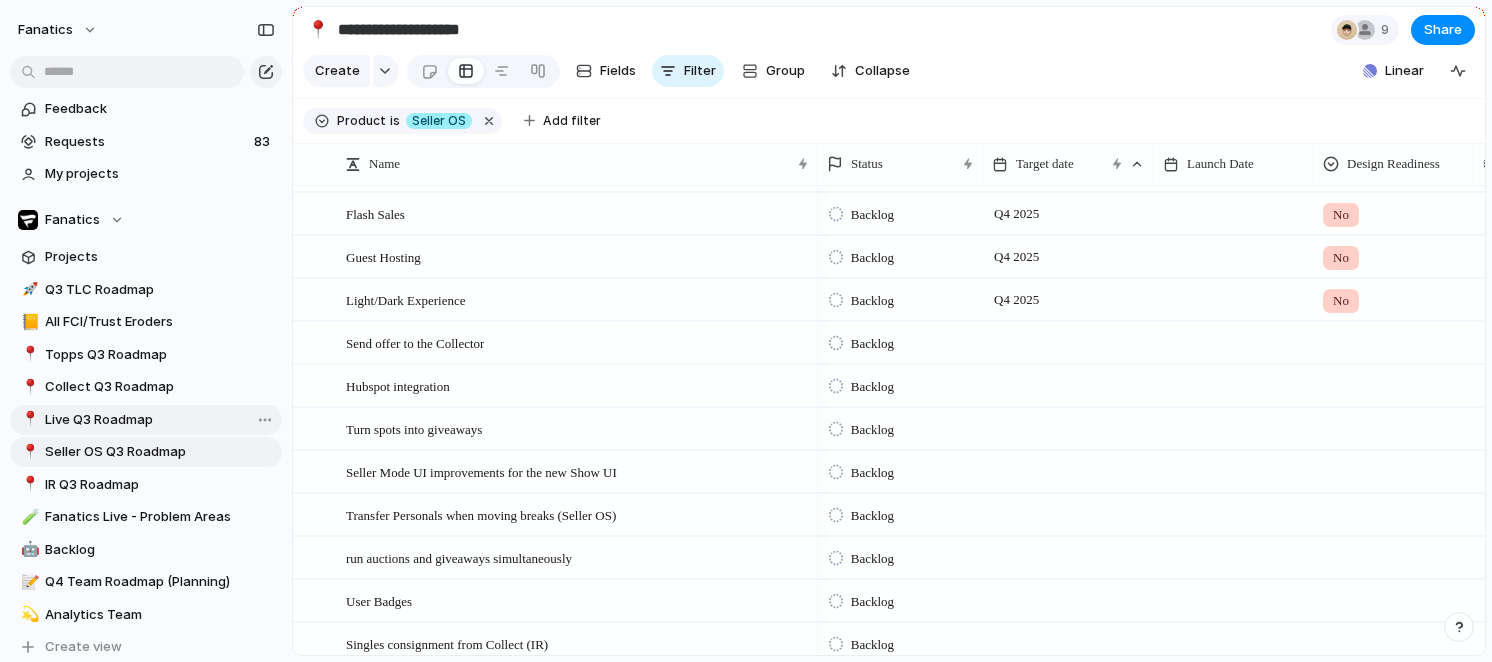 click on "Live Q3 Roadmap" at bounding box center [160, 420] 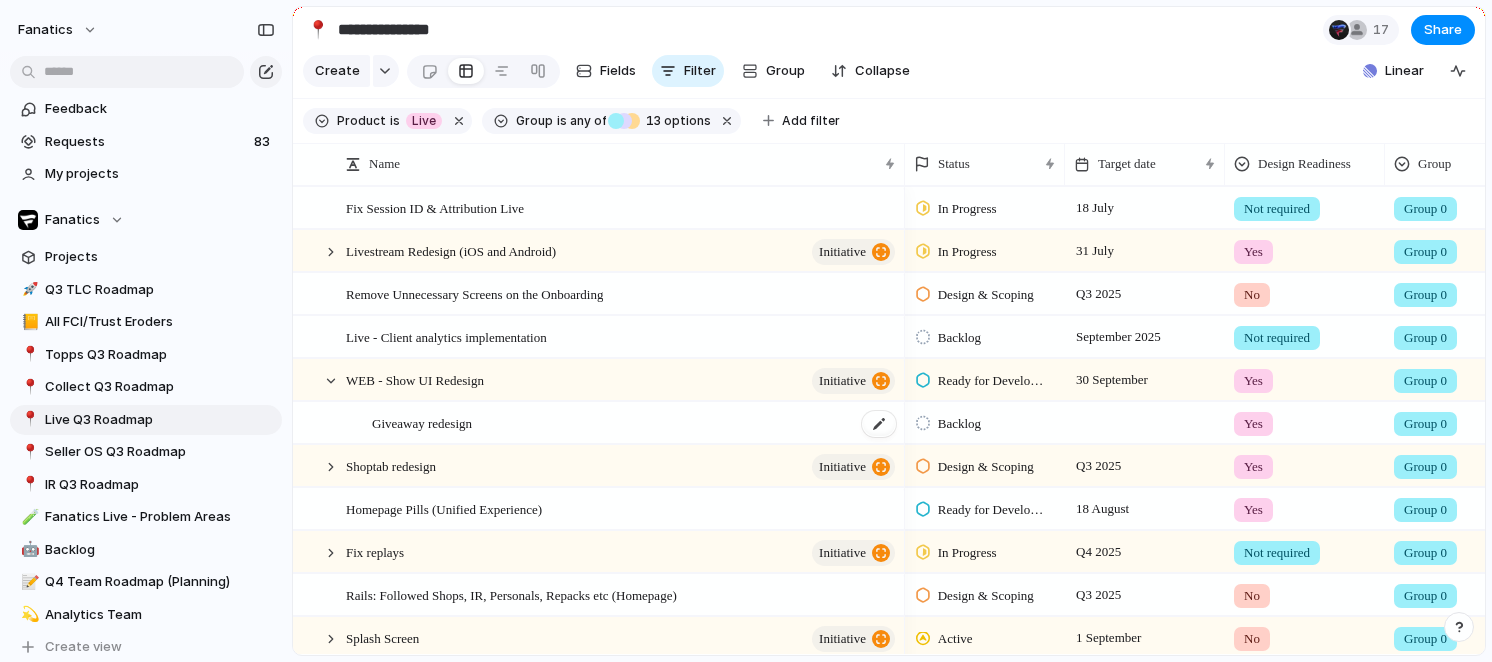 scroll, scrollTop: 84, scrollLeft: 0, axis: vertical 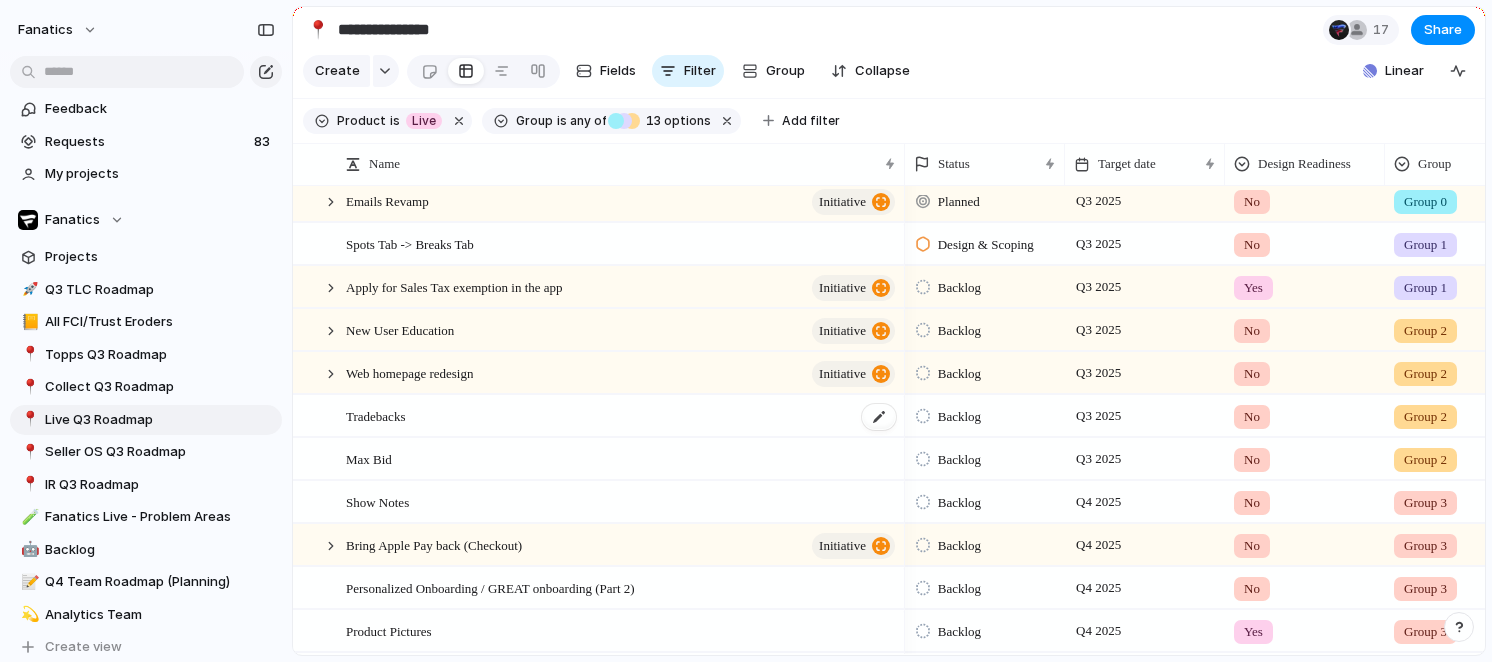 click on "Tradebacks" at bounding box center (622, 416) 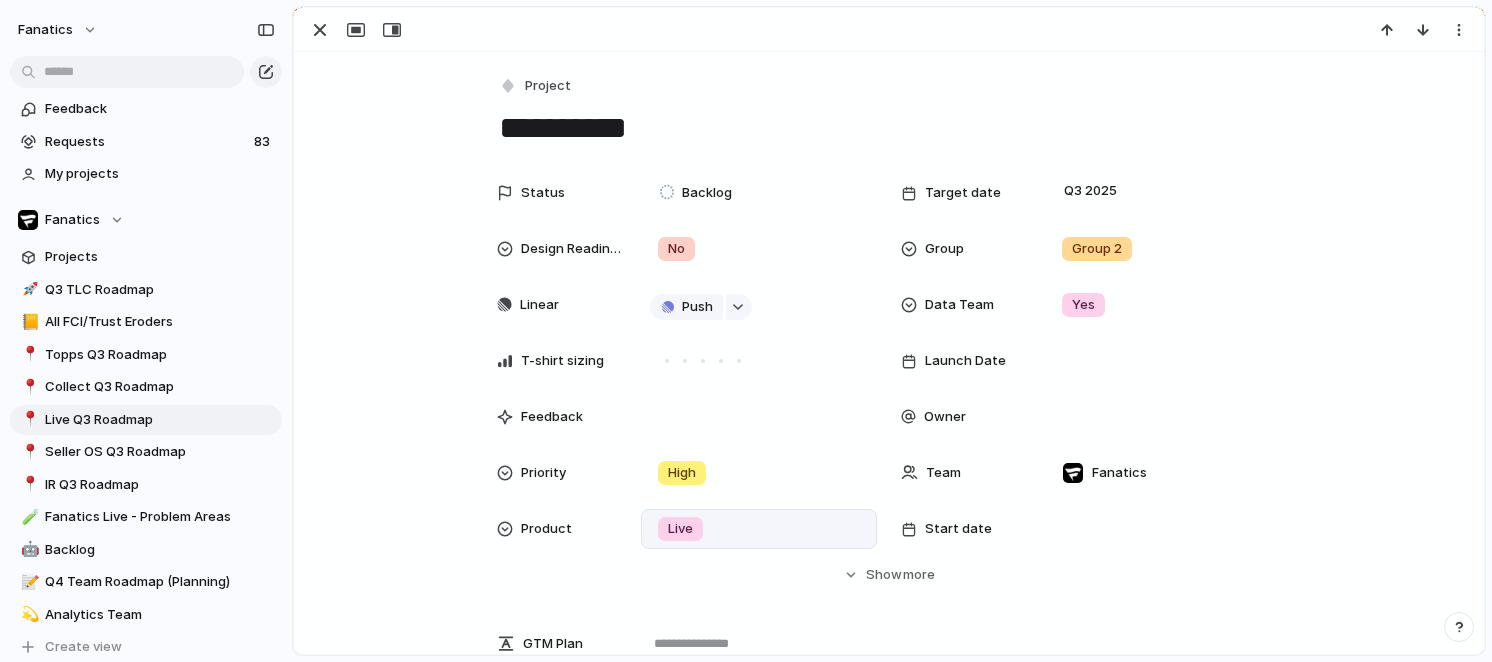click on "Live" at bounding box center [759, 529] 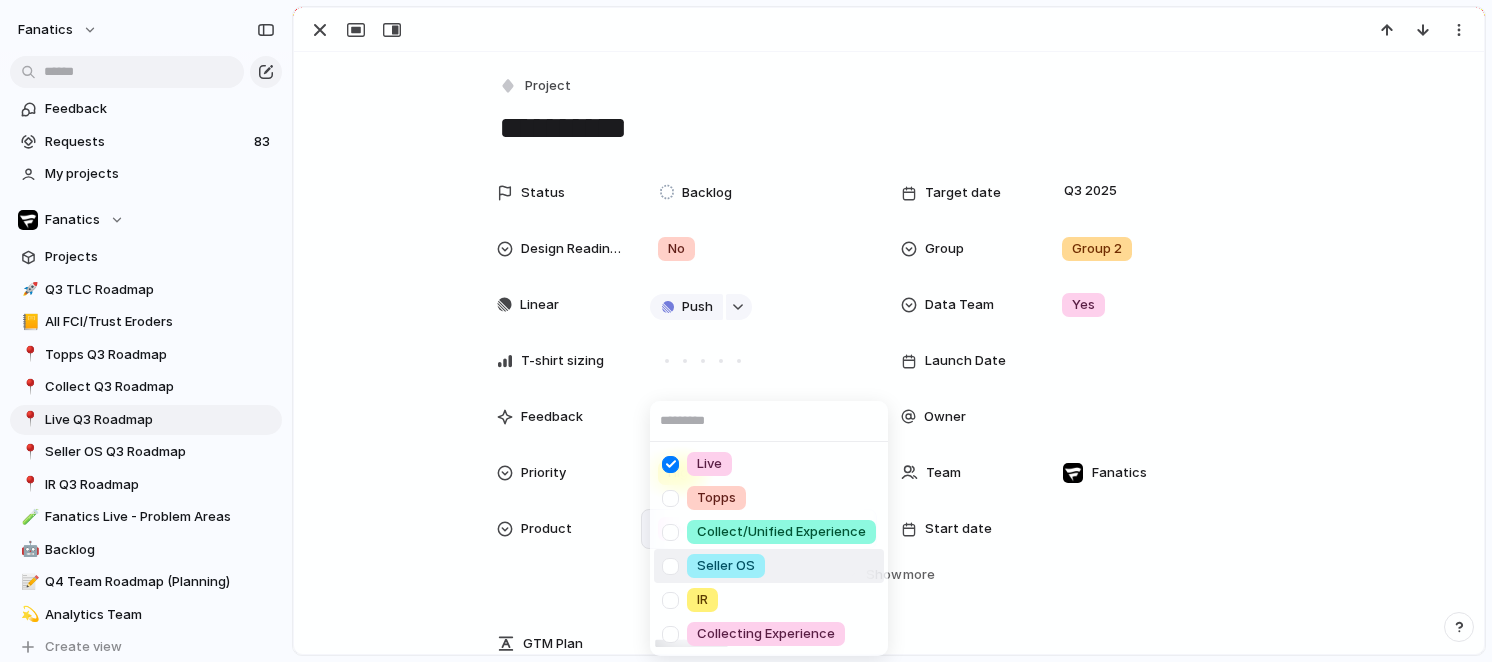 click at bounding box center (670, 566) 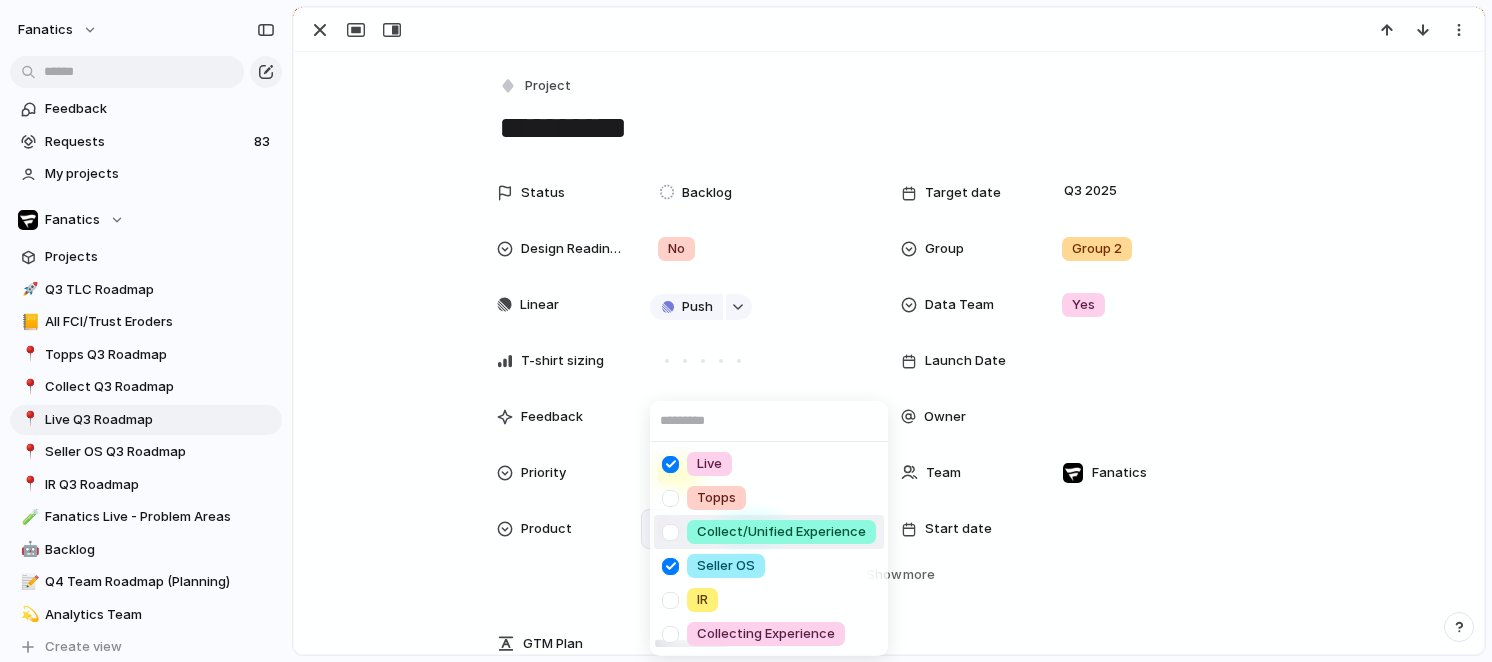 click on "Live   Topps   Collect/Unified Experience   Seller OS   IR   Collecting Experience" at bounding box center [746, 331] 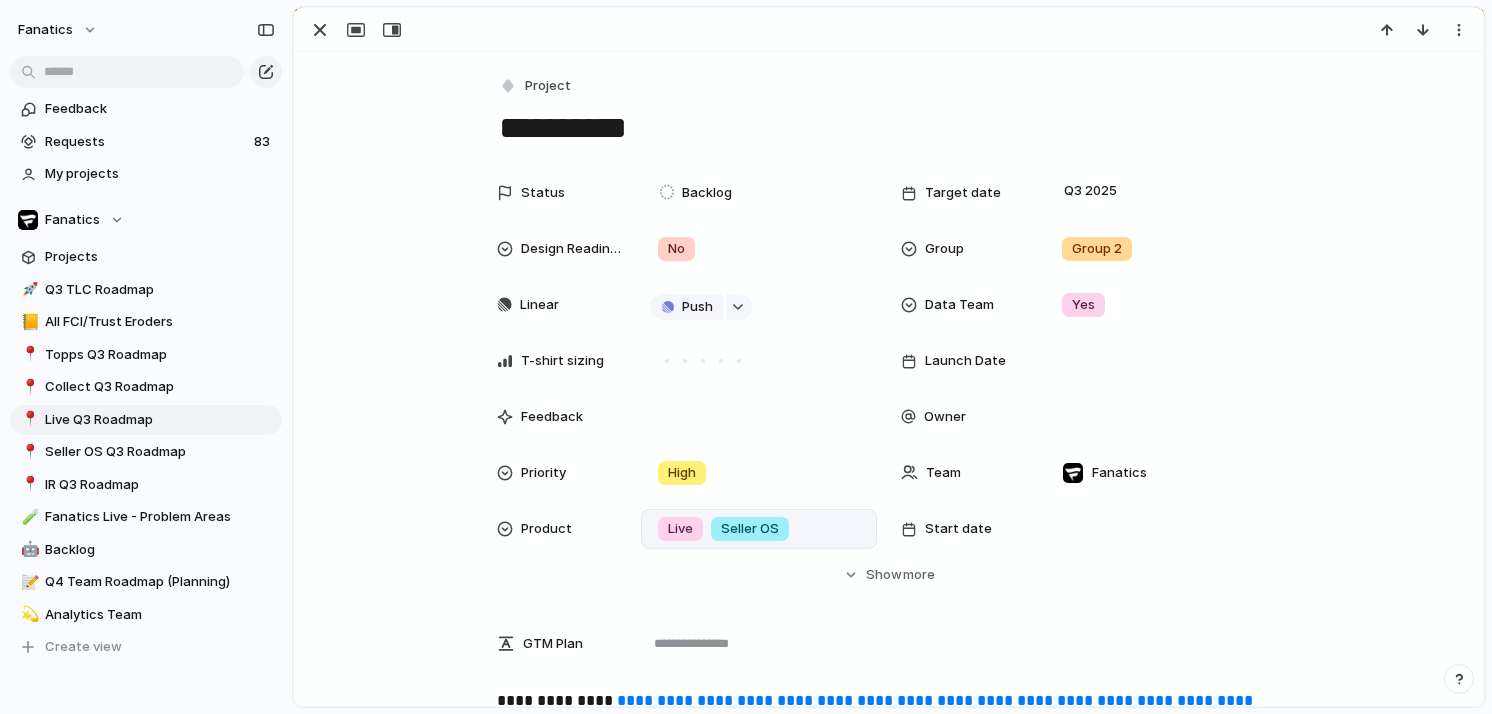scroll, scrollTop: 523, scrollLeft: 0, axis: vertical 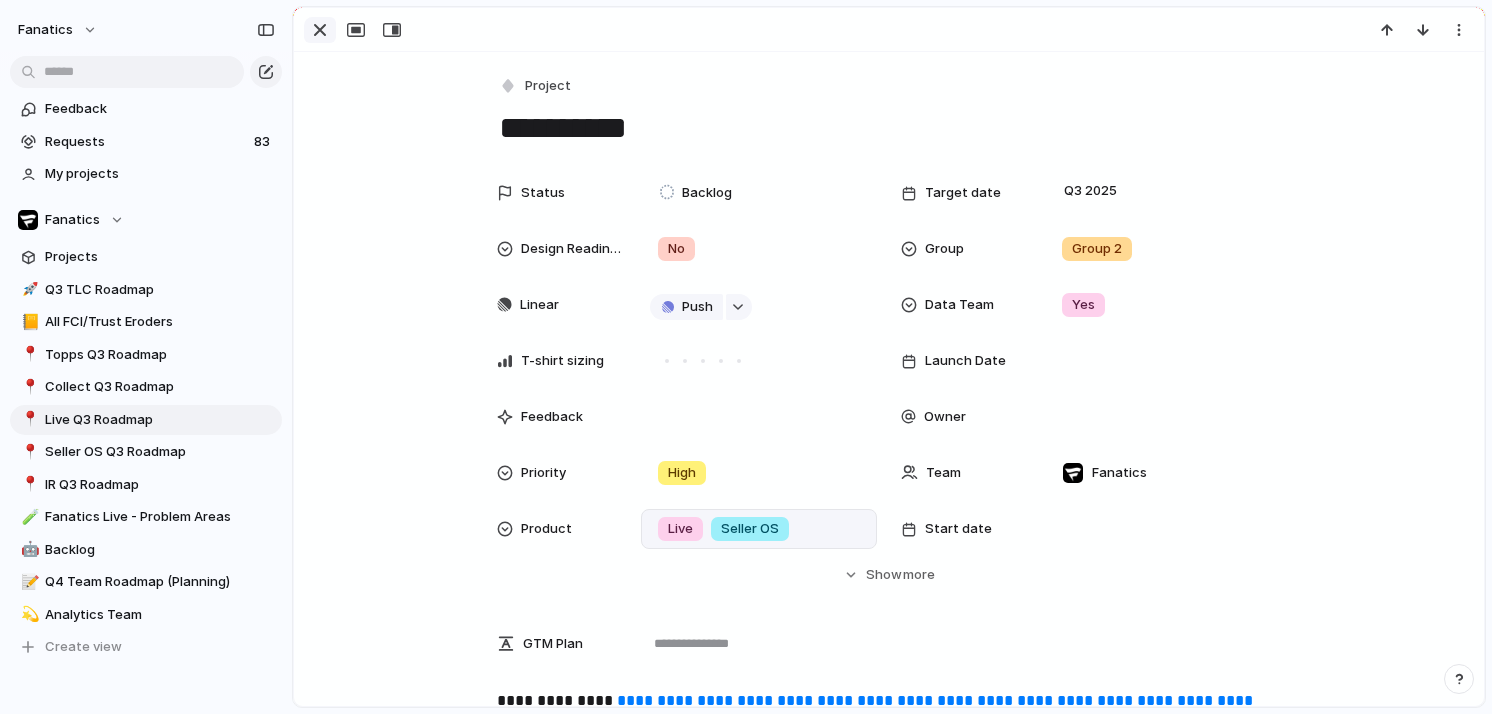 click at bounding box center [320, 30] 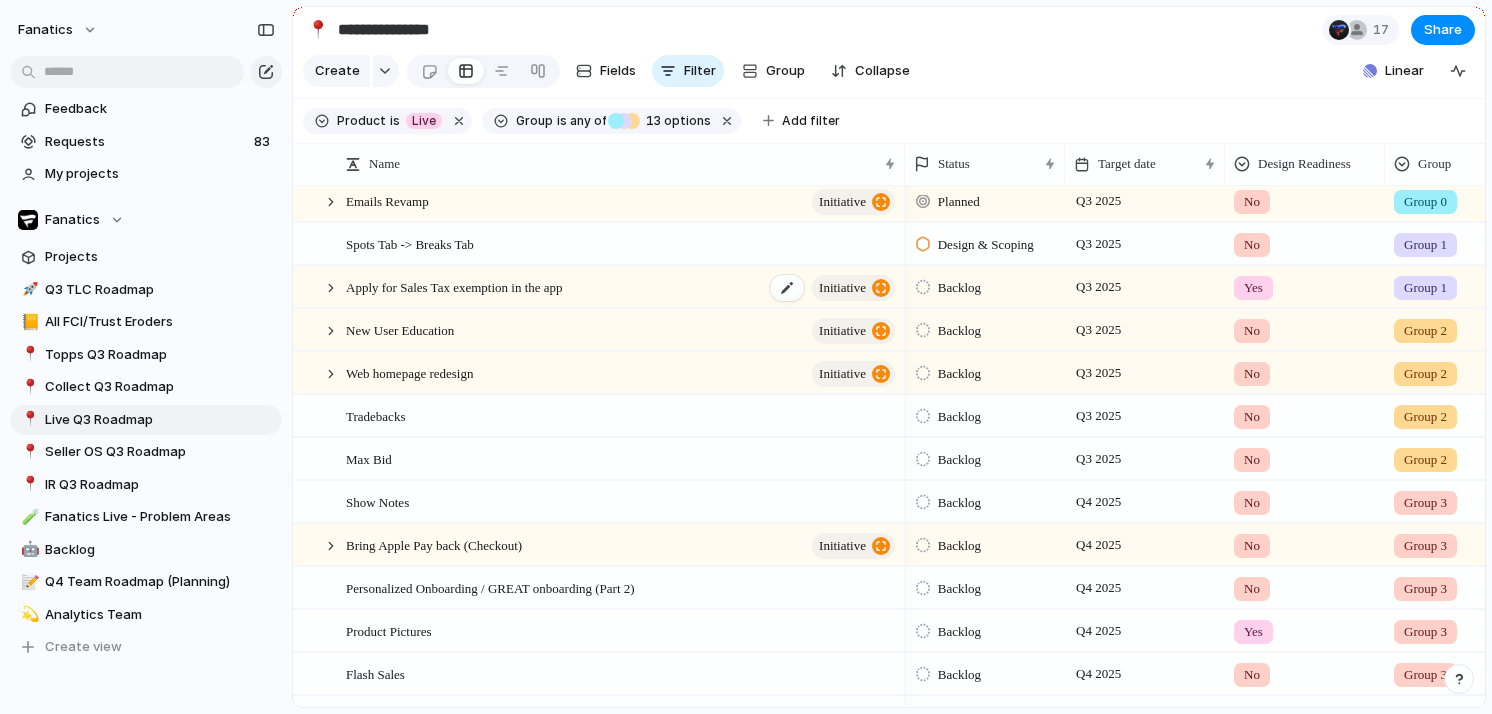 scroll, scrollTop: 287, scrollLeft: 0, axis: vertical 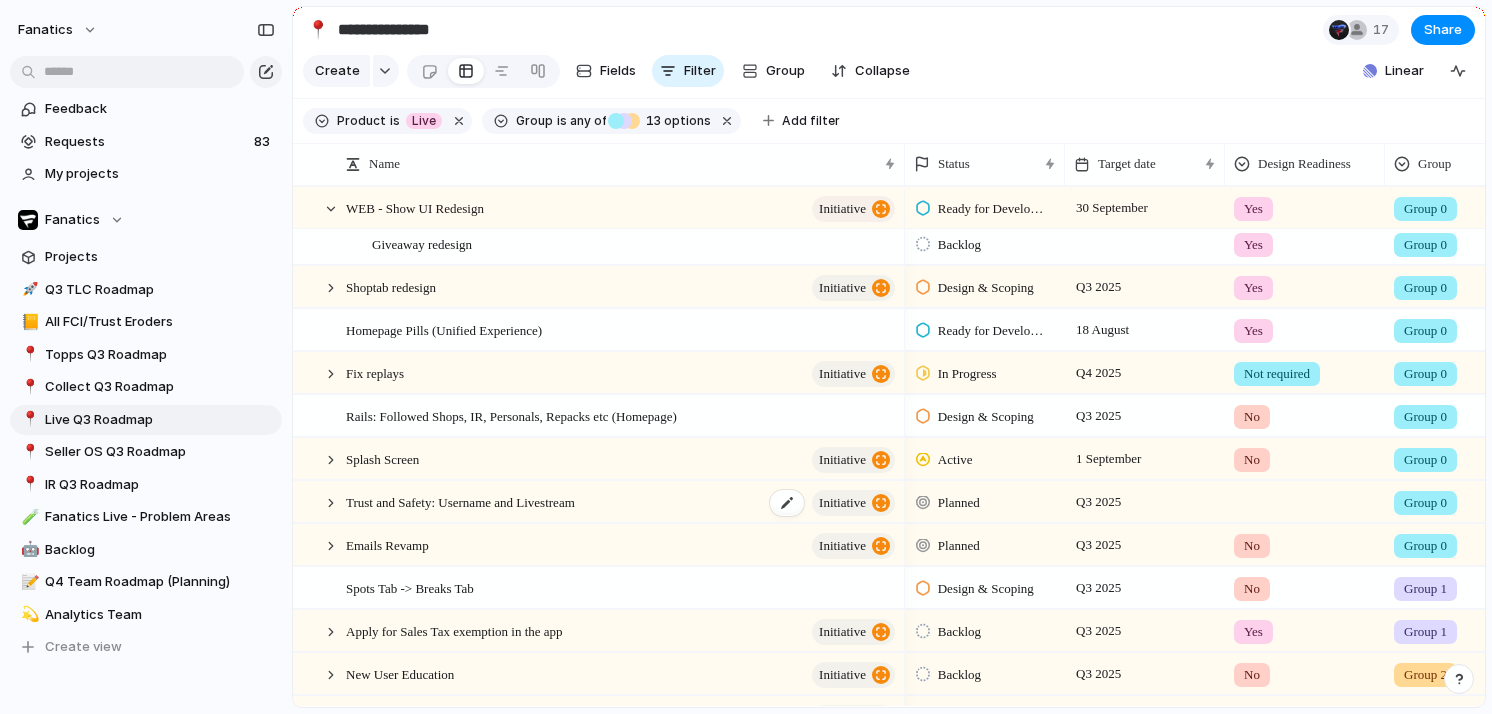 click on "Trust and Safety: Username and Livestream" at bounding box center [460, 501] 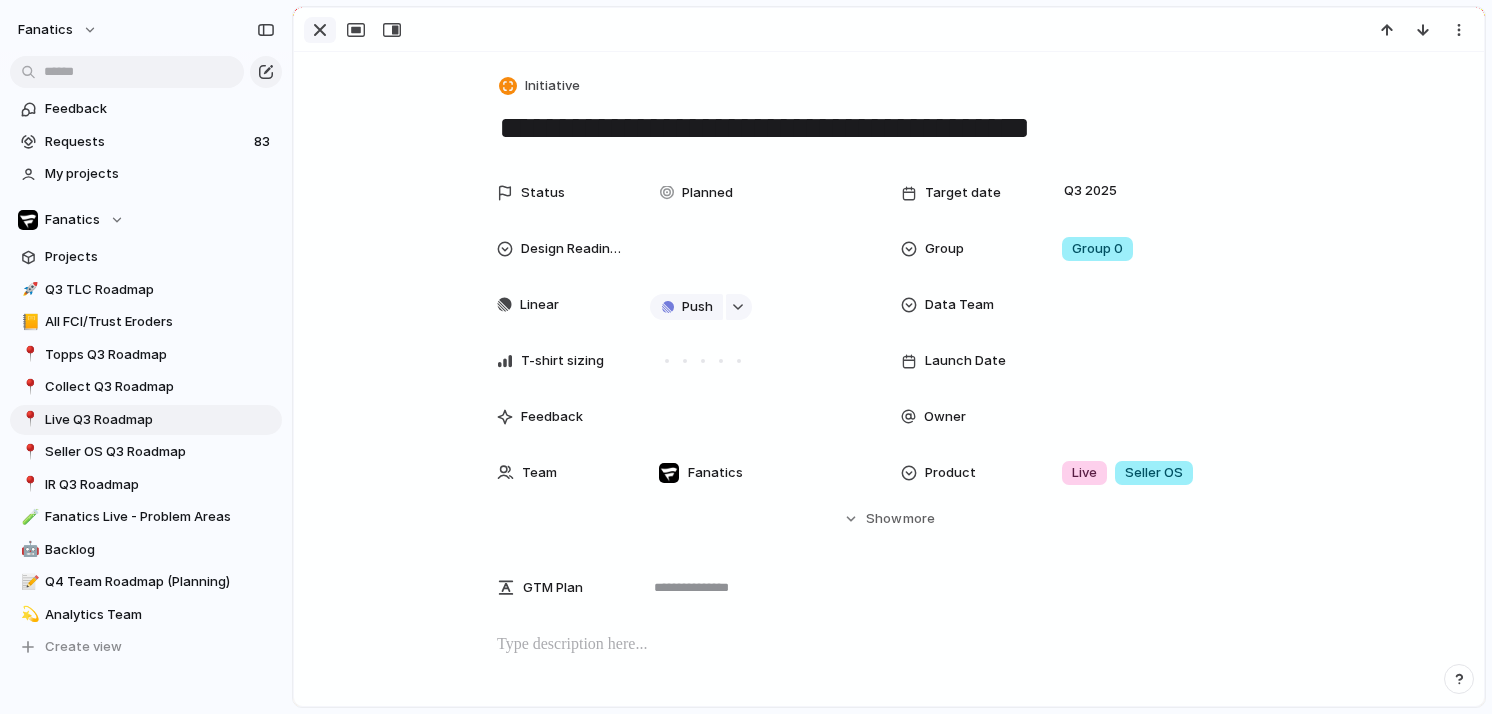 click at bounding box center (320, 30) 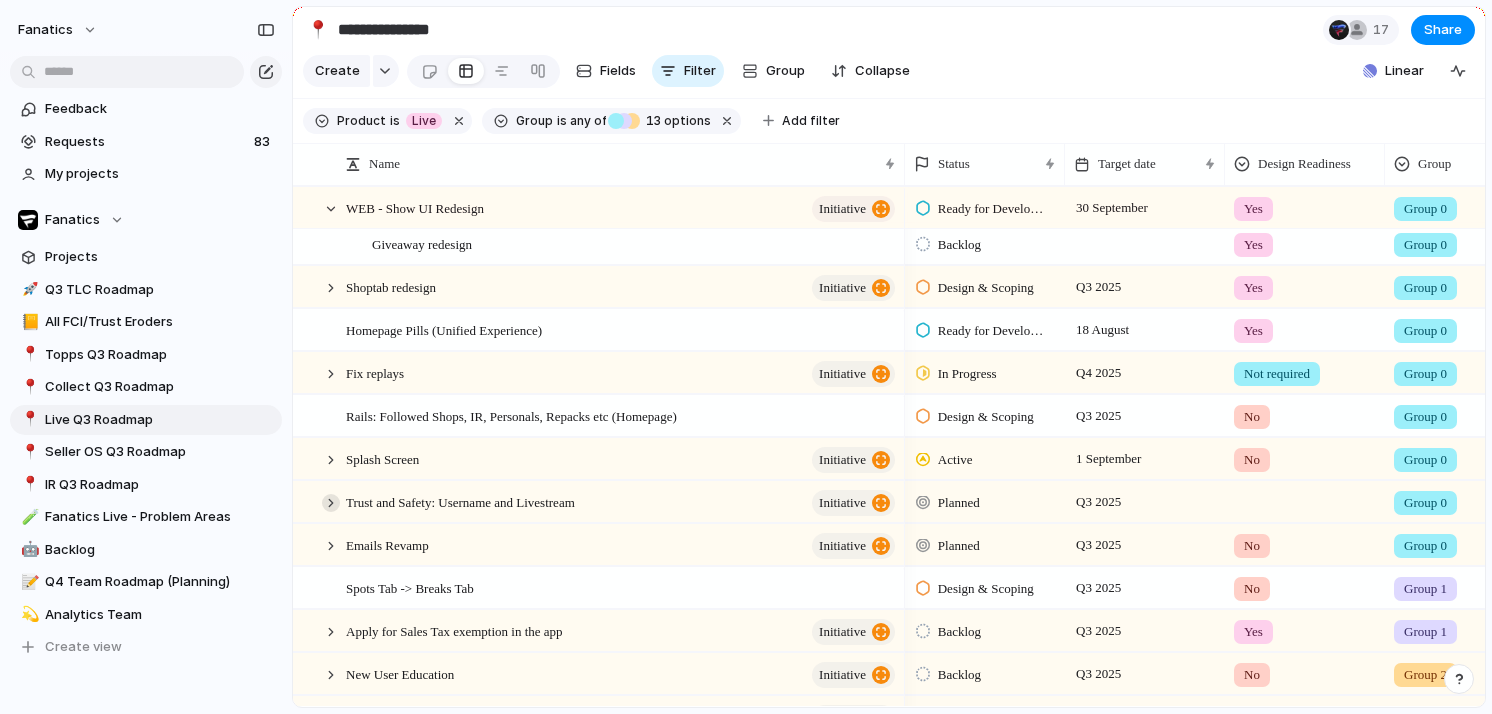 click at bounding box center [331, 503] 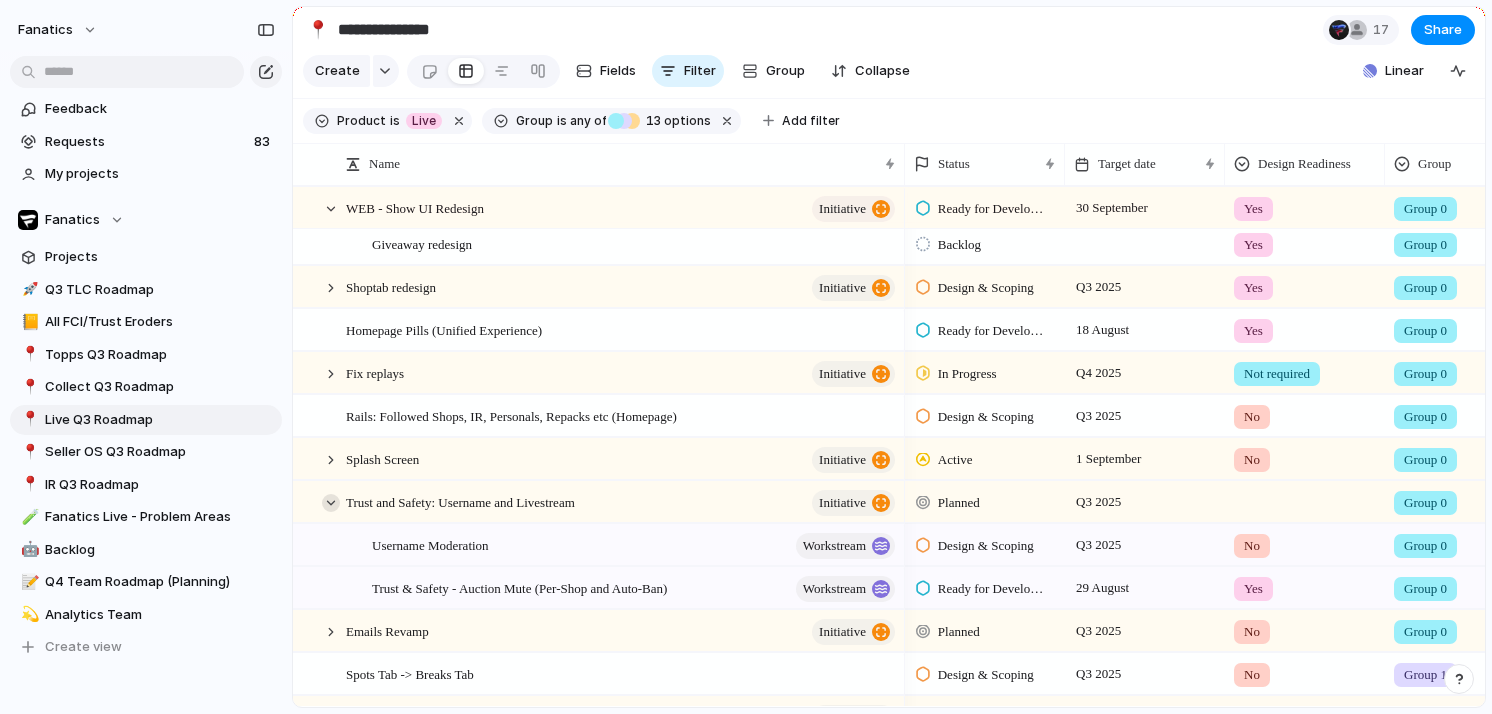 scroll, scrollTop: 232, scrollLeft: 0, axis: vertical 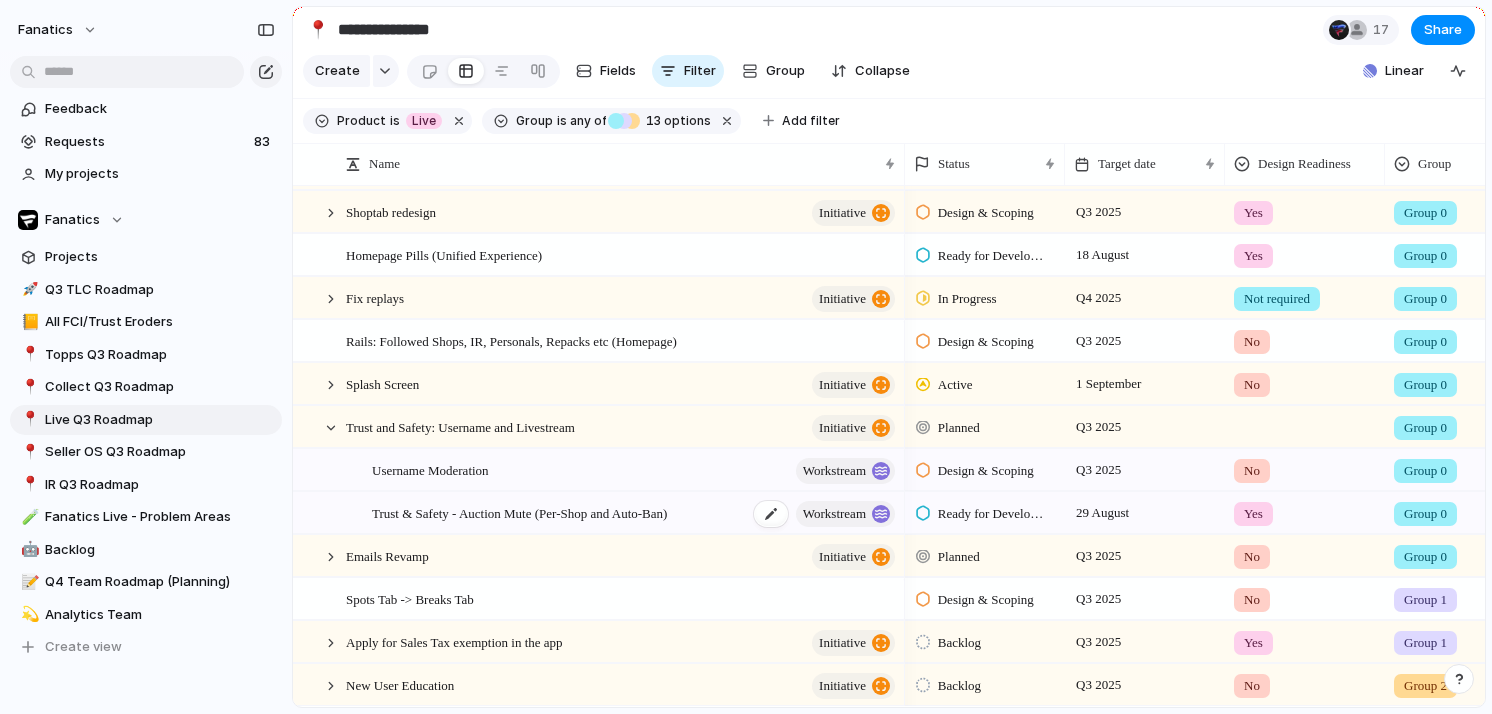 click on "Trust & Safety - Auction Mute (Per-Shop and Auto-Ban)" at bounding box center [519, 512] 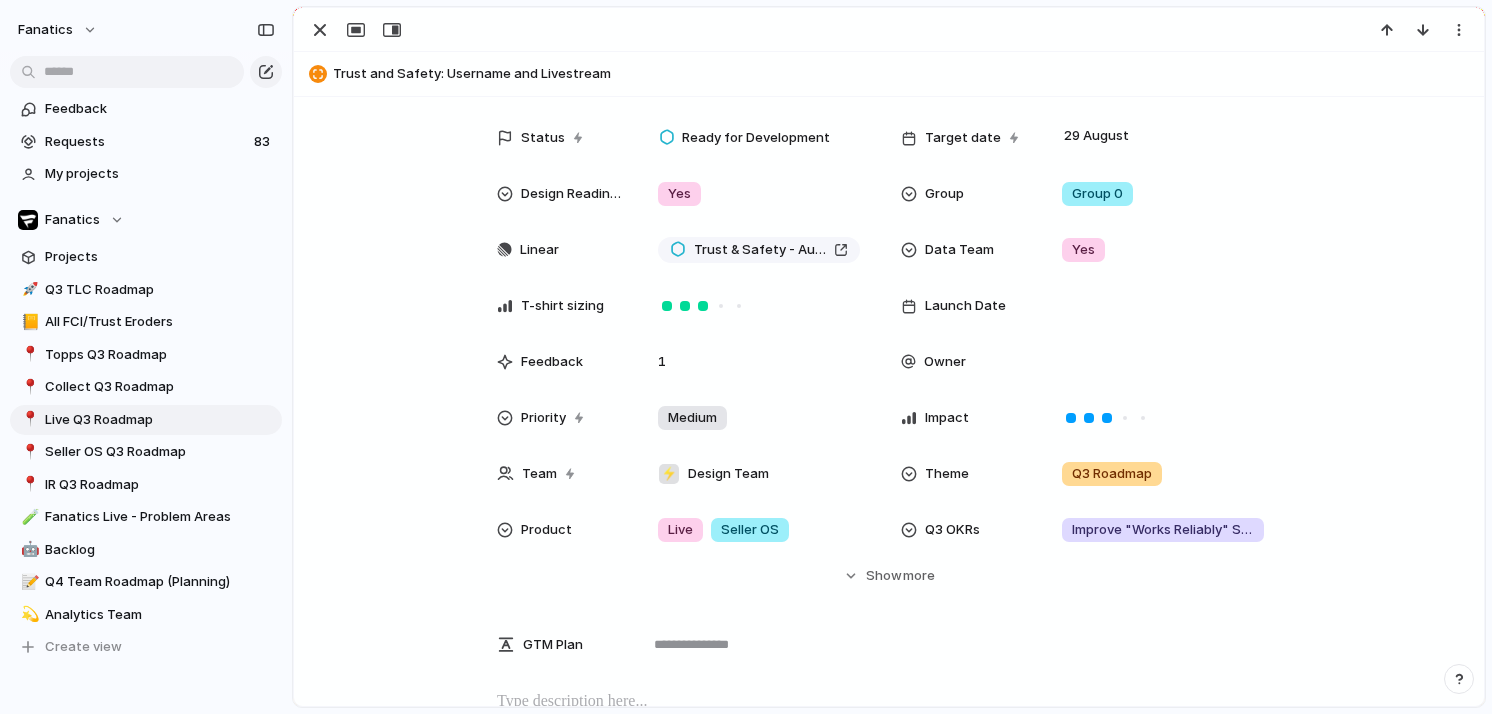scroll, scrollTop: 0, scrollLeft: 0, axis: both 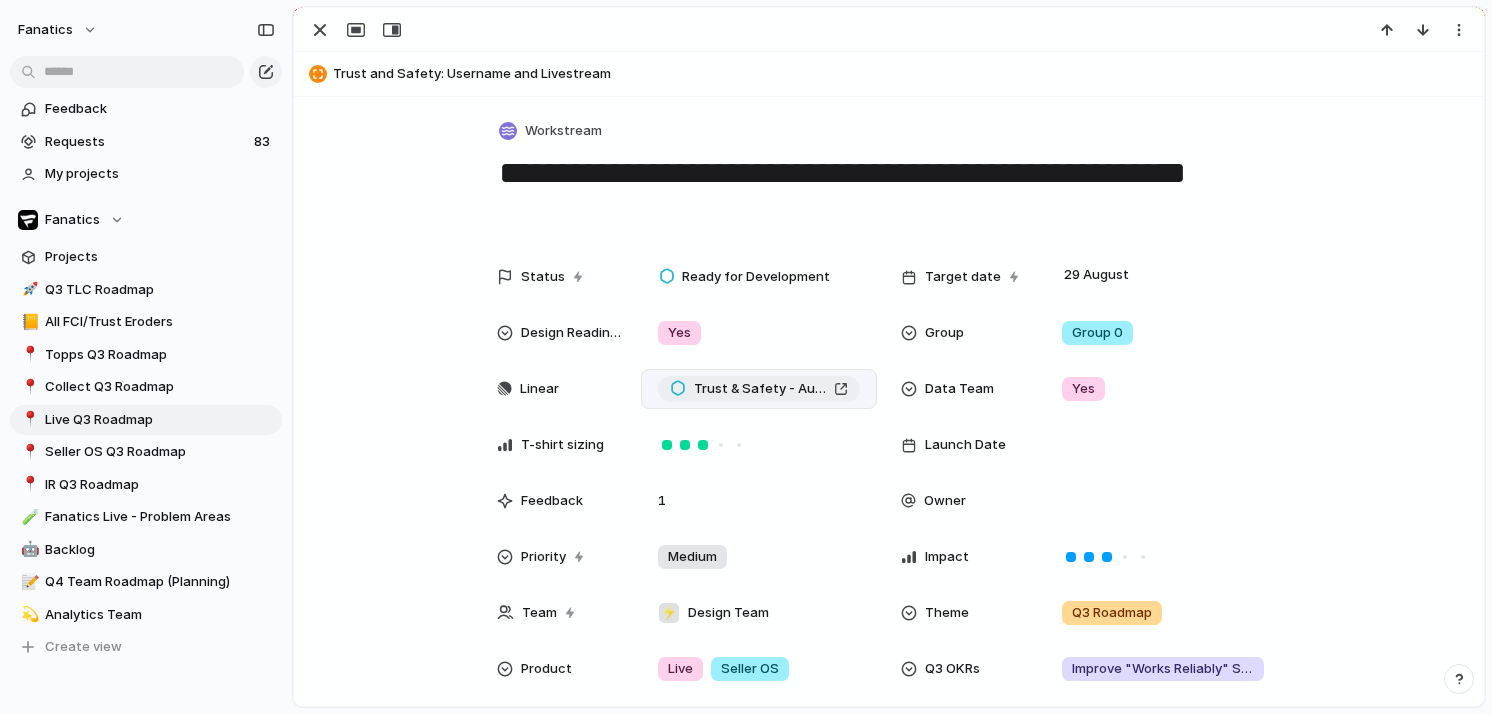 click on "Trust & Safety - Auction Mute (Per-Shop and Auto-Ban)" at bounding box center [760, 389] 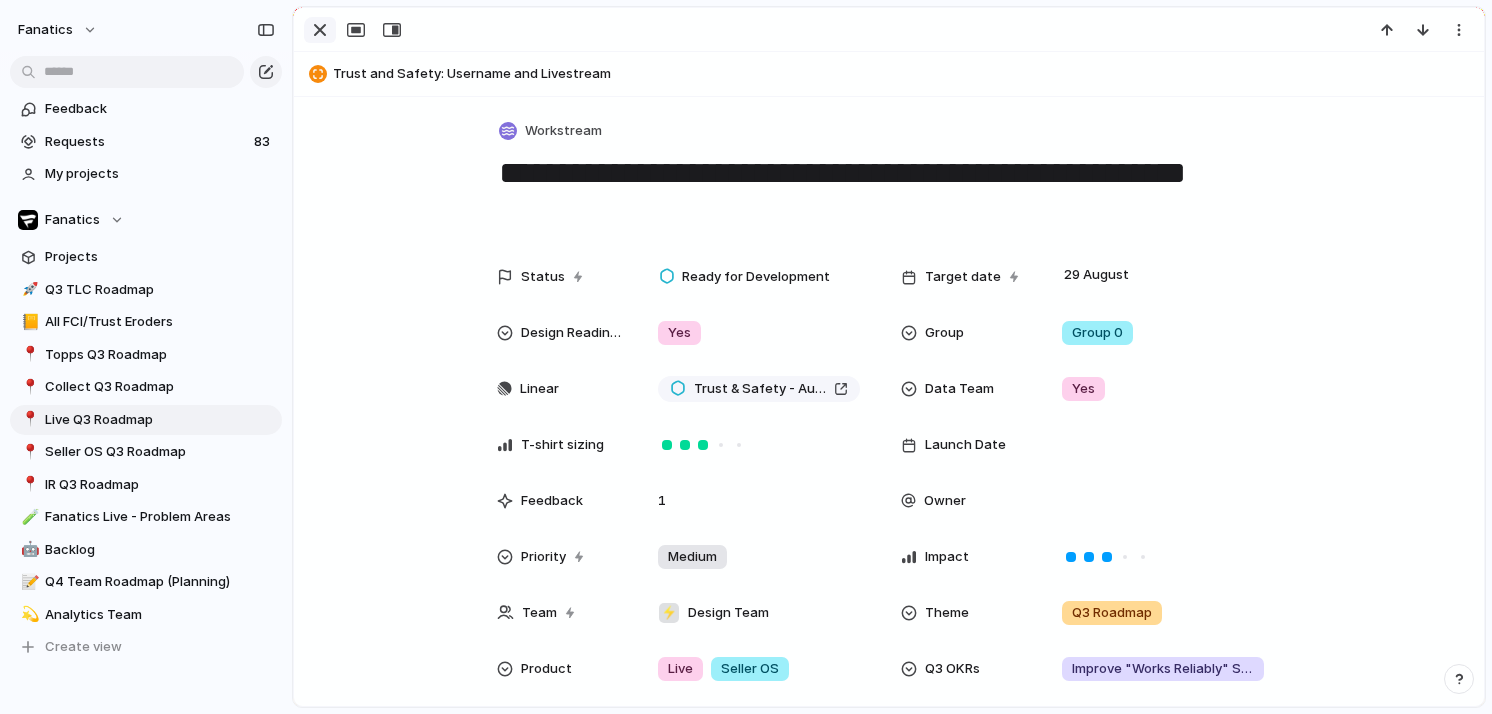 click at bounding box center [320, 30] 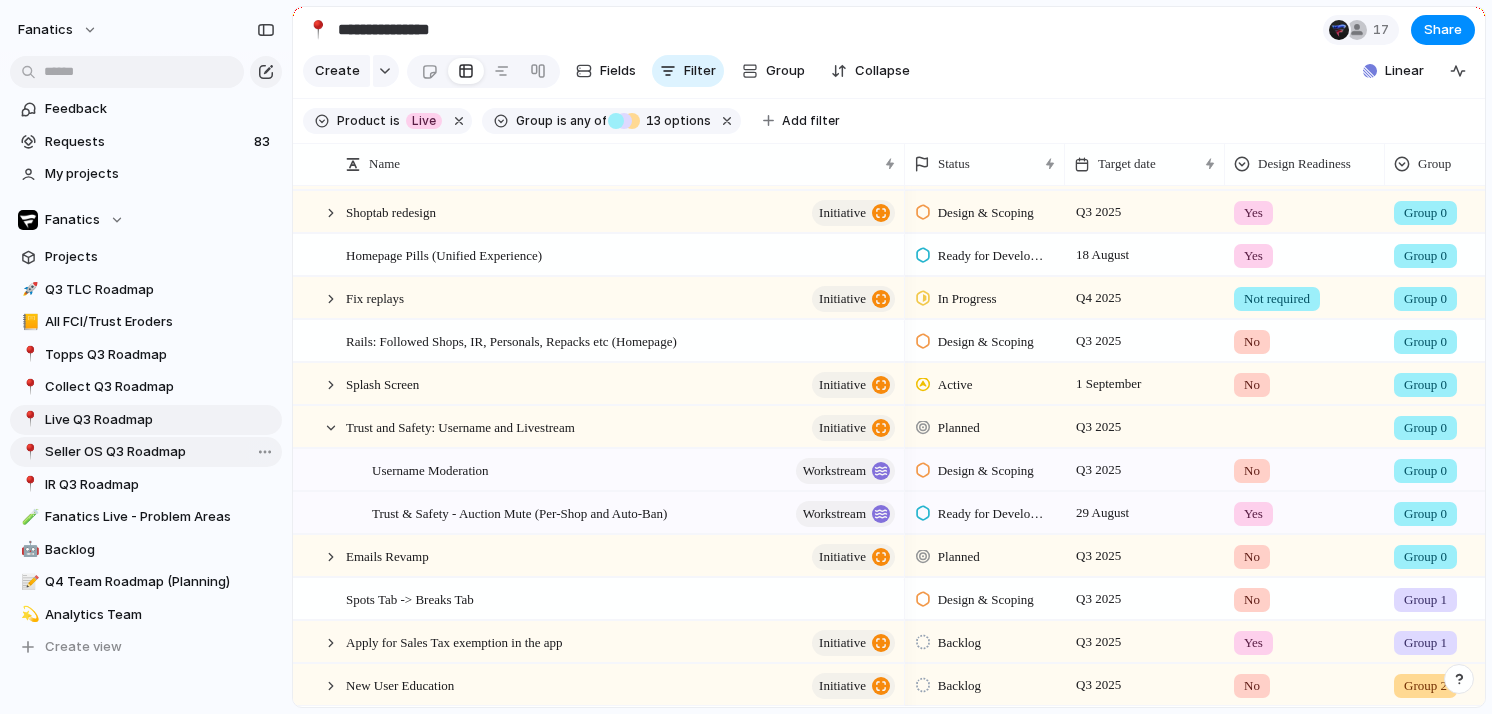 click on "Seller OS Q3 Roadmap" at bounding box center [160, 452] 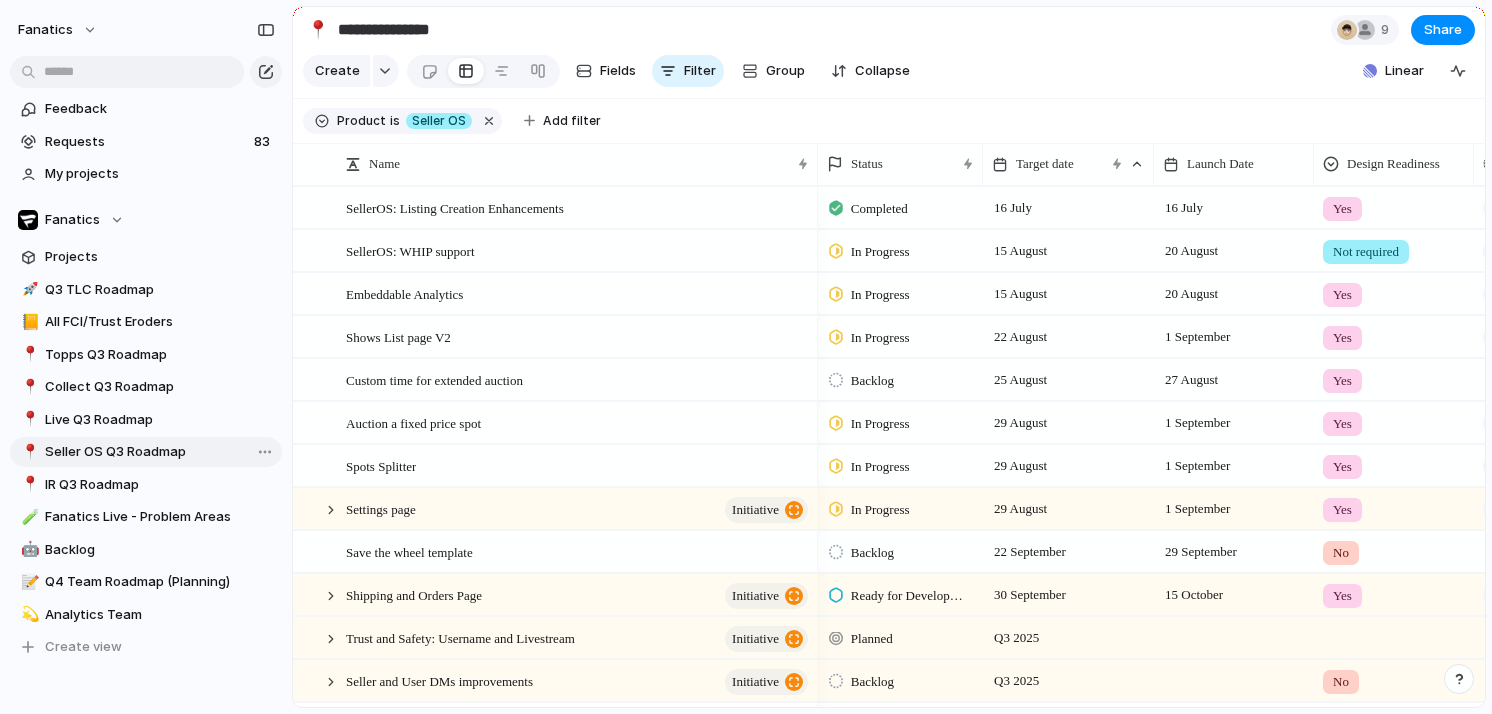 type on "**********" 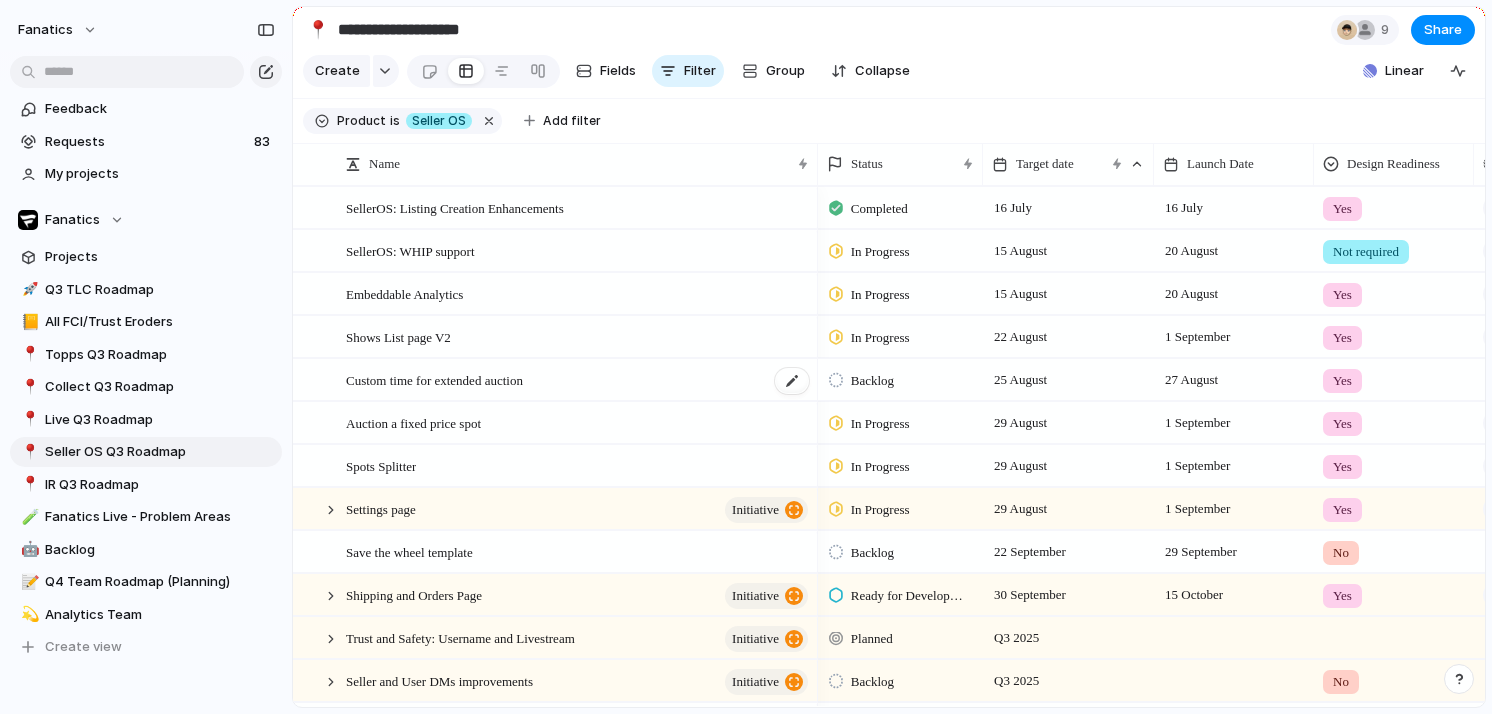 click on "Custom time for extended auction" at bounding box center (434, 379) 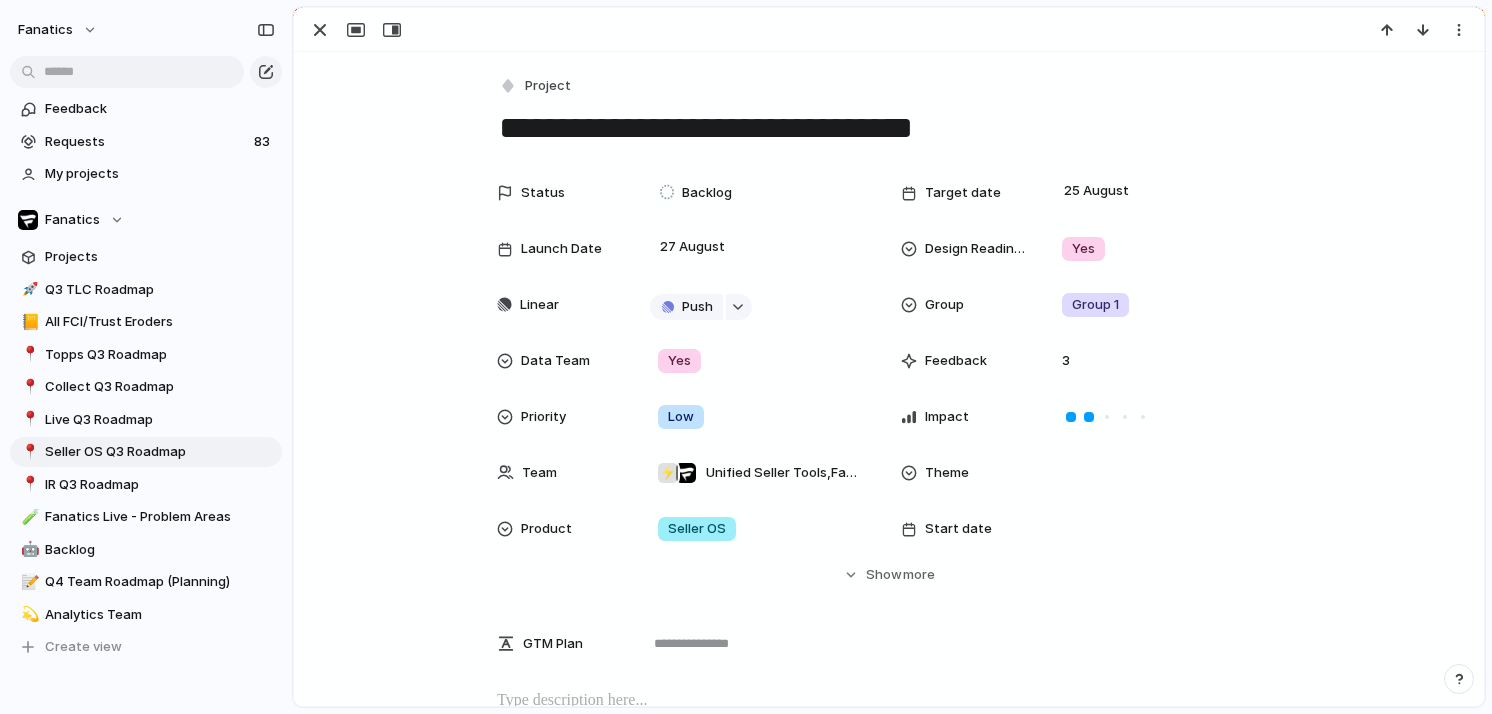 scroll, scrollTop: 174, scrollLeft: 0, axis: vertical 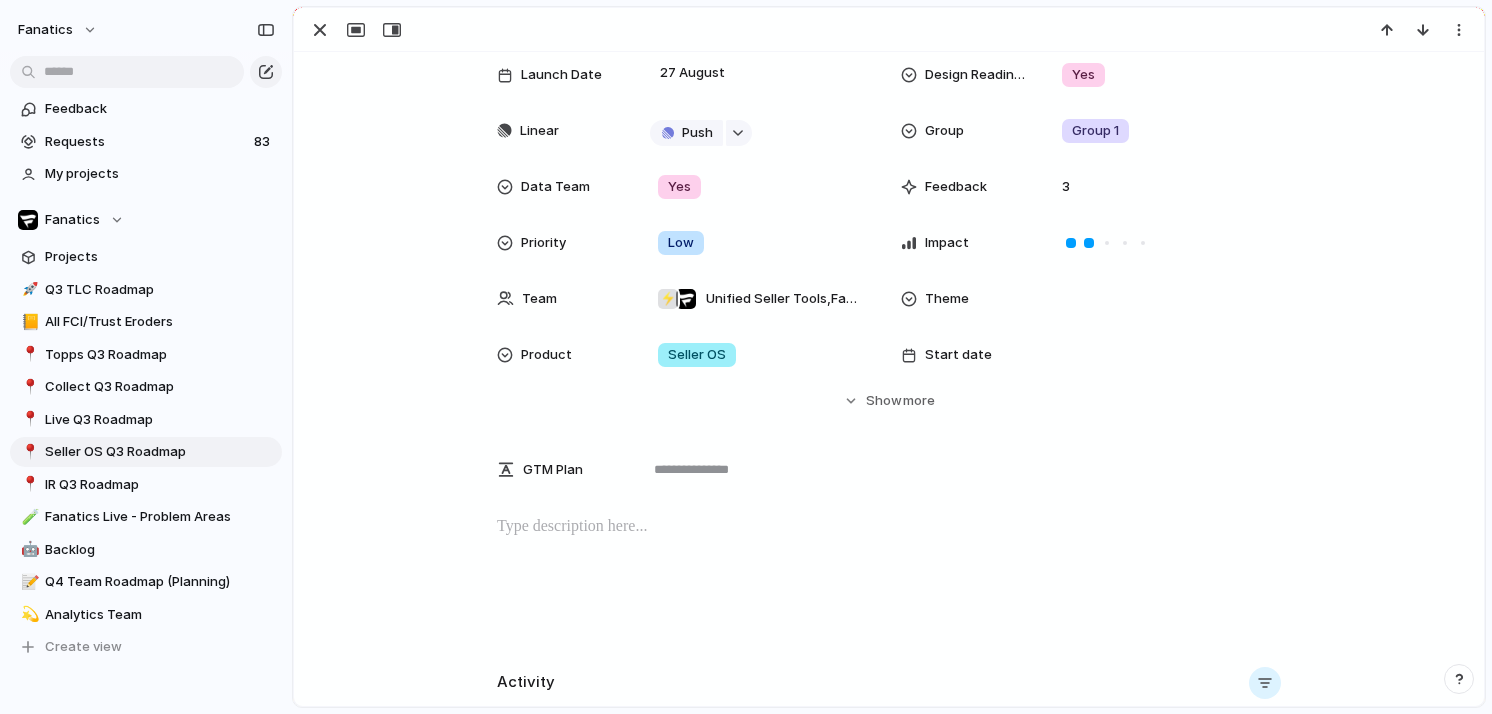 click at bounding box center (889, 527) 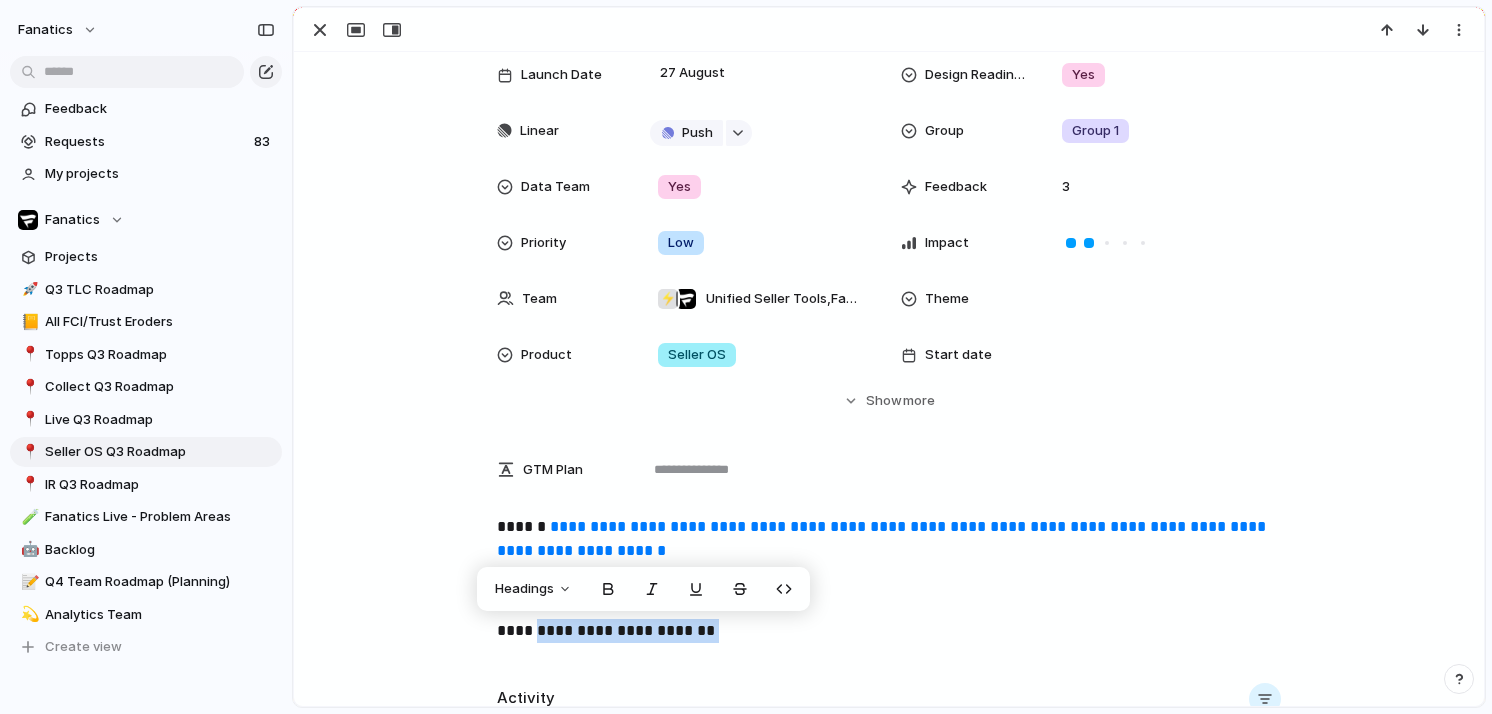 drag, startPoint x: 743, startPoint y: 636, endPoint x: 538, endPoint y: 629, distance: 205.11948 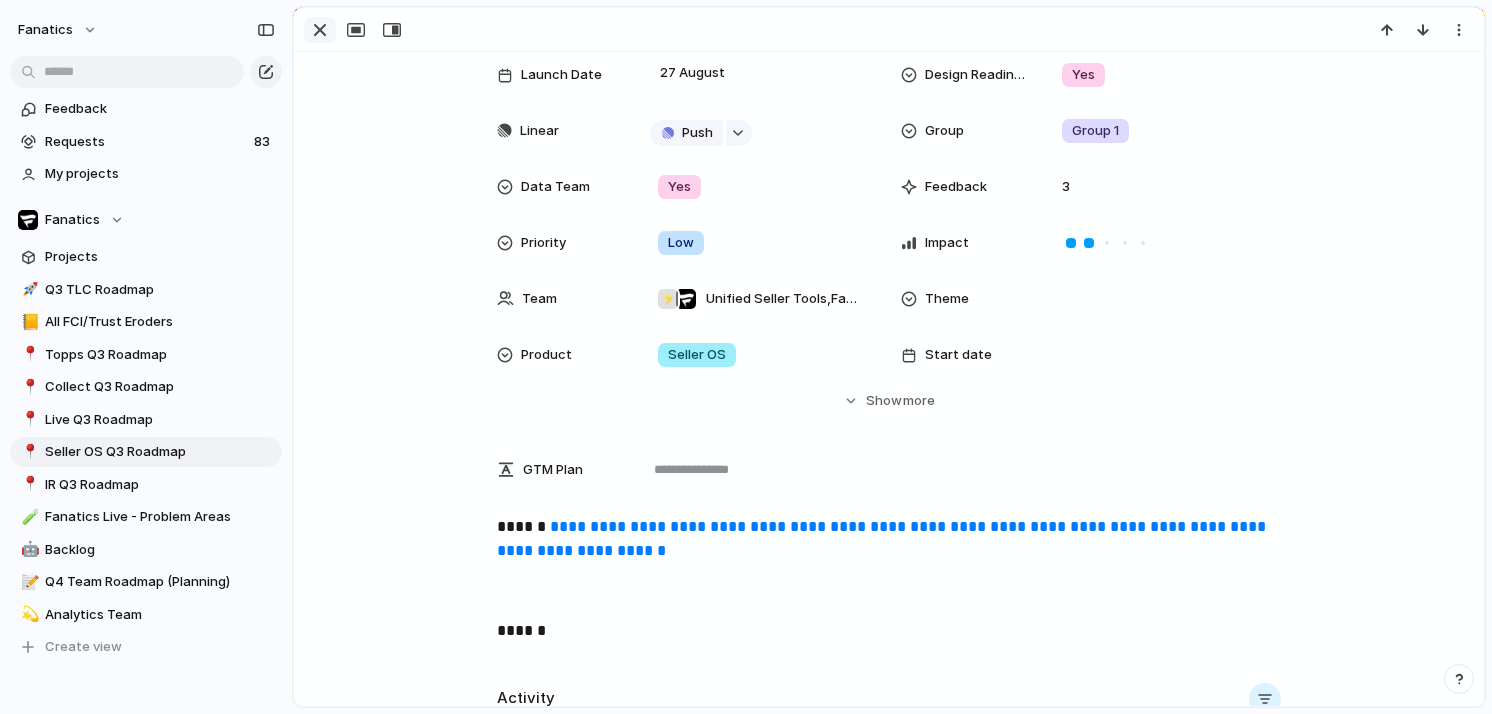 click at bounding box center [320, 30] 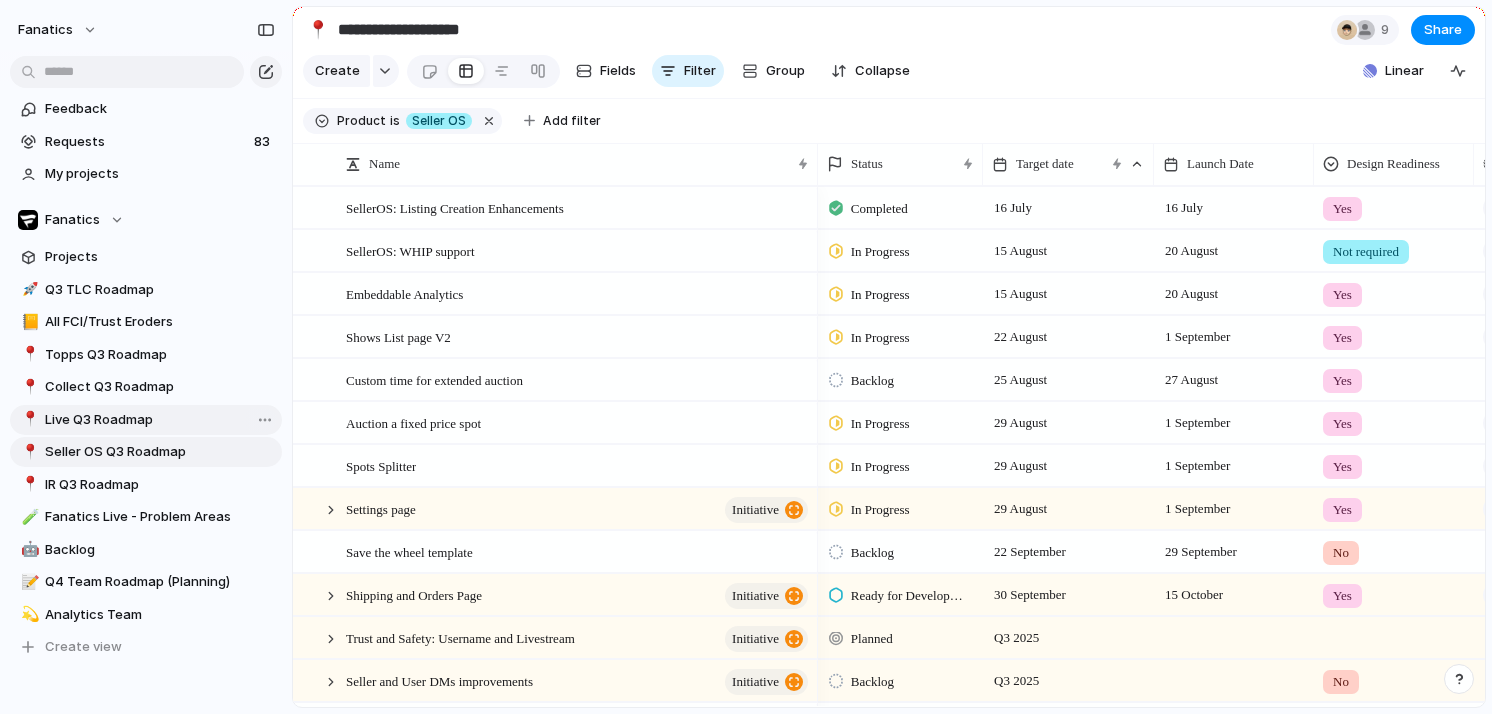 click on "Live Q3 Roadmap" at bounding box center [160, 420] 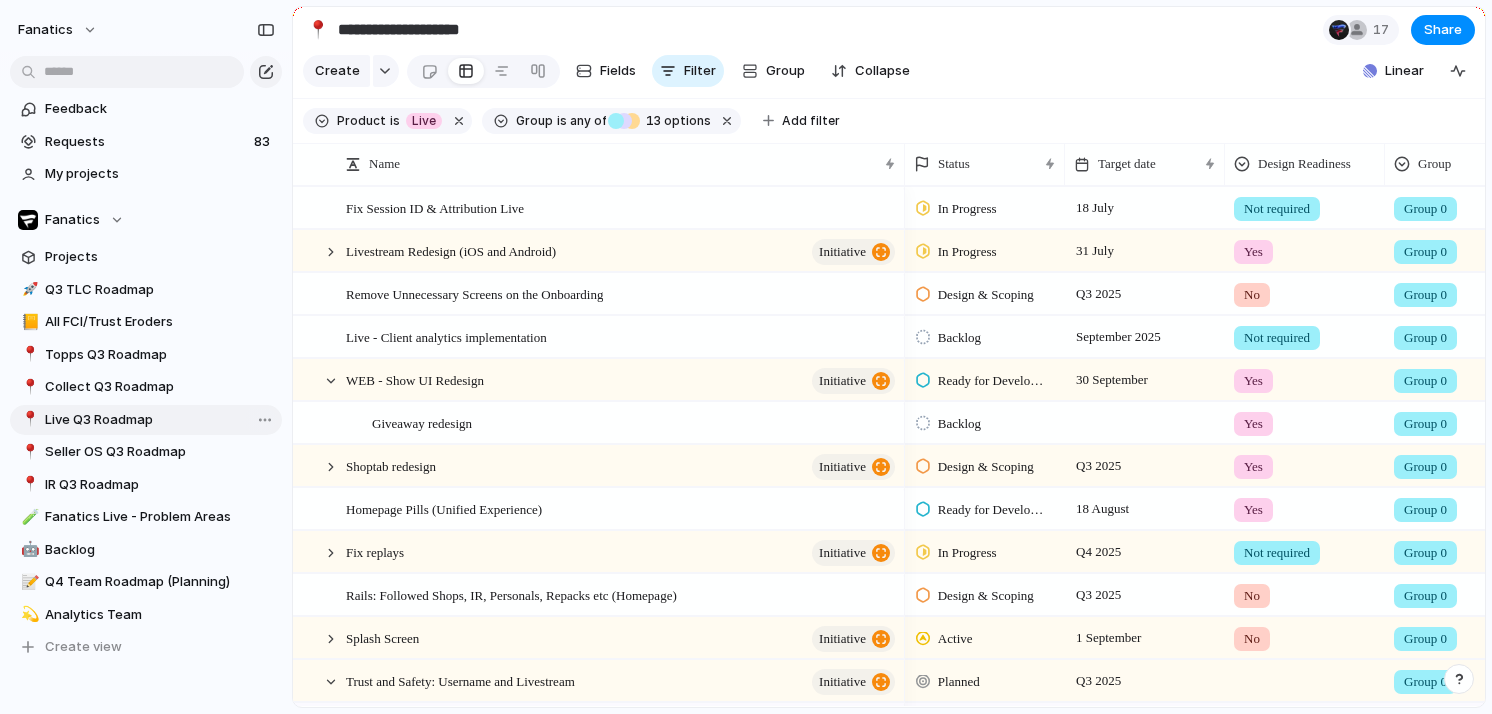 type on "**********" 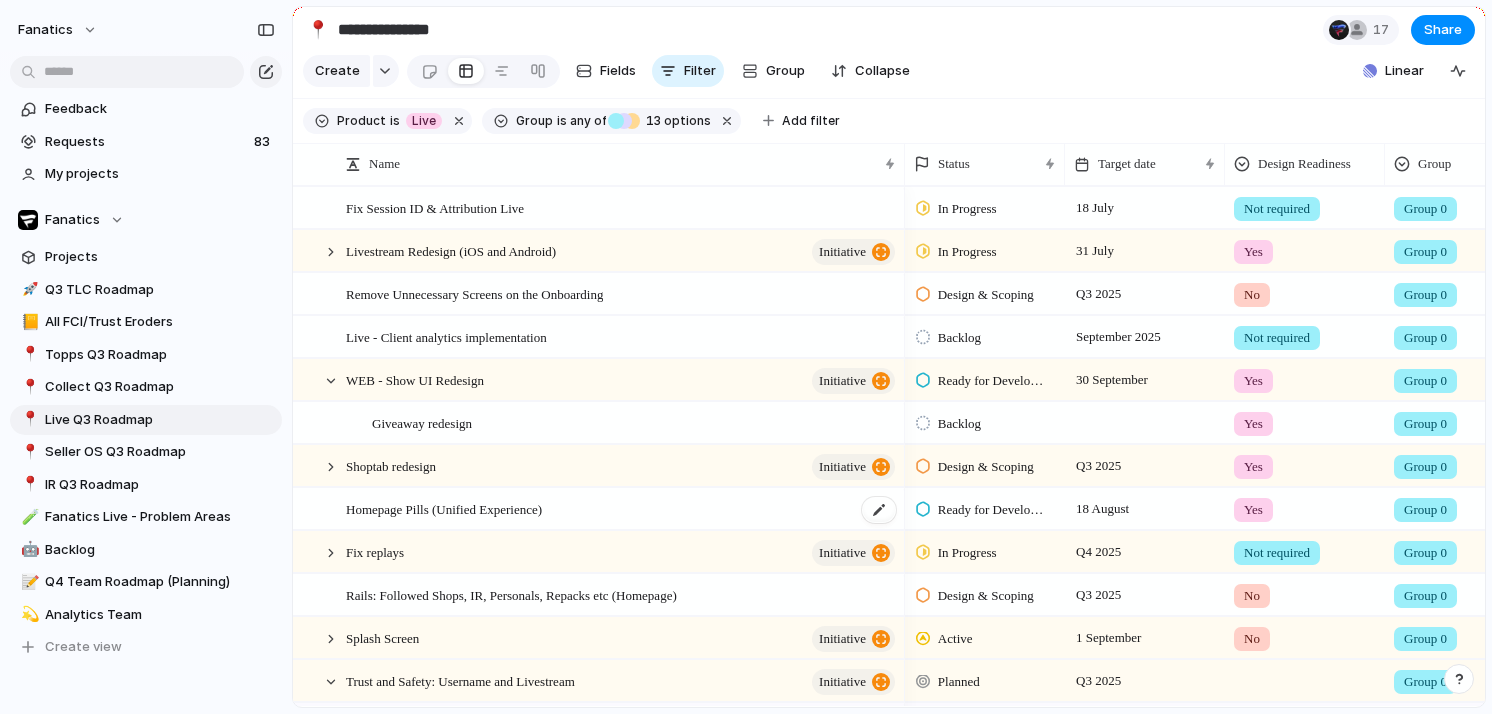 scroll, scrollTop: 1051, scrollLeft: 0, axis: vertical 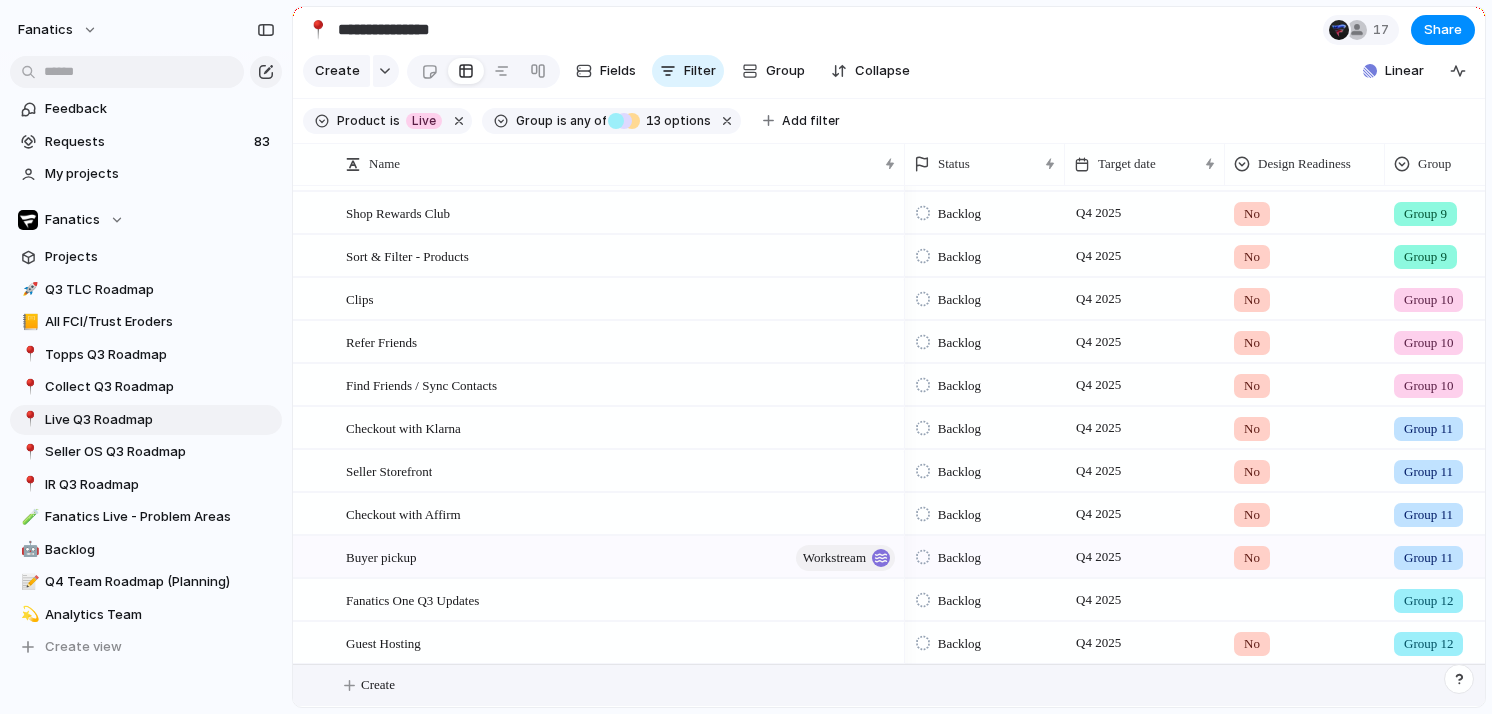 click on "Create" at bounding box center (914, 685) 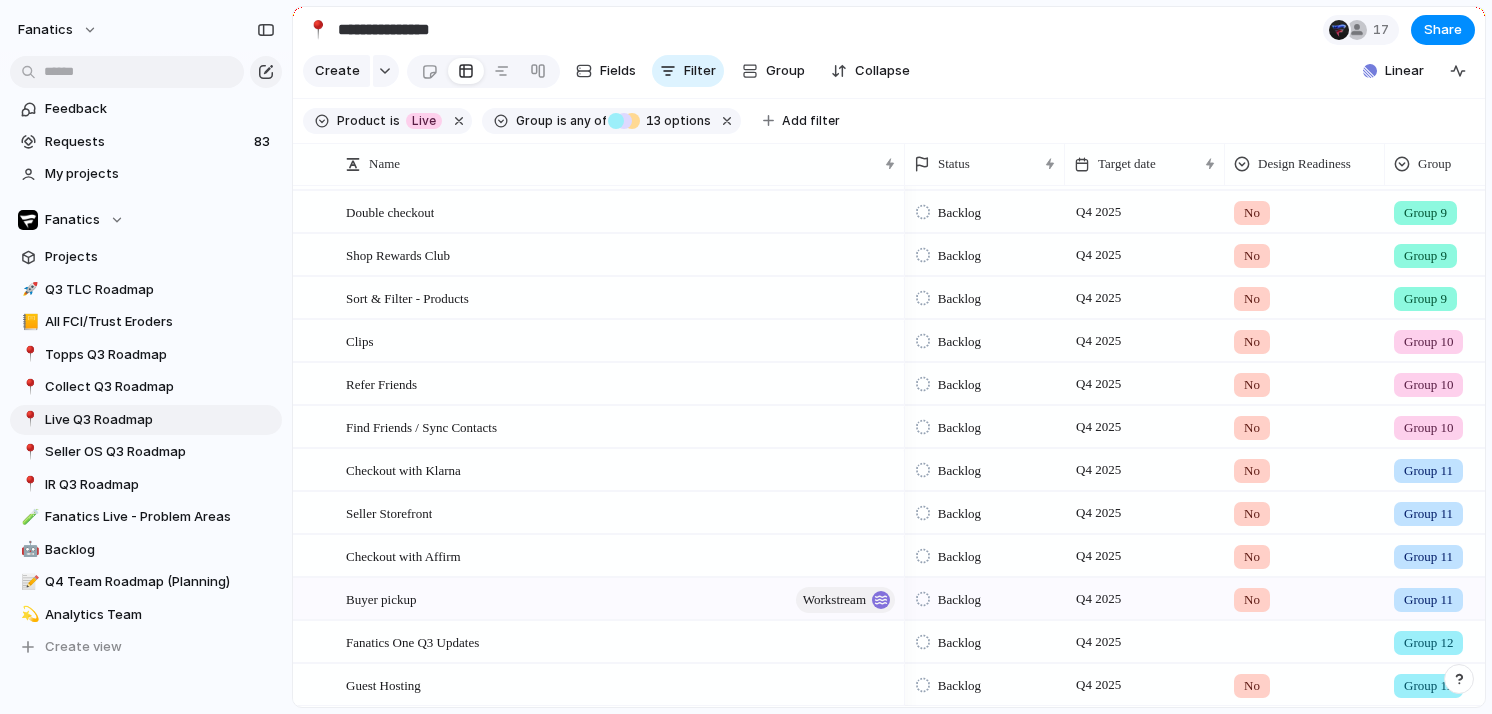 scroll, scrollTop: 645, scrollLeft: 0, axis: vertical 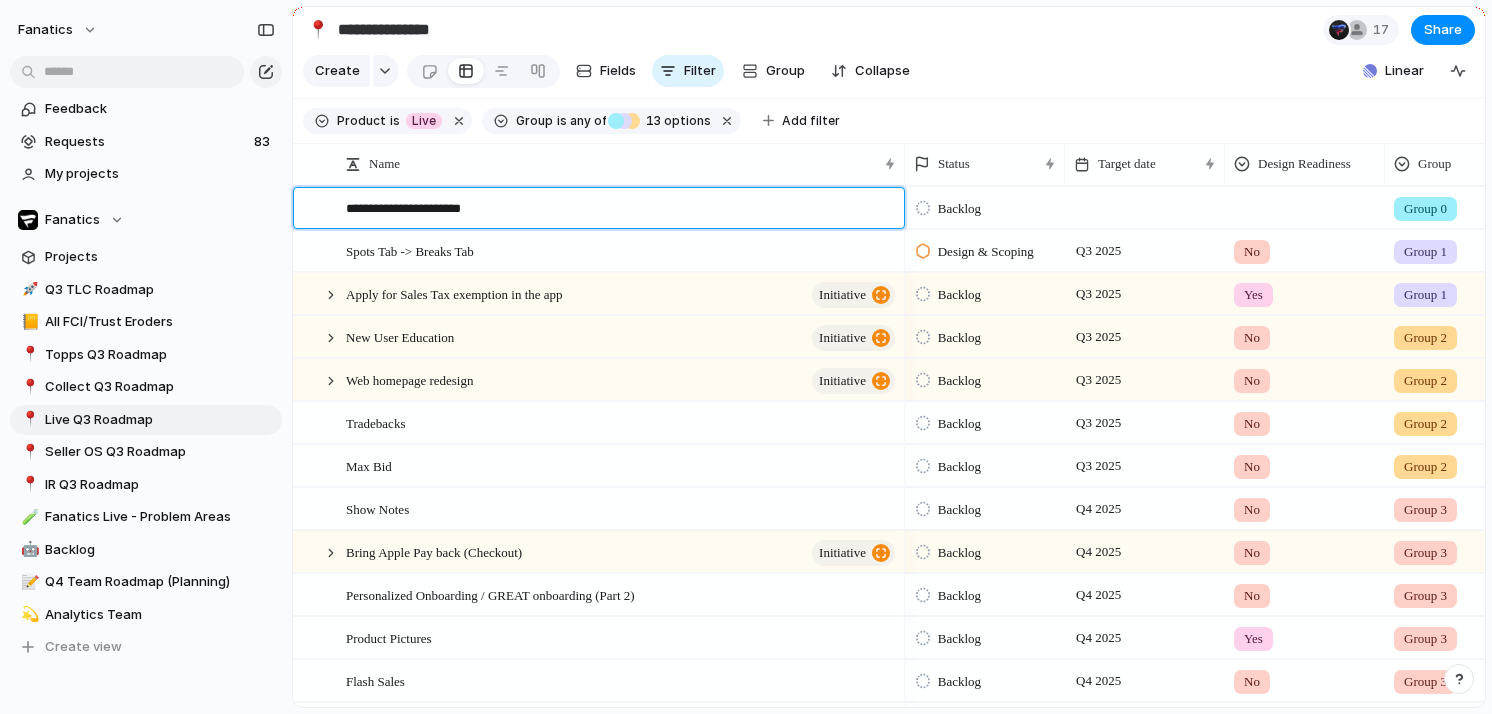 type on "**********" 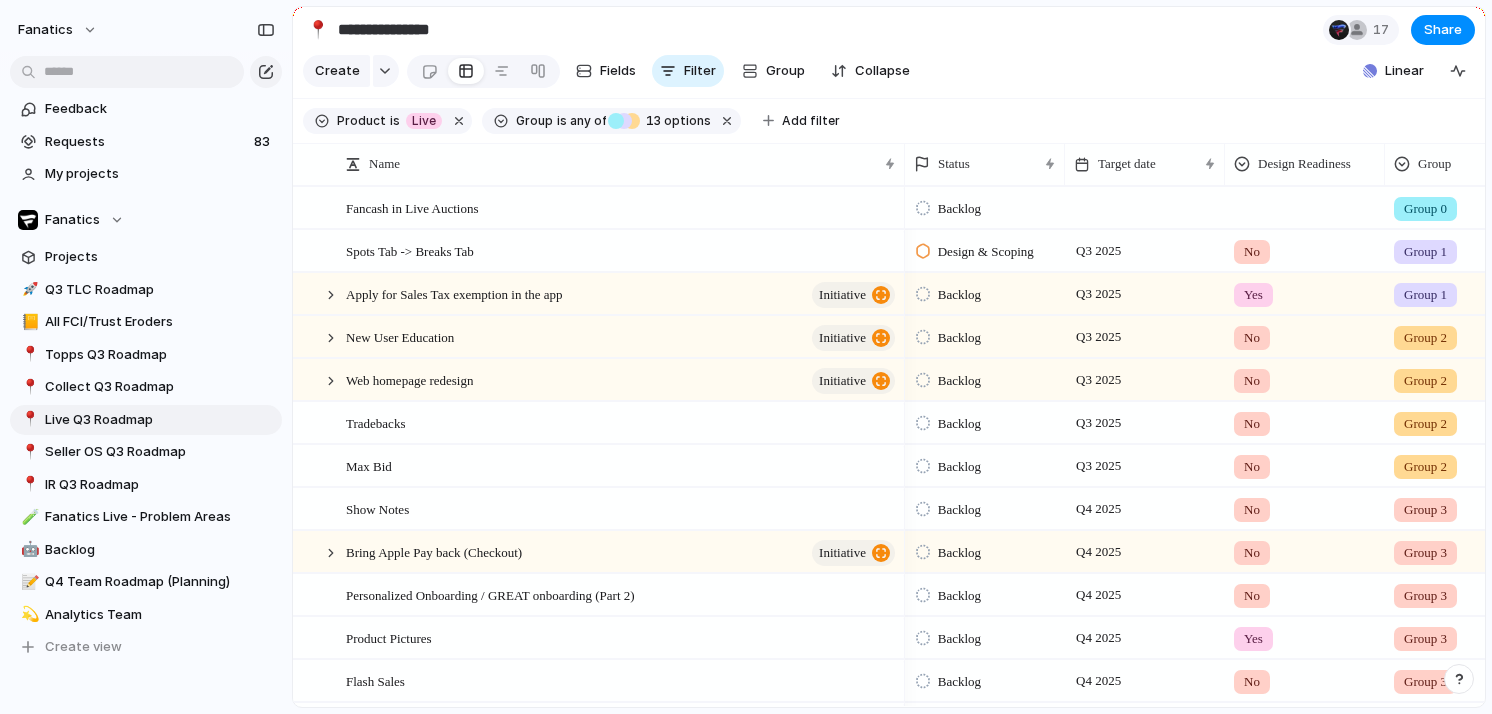 click at bounding box center (1145, 207) 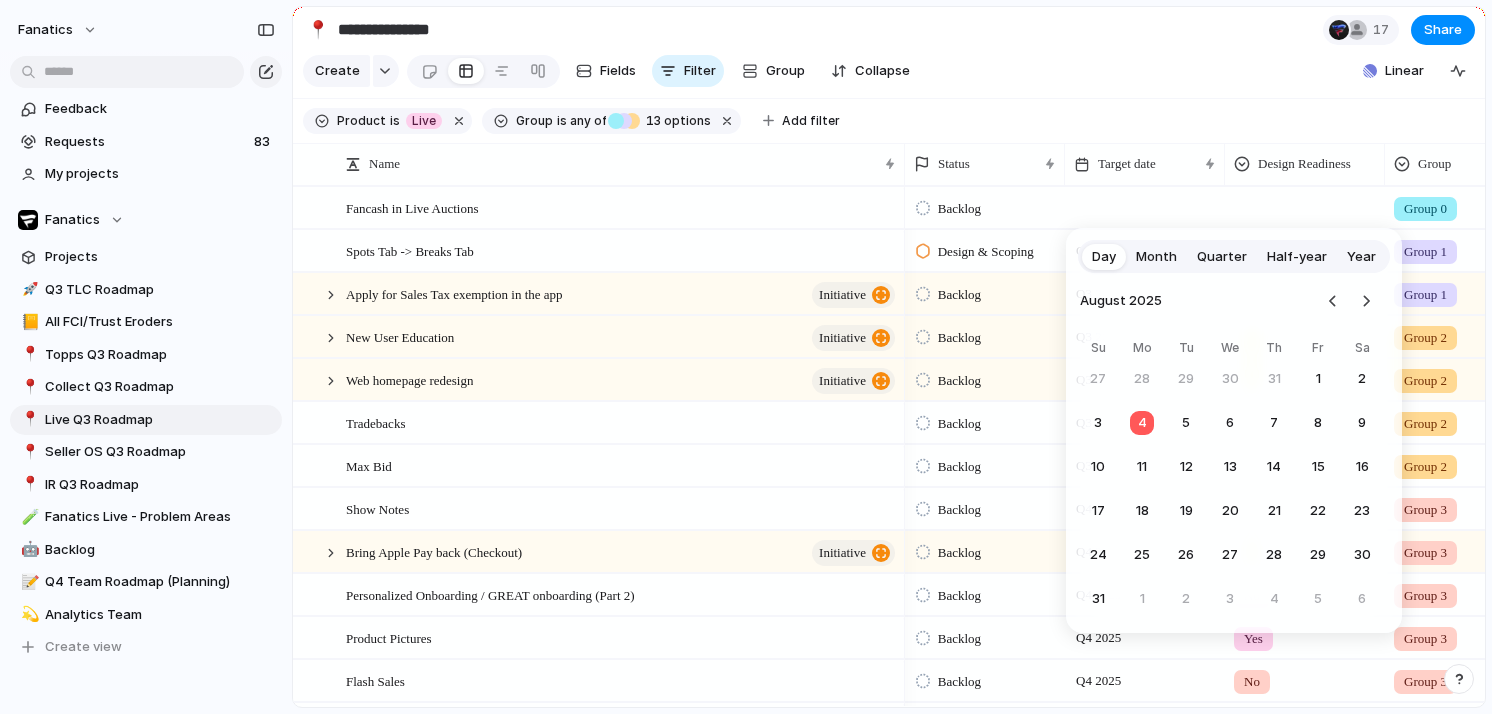 click on "Quarter" at bounding box center (1222, 257) 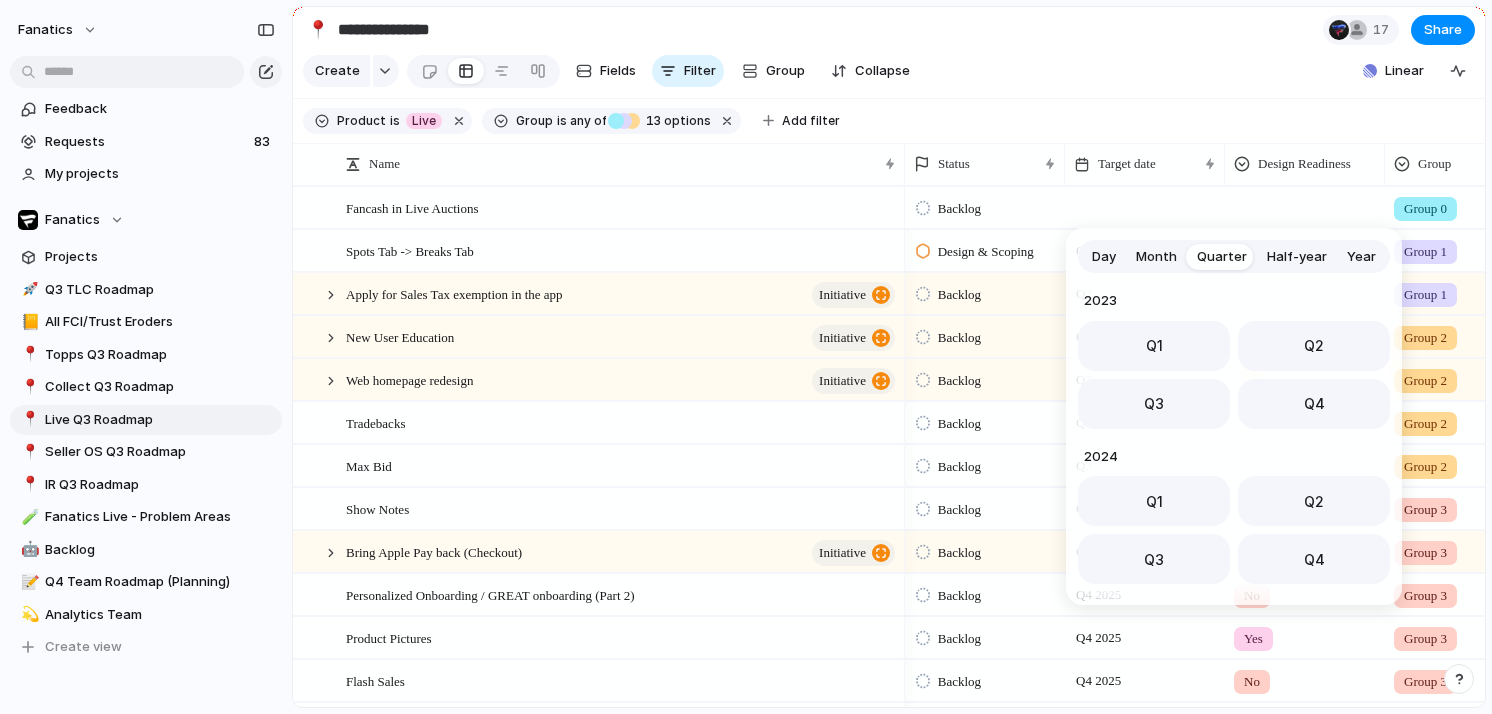 scroll, scrollTop: 317, scrollLeft: 0, axis: vertical 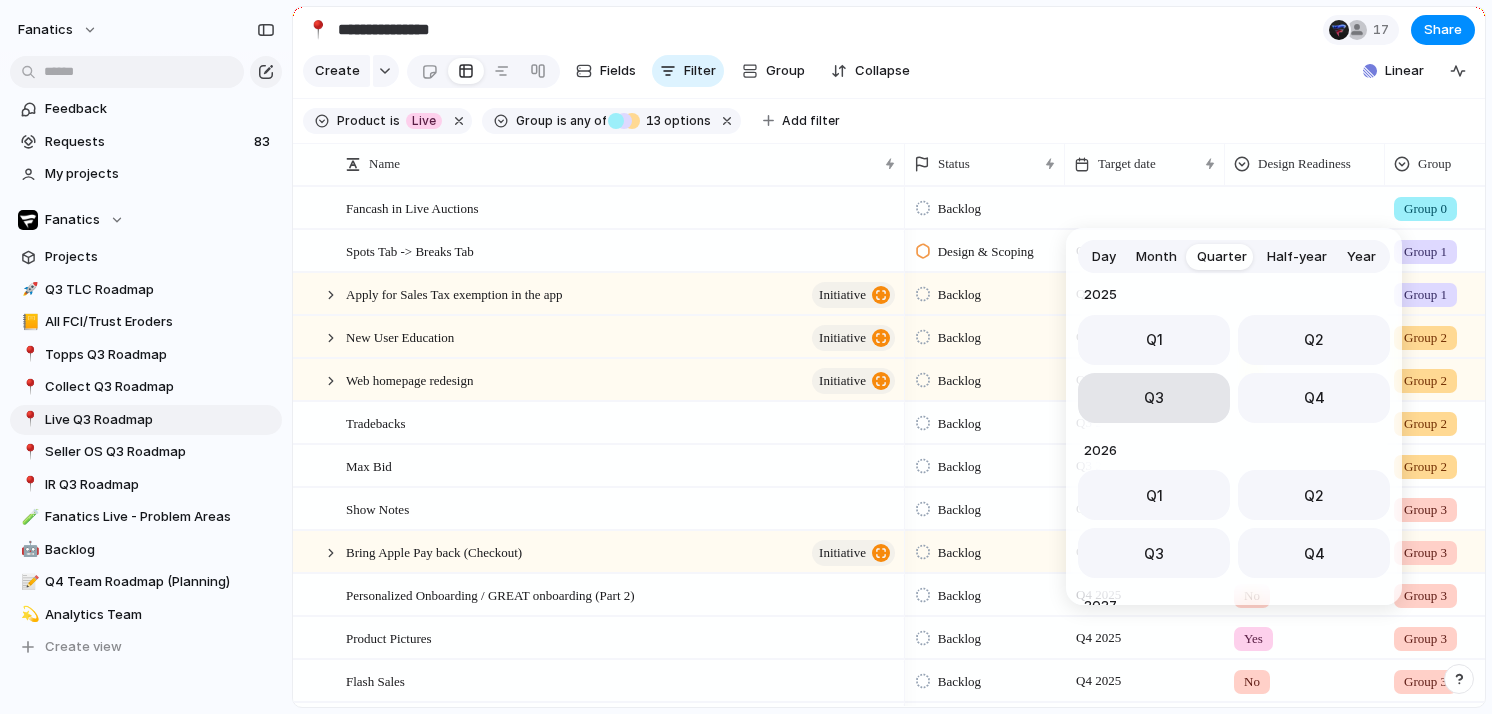 click on "Q3" at bounding box center [1154, 398] 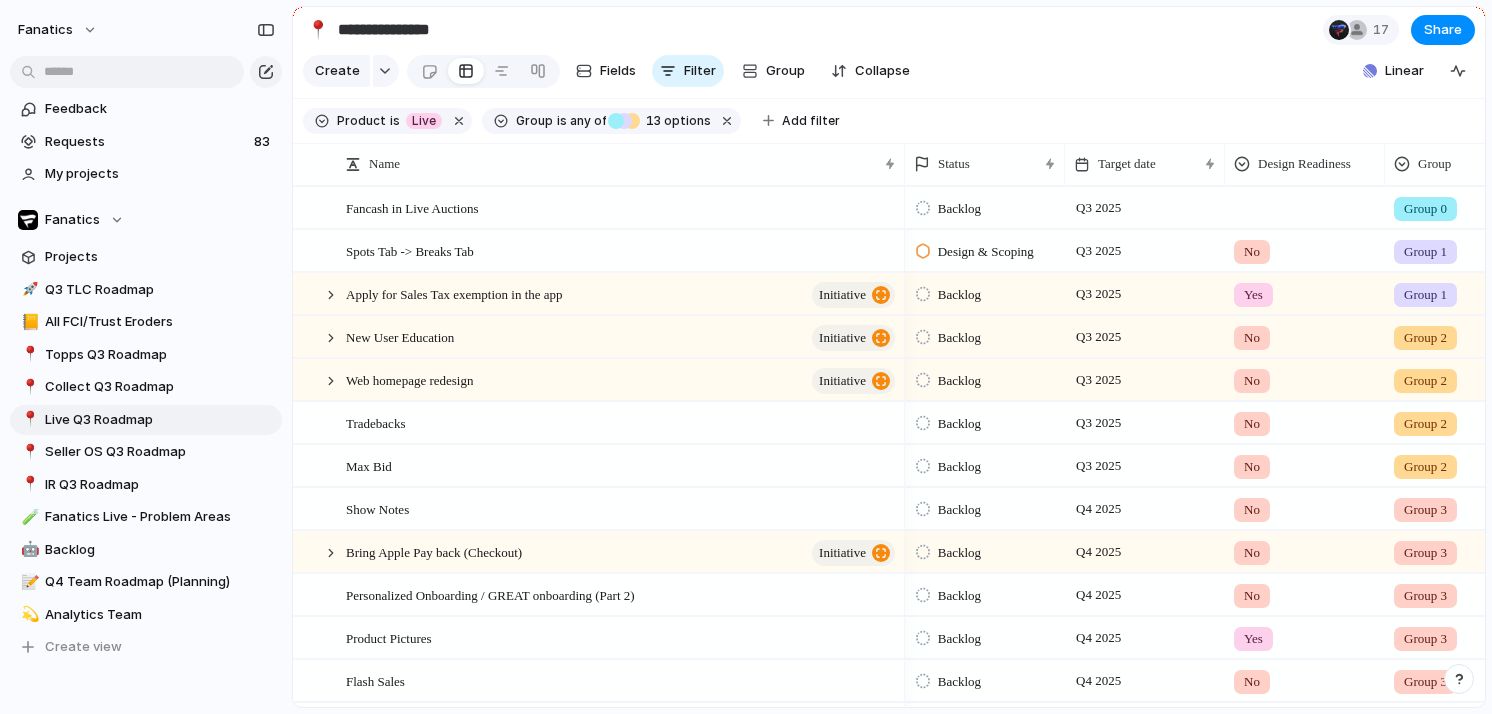 click at bounding box center (1305, 204) 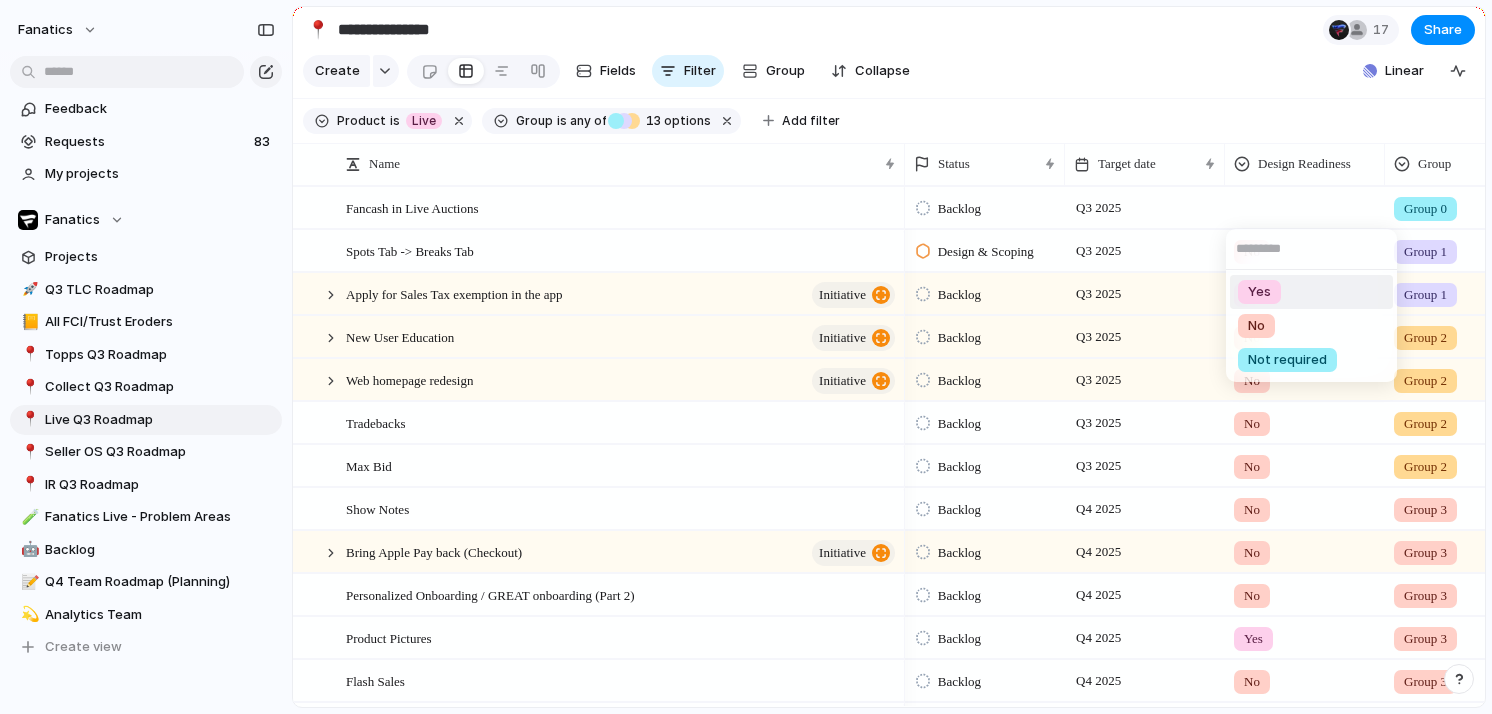 click on "Yes" at bounding box center [1311, 292] 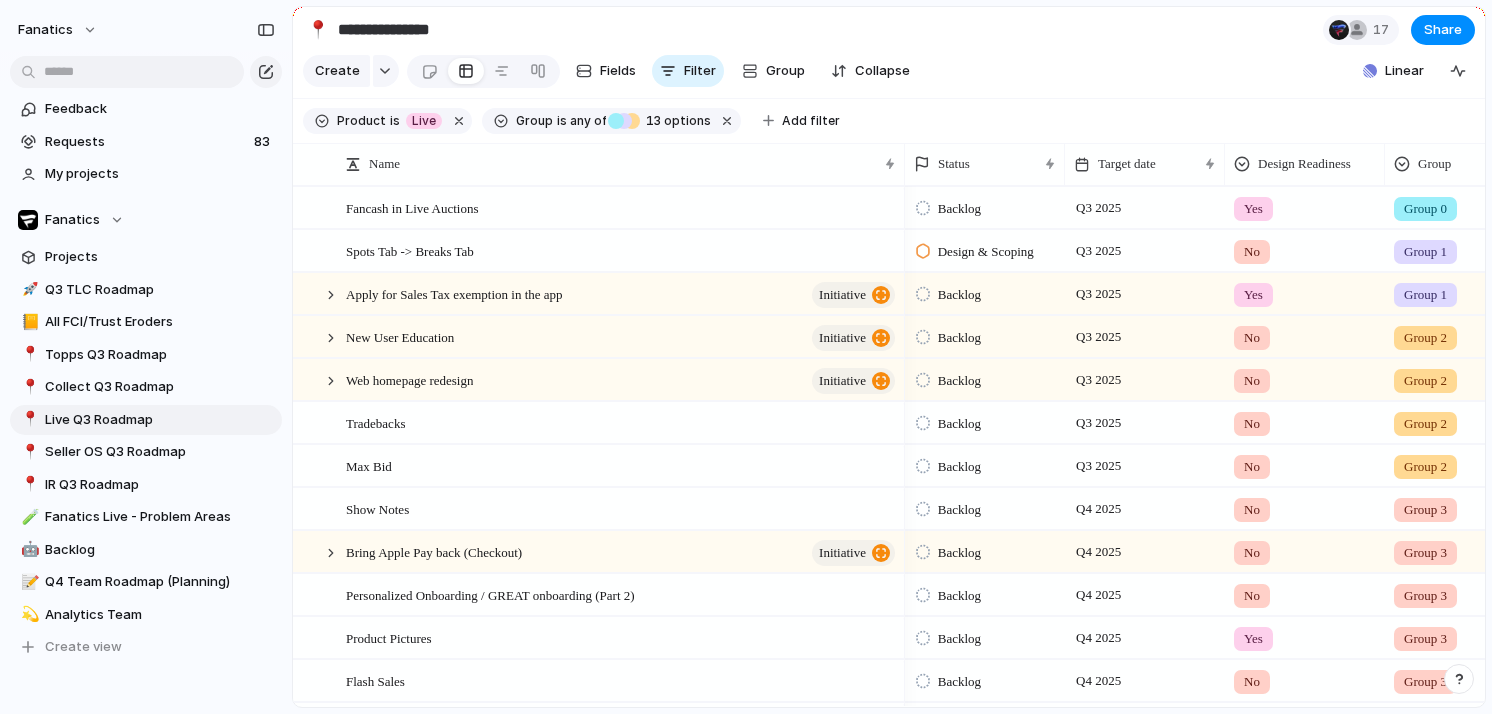 scroll, scrollTop: 0, scrollLeft: 143, axis: horizontal 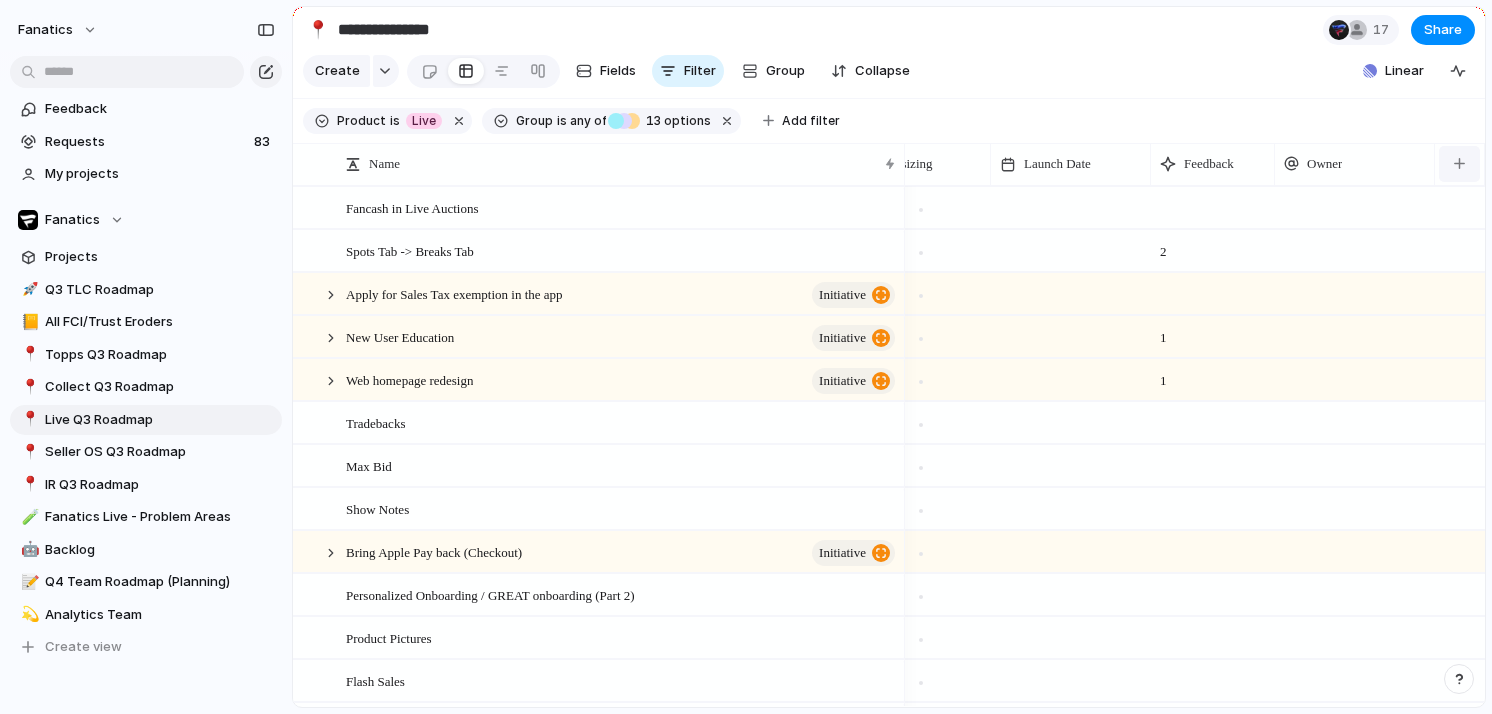 click at bounding box center (1459, 164) 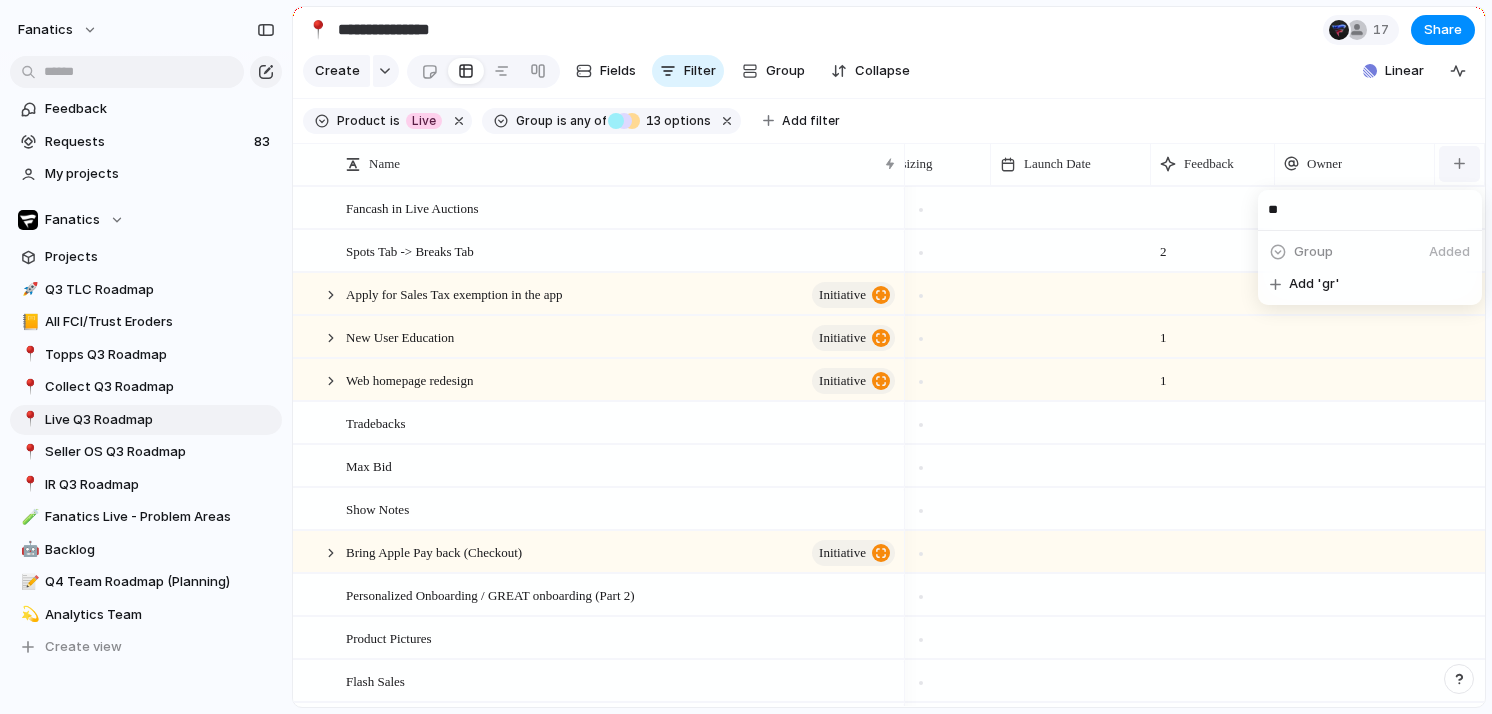 type on "***" 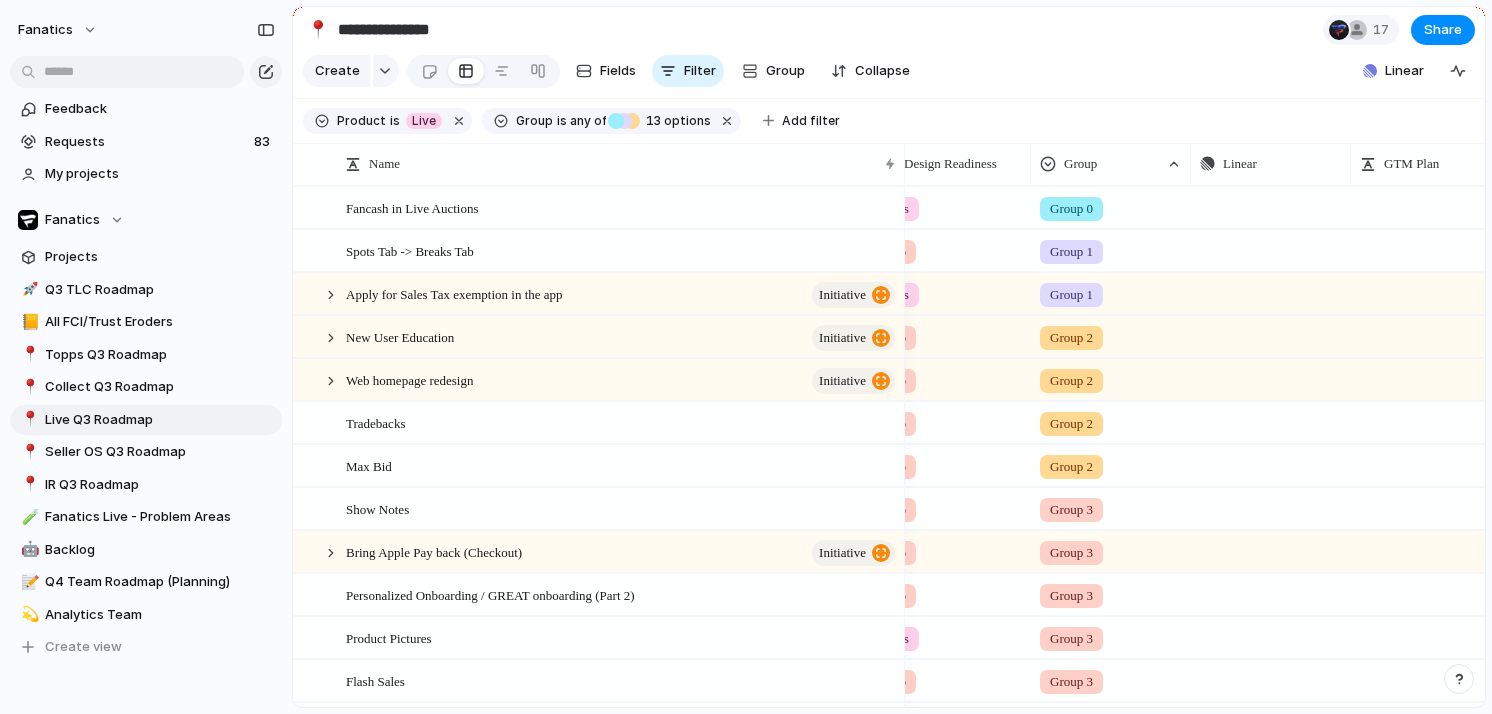 click on "Group 0" at bounding box center (1111, 204) 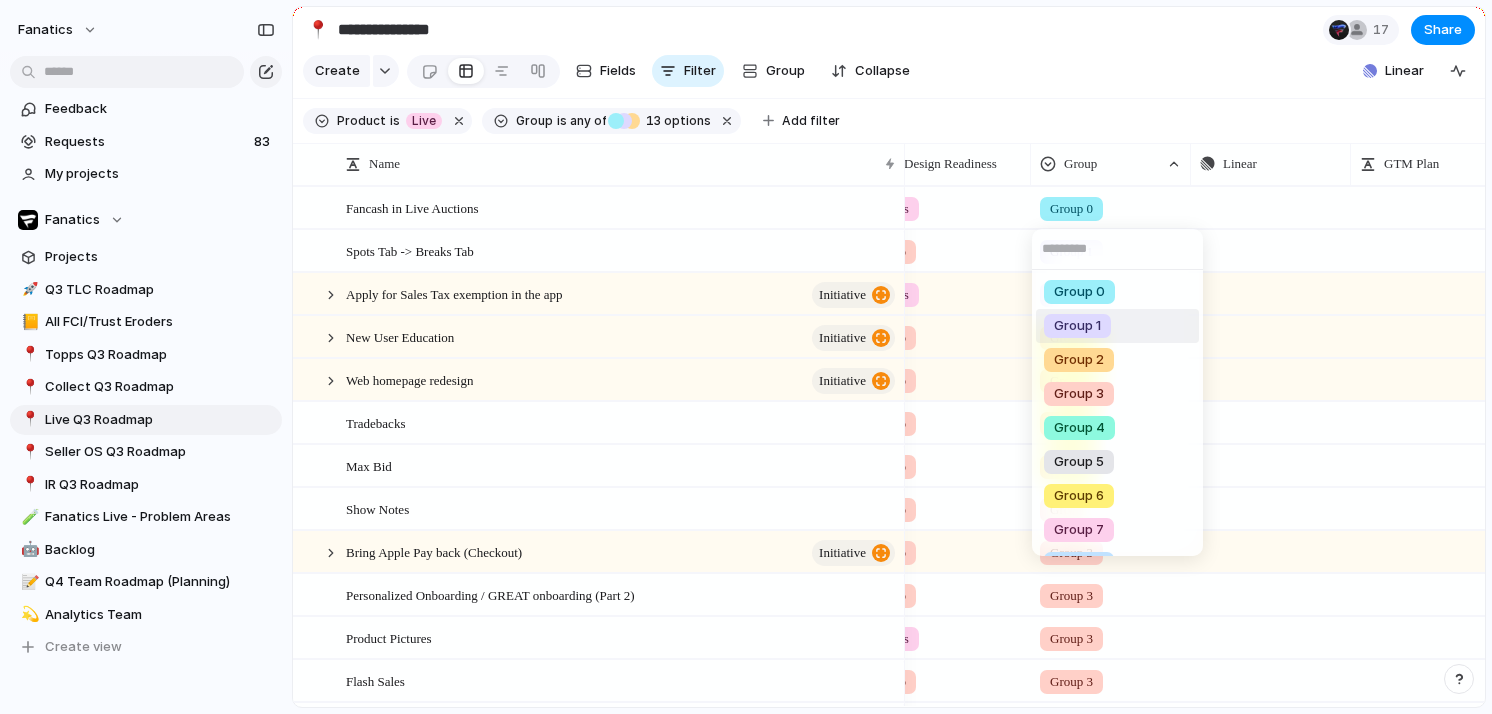 click on "Group 1" at bounding box center [1117, 326] 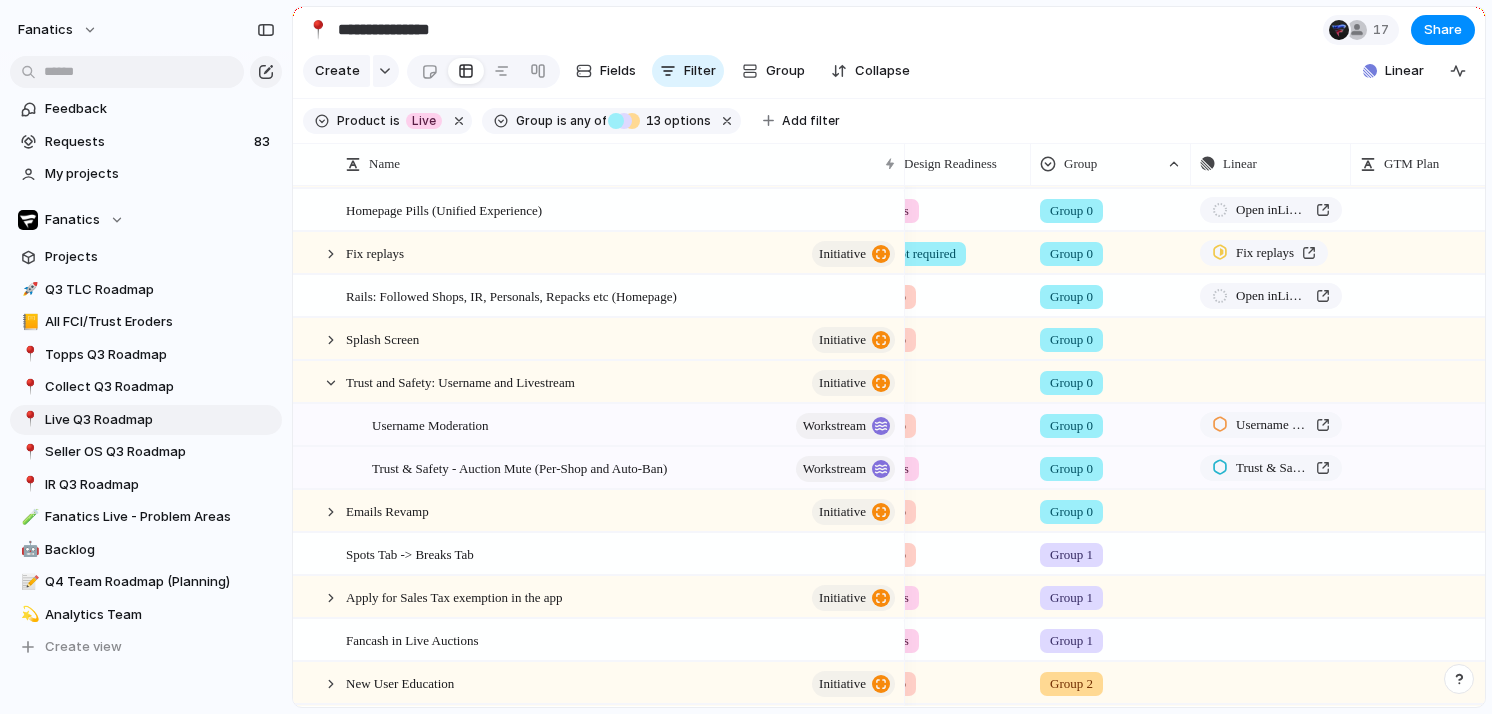 scroll, scrollTop: 0, scrollLeft: 354, axis: horizontal 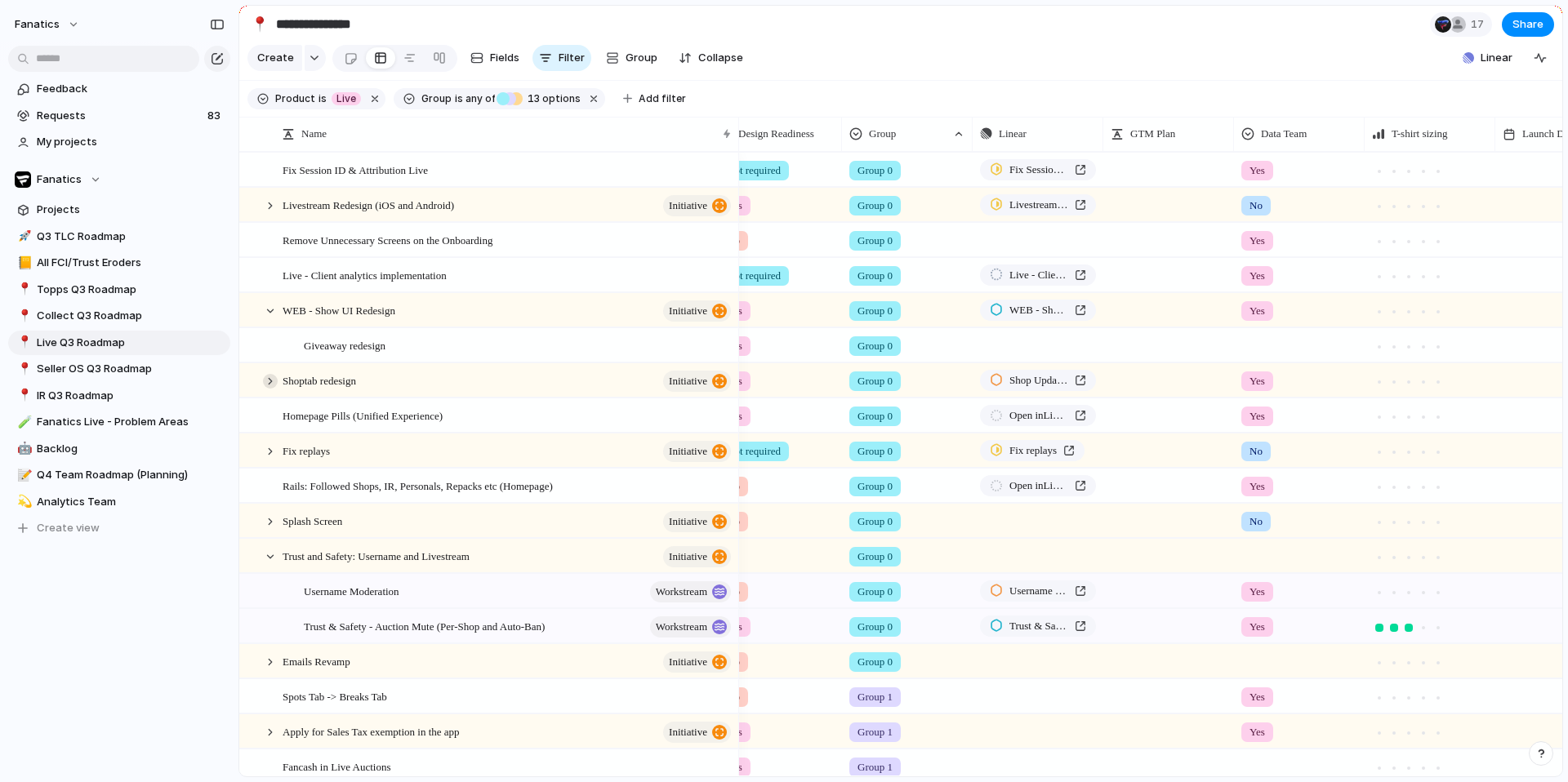 click at bounding box center (270, 381) 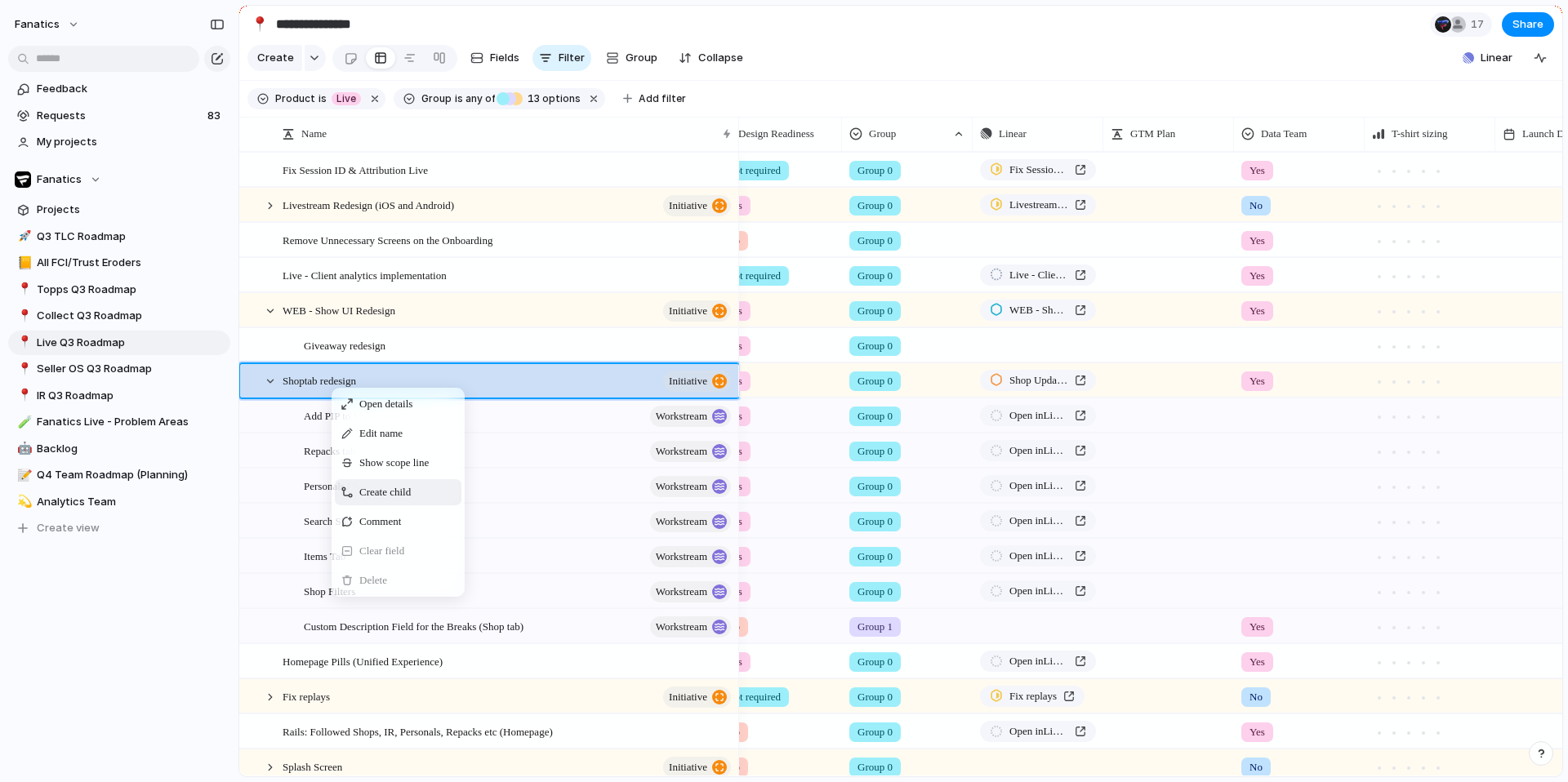 click on "Create child" at bounding box center (385, 492) 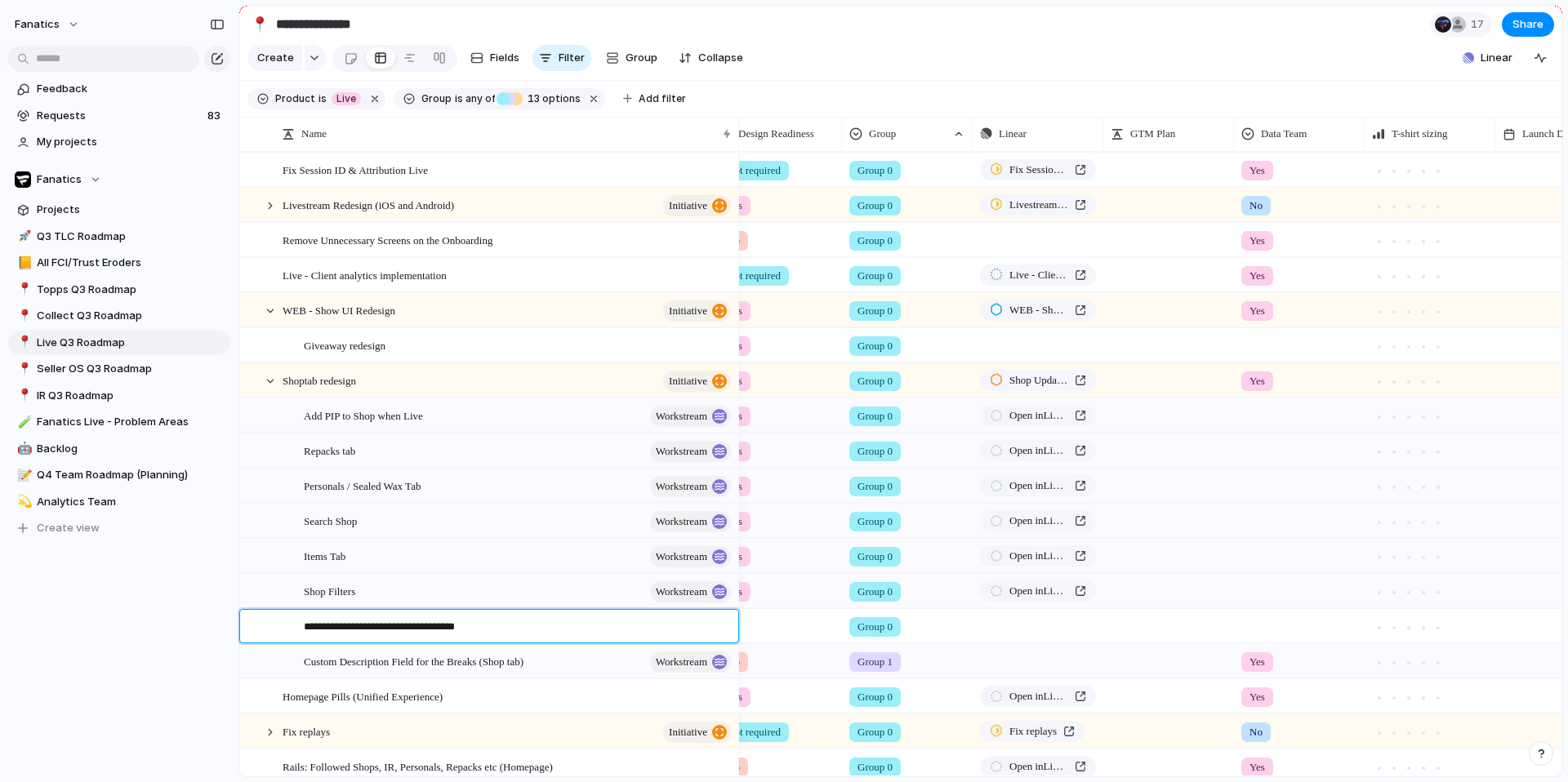 type on "**********" 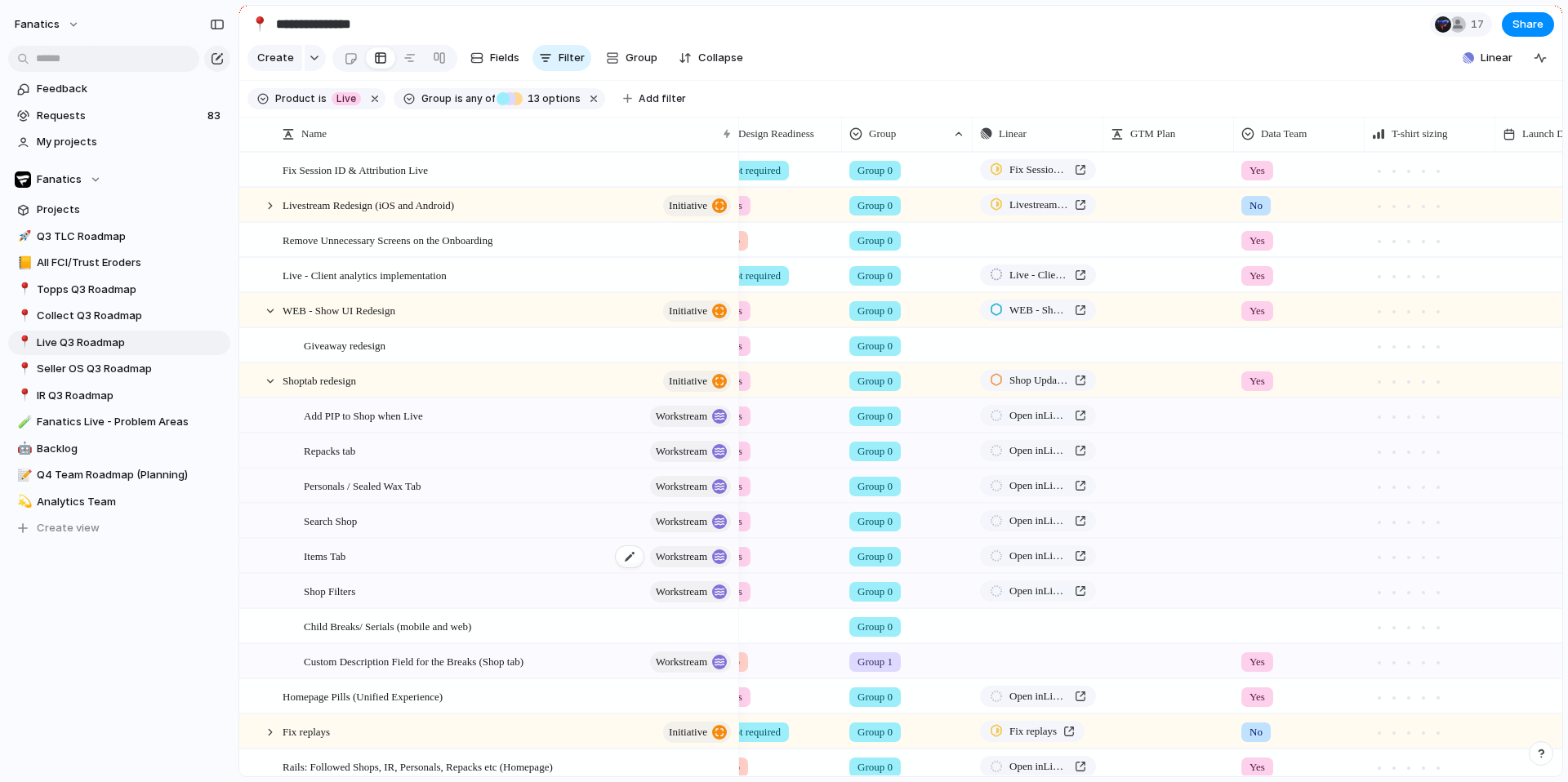scroll, scrollTop: 35, scrollLeft: 0, axis: vertical 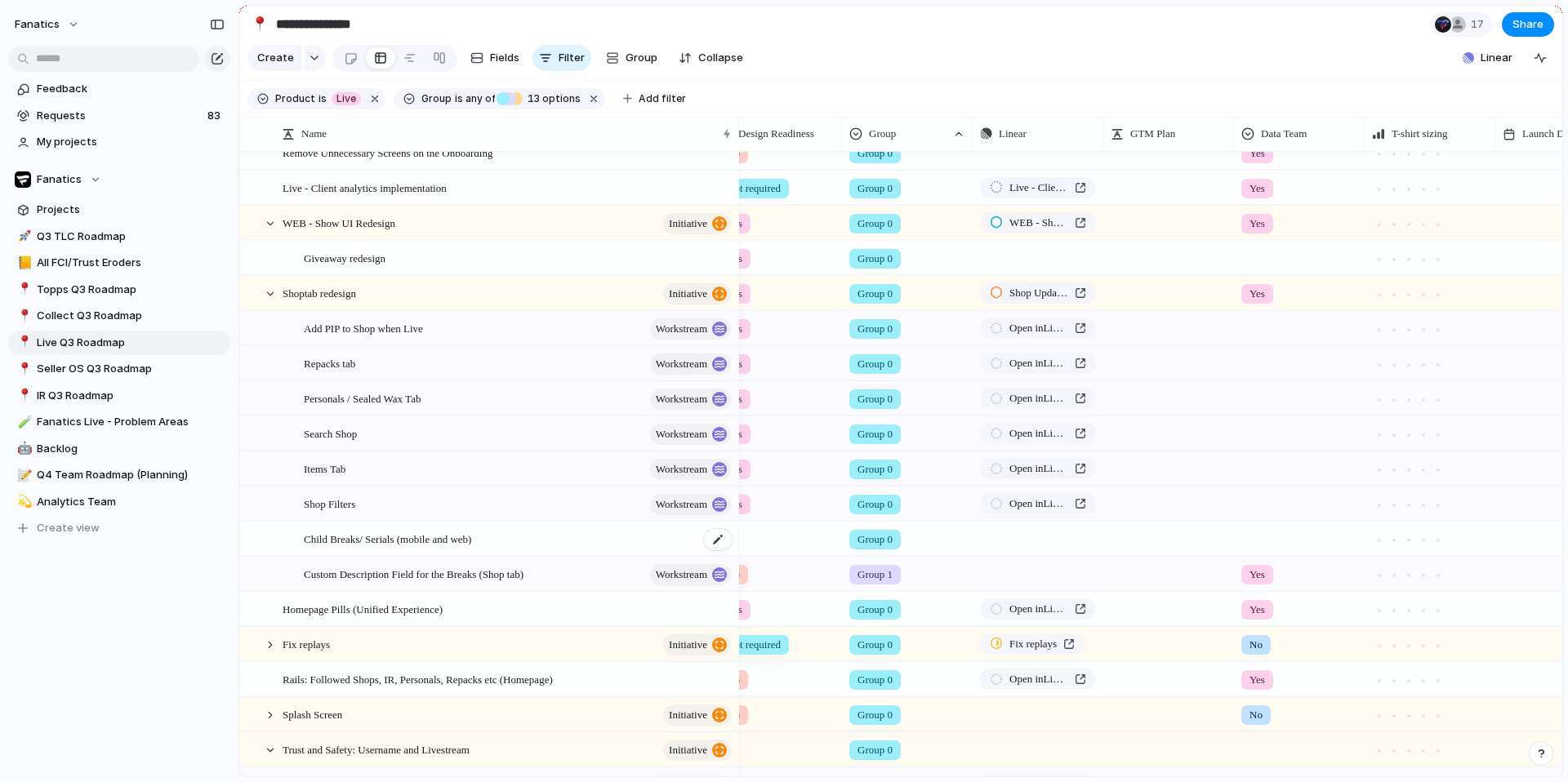 click on "Child Breaks/ Serials (mobile and web)" at bounding box center [387, 538] 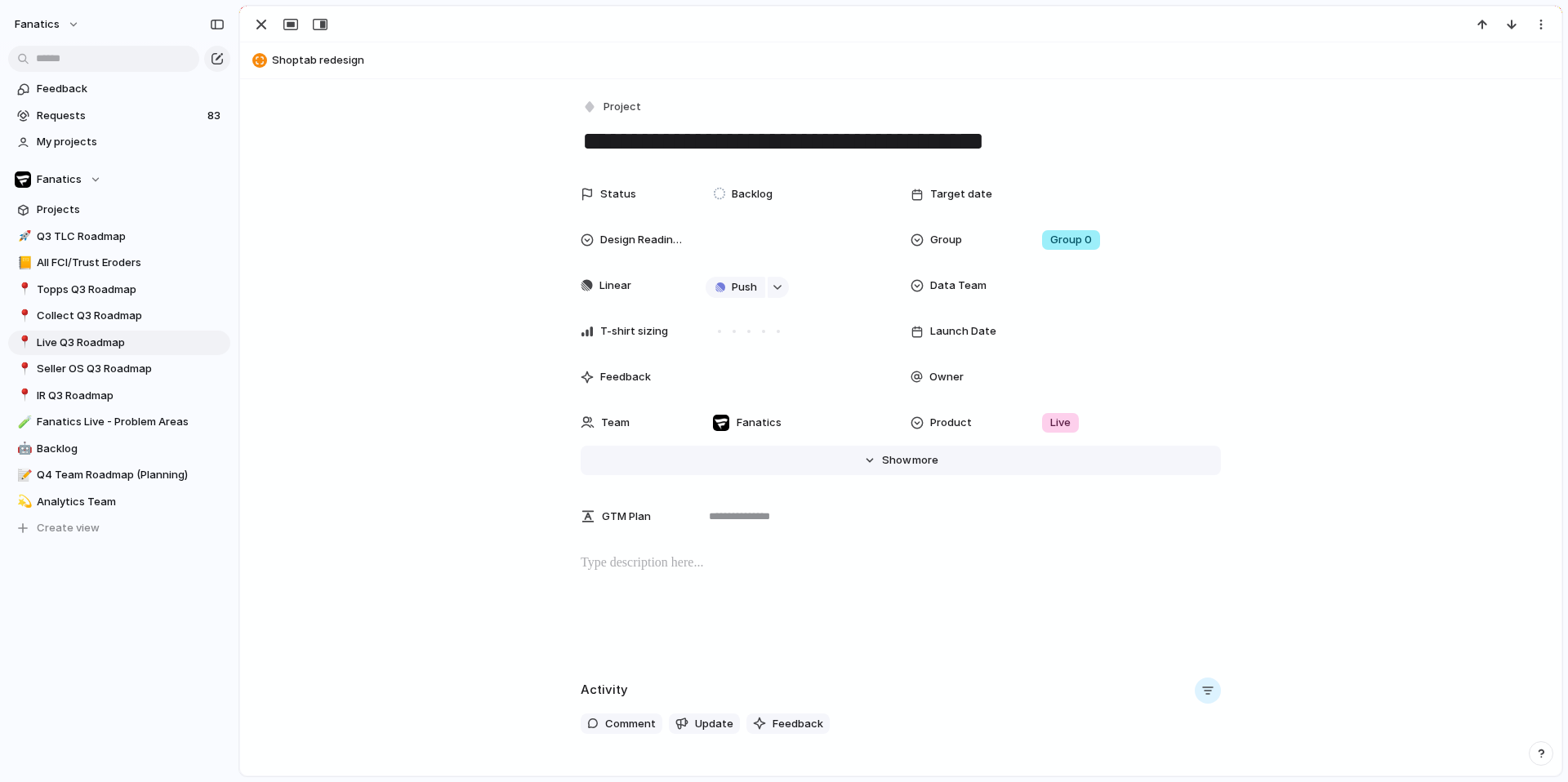 click on "Show" at bounding box center (897, 460) 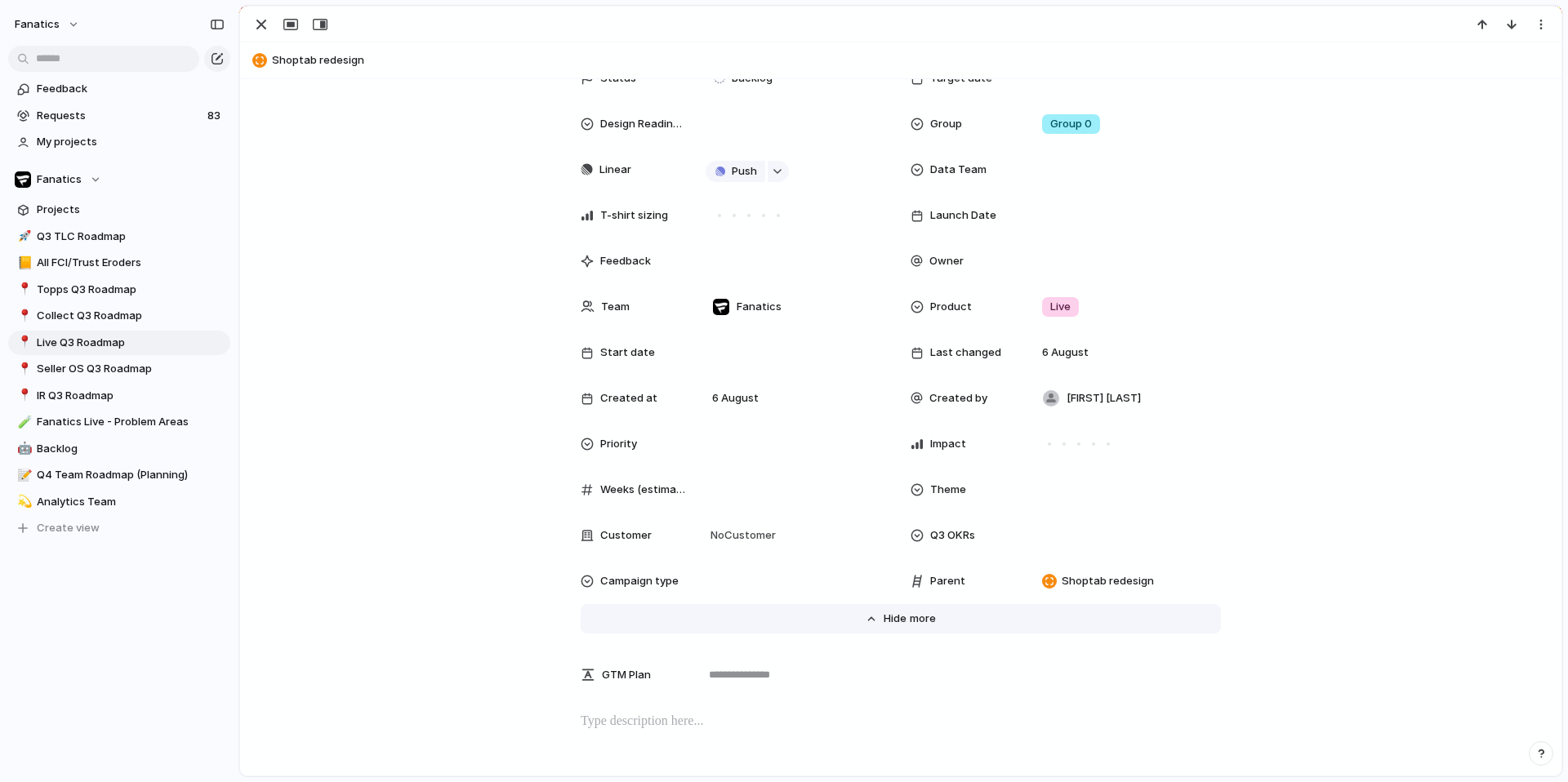 scroll, scrollTop: 0, scrollLeft: 0, axis: both 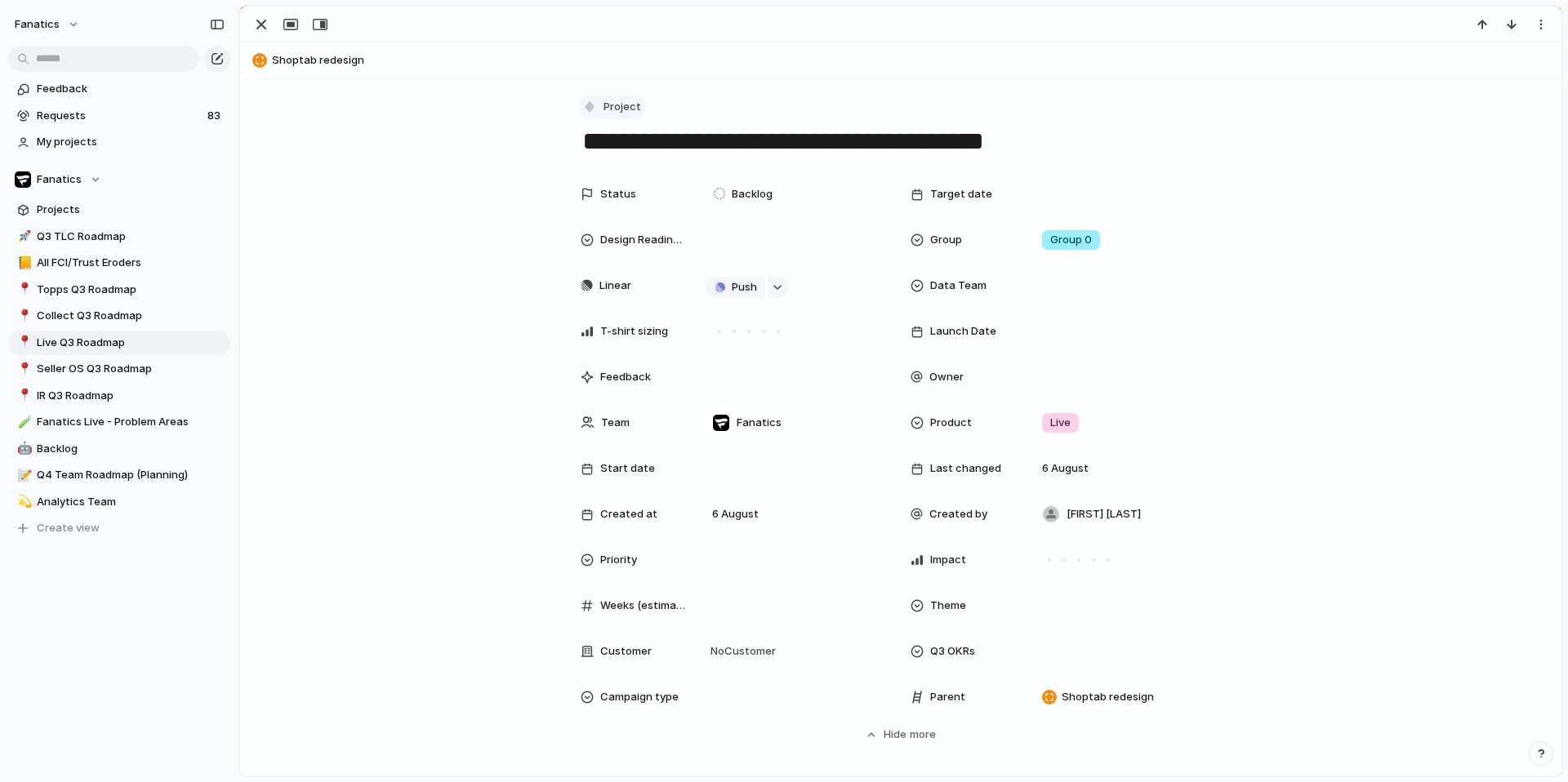 click on "Project" at bounding box center (622, 107) 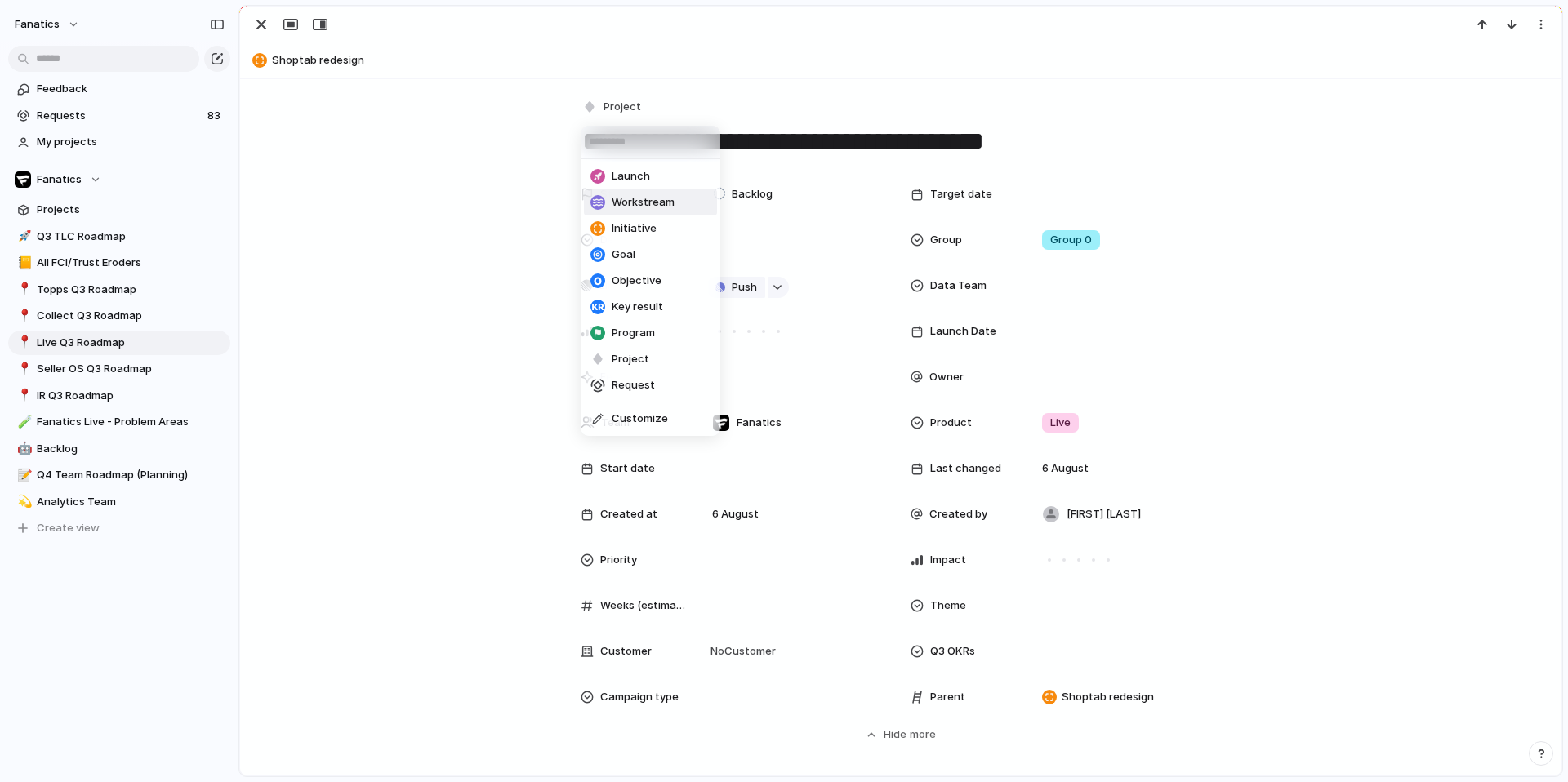 click on "Workstream" at bounding box center (643, 202) 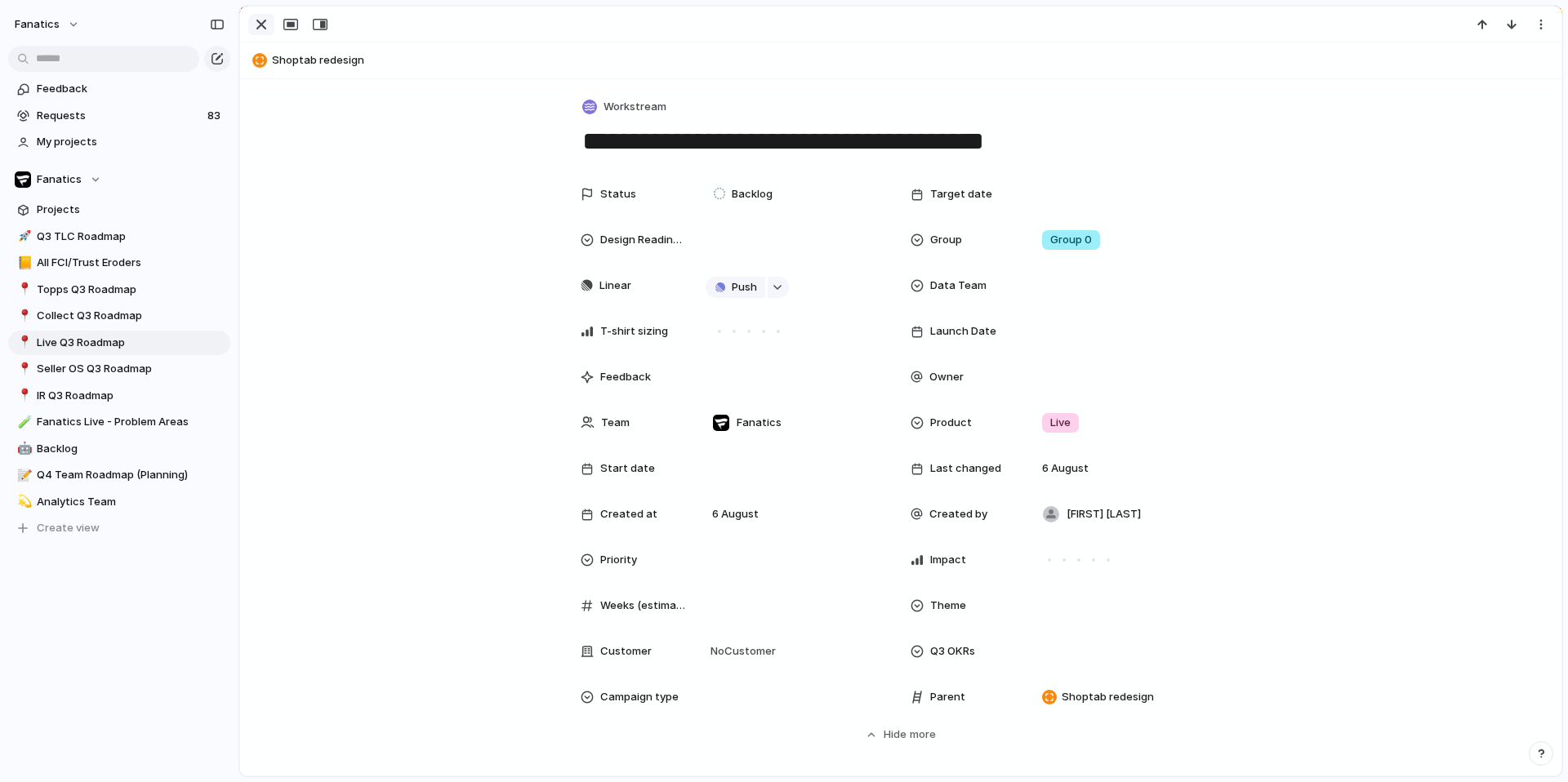 click at bounding box center [261, 24] 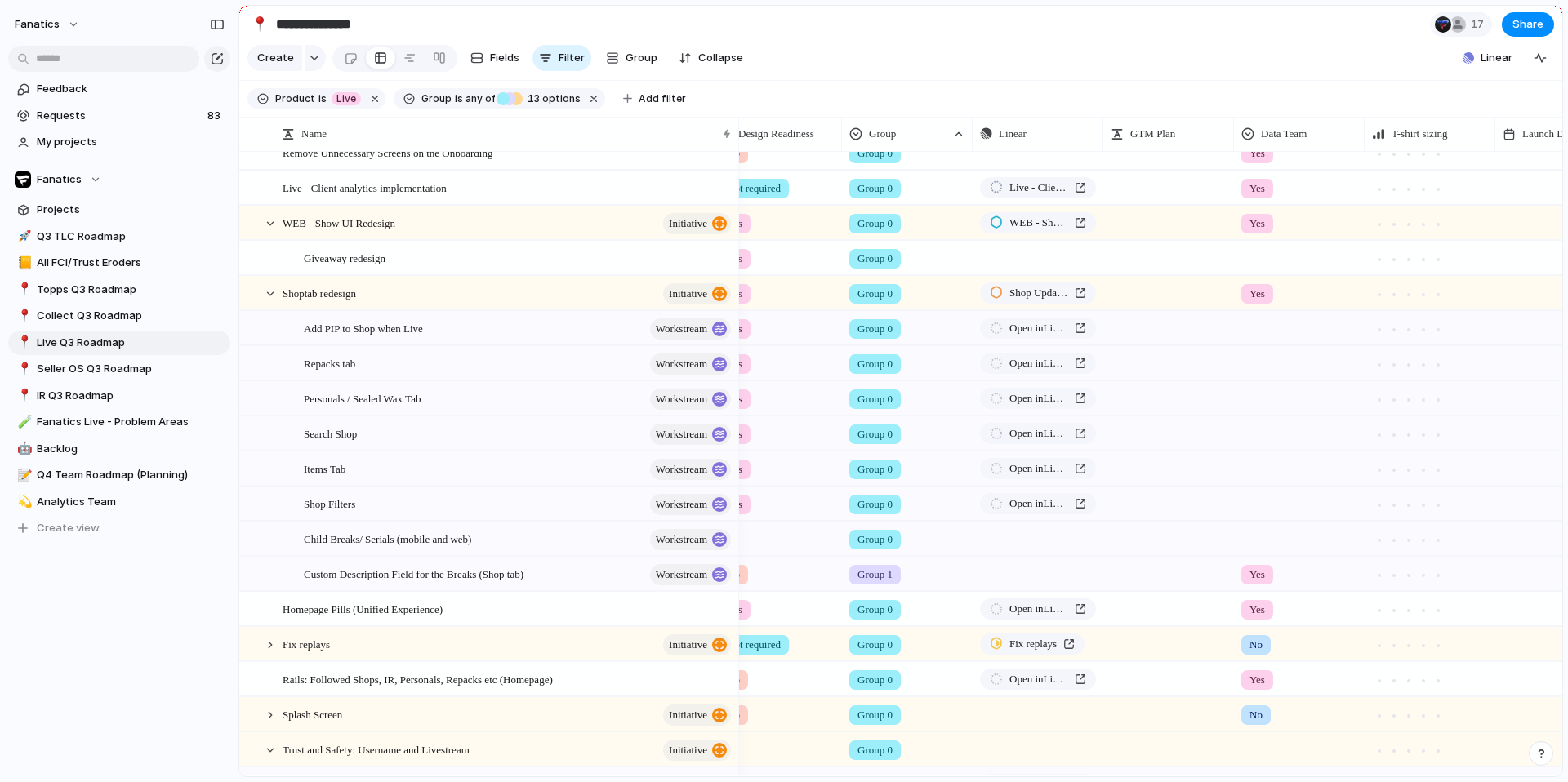 scroll, scrollTop: 0, scrollLeft: 256, axis: horizontal 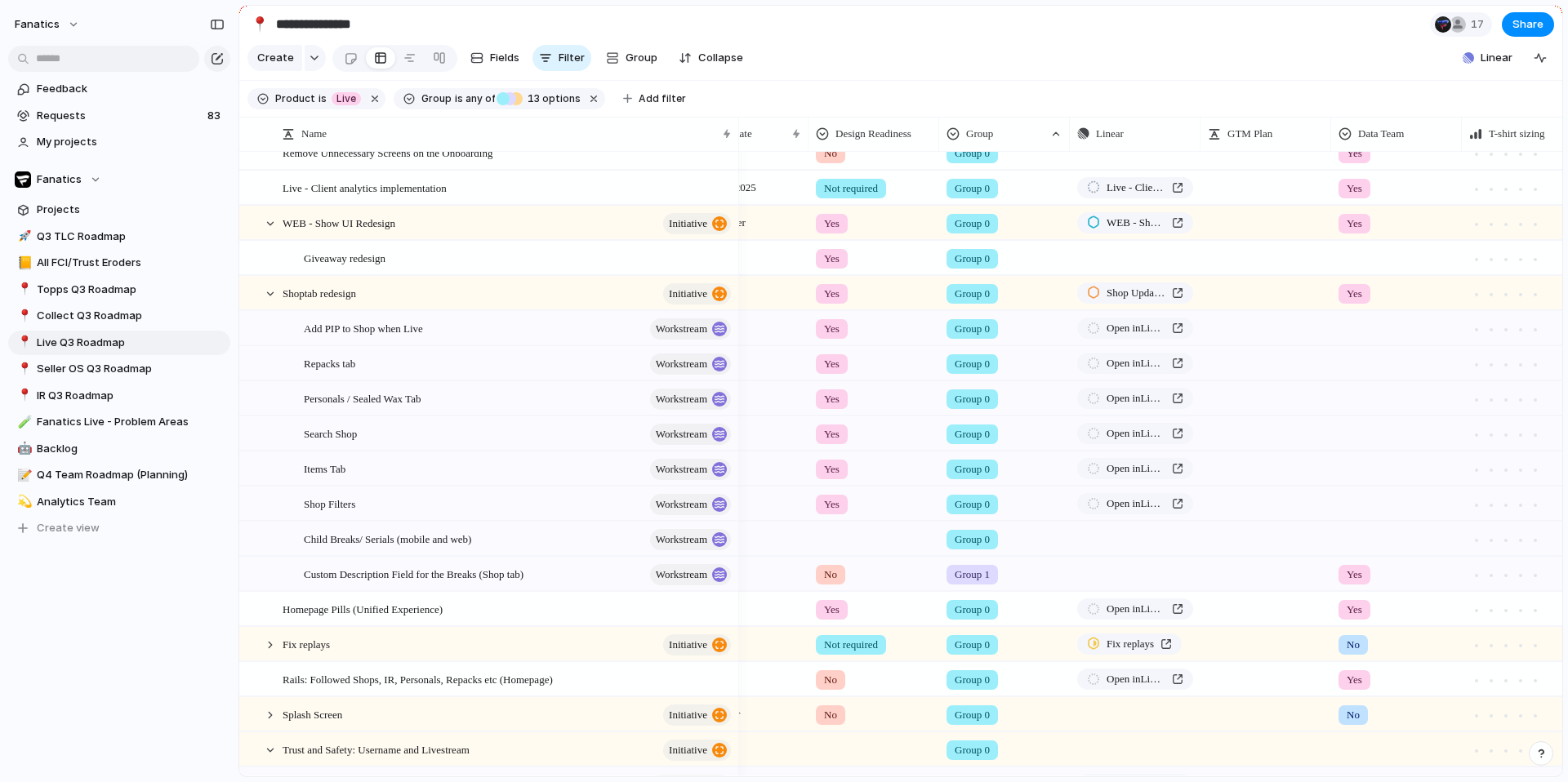 click at bounding box center (874, 535) 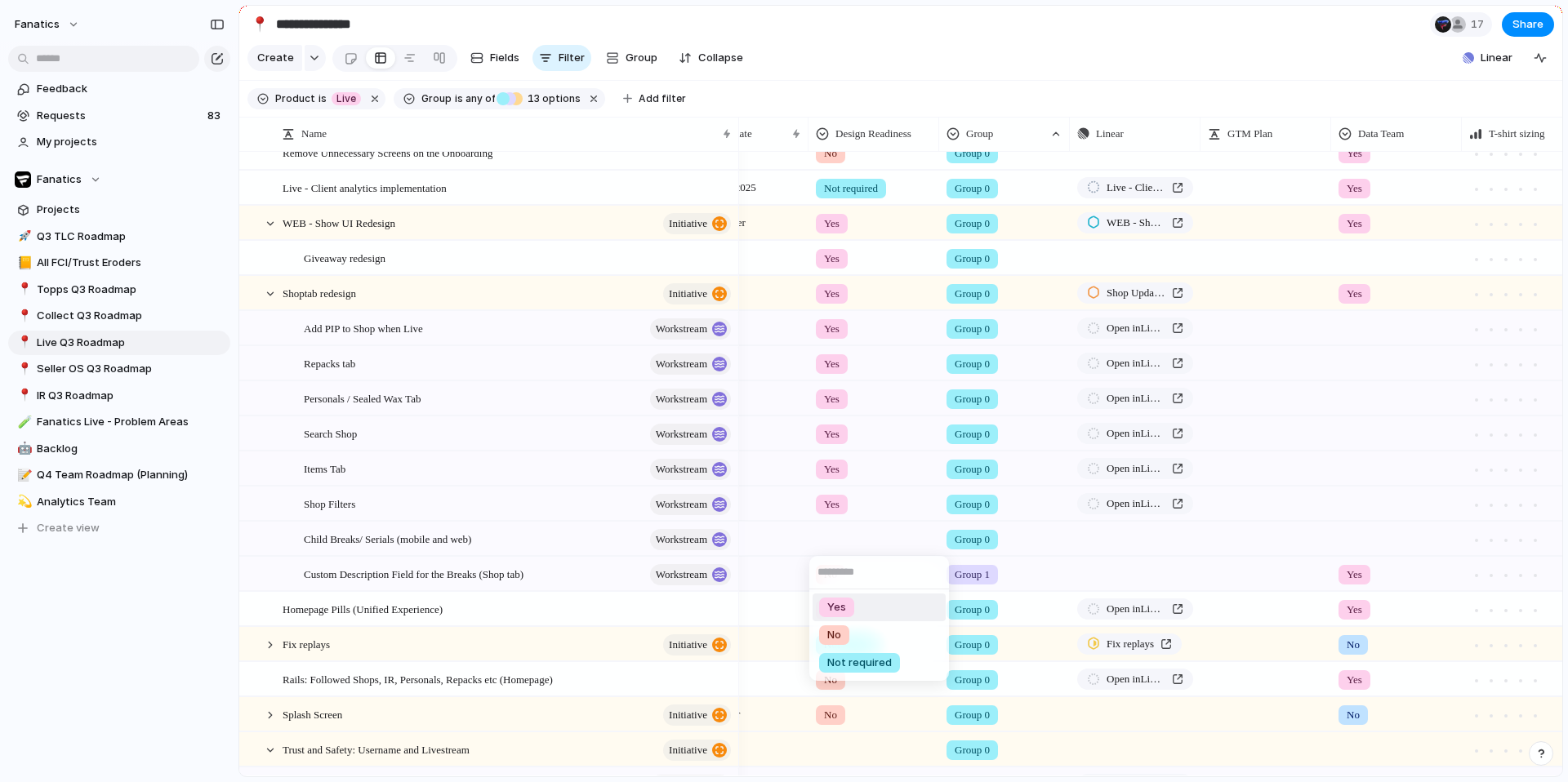 click on "Yes" at bounding box center [879, 607] 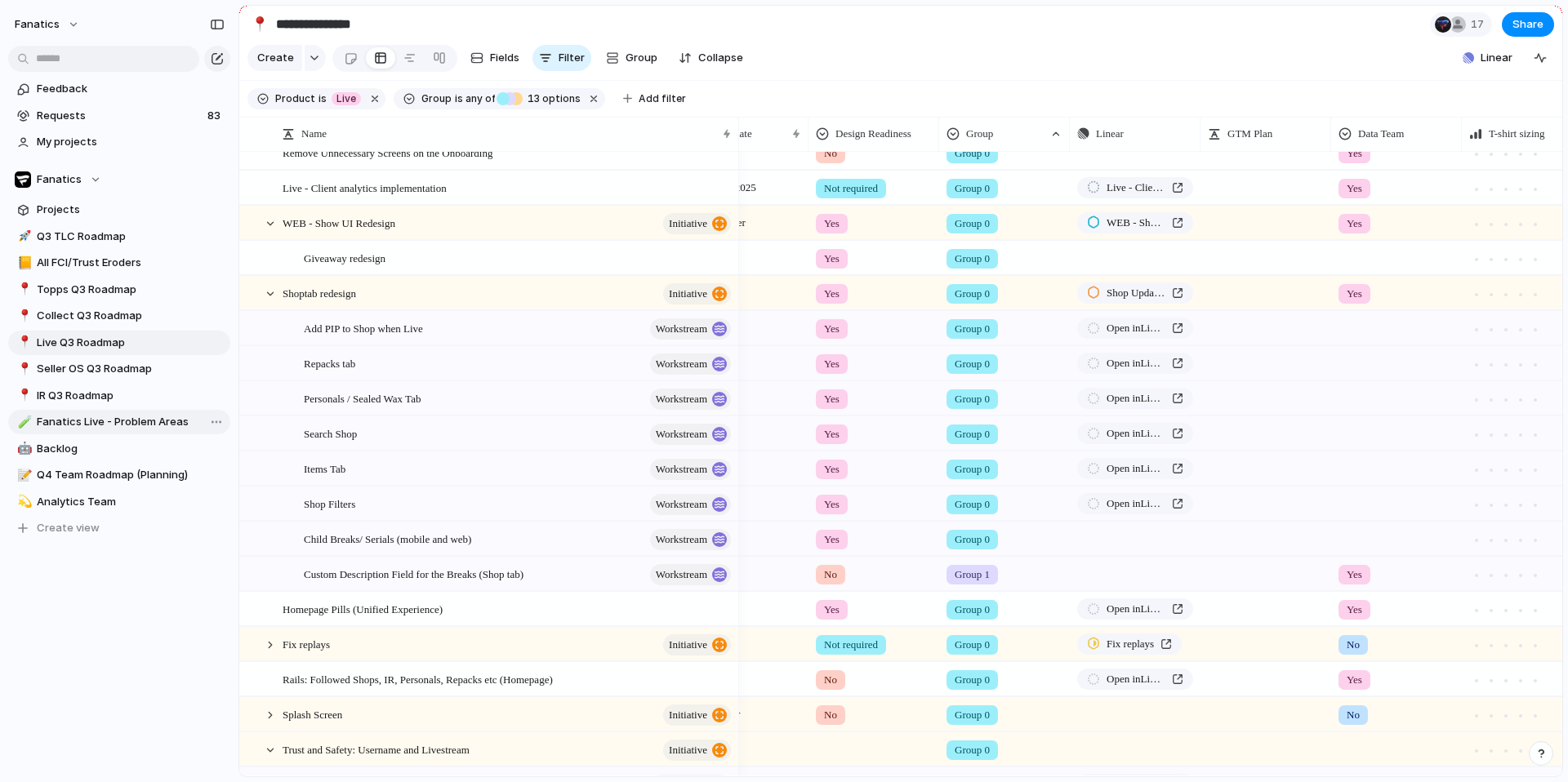 click on "Fanatics Live - Problem Areas" at bounding box center (131, 422) 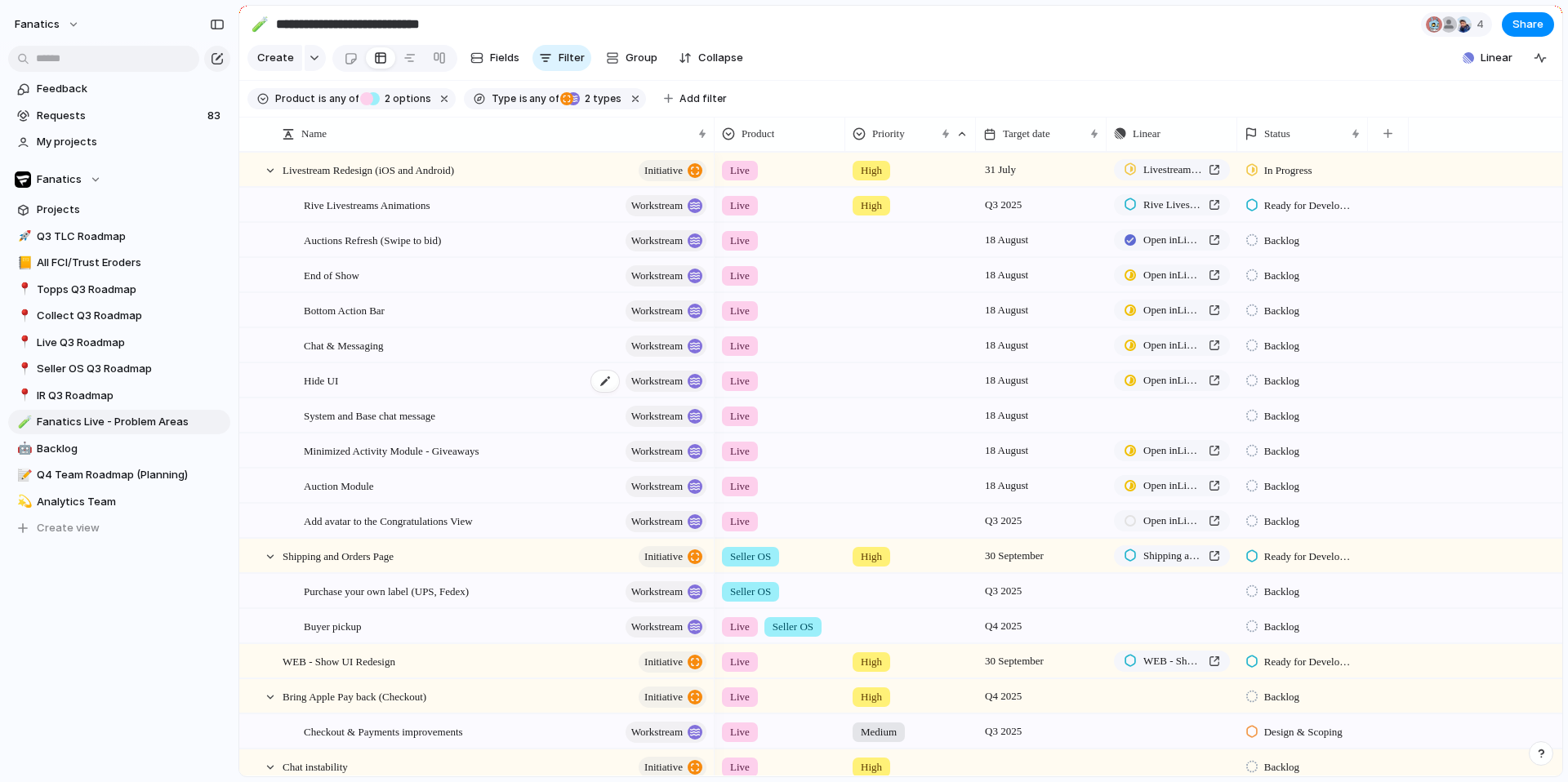 scroll, scrollTop: 655, scrollLeft: 0, axis: vertical 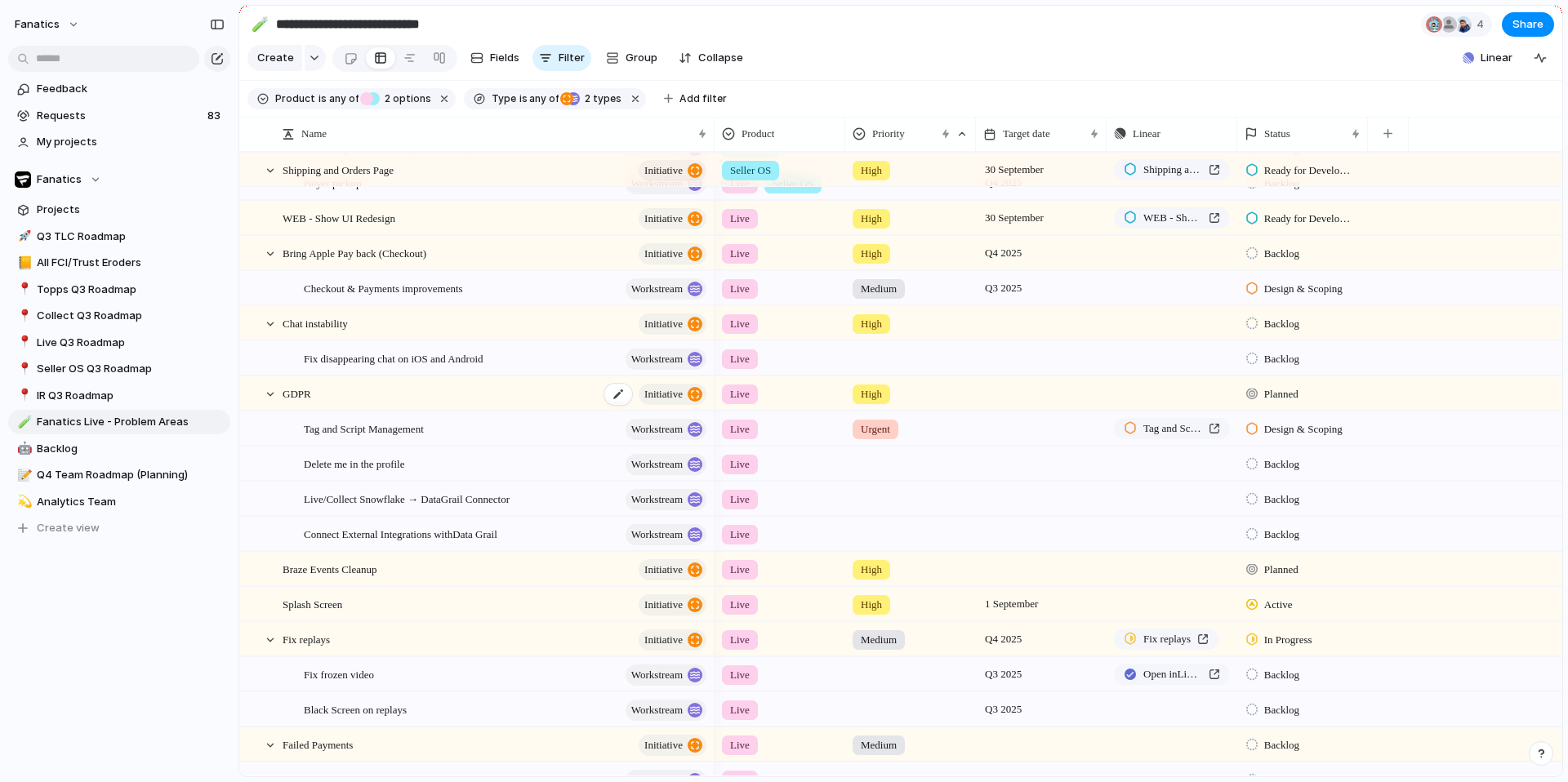 click on "GDPR initiative" at bounding box center [496, 393] 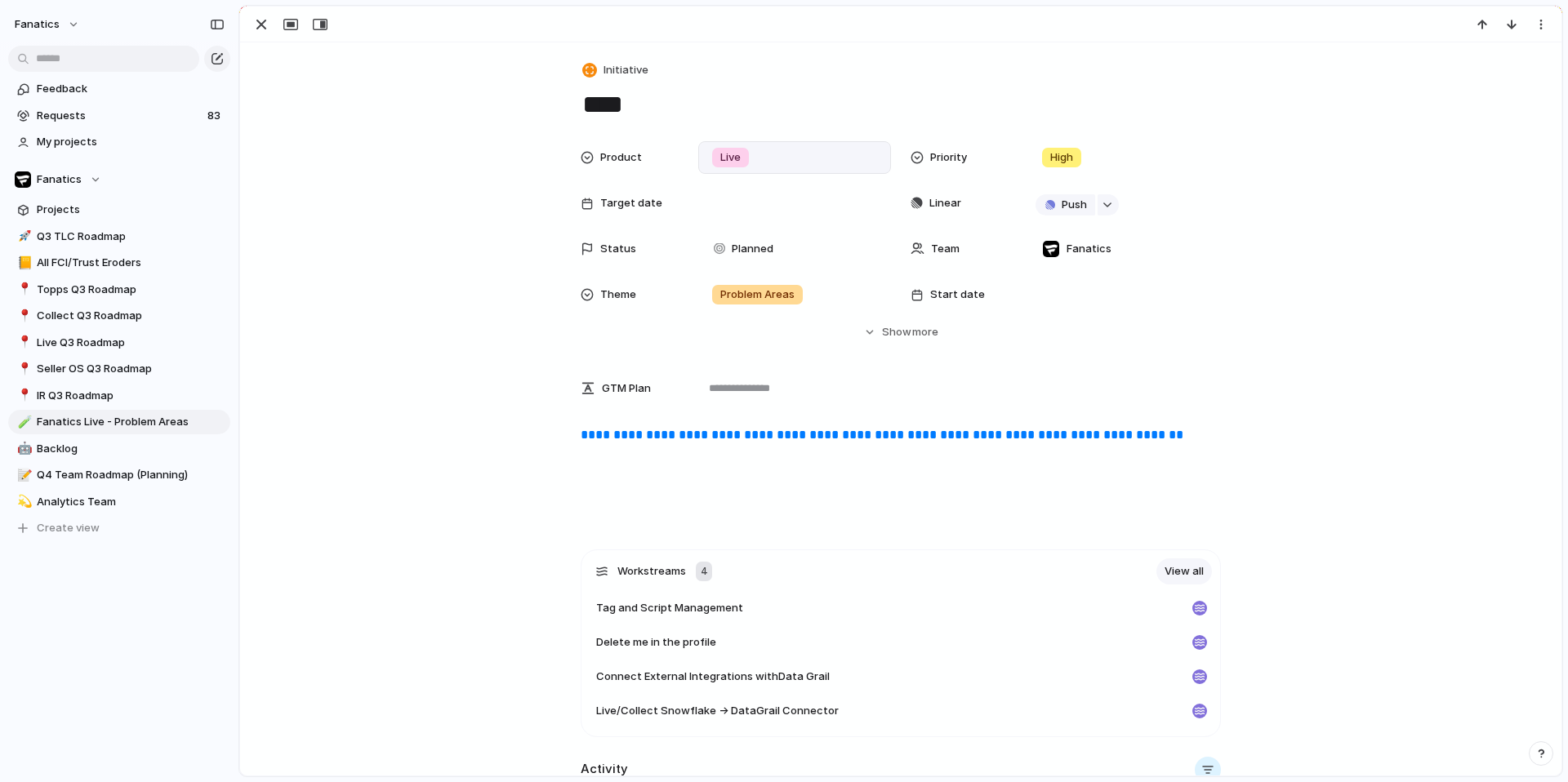 click on "Live" at bounding box center [795, 158] 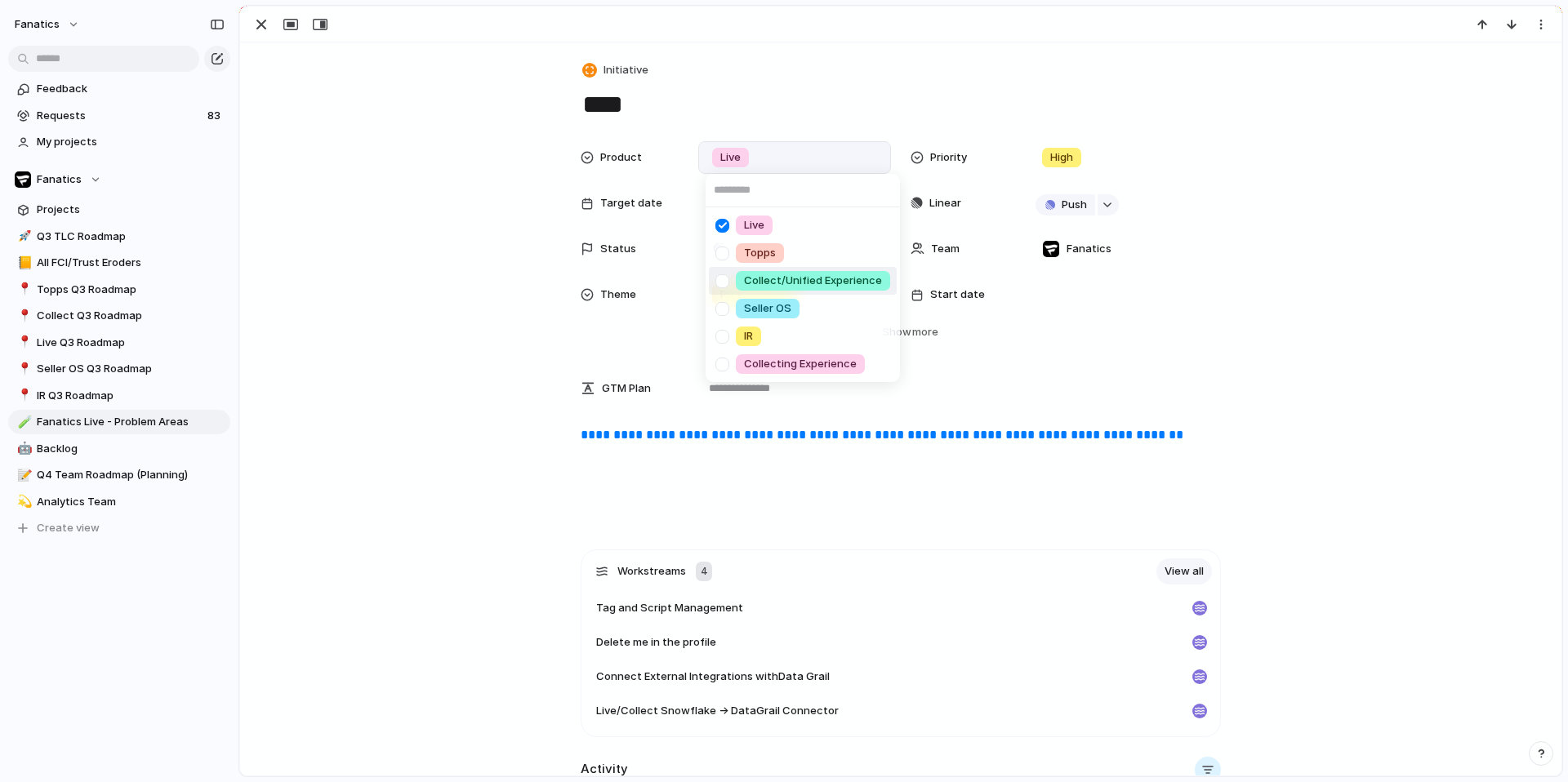 click at bounding box center (722, 281) 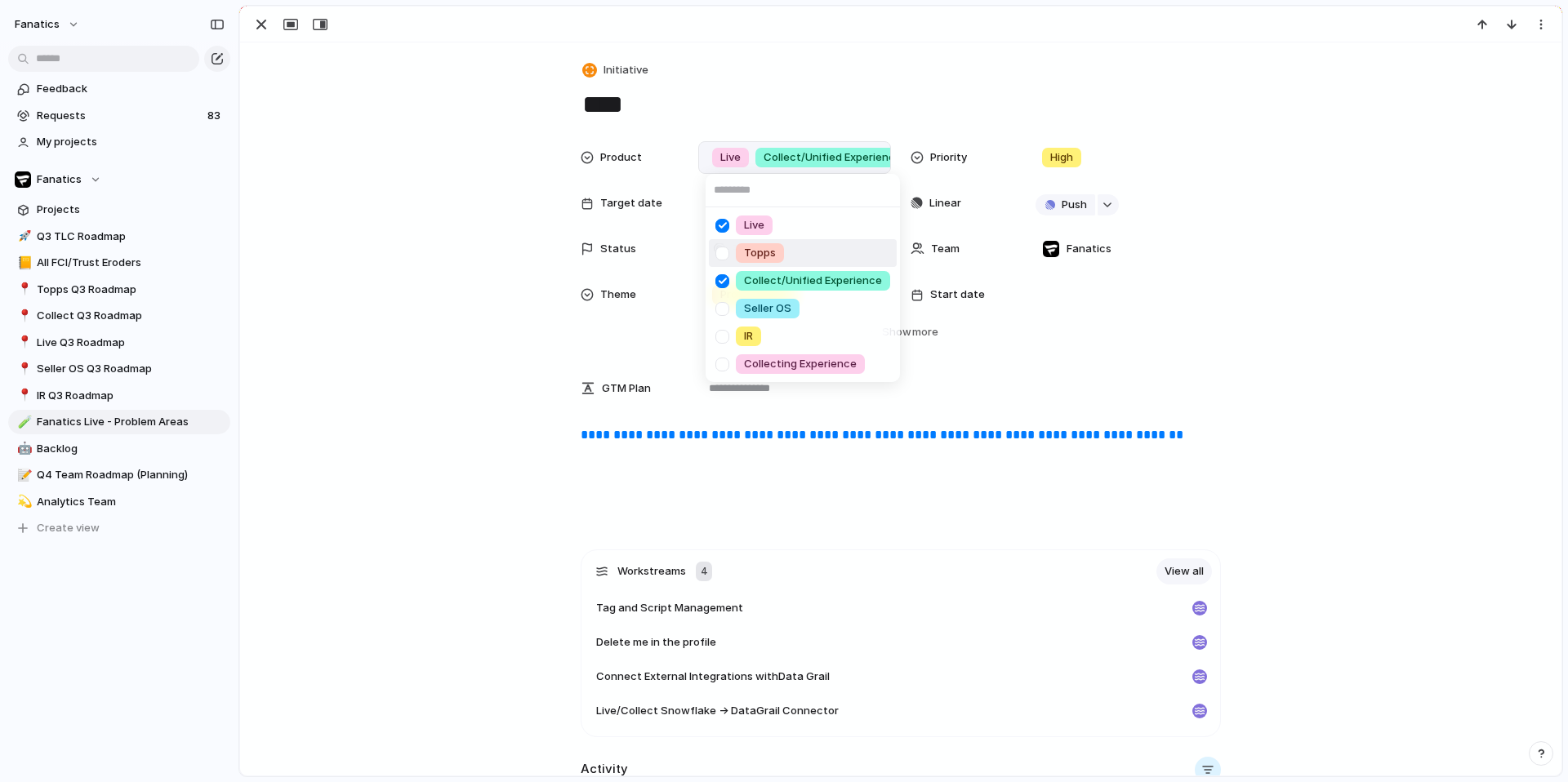 click on "Live   Topps   Collect/Unified Experience   Seller OS   IR   Collecting Experience" at bounding box center [784, 391] 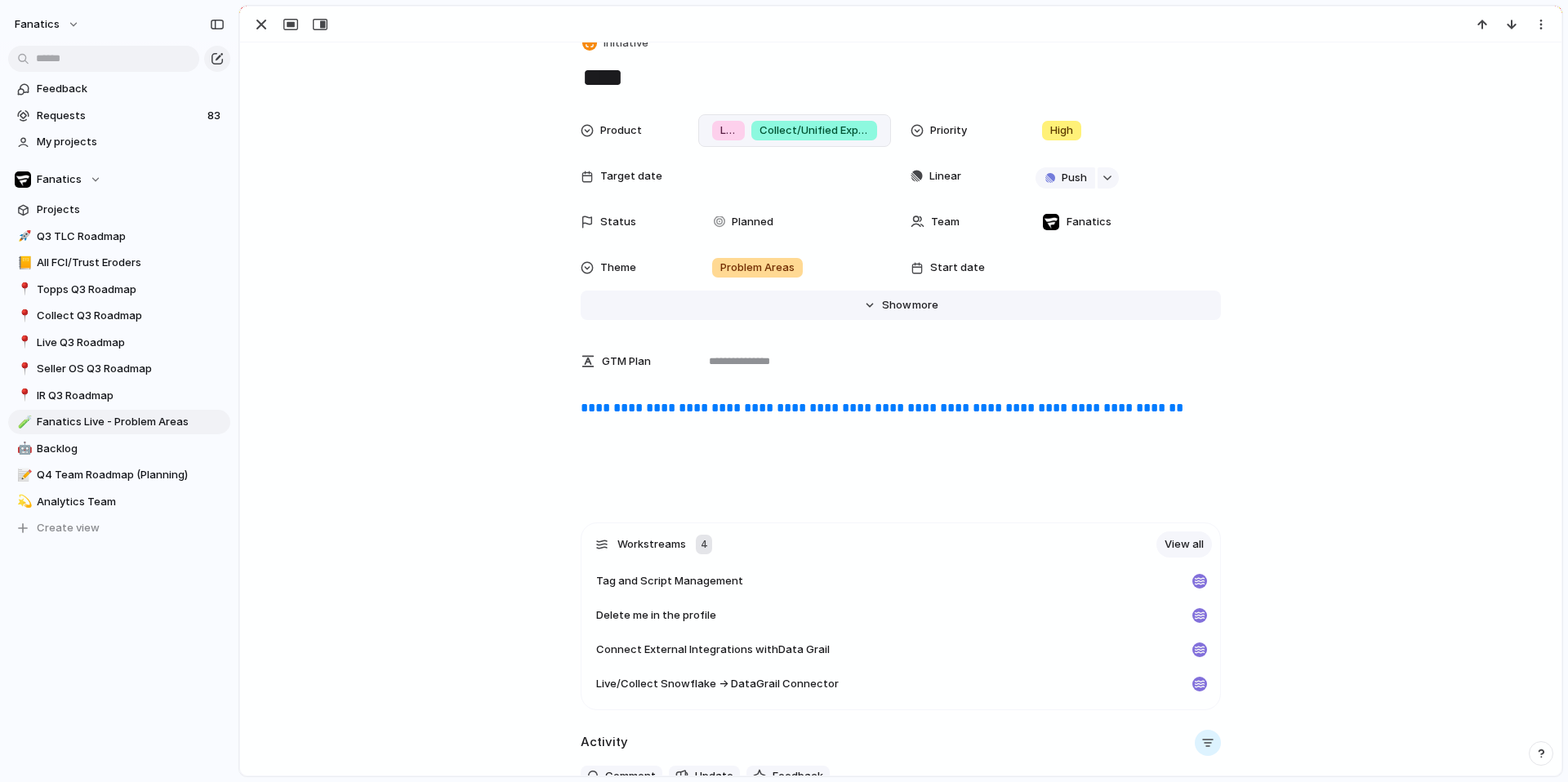 click on "Show" at bounding box center (897, 305) 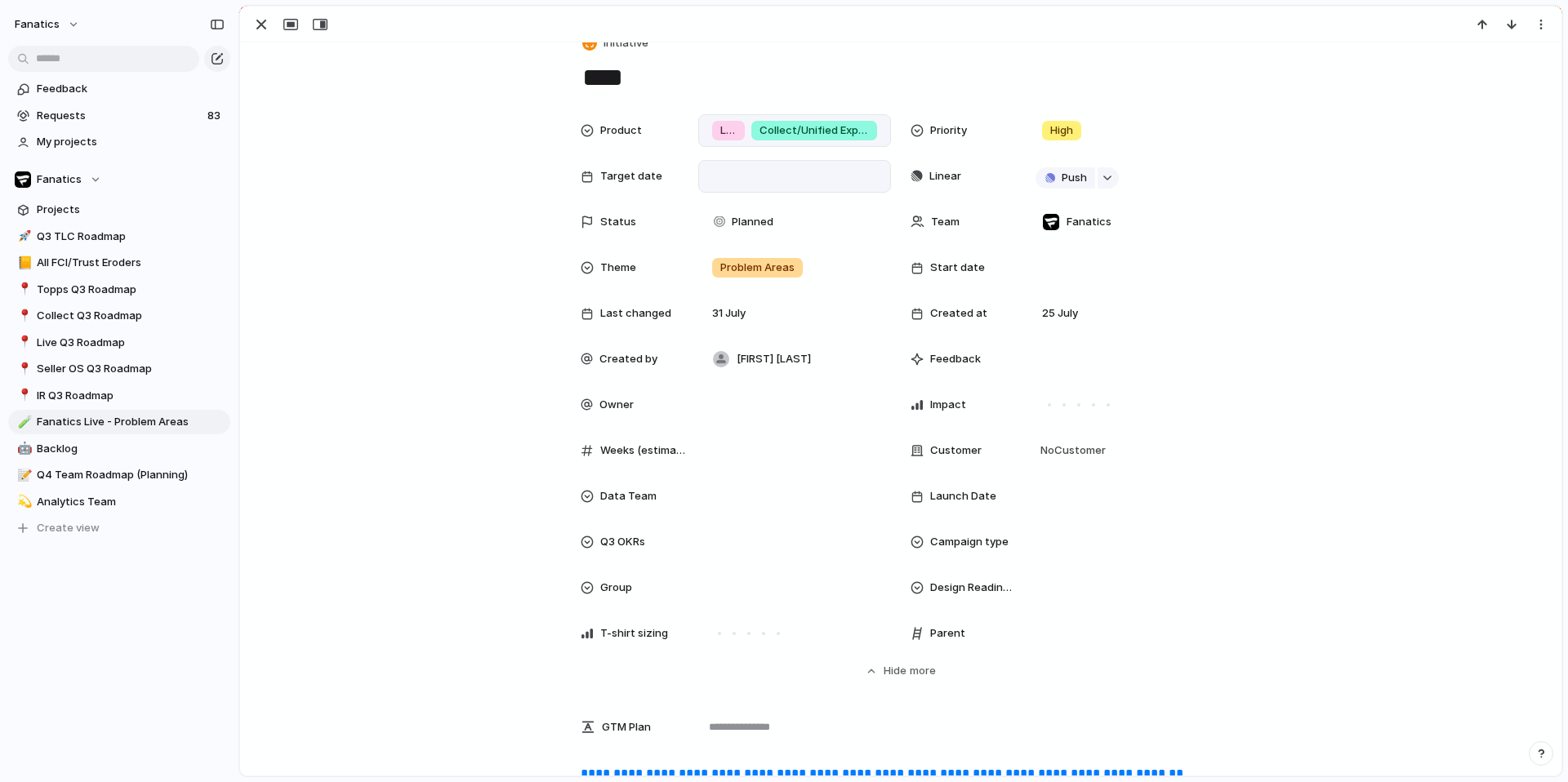 click at bounding box center [795, 176] 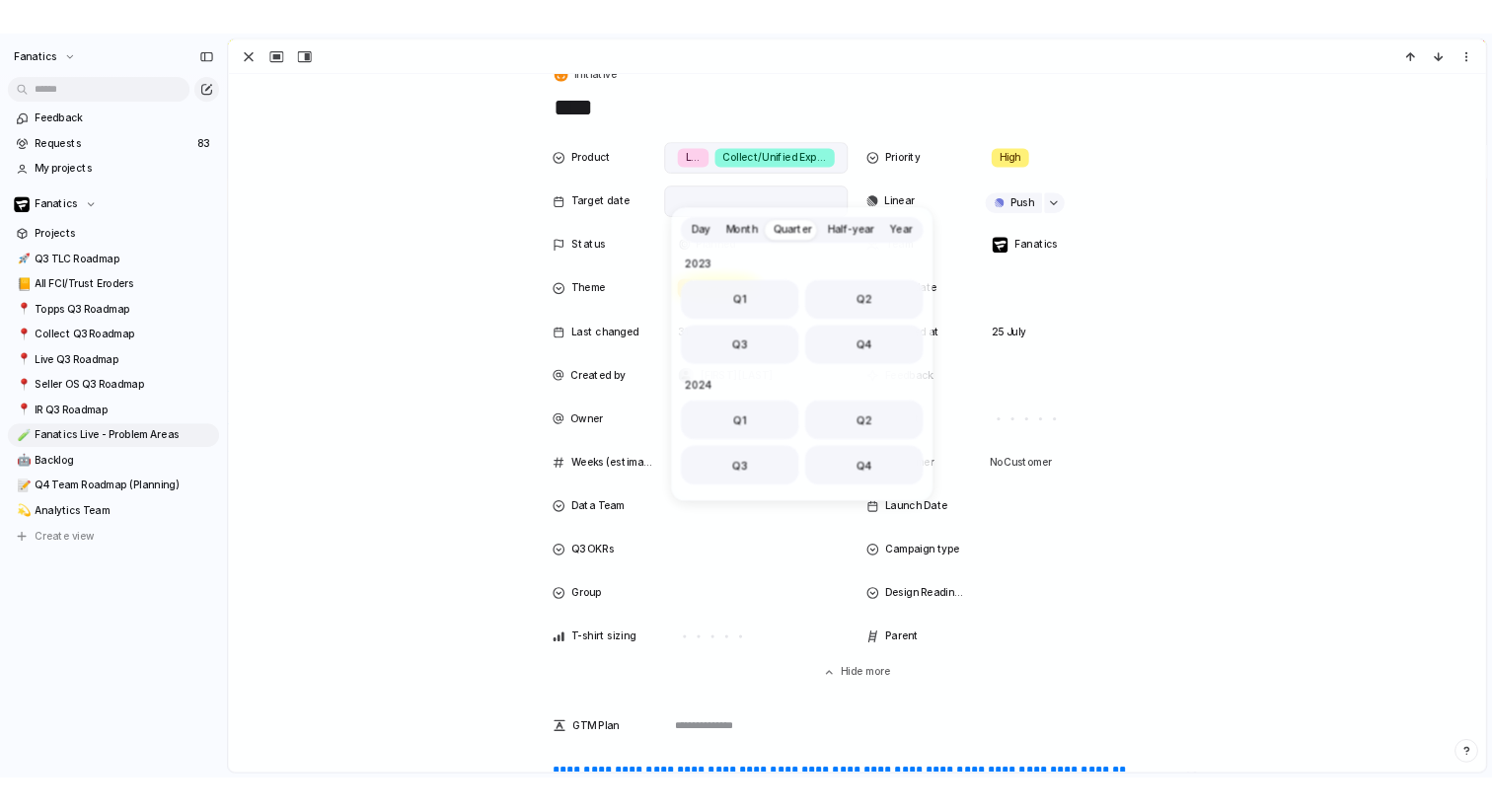 scroll, scrollTop: 313, scrollLeft: 0, axis: vertical 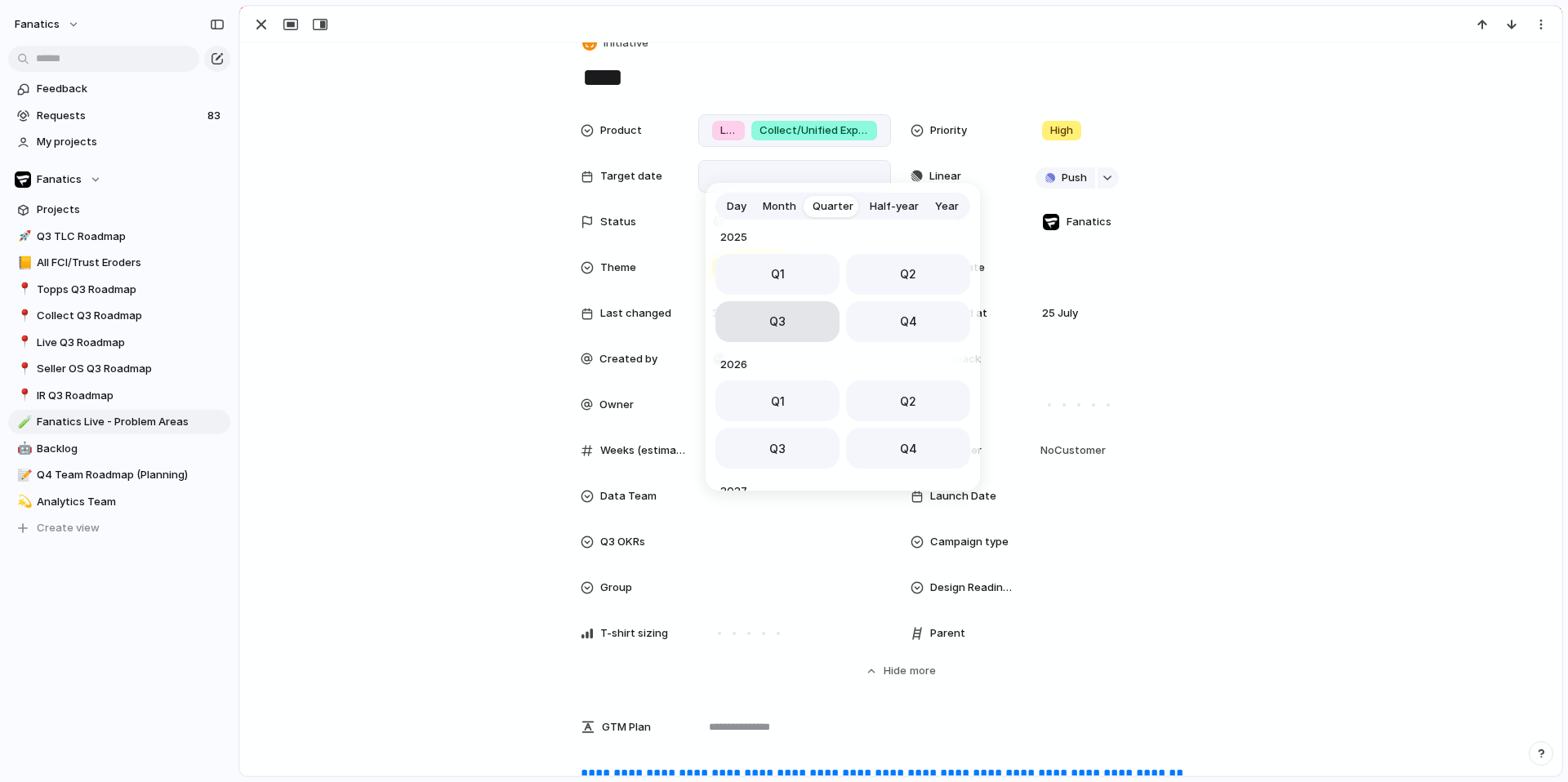 click on "Q3" at bounding box center (777, 322) 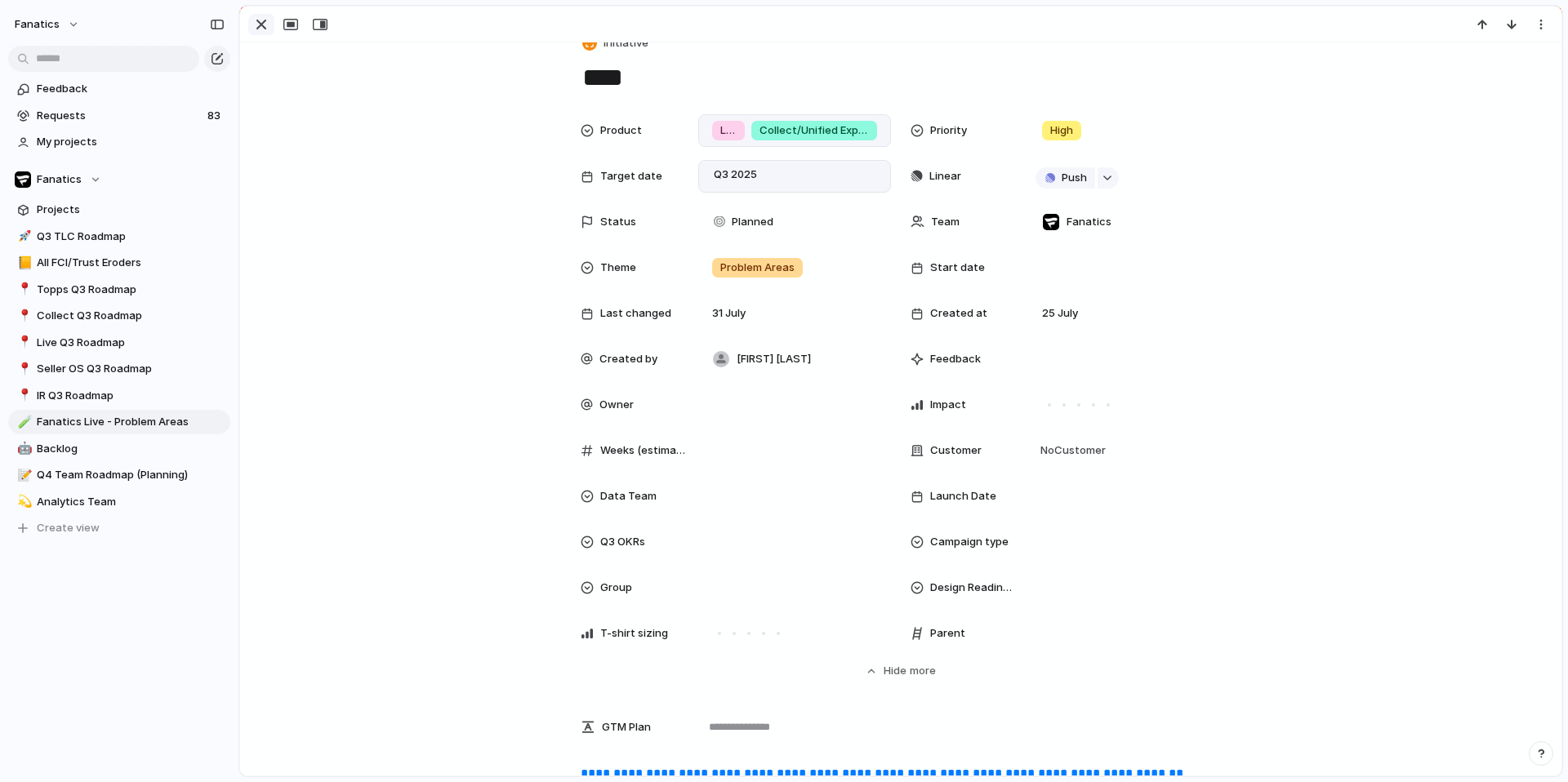 click at bounding box center [261, 24] 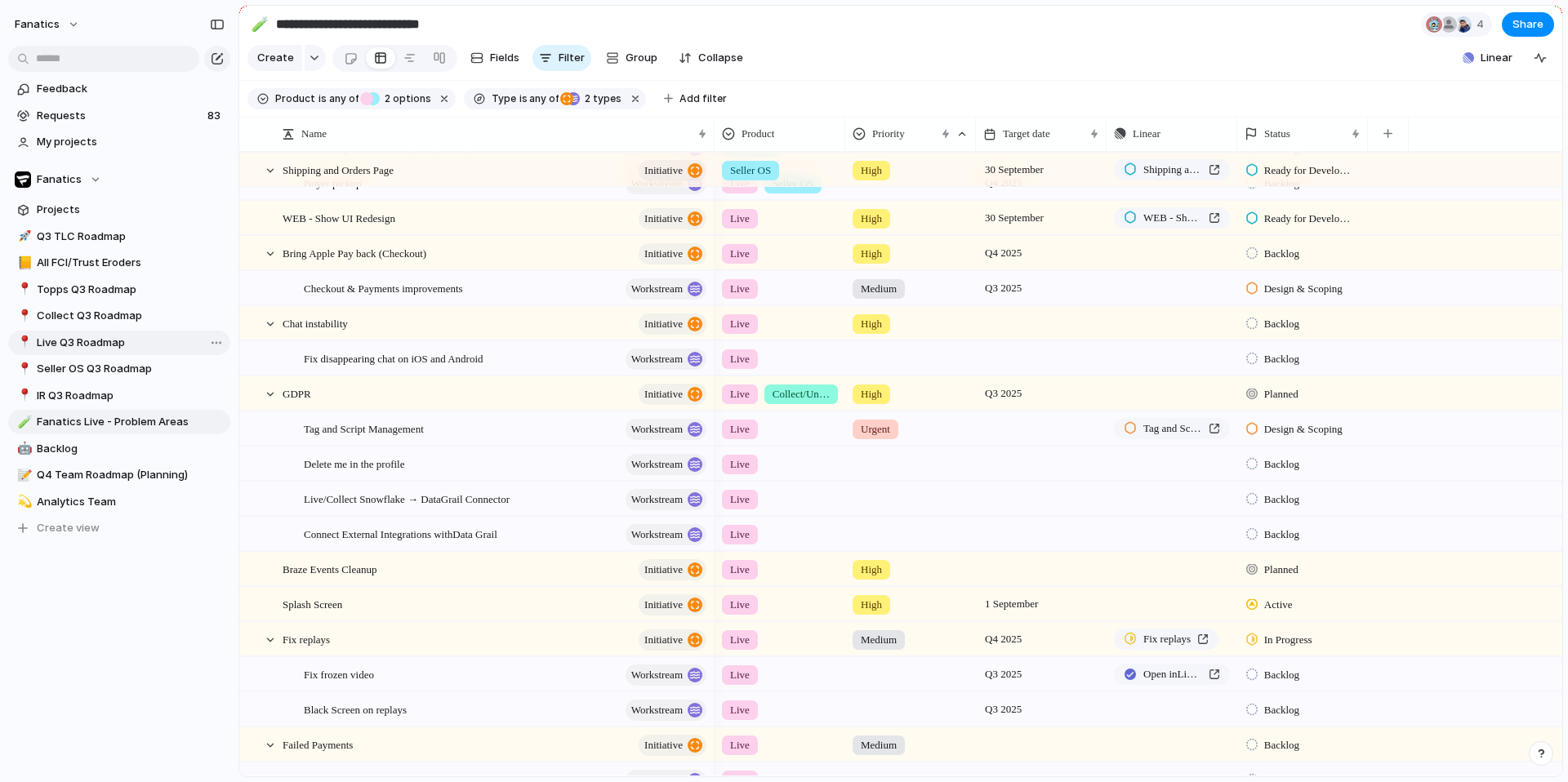 click on "📍 Live Q3 Roadmap" at bounding box center [119, 343] 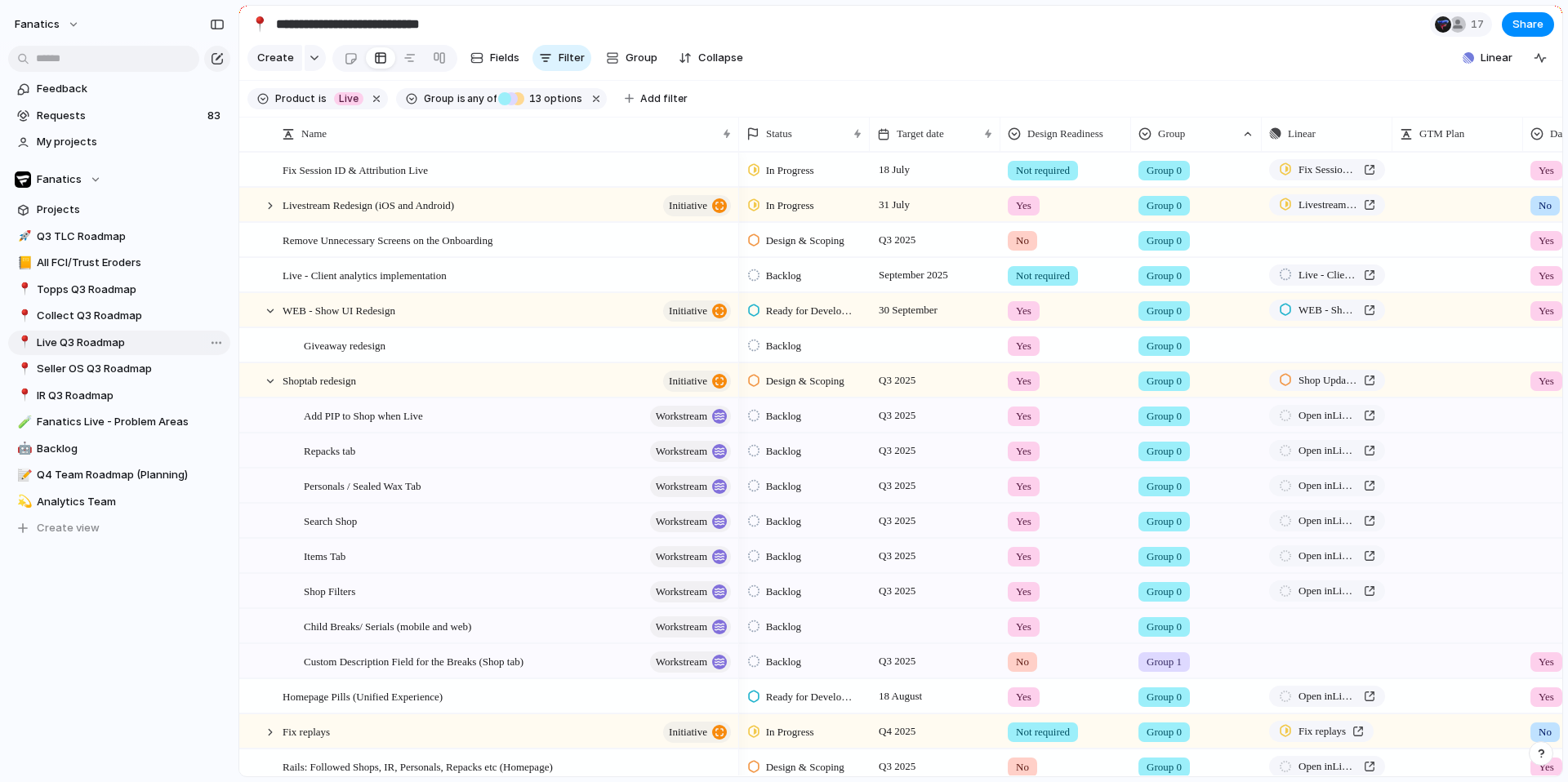 type on "**********" 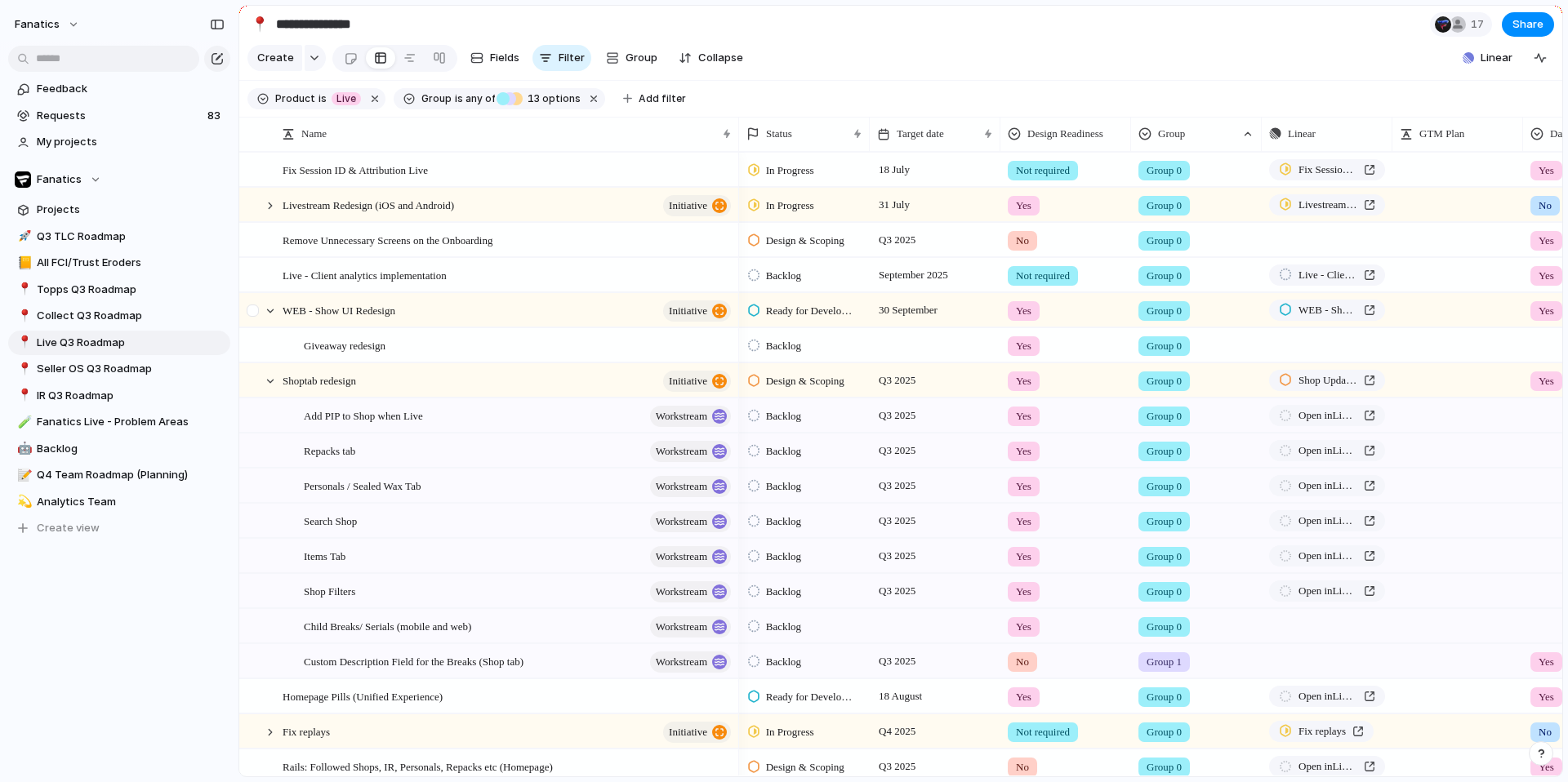 click on "WEB - Show UI Redesign initiative" at bounding box center [489, 310] 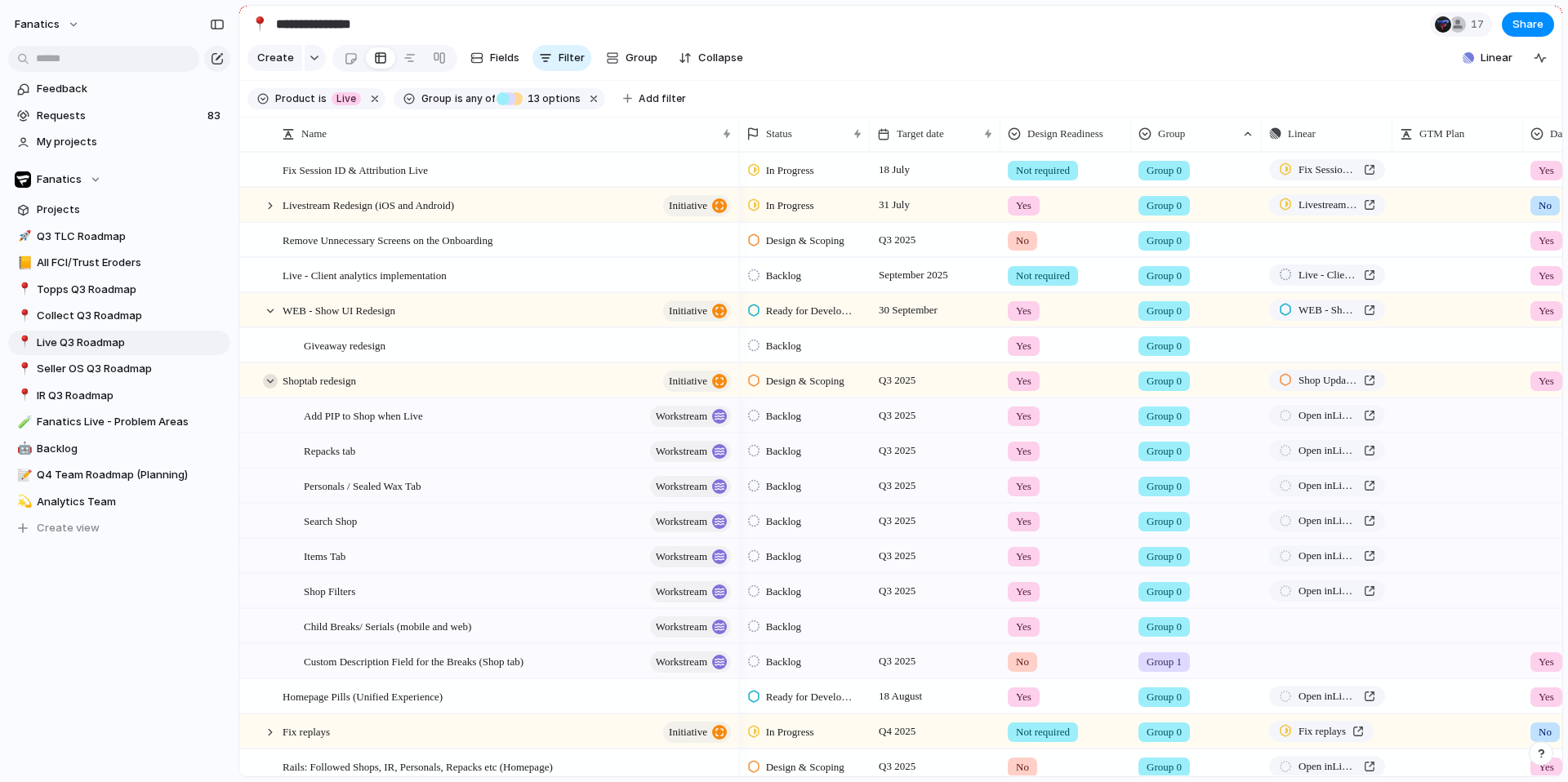 click at bounding box center (270, 381) 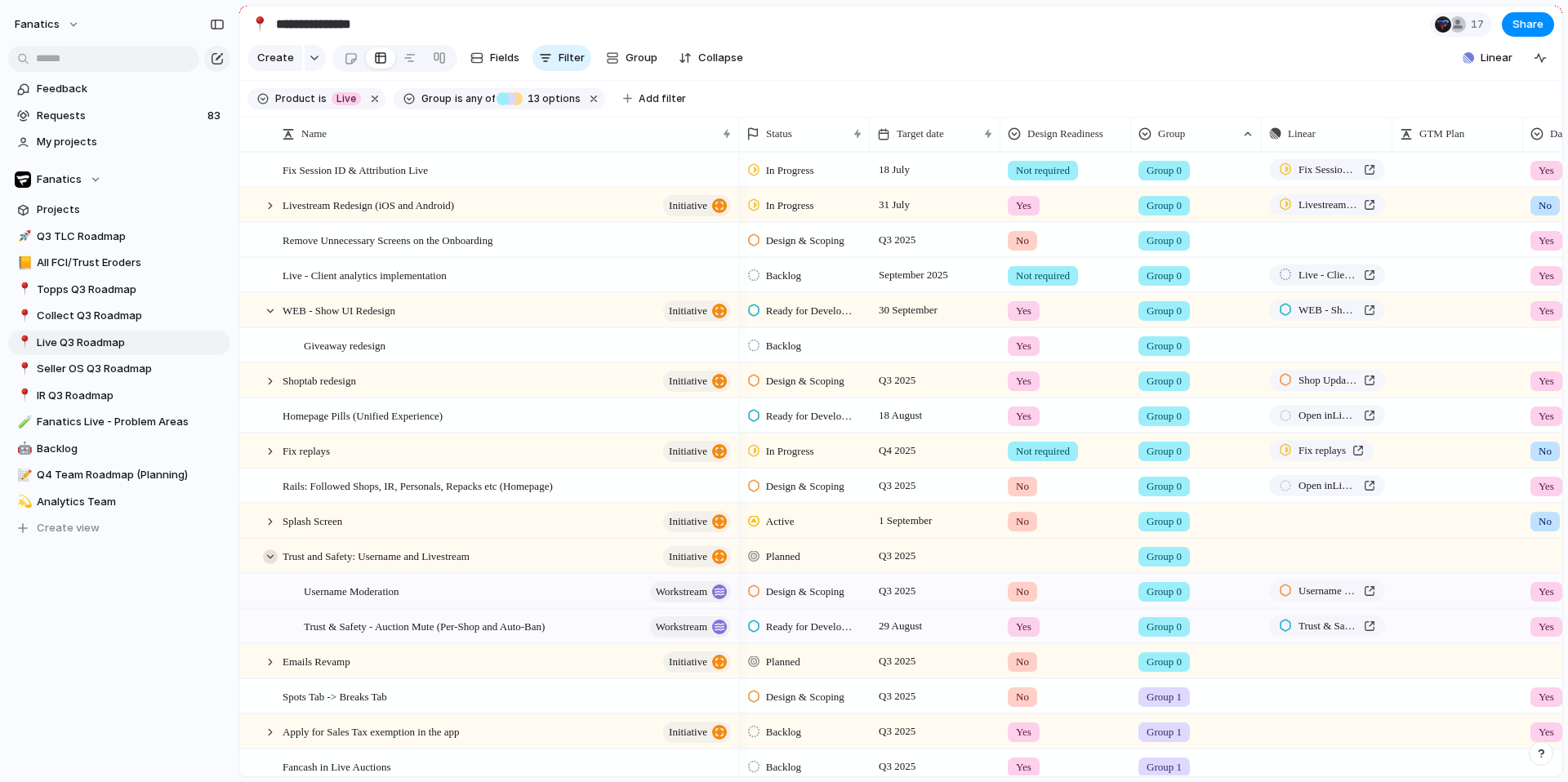 click at bounding box center (270, 557) 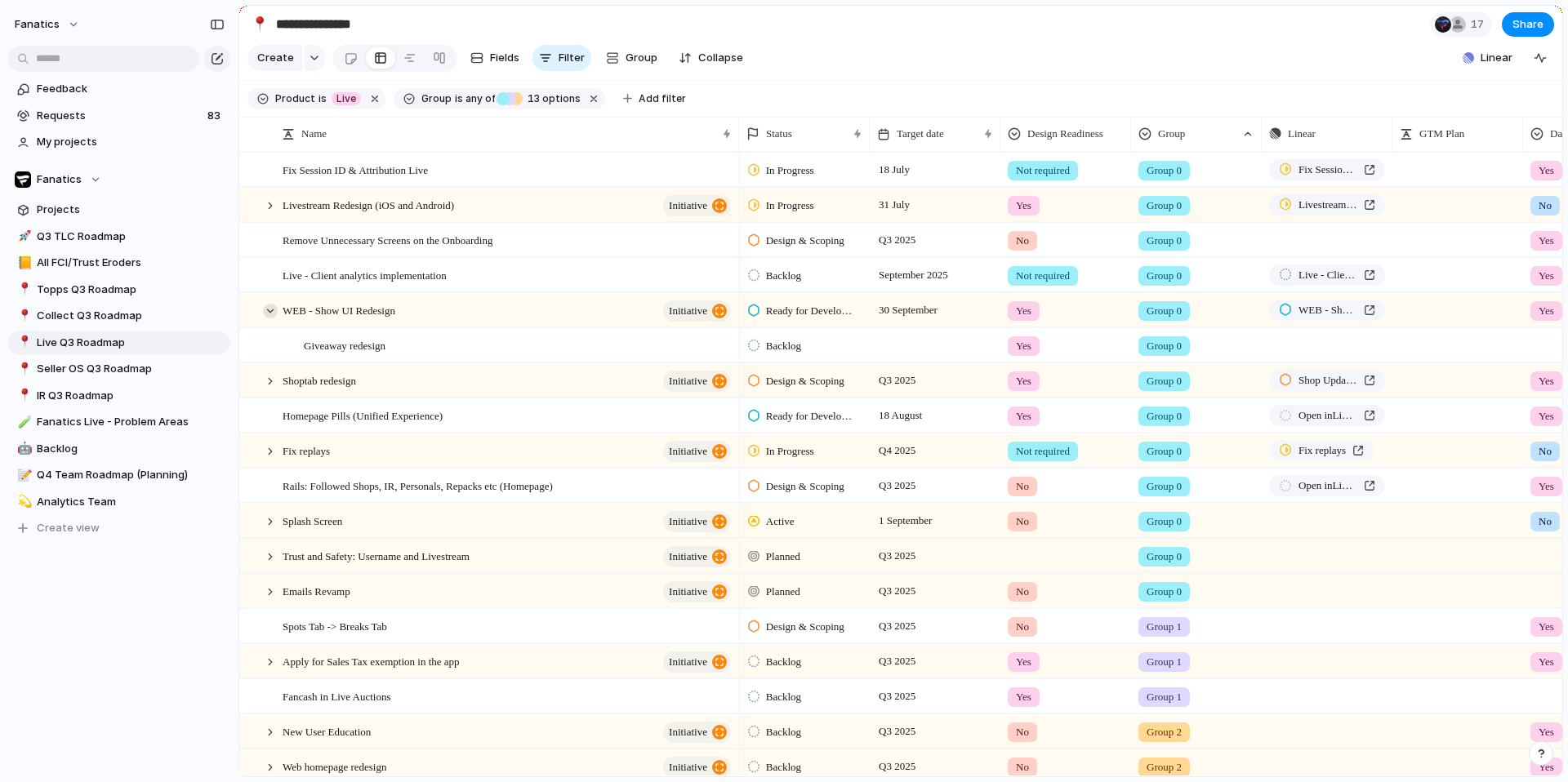 click at bounding box center [270, 311] 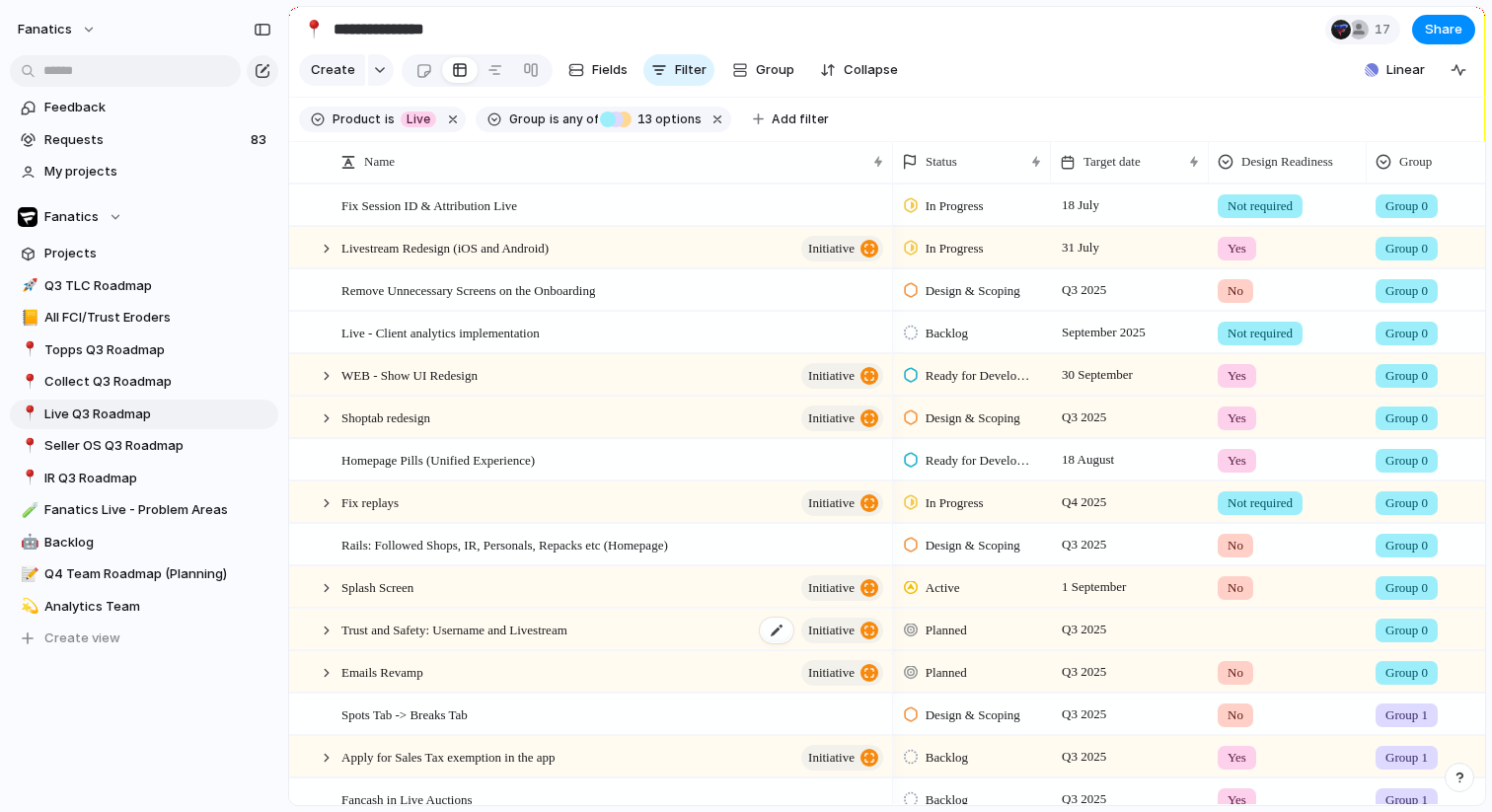 scroll, scrollTop: 159, scrollLeft: 0, axis: vertical 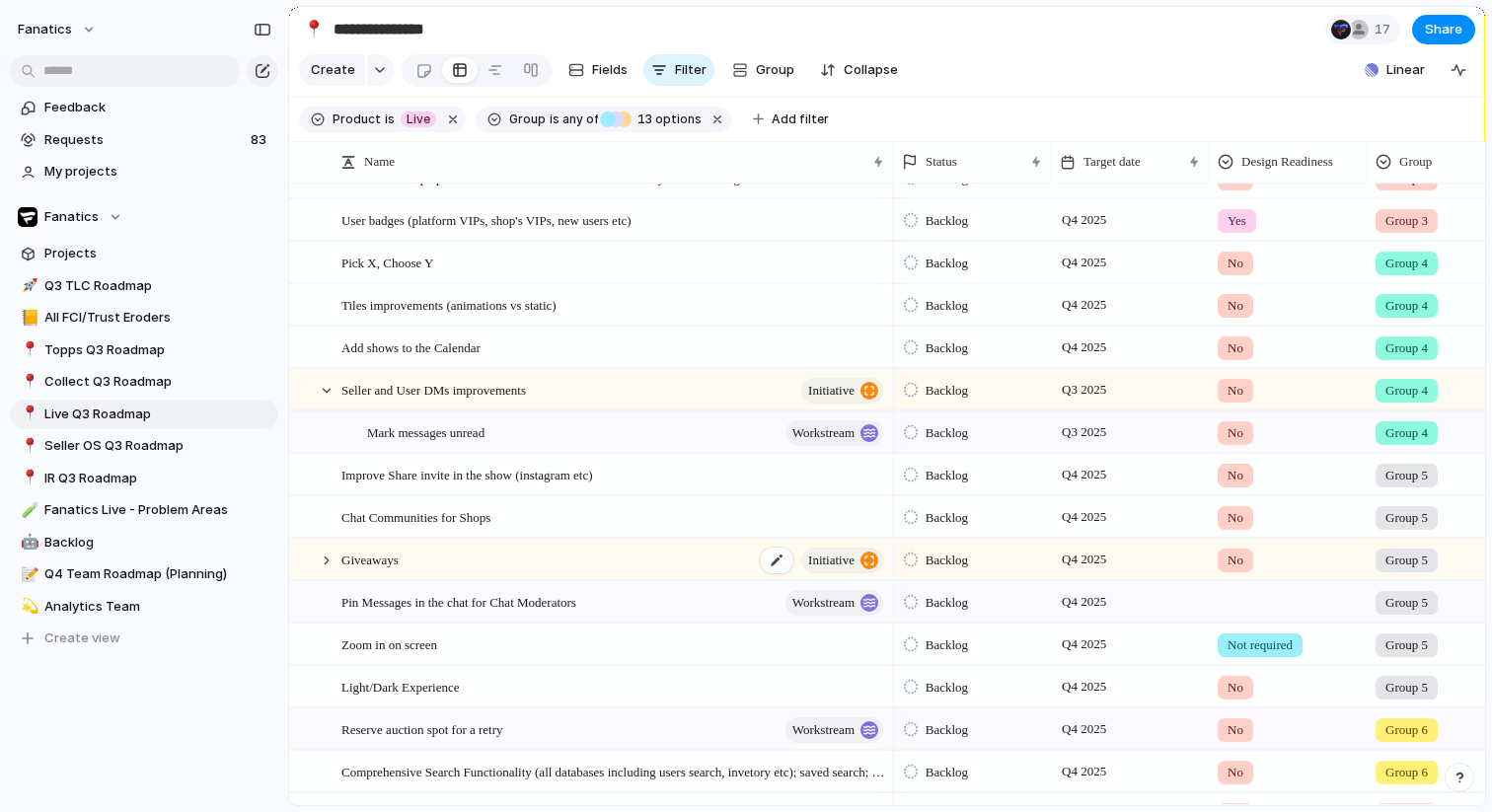 click on "Giveaways" at bounding box center (370, 558) 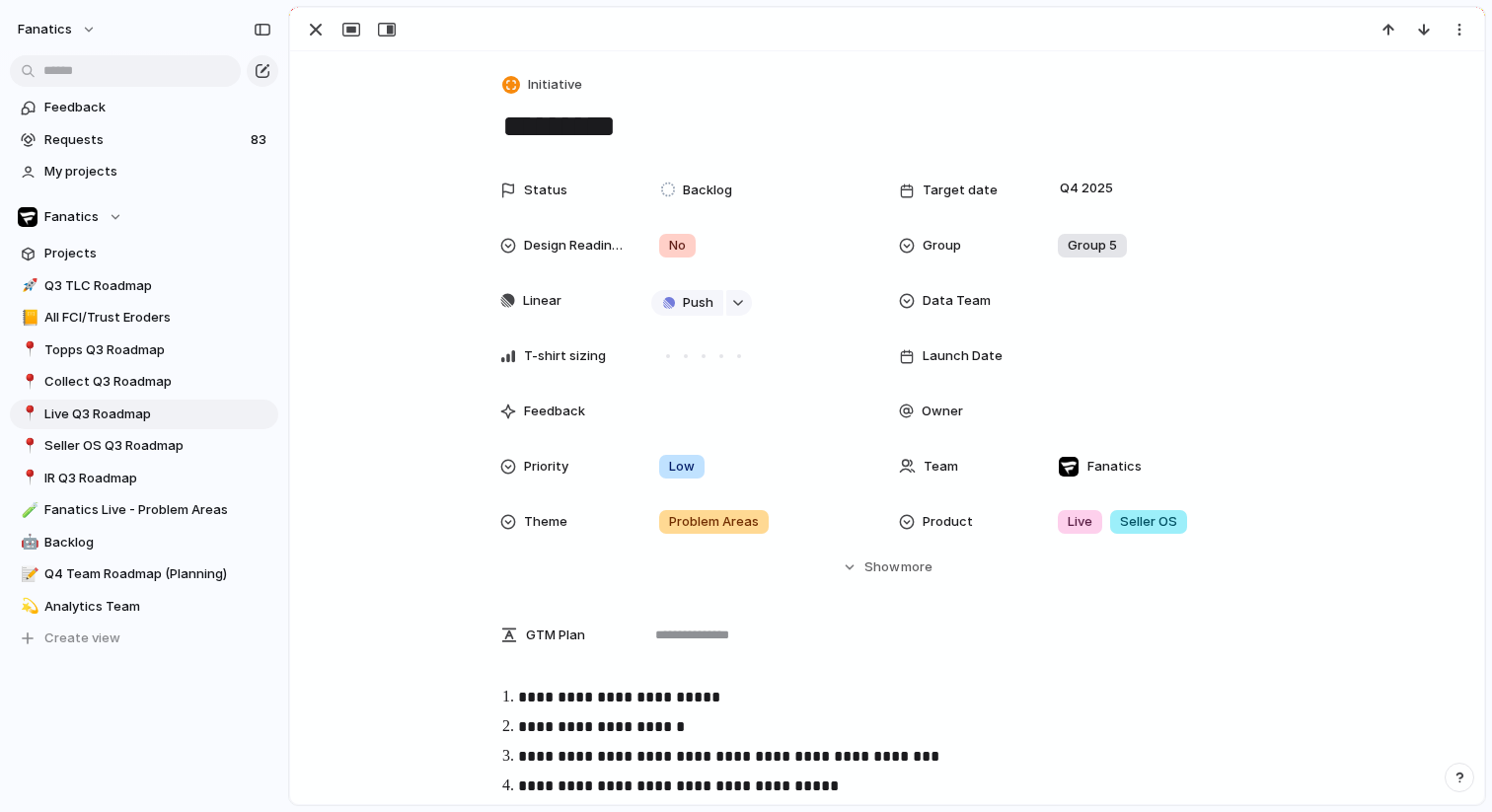 click on "**********" at bounding box center (905, 698) 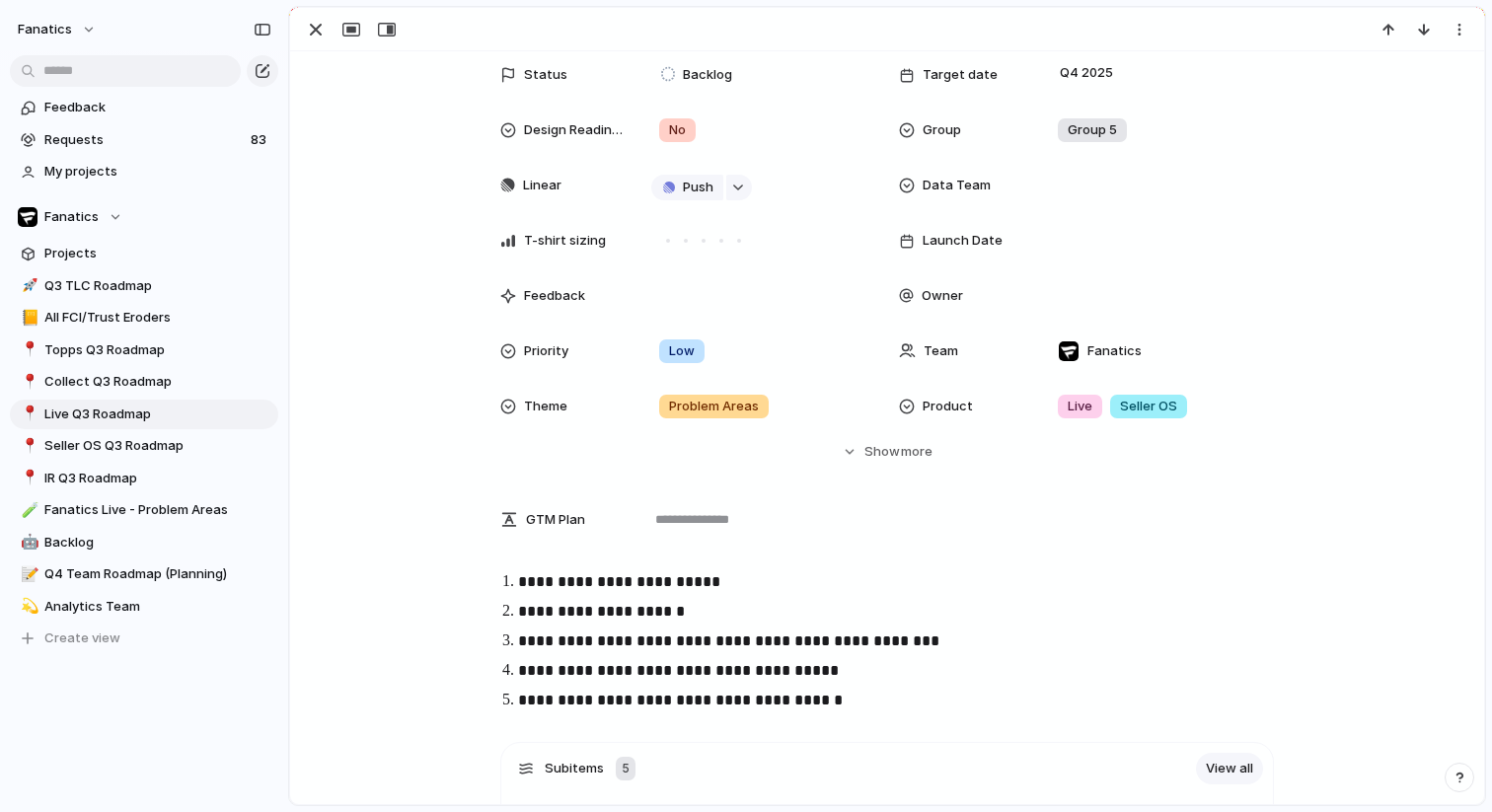 scroll, scrollTop: 122, scrollLeft: 0, axis: vertical 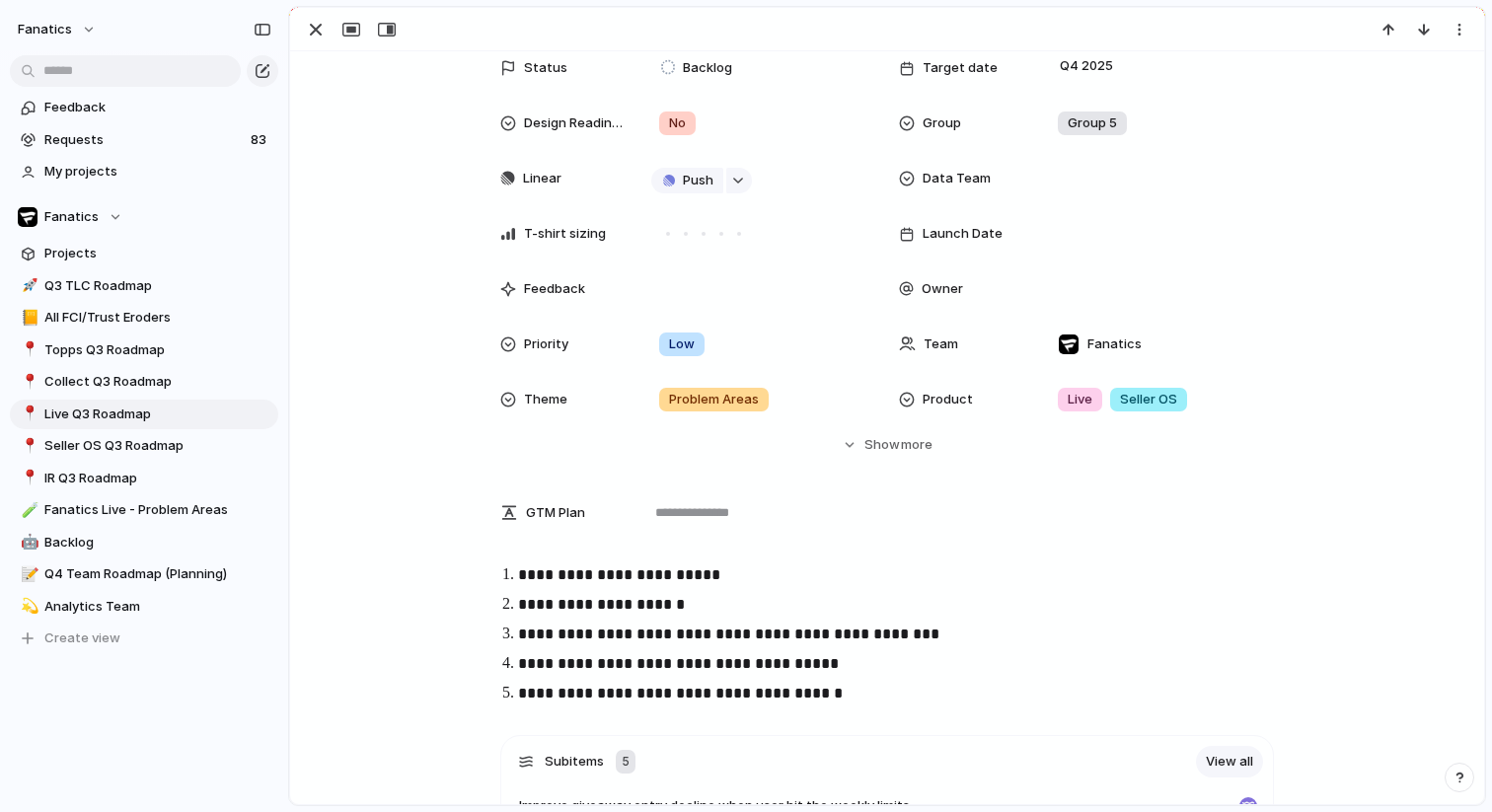 click on "**********" at bounding box center (905, 575) 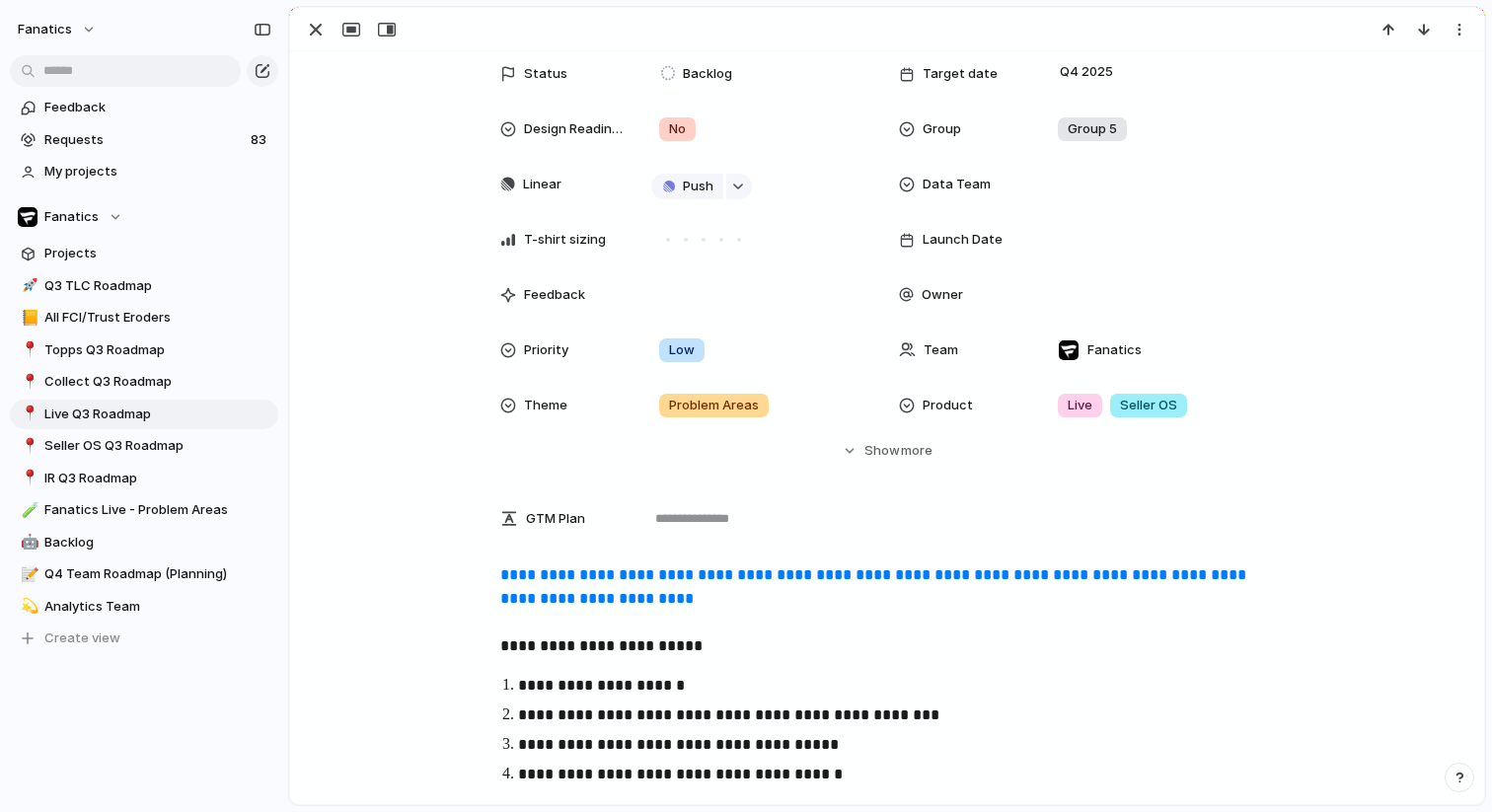 type 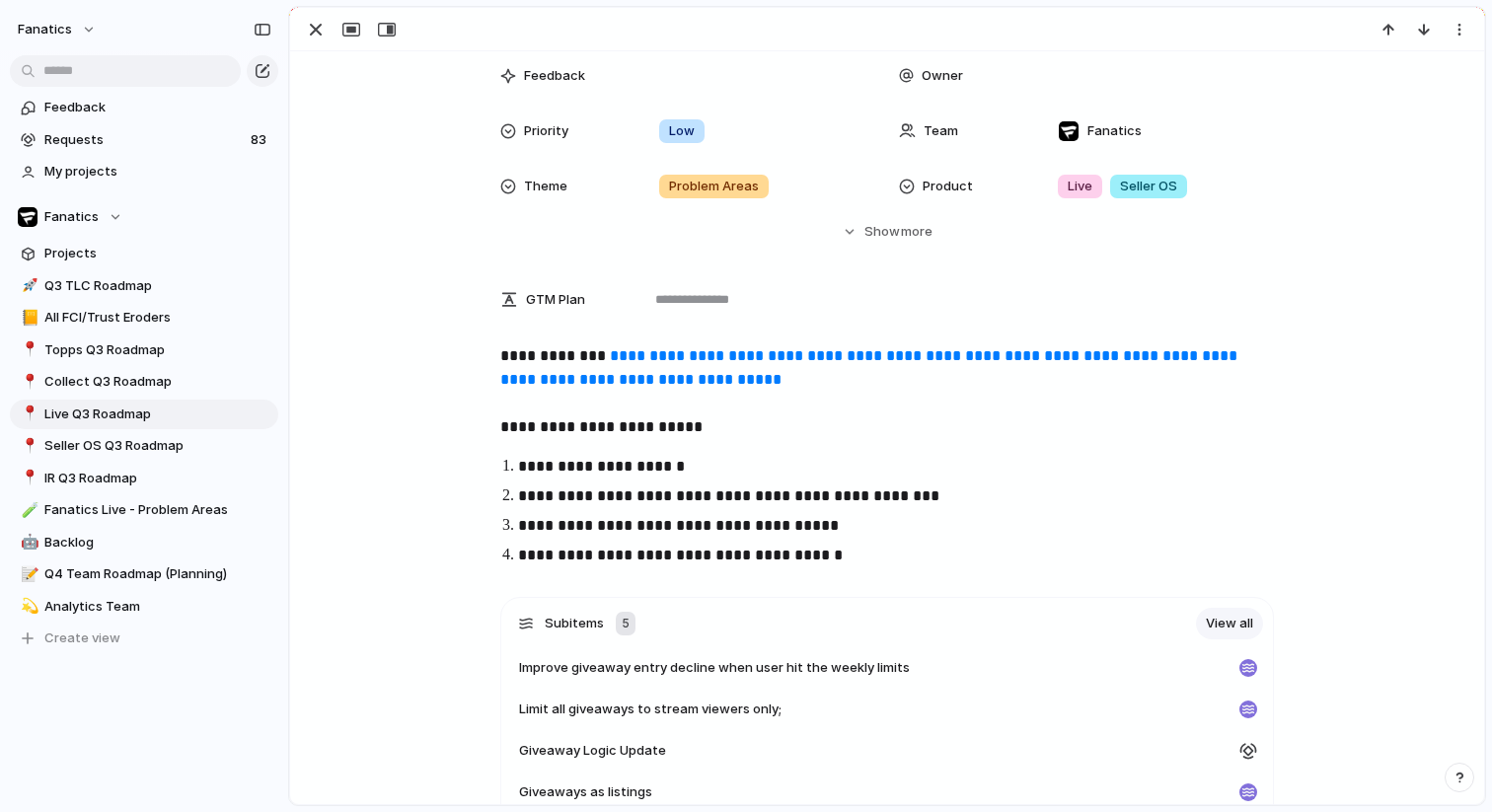 scroll, scrollTop: 494, scrollLeft: 0, axis: vertical 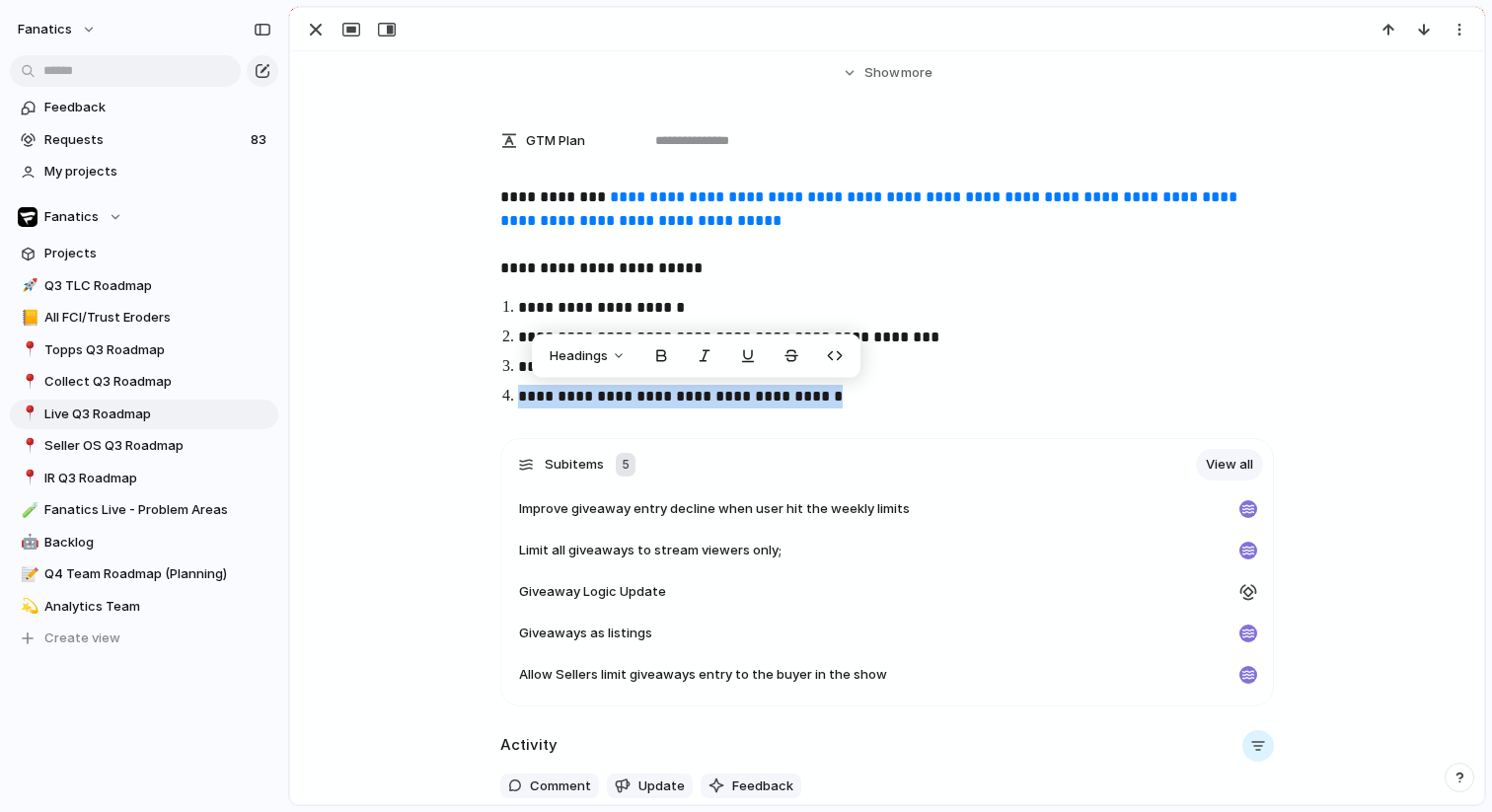 drag, startPoint x: 858, startPoint y: 404, endPoint x: 488, endPoint y: 383, distance: 370.59547 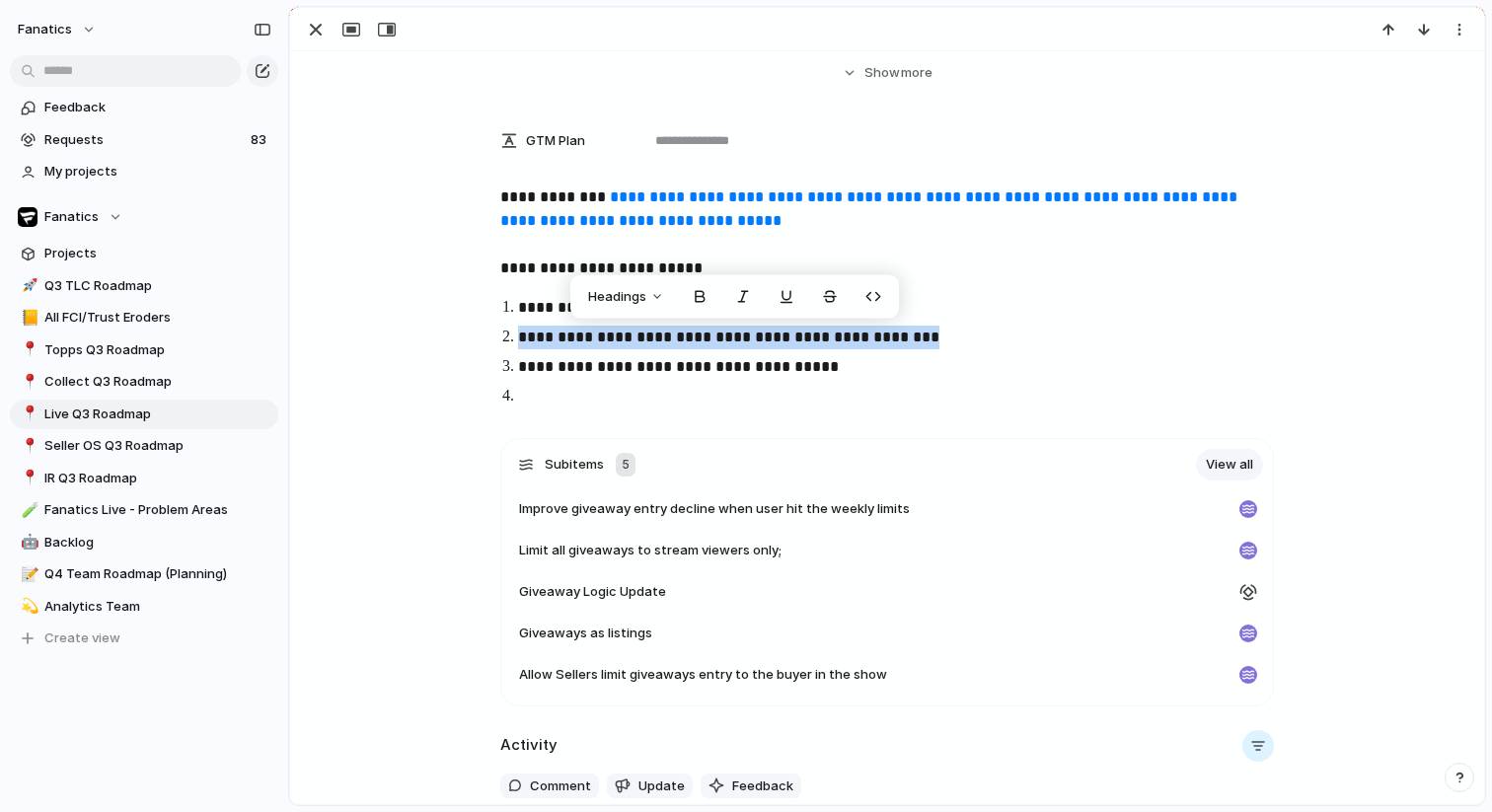 drag, startPoint x: 941, startPoint y: 340, endPoint x: 493, endPoint y: 343, distance: 448.01004 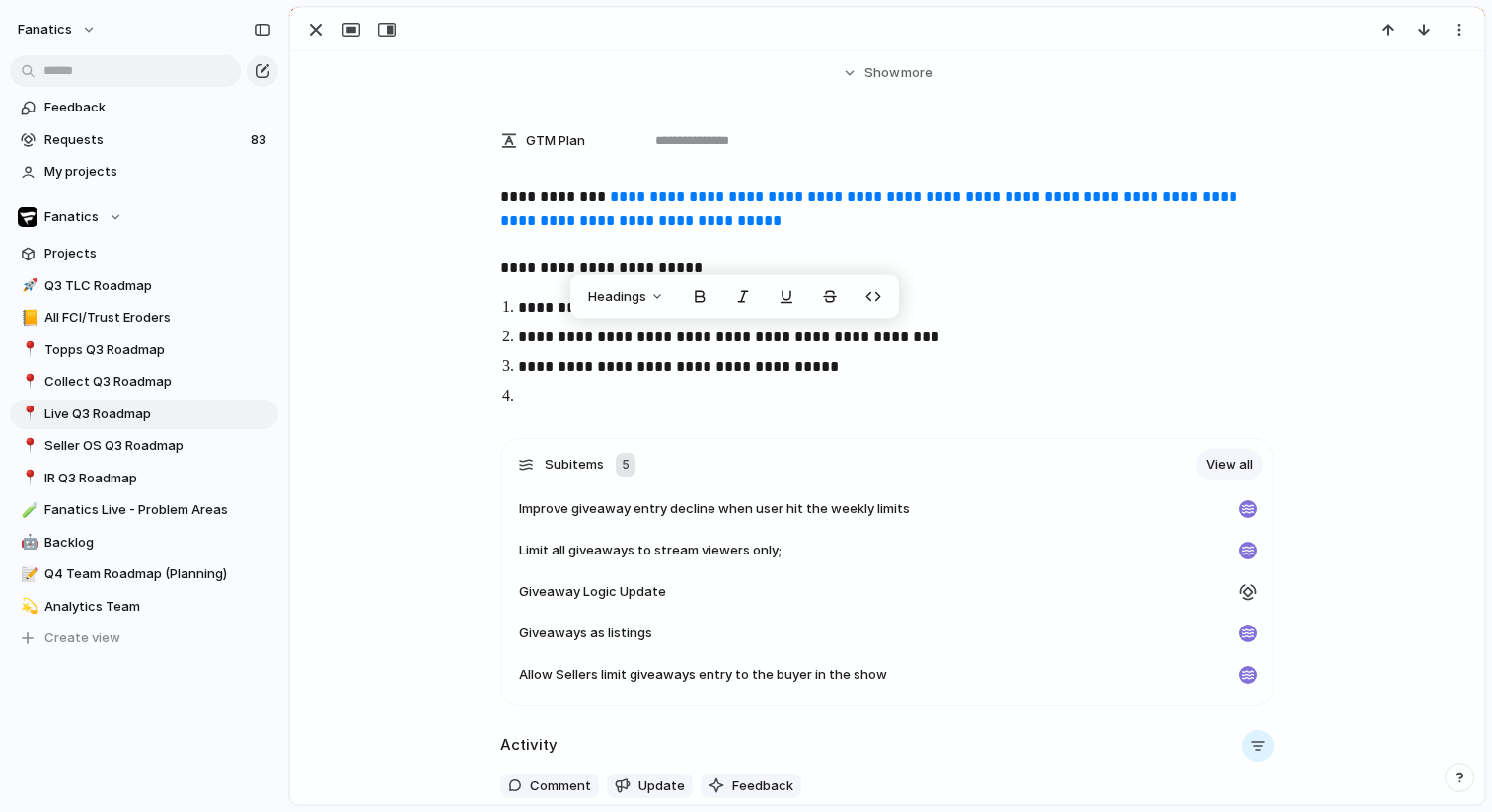 click on "**********" at bounding box center (905, 367) 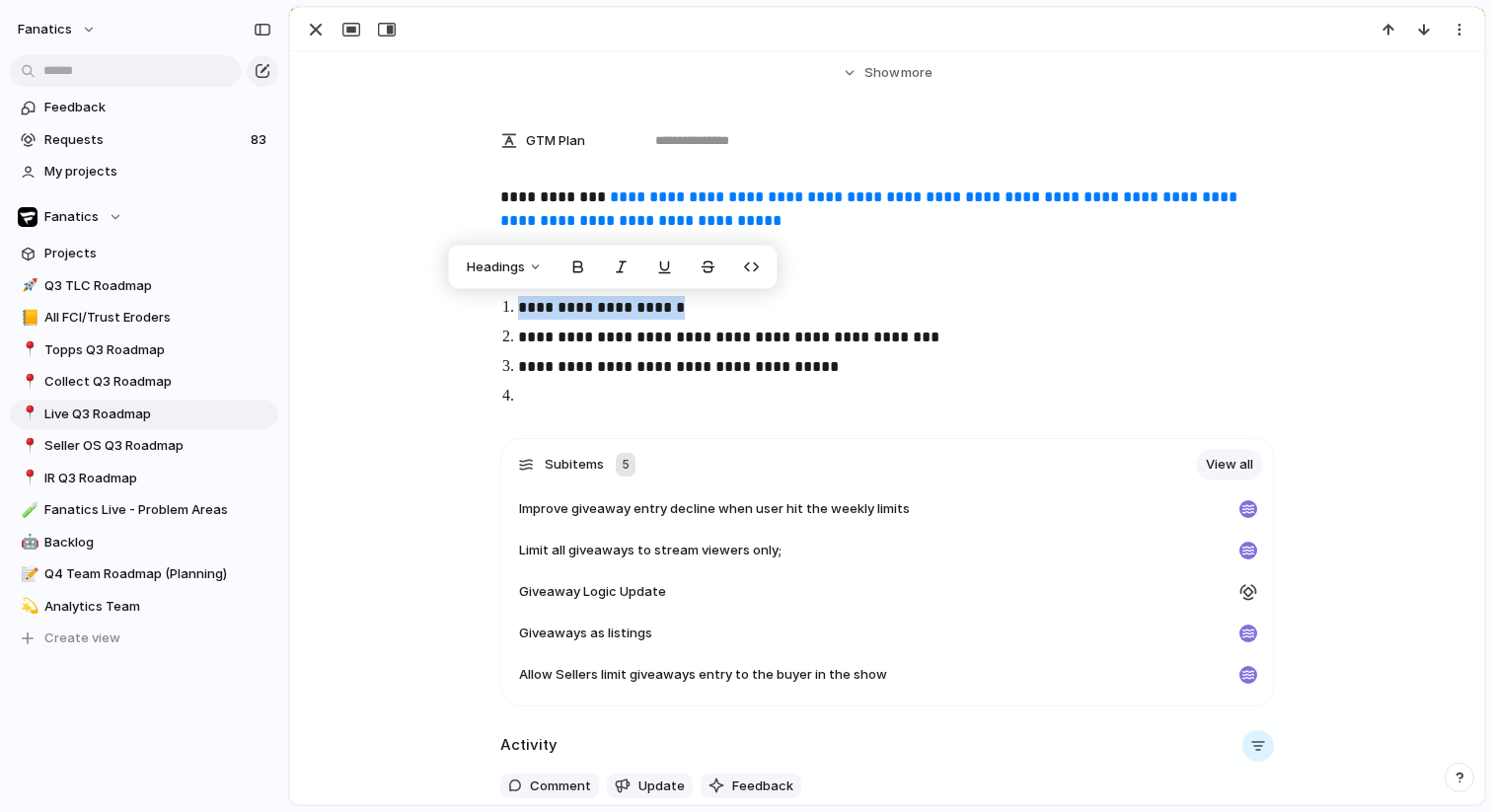 drag, startPoint x: 682, startPoint y: 304, endPoint x: 488, endPoint y: 302, distance: 194.01031 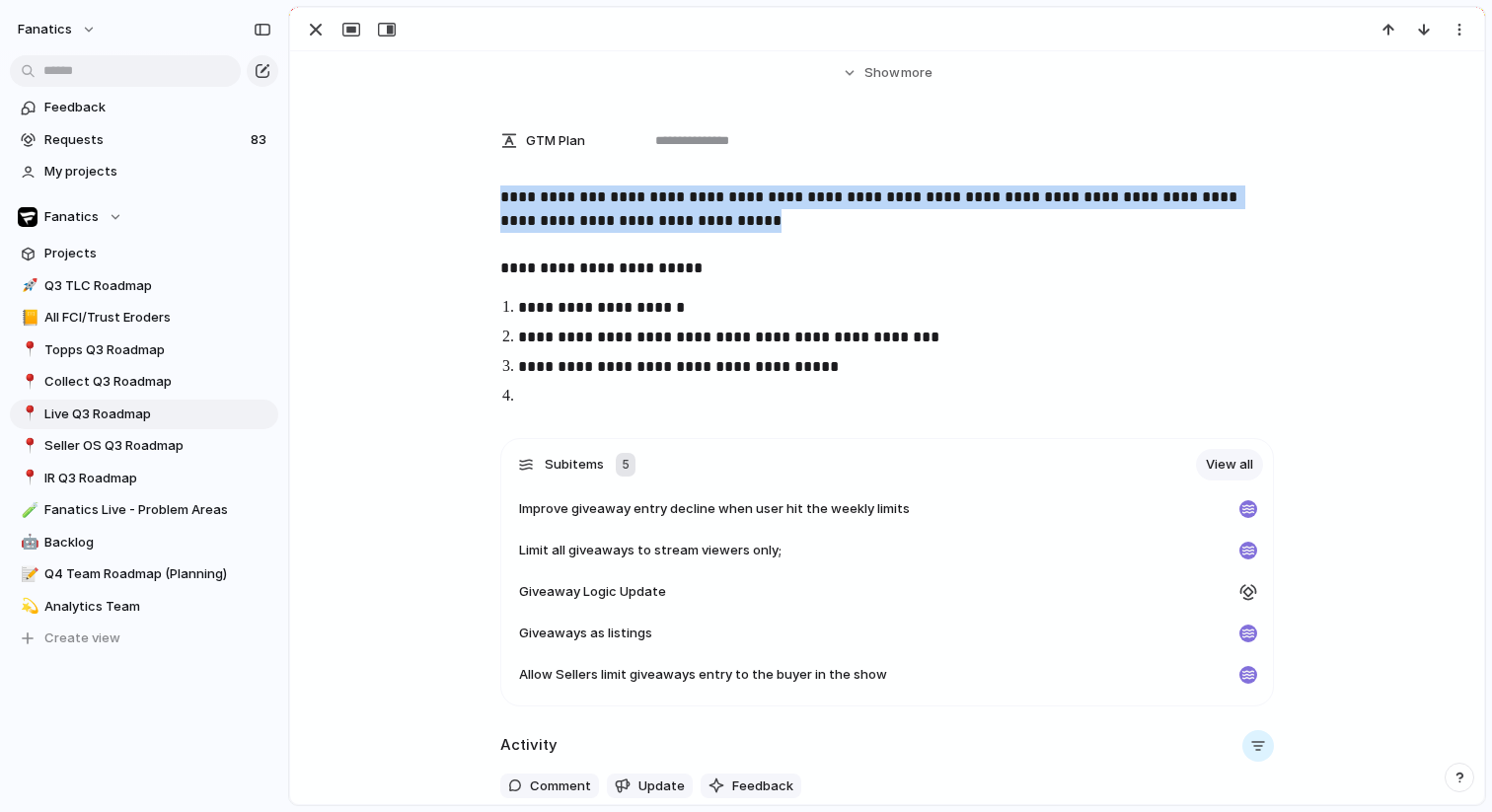drag, startPoint x: 974, startPoint y: 224, endPoint x: 498, endPoint y: 193, distance: 477.00839 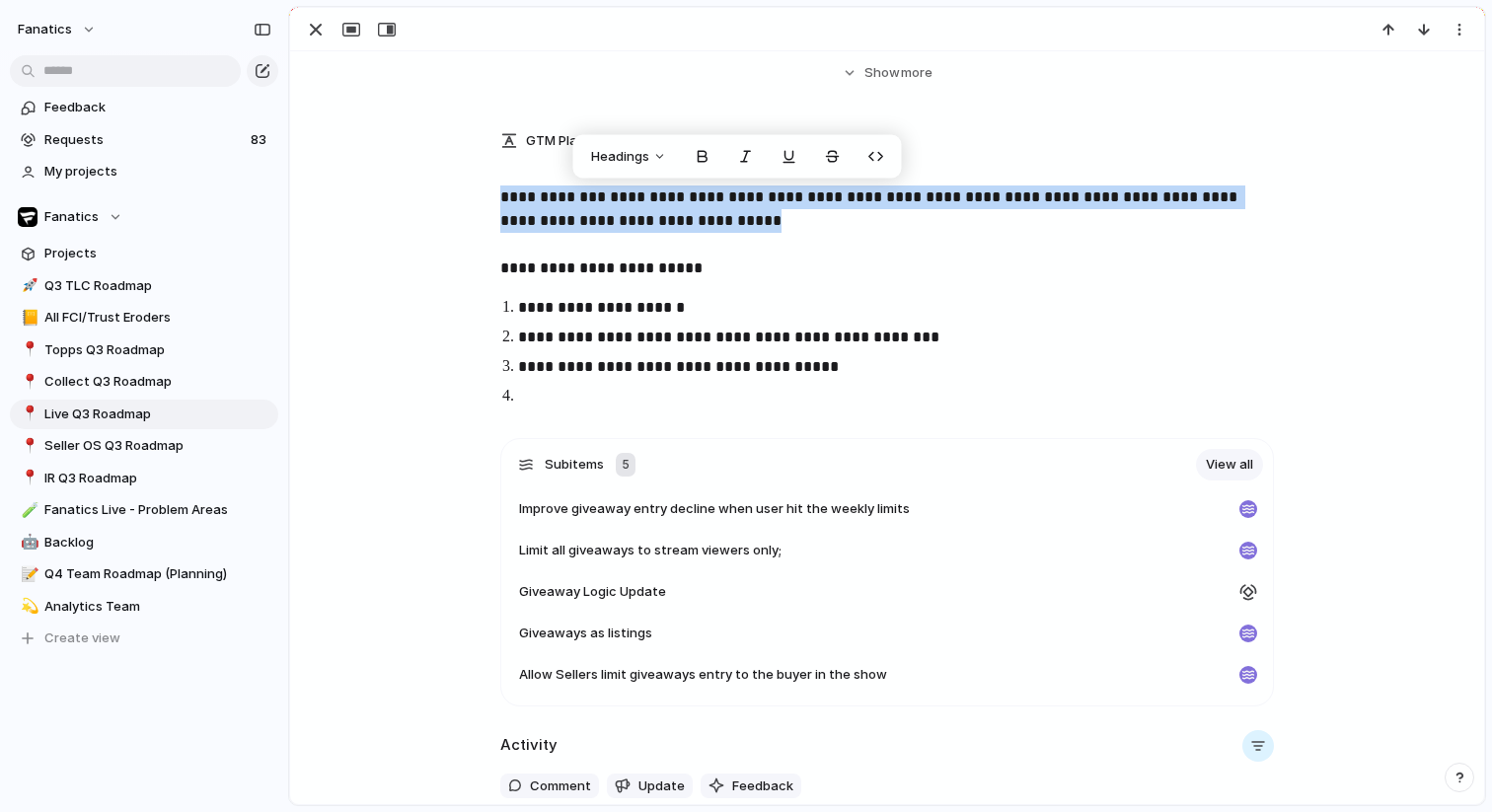 click on "**********" at bounding box center [887, 233] 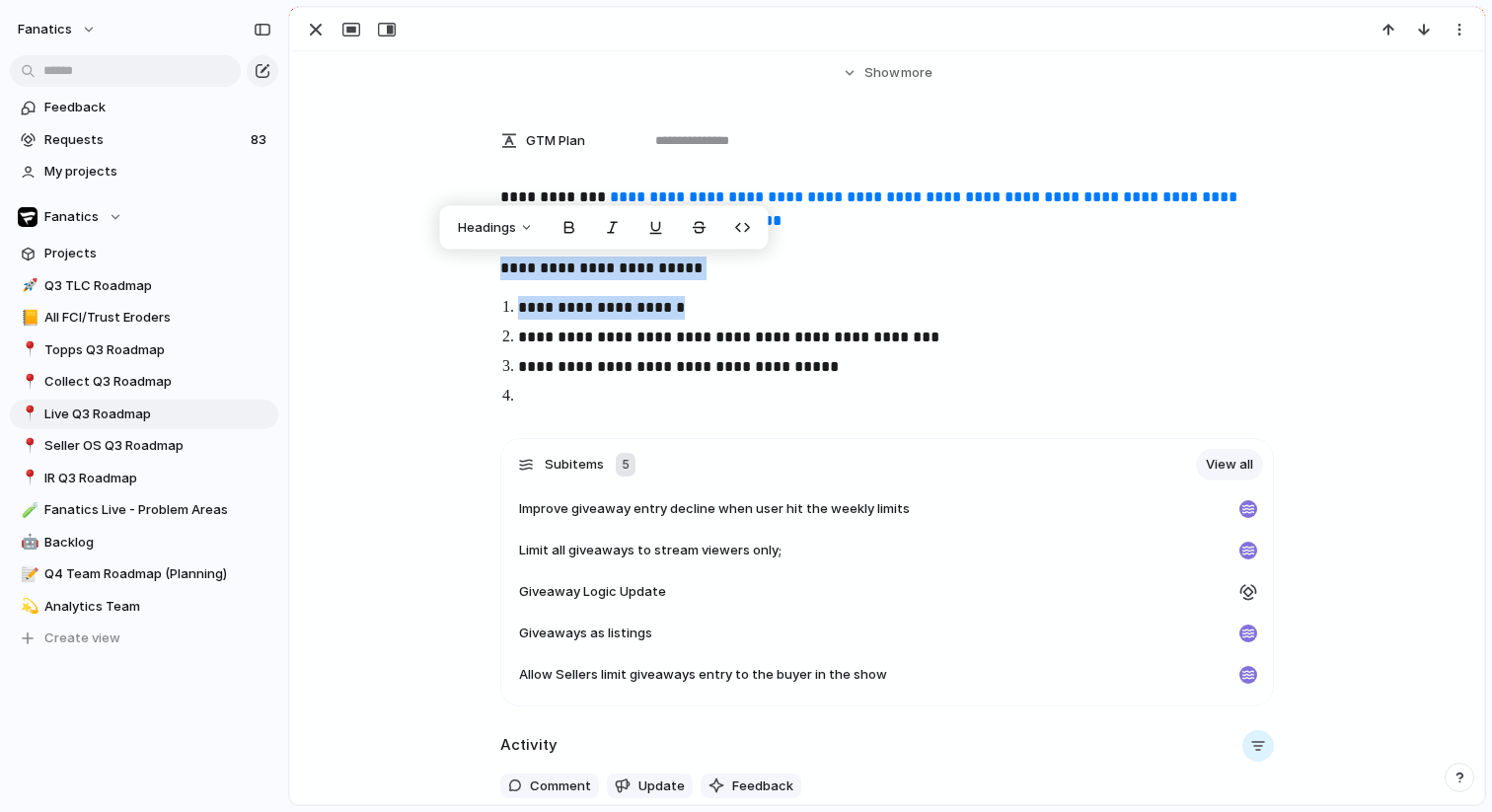 drag, startPoint x: 688, startPoint y: 302, endPoint x: 503, endPoint y: 266, distance: 188.47016 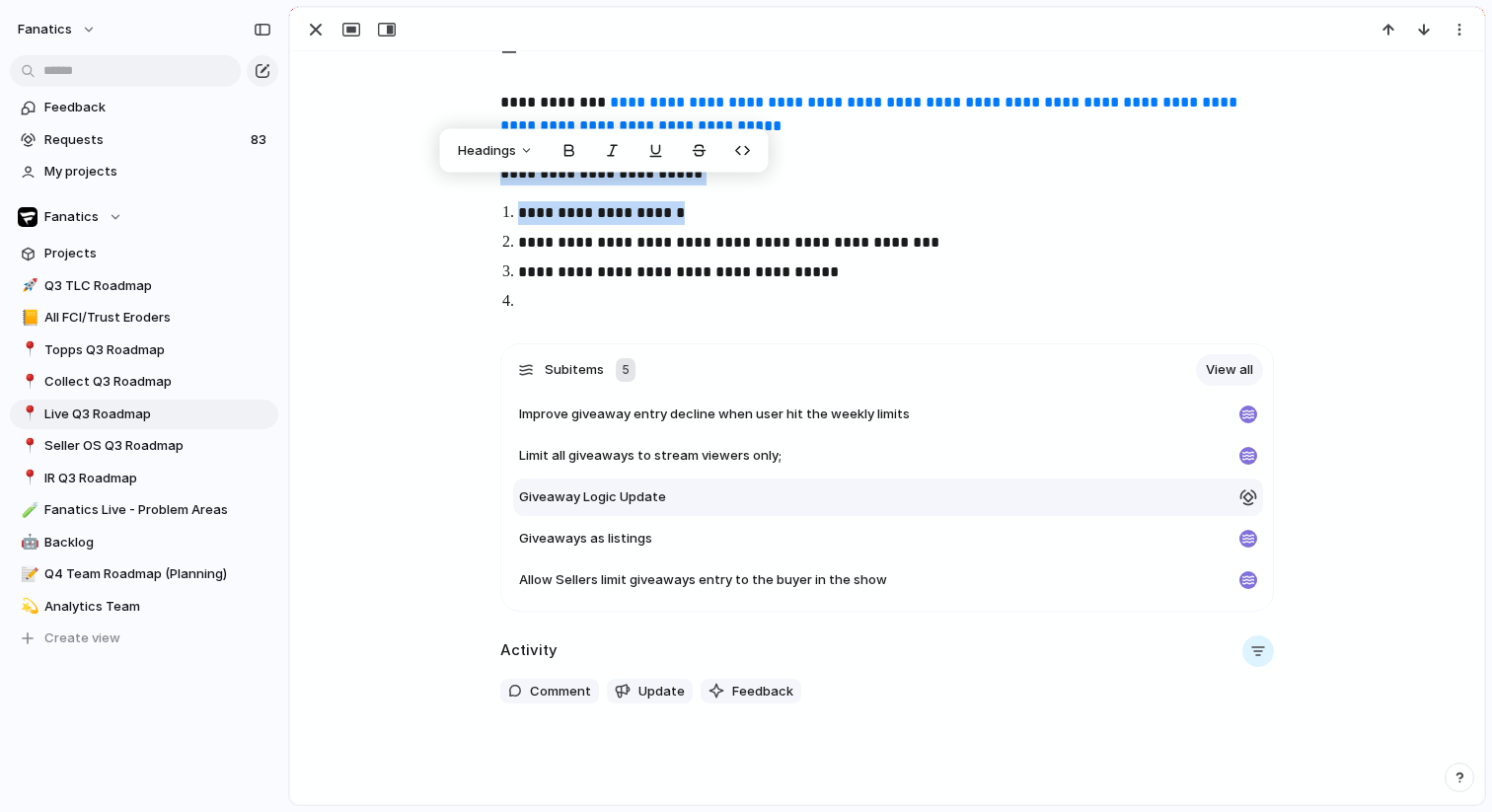 scroll, scrollTop: 598, scrollLeft: 0, axis: vertical 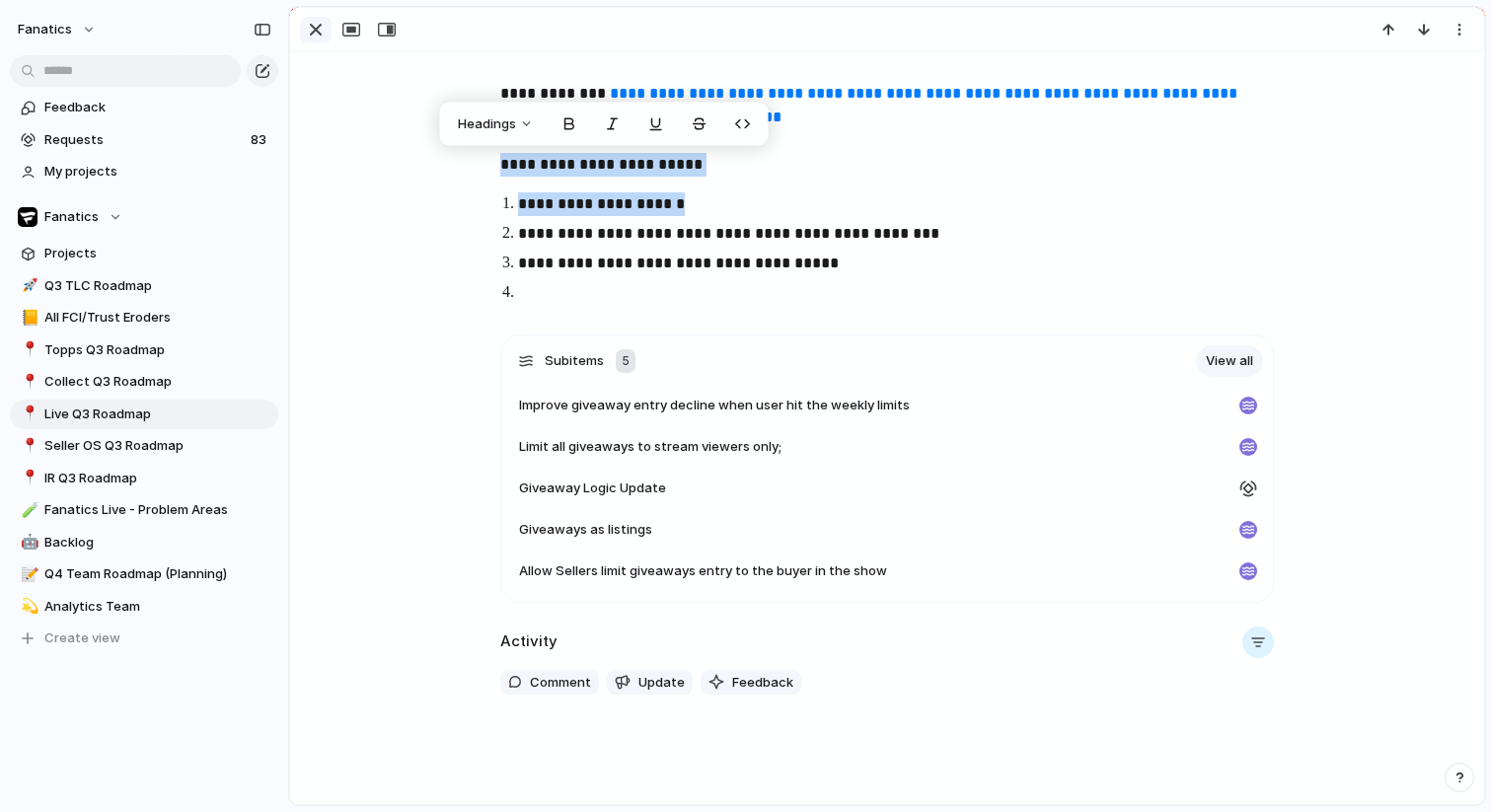 click at bounding box center [316, 30] 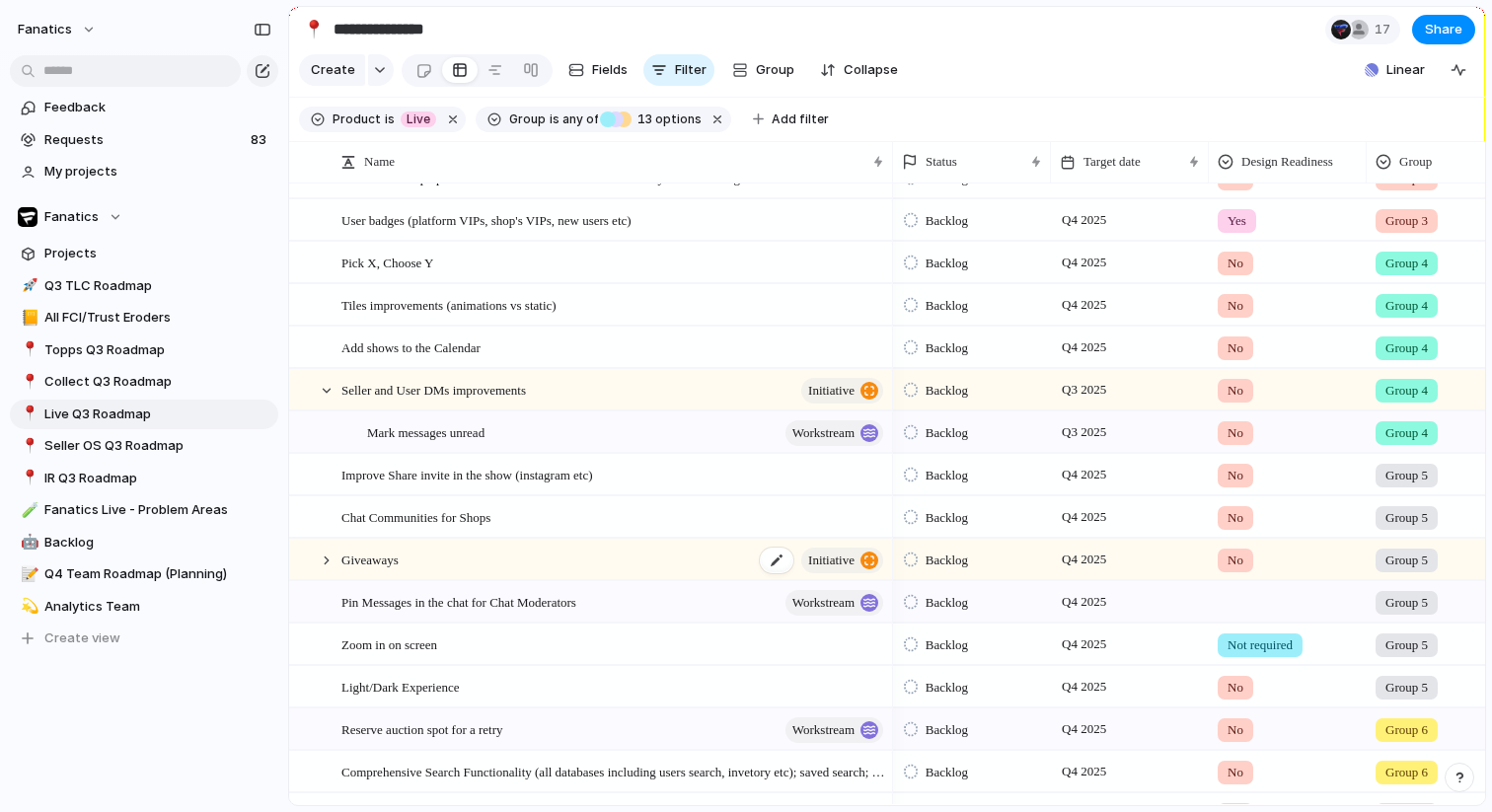 click on "Giveaways" at bounding box center (370, 558) 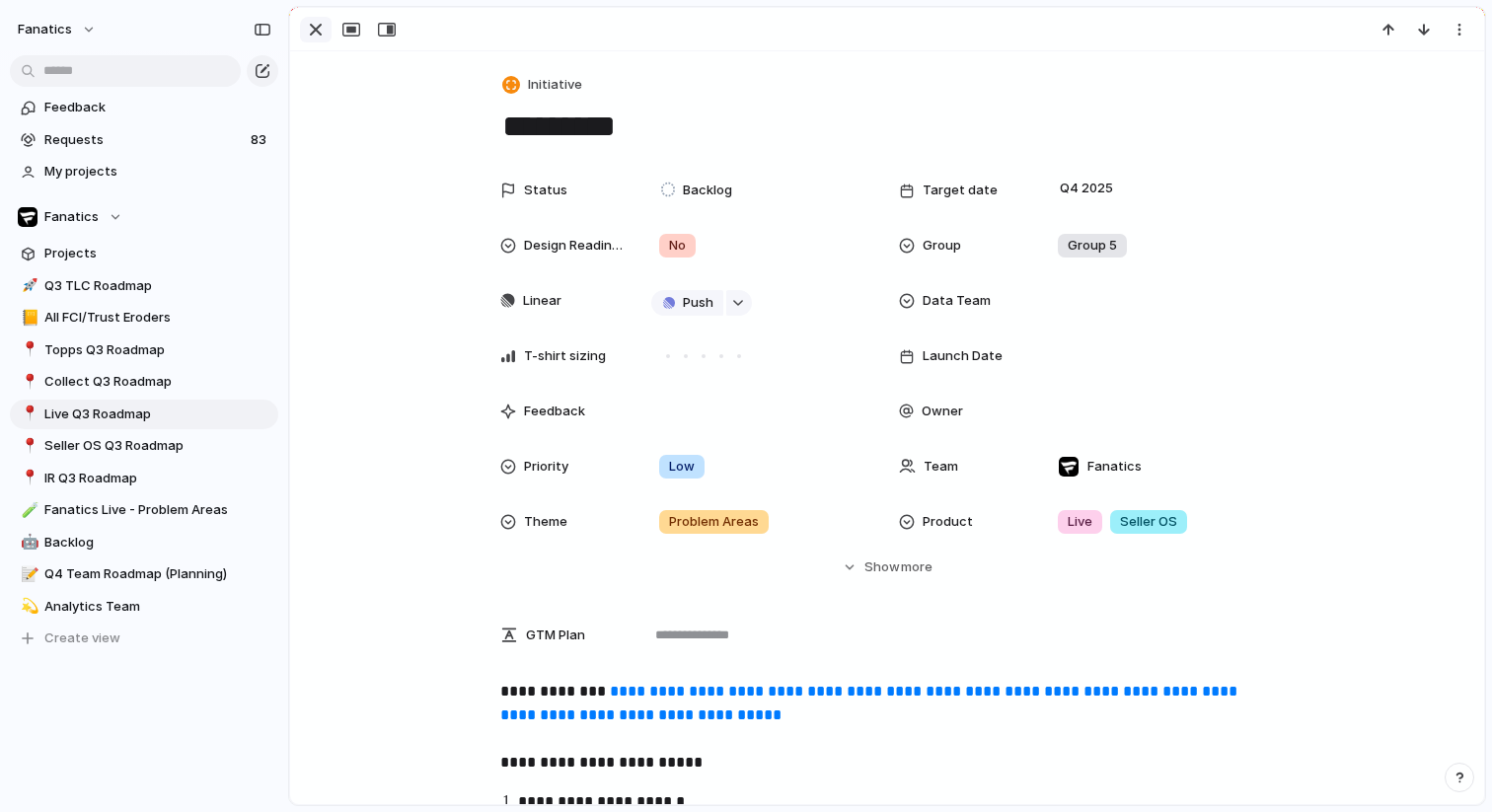 click at bounding box center (316, 30) 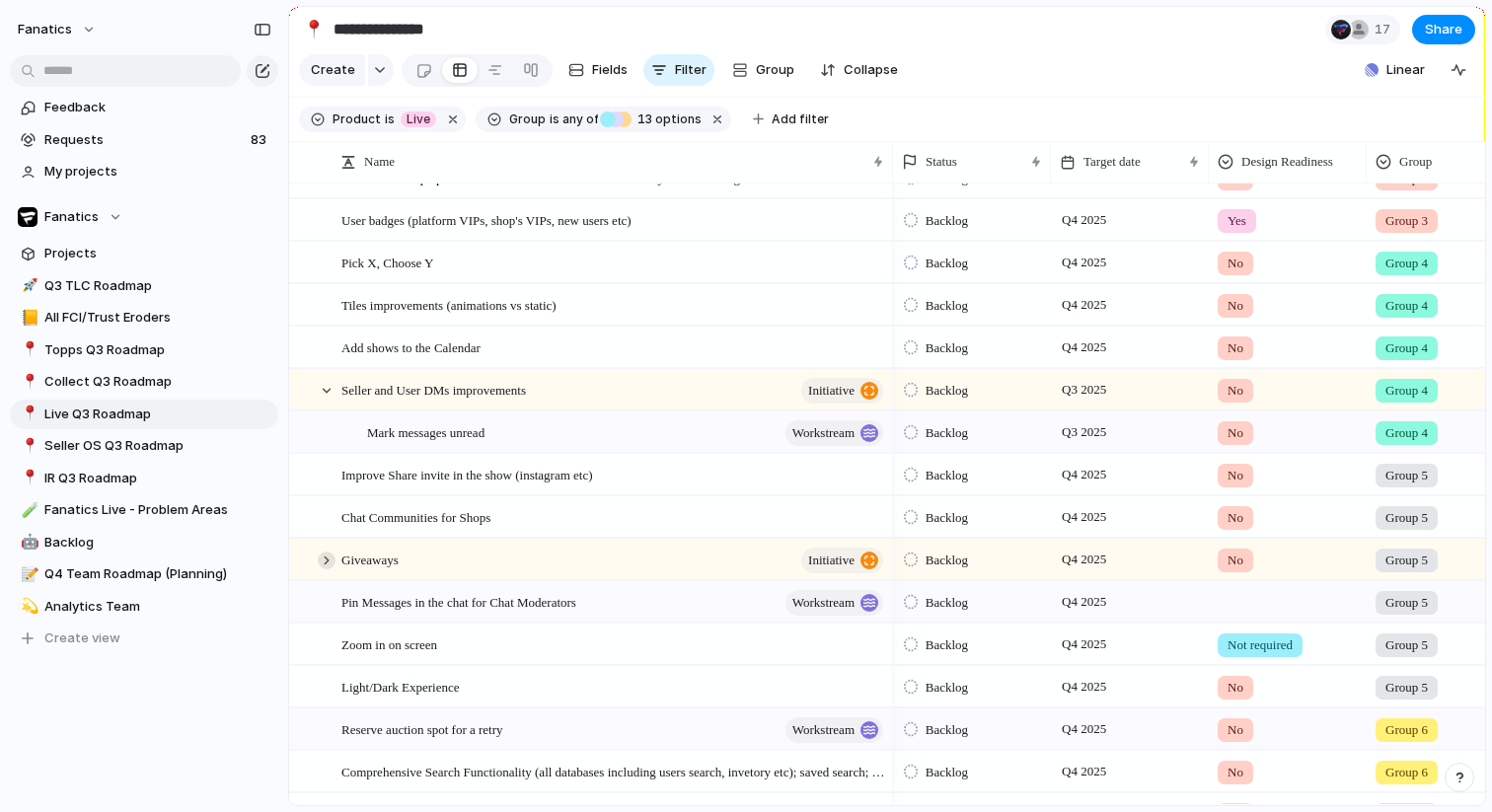 click at bounding box center (327, 560) 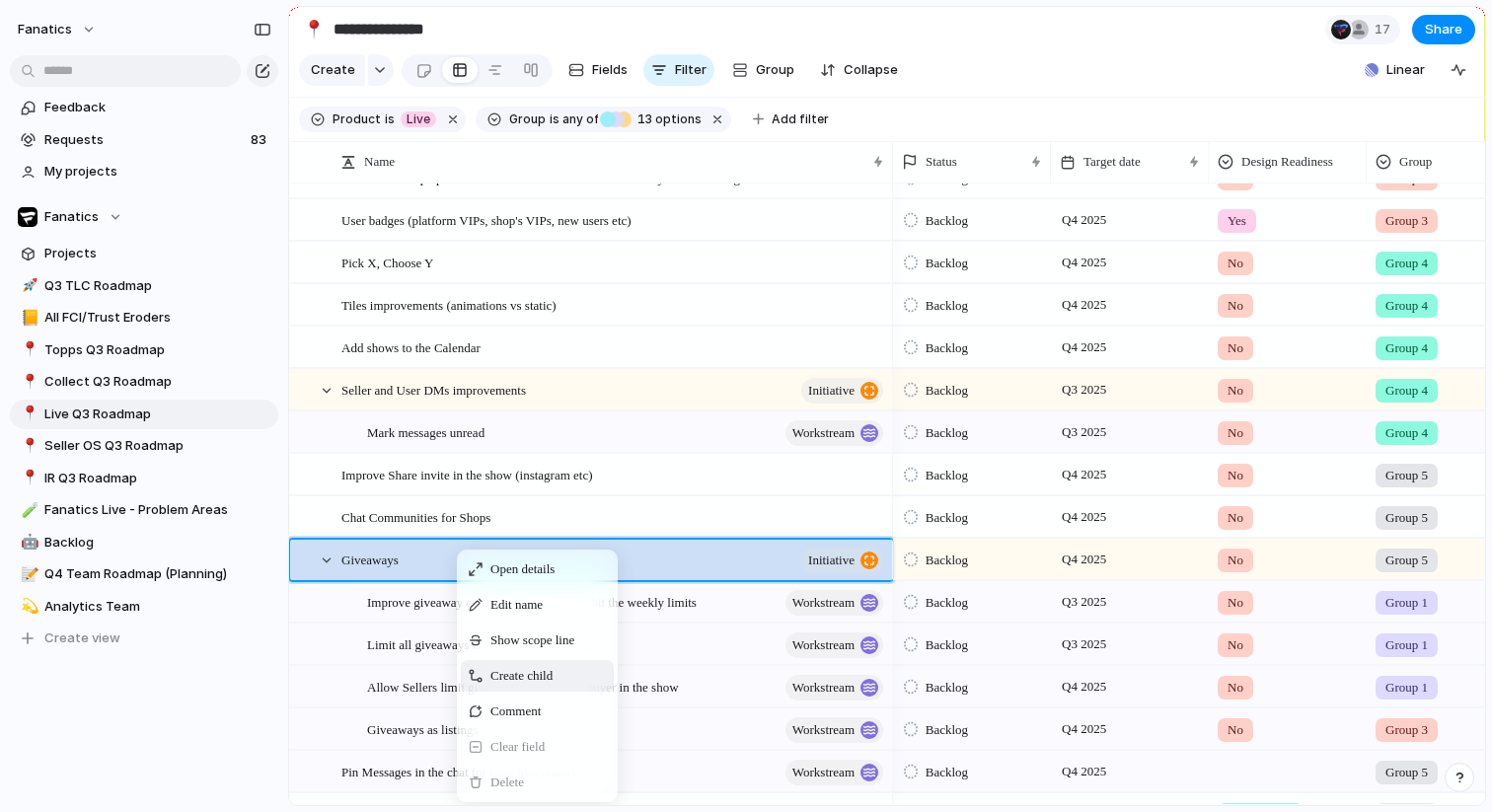 click on "Create child" at bounding box center [521, 676] 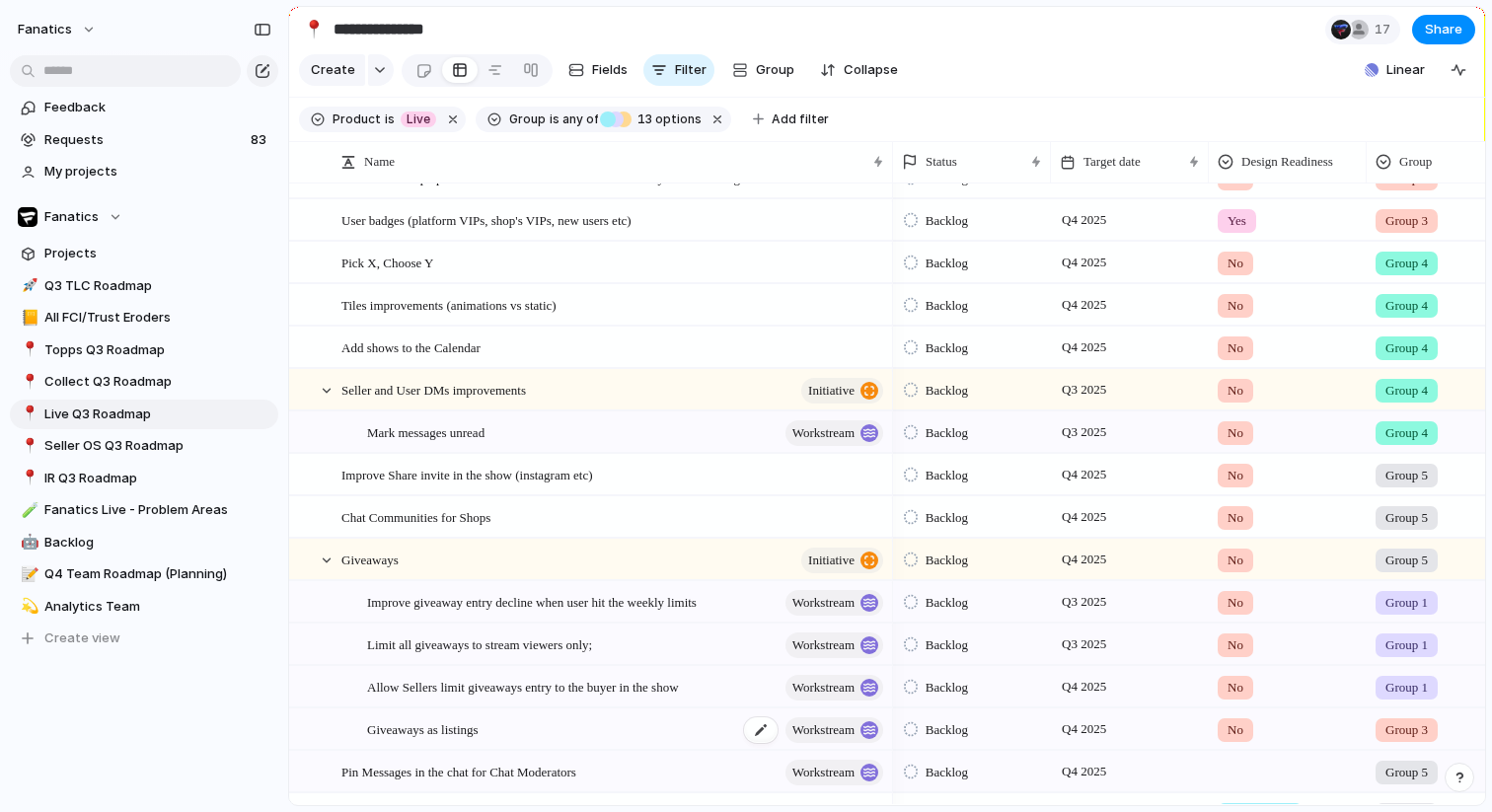 click on "Giveaways as listings workstream" at bounding box center (627, 729) 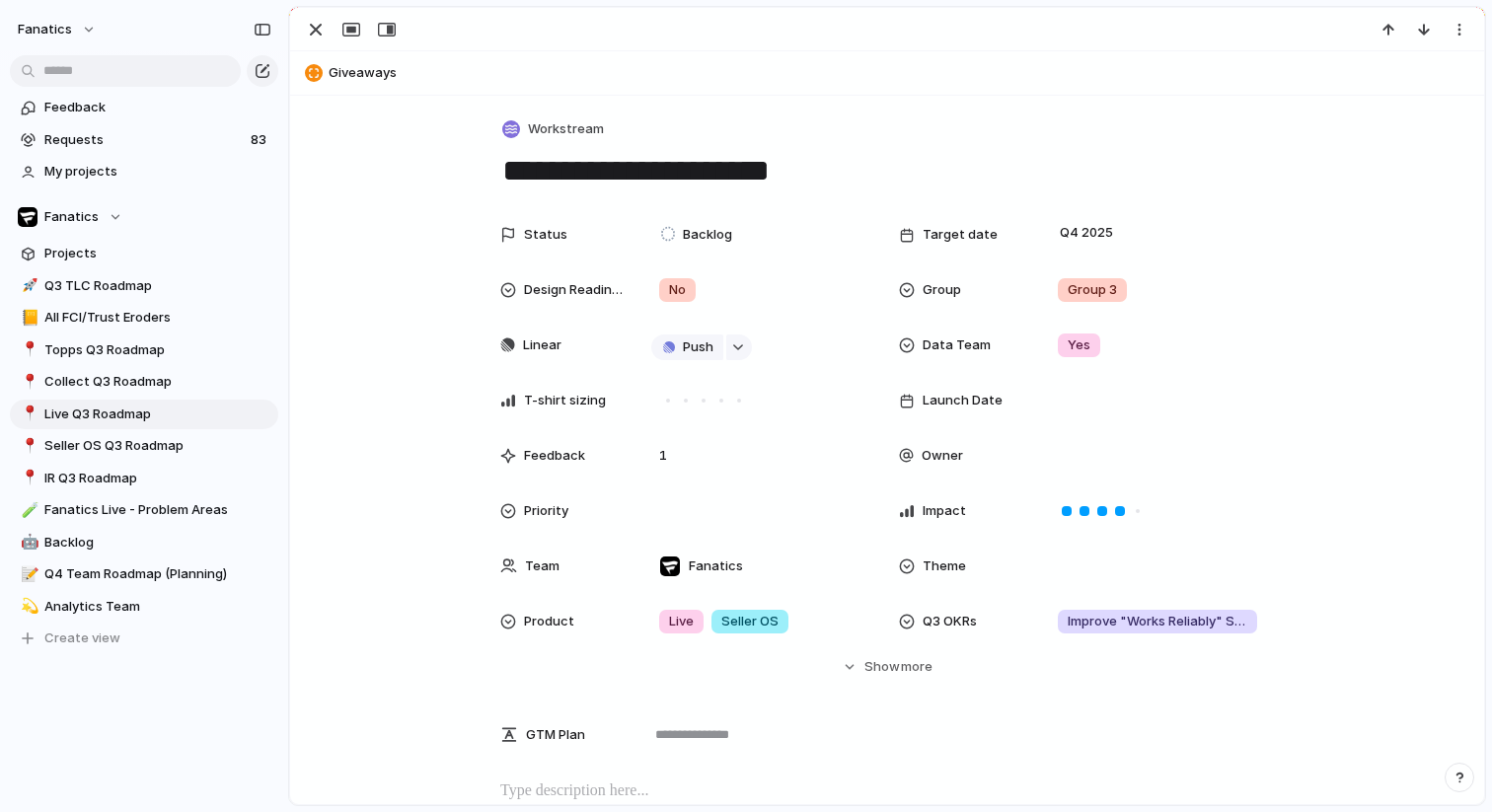 click on "**********" at bounding box center [887, 171] 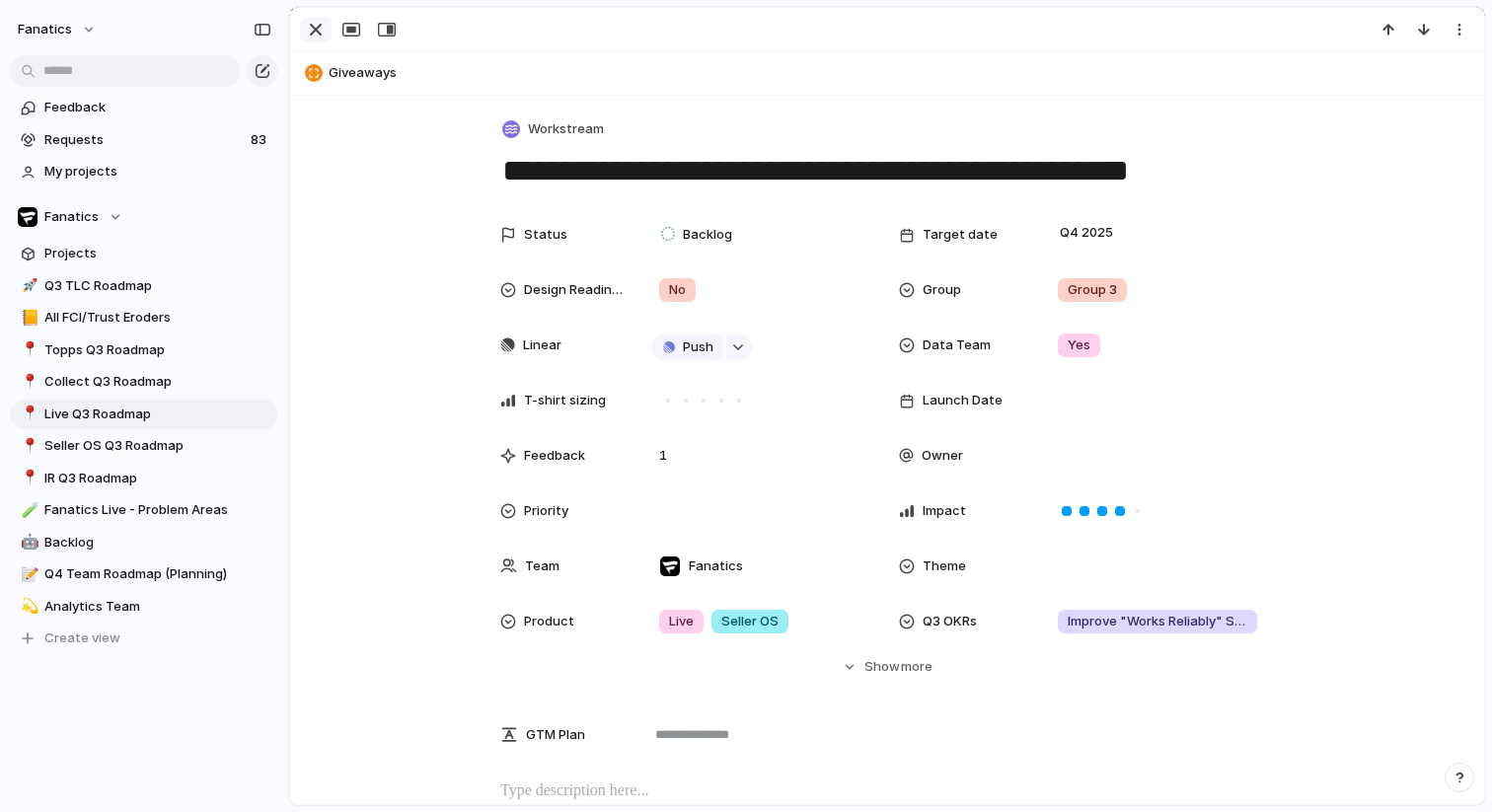 type on "**********" 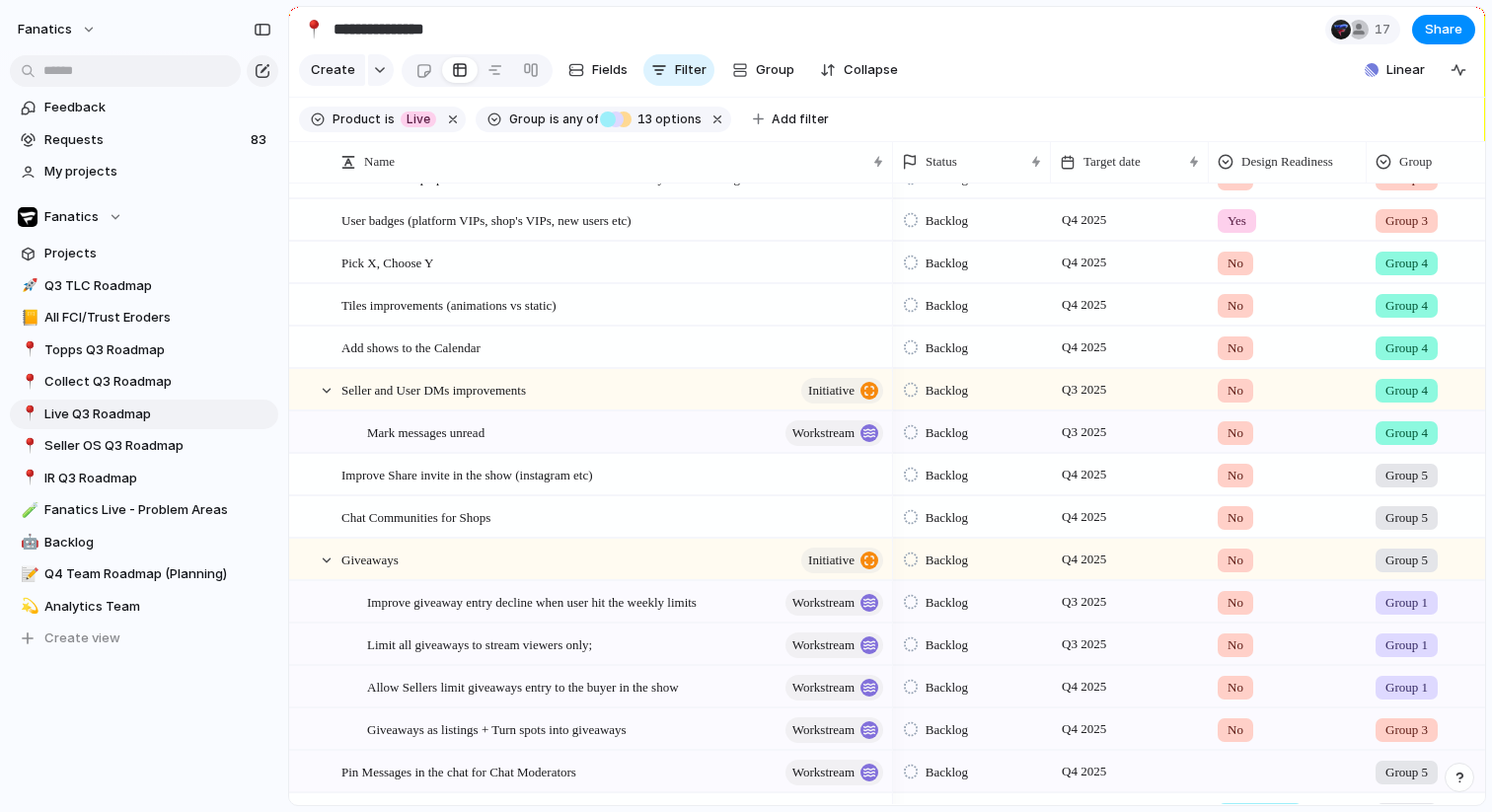 scroll, scrollTop: 1161, scrollLeft: 0, axis: vertical 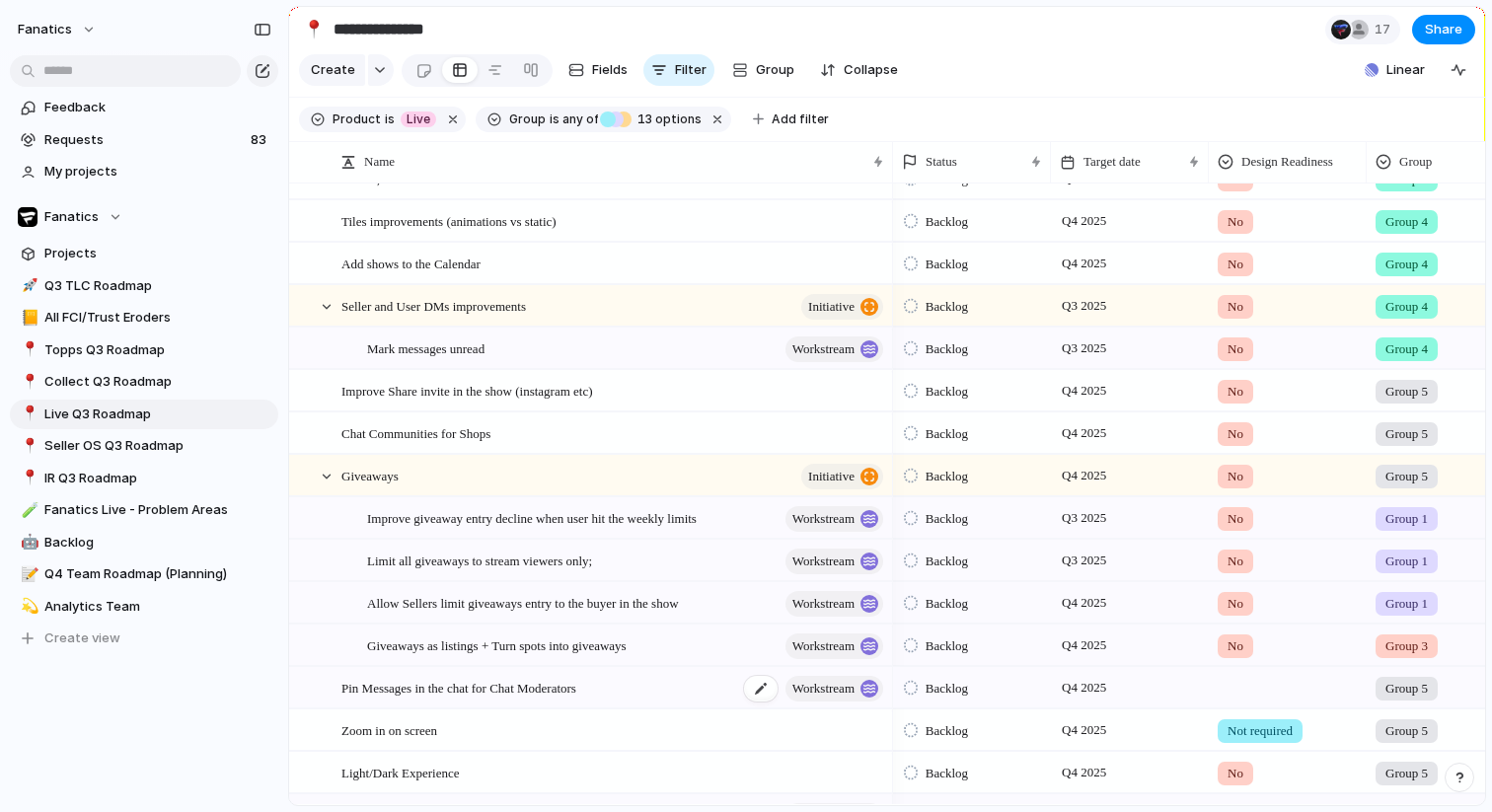 click on "Pin Messages in the chat for Chat Moderators workstream" at bounding box center [614, 688] 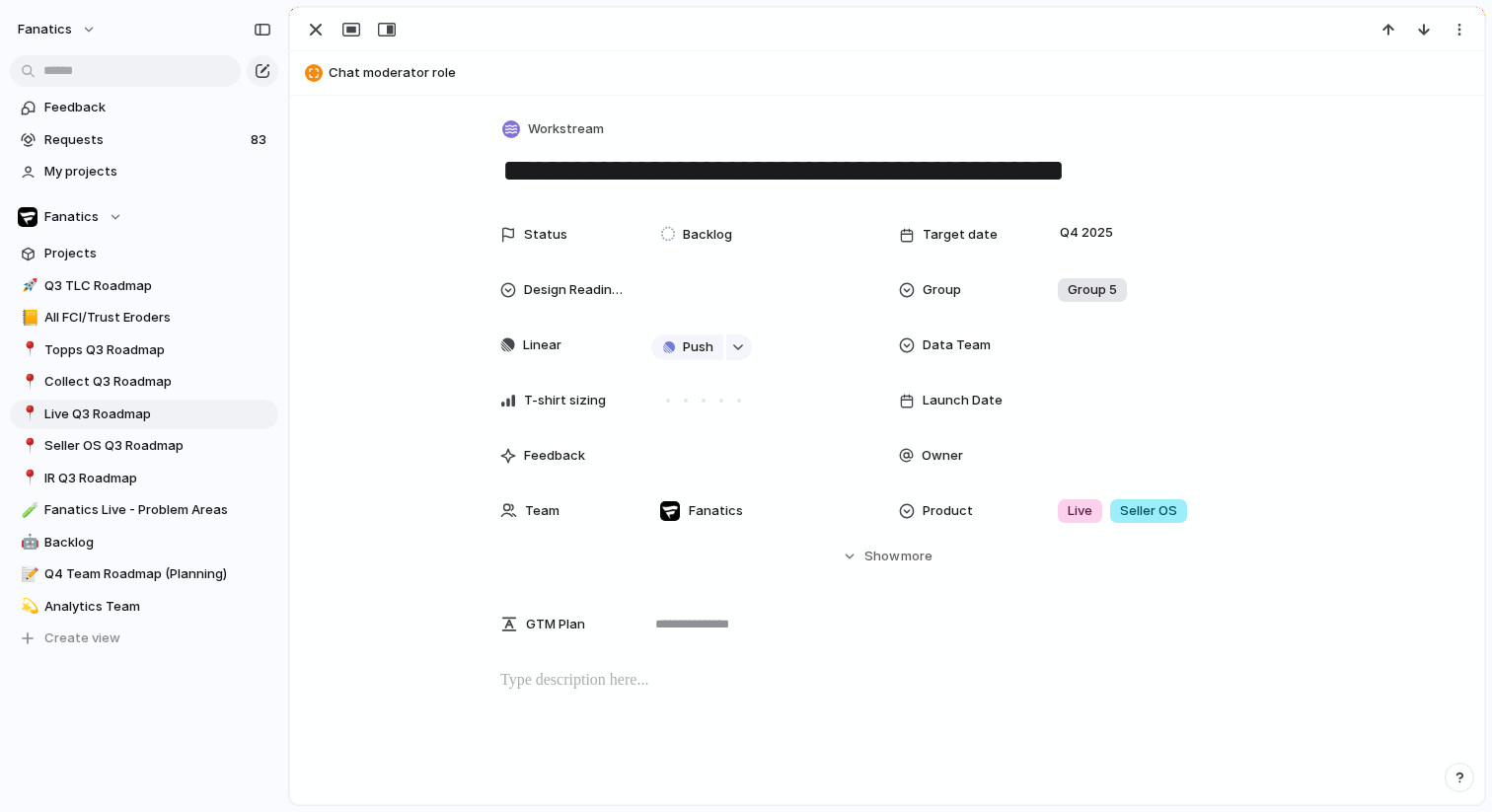 scroll, scrollTop: 246, scrollLeft: 0, axis: vertical 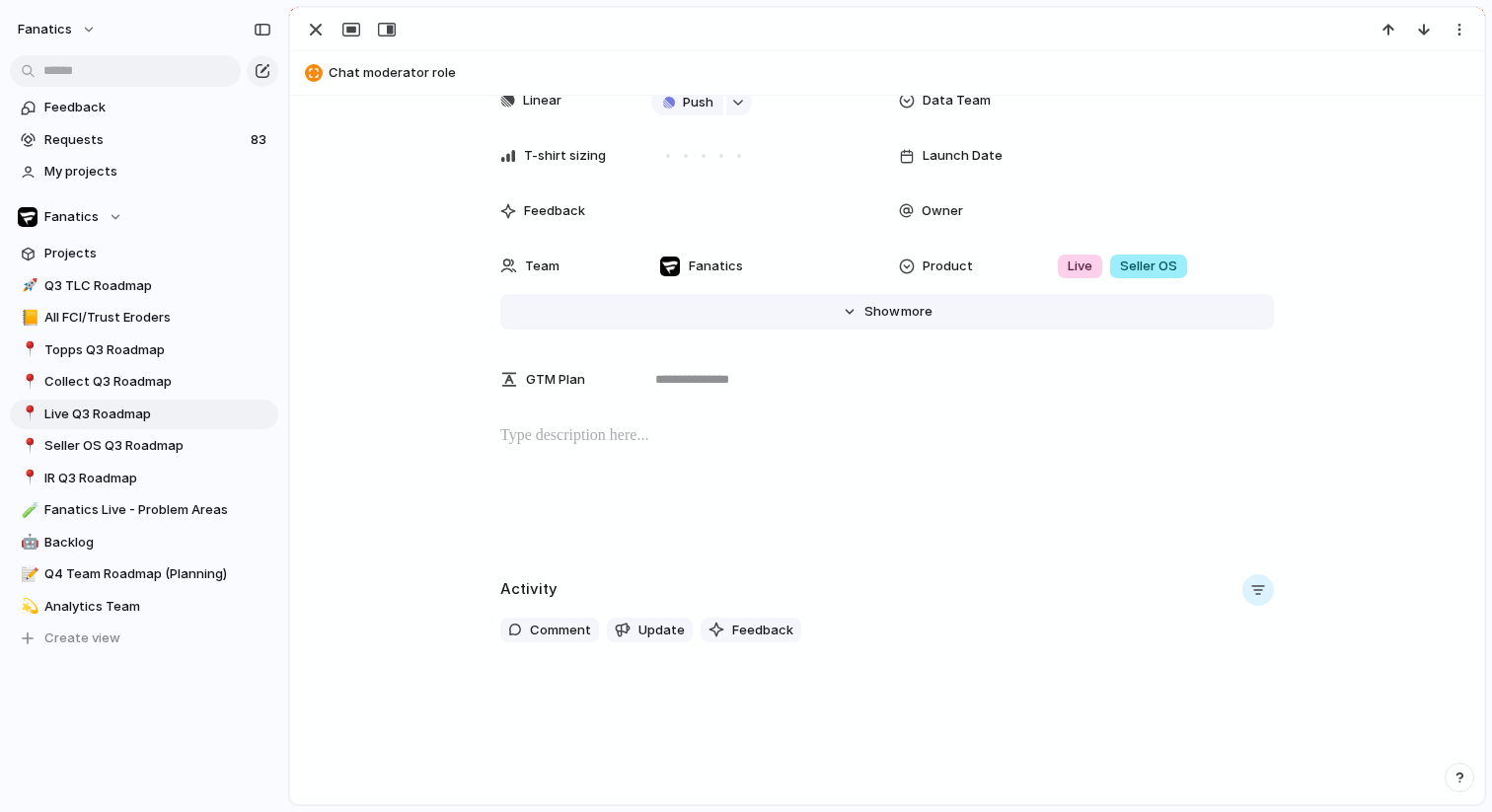 click on "Show" at bounding box center (882, 312) 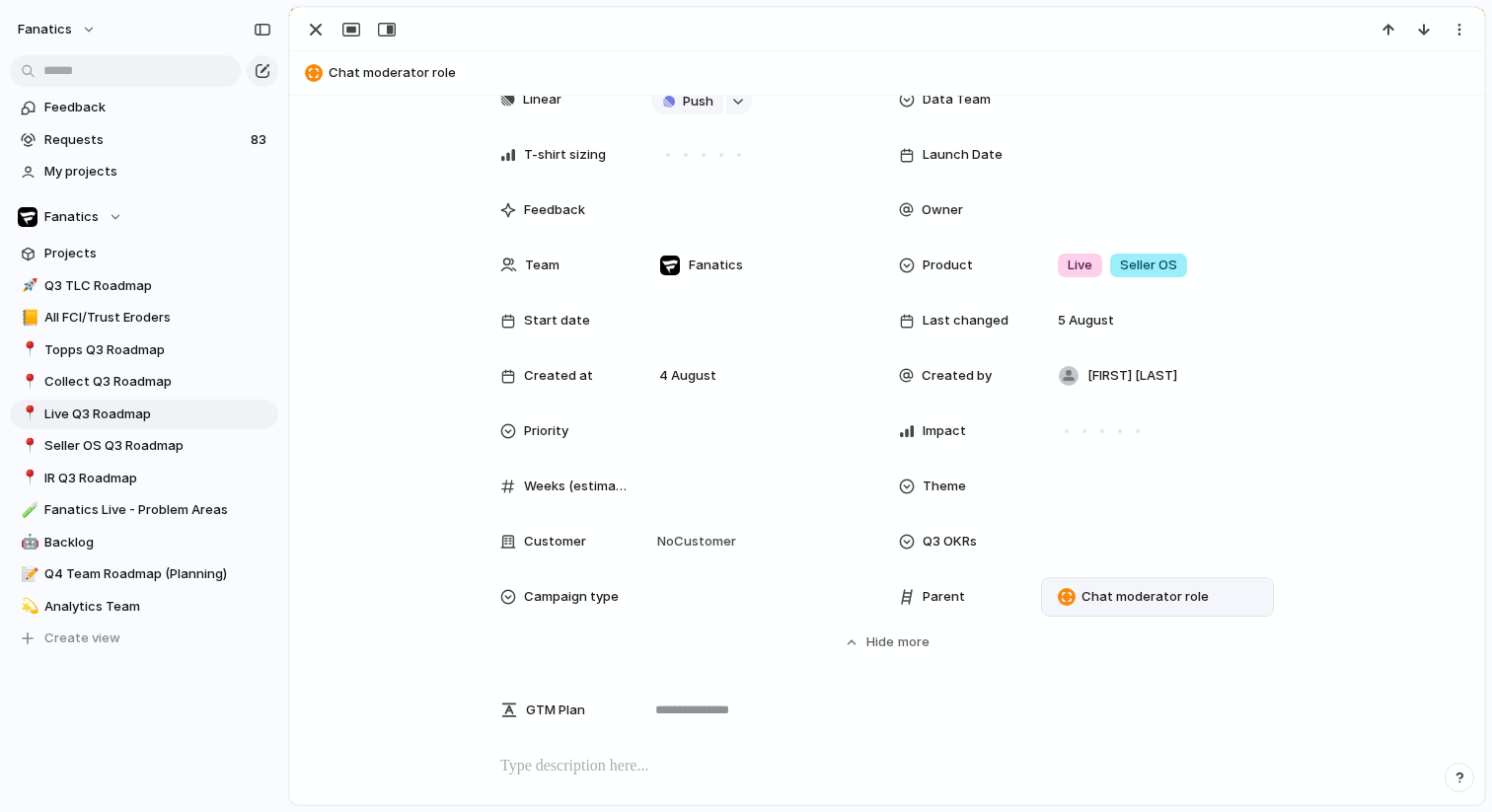 click on "Chat moderator role" at bounding box center [1145, 597] 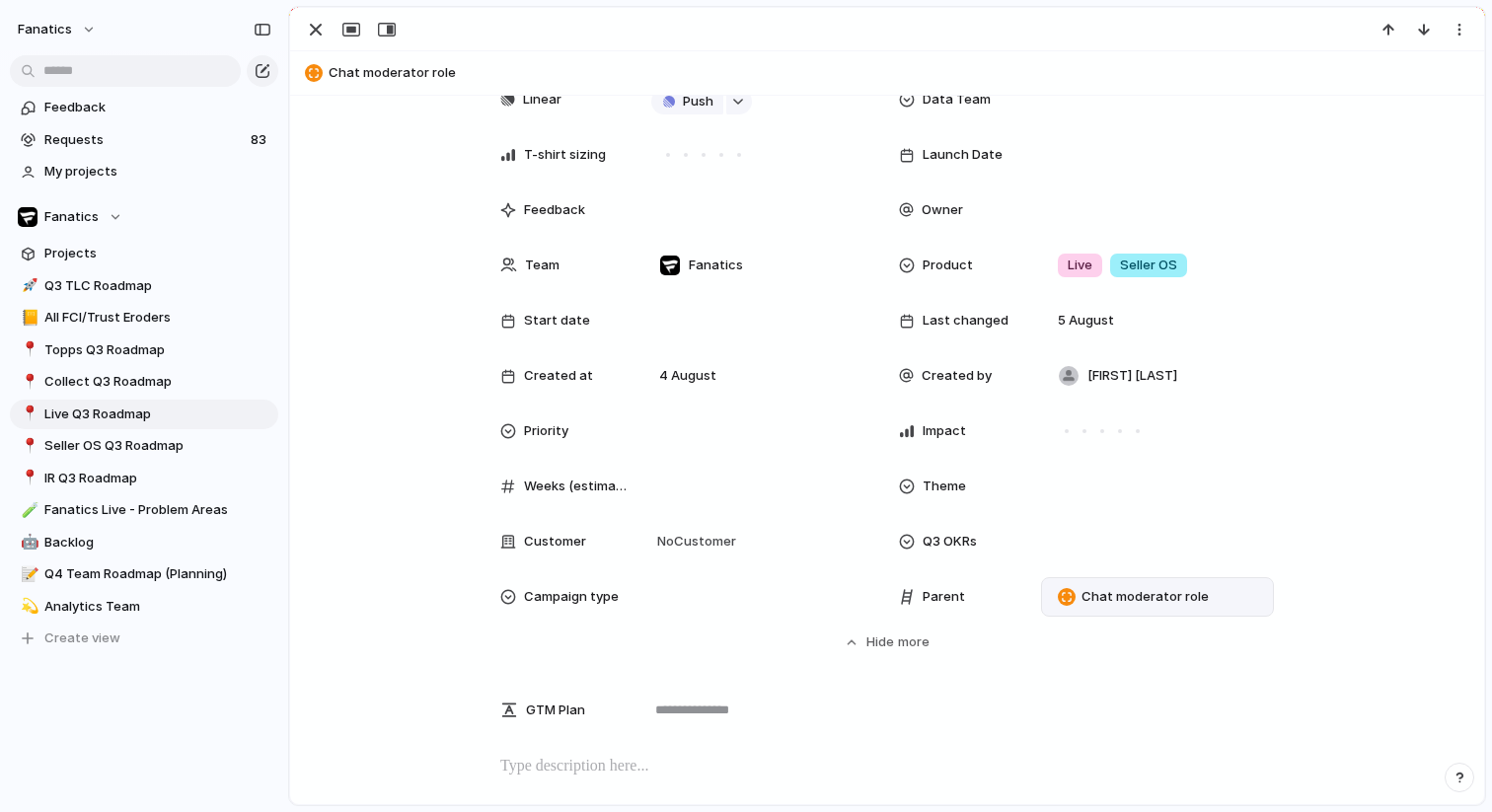 click on "No parent   Show Singles value in the app via Cardladder   Create multiple shows at once   Customizable Algolia-sourced copy   Shipping label generation   Service operation post-expiration   Lock FC values on sold items   Value timeline chart   Self-debugging tools   FanCash on Collect   Saved search alerts   Listings tabbed by category    System and Base chat message   Add avatar to the Congratulations View   Team Page (Hosts etc)   Floor Decals   Repacks tab   Trust & Safety - Auction Mute (Per-Shop and Auto-Ban)   Allow searching for users   Improve giveaway entry decline when user hit the weekly limits   Limit all giveaways to stream viewers only;   Channel / Group chat for Seller and their audience in the app and Seller OS   Being able to save and edit previous wheels   Hover a user in the chat and be able to see their order history, status in FL (Whale; FBG VIP etc)   Average purchase price of the users in chat/ stream   Payment Failures on the platform   Add repacks into breaks" at bounding box center (746, 406) 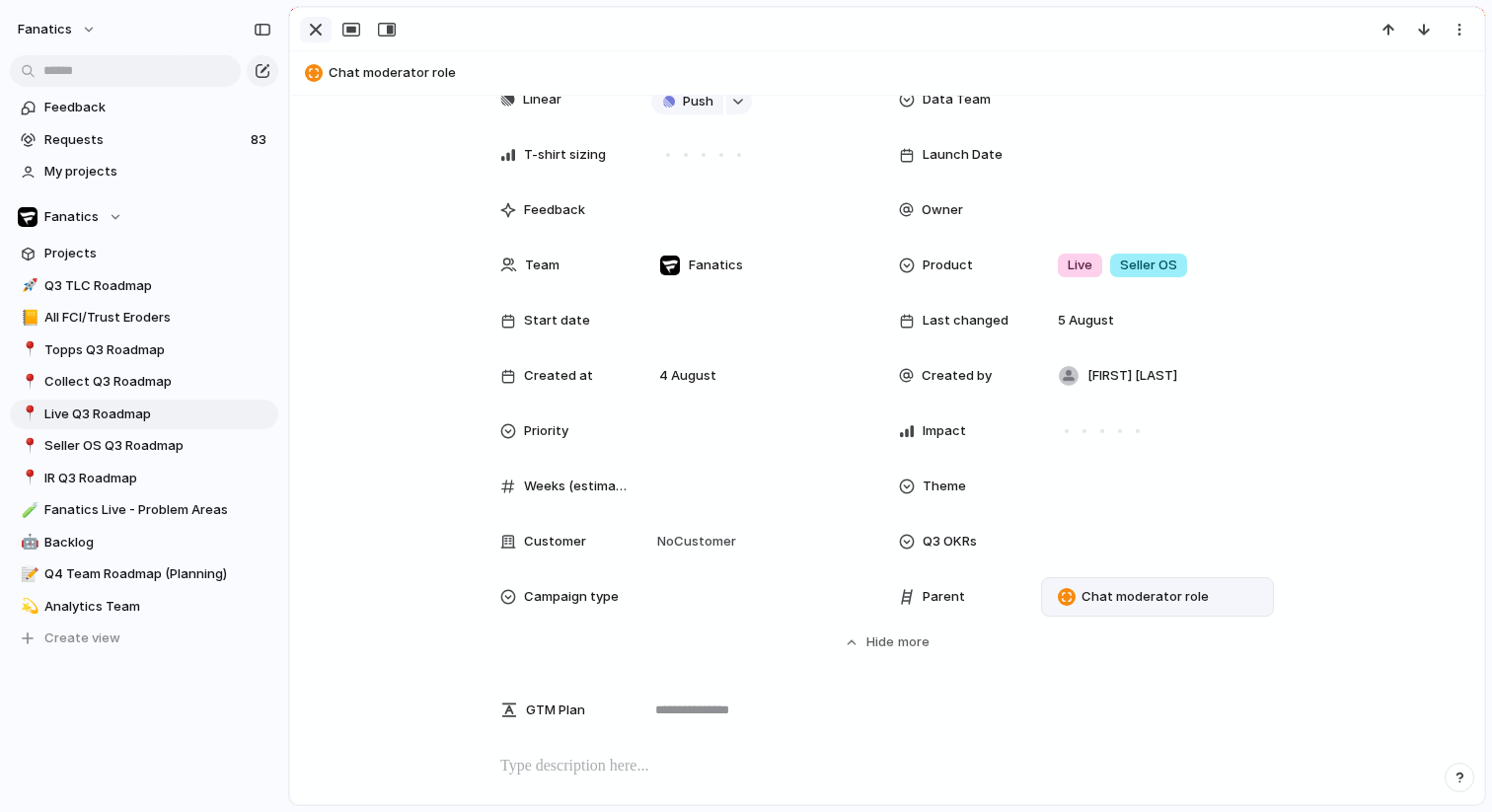 click at bounding box center [316, 30] 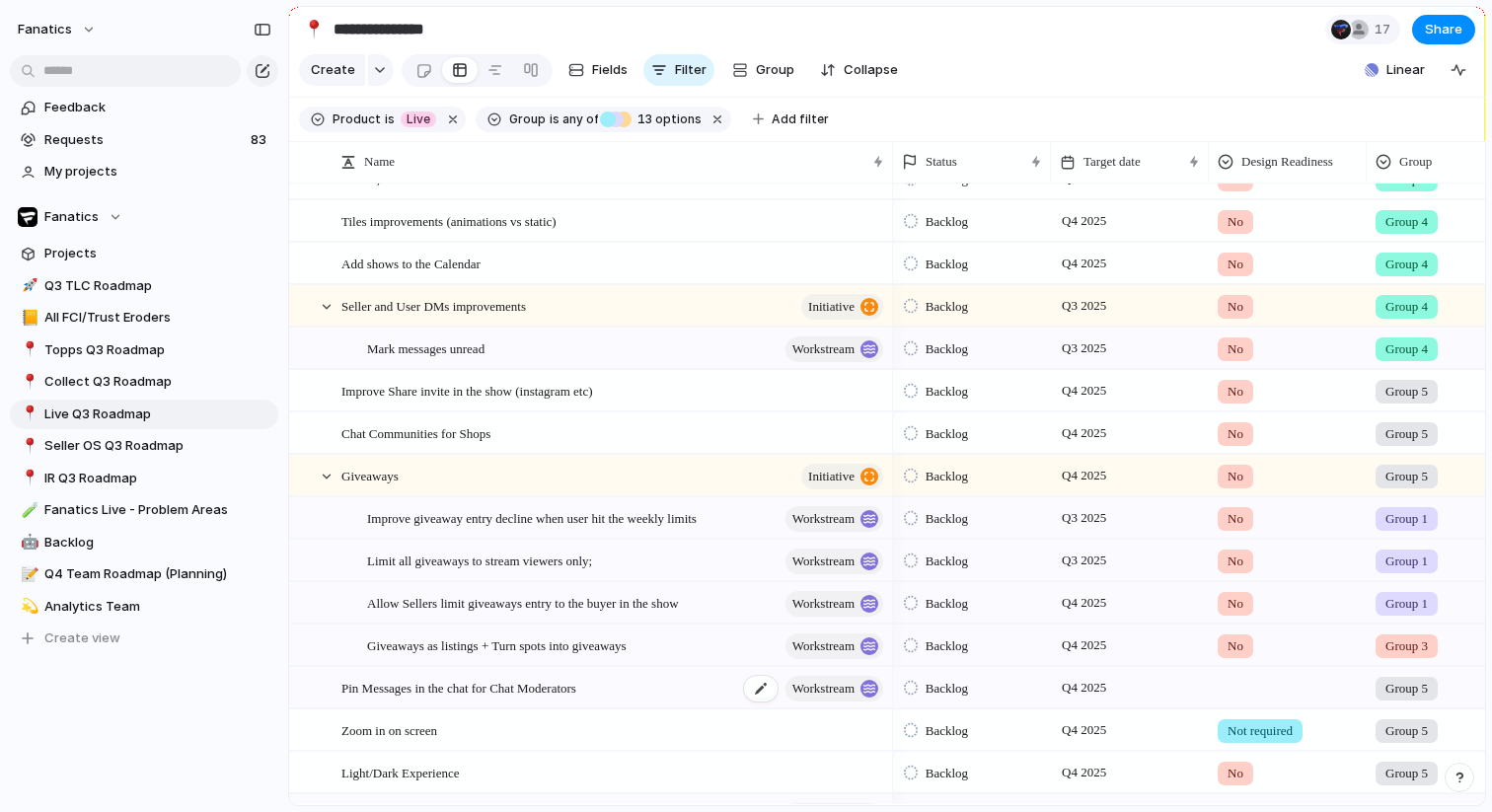 click on "Pin Messages in the chat for Chat Moderators" at bounding box center (459, 687) 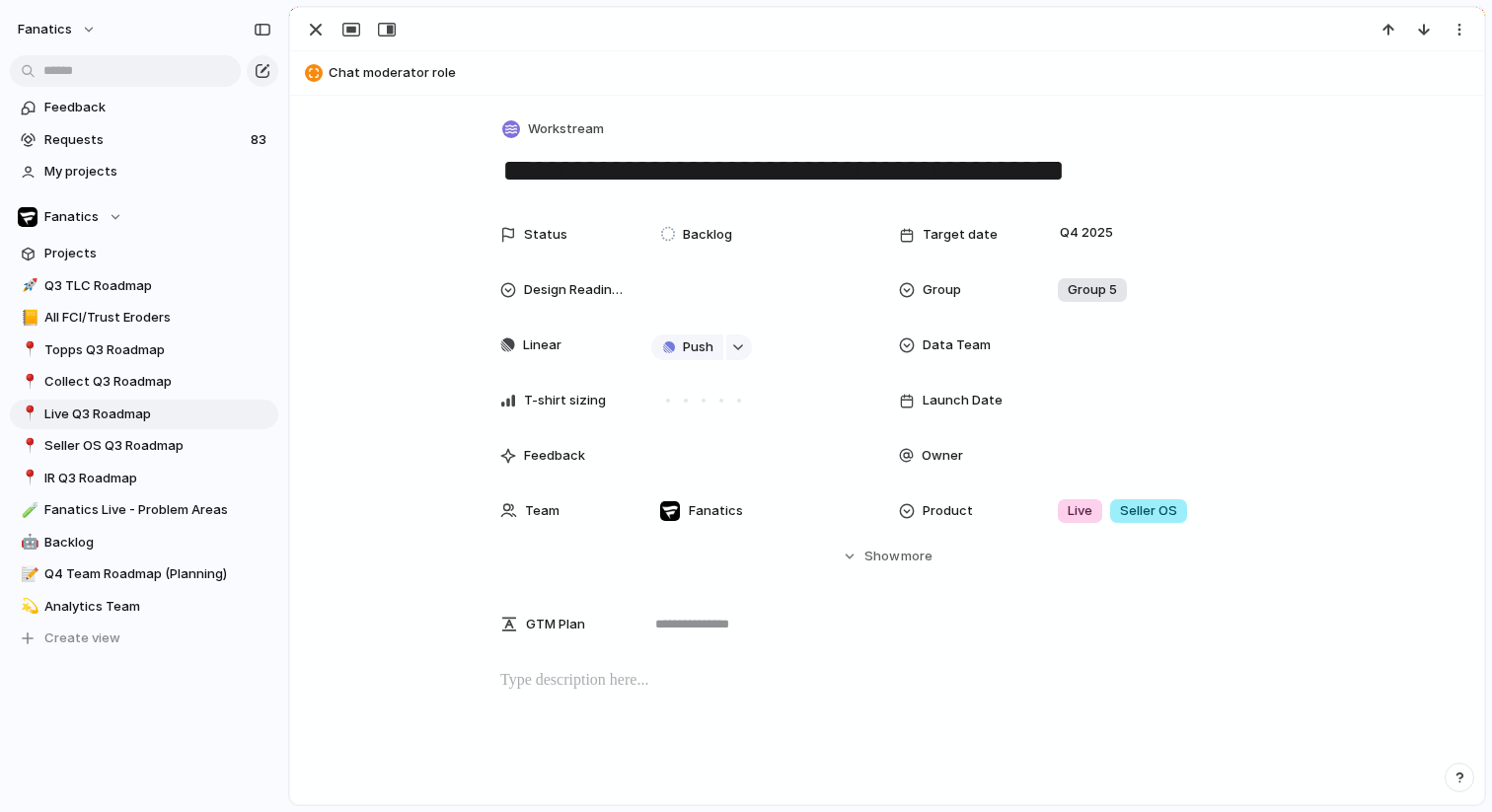 click on "**********" at bounding box center [887, 171] 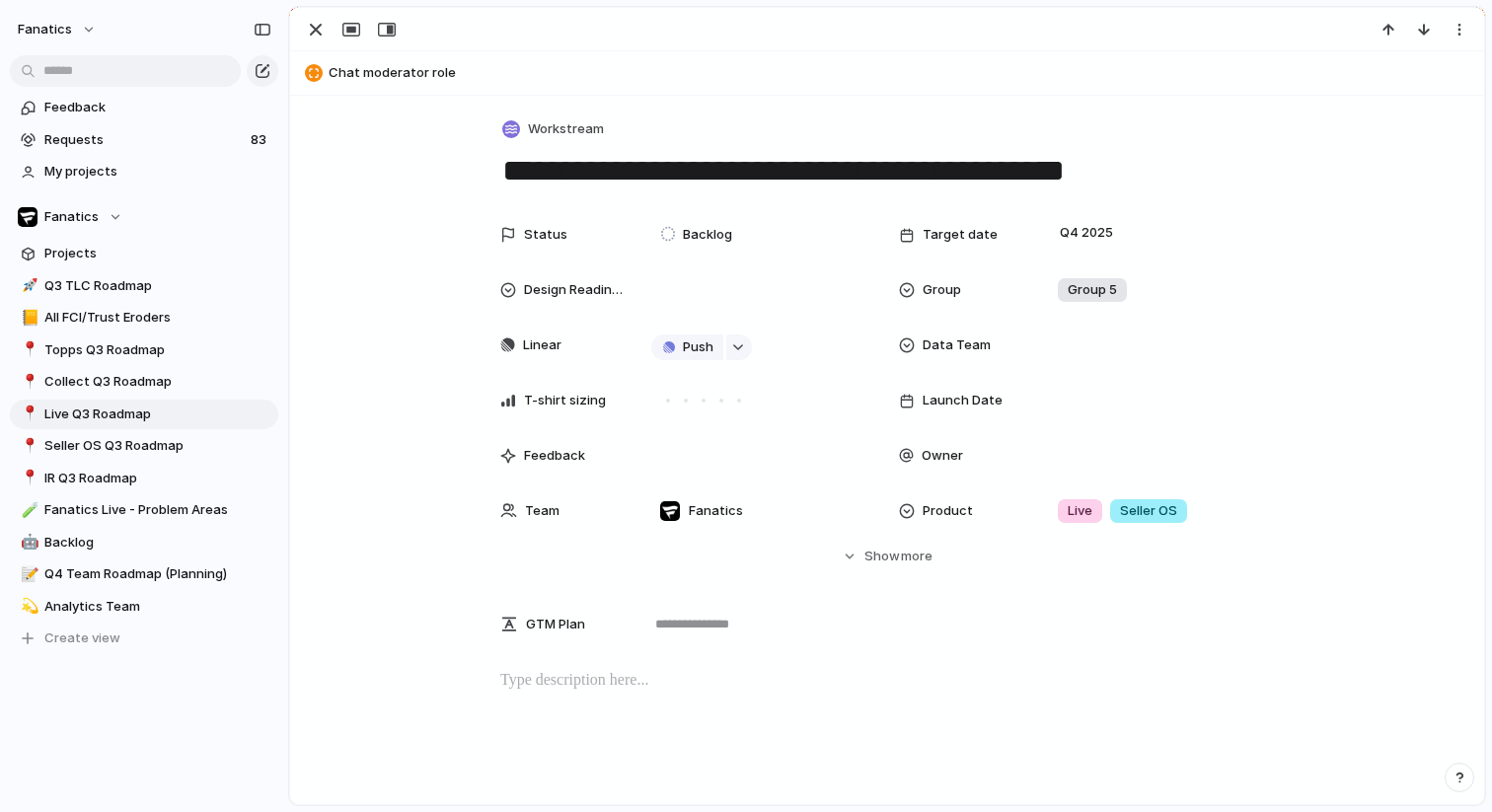 click on "**********" at bounding box center [887, 171] 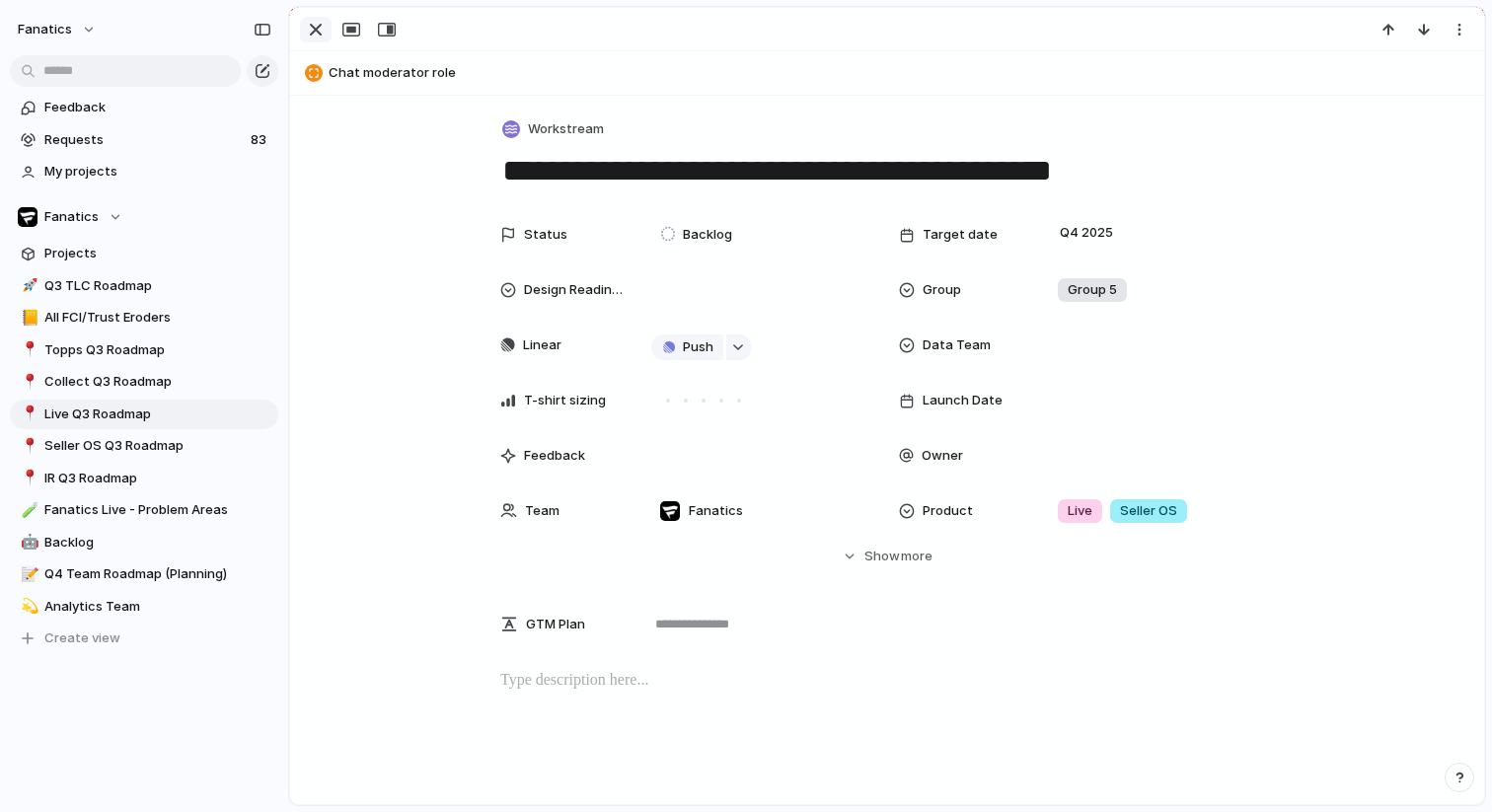 type on "**********" 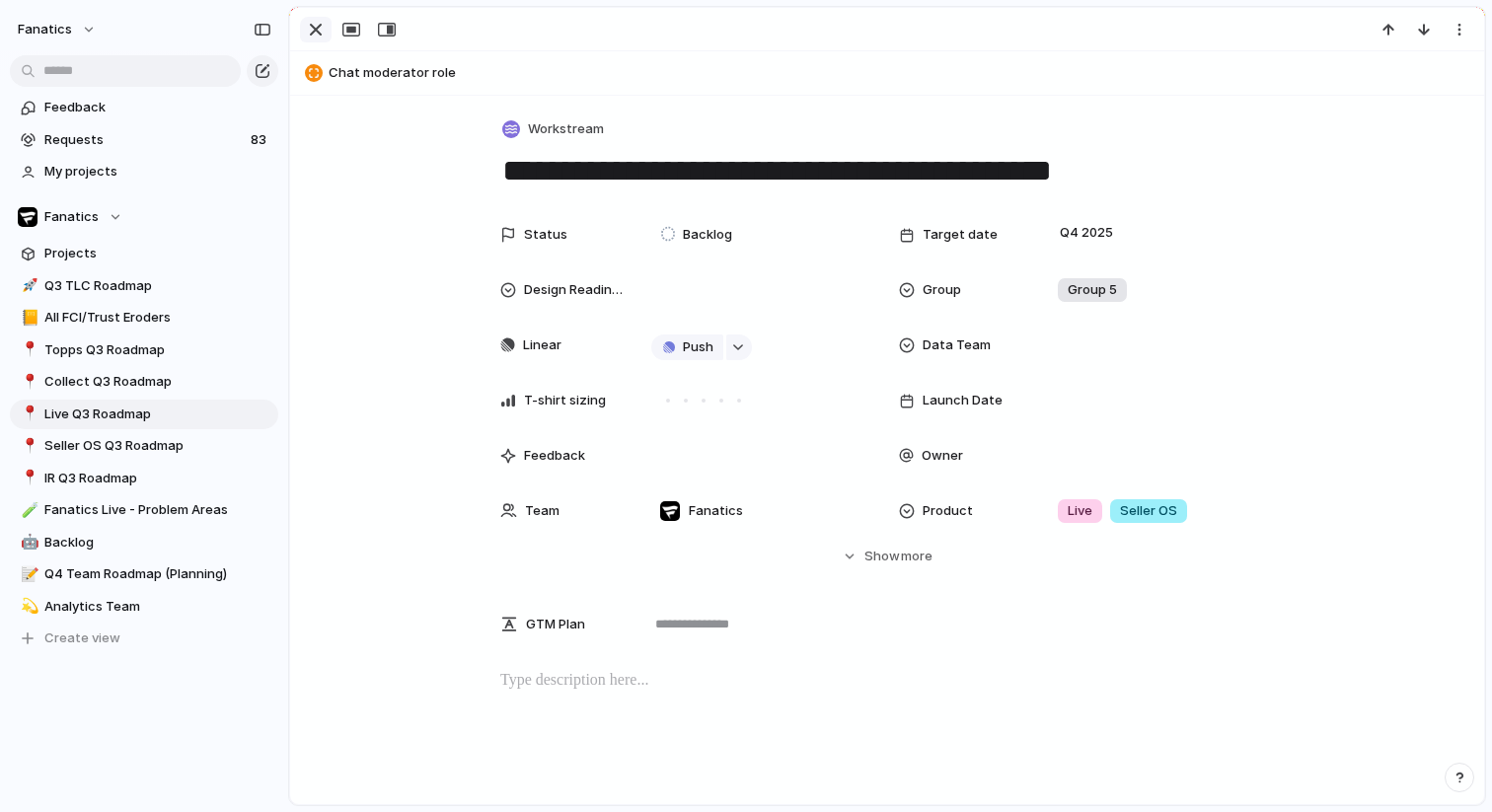 click at bounding box center (316, 30) 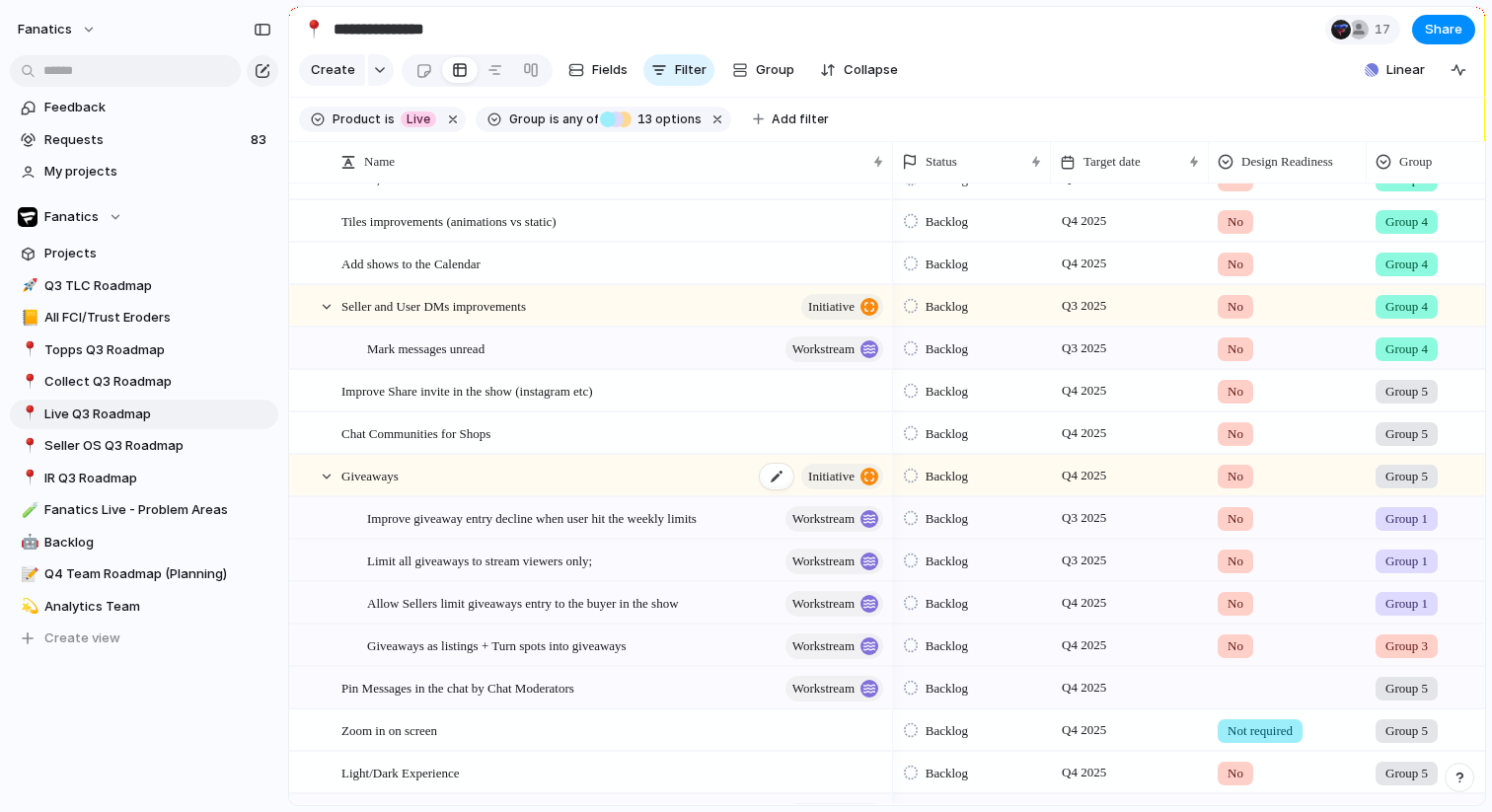 click on "Giveaways initiative" at bounding box center (614, 476) 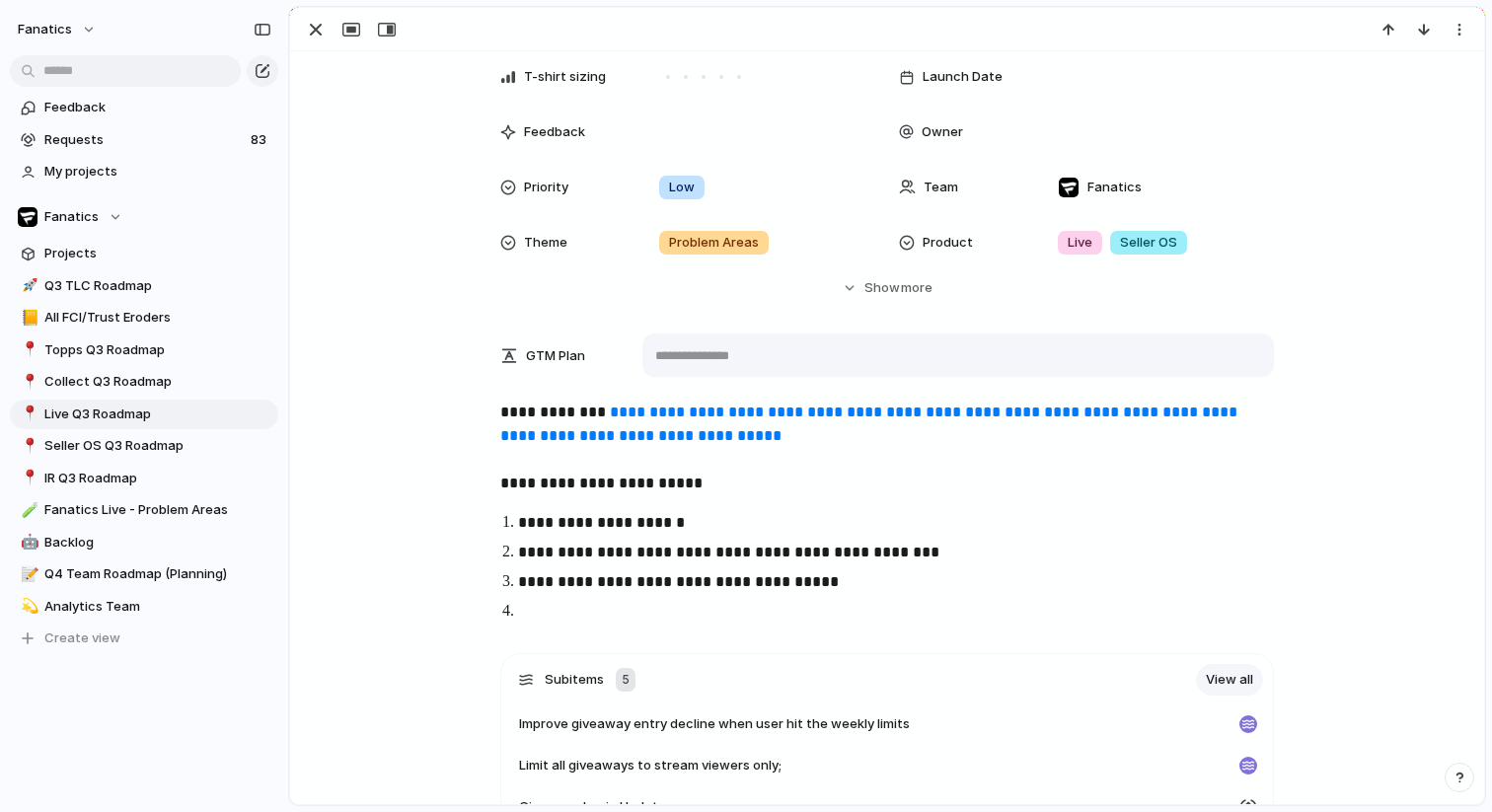 scroll, scrollTop: 338, scrollLeft: 0, axis: vertical 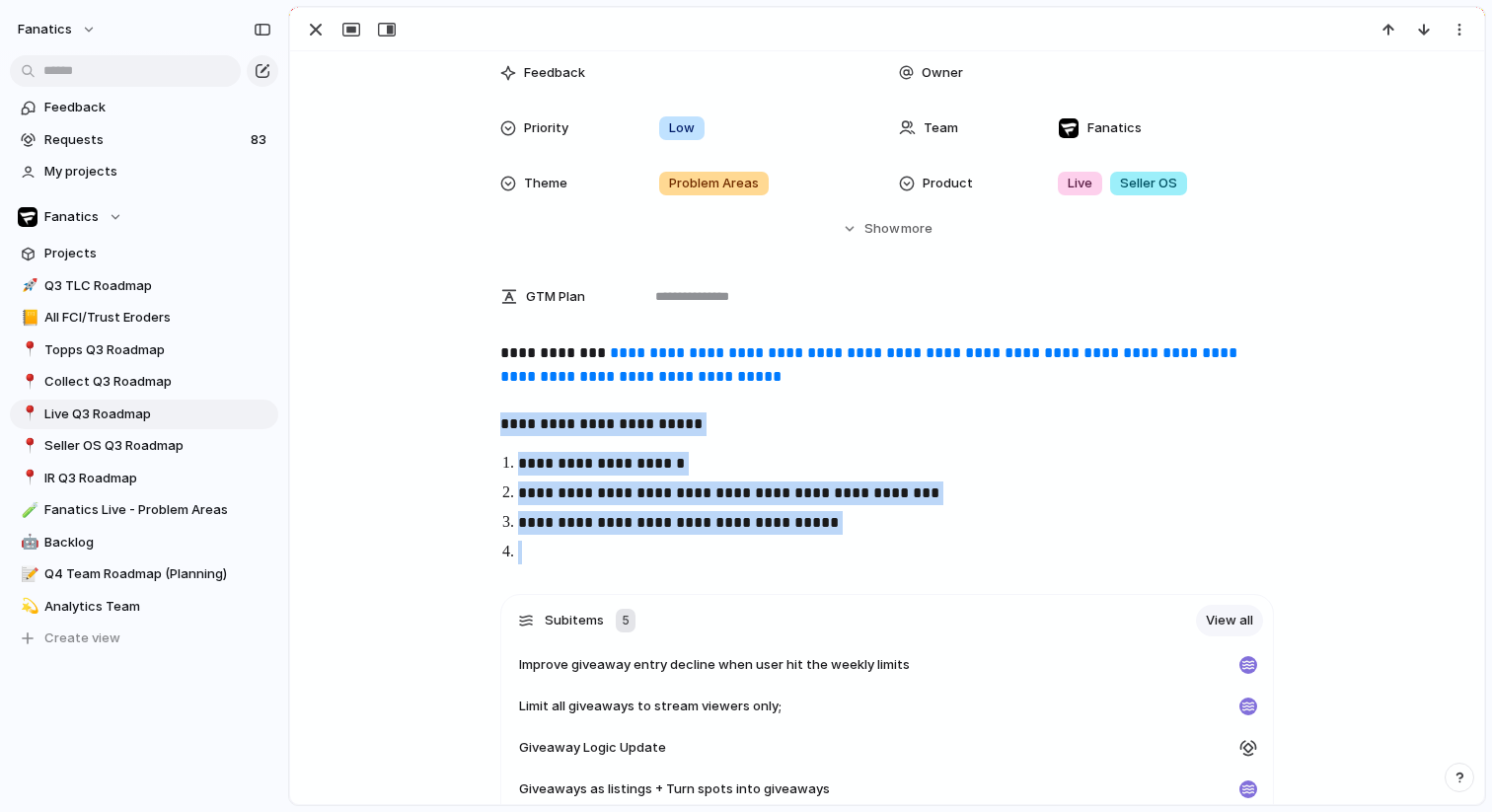 drag, startPoint x: 526, startPoint y: 554, endPoint x: 471, endPoint y: 432, distance: 133.82451 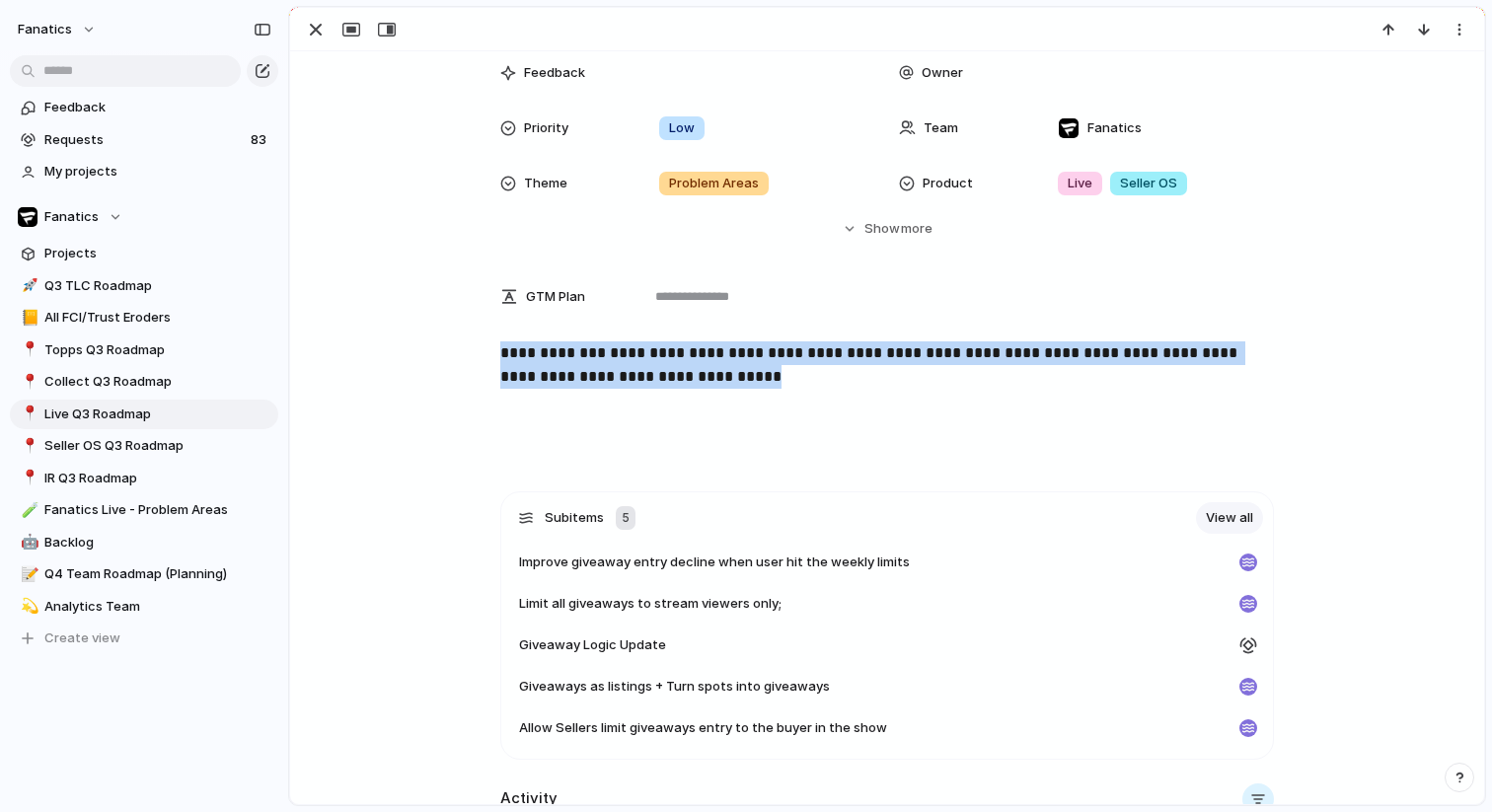 drag, startPoint x: 974, startPoint y: 386, endPoint x: 489, endPoint y: 344, distance: 486.81516 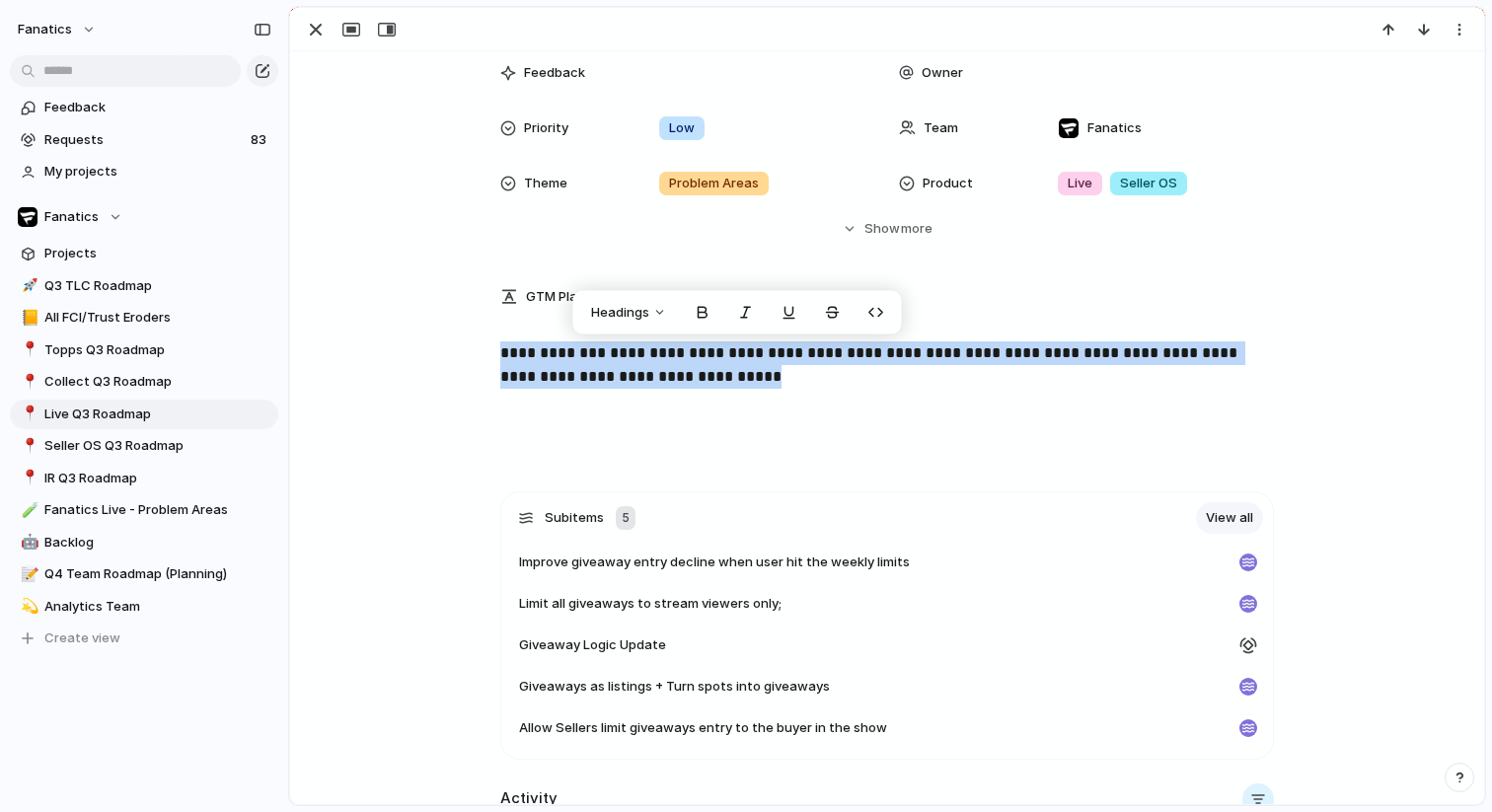 copy on "**********" 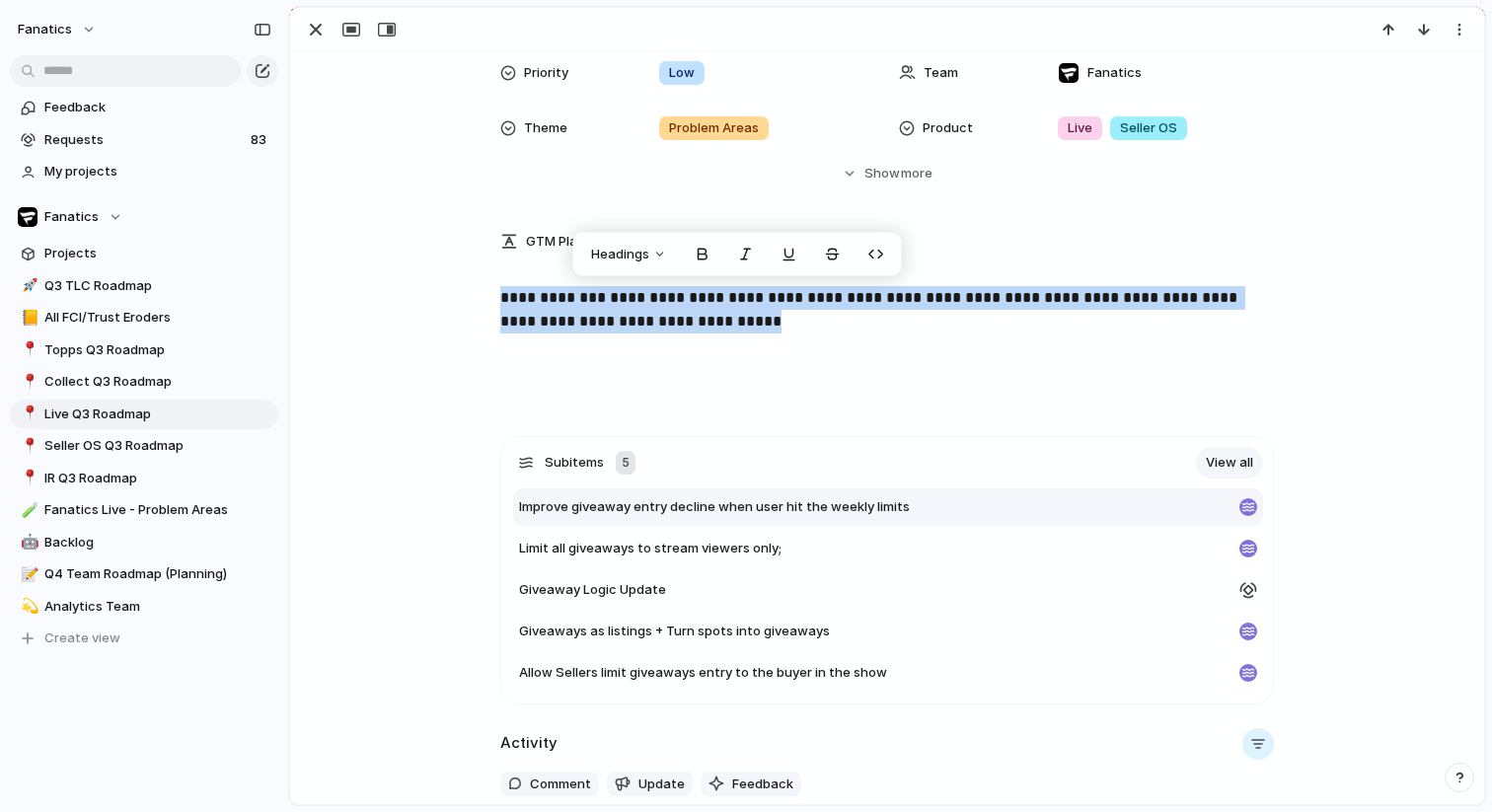 scroll, scrollTop: 397, scrollLeft: 0, axis: vertical 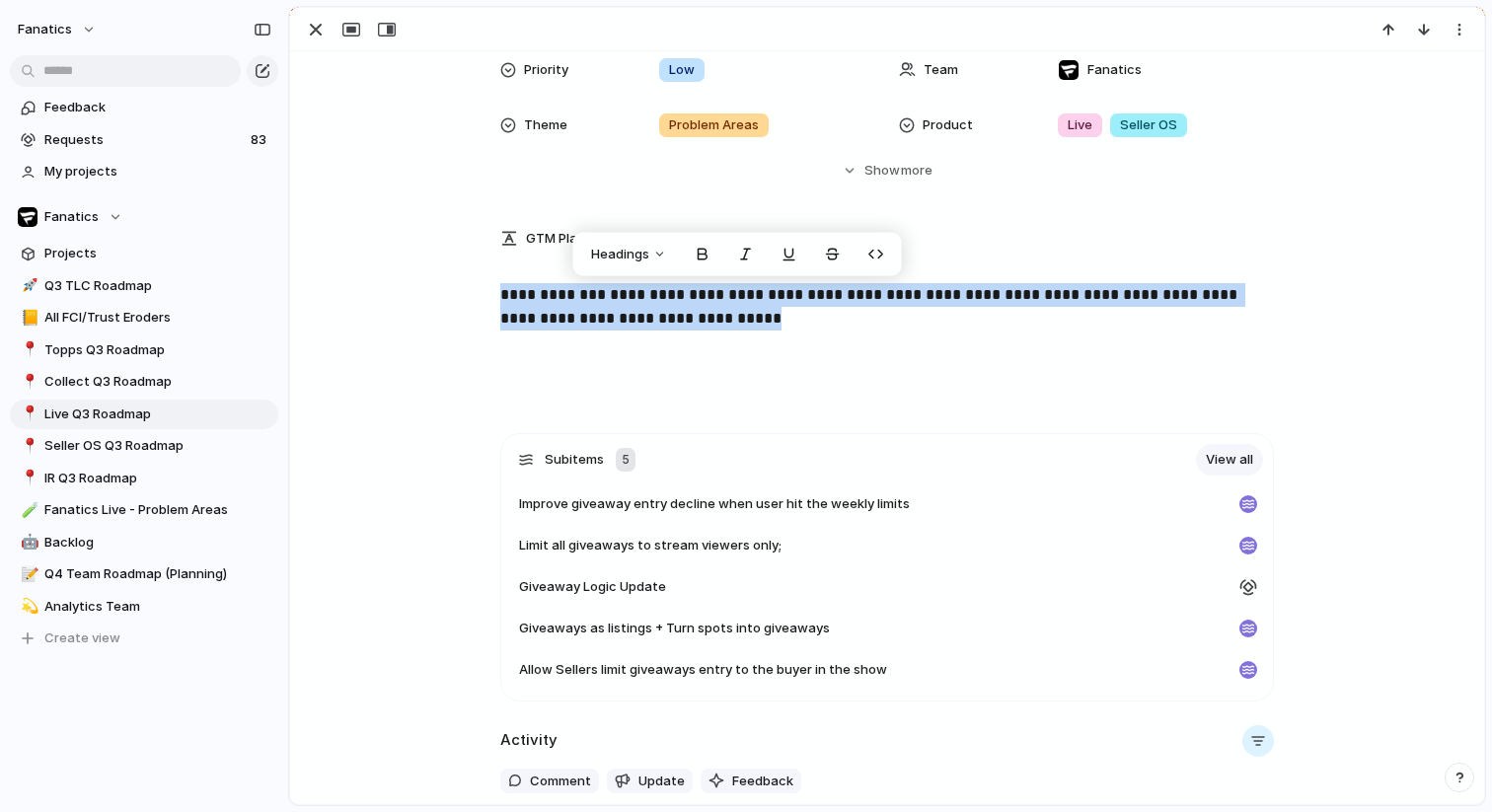 click on "**********" at bounding box center [887, 319] 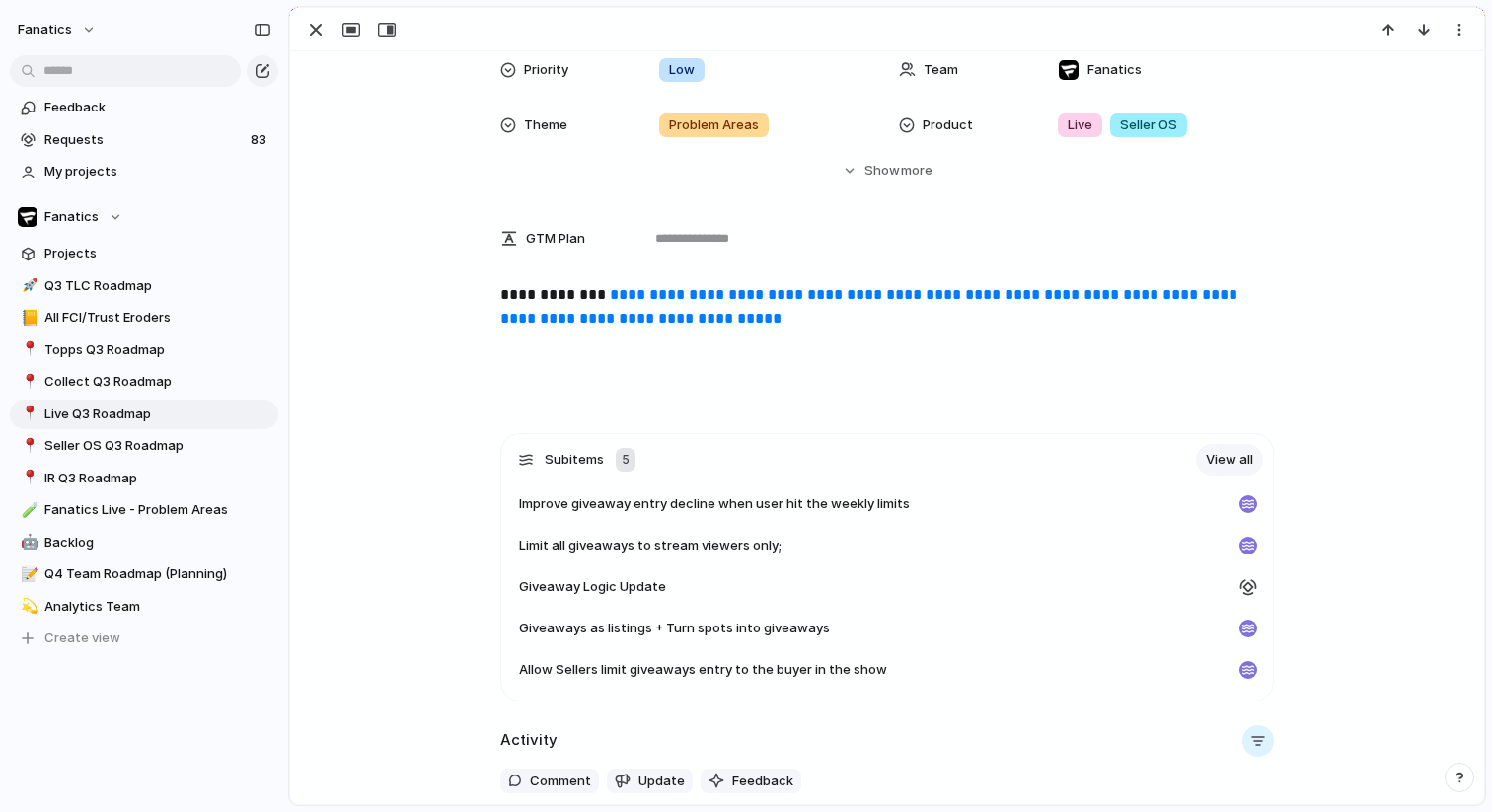click on "**********" at bounding box center [887, 319] 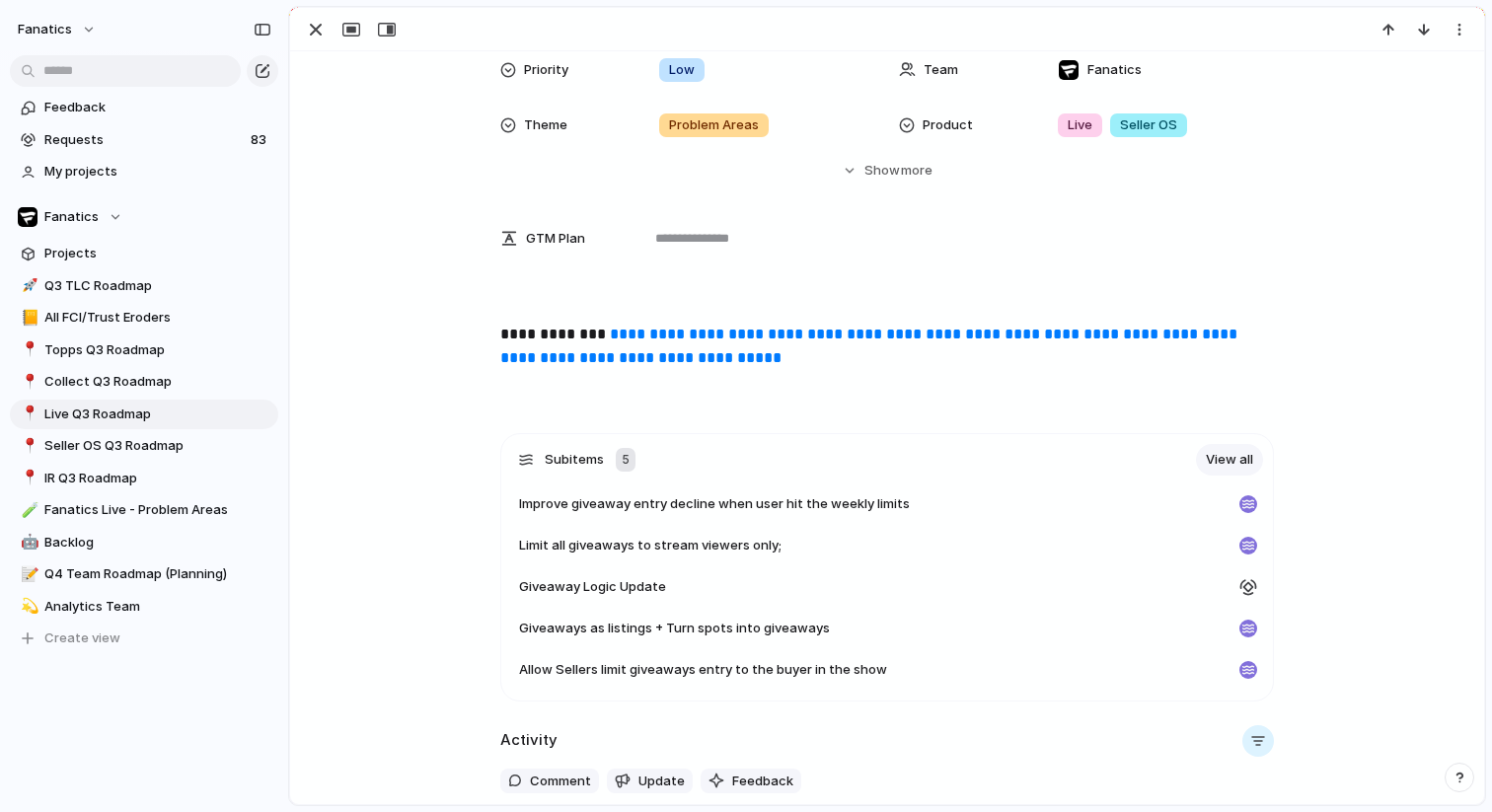type 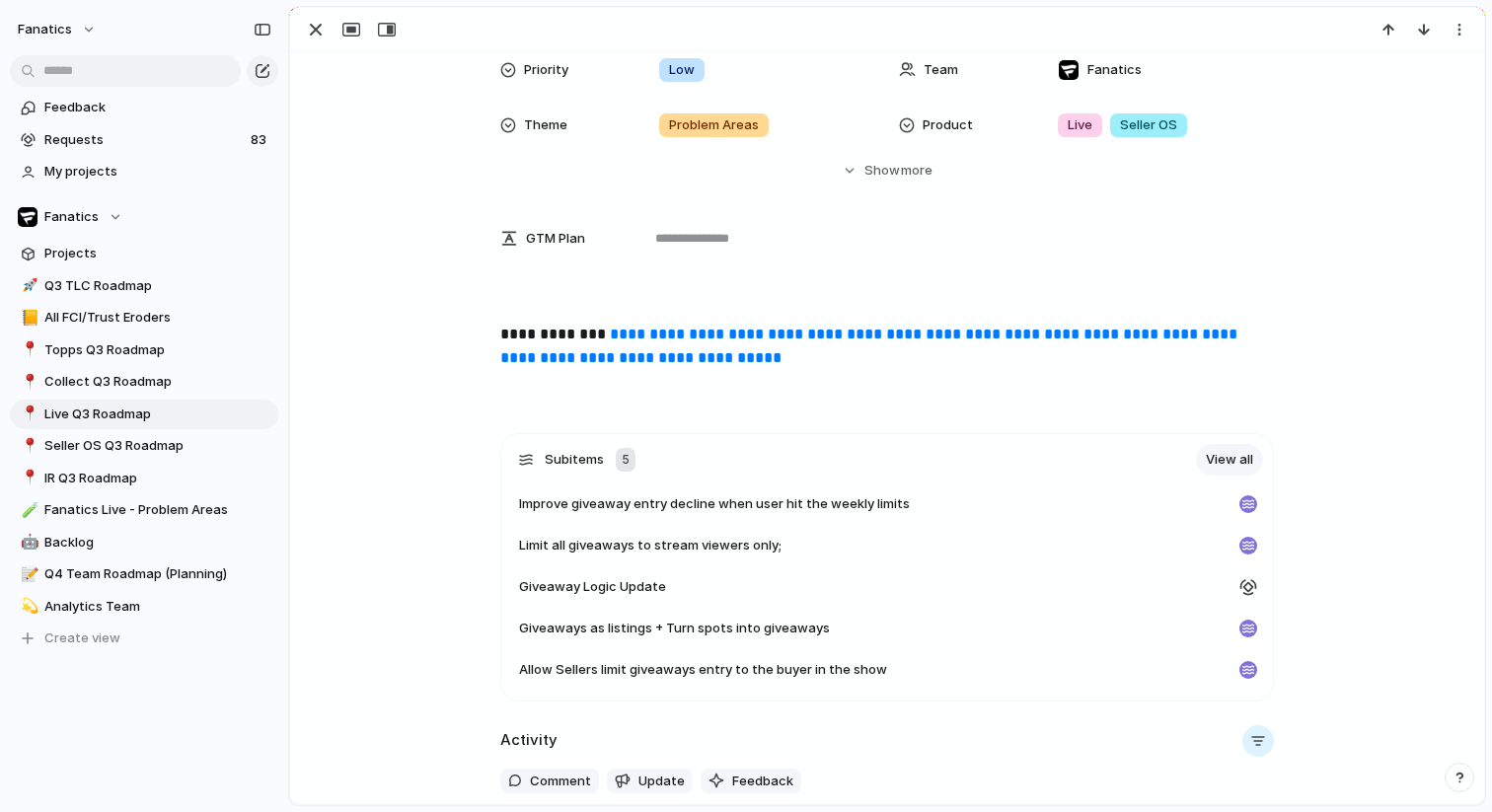 click on "**********" at bounding box center [887, 346] 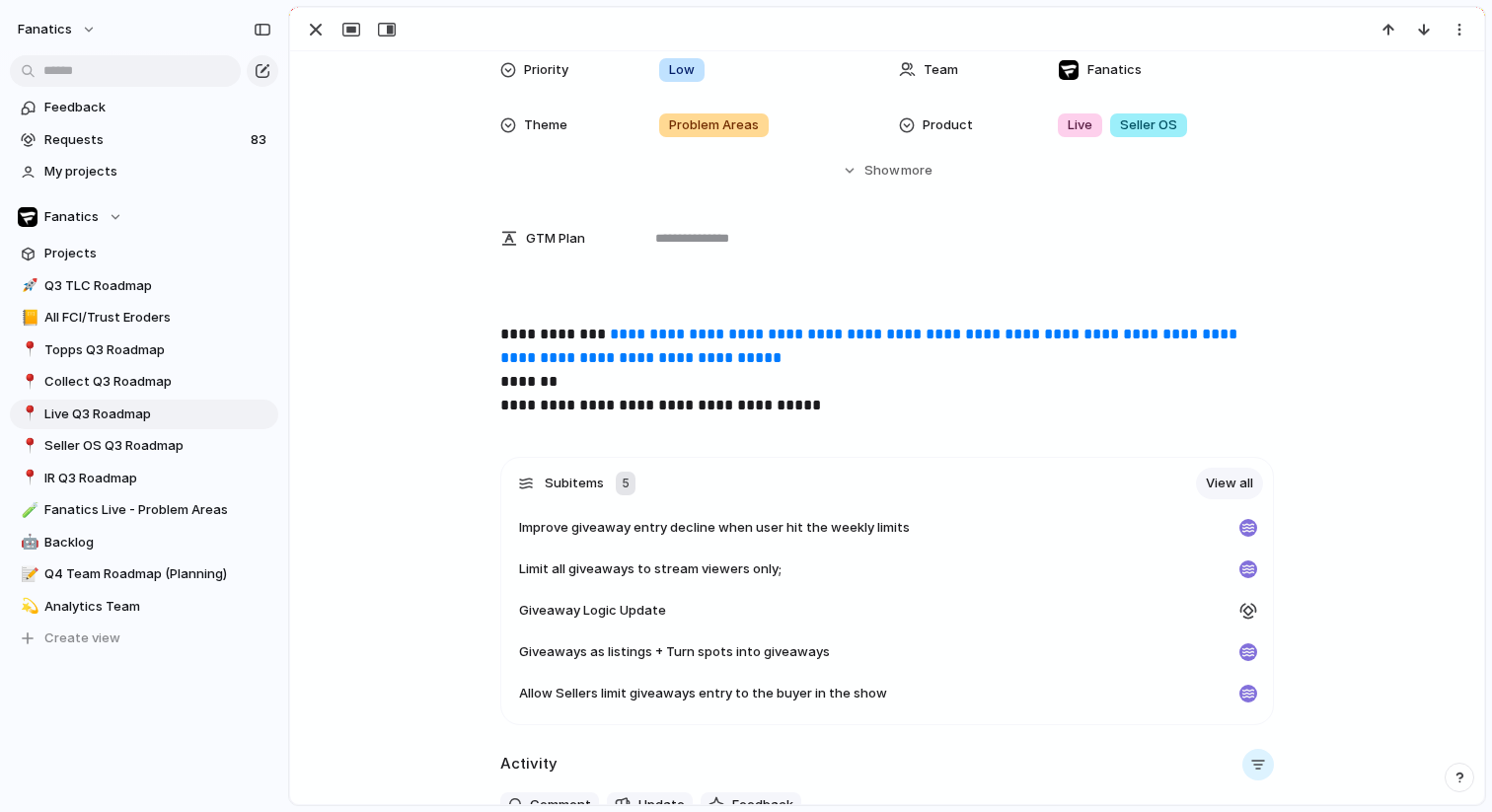 click on "**********" at bounding box center [887, 370] 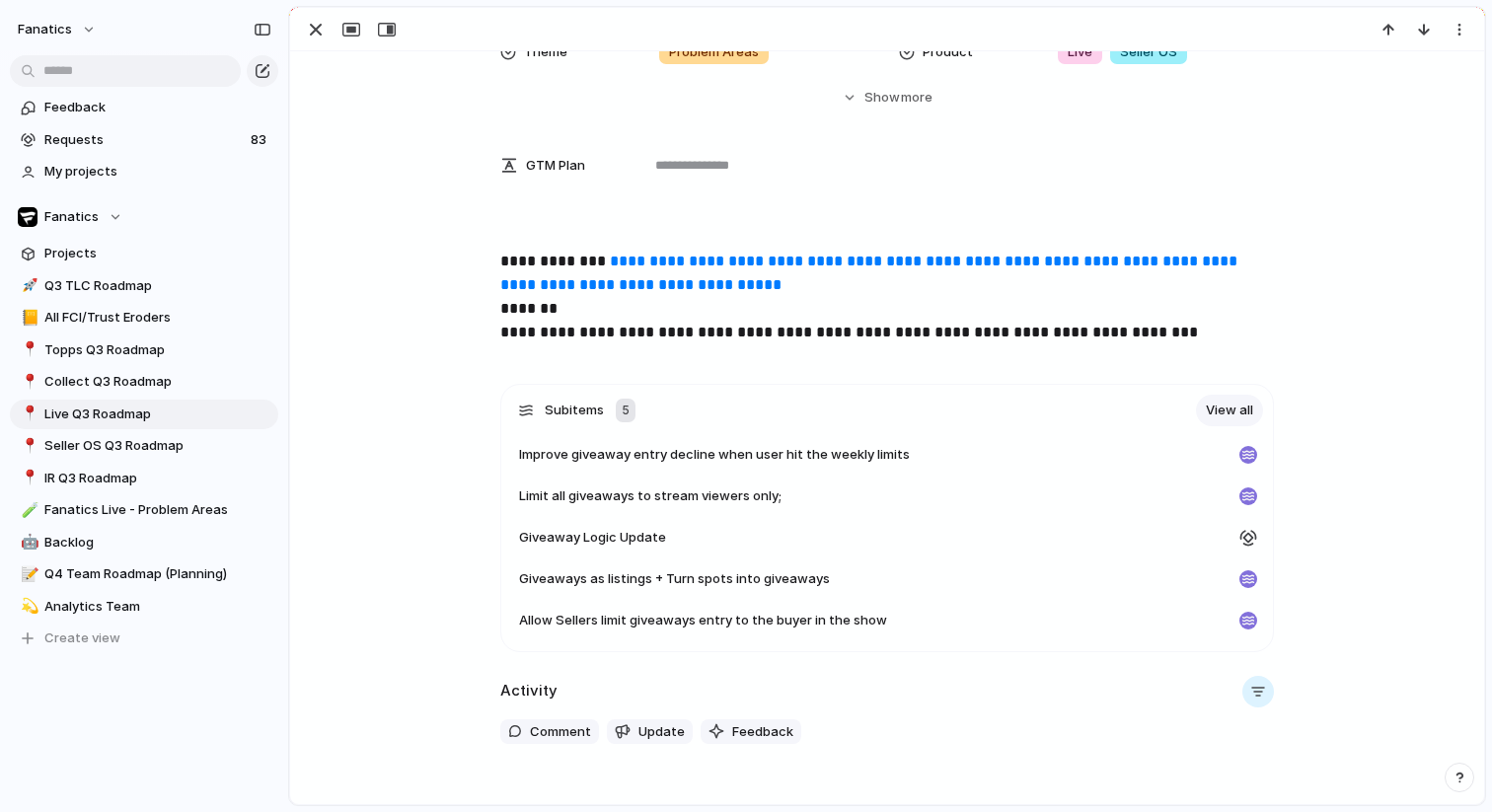 scroll, scrollTop: 472, scrollLeft: 0, axis: vertical 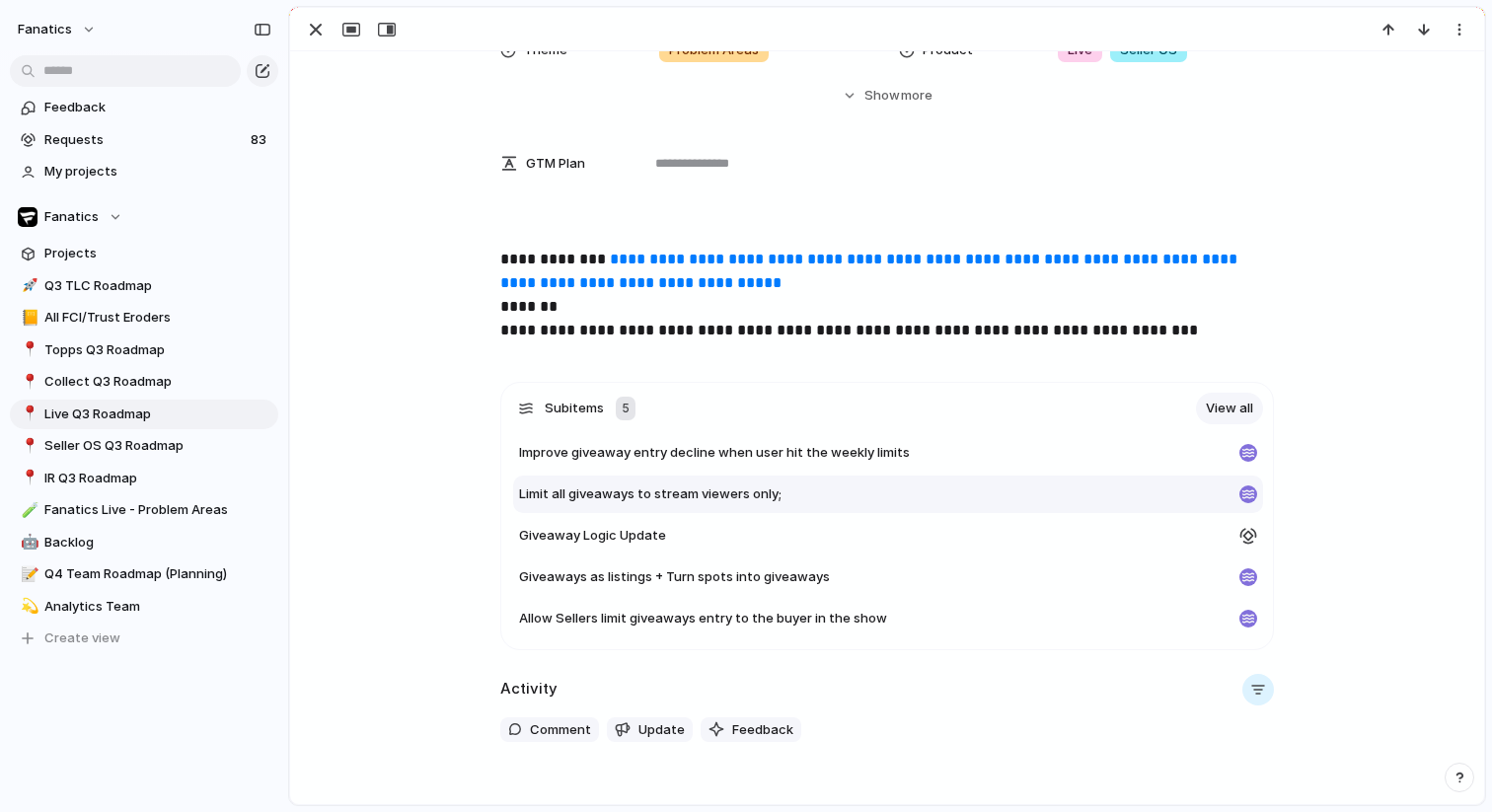 click on "Limit all giveaways to stream viewers only;" at bounding box center [650, 494] 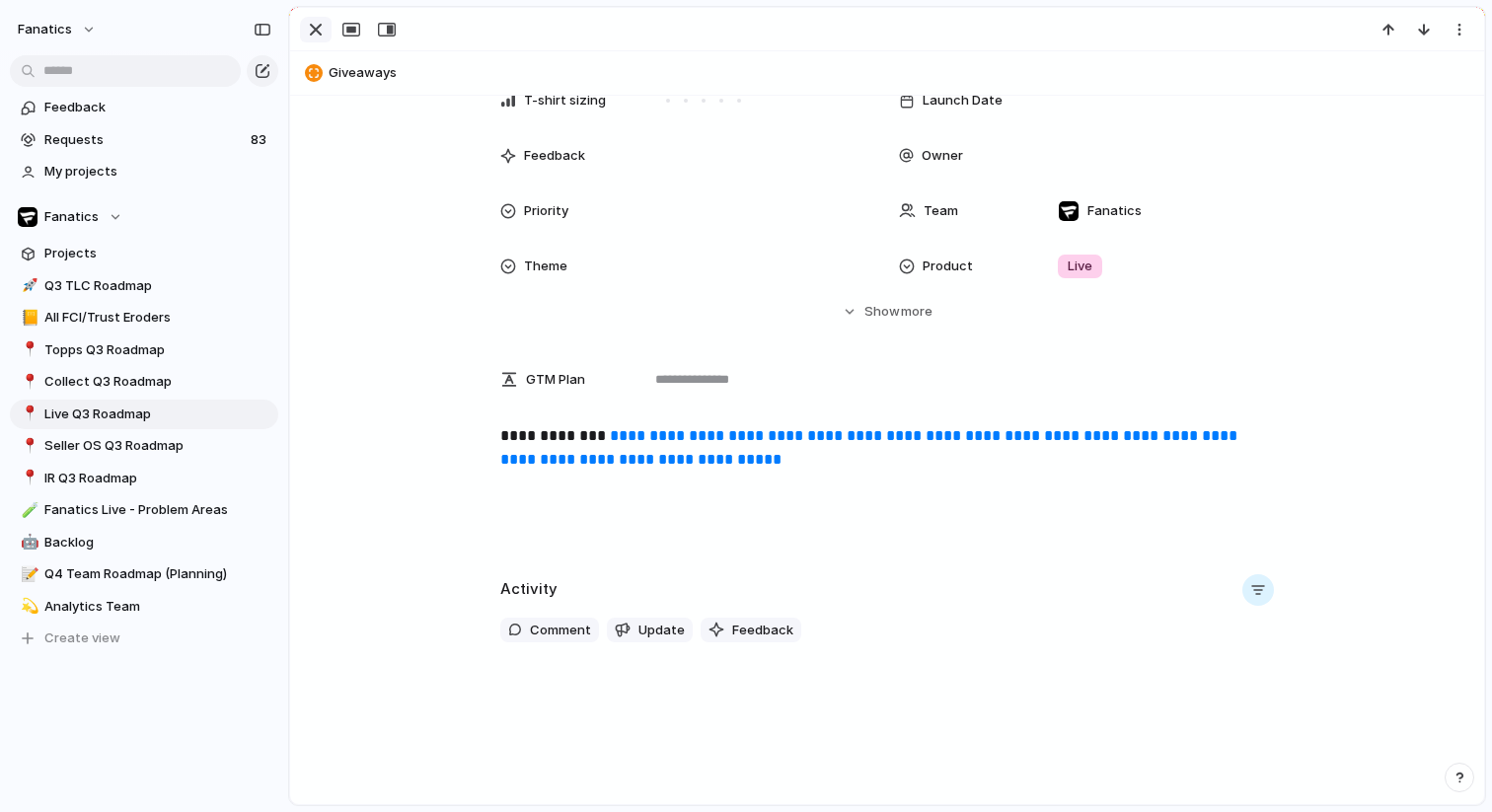 click at bounding box center [316, 30] 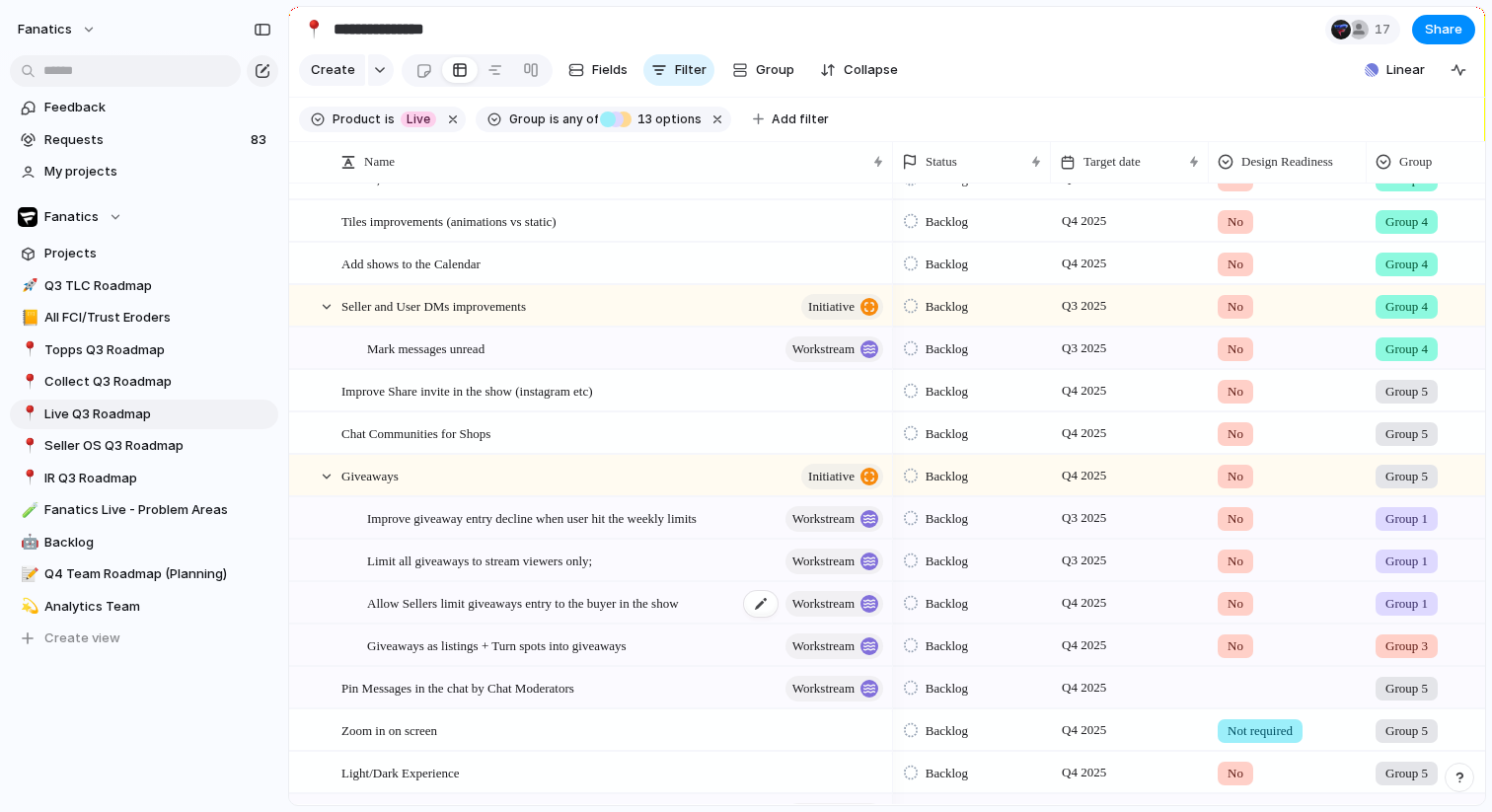 click on "Allow Sellers limit giveaways entry to the buyer in the show" at bounding box center [523, 602] 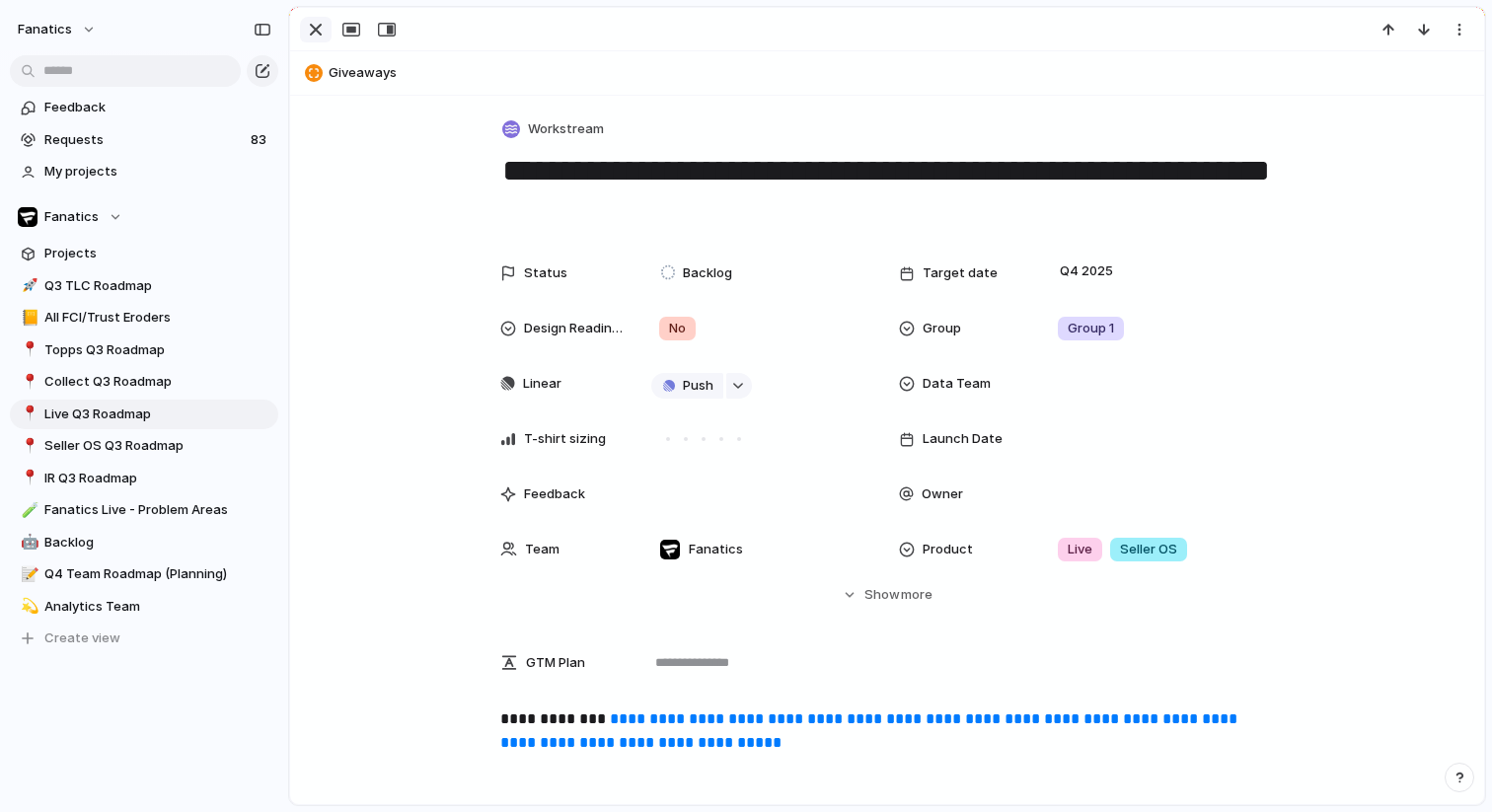 click at bounding box center [316, 30] 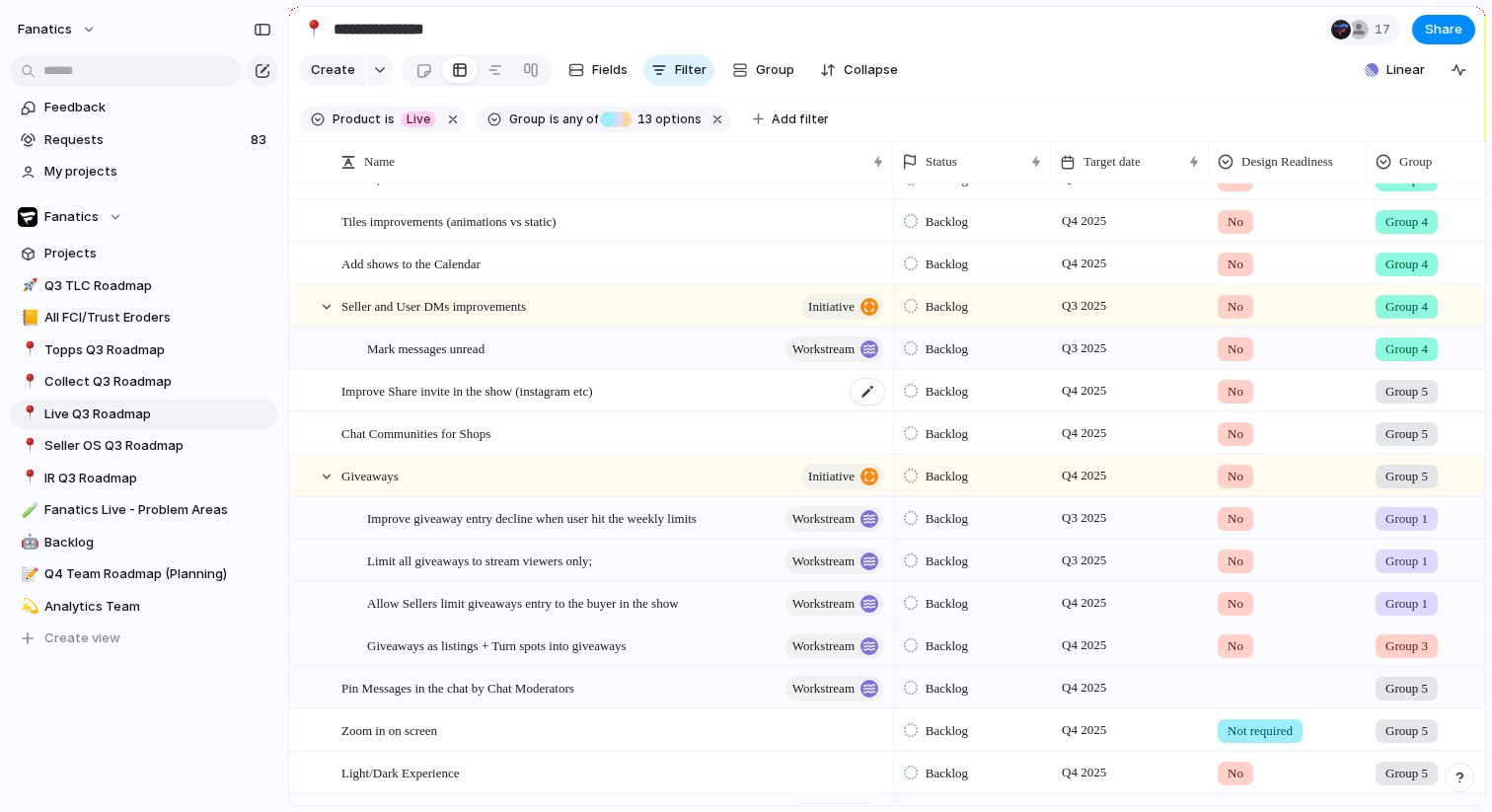 scroll, scrollTop: 1197, scrollLeft: 0, axis: vertical 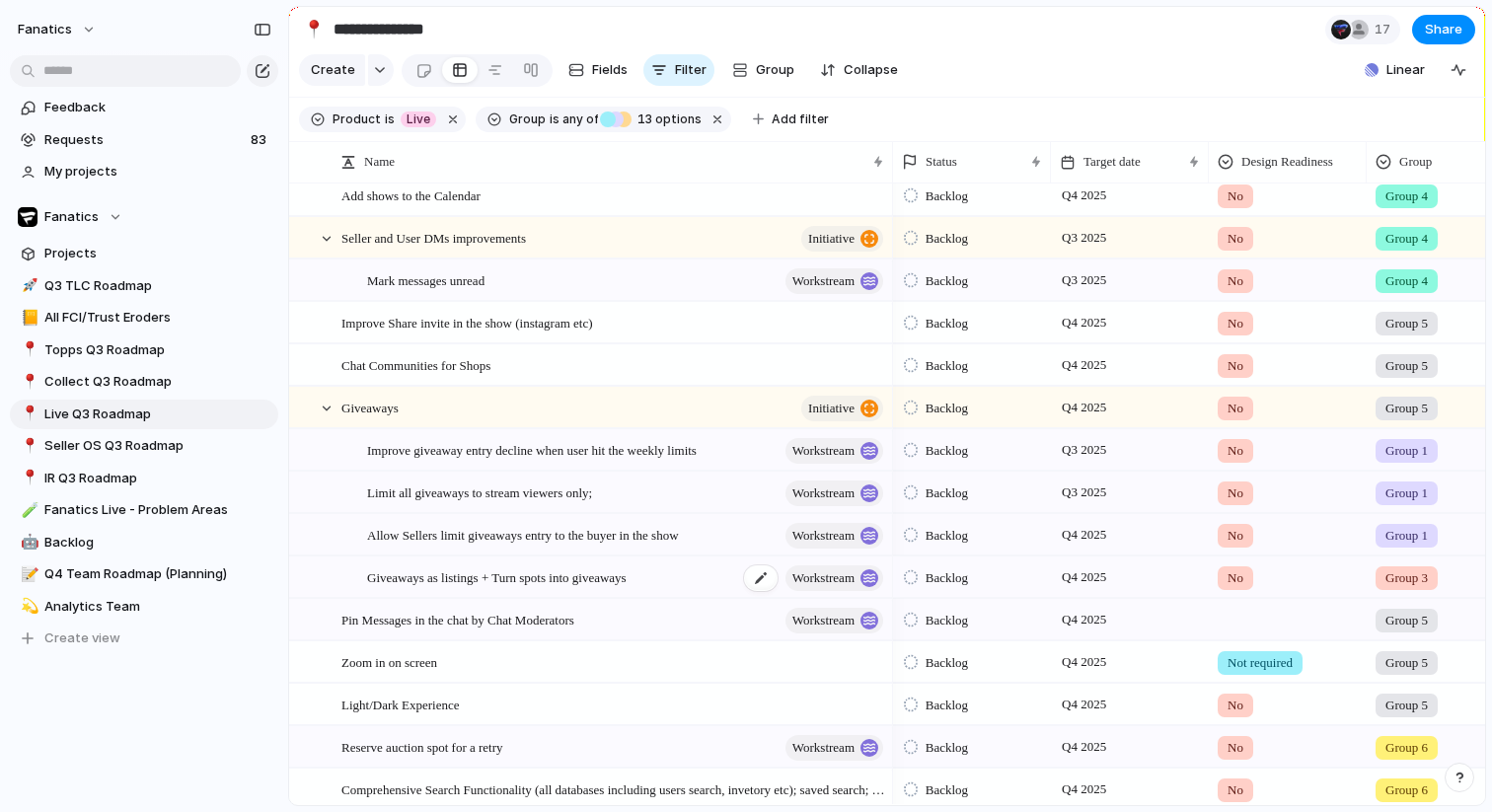 click on "Giveaways as listings + Turn spots into giveaways" at bounding box center (496, 576) 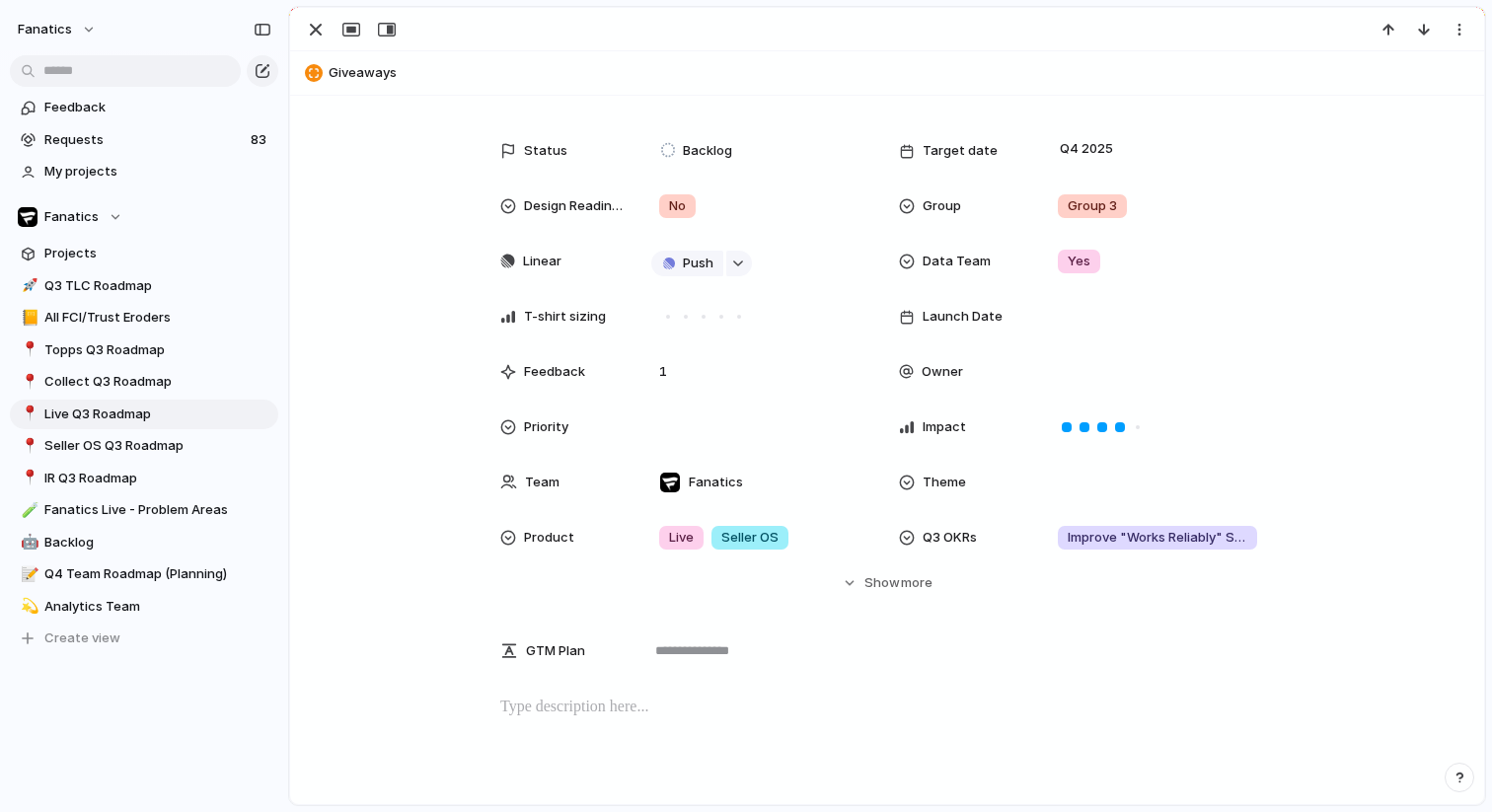scroll, scrollTop: 121, scrollLeft: 0, axis: vertical 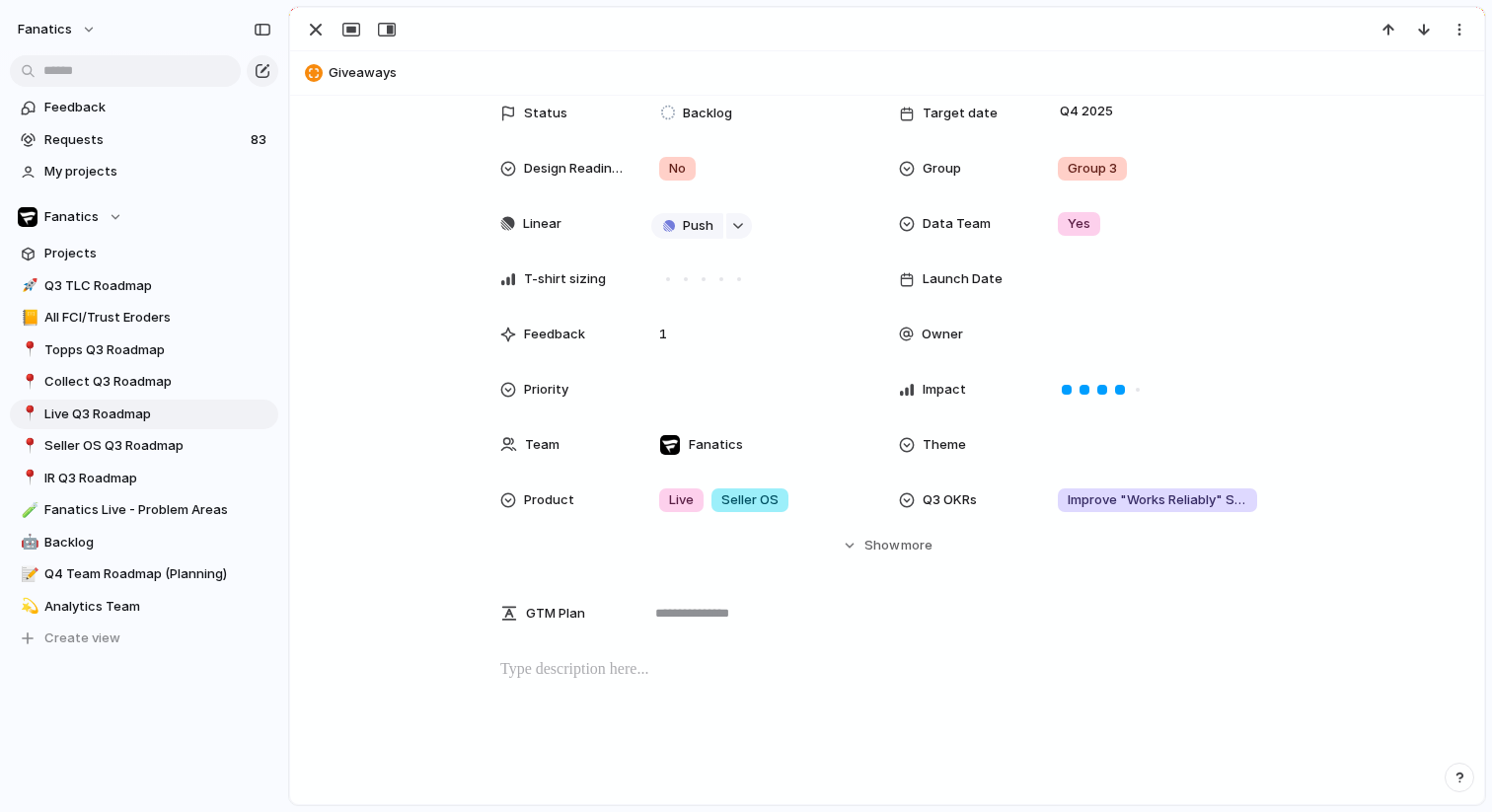 click at bounding box center [887, 670] 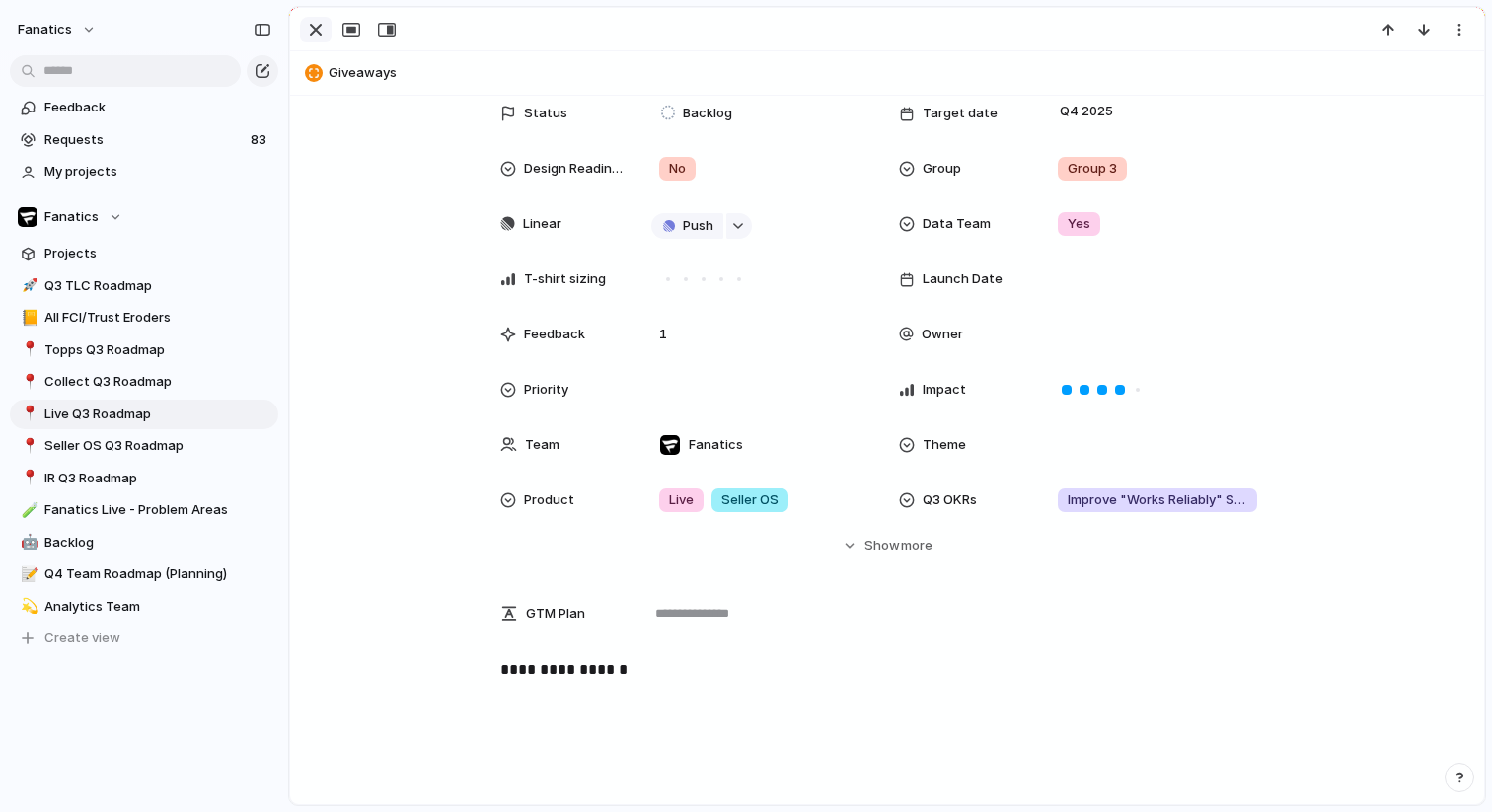 click at bounding box center [316, 30] 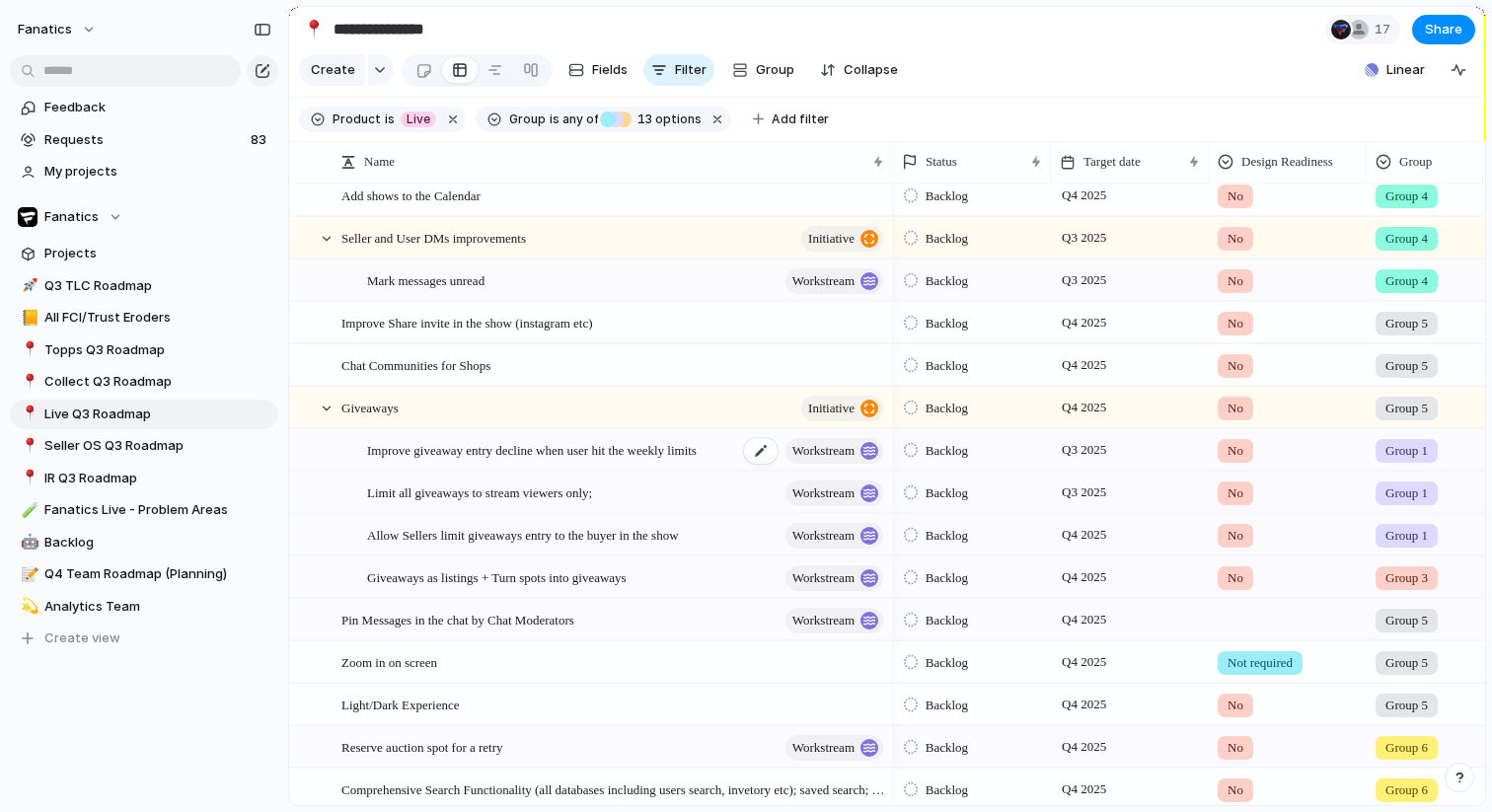 scroll, scrollTop: 1187, scrollLeft: 0, axis: vertical 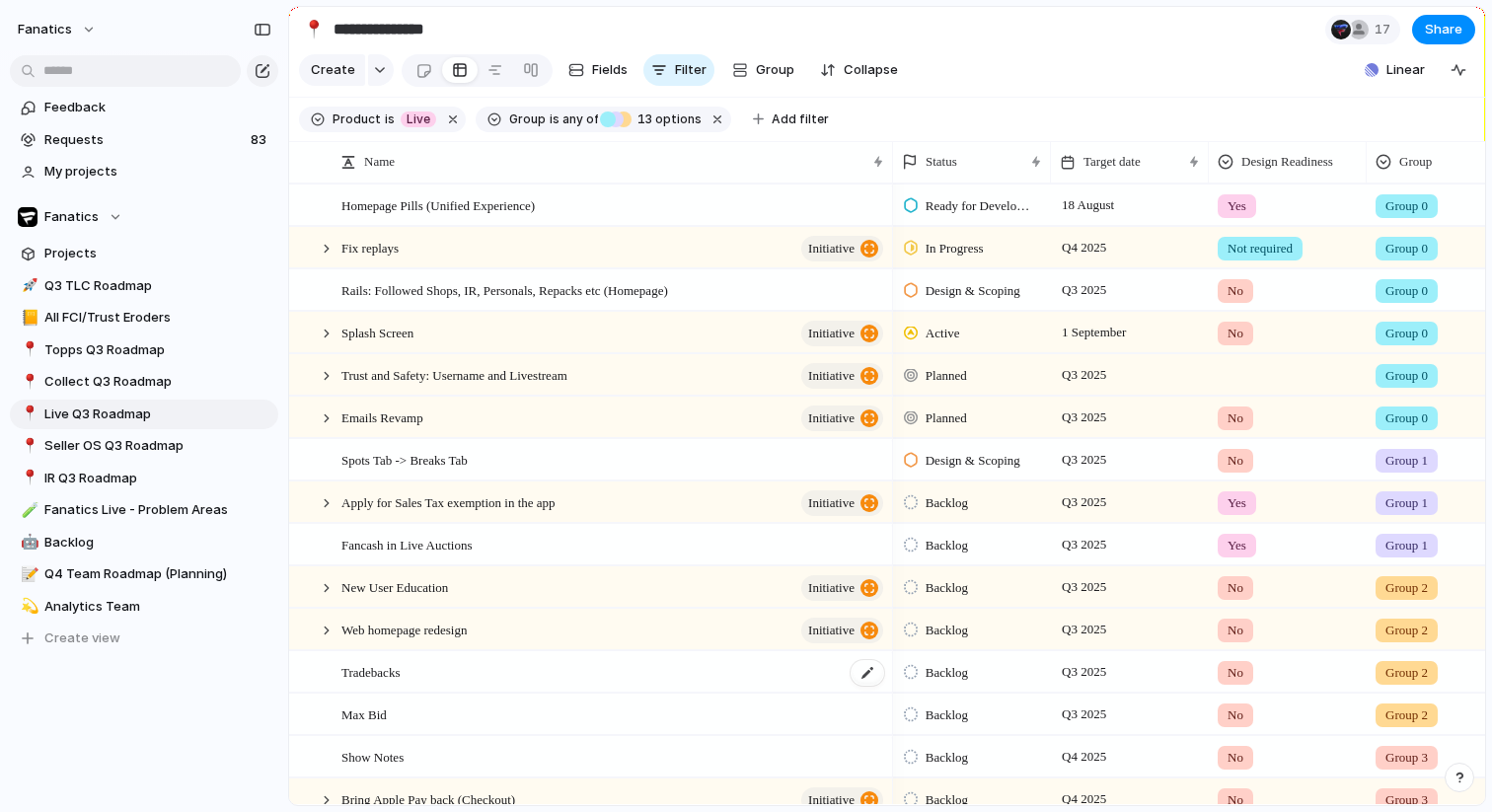 click on "Tradebacks" at bounding box center [370, 671] 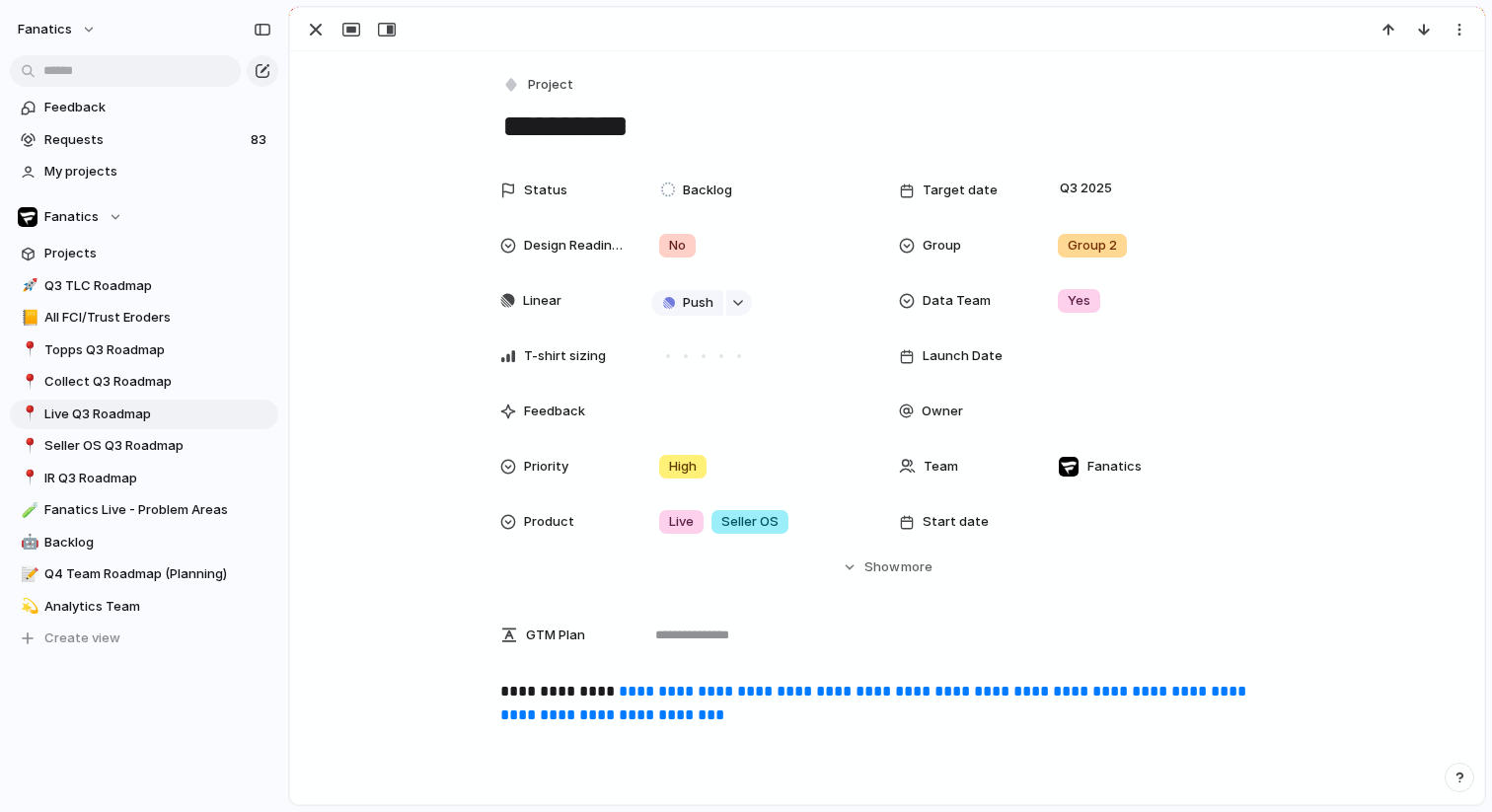 click on "**********" at bounding box center (875, 702) 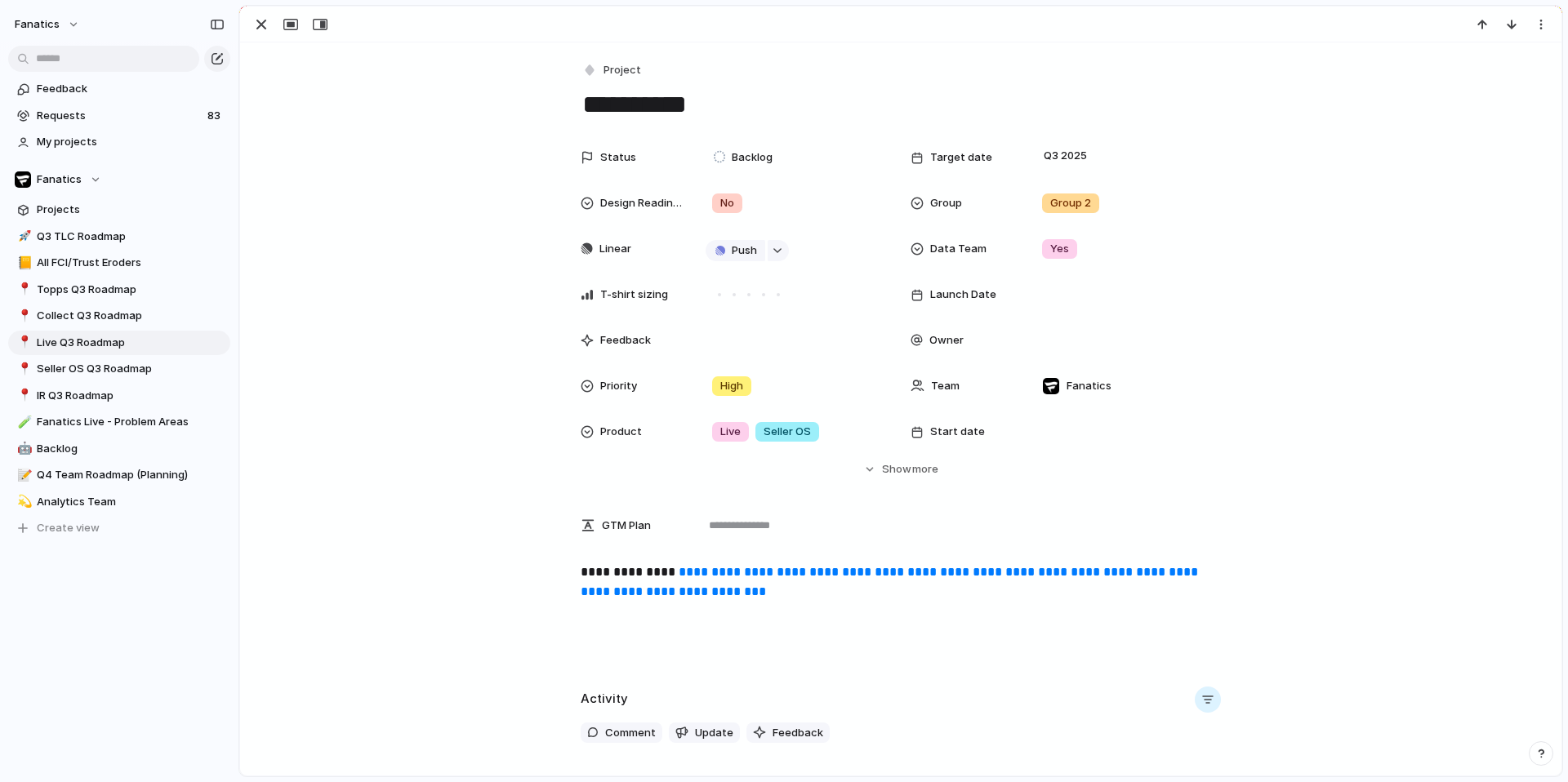 scroll, scrollTop: 211, scrollLeft: 0, axis: vertical 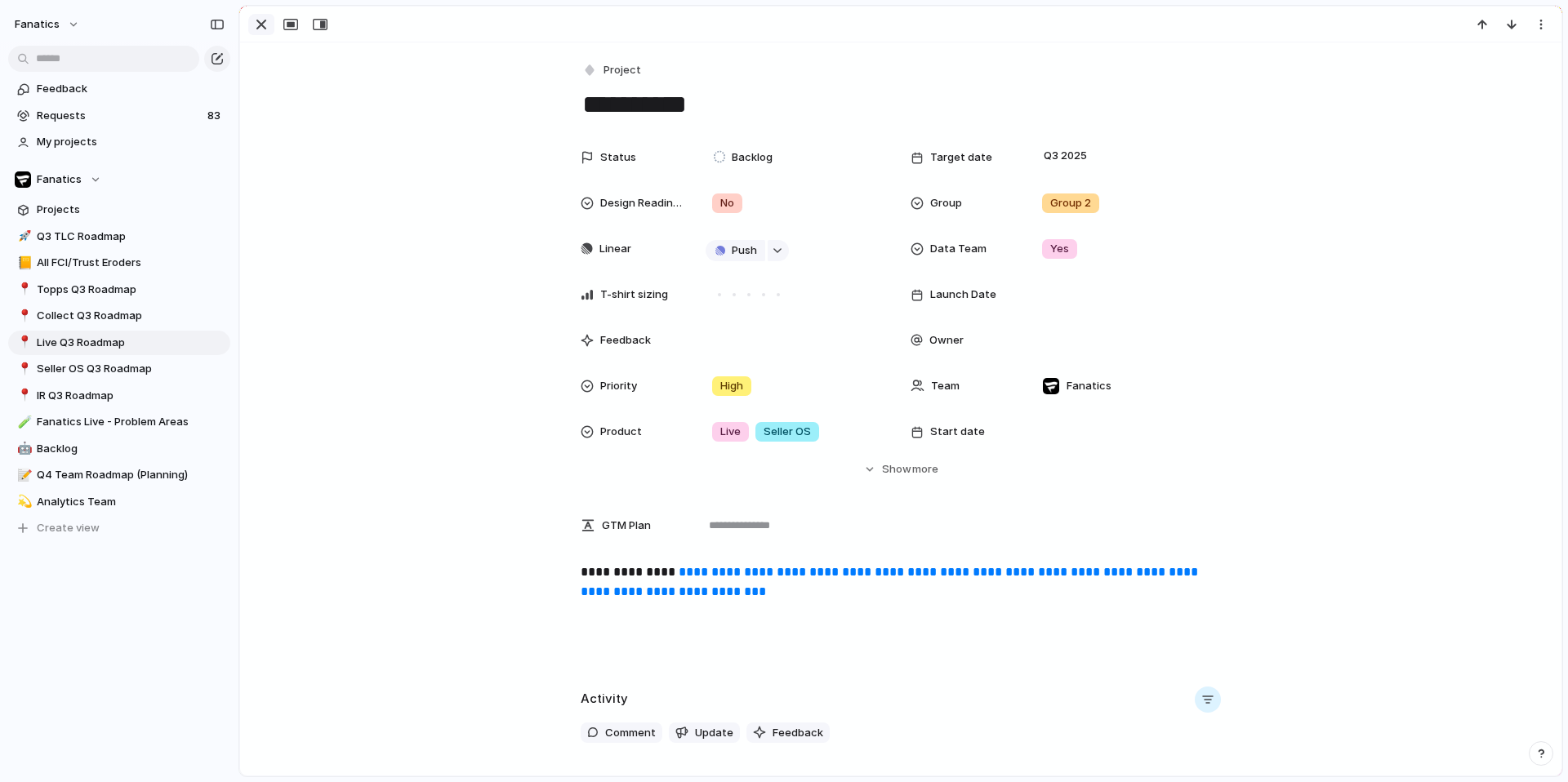click at bounding box center (261, 24) 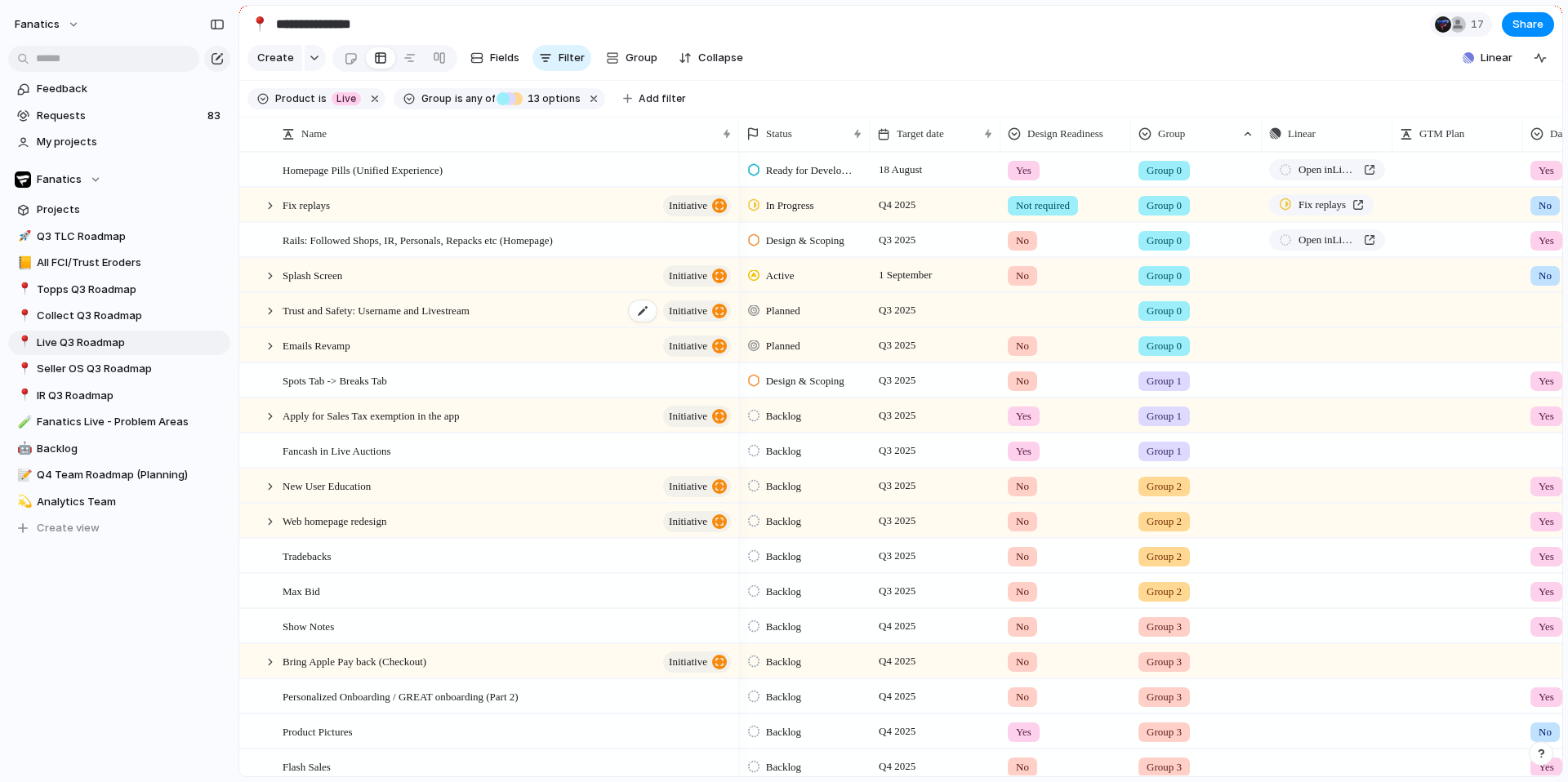 scroll, scrollTop: 0, scrollLeft: 0, axis: both 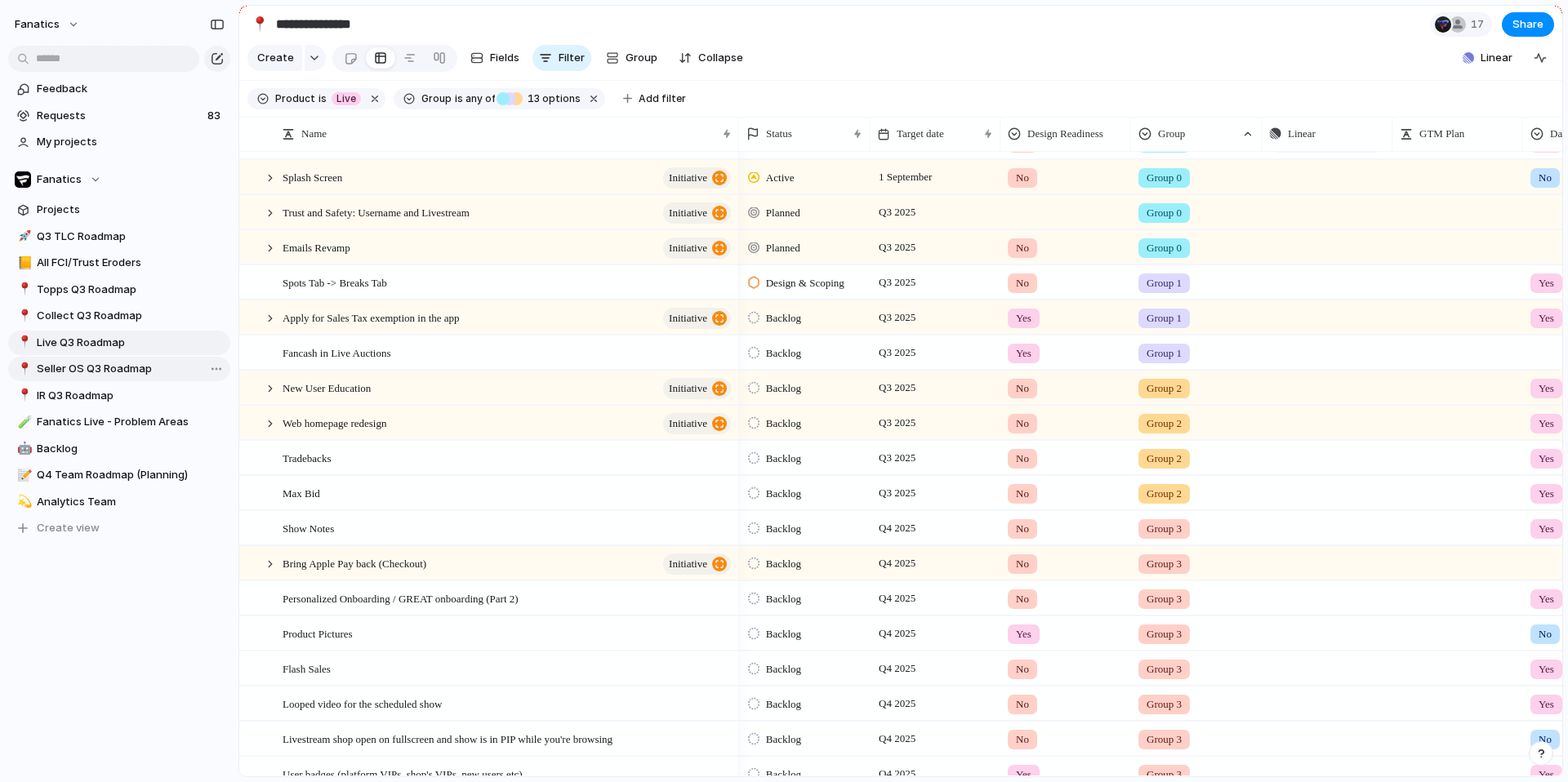 click on "Seller OS Q3 Roadmap" at bounding box center [131, 369] 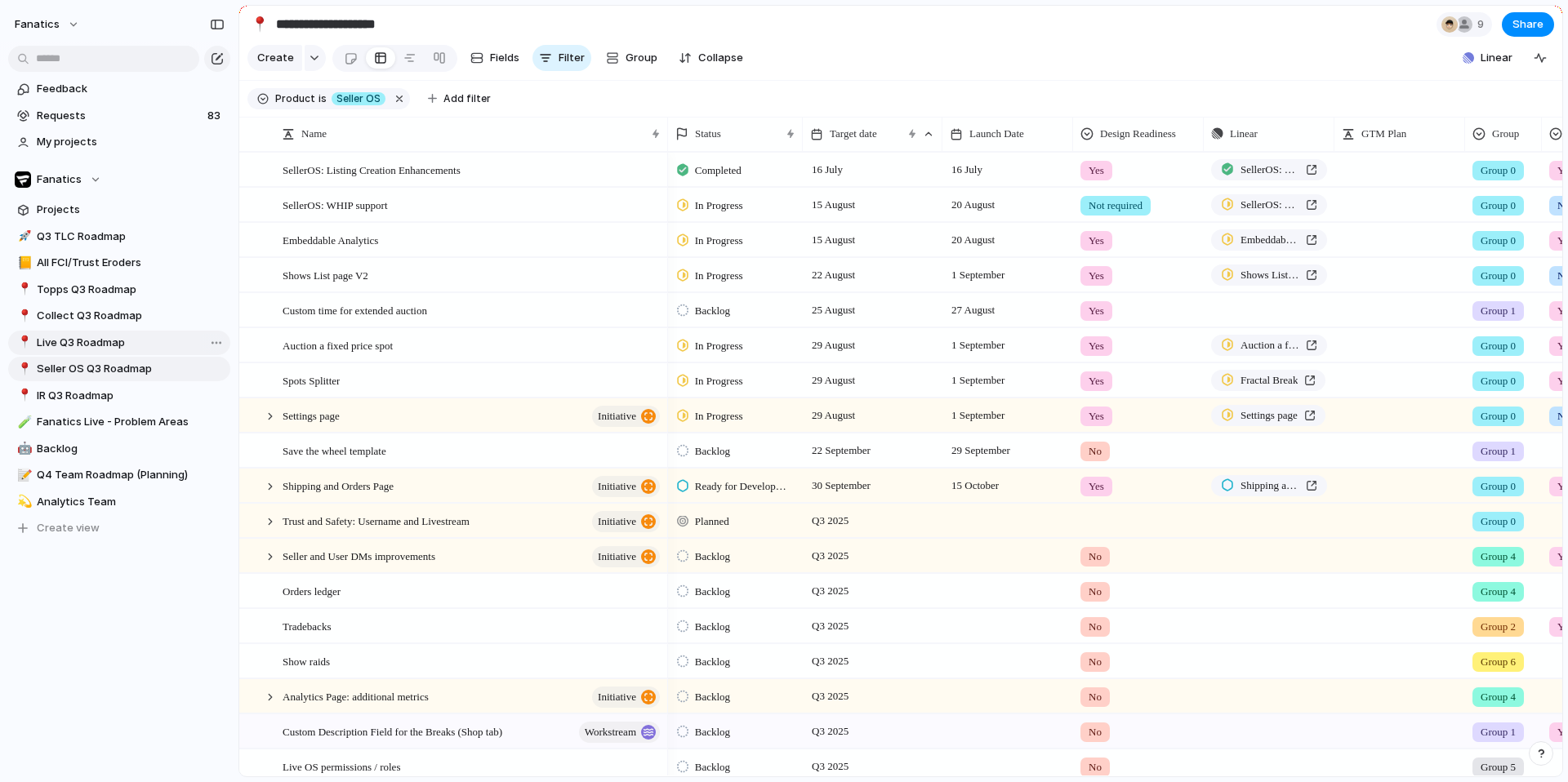 click on "Live Q3 Roadmap" at bounding box center (131, 343) 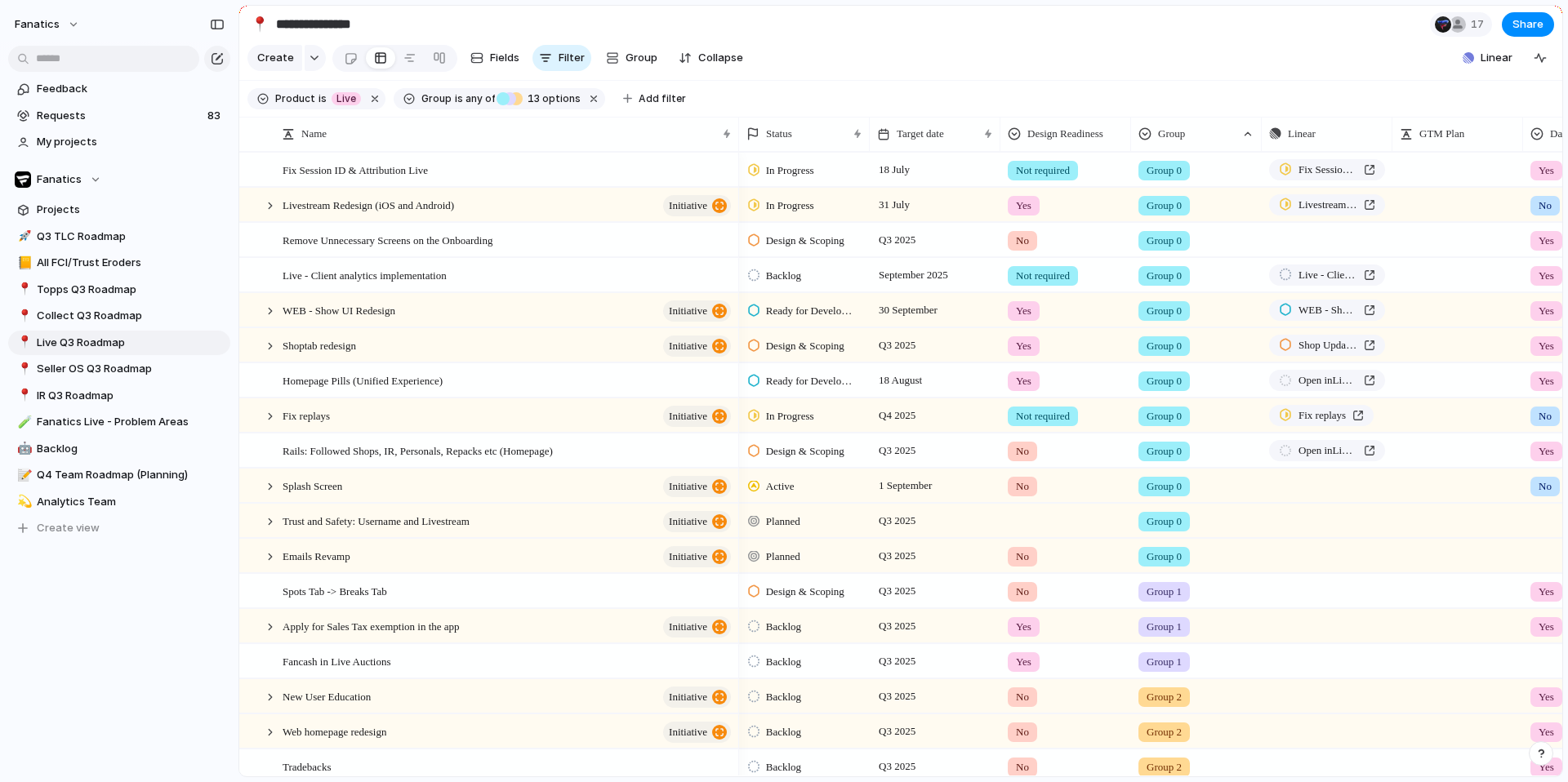 scroll, scrollTop: 23, scrollLeft: 0, axis: vertical 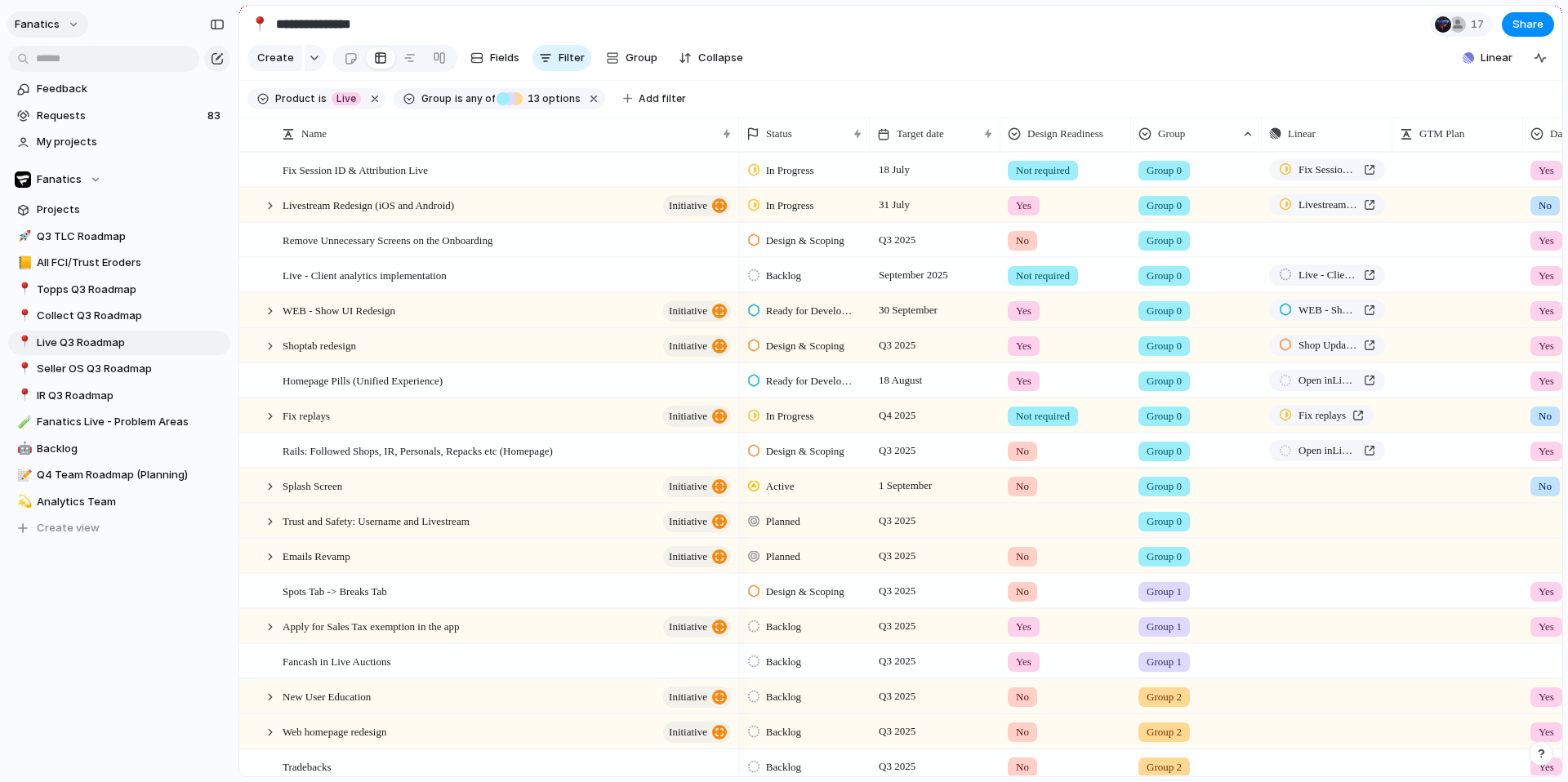 click on "fanatics" at bounding box center (47, 24) 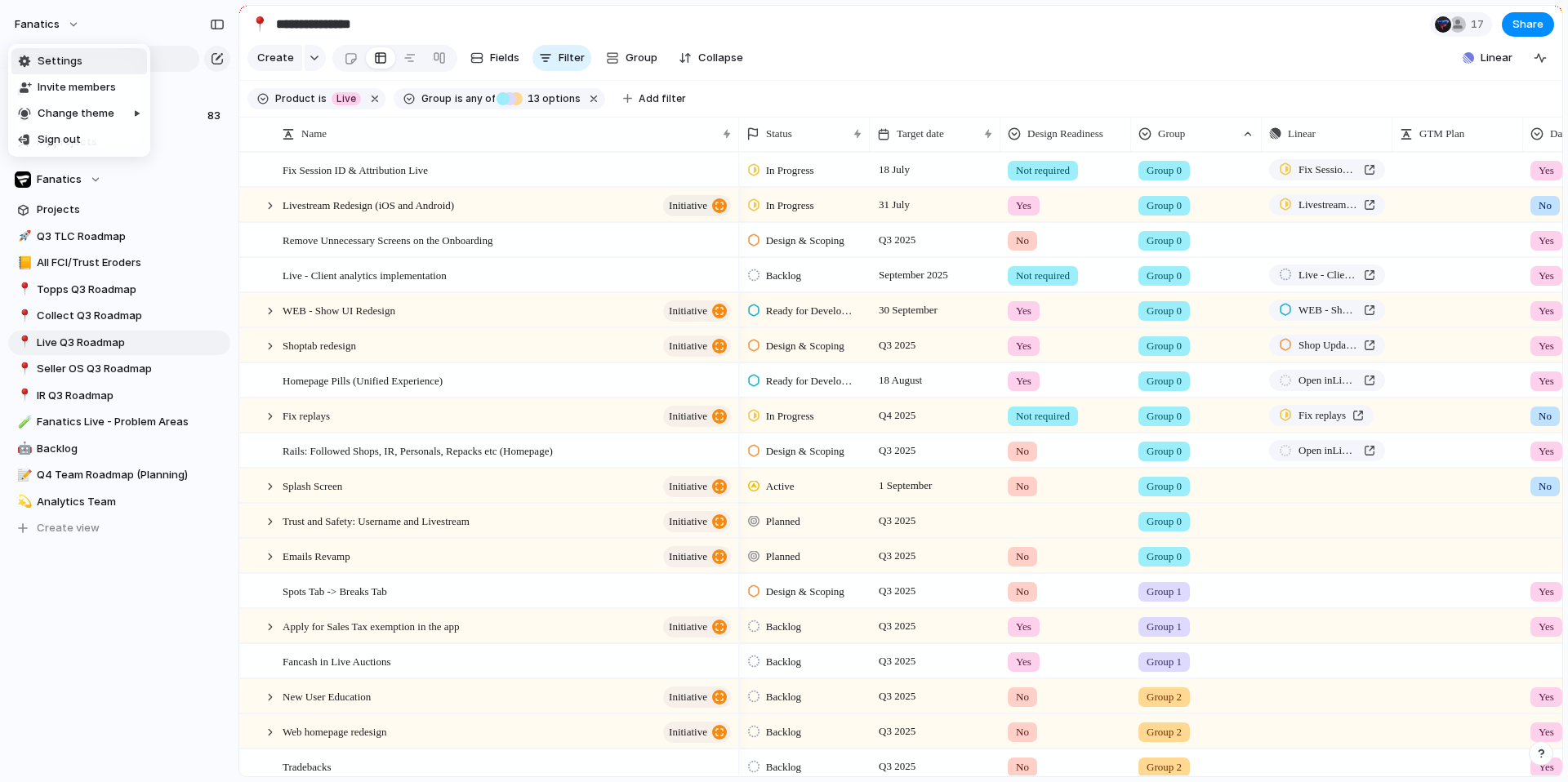 click on "Settings" at bounding box center (79, 61) 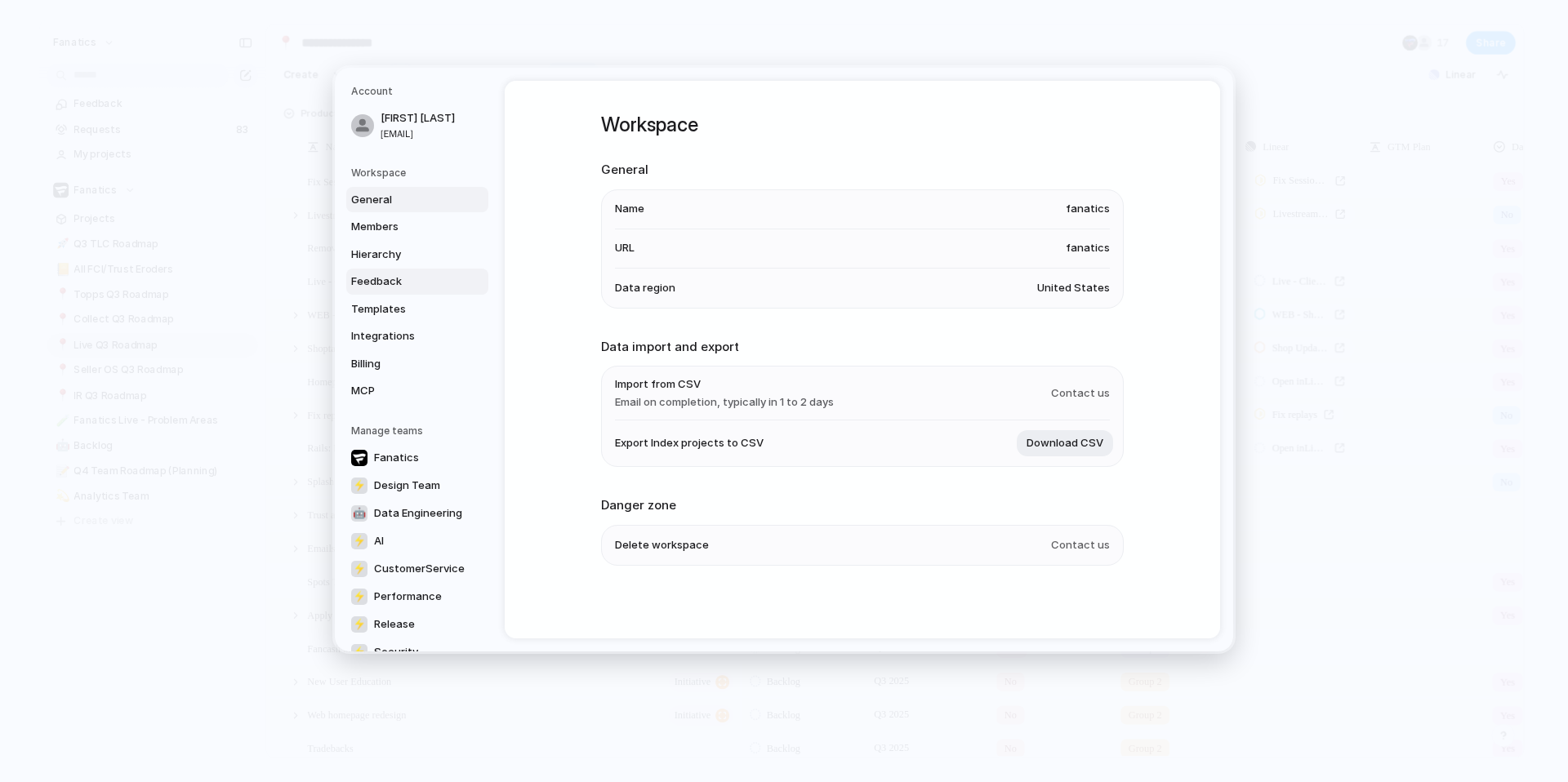 click on "Feedback" at bounding box center (403, 282) 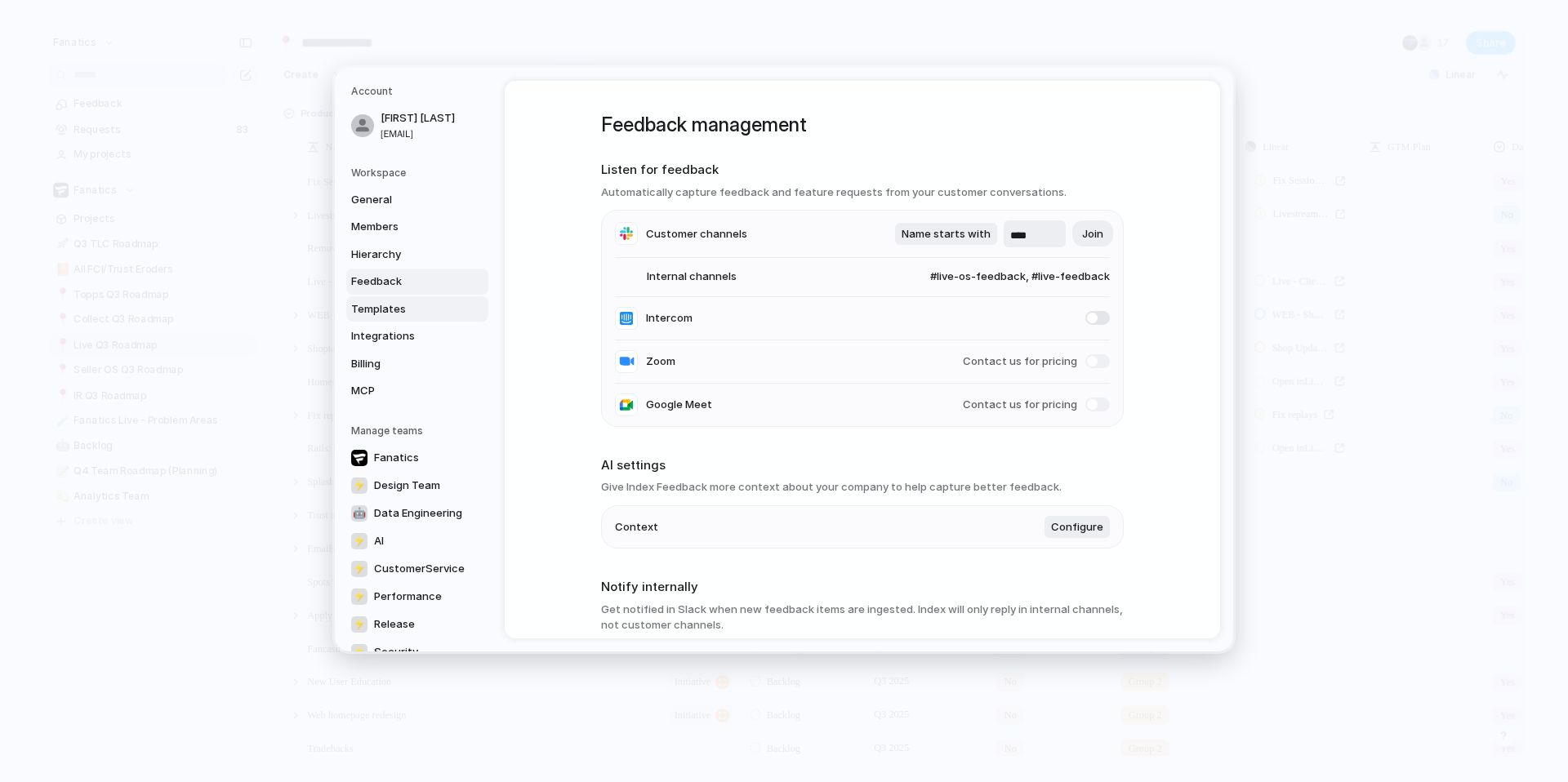 click on "Templates" at bounding box center (417, 309) 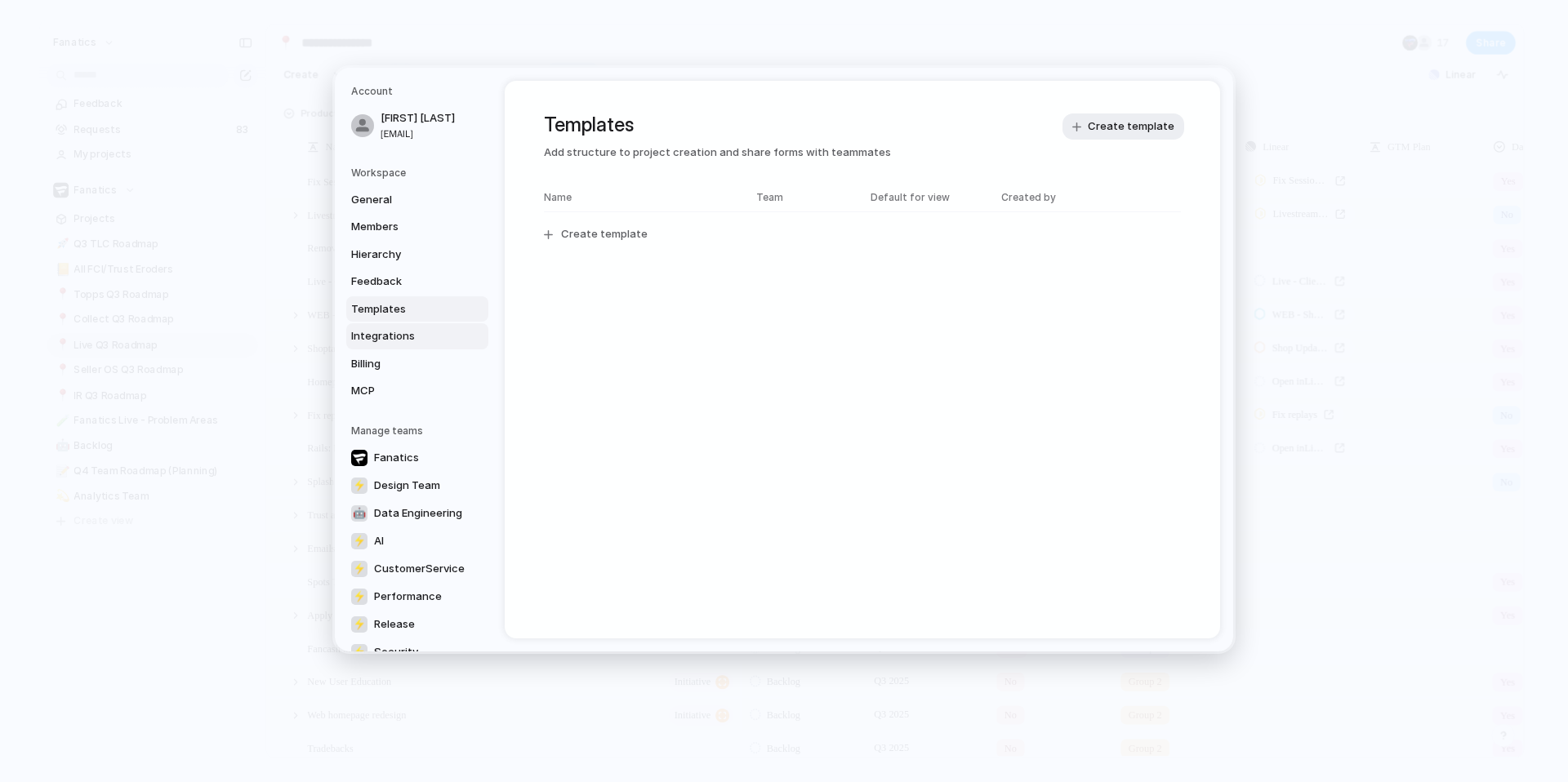 click on "Integrations" at bounding box center [403, 336] 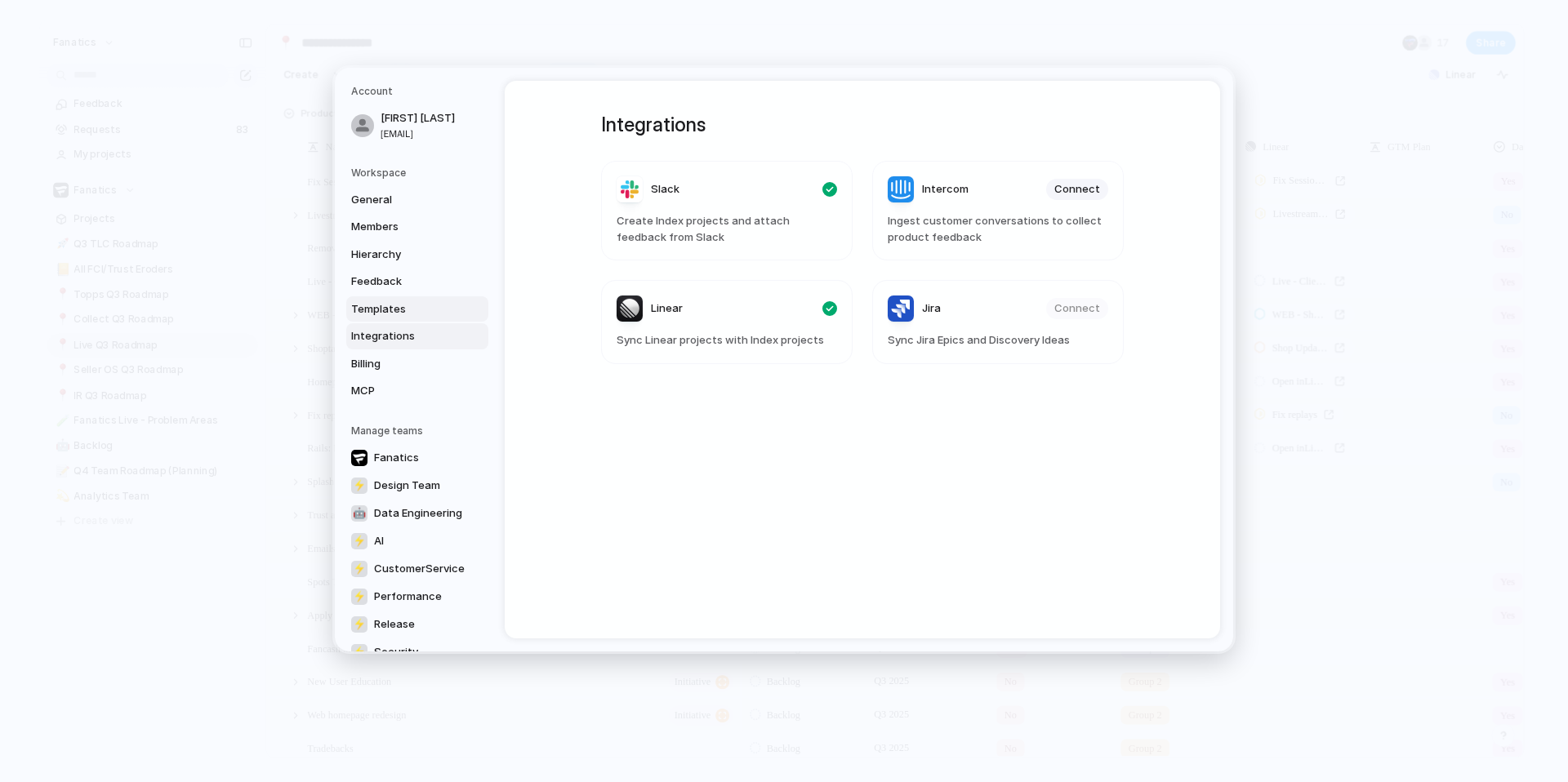 click on "Templates" at bounding box center [403, 309] 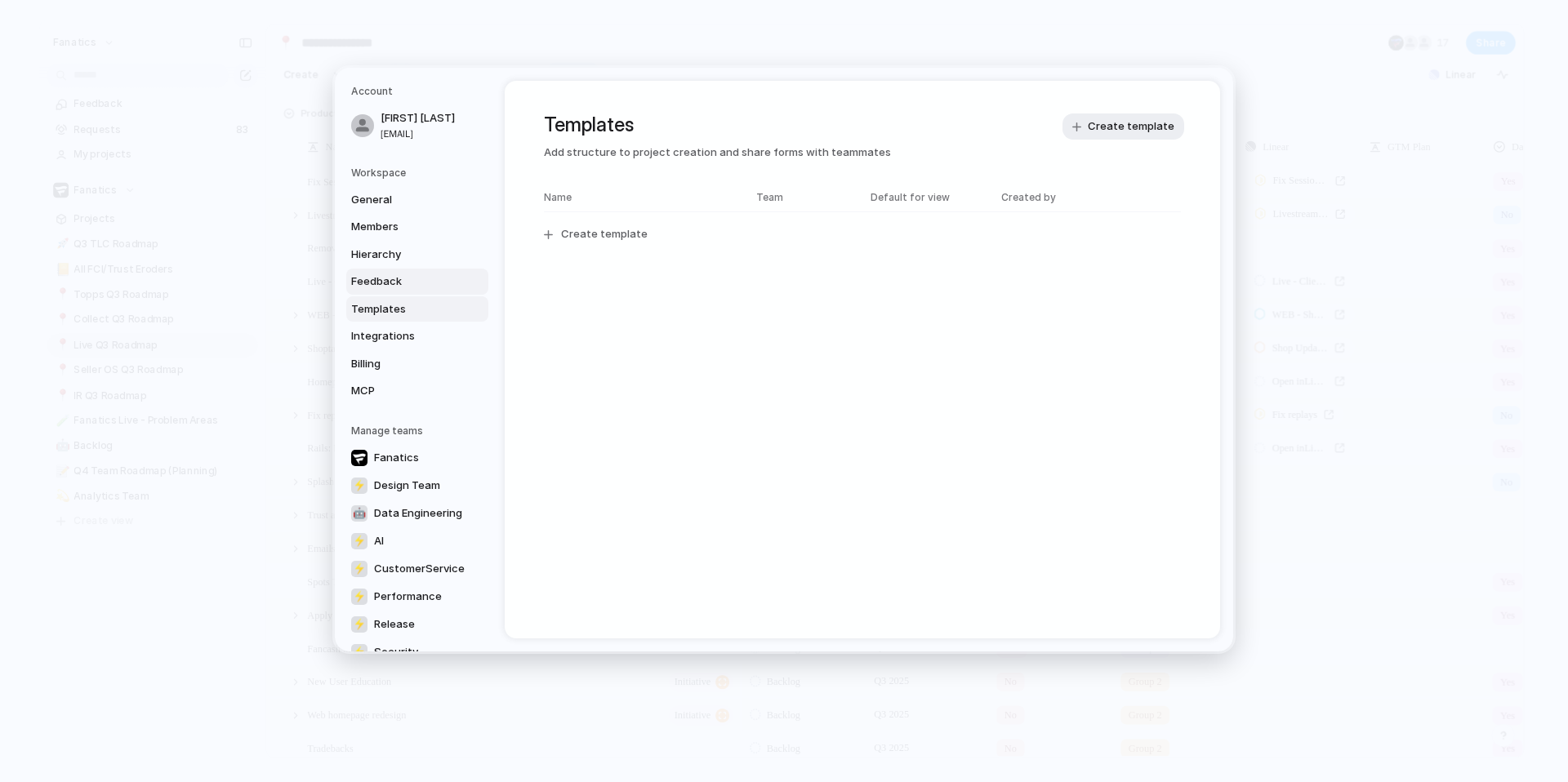 click on "Feedback" at bounding box center [403, 282] 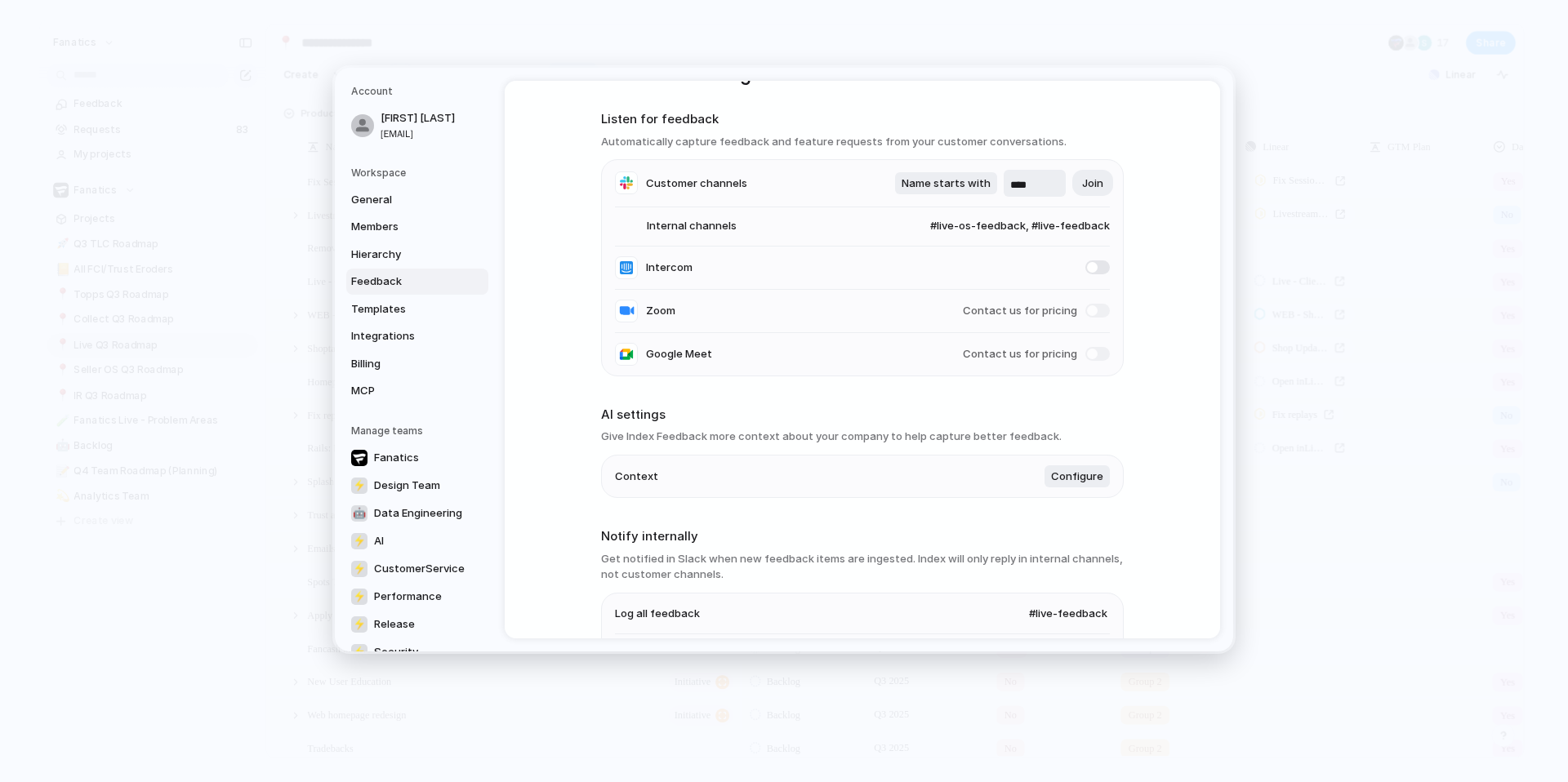 scroll, scrollTop: 280, scrollLeft: 0, axis: vertical 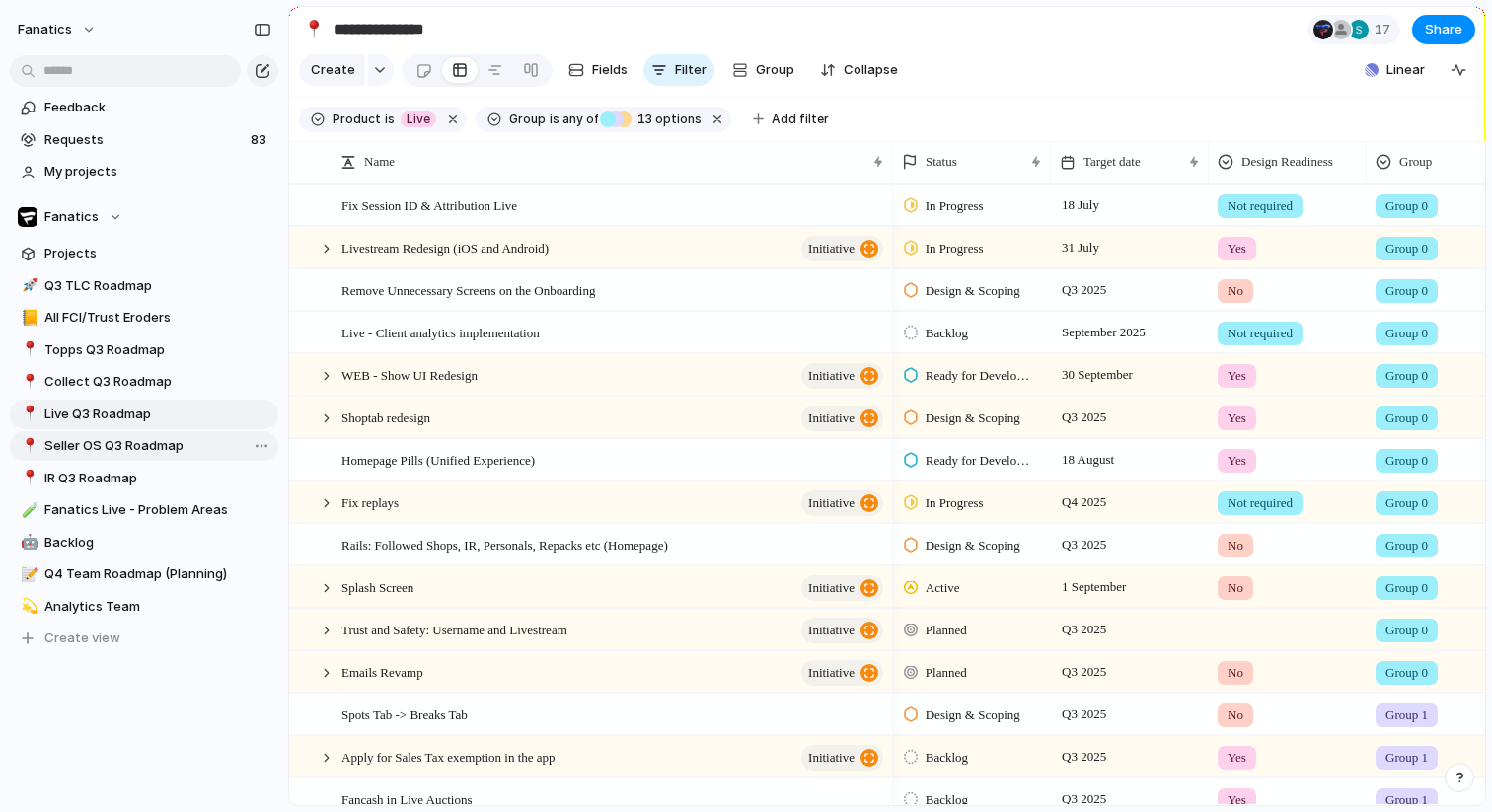 click on "Seller OS Q3 Roadmap" at bounding box center [158, 446] 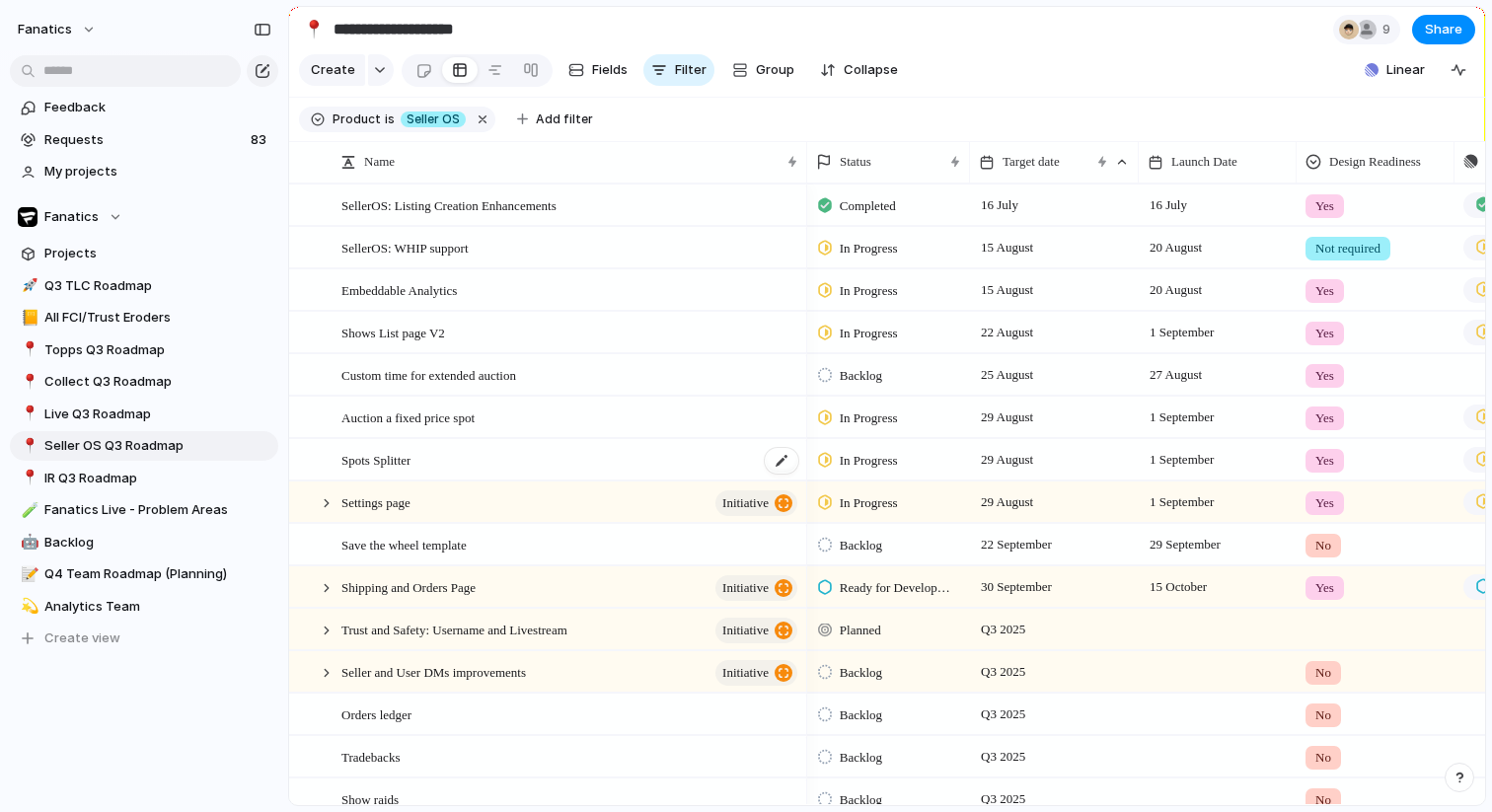 click on "Spots Splitter" at bounding box center (376, 459) 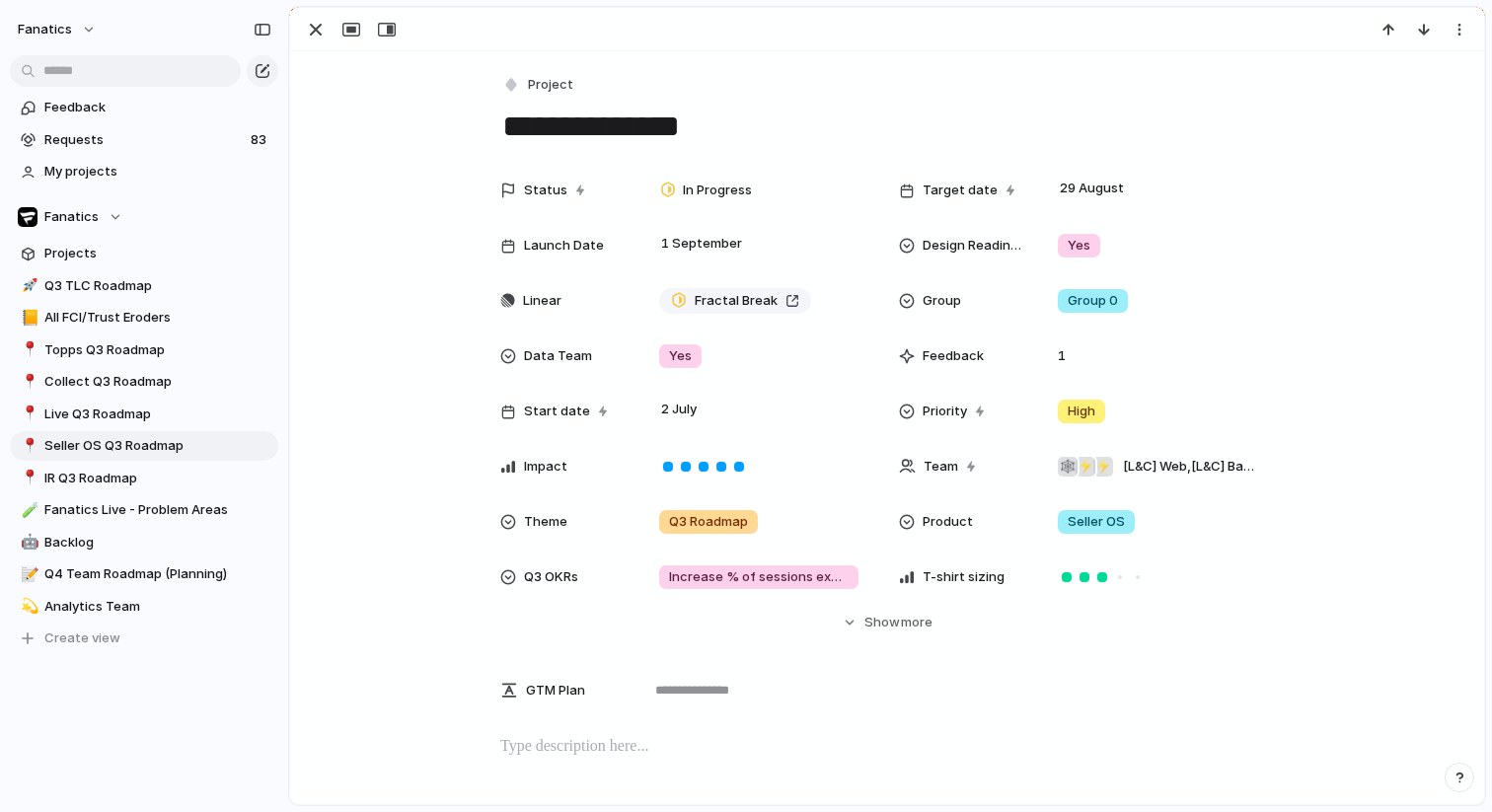 click at bounding box center (887, 798) 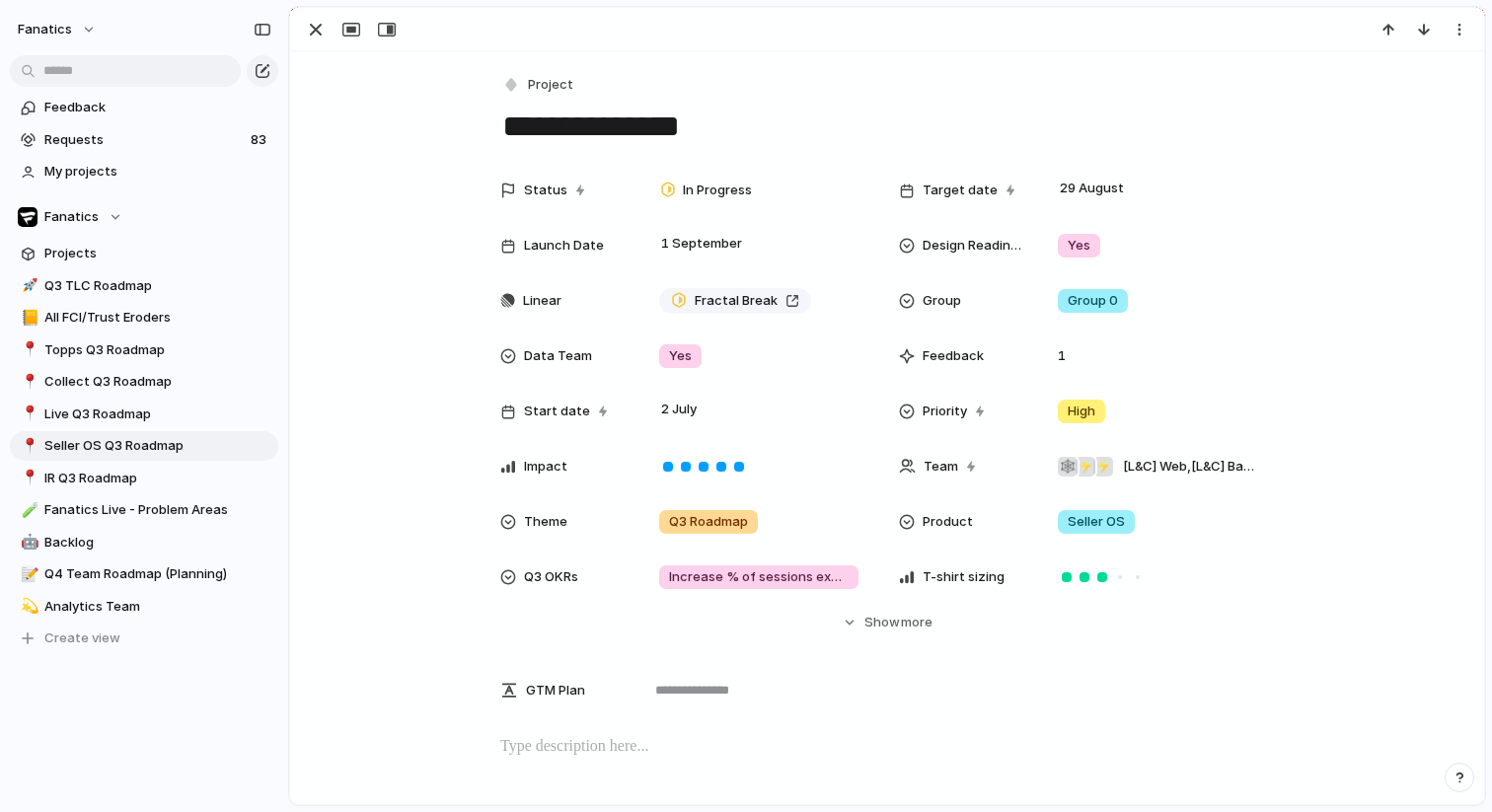 type 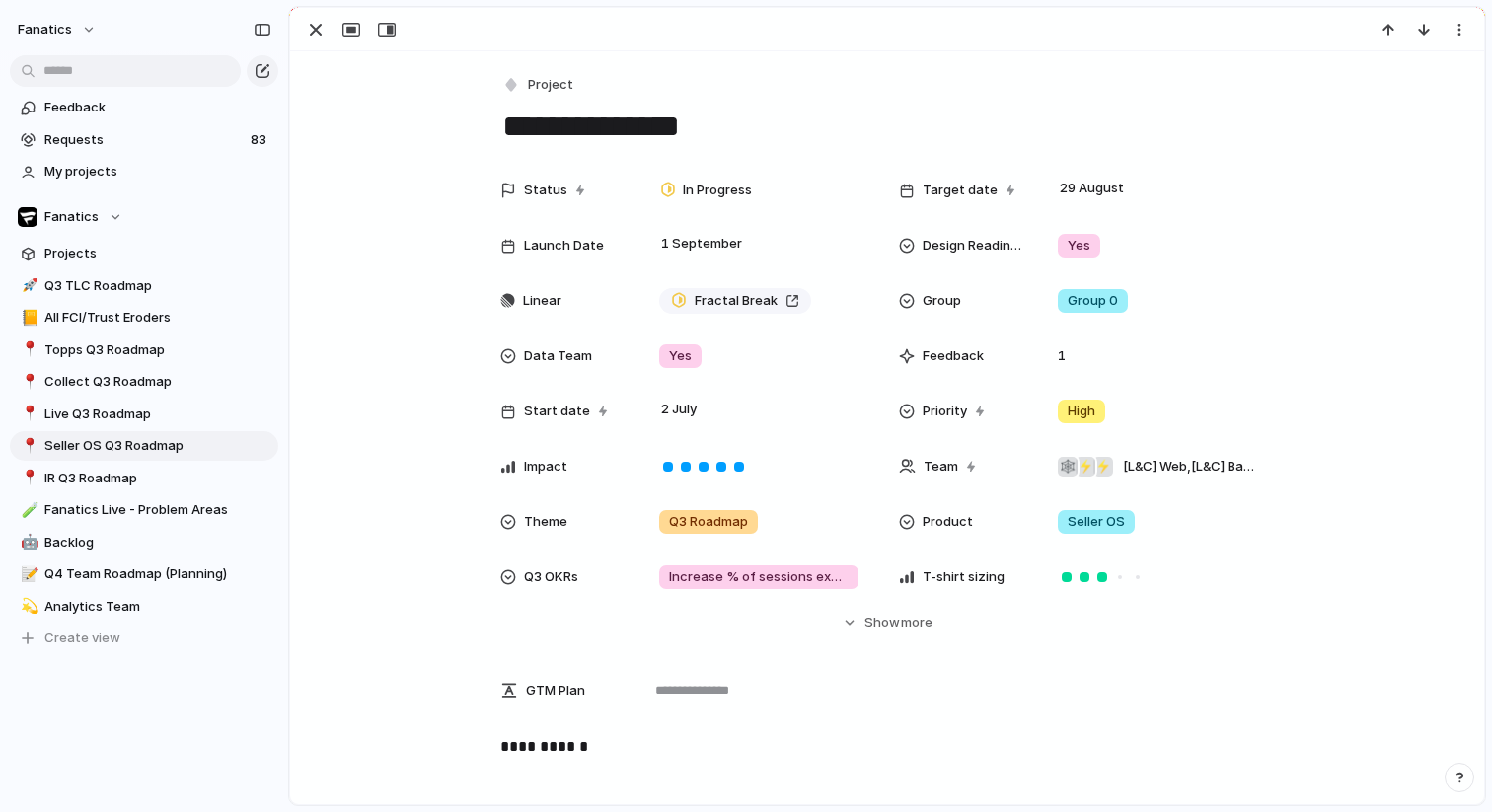 type on "**********" 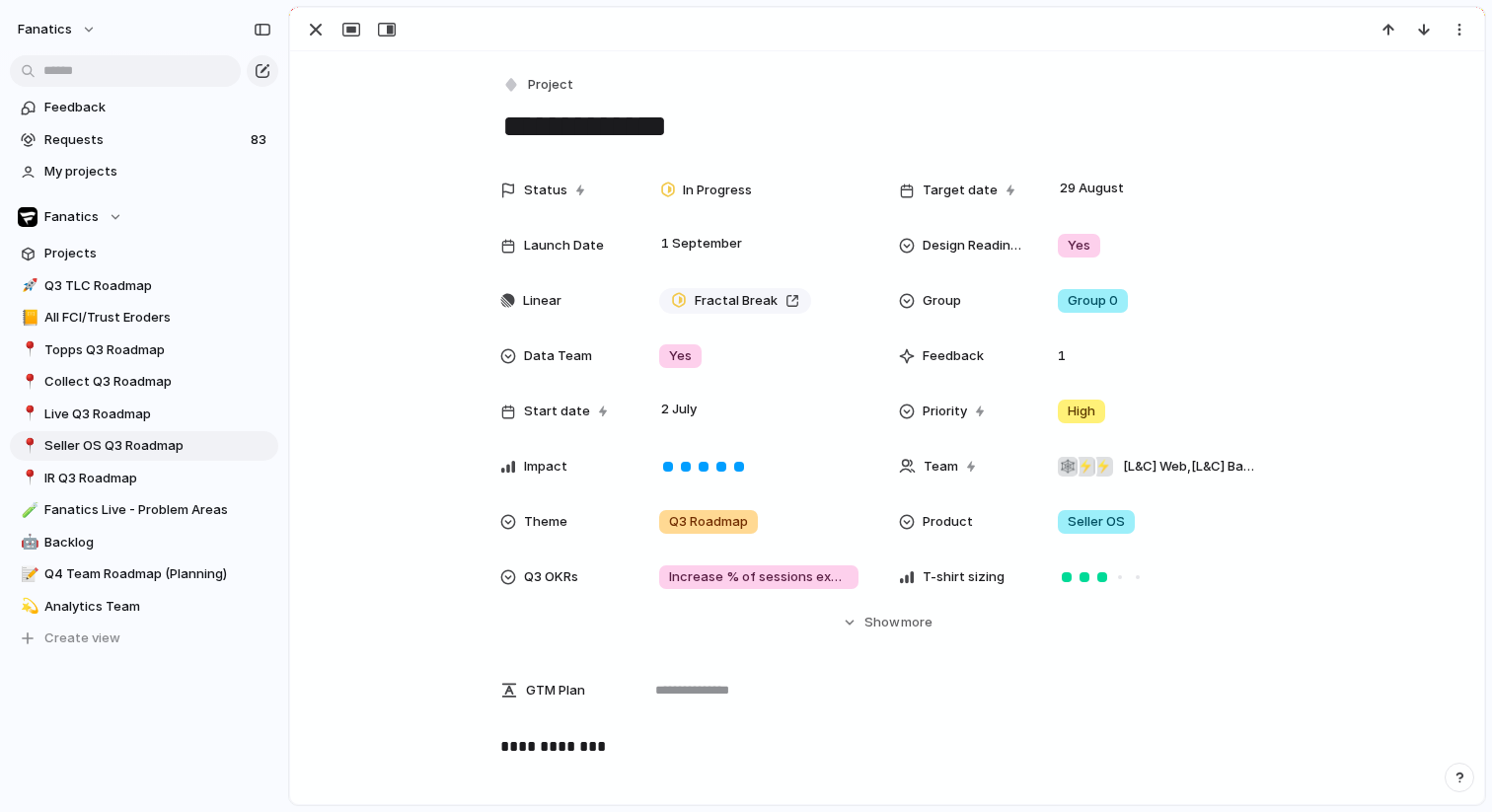 scroll, scrollTop: 399, scrollLeft: 0, axis: vertical 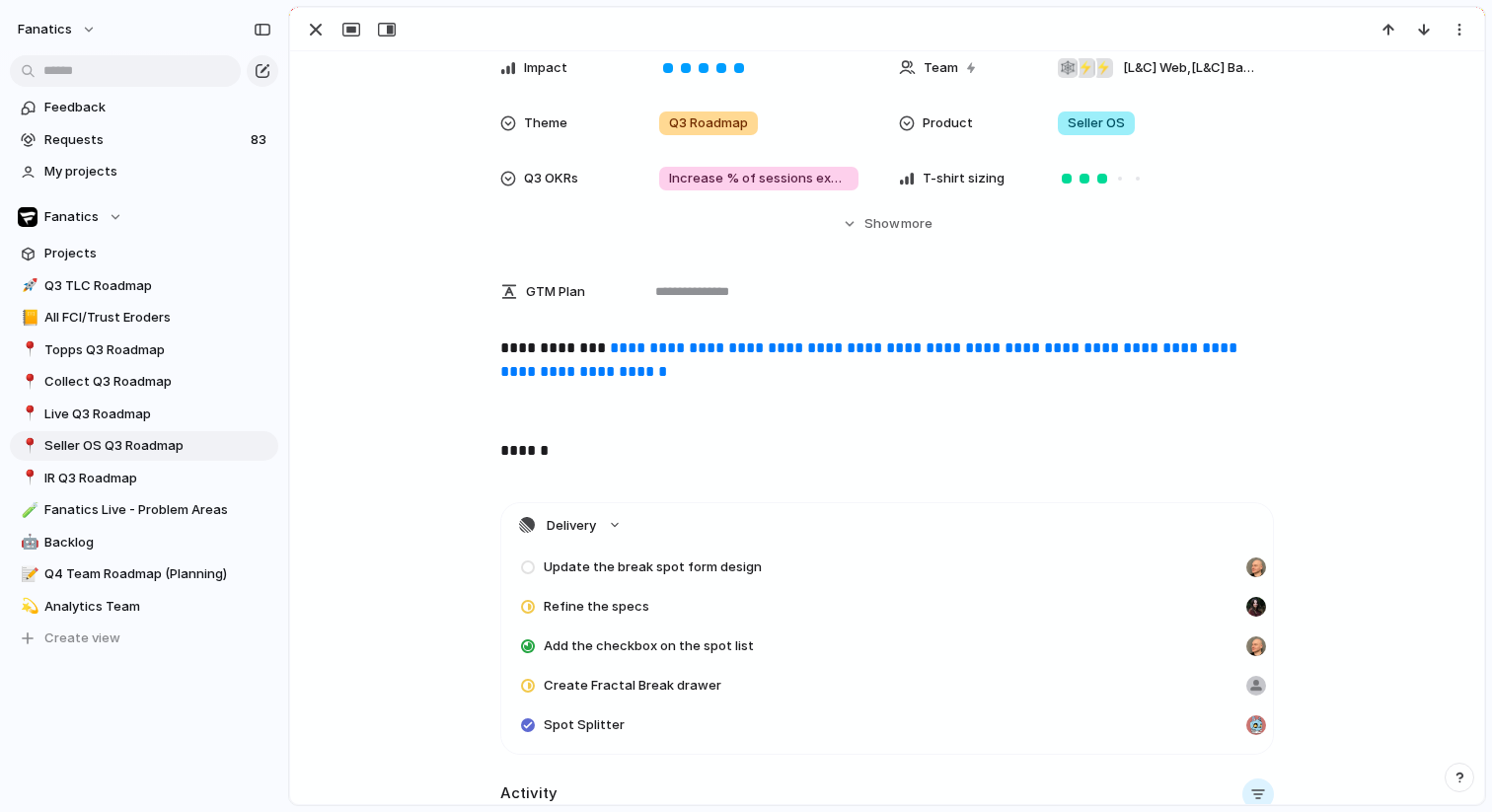 click on "******" at bounding box center (887, 451) 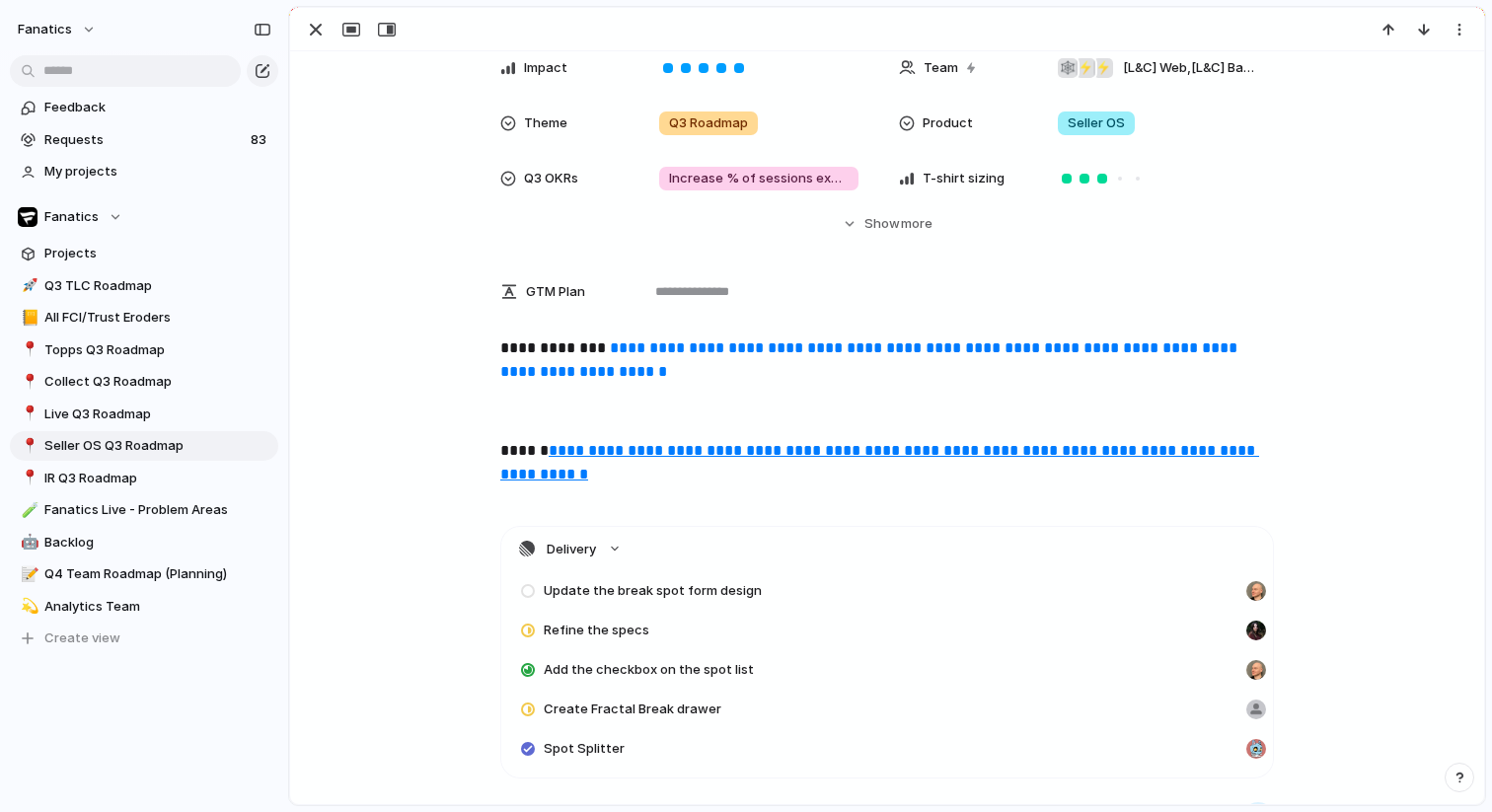 click on "**********" at bounding box center (887, 463) 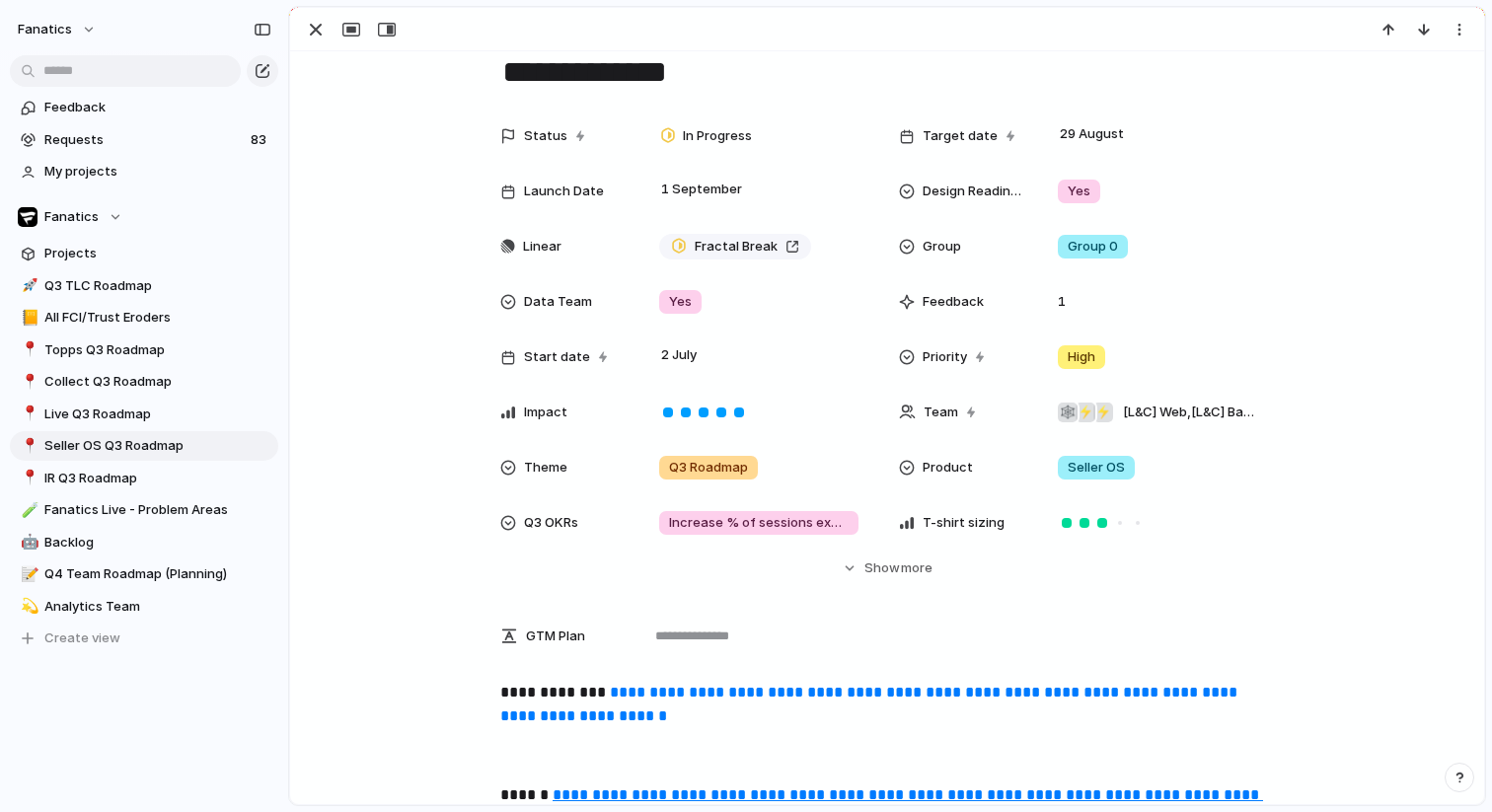 scroll, scrollTop: 0, scrollLeft: 0, axis: both 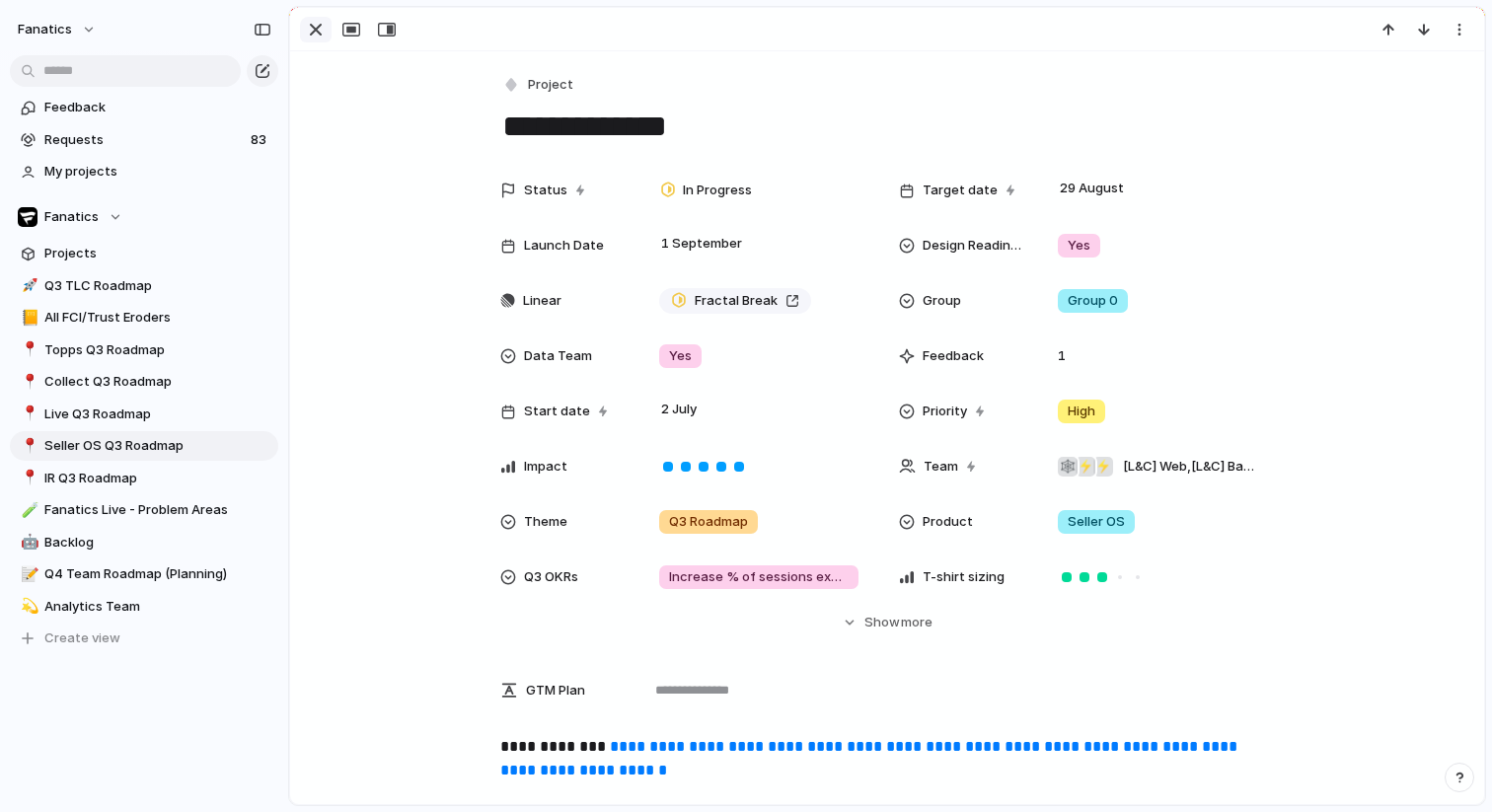 click at bounding box center (316, 30) 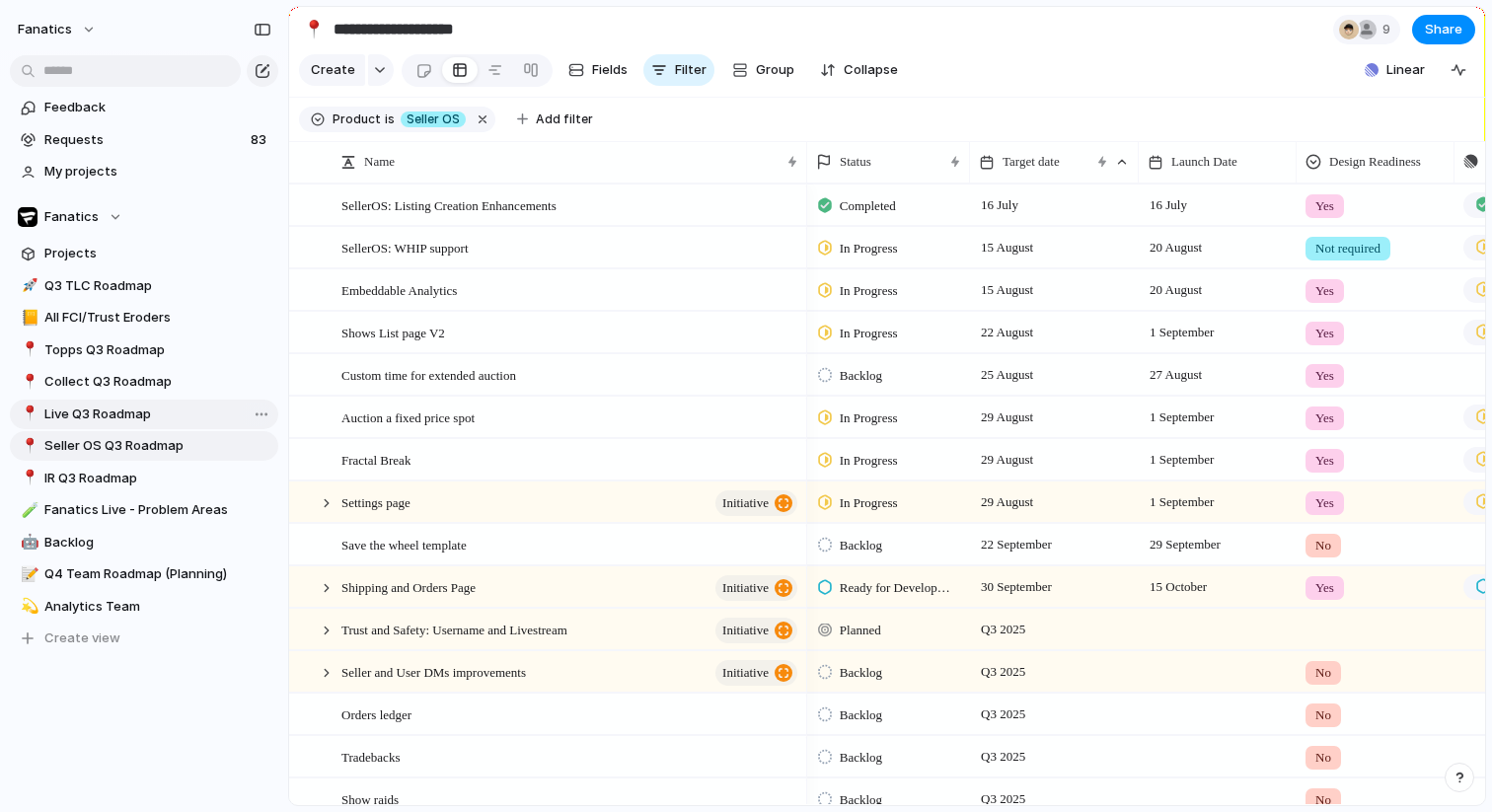click on "Live Q3 Roadmap" at bounding box center [158, 414] 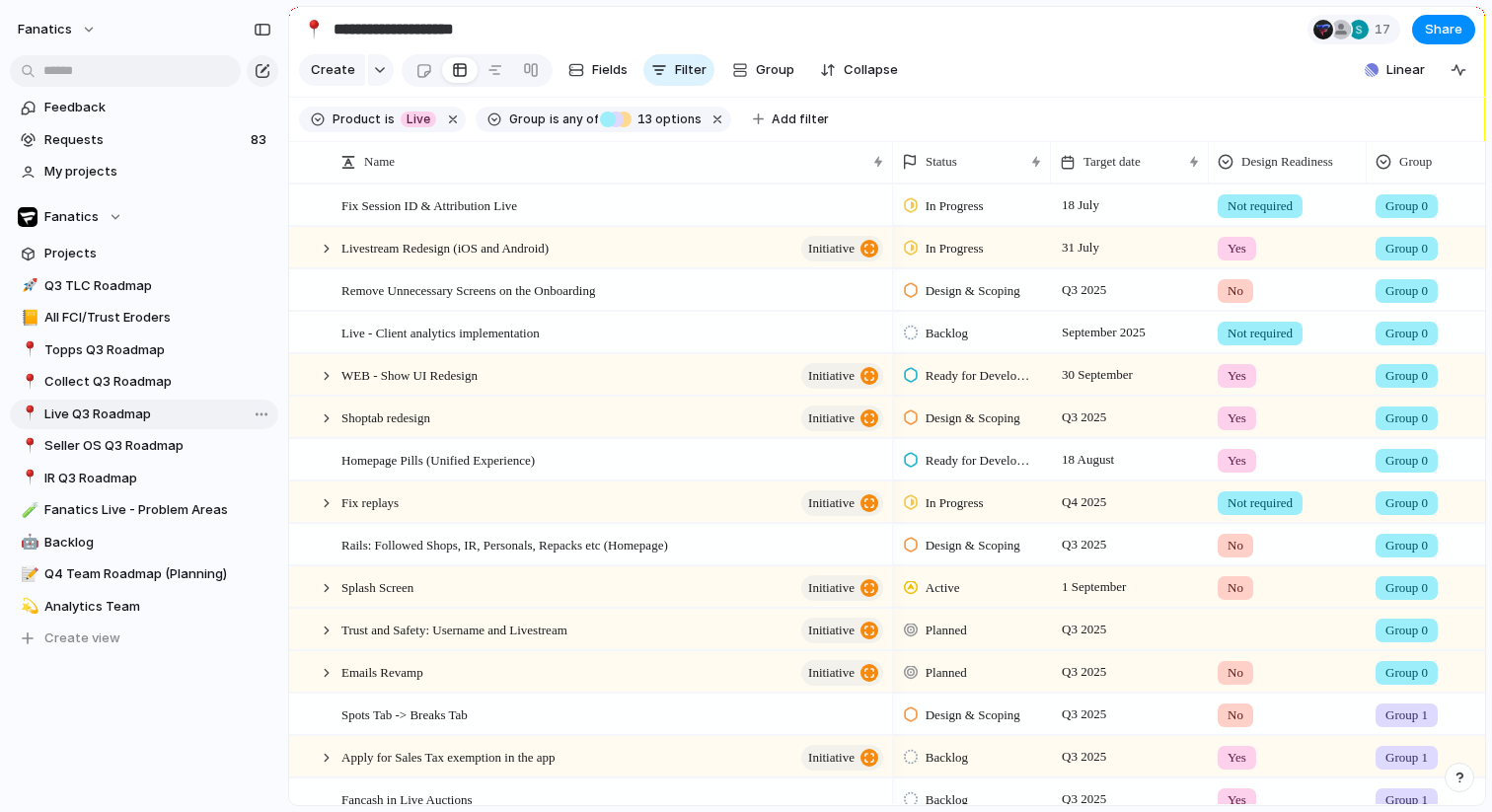 type on "**********" 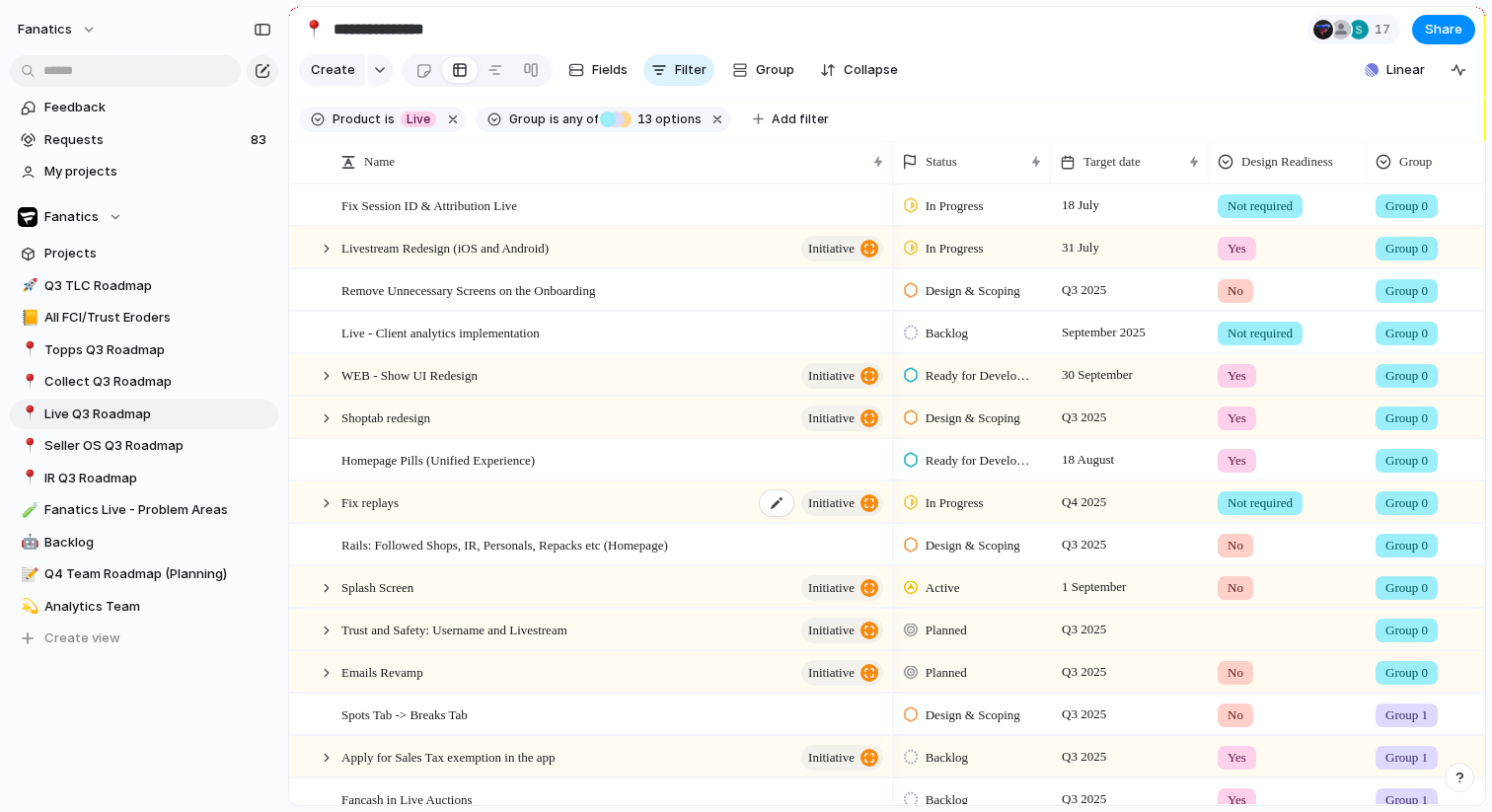 scroll, scrollTop: 62, scrollLeft: 0, axis: vertical 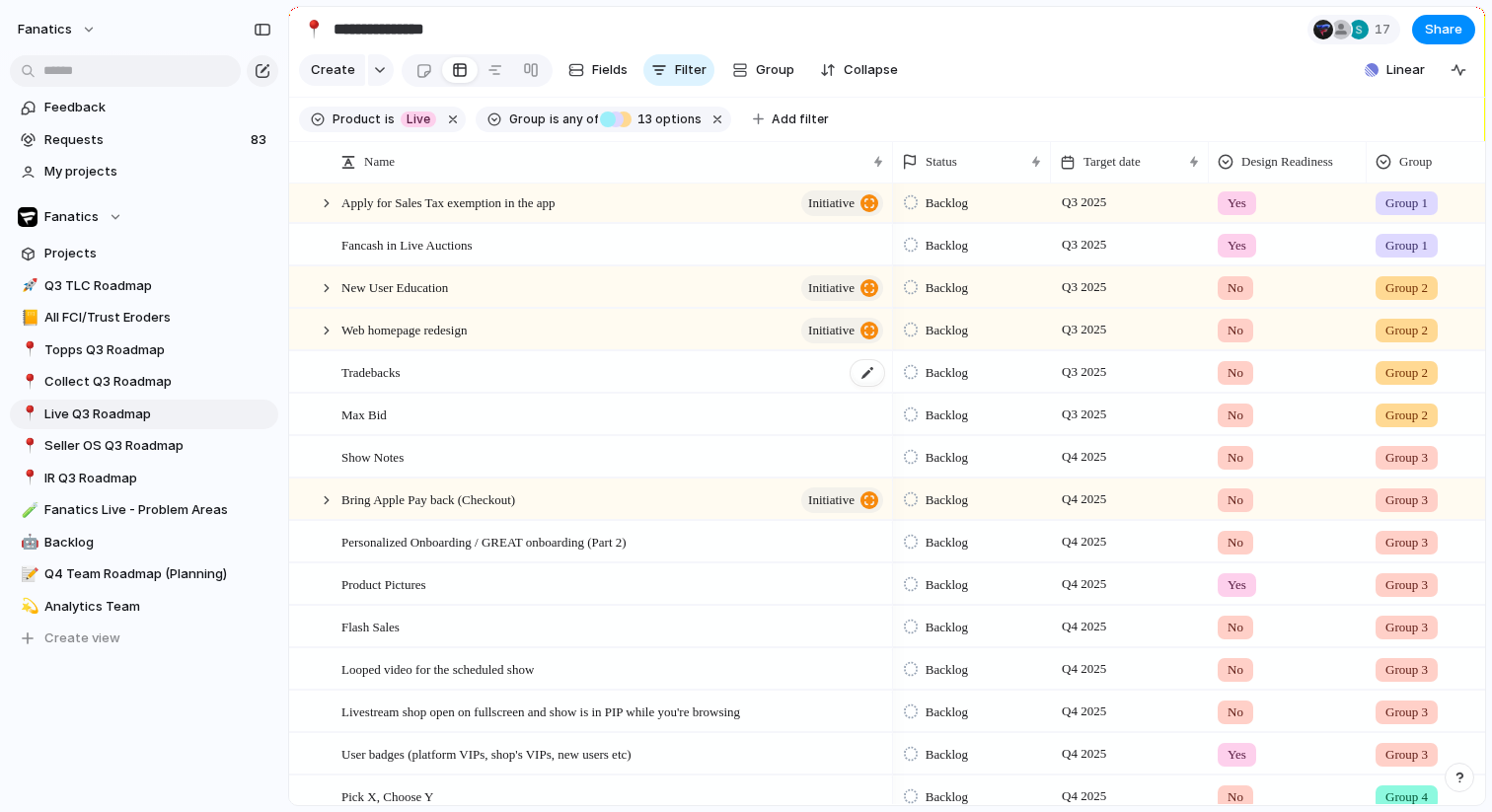 click on "Tradebacks" at bounding box center [614, 372] 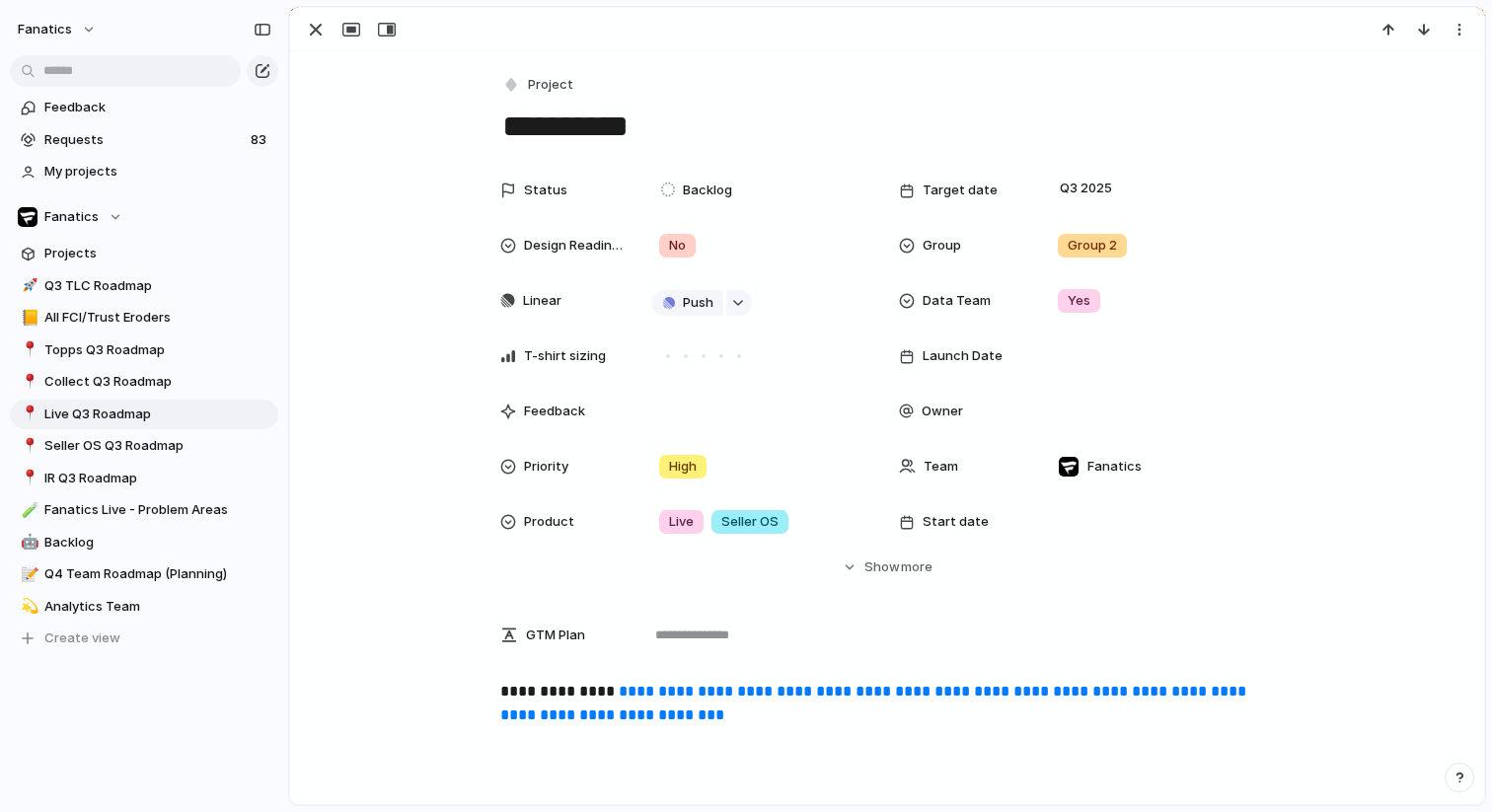 scroll, scrollTop: 257, scrollLeft: 0, axis: vertical 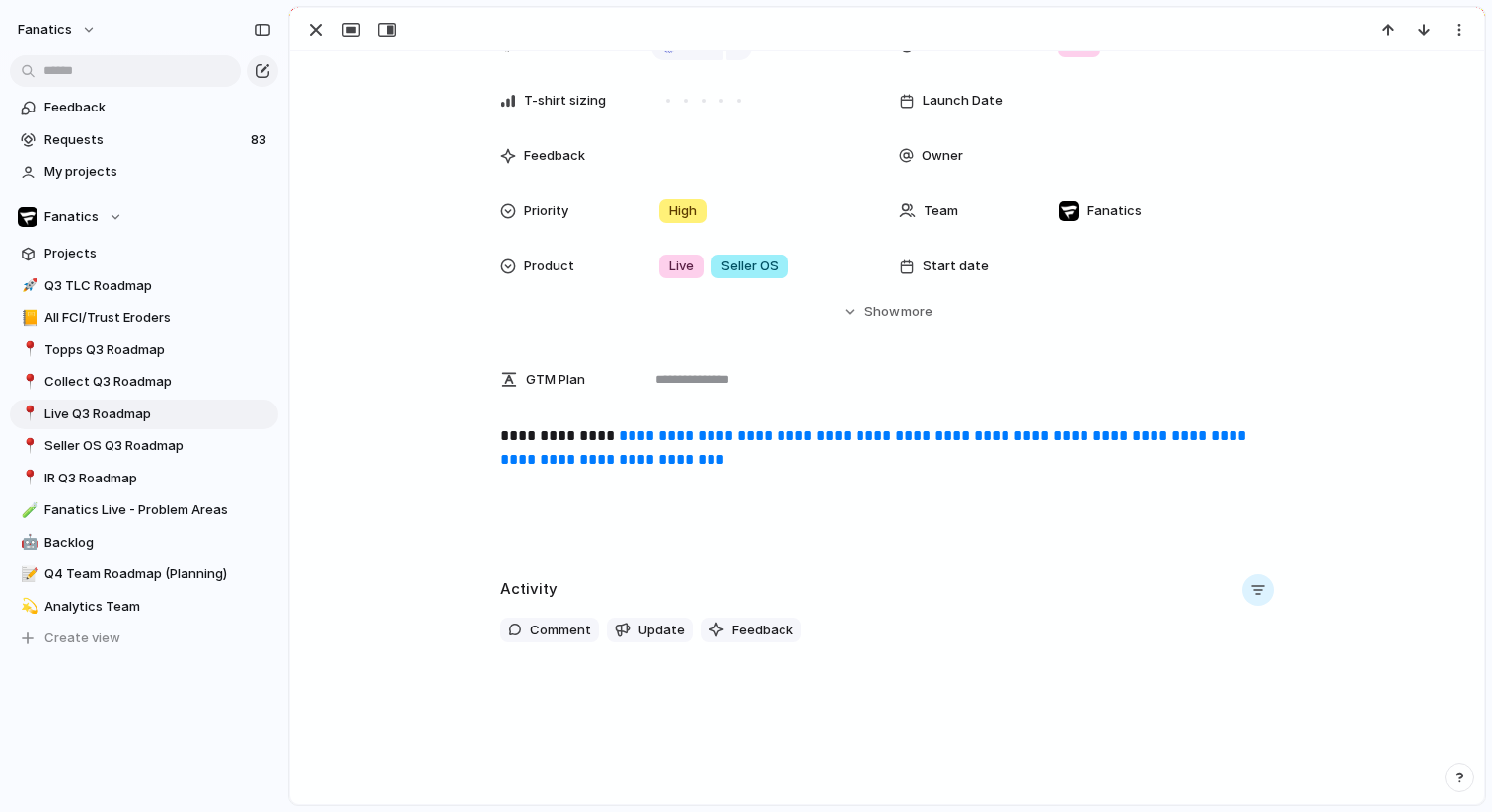 click on "**********" at bounding box center (887, 487) 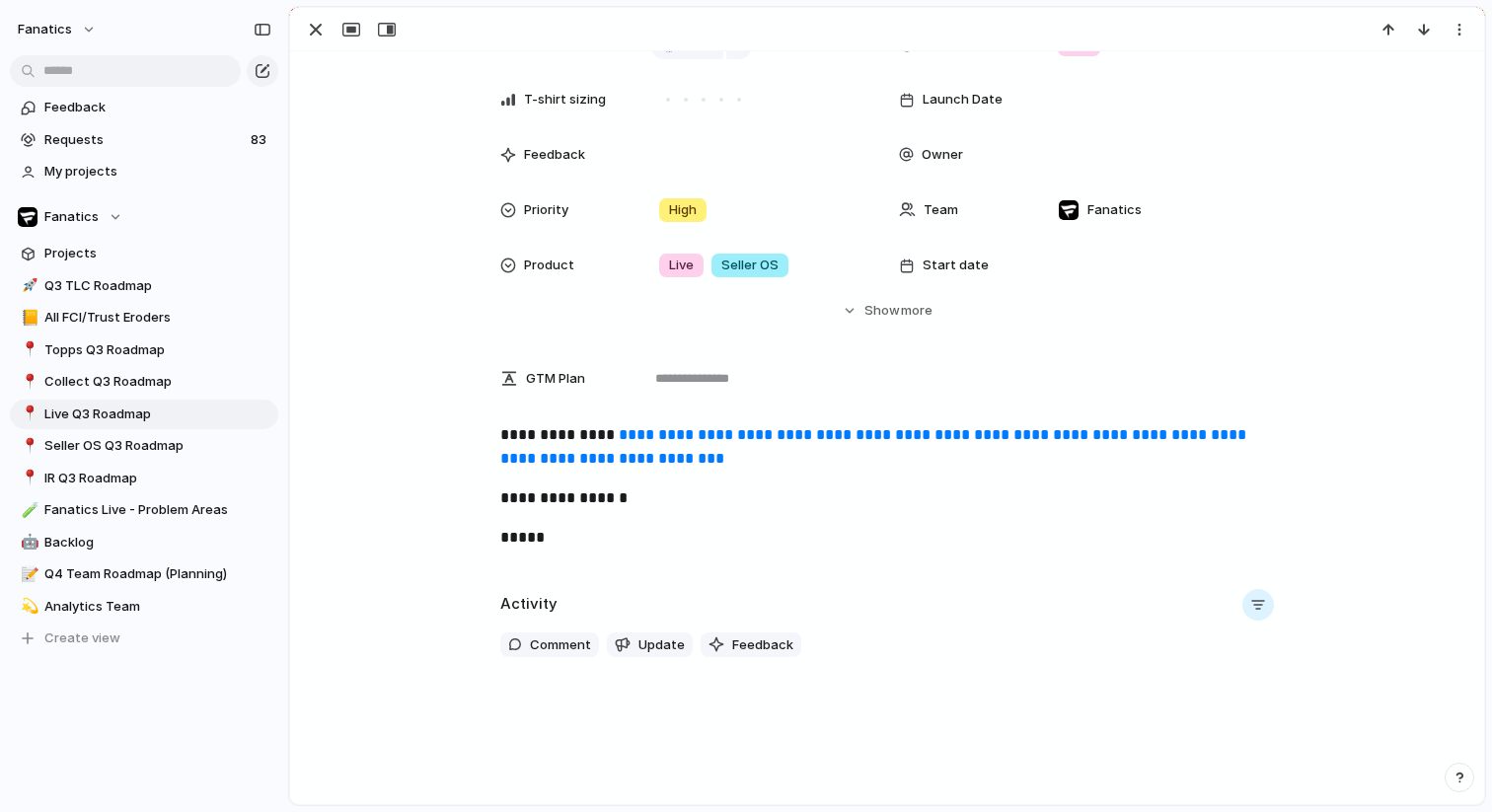 click on "**********" at bounding box center (887, 498) 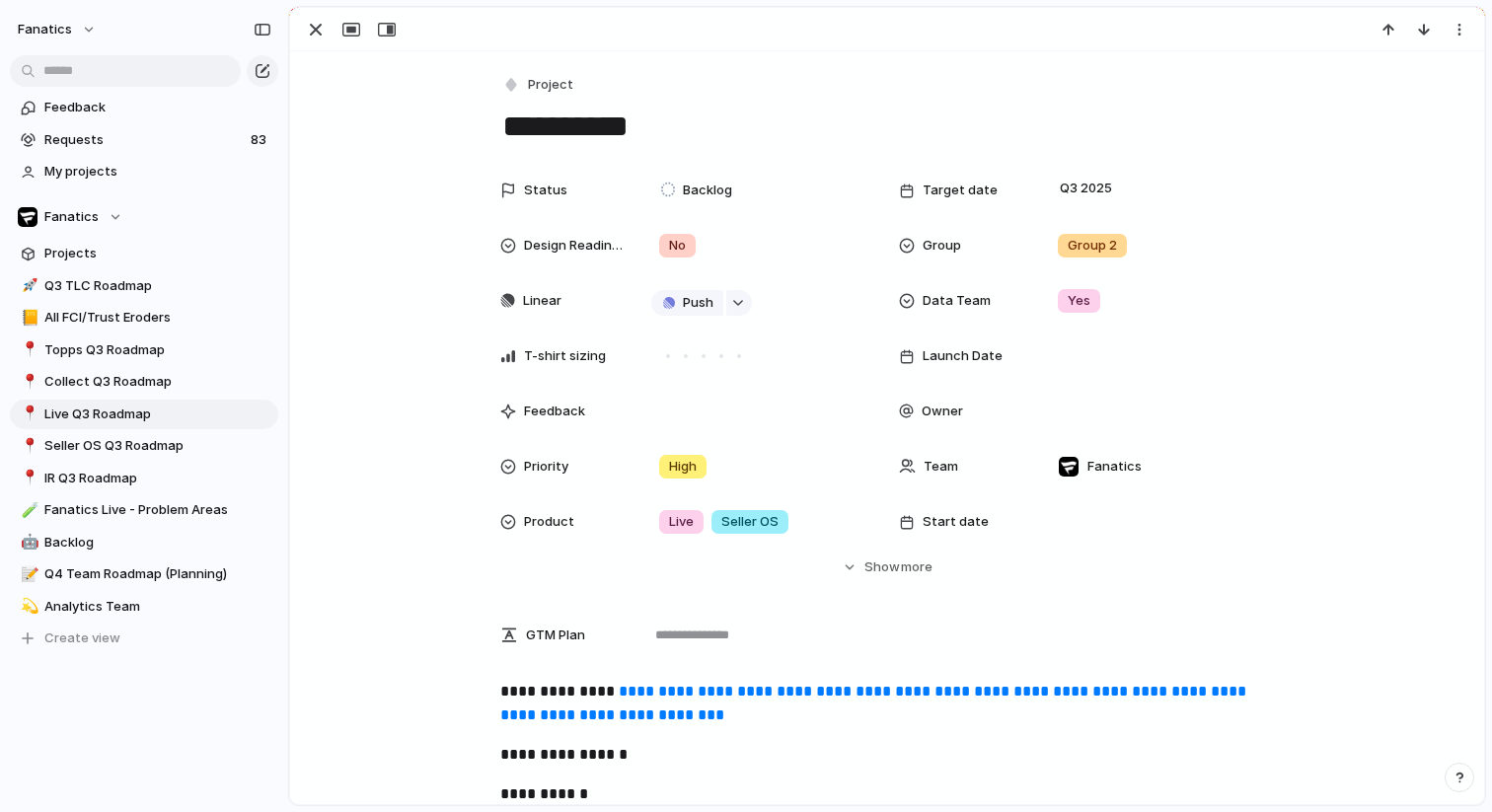 scroll, scrollTop: 0, scrollLeft: 0, axis: both 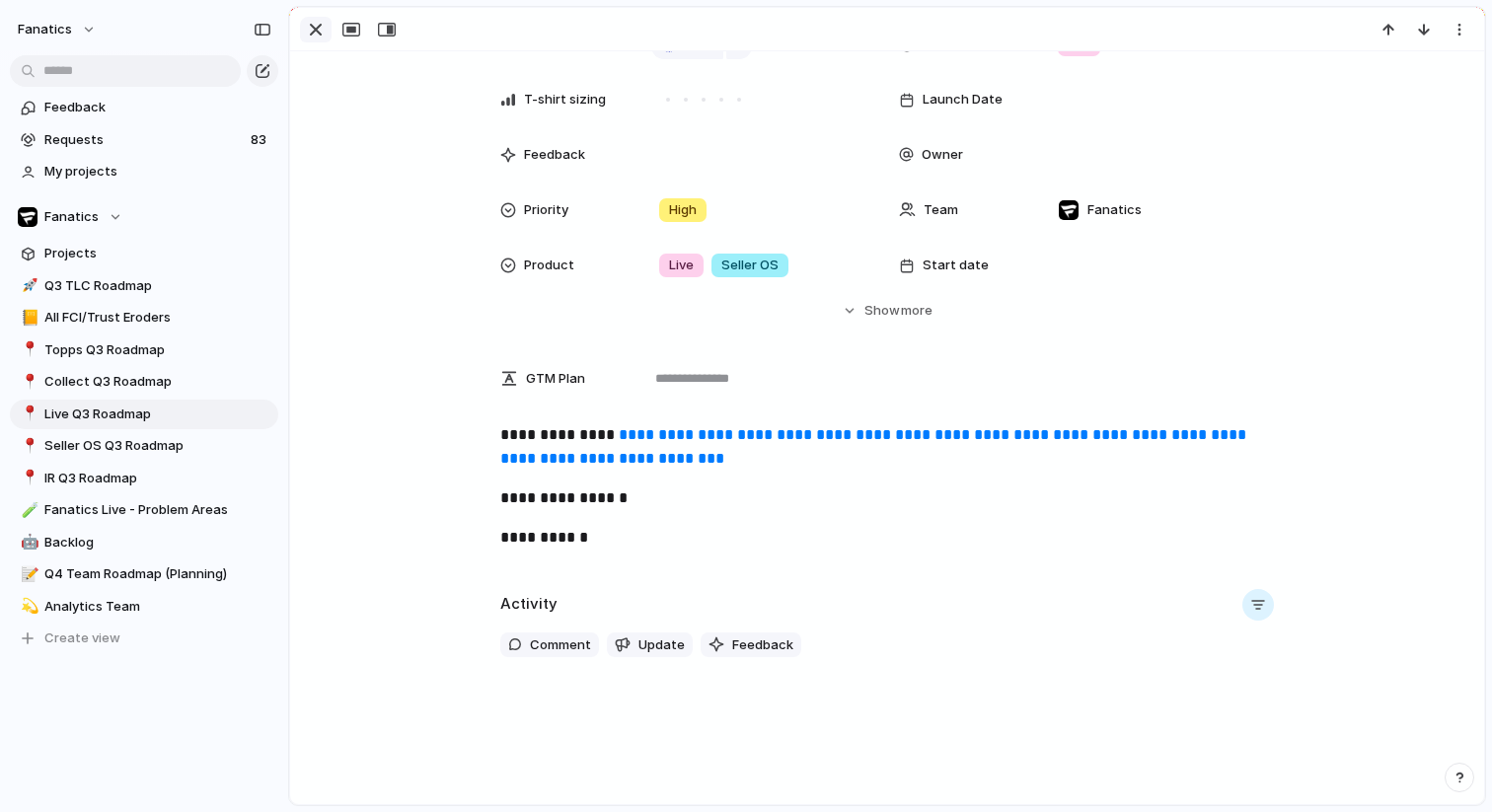 click at bounding box center (316, 30) 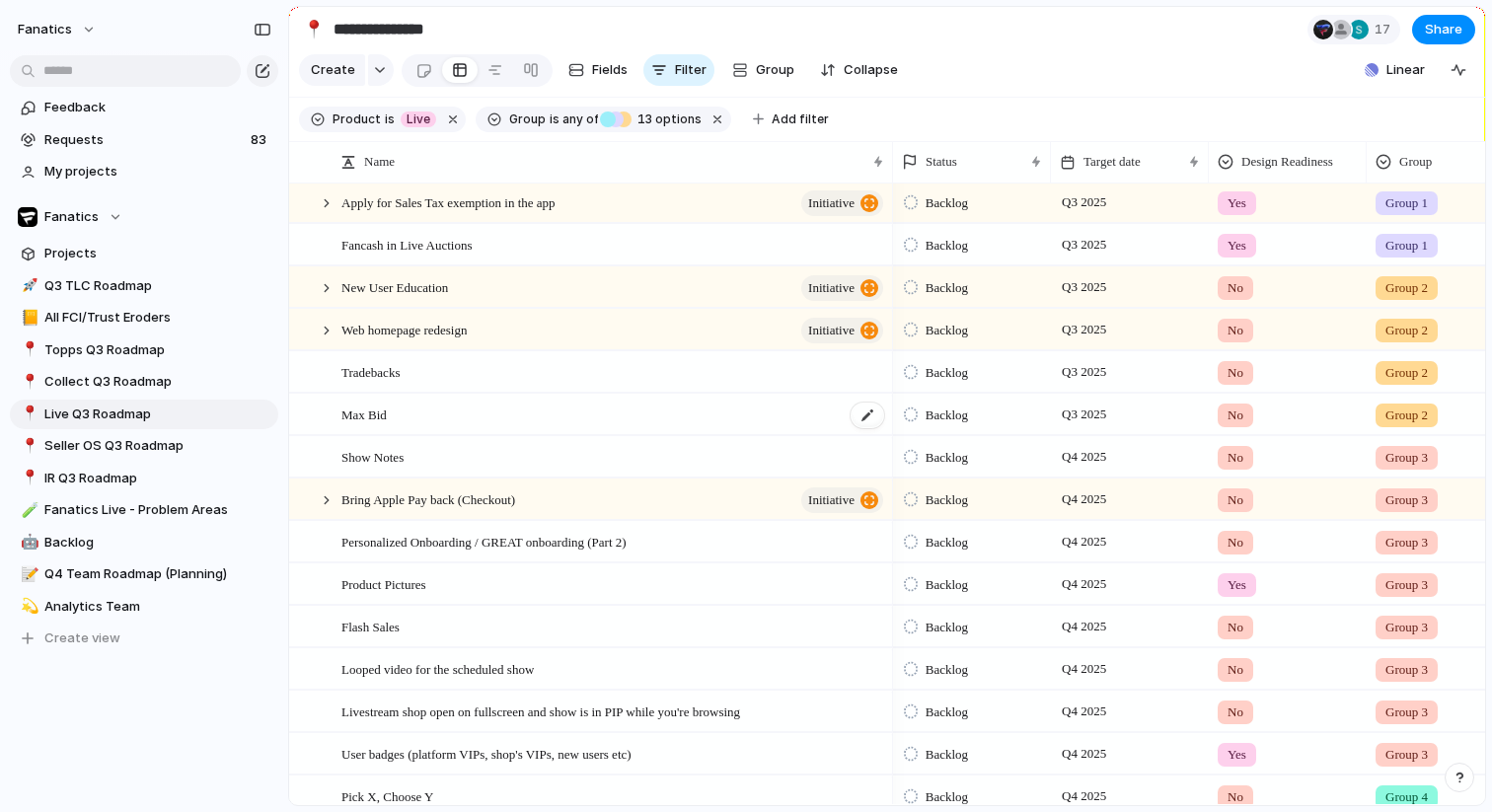 scroll, scrollTop: 495, scrollLeft: 0, axis: vertical 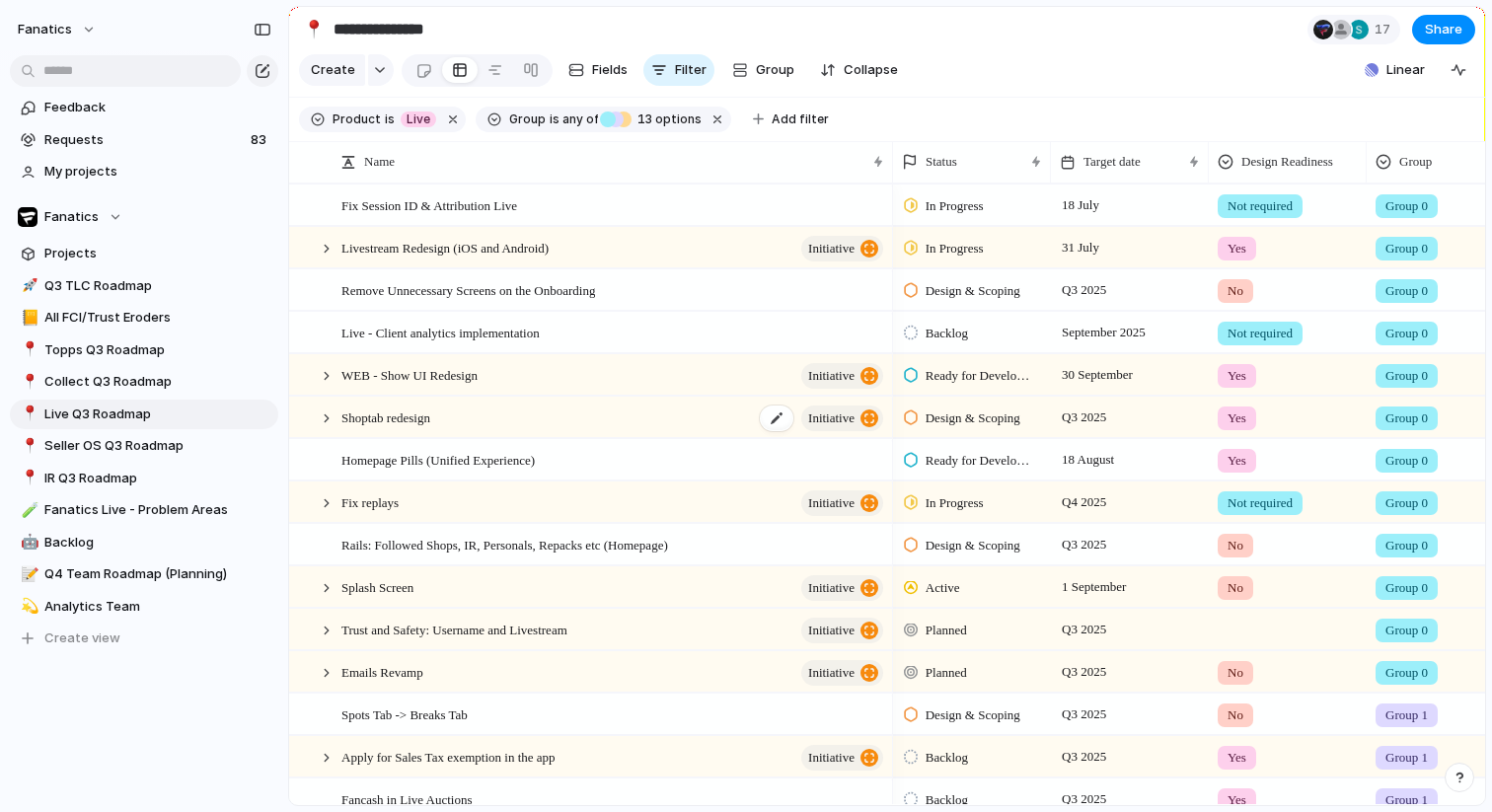 click on "Shoptab redesign initiative" at bounding box center (614, 417) 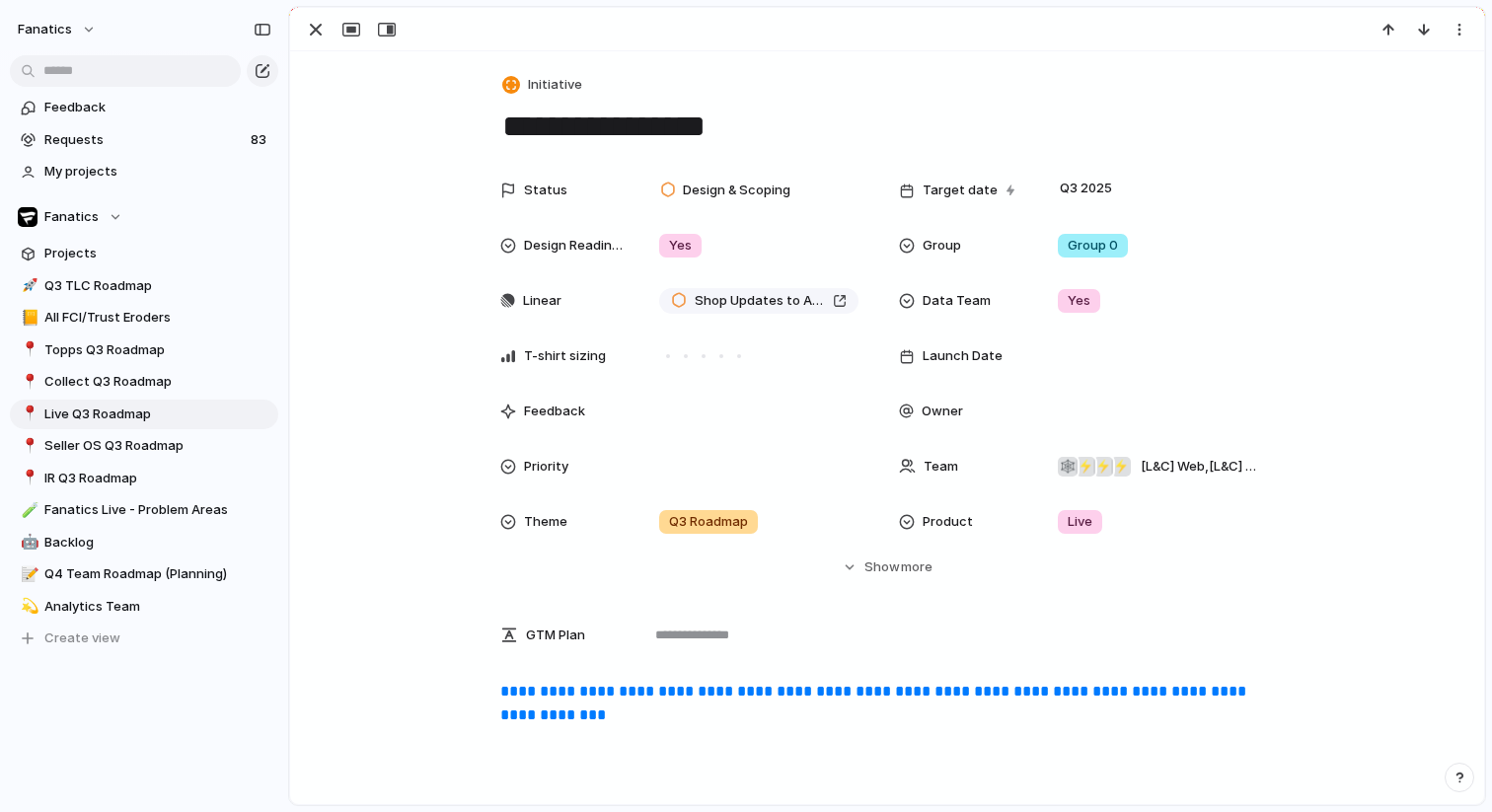 click on "**********" at bounding box center [887, 743] 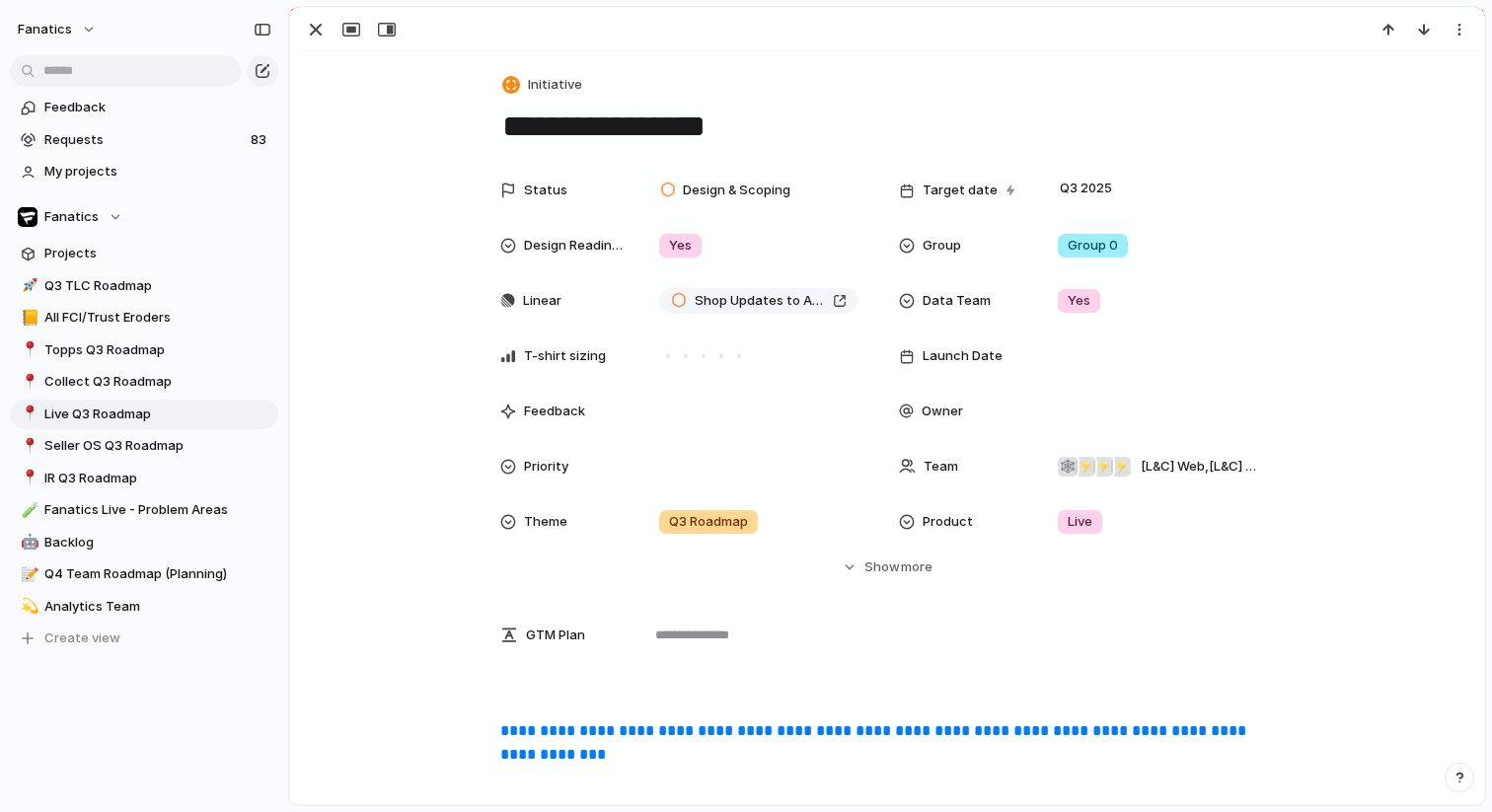 type 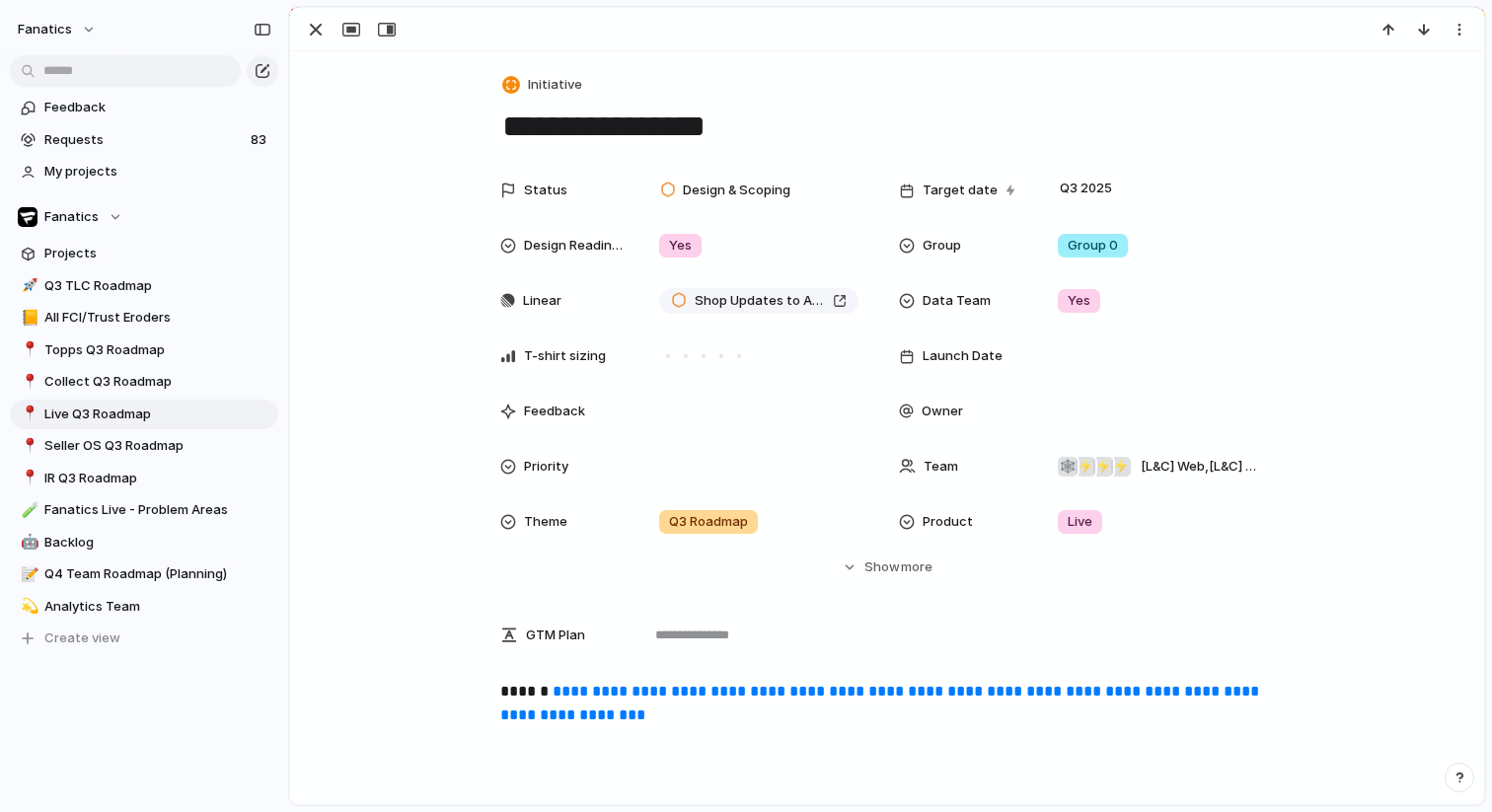click on "**********" at bounding box center (887, 703) 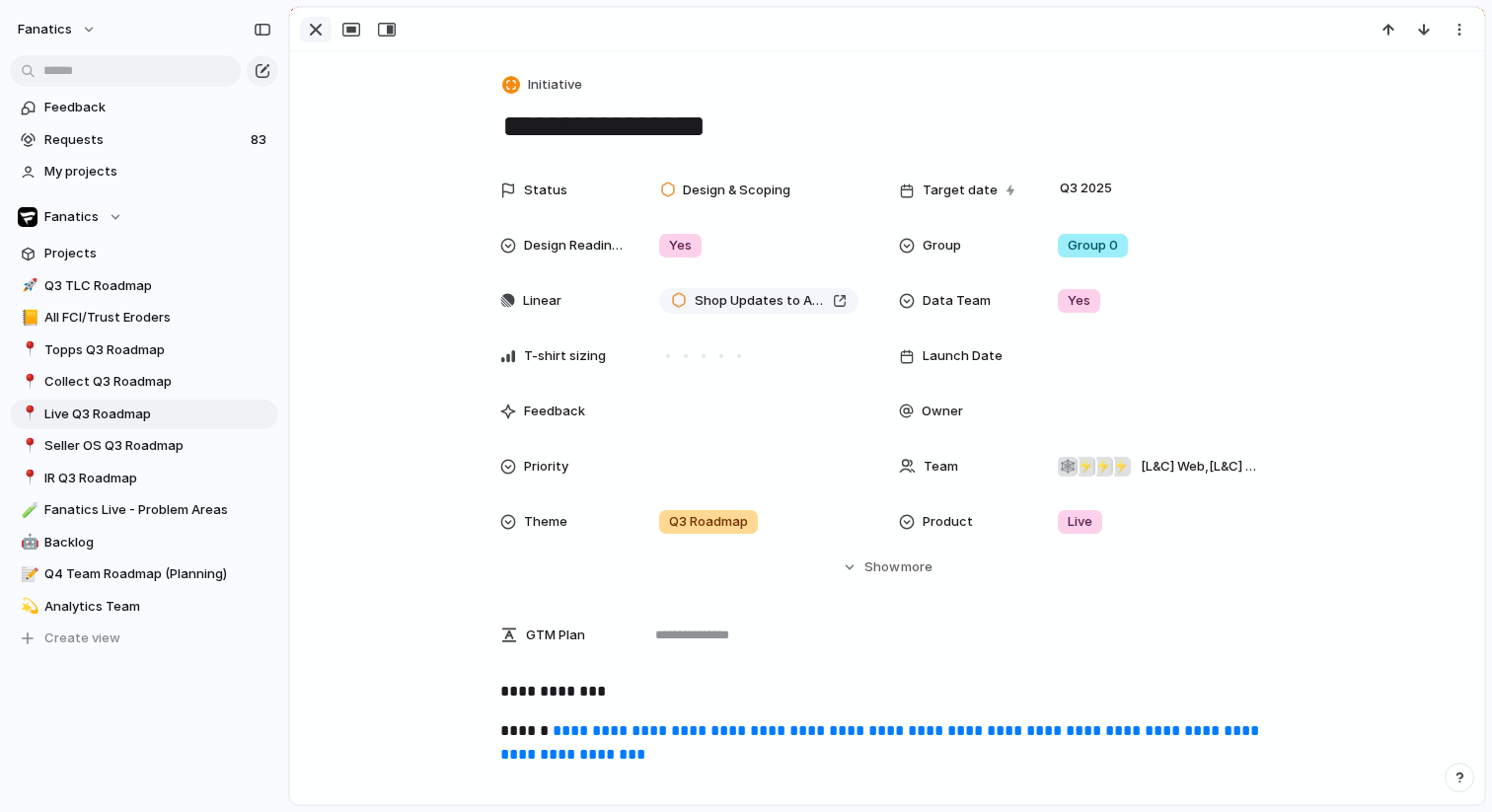 click at bounding box center [316, 30] 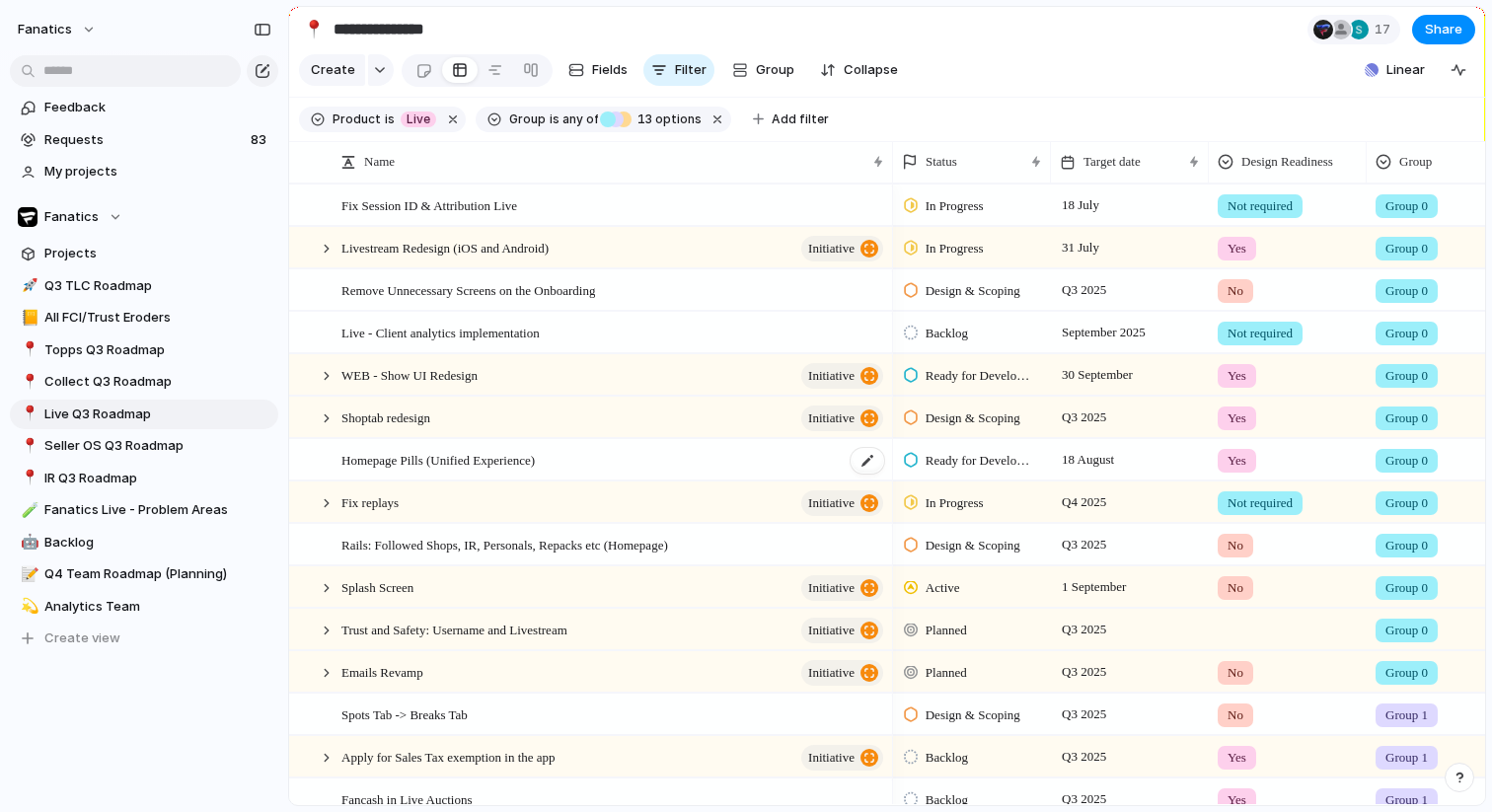 click on "Homepage Pills (Unified Experience)" at bounding box center [438, 459] 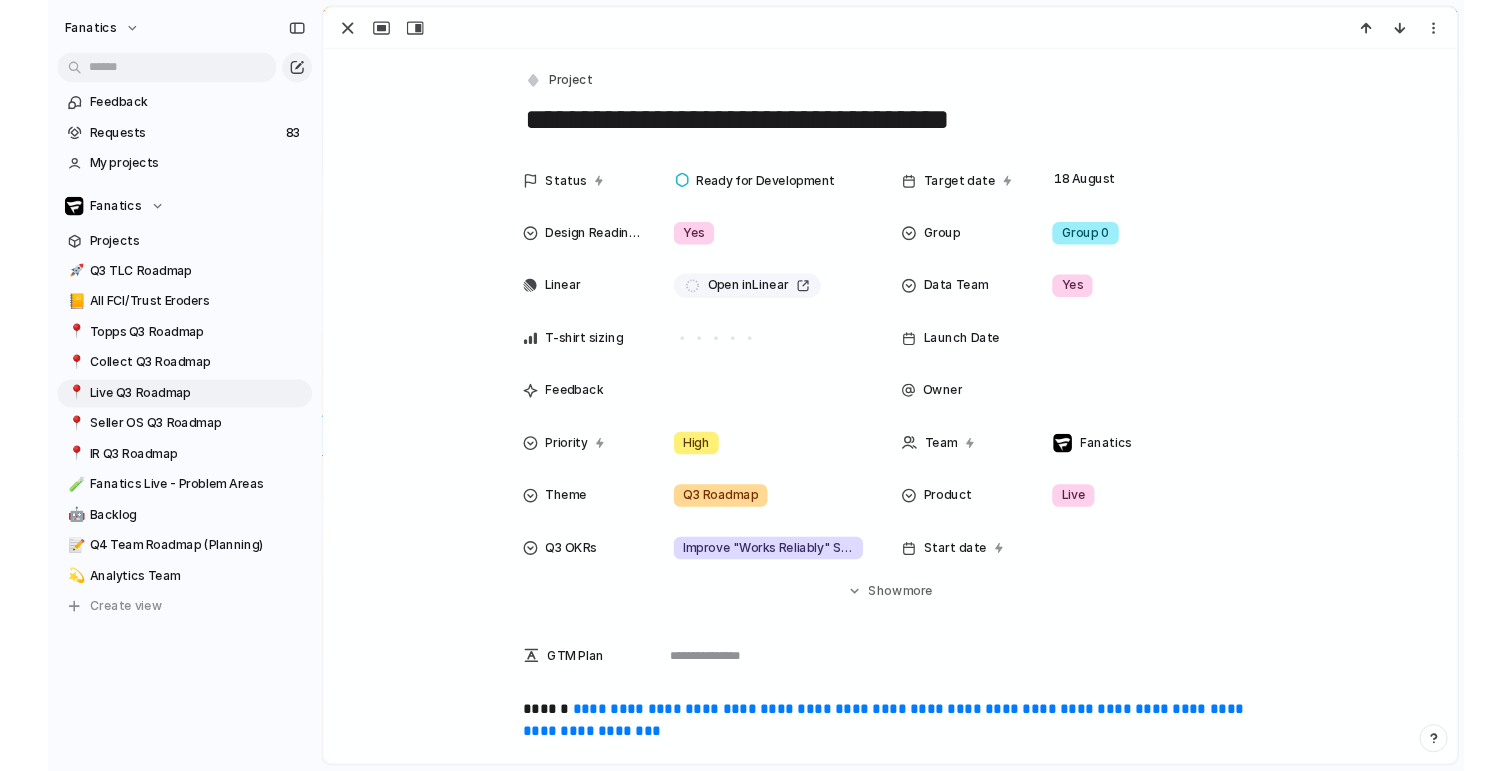 scroll, scrollTop: 315, scrollLeft: 0, axis: vertical 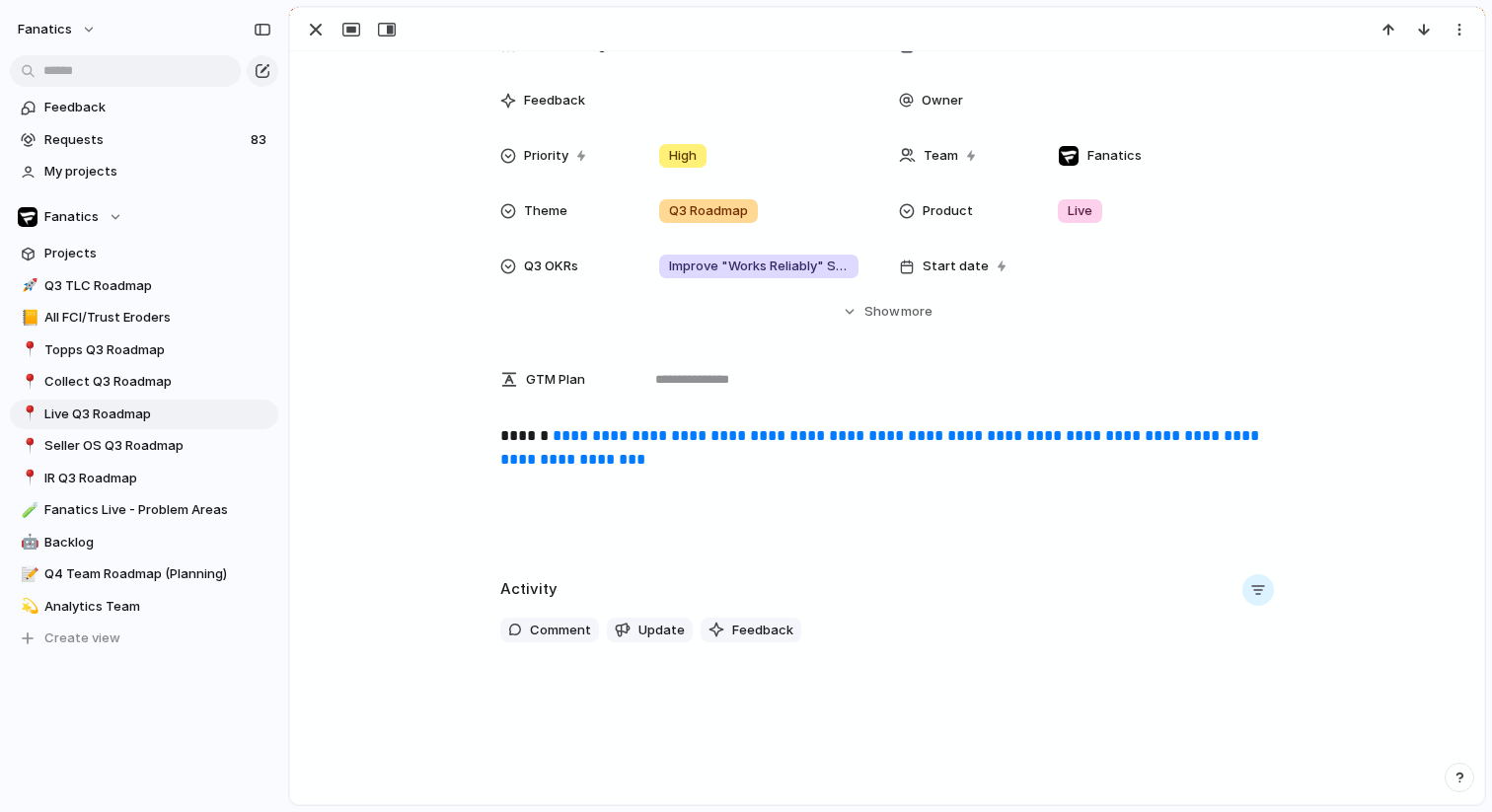 click on "**********" at bounding box center (887, 487) 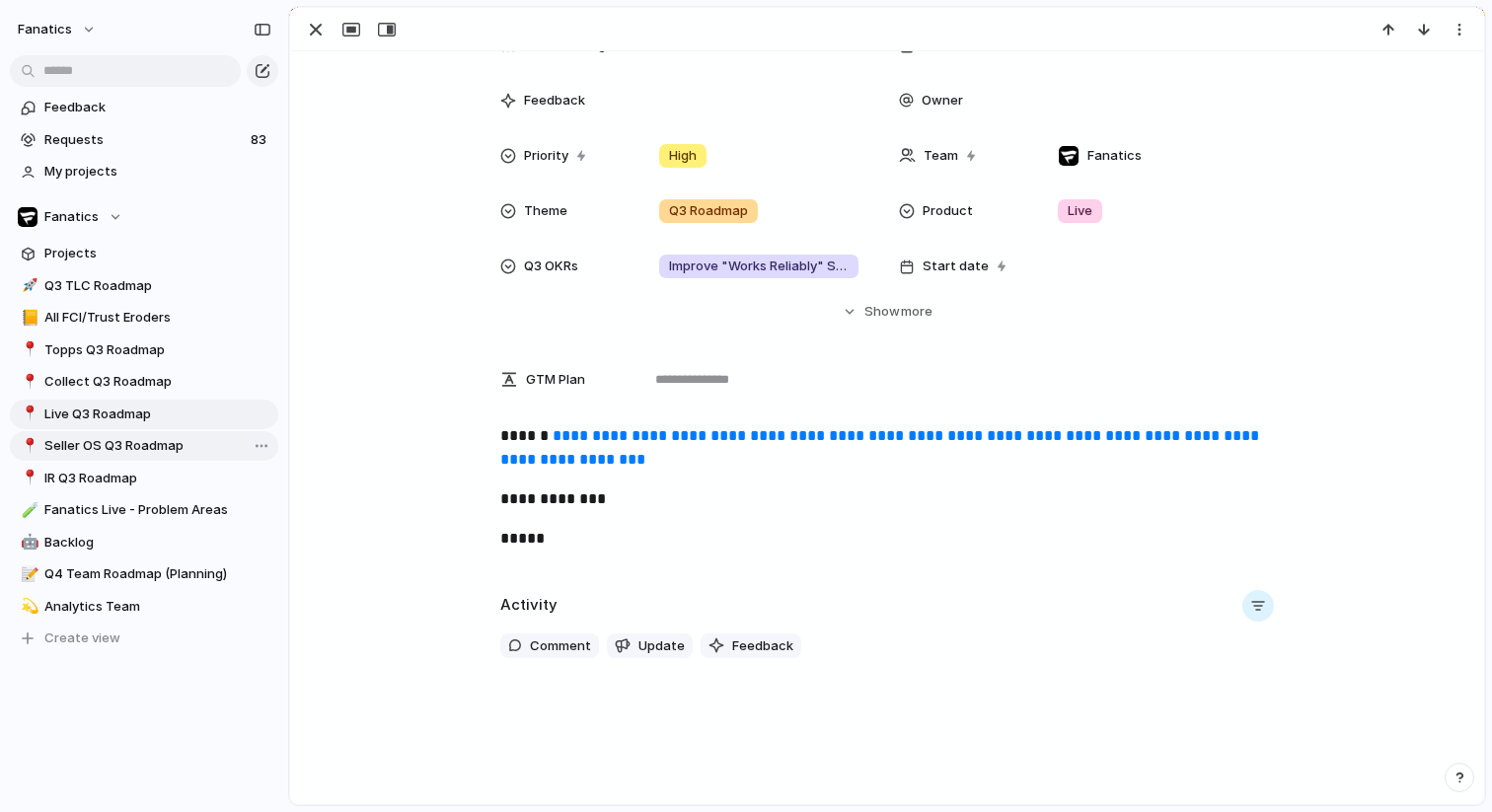 click on "Seller OS Q3 Roadmap" at bounding box center [158, 446] 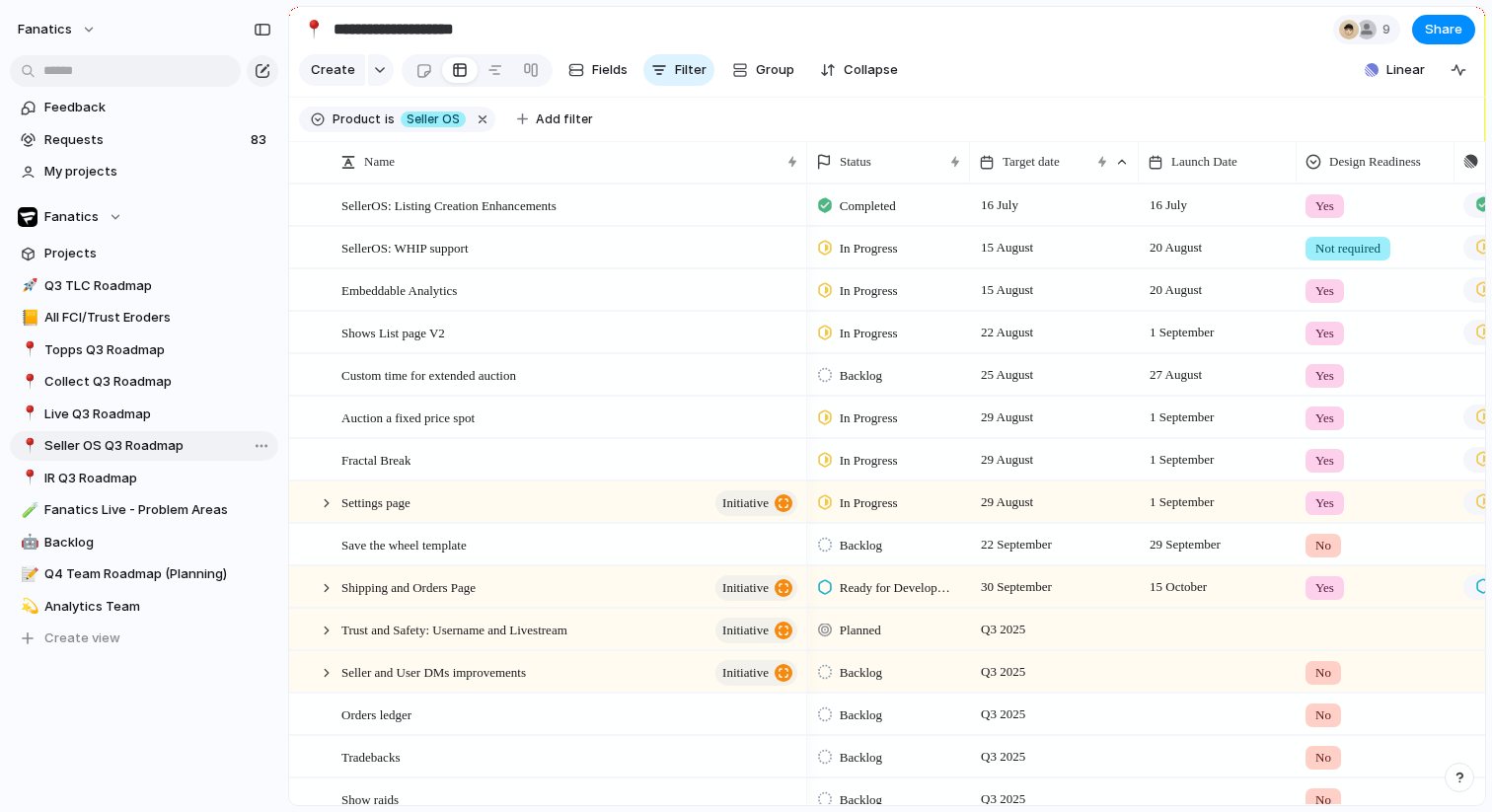 type on "**********" 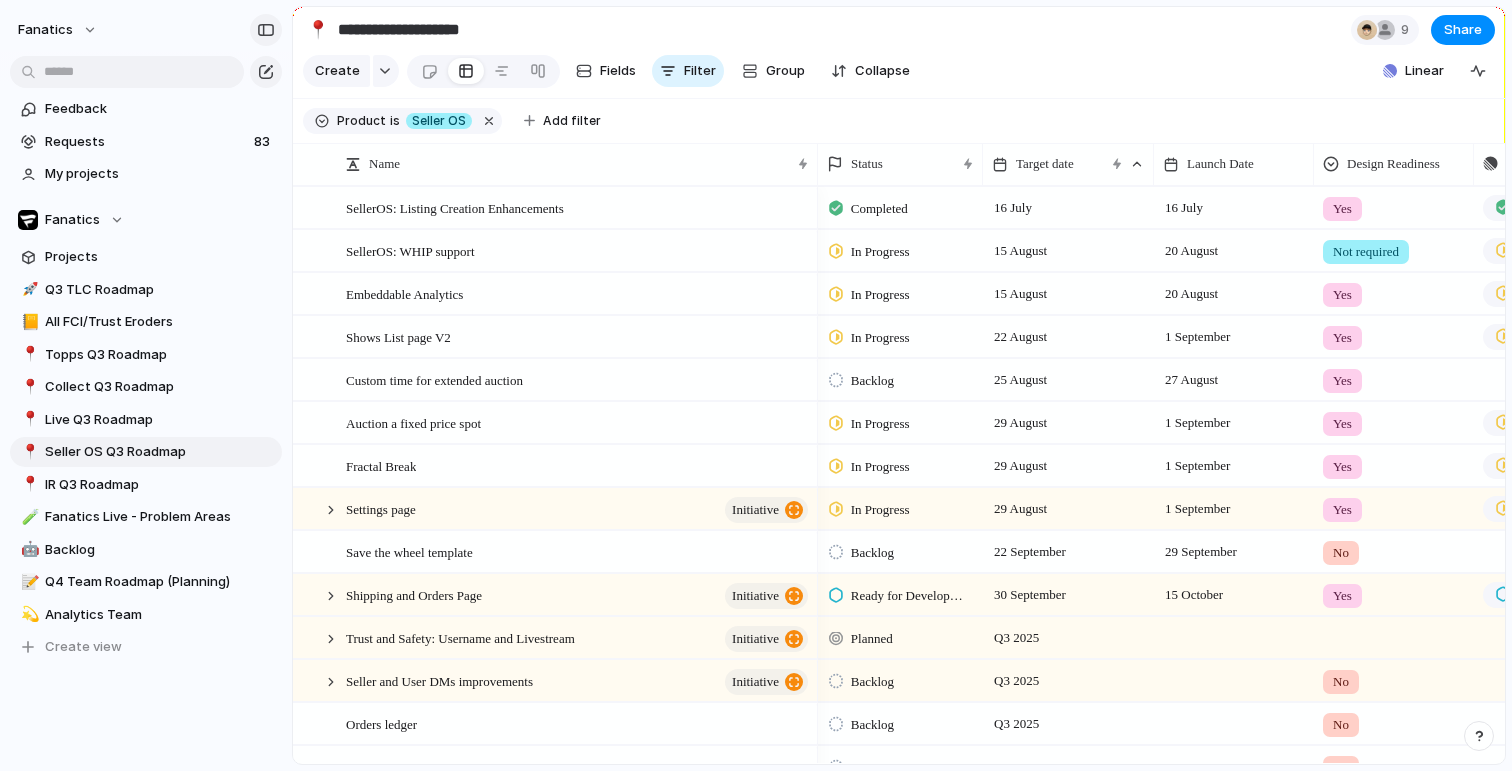 click at bounding box center [266, 30] 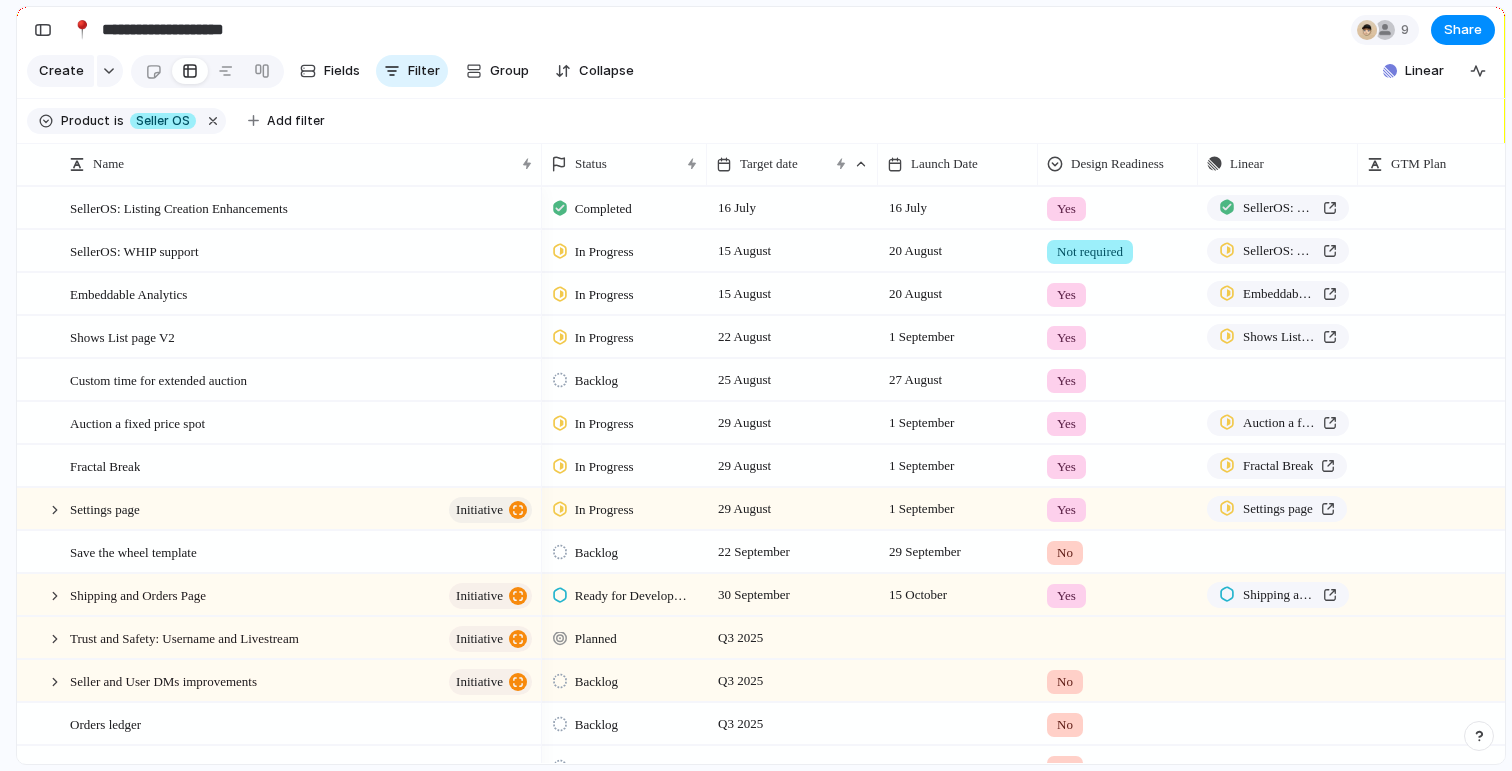 scroll, scrollTop: 0, scrollLeft: 188, axis: horizontal 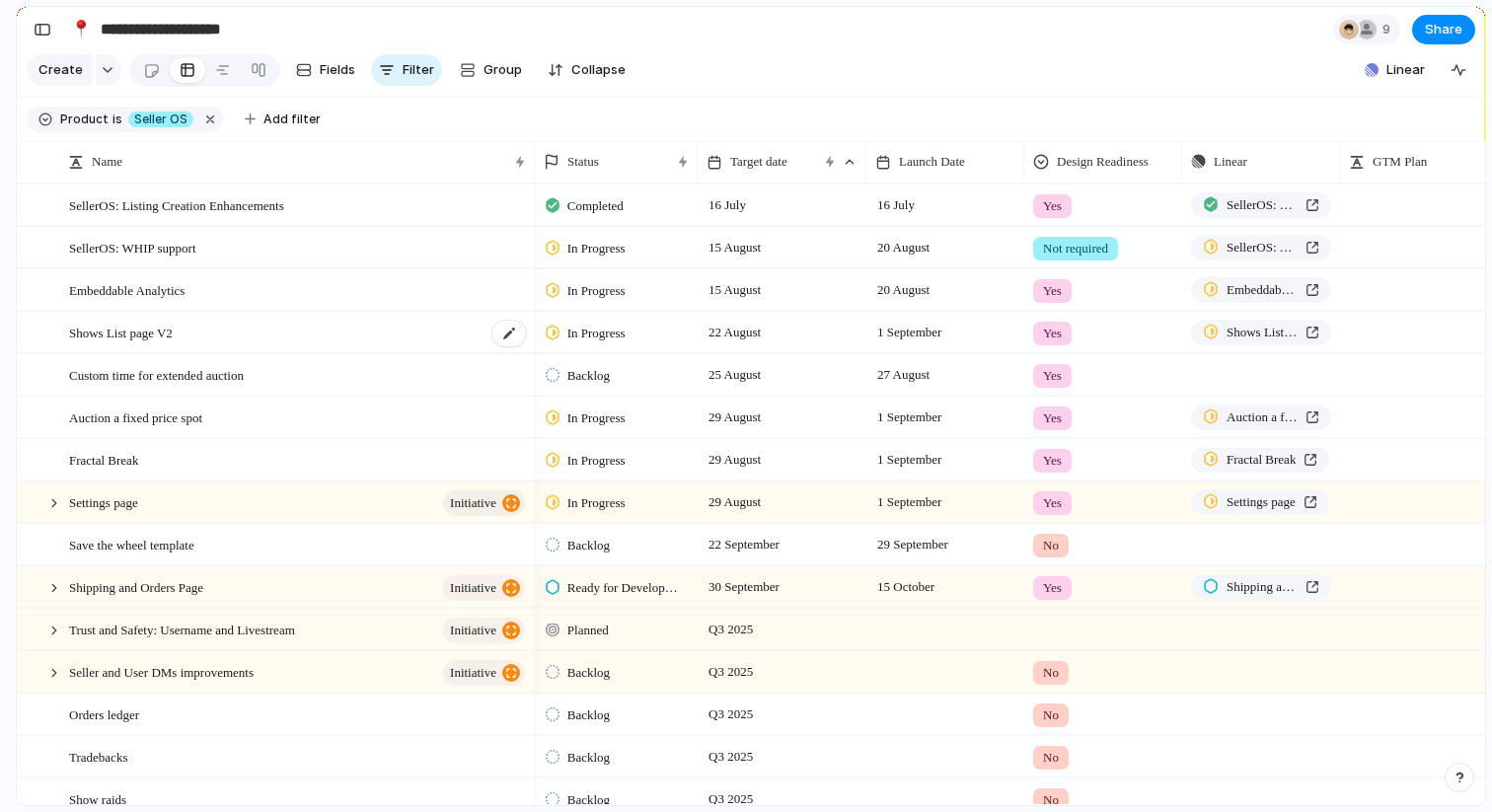 click on "Shows List page V2" at bounding box center [298, 332] 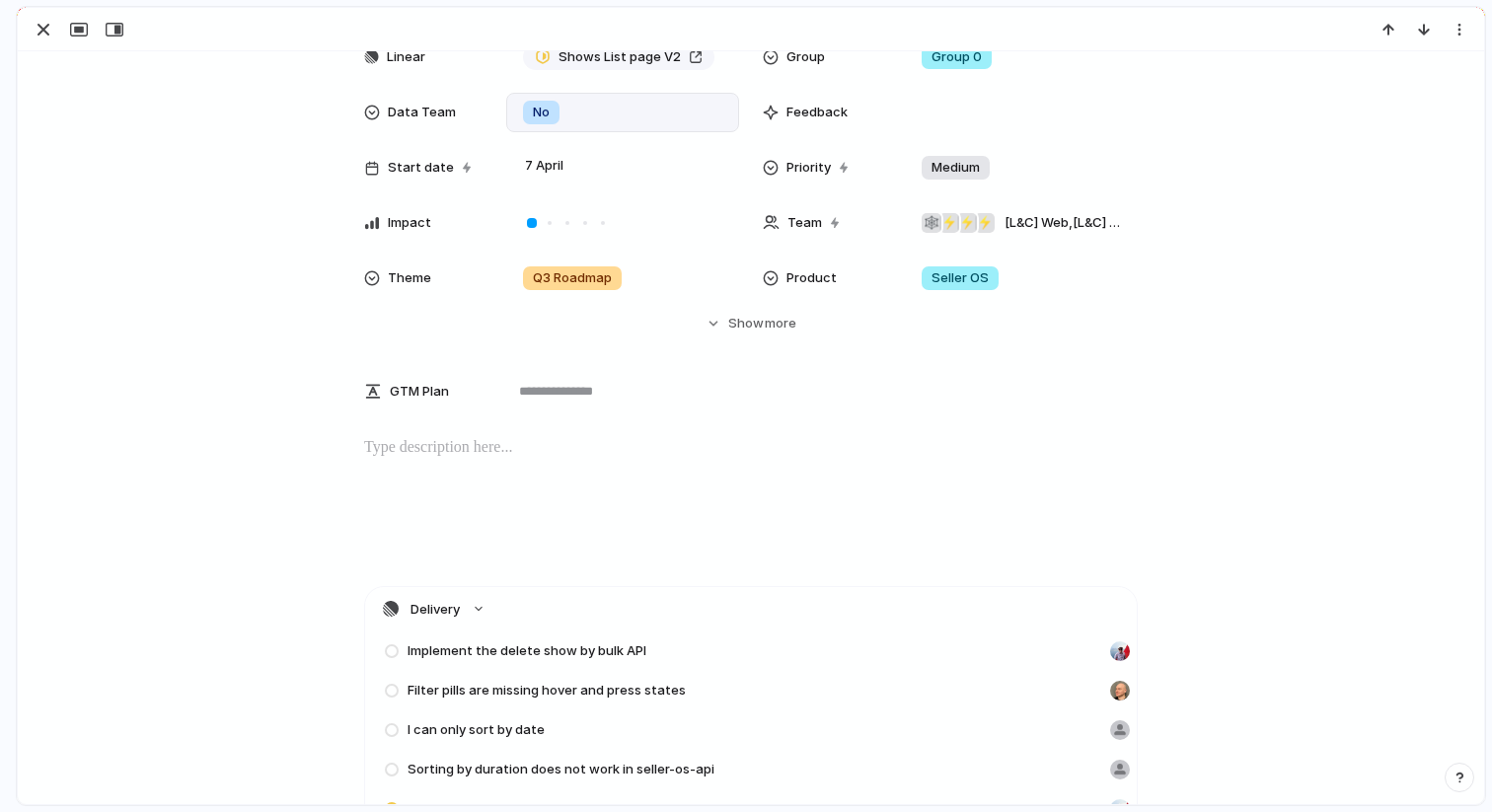 scroll, scrollTop: 301, scrollLeft: 0, axis: vertical 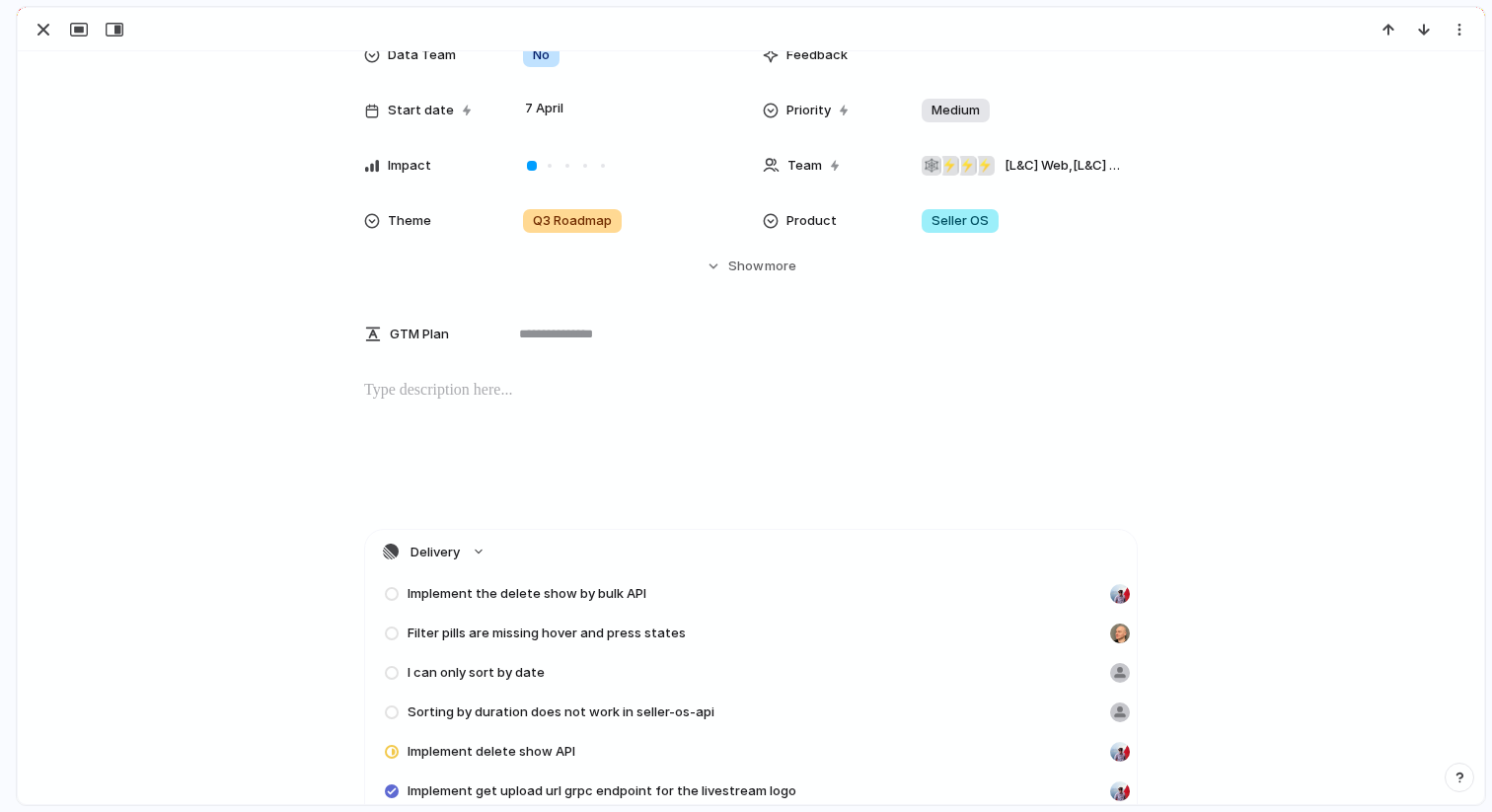 click on "Status In Progress Target date 22 August Launch Date 1 September Design Readiness Yes  Linear Shows List page V2 Group Group 0 Data Team No Feedback Start date 7 April Priority Medium Impact Team ⚡ ⚡ ⚡ 🕸 [L&C] Web ,  [L&C] Backend ,  Design Team ,  Live Theme Q3 Roadmap Product Seller OS Last changed 6 August Created at 12 July           Created by Alona Kotliar           Owner   Weeks (estimate) Customer No  Customer Q3 OKRs Campaign type T-shirt sizing Parent Hide Show more GTM Plan" at bounding box center (751, 112) 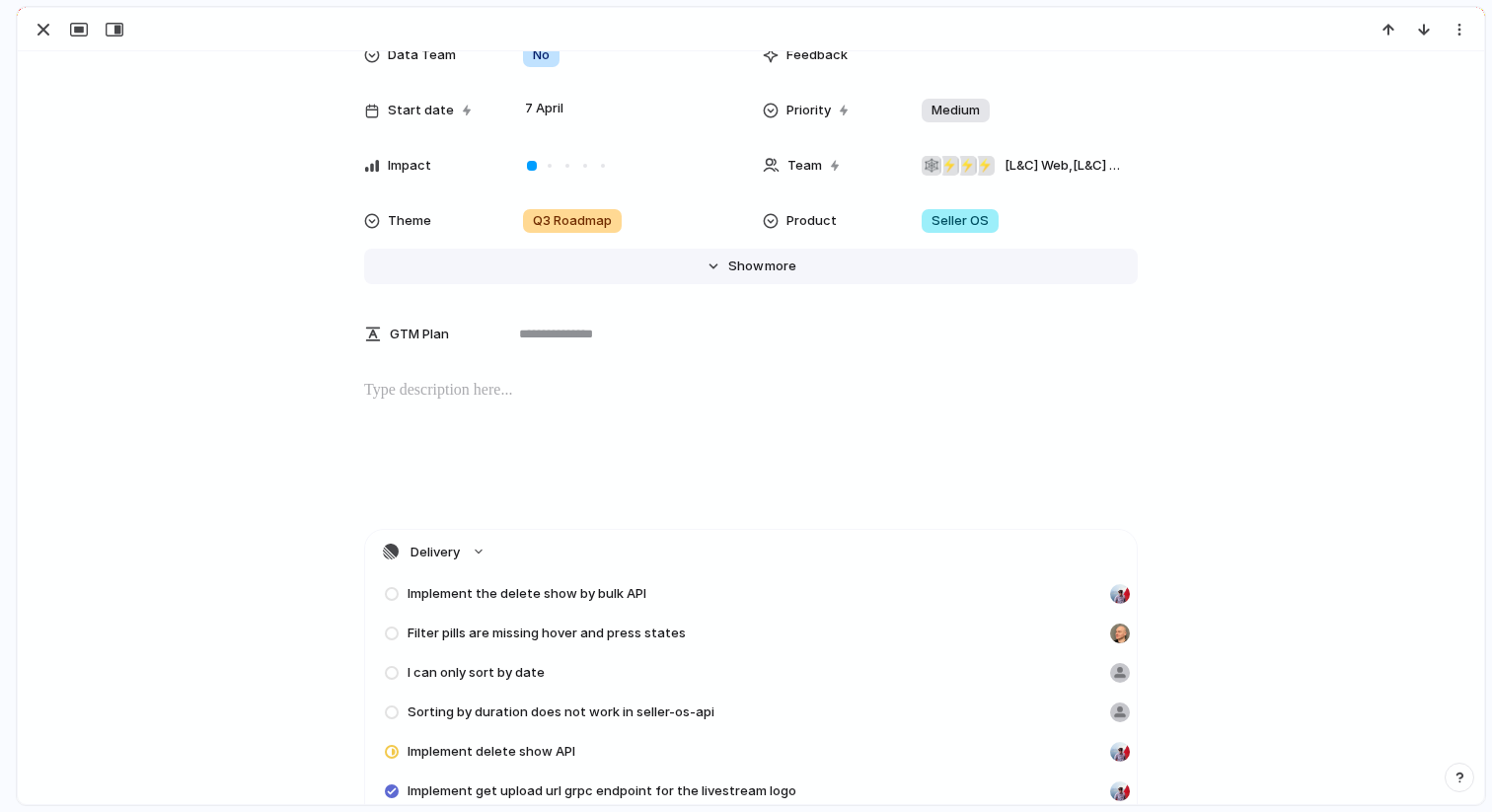 click on "Hide Show more" at bounding box center (751, 266) 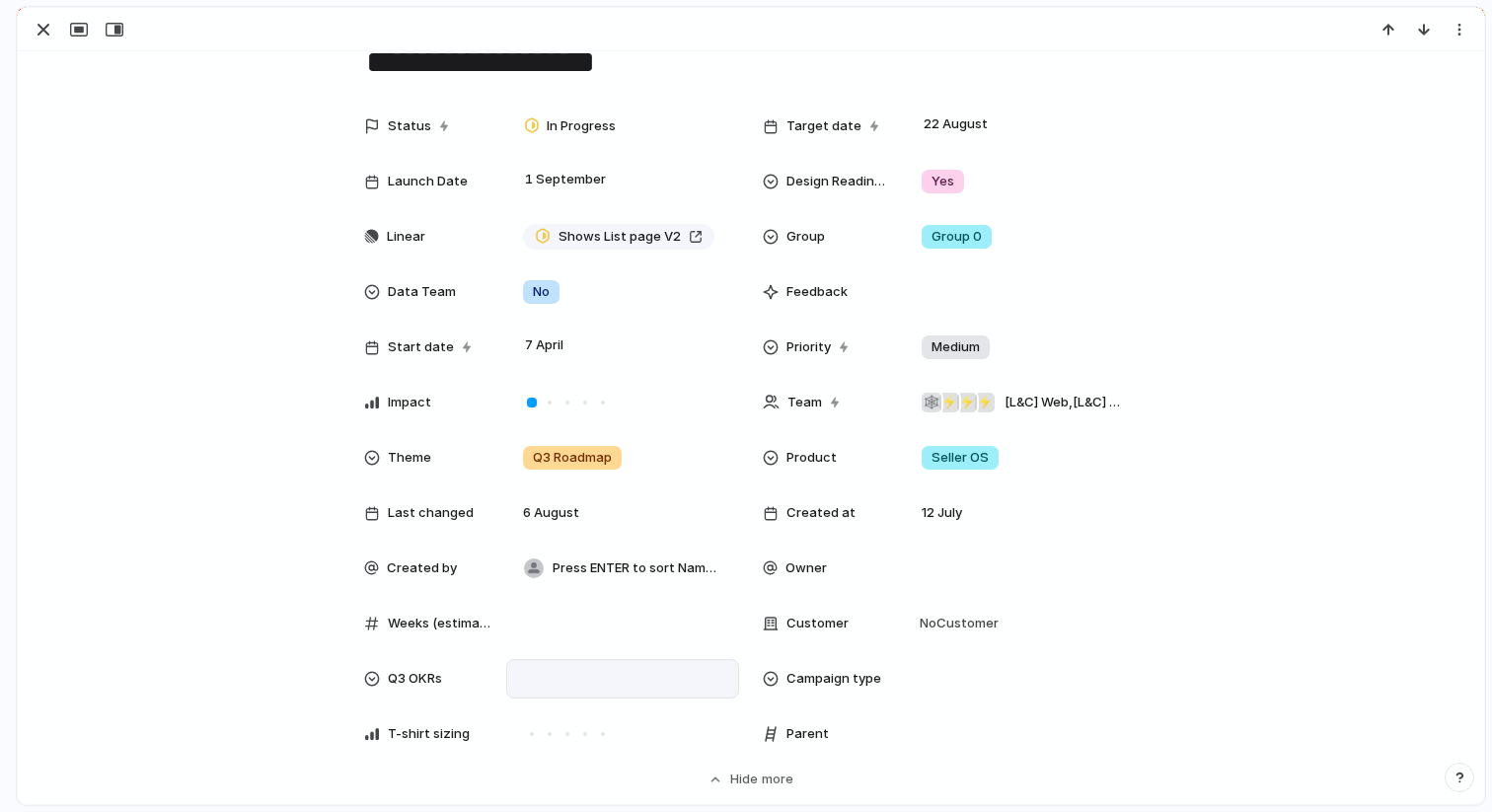 scroll, scrollTop: 0, scrollLeft: 0, axis: both 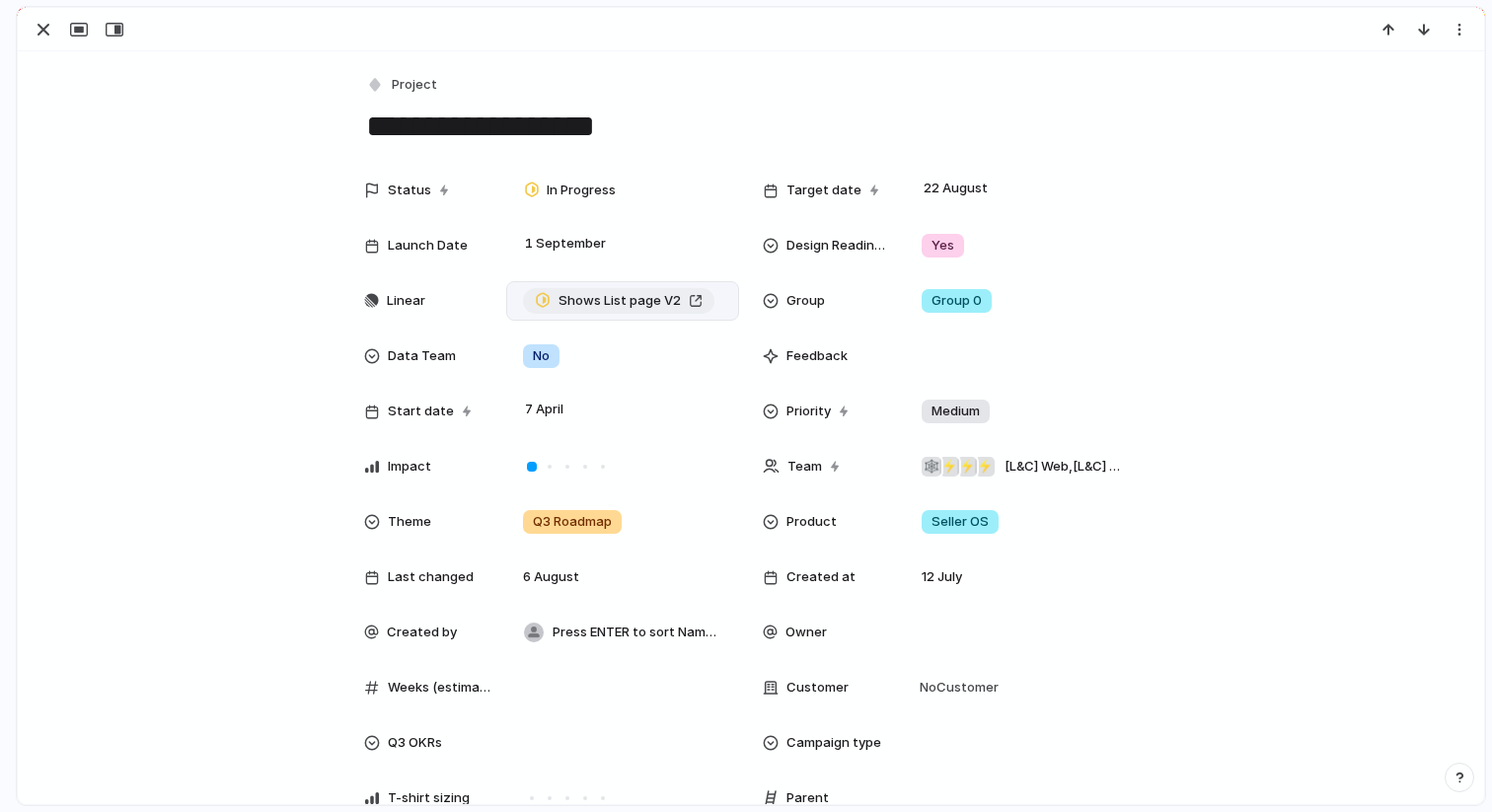 click on "Shows List page V2" at bounding box center (620, 301) 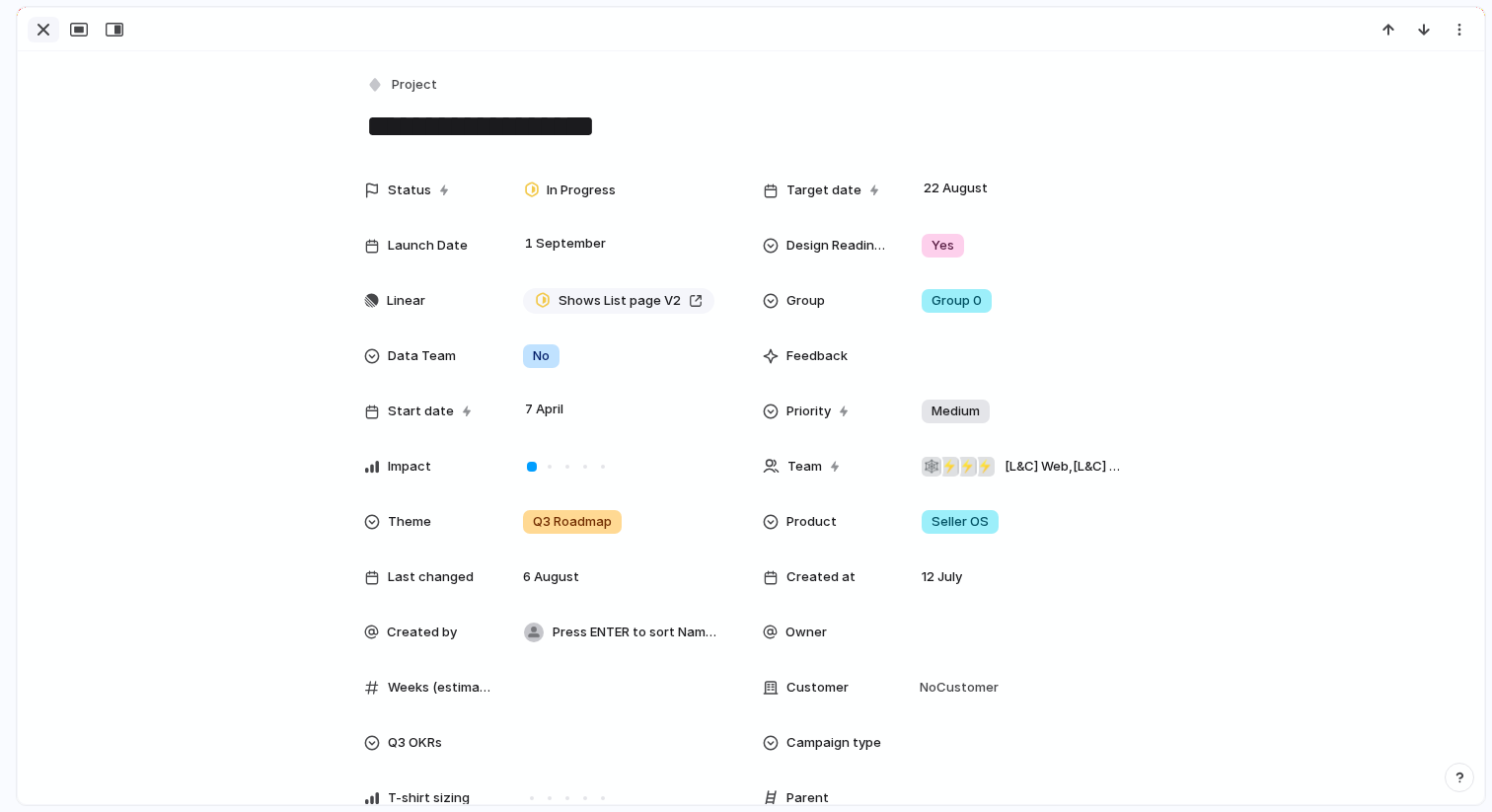 click at bounding box center [43, 30] 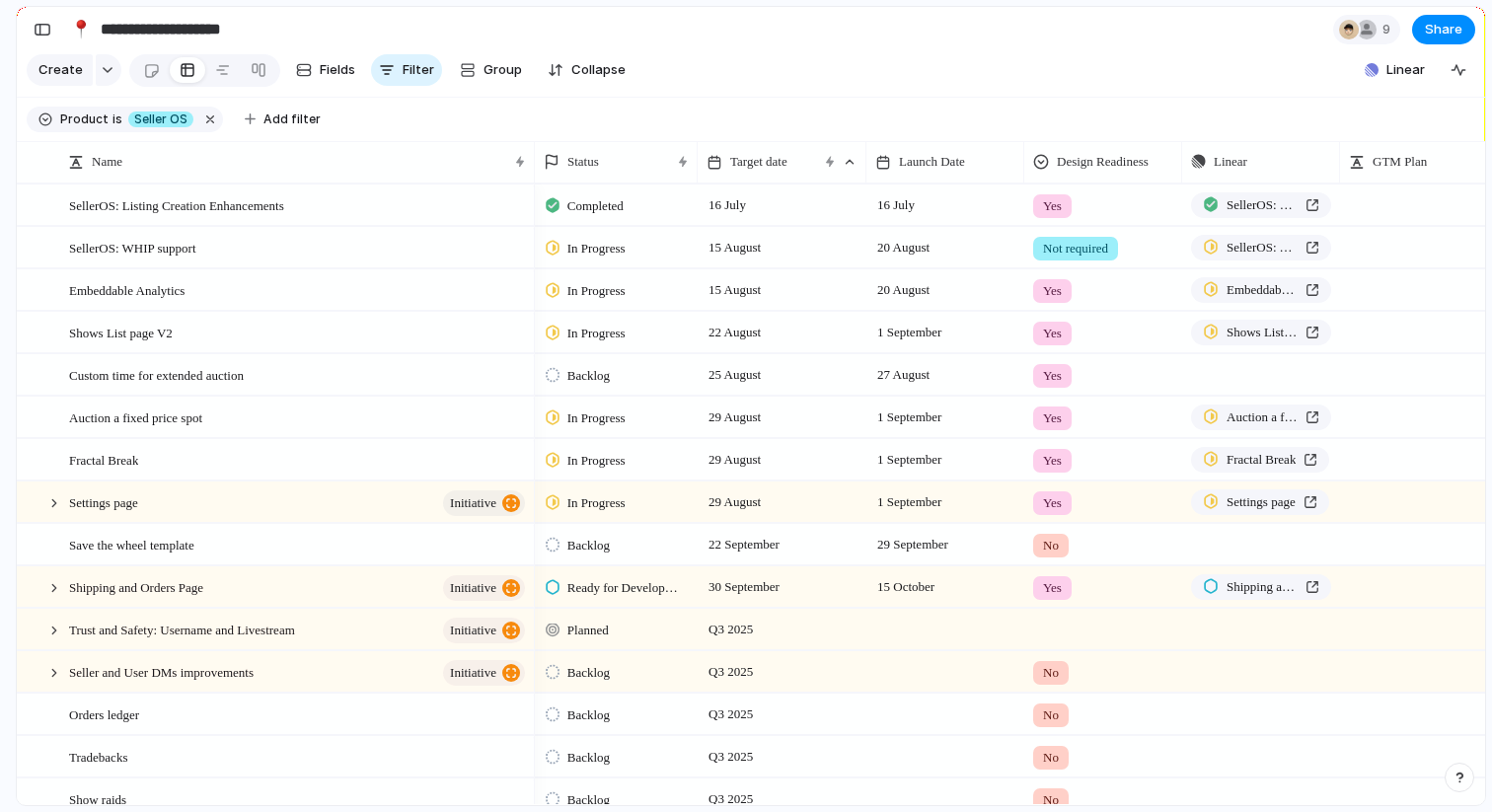scroll, scrollTop: 0, scrollLeft: 207, axis: horizontal 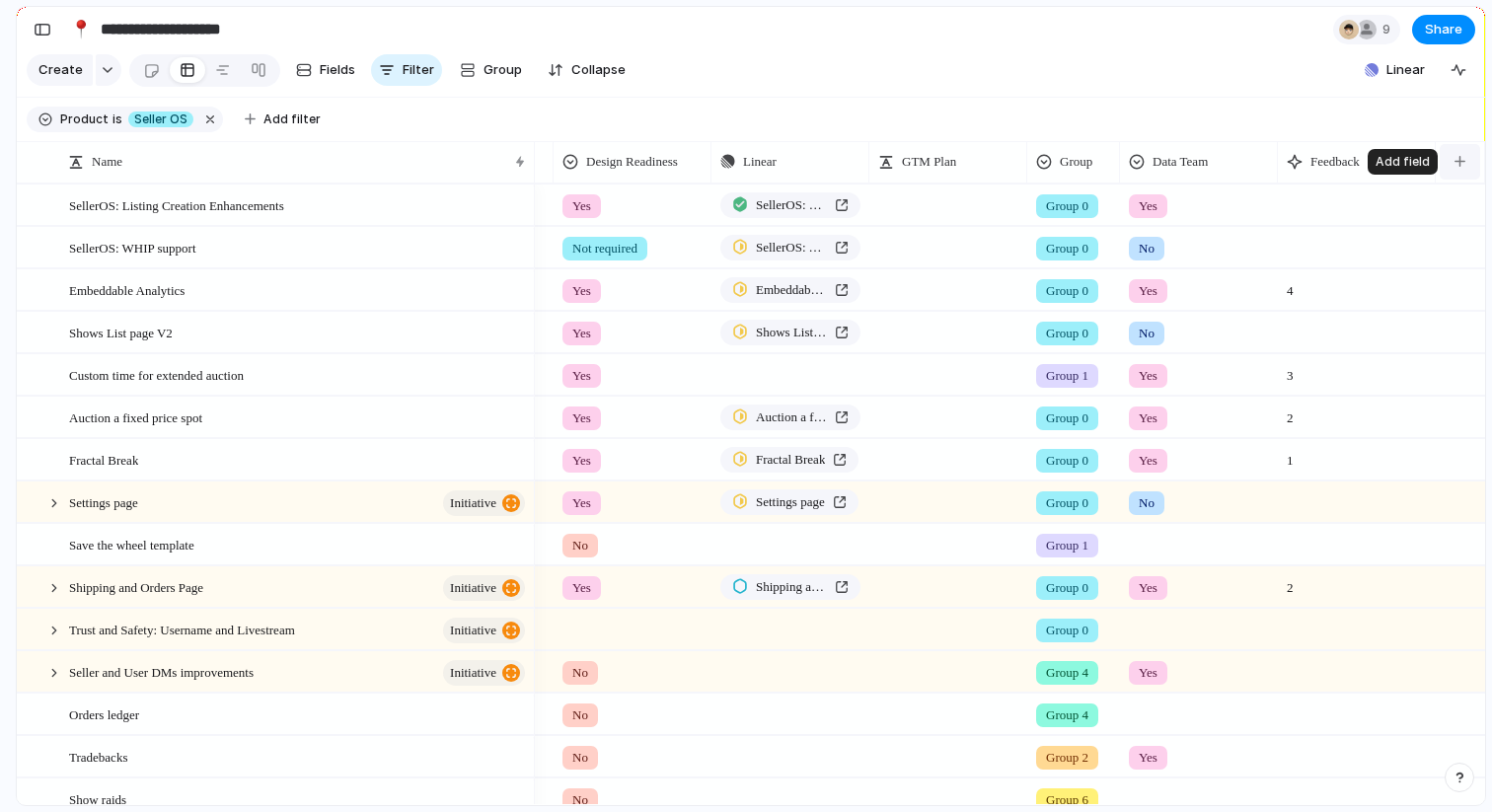 click at bounding box center (1459, 161) 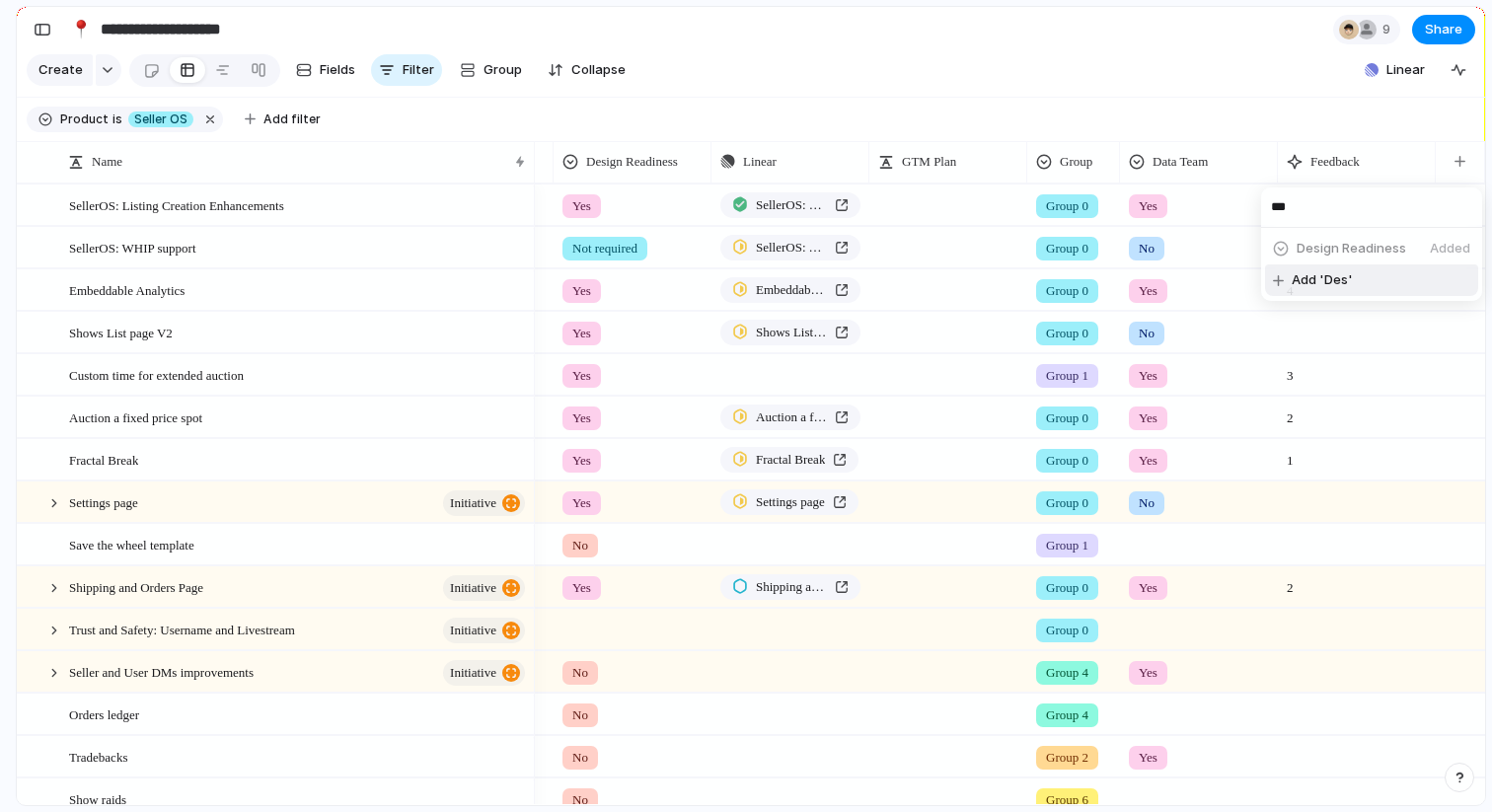 type on "***" 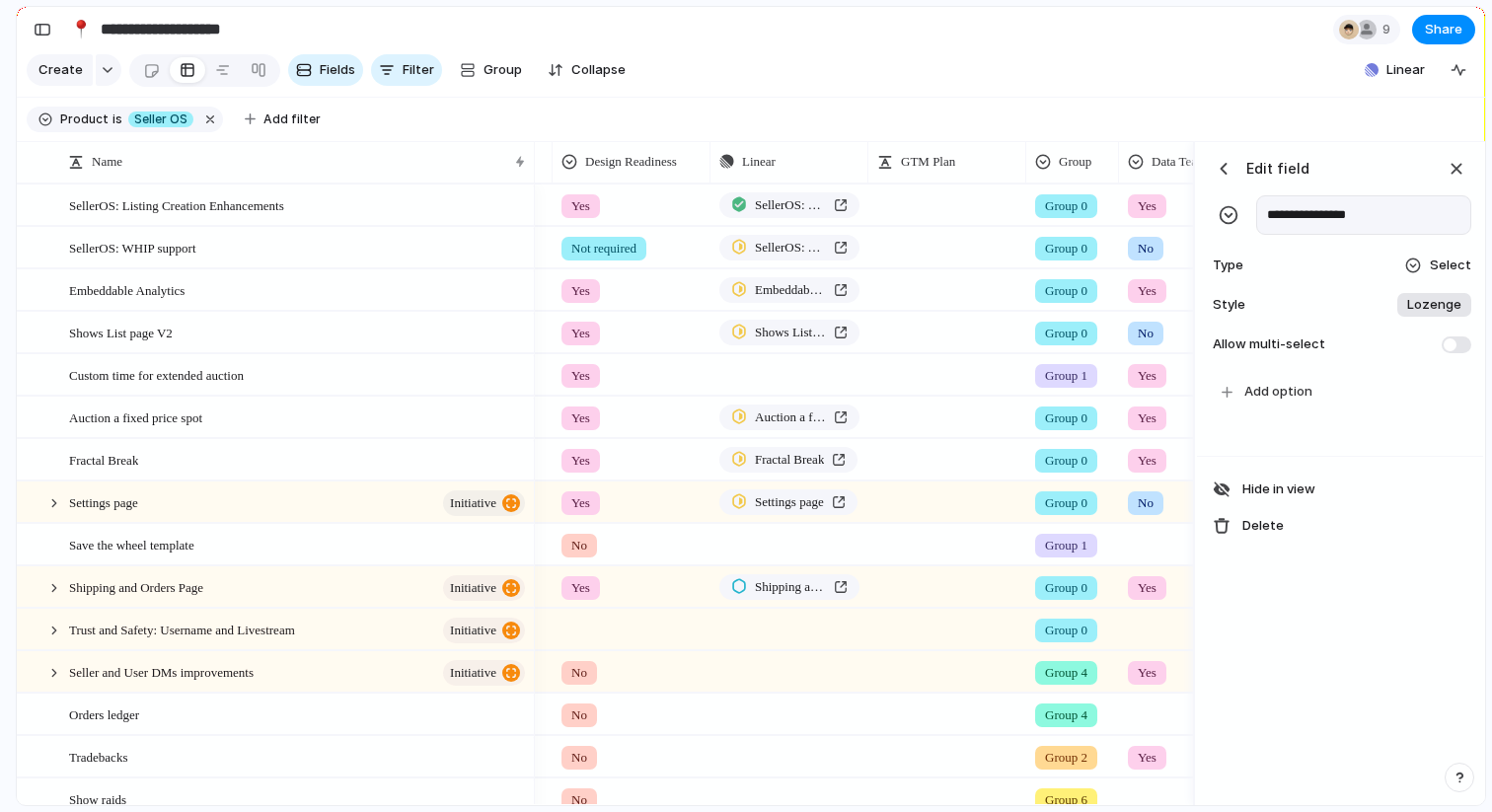 scroll, scrollTop: 0, scrollLeft: 1080, axis: horizontal 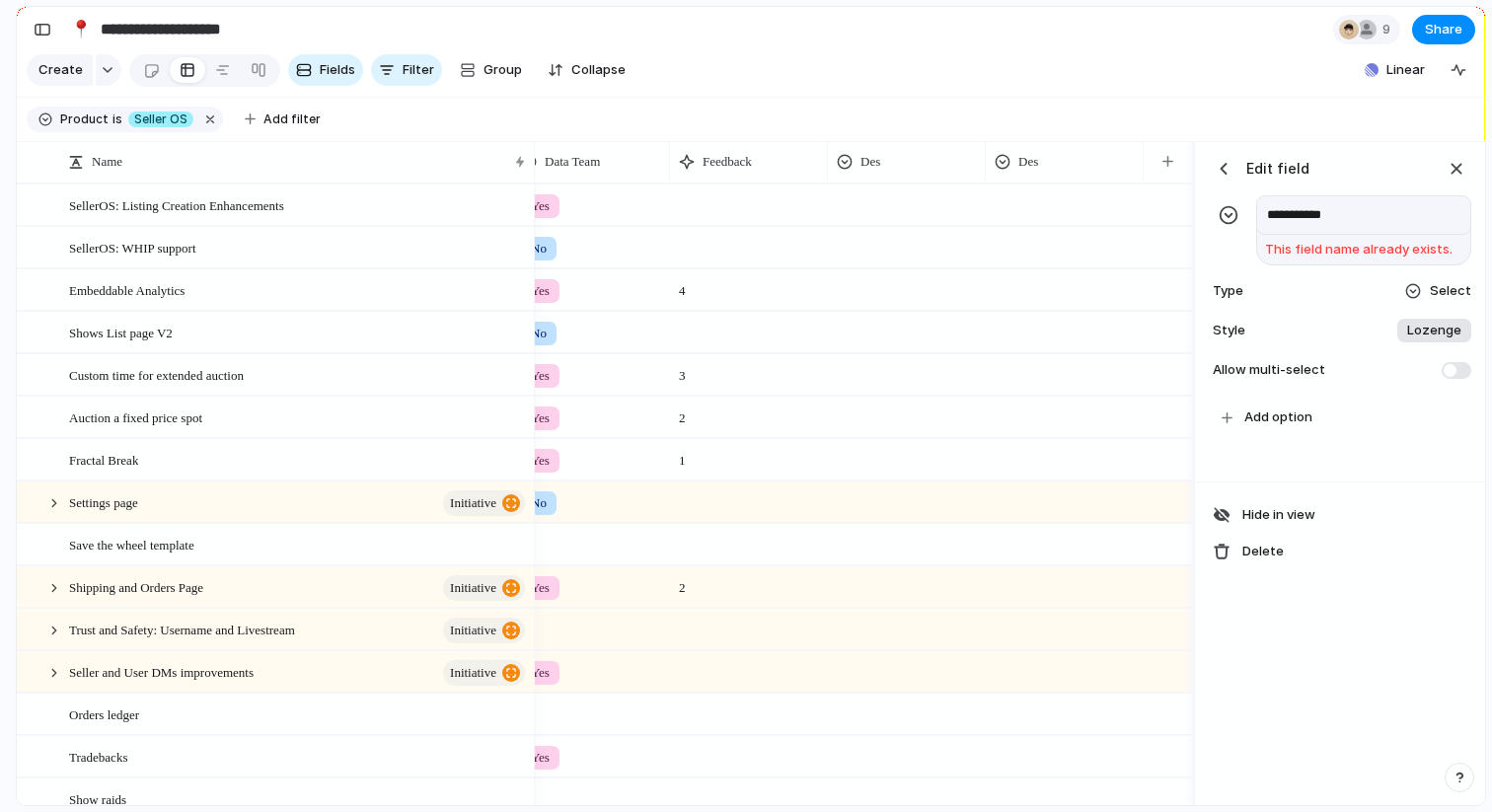 type on "**********" 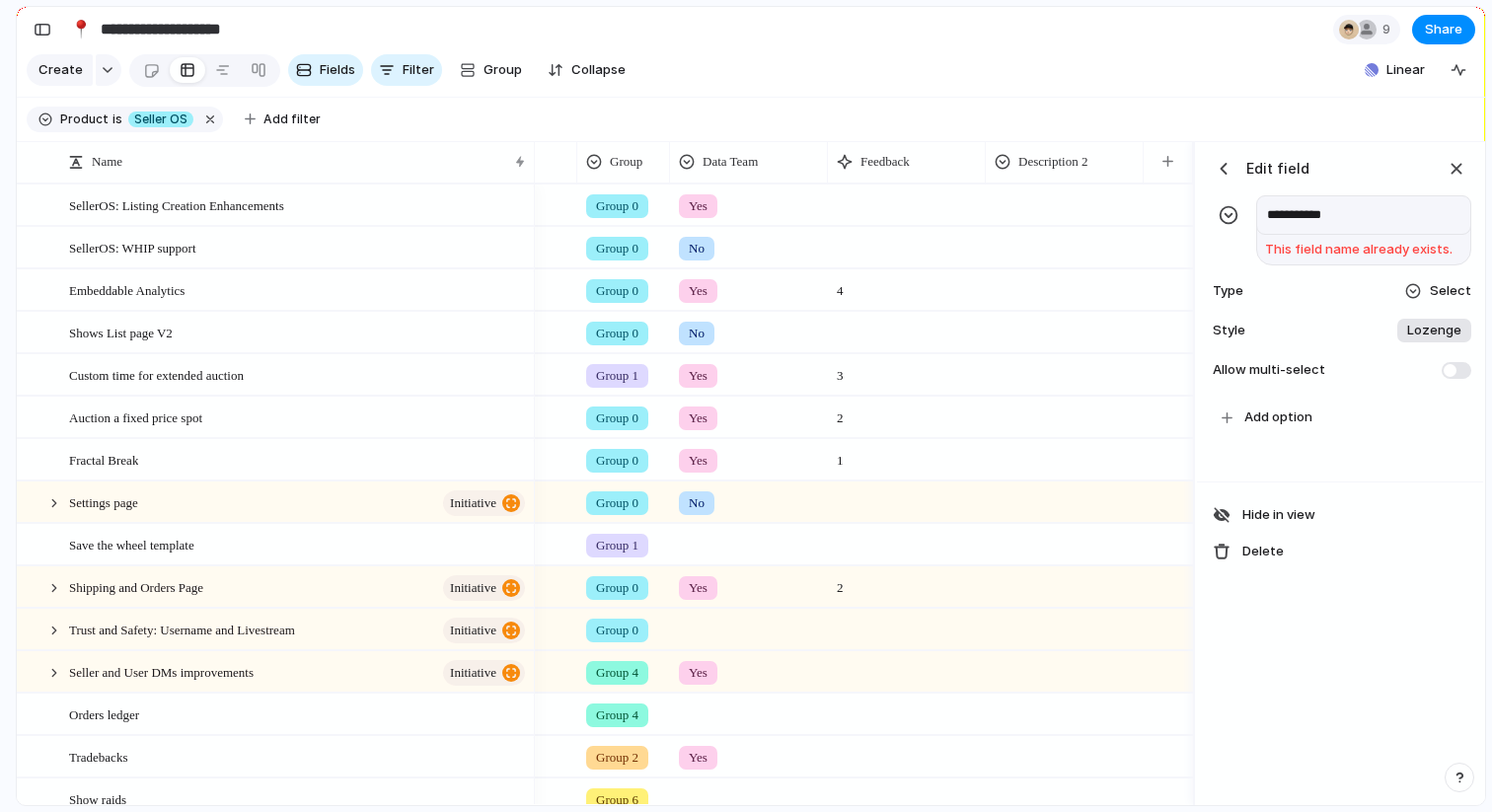 scroll, scrollTop: 0, scrollLeft: 922, axis: horizontal 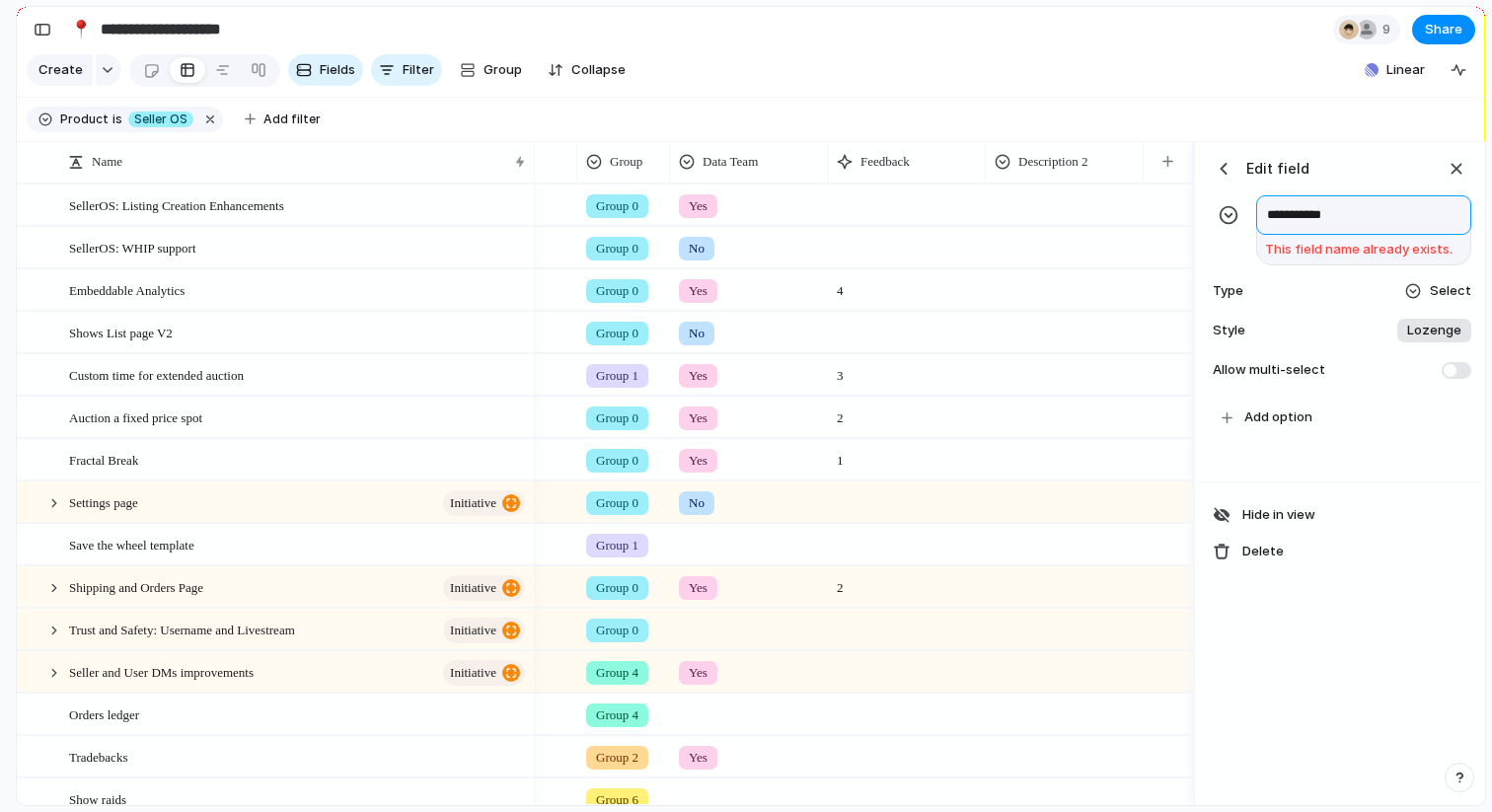 drag, startPoint x: 1357, startPoint y: 225, endPoint x: 1184, endPoint y: 216, distance: 173.23395 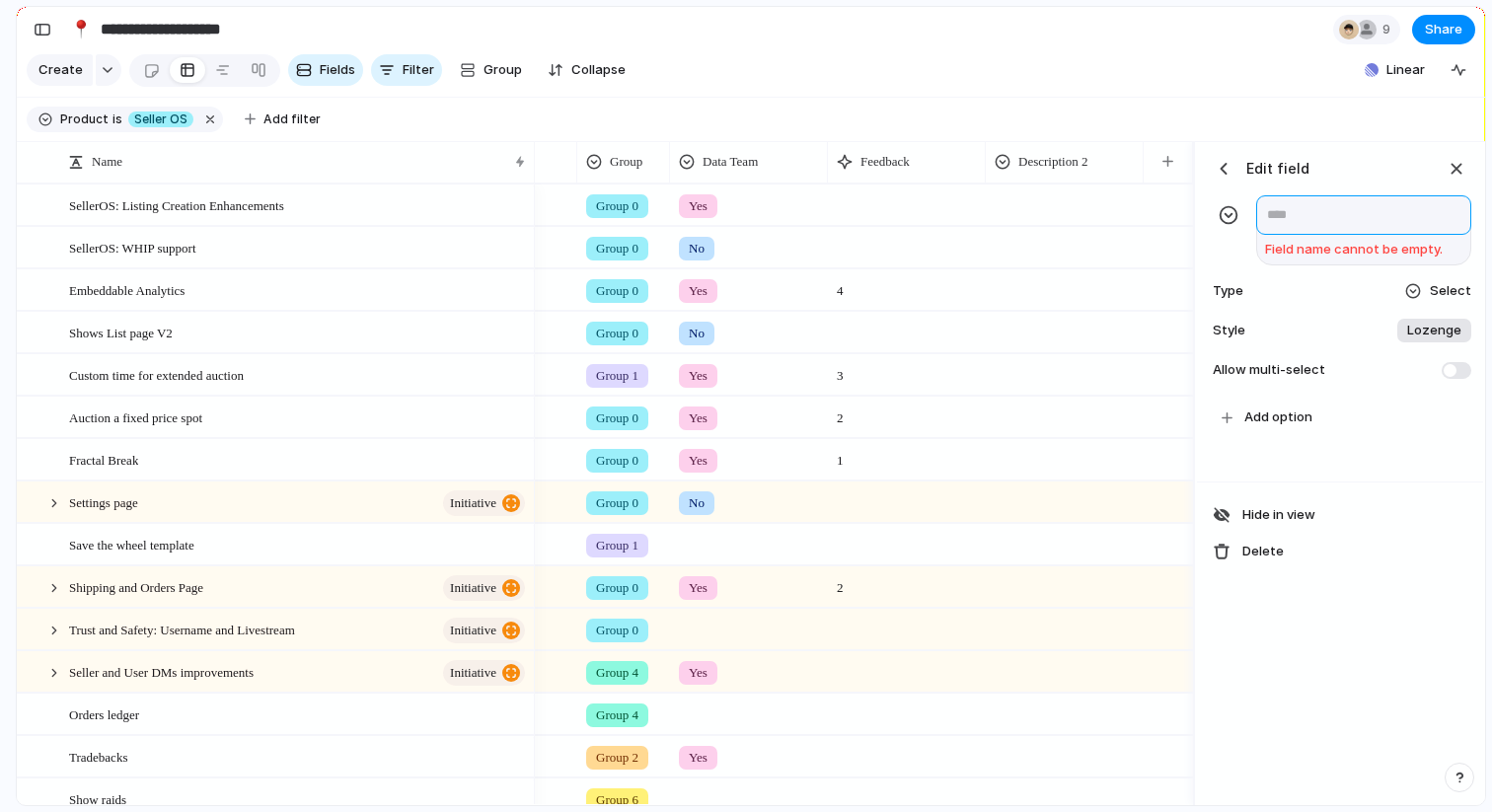type 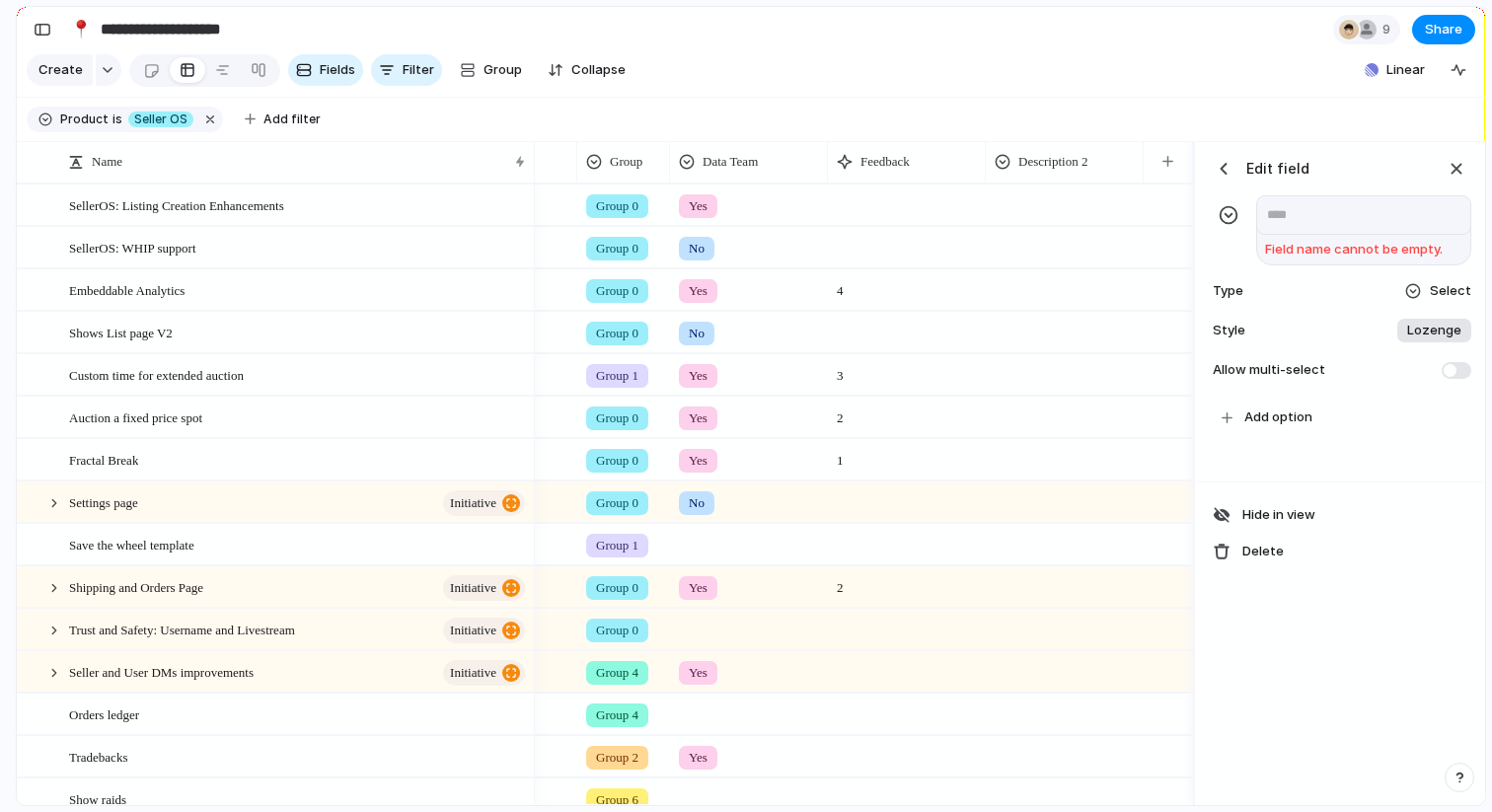 click on "Create Fields Filter Group Zoom Collapse Linear Clear Save for everyone" at bounding box center (751, 74) 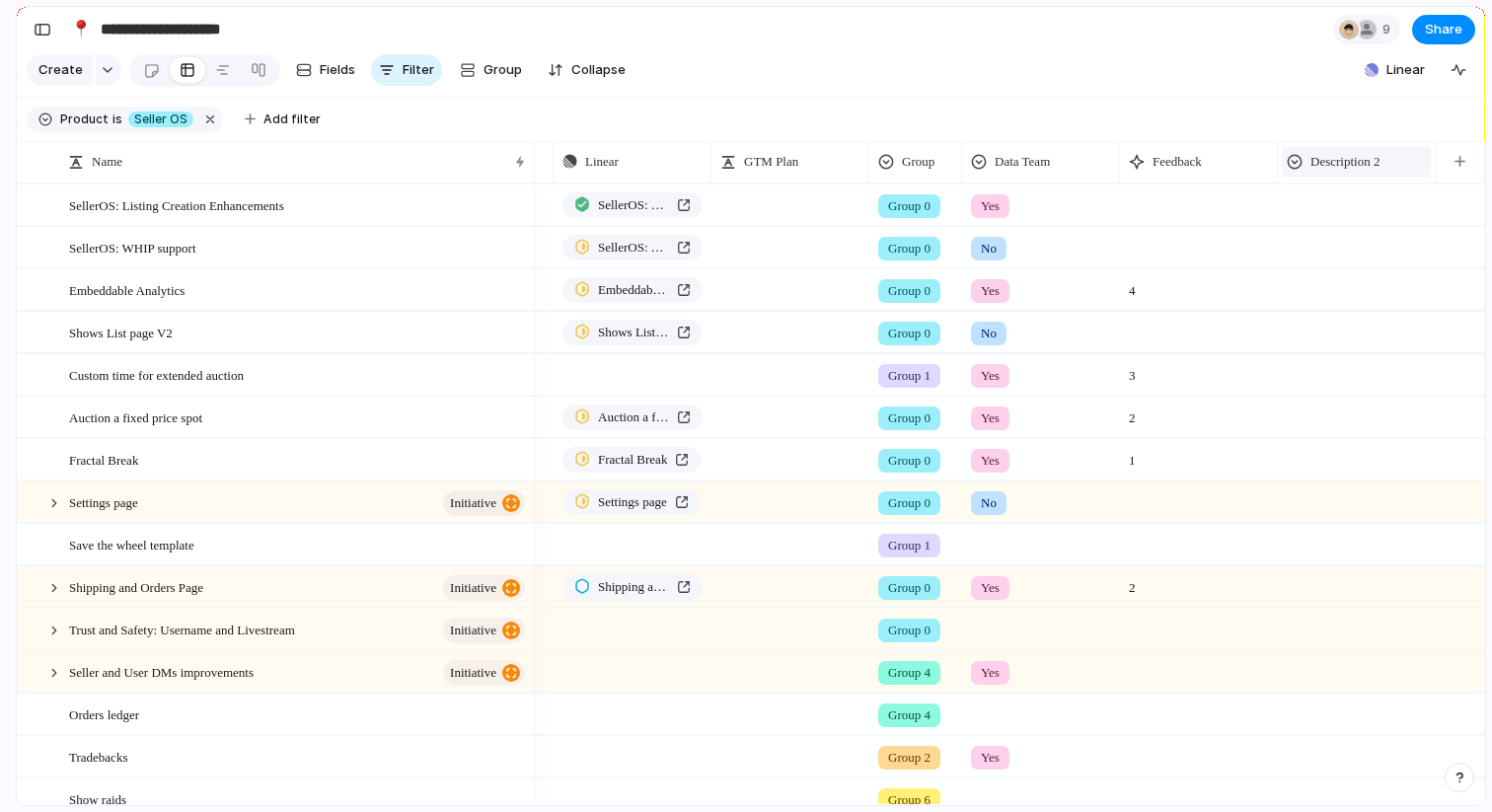 click on "Description 2" at bounding box center (1345, 162) 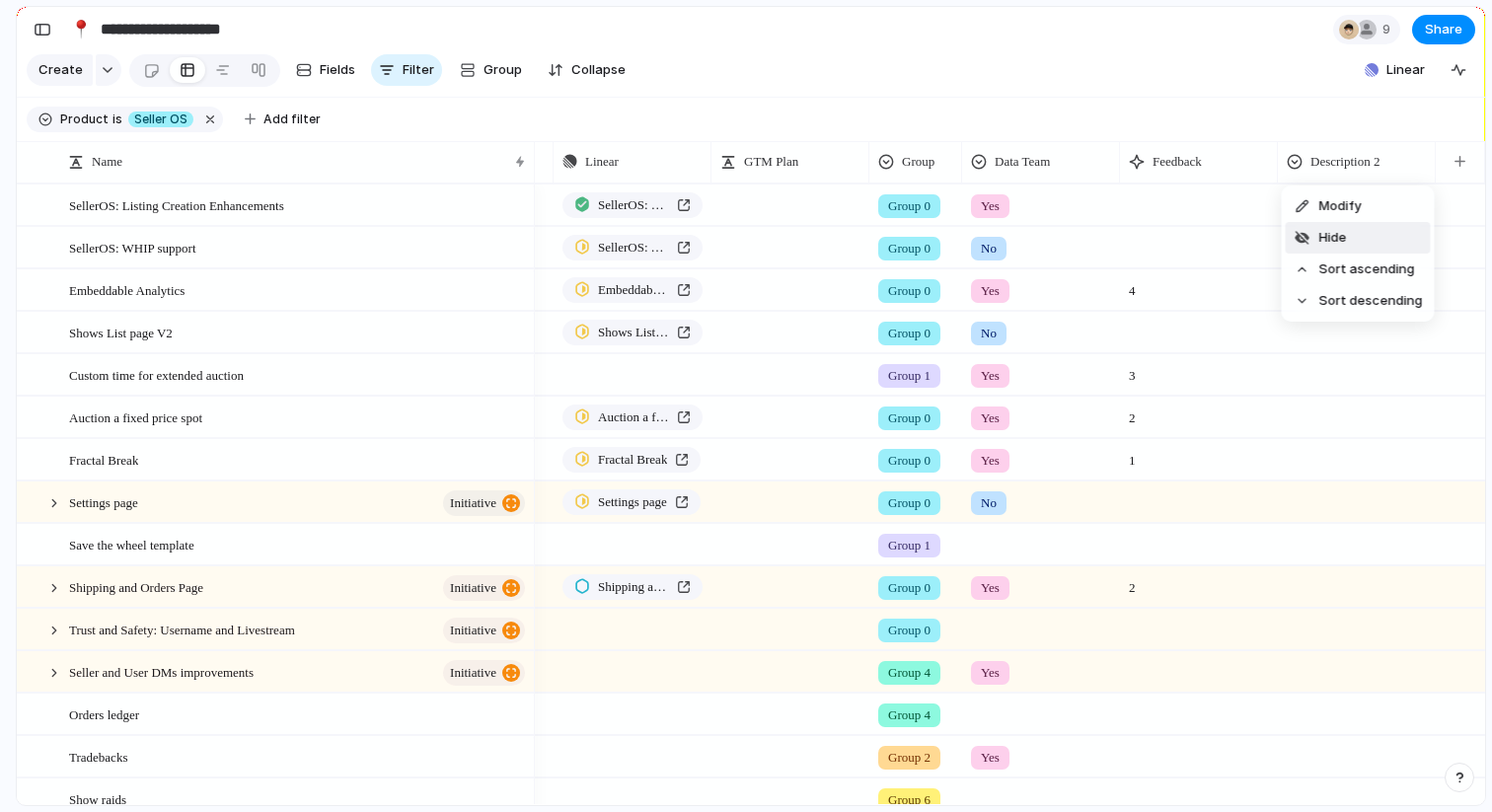 click on "Hide" at bounding box center [1358, 238] 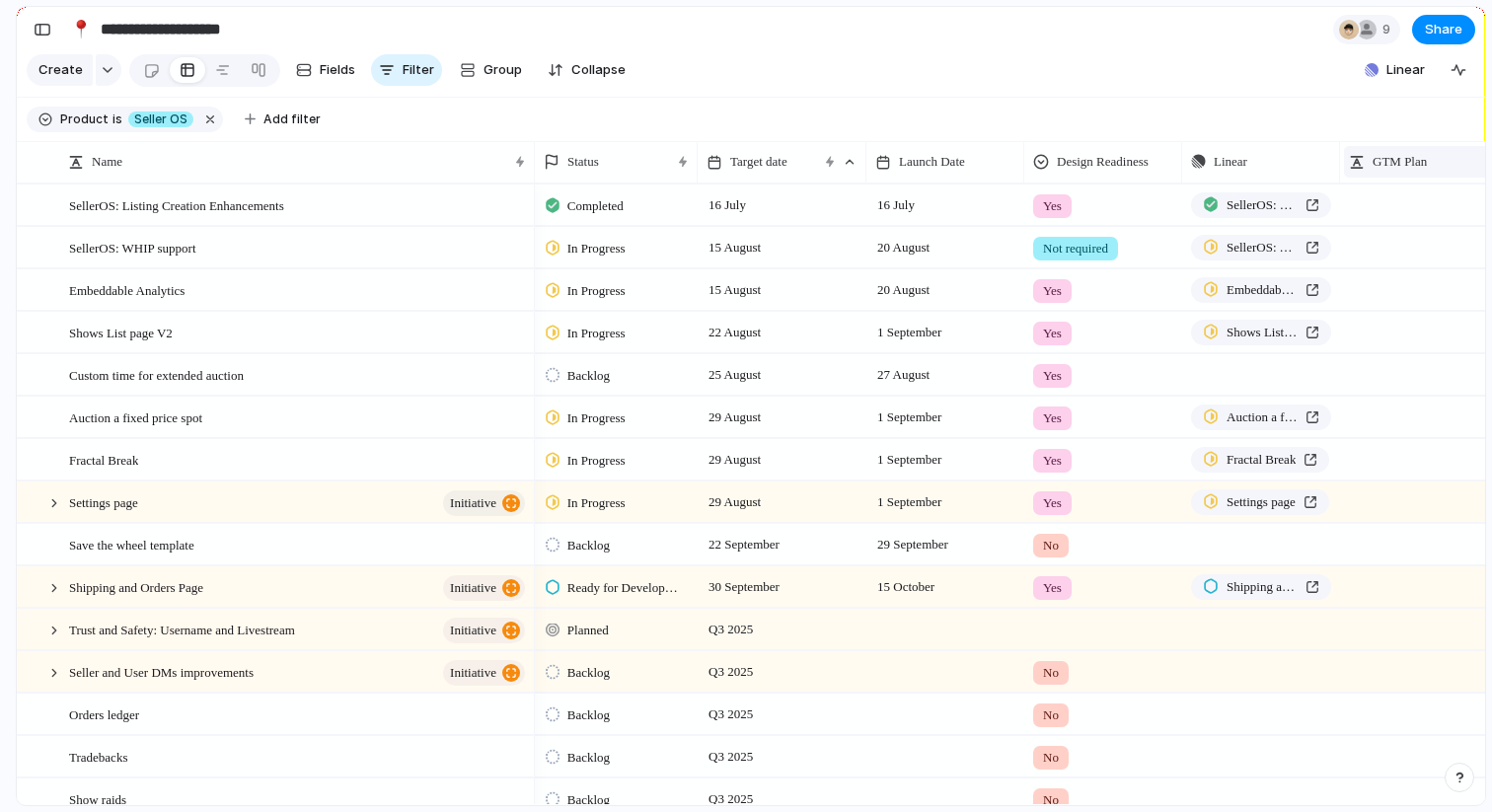scroll, scrollTop: 0, scrollLeft: 201, axis: horizontal 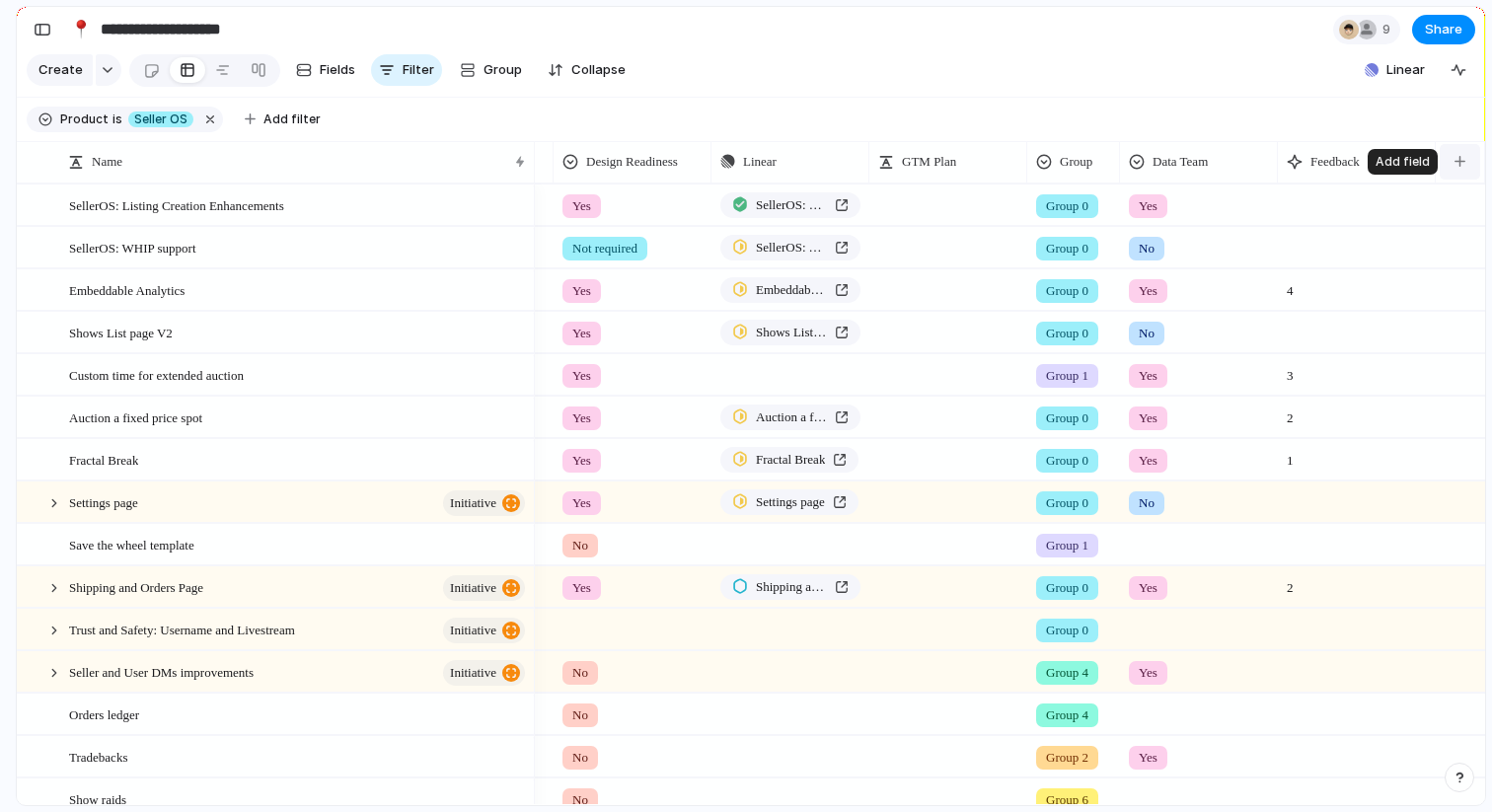 click at bounding box center [1459, 162] 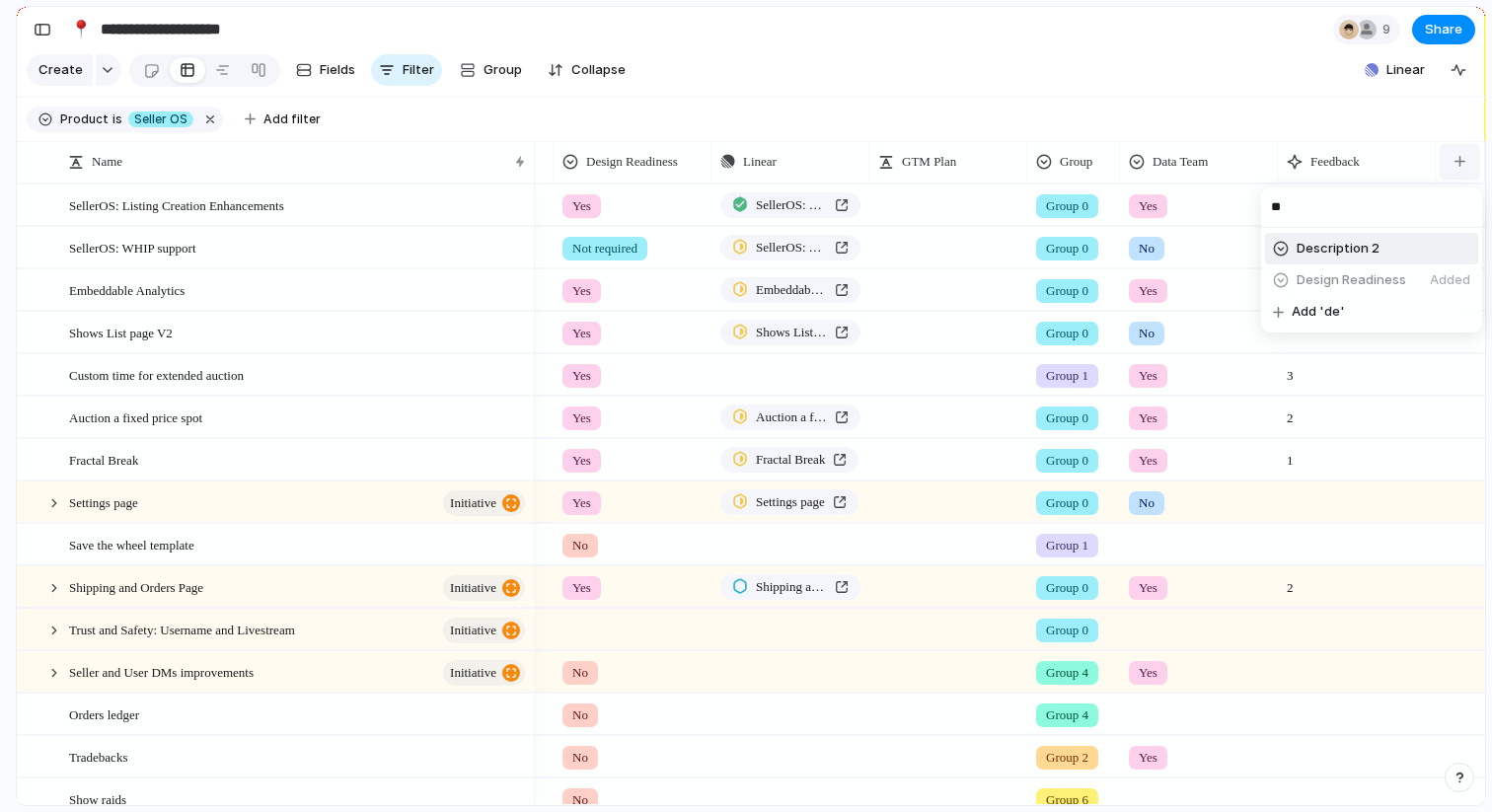 type on "***" 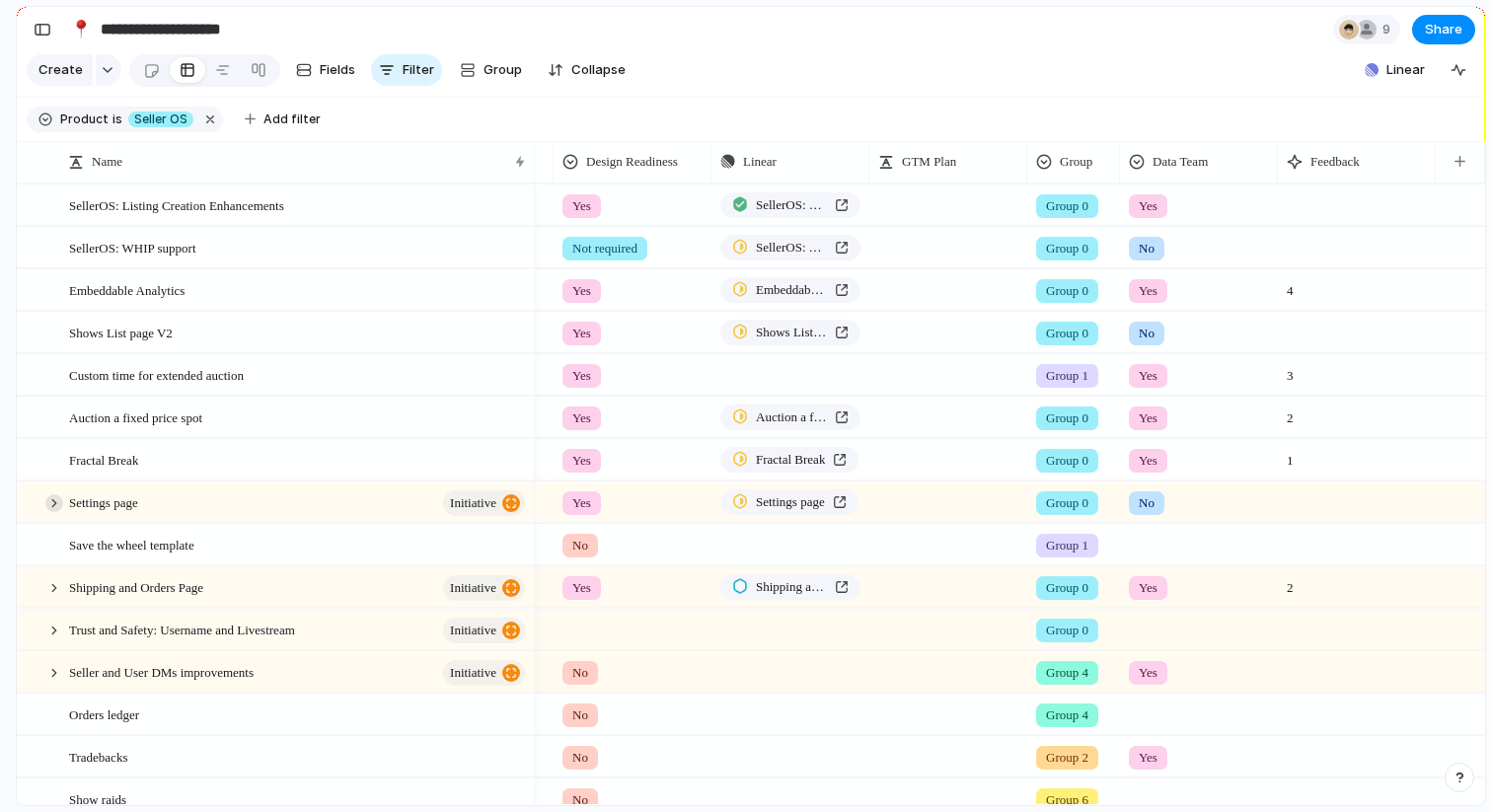 click at bounding box center (54, 503) 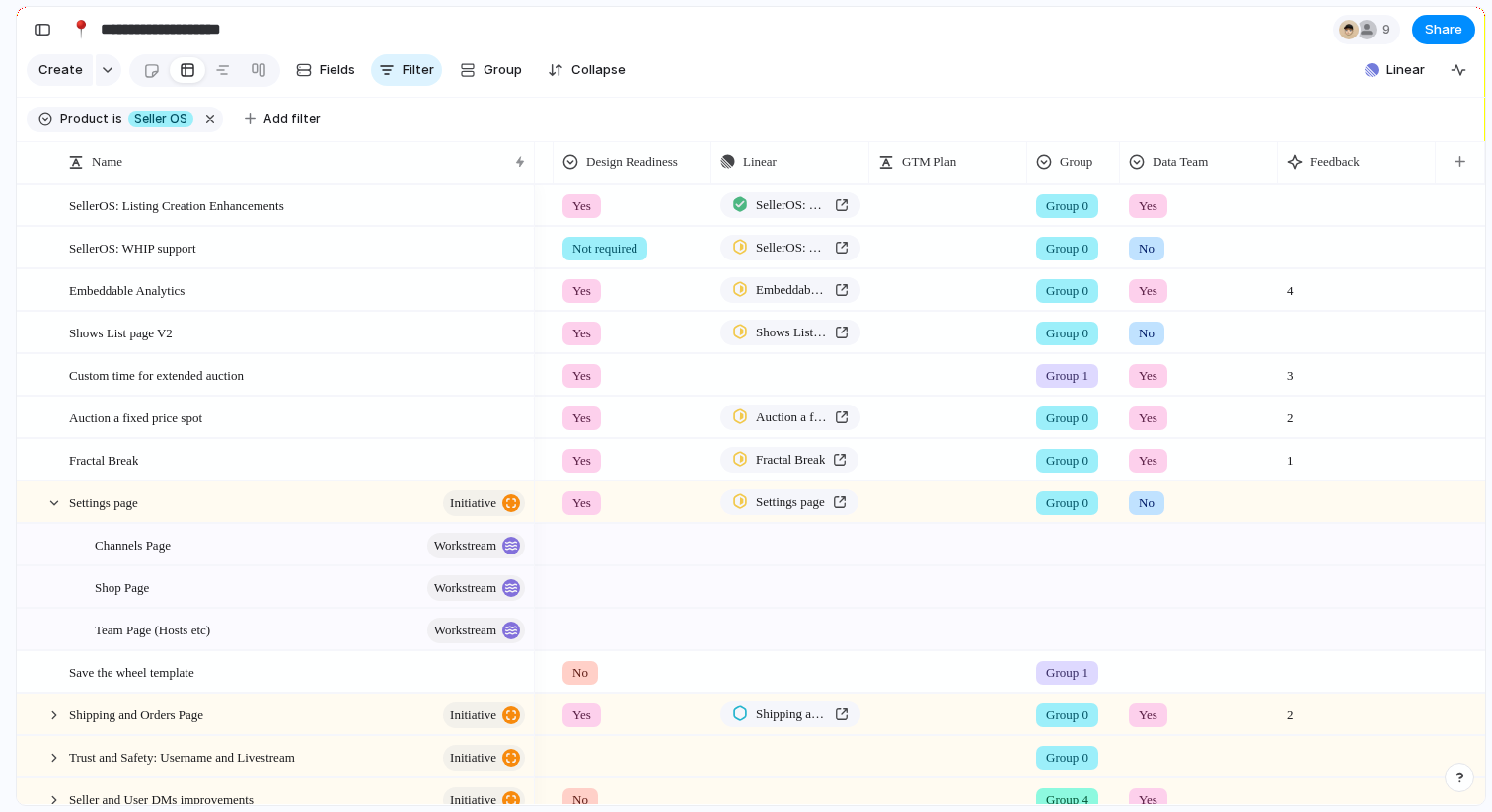 scroll, scrollTop: 4, scrollLeft: 0, axis: vertical 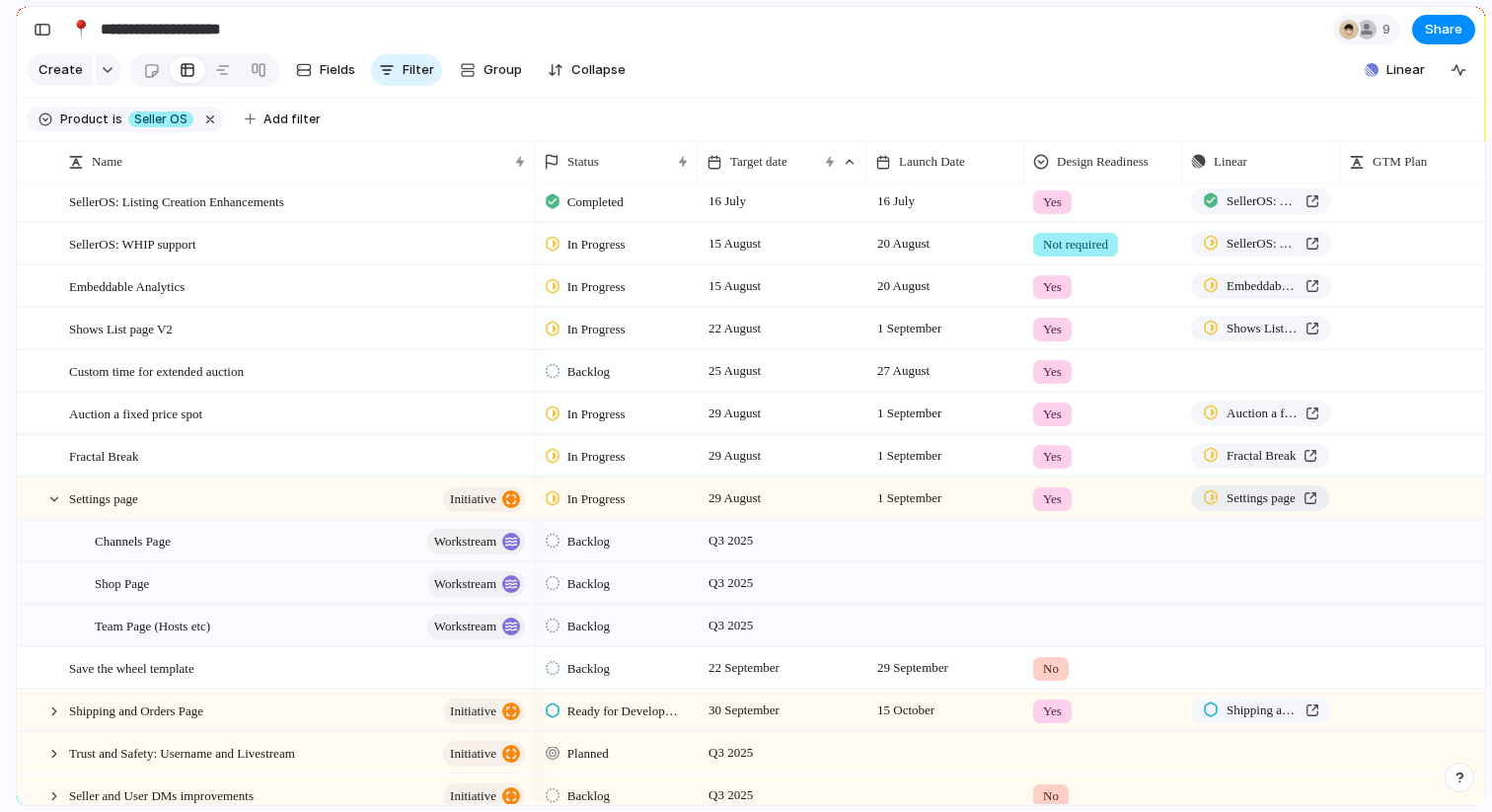 click on "Settings page" at bounding box center (1261, 498) 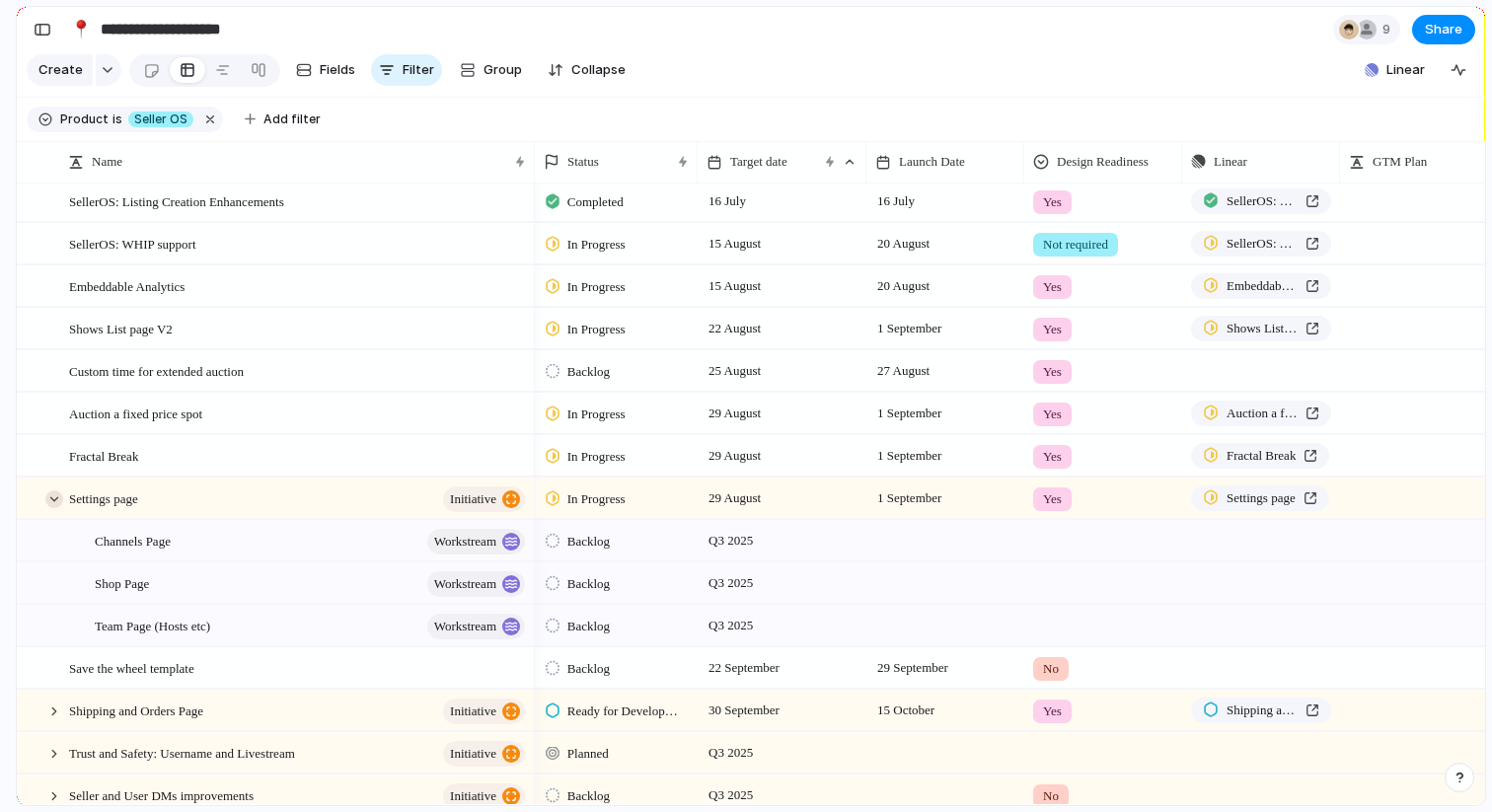 click at bounding box center [54, 499] 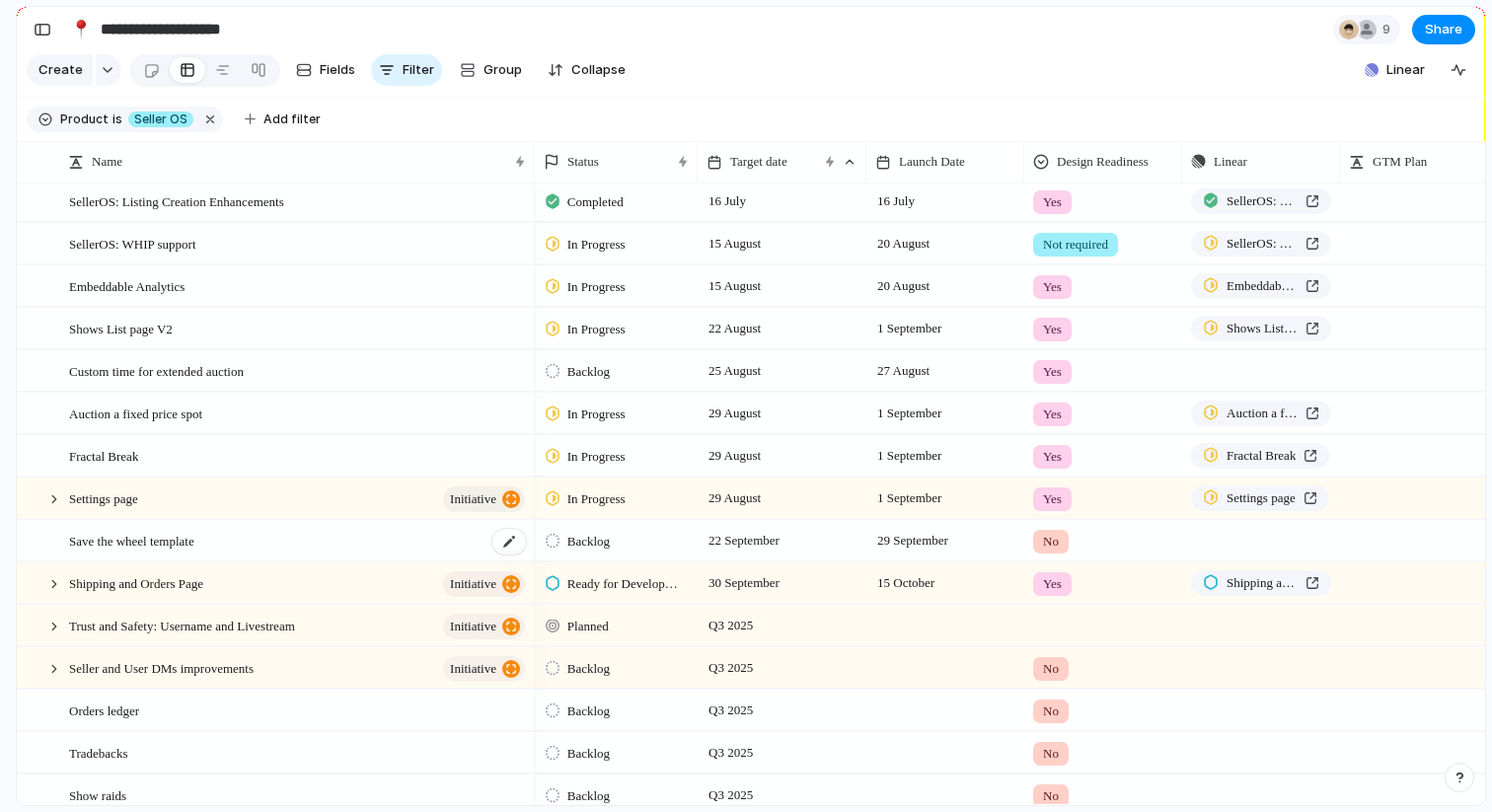scroll, scrollTop: 44, scrollLeft: 0, axis: vertical 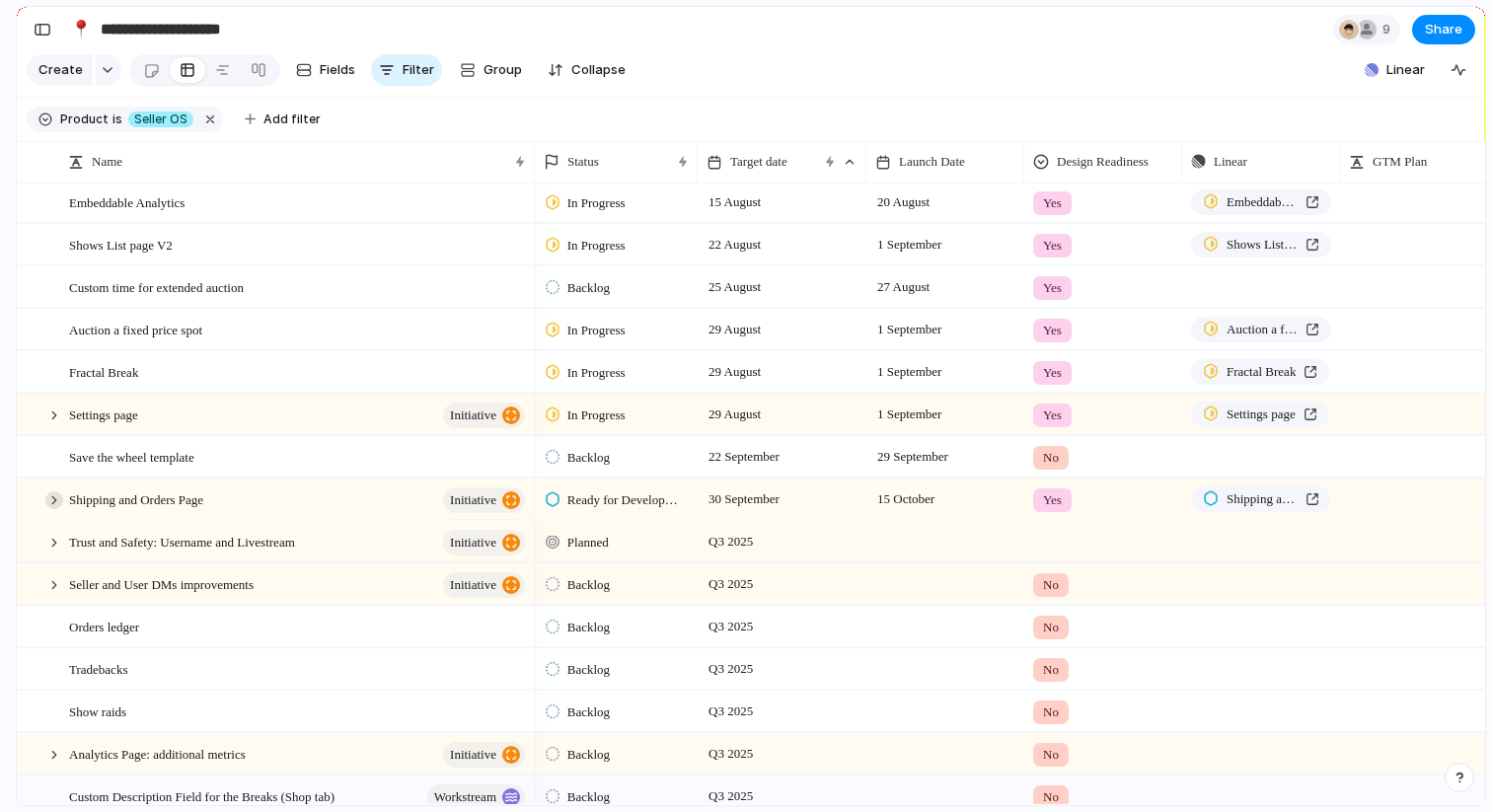 click at bounding box center [54, 500] 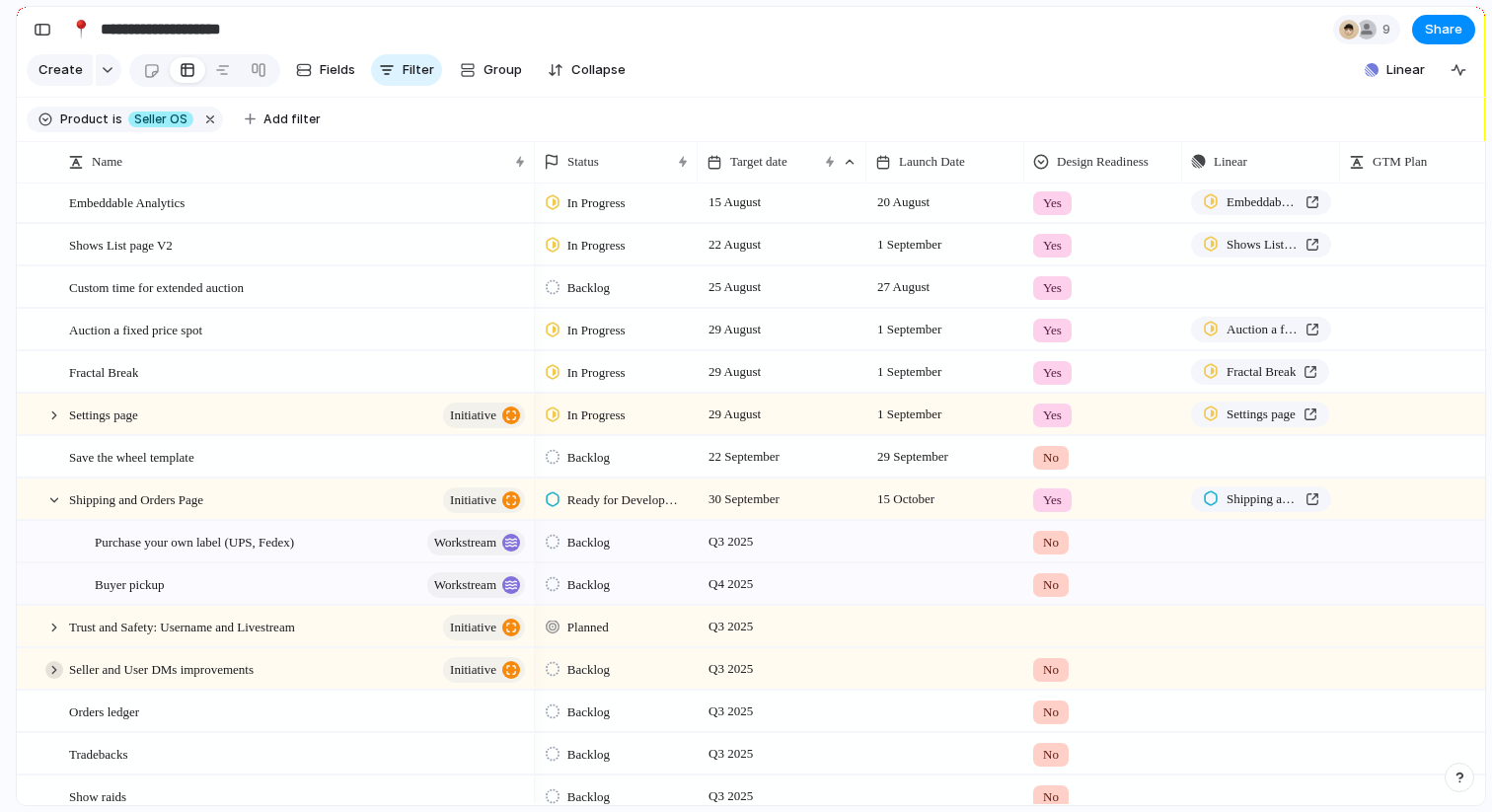 click at bounding box center [54, 670] 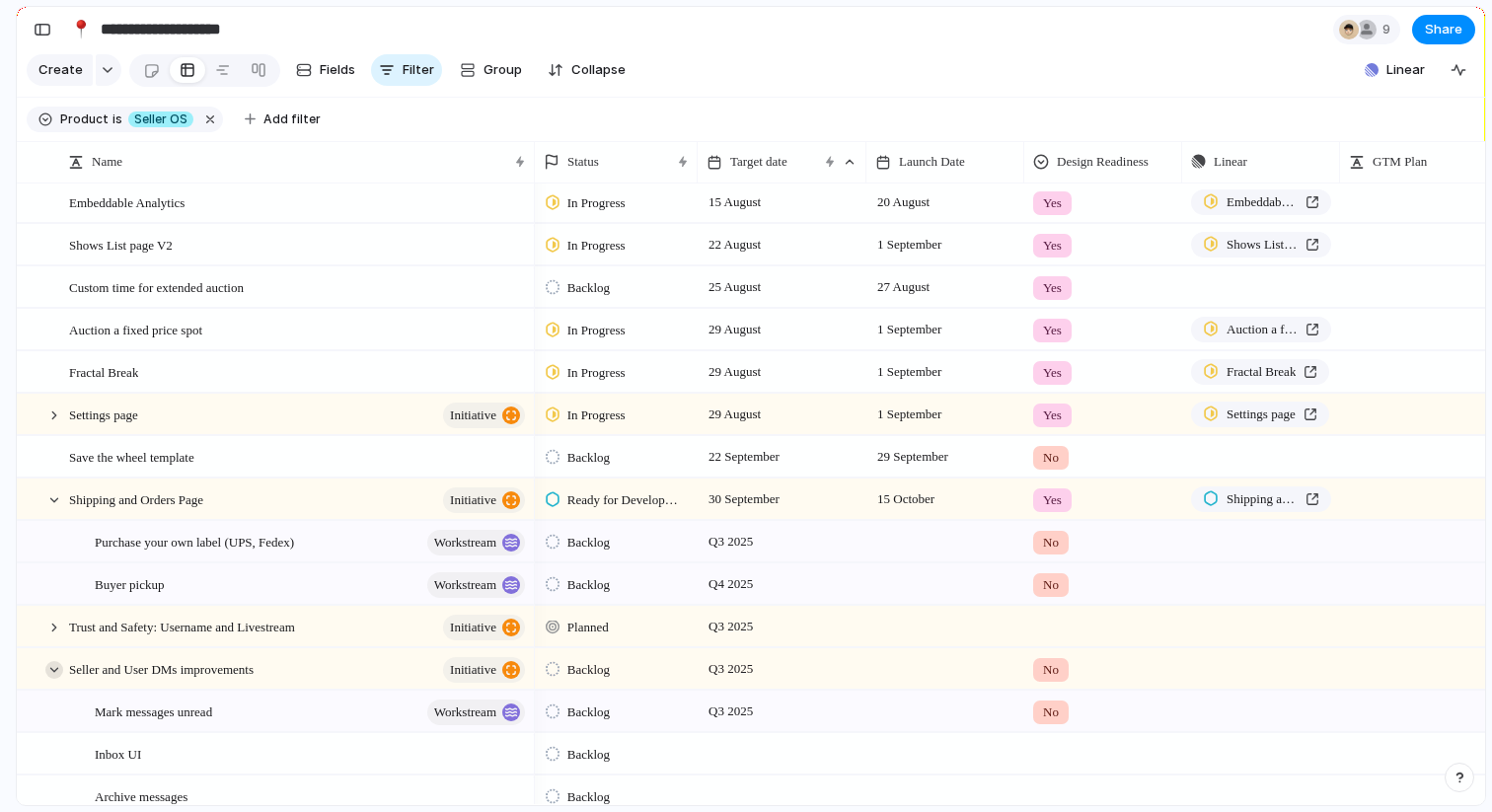 scroll, scrollTop: 172, scrollLeft: 0, axis: vertical 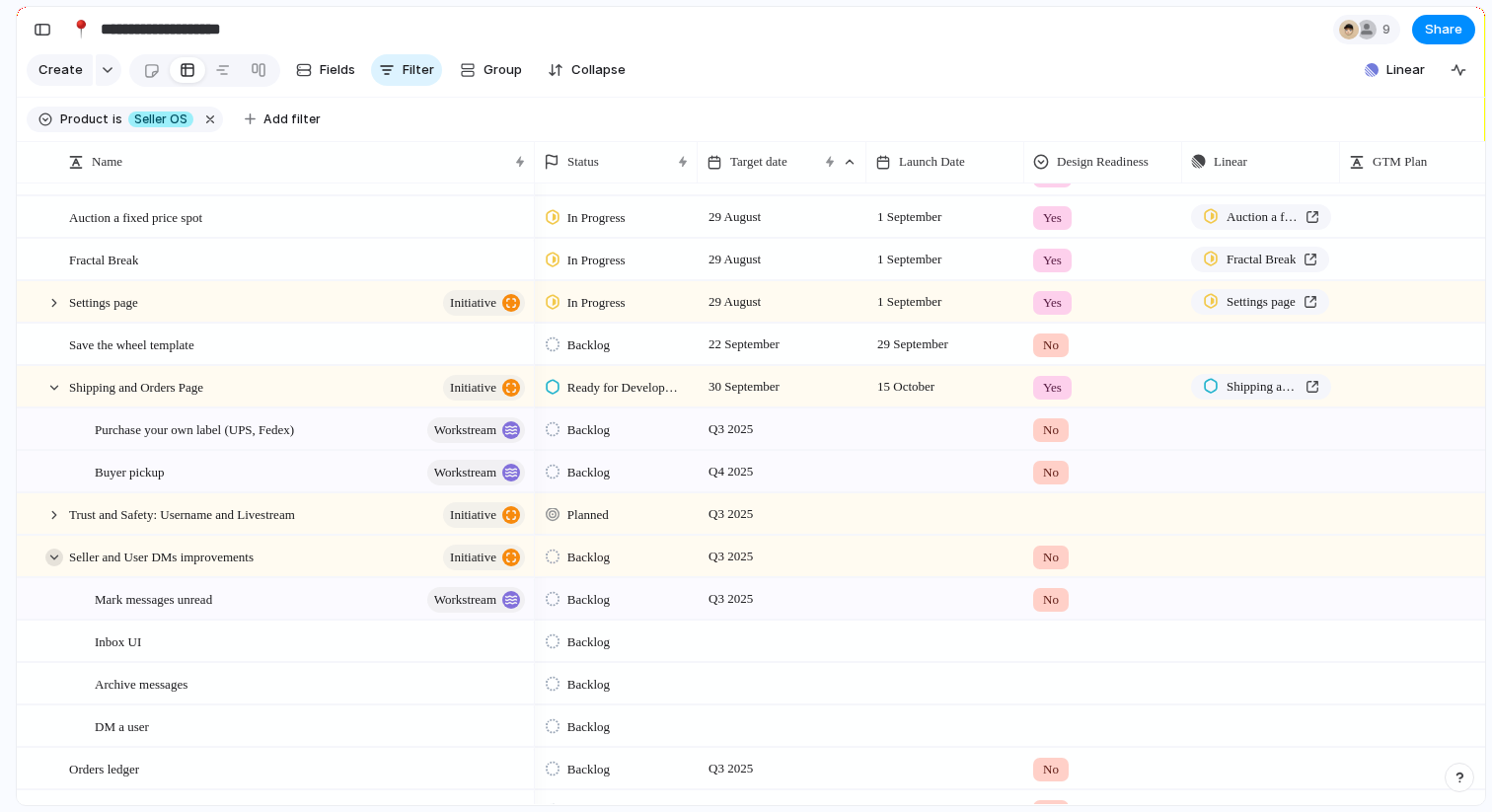 click at bounding box center (54, 557) 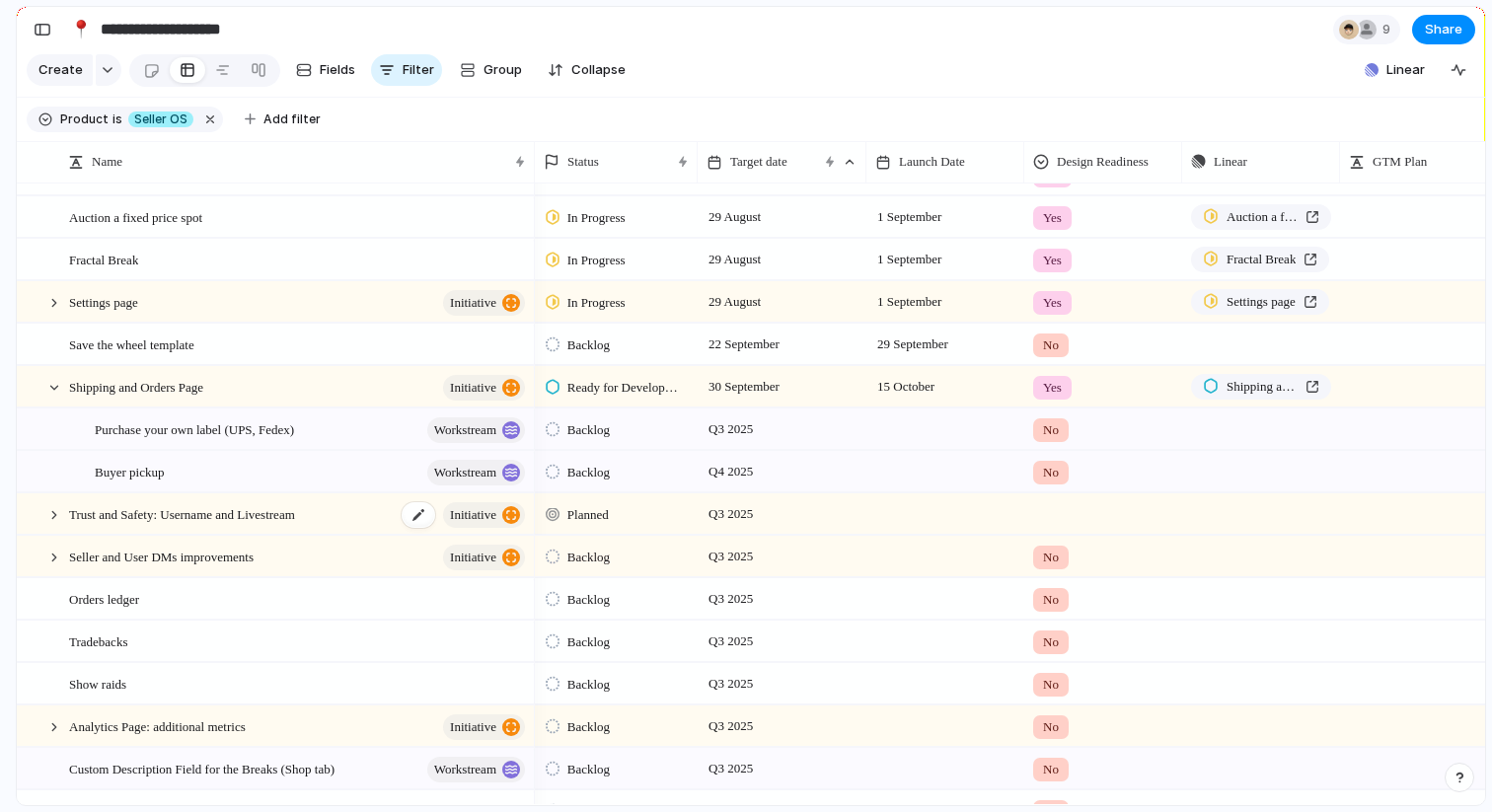 scroll, scrollTop: 311, scrollLeft: 0, axis: vertical 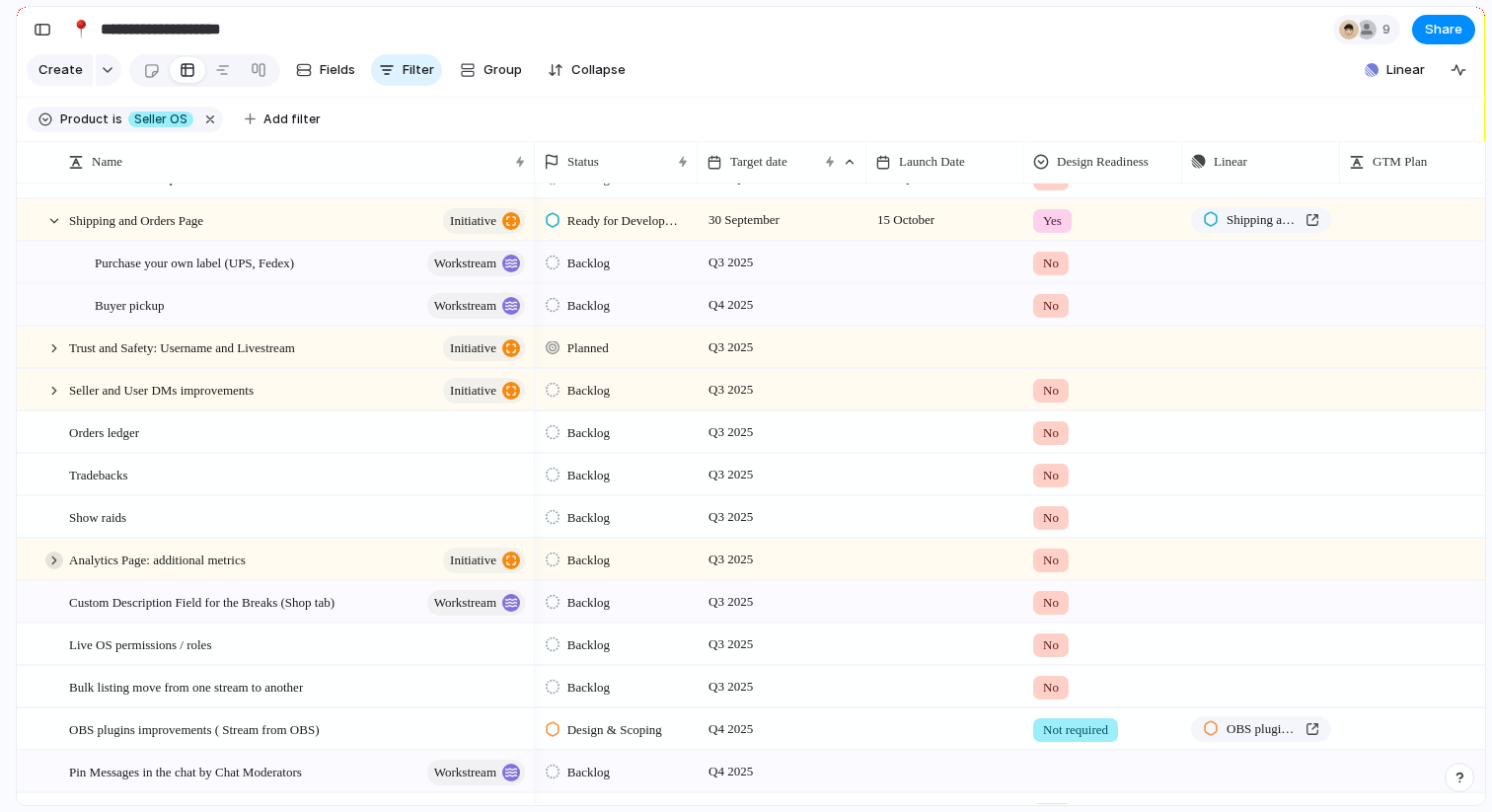 click at bounding box center (54, 560) 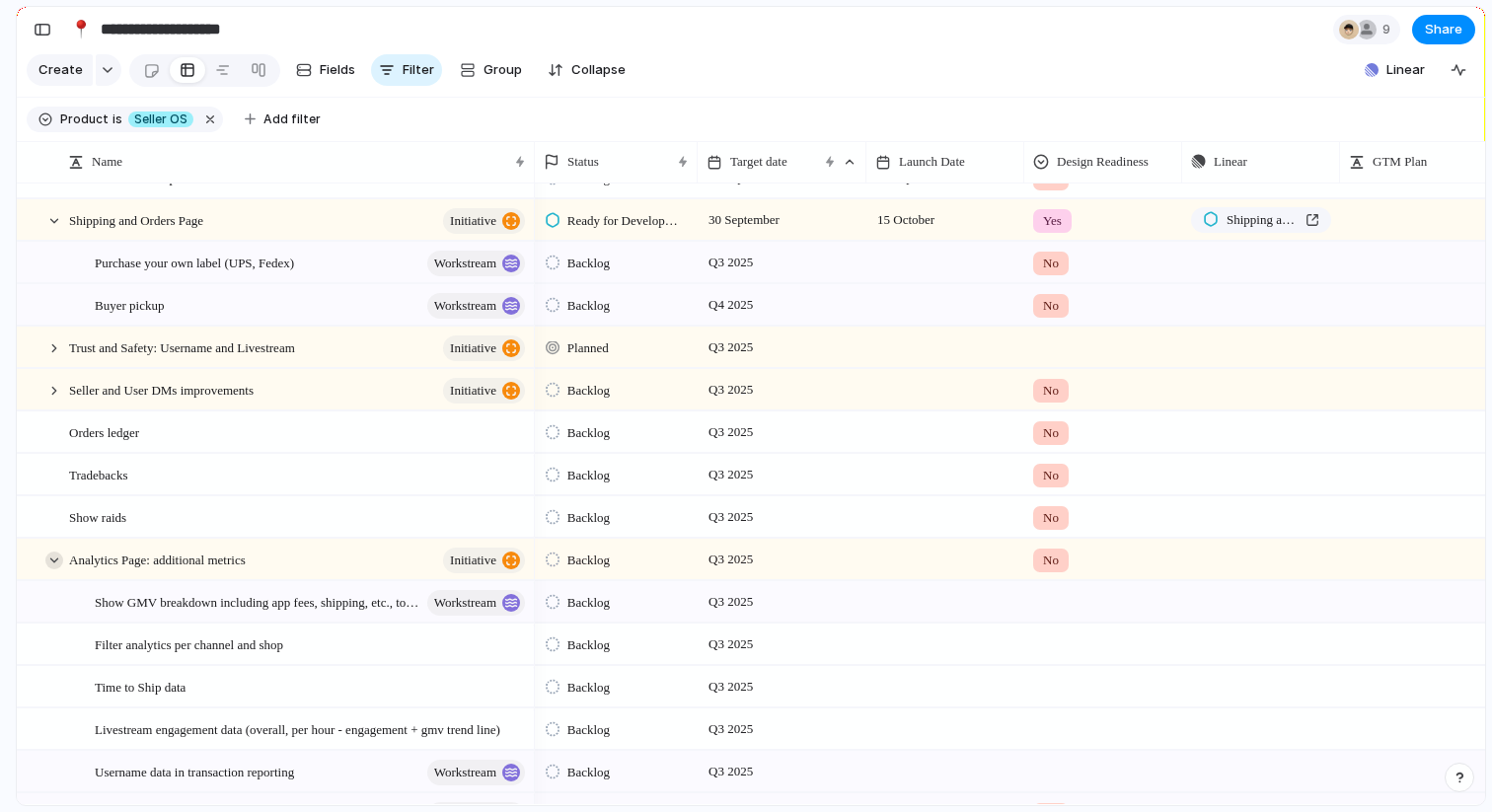 scroll, scrollTop: 429, scrollLeft: 0, axis: vertical 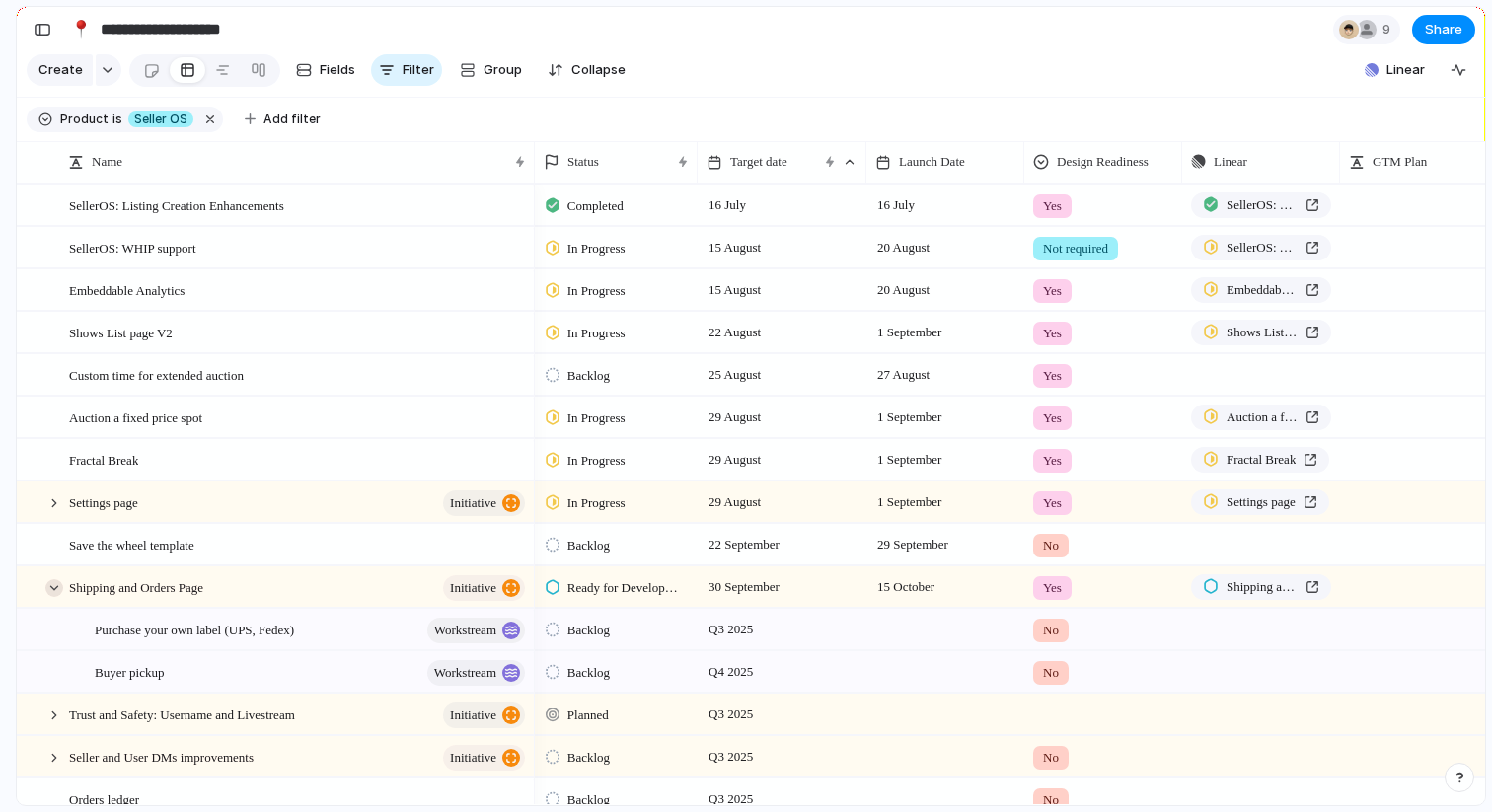 click at bounding box center [54, 588] 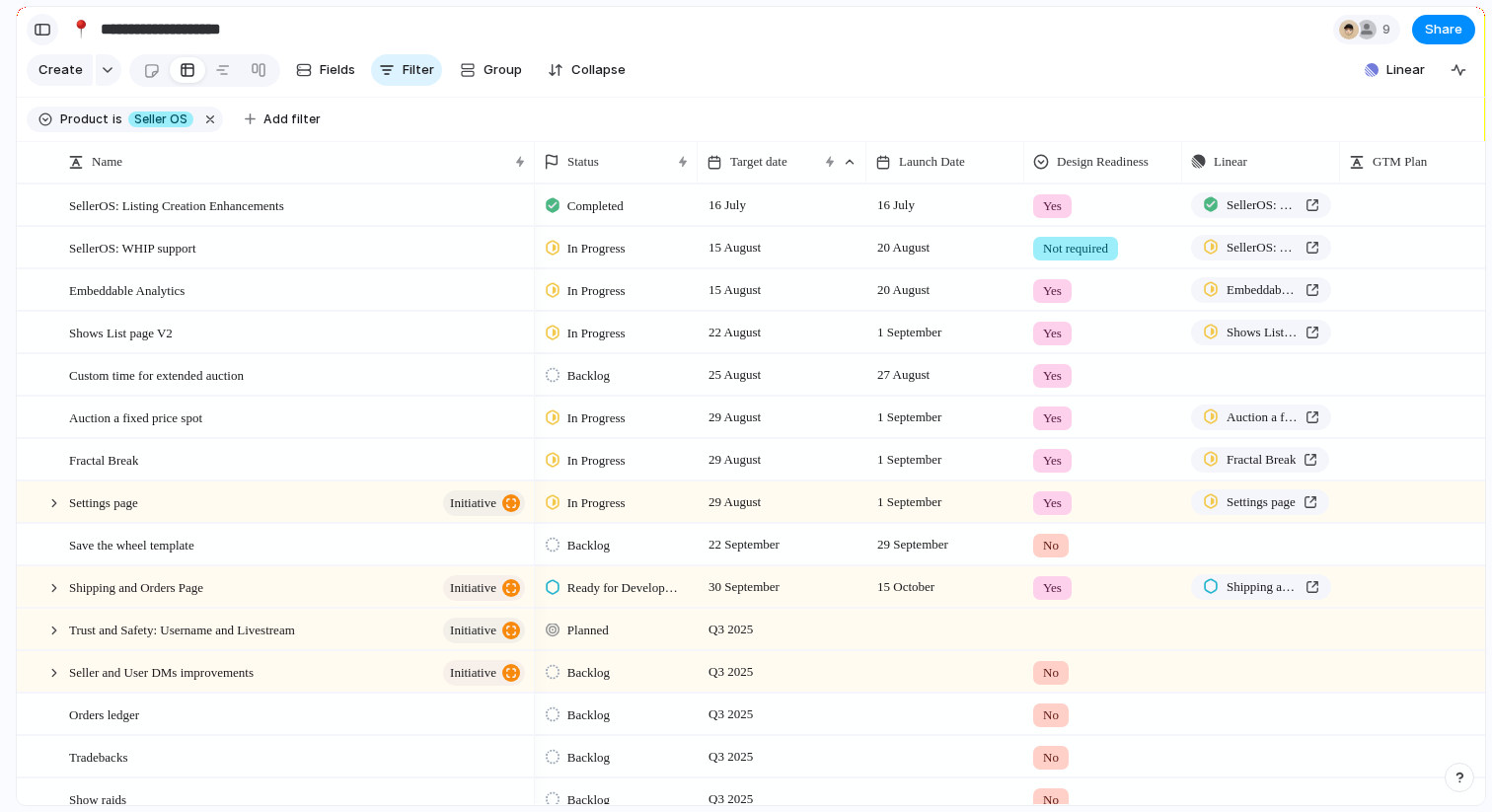 click at bounding box center (42, 30) 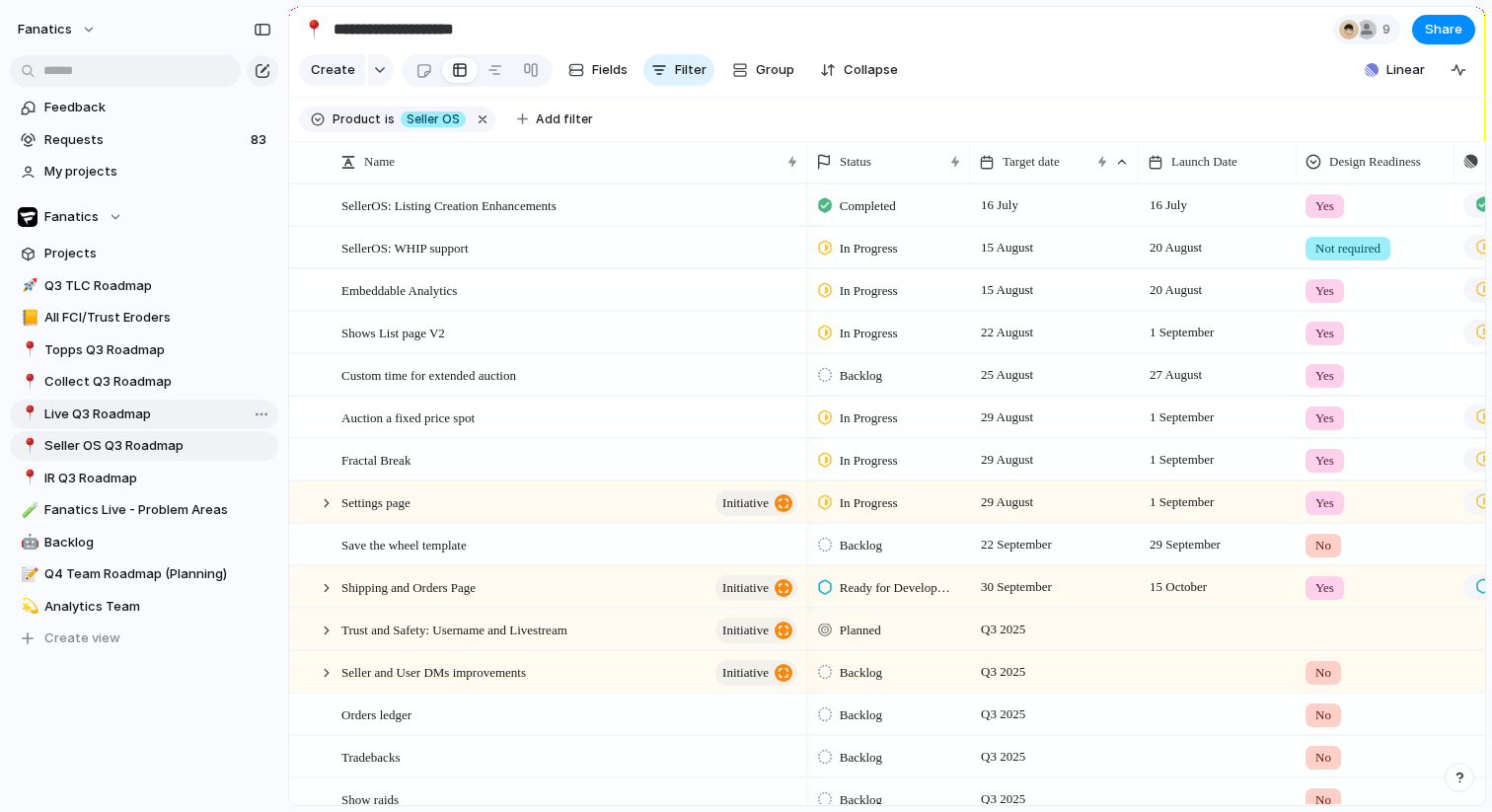 click on "Live Q3 Roadmap" at bounding box center [158, 414] 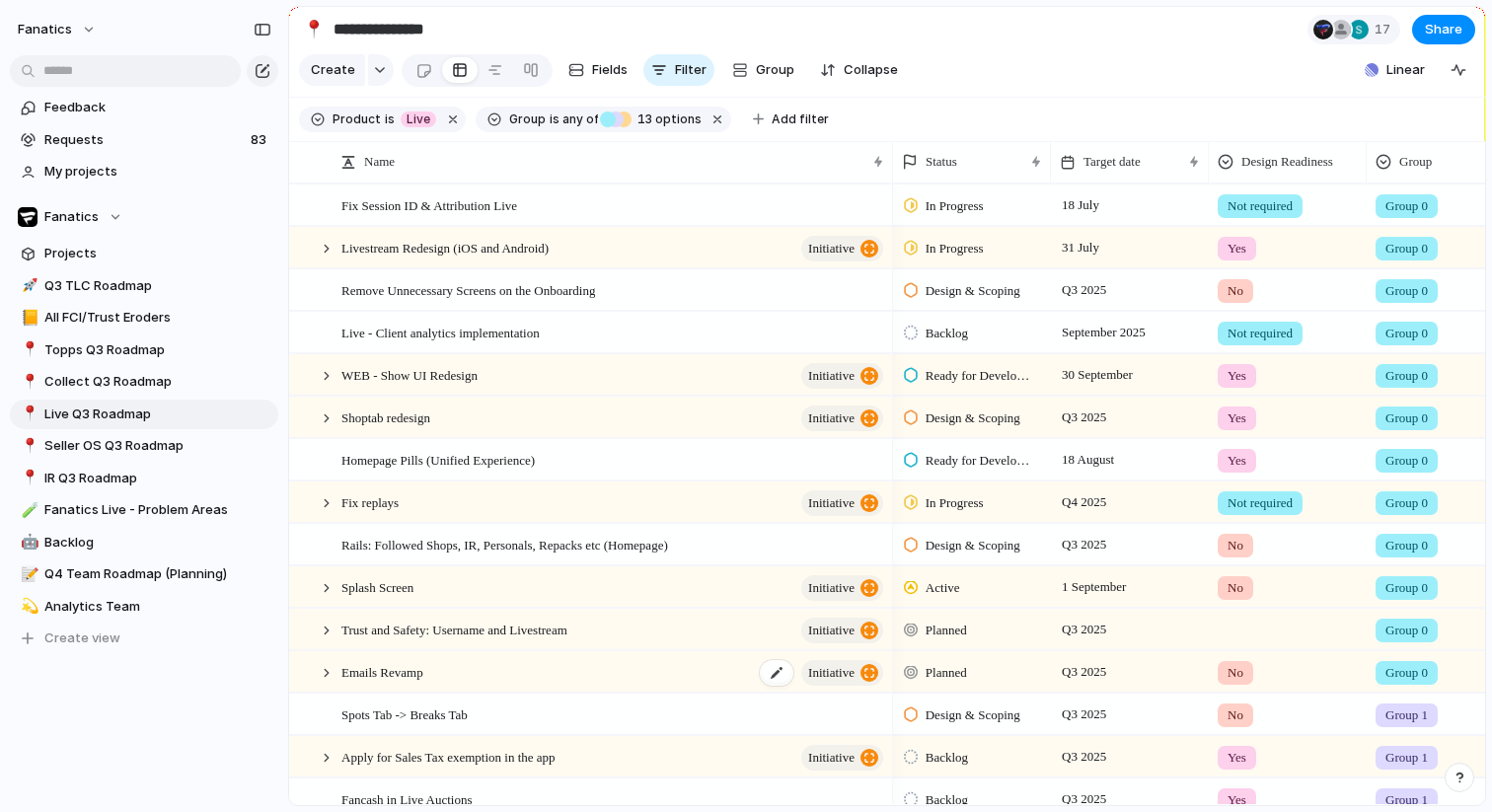 scroll, scrollTop: 791, scrollLeft: 0, axis: vertical 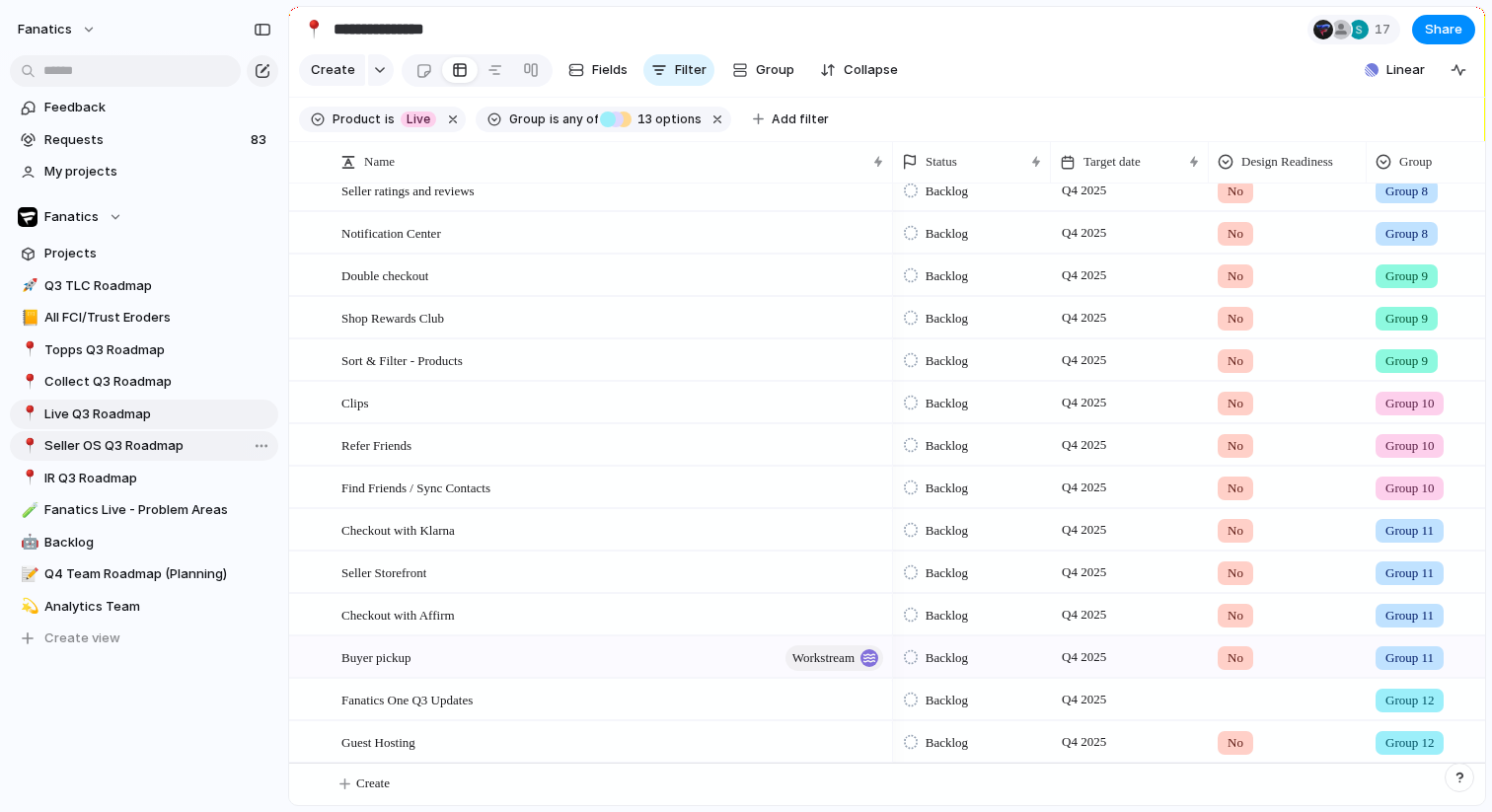 click on "Seller OS Q3 Roadmap" at bounding box center [158, 446] 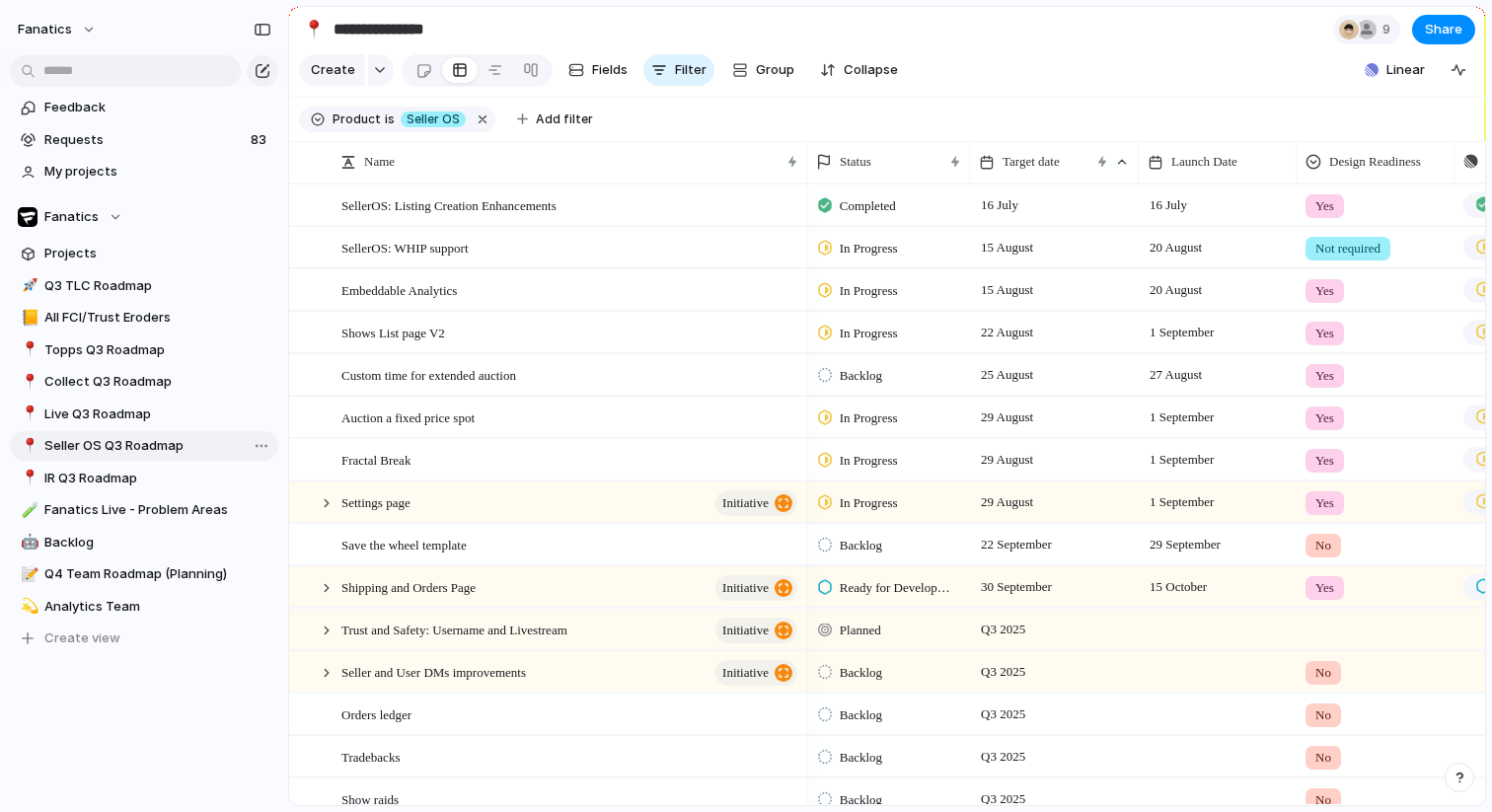 type on "**********" 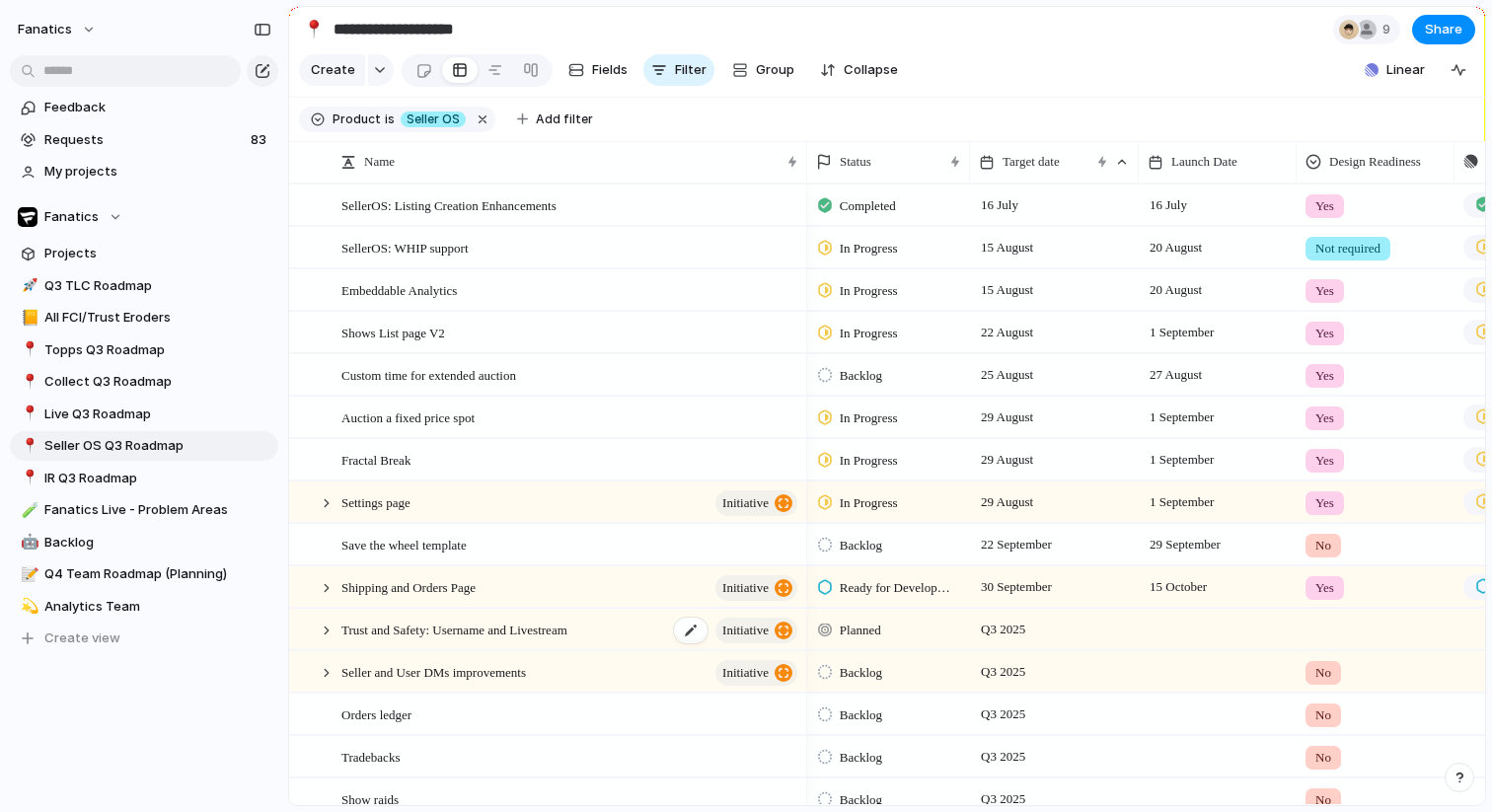 scroll, scrollTop: 343, scrollLeft: 0, axis: vertical 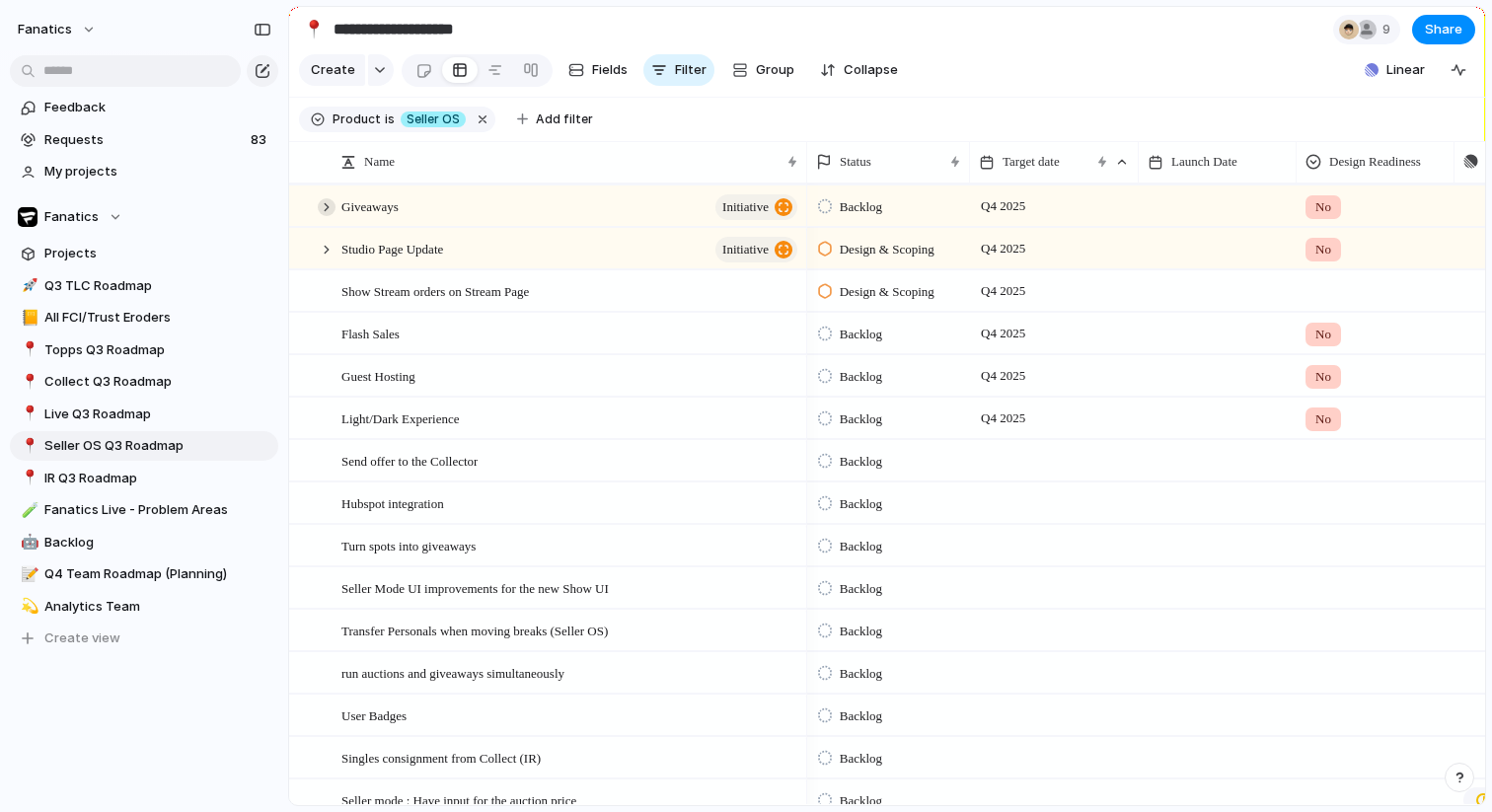 click at bounding box center (327, 207) 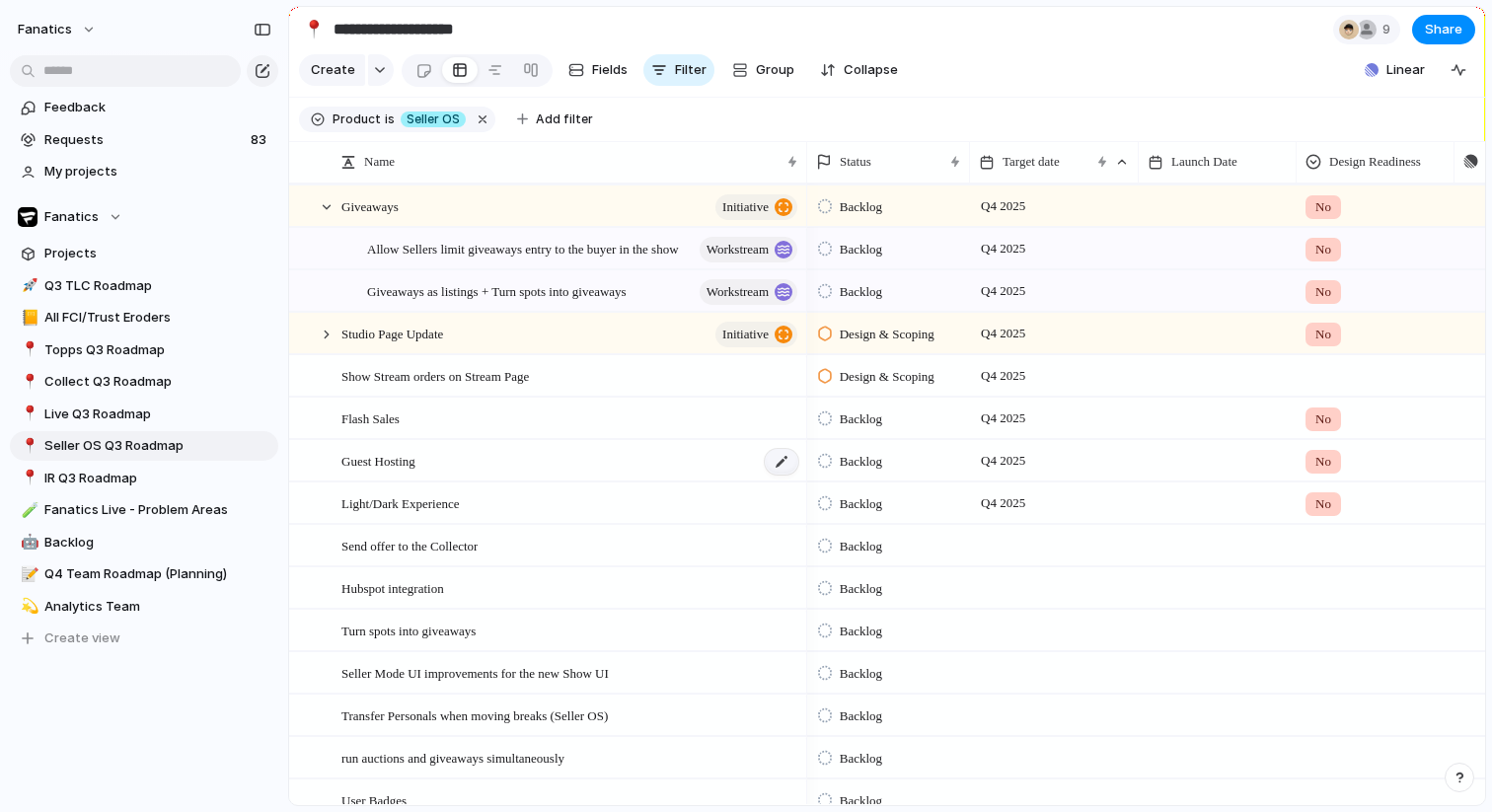 scroll, scrollTop: 509, scrollLeft: 0, axis: vertical 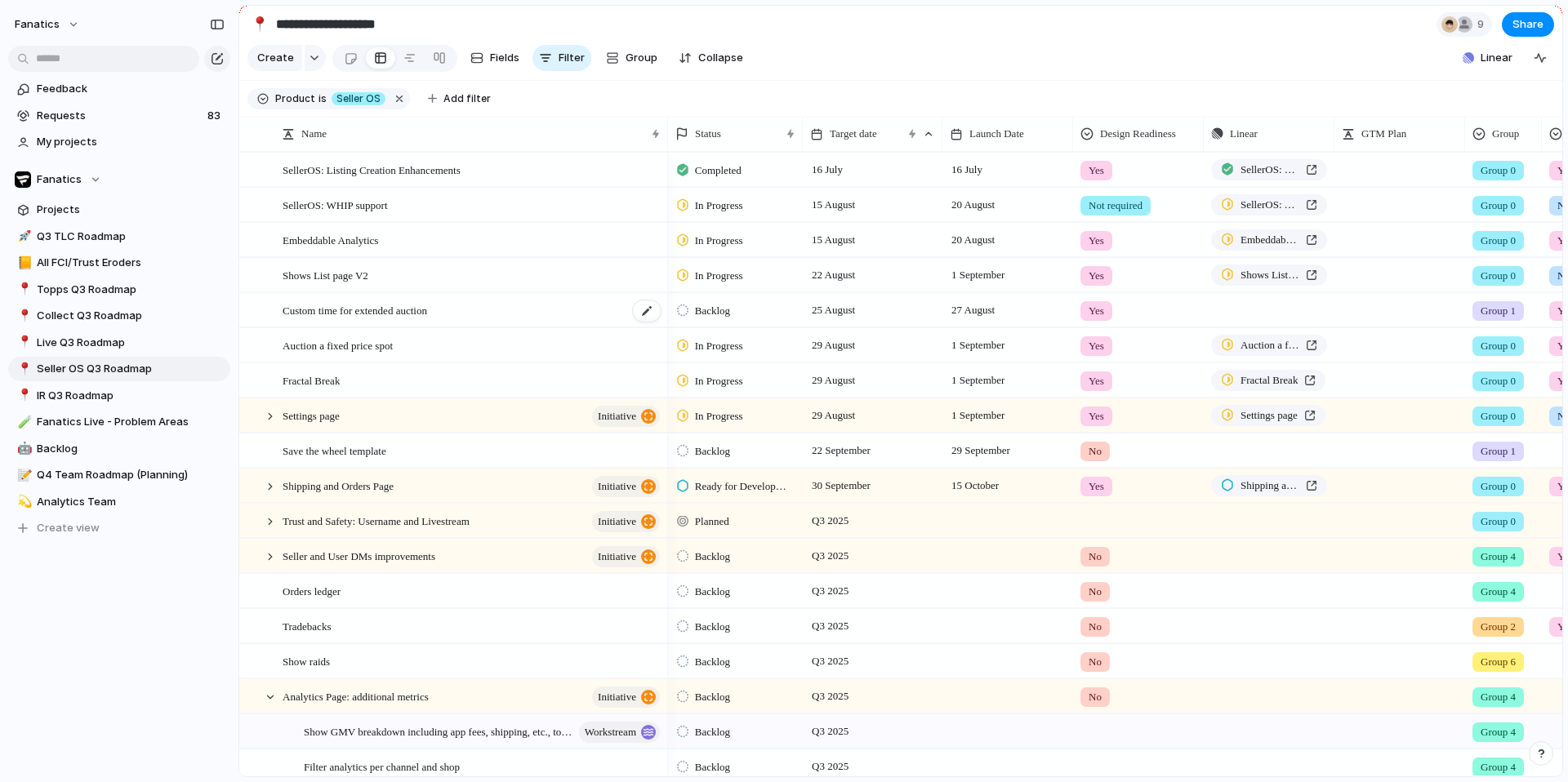 click on "Custom time for extended auction" at bounding box center [354, 309] 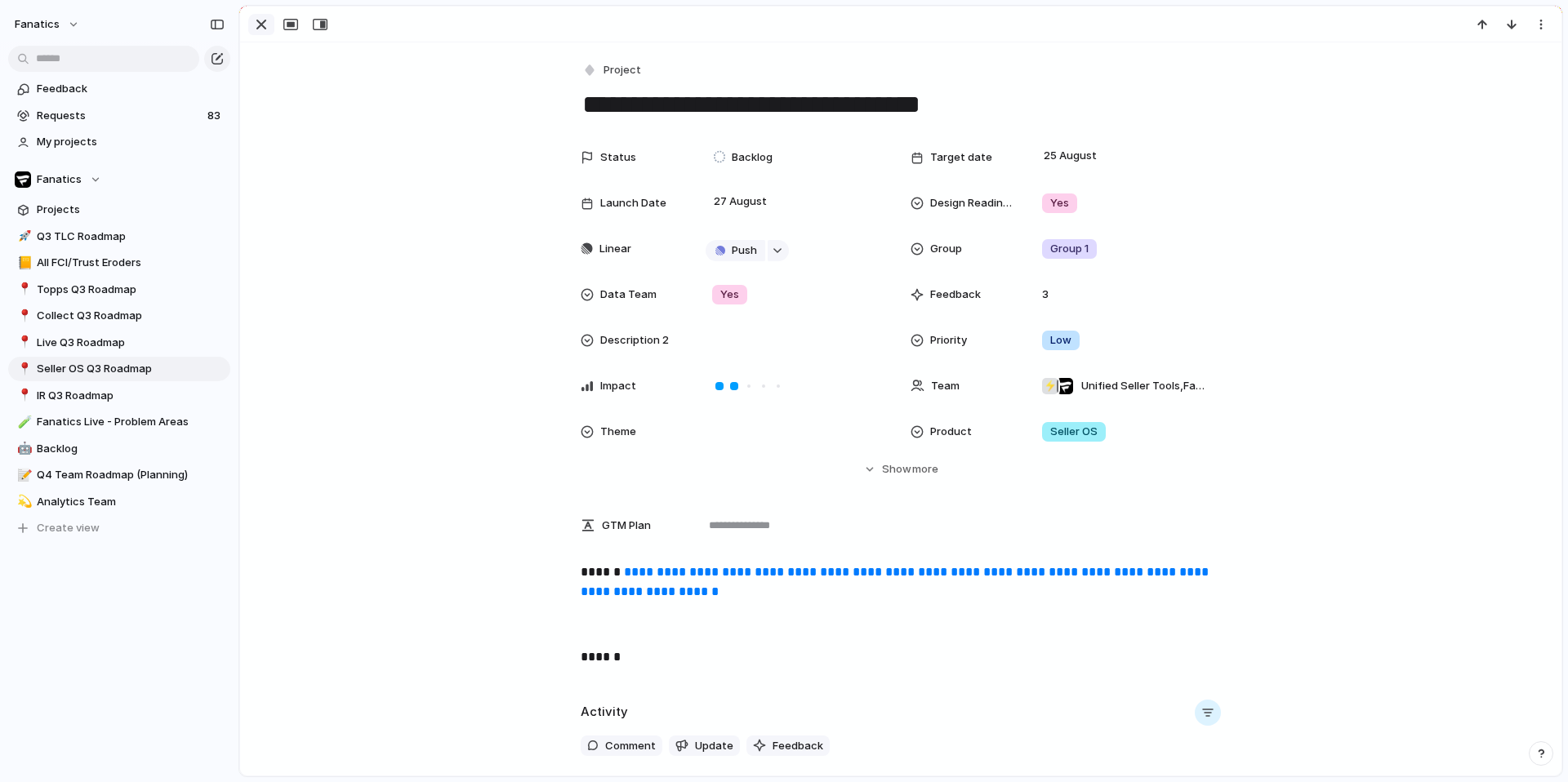 click at bounding box center (261, 24) 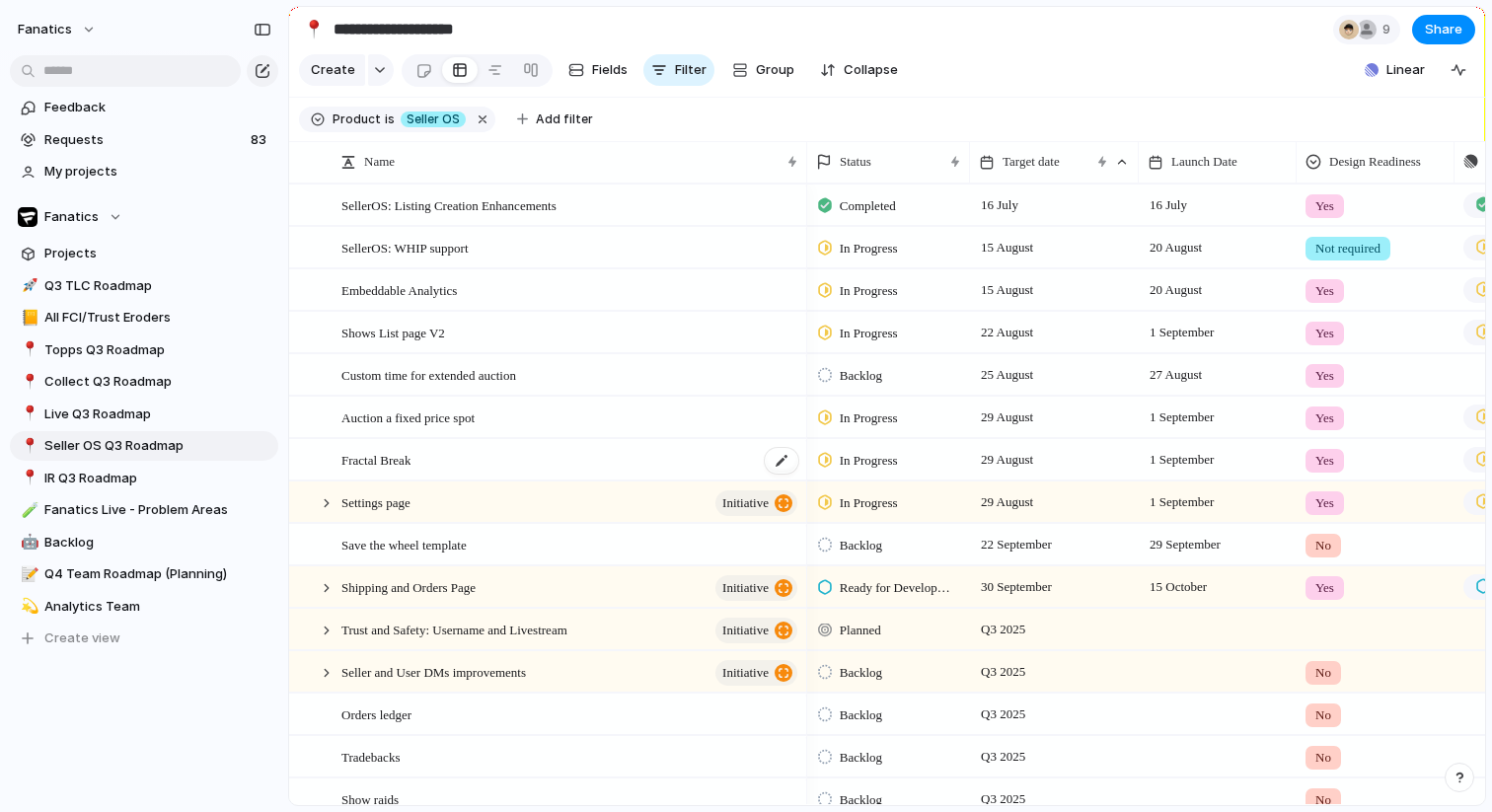 scroll, scrollTop: 62, scrollLeft: 0, axis: vertical 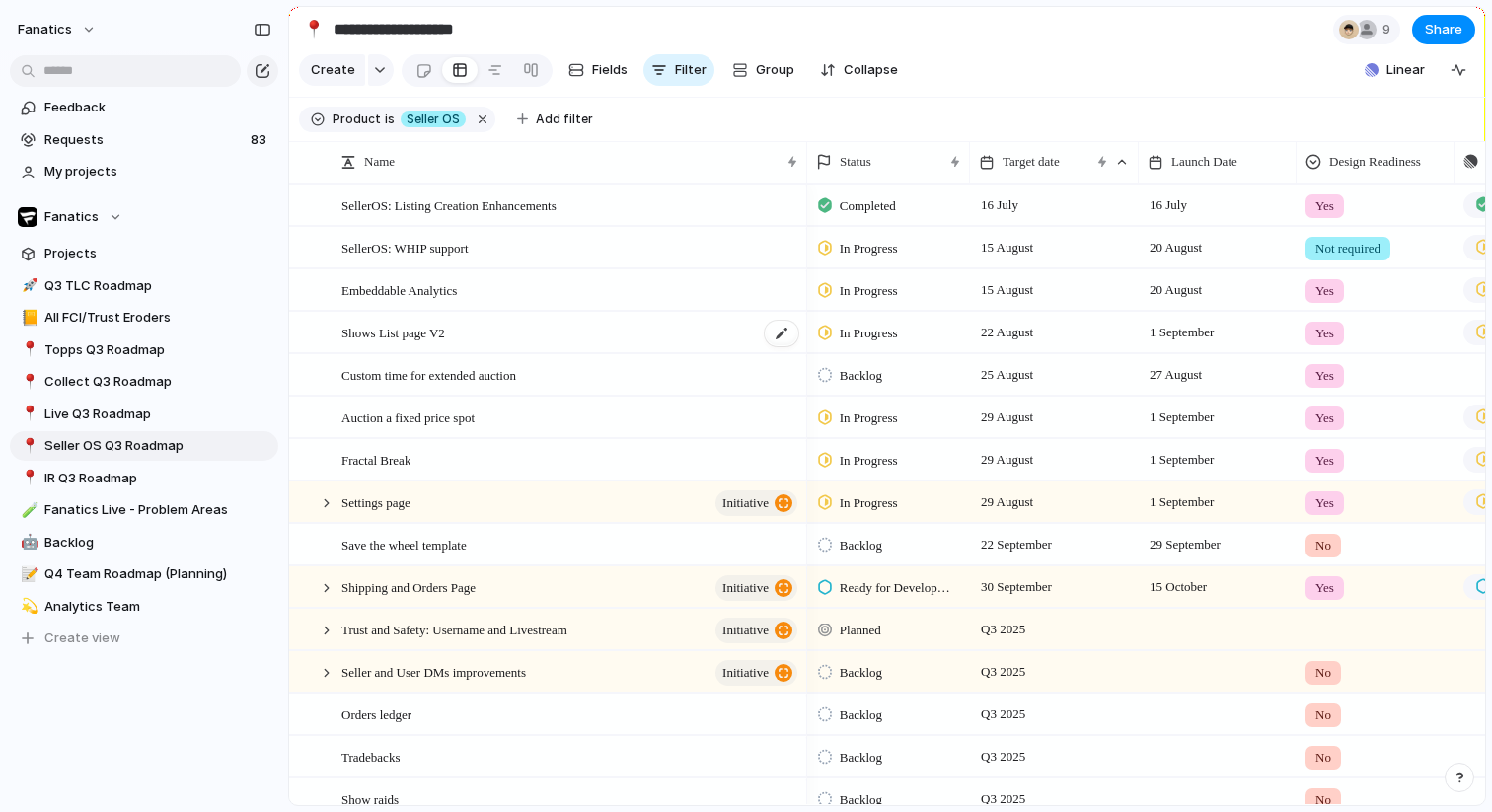 click on "Shows List page V2" at bounding box center [393, 332] 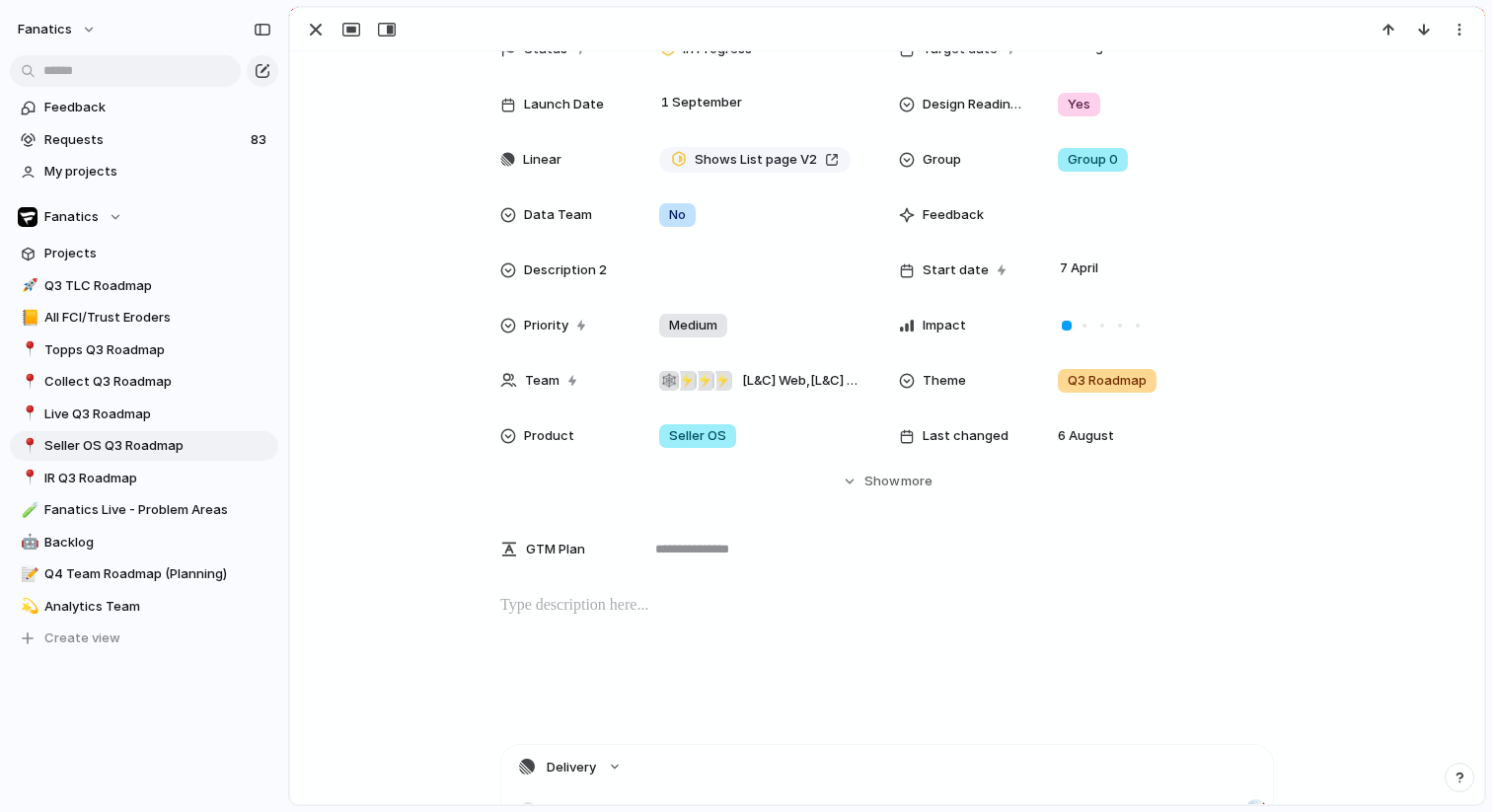 scroll, scrollTop: 196, scrollLeft: 0, axis: vertical 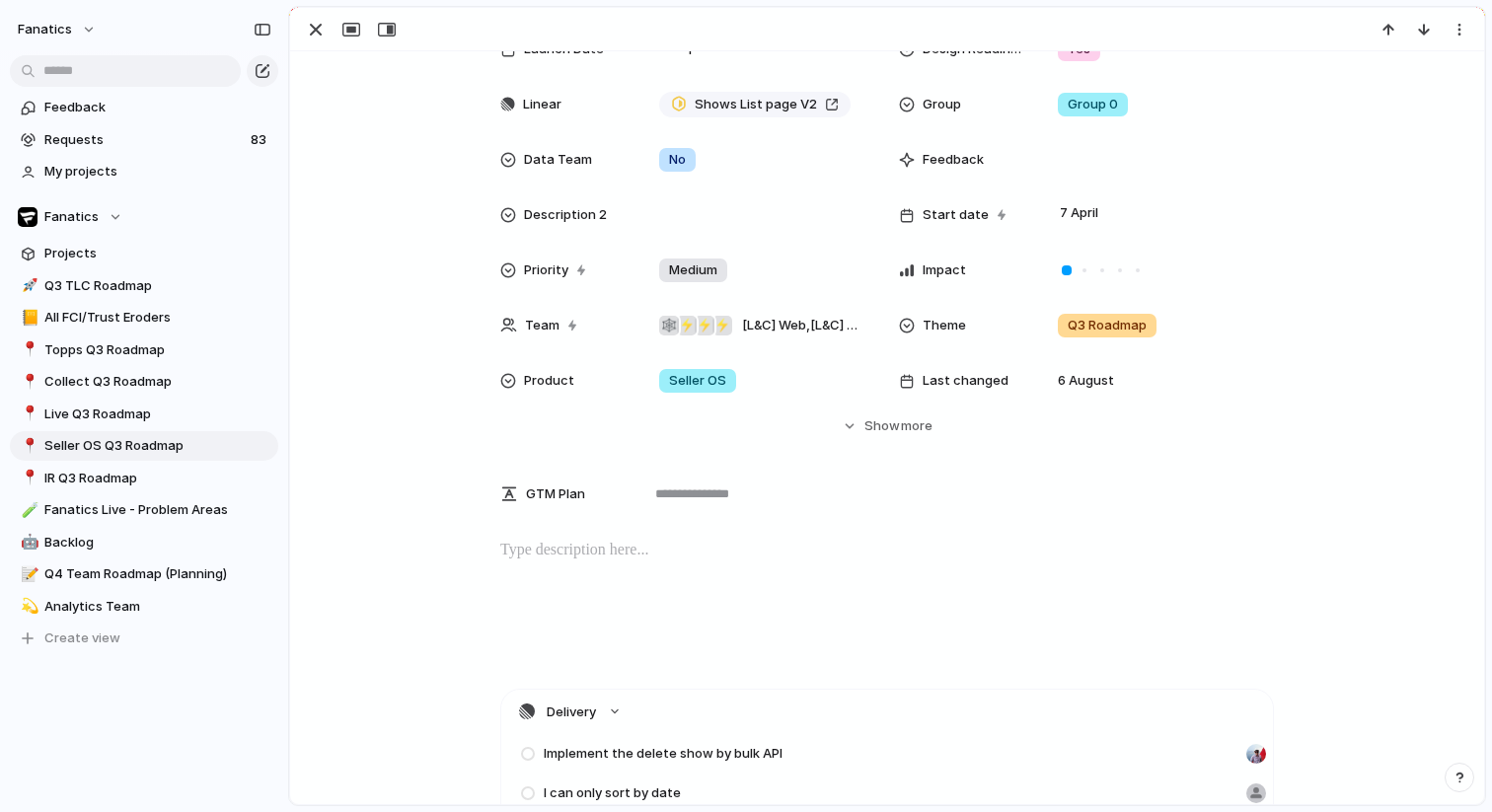 click at bounding box center (887, 551) 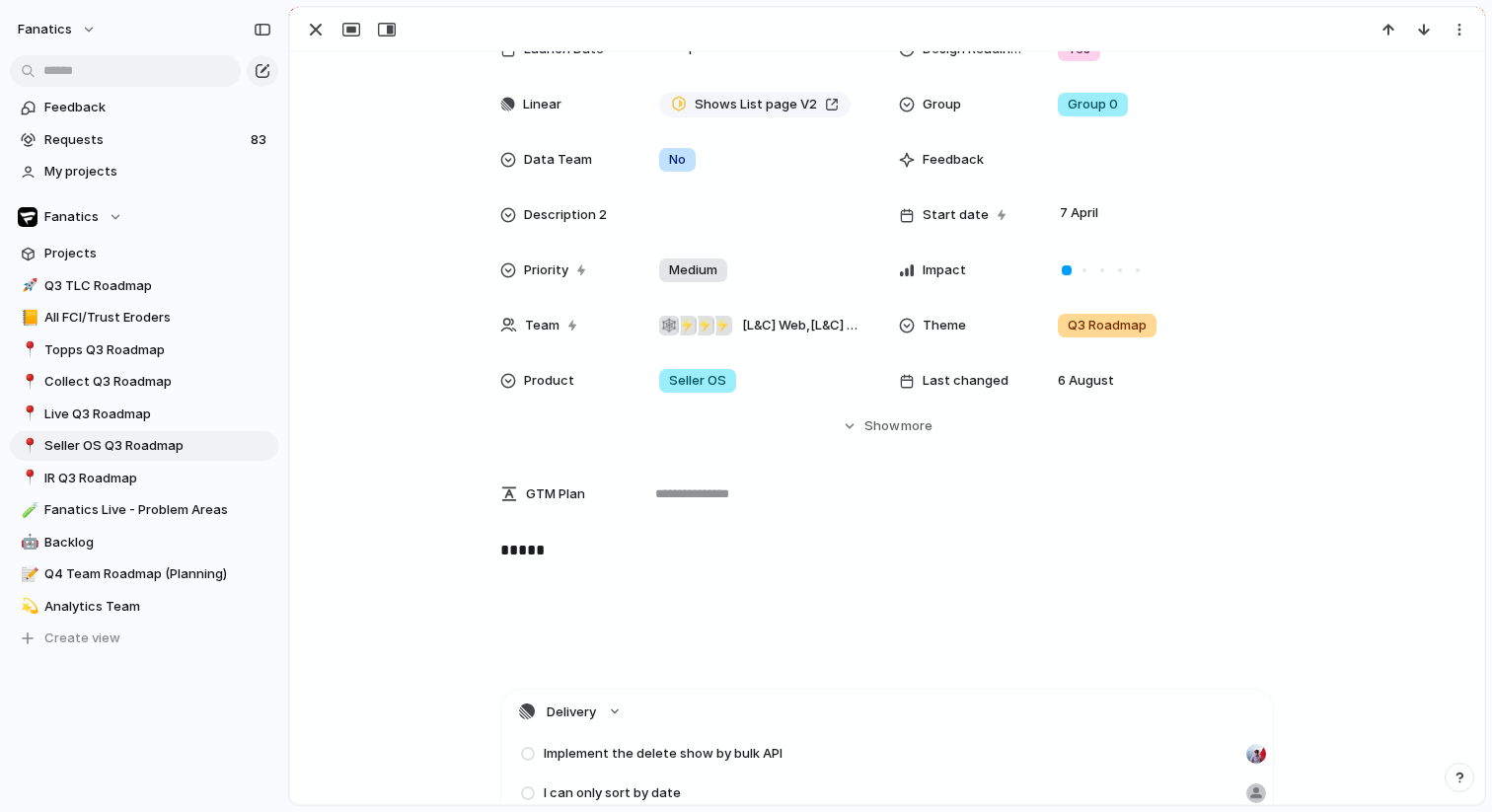 type 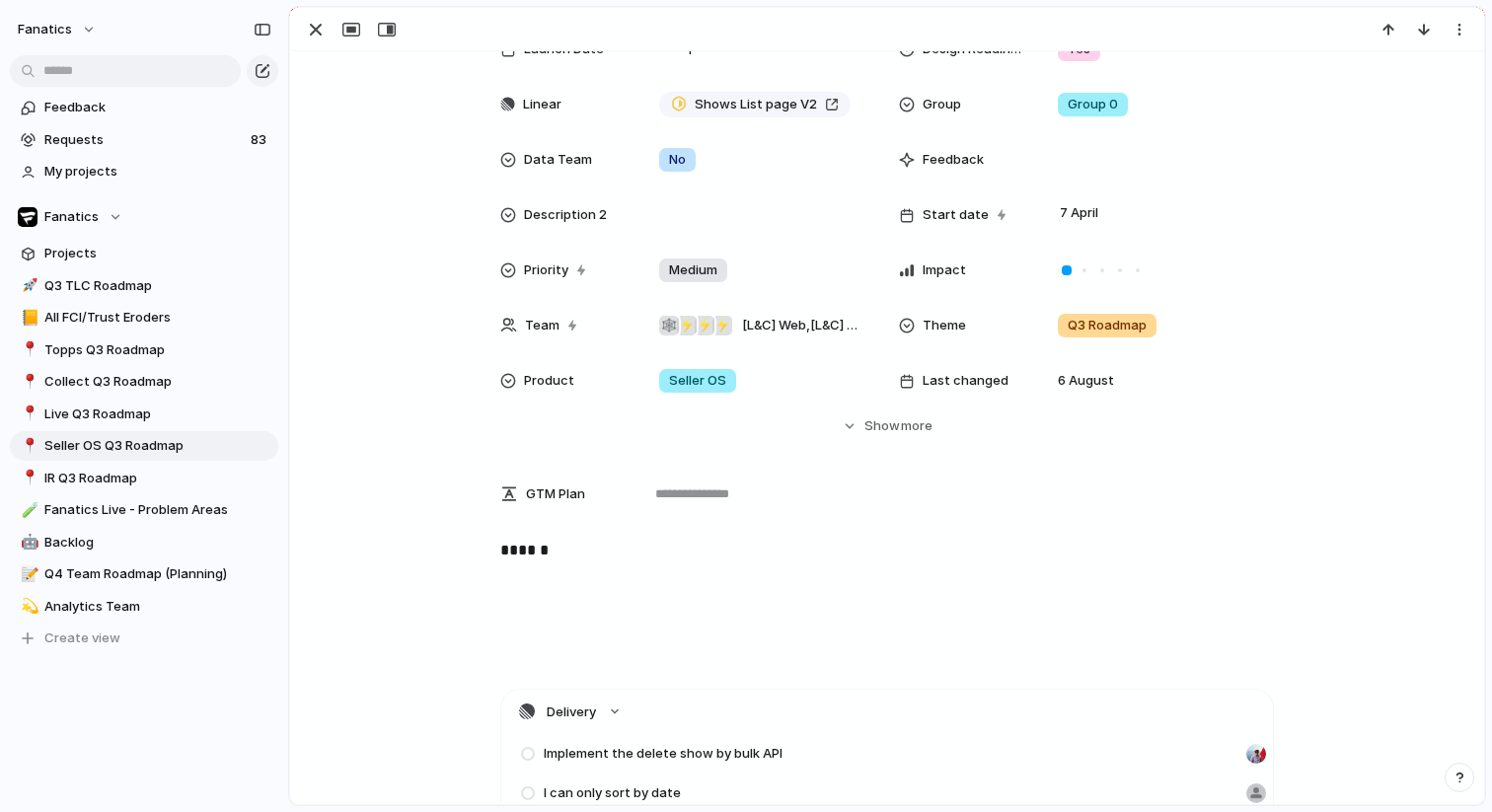scroll, scrollTop: 34, scrollLeft: 0, axis: vertical 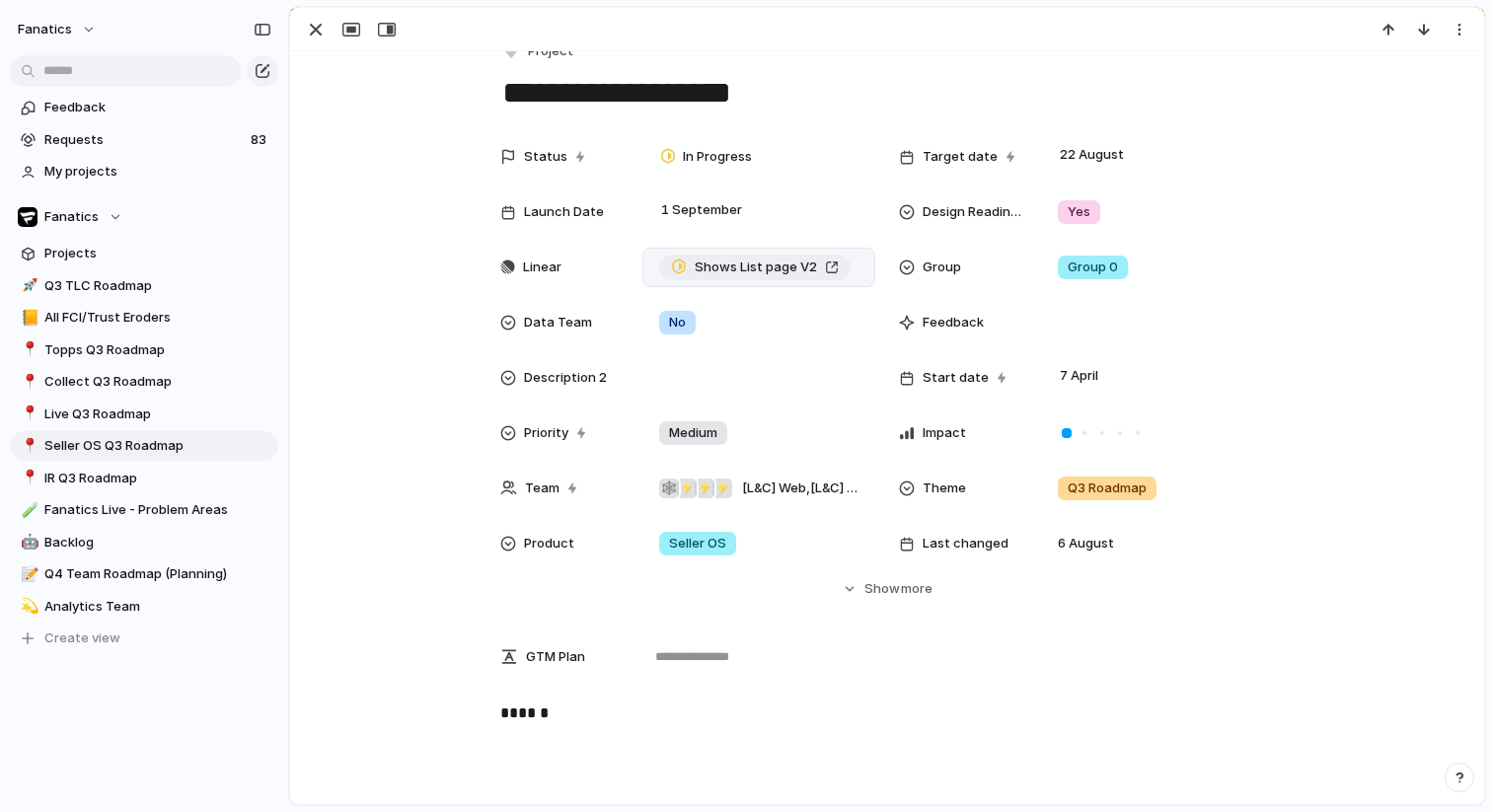click on "Shows List page V2" at bounding box center (756, 267) 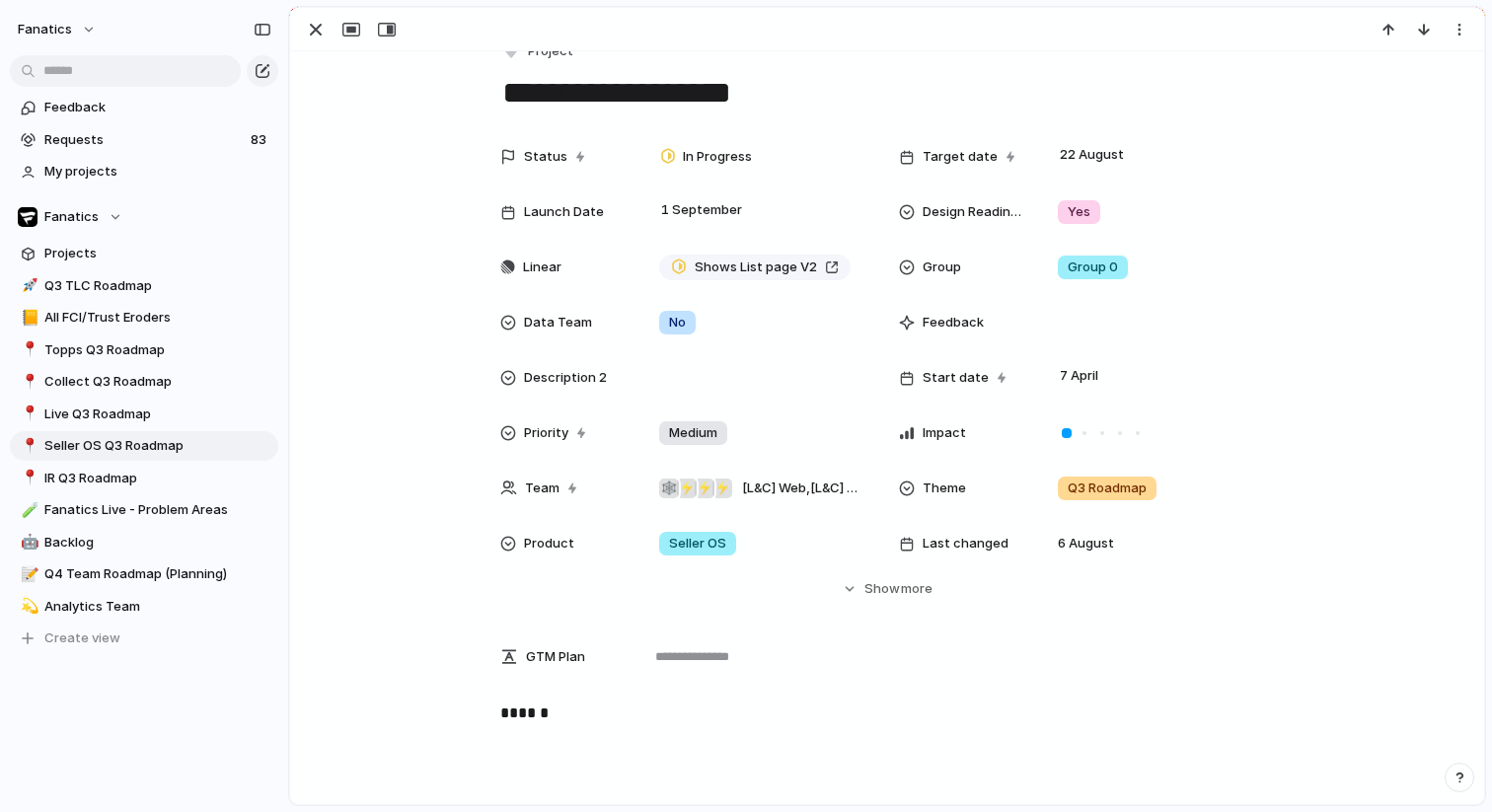 click on "******" at bounding box center (887, 713) 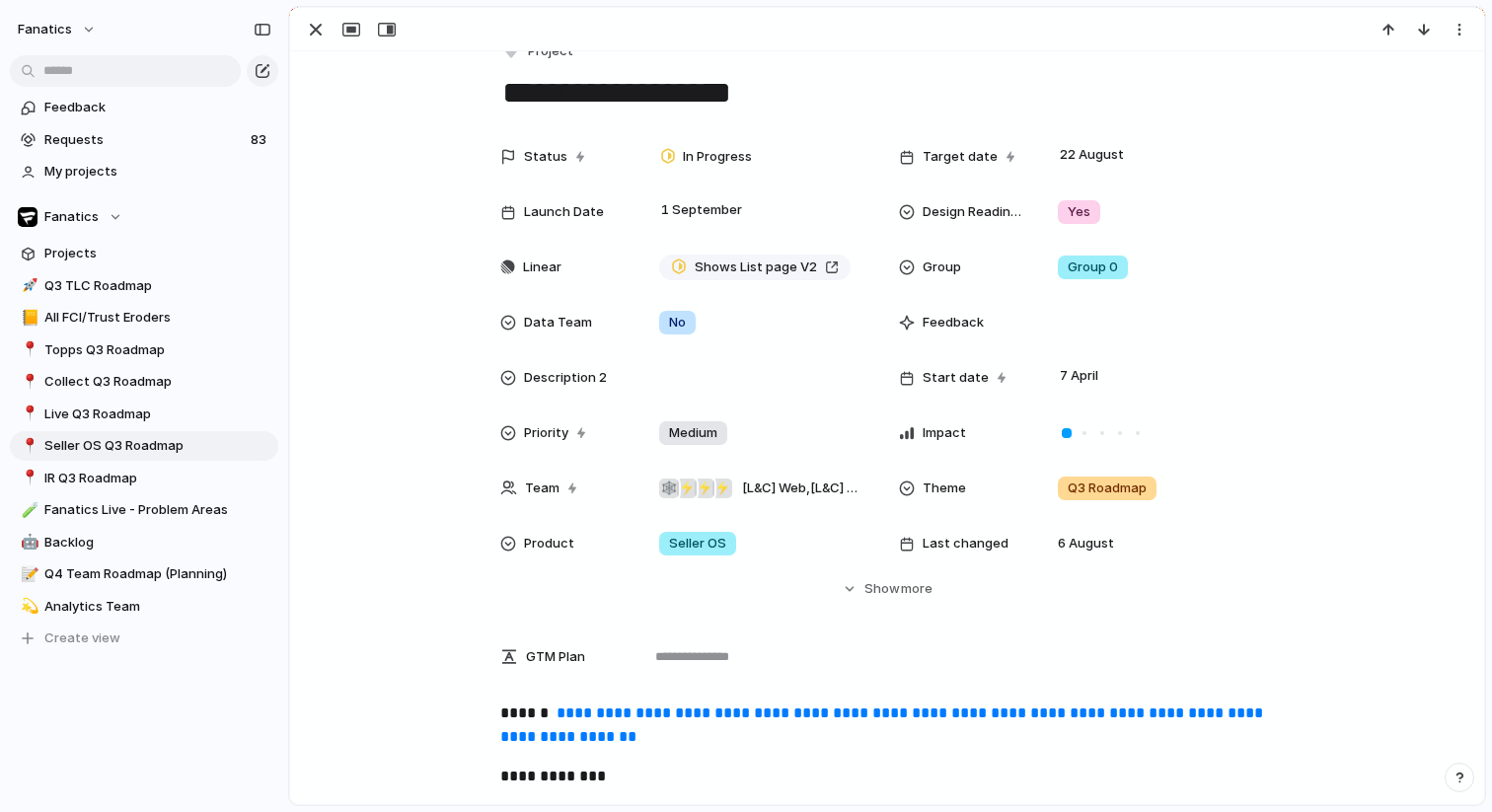 click on "**********" at bounding box center (887, 776) 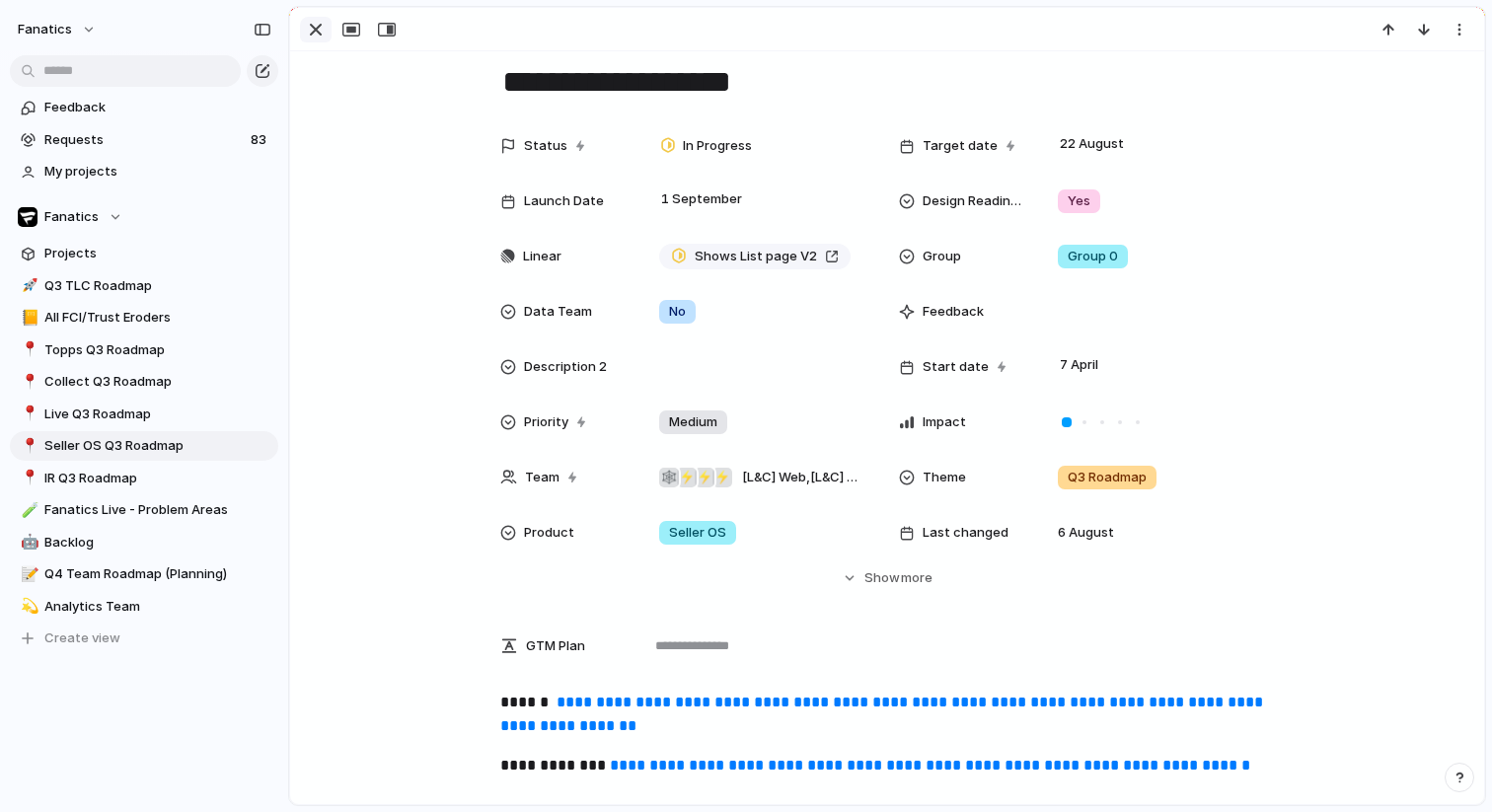 click at bounding box center (316, 30) 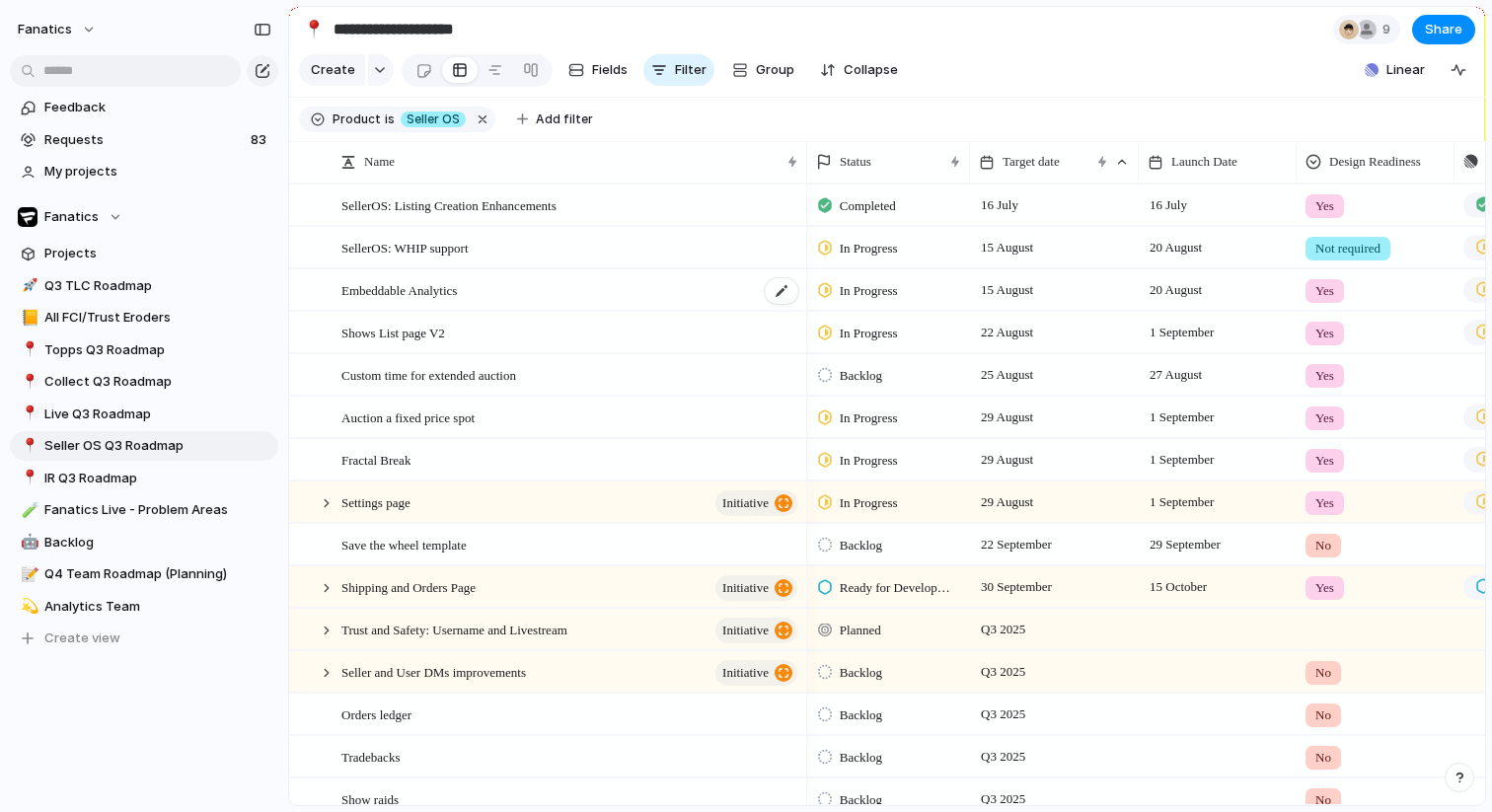 click on "Embeddable Analytics" at bounding box center (399, 289) 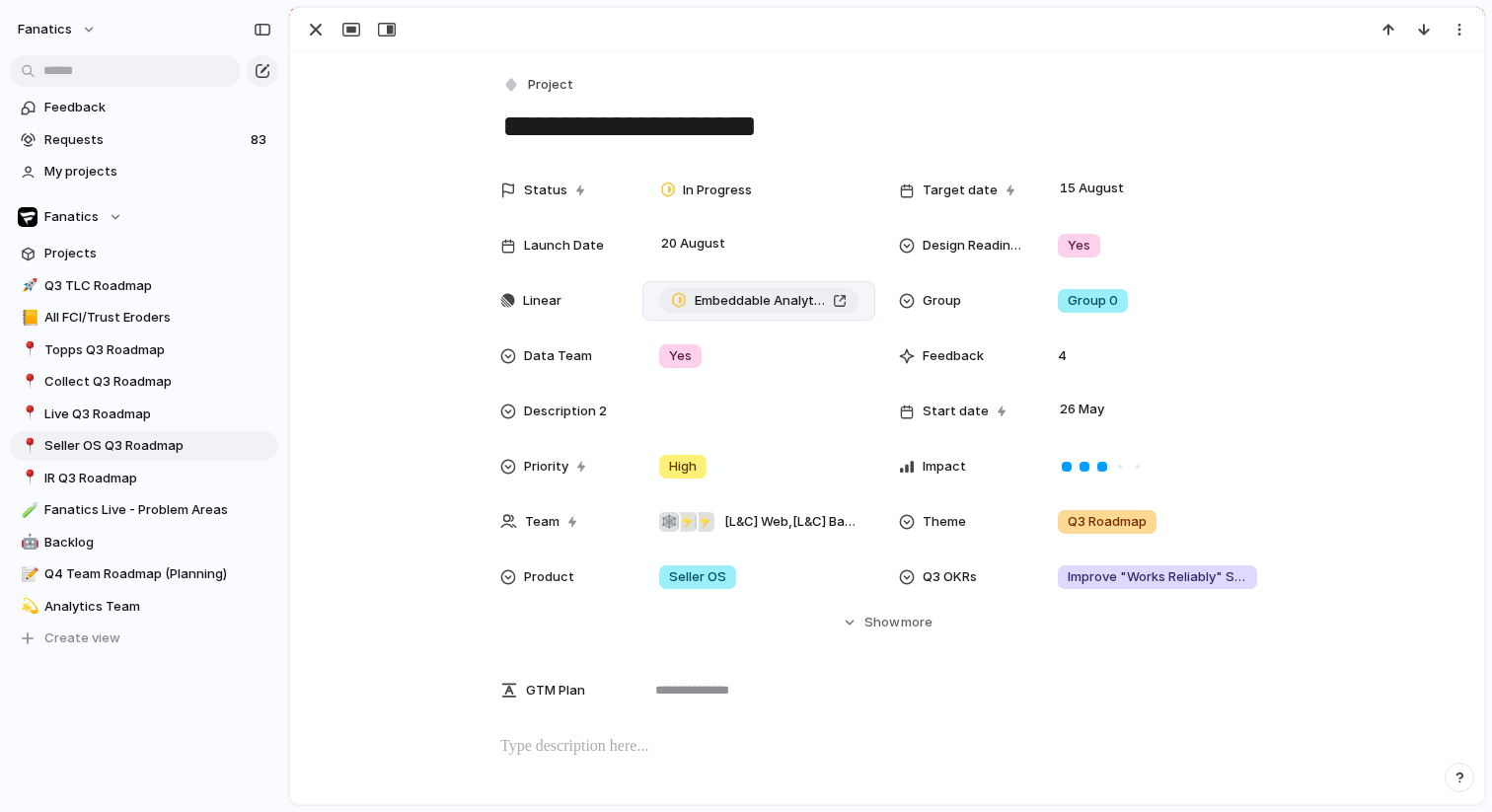 click on "Embeddable Analytics" at bounding box center [760, 301] 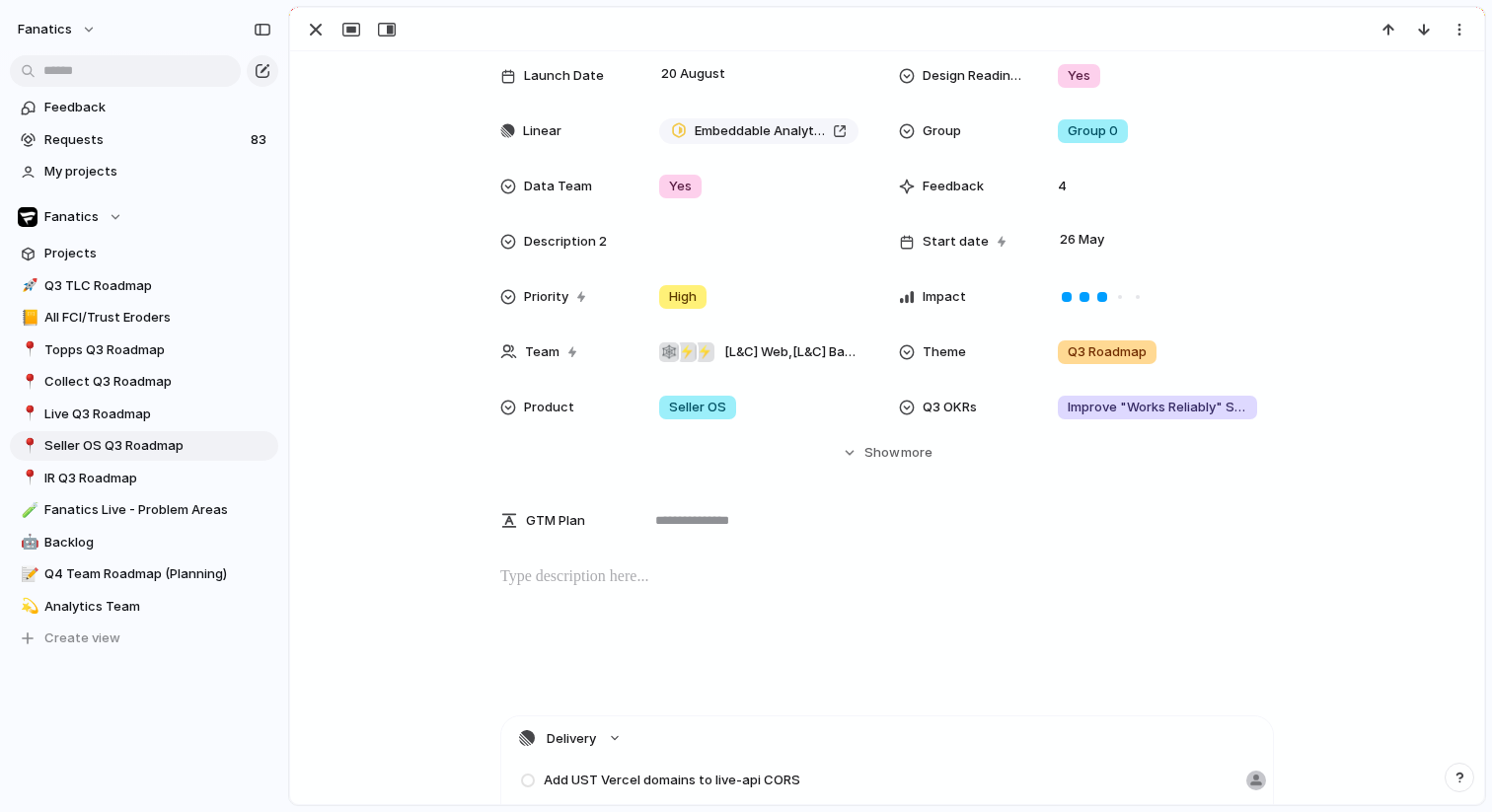 scroll, scrollTop: 217, scrollLeft: 0, axis: vertical 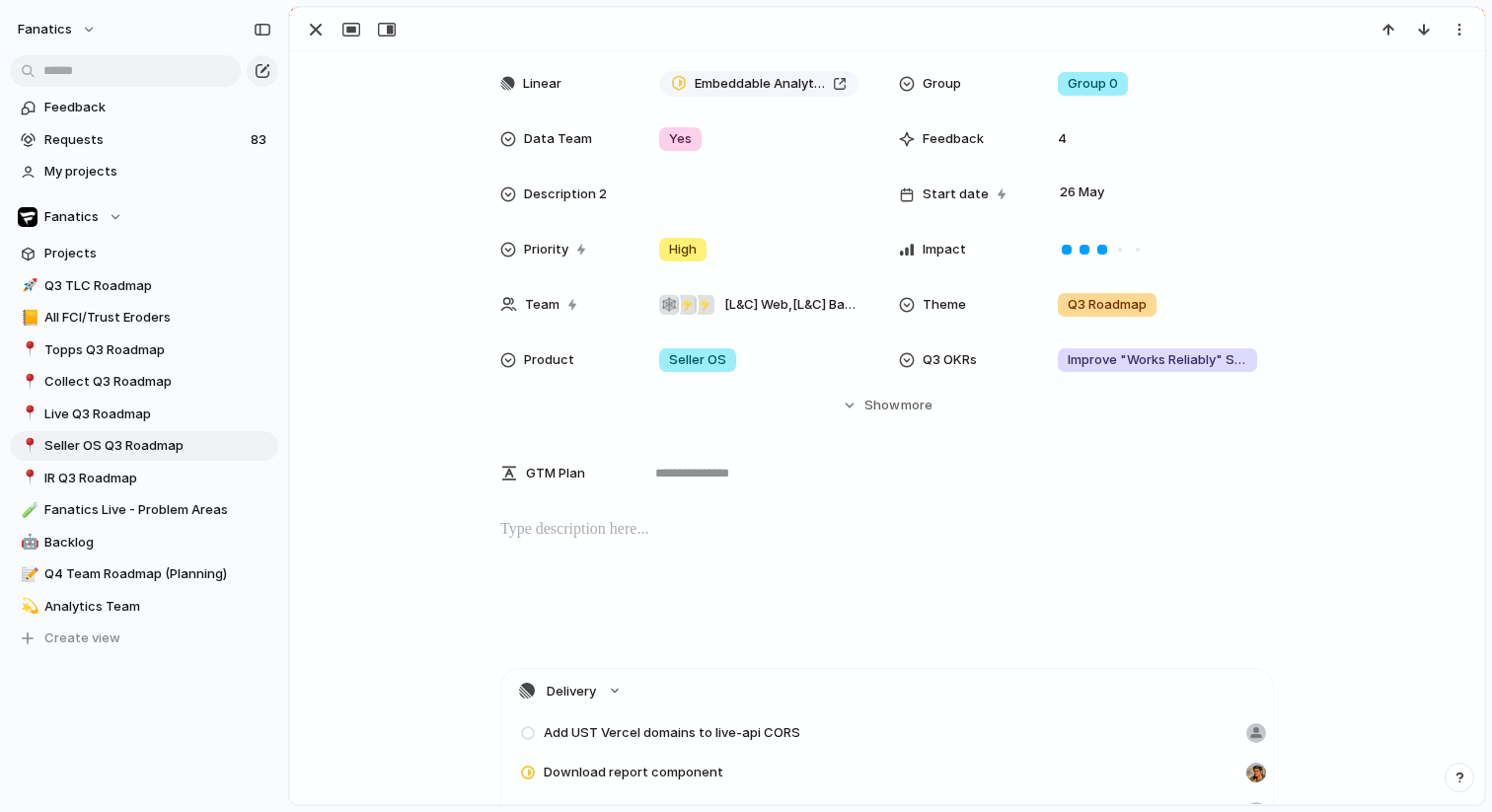 click at bounding box center [887, 530] 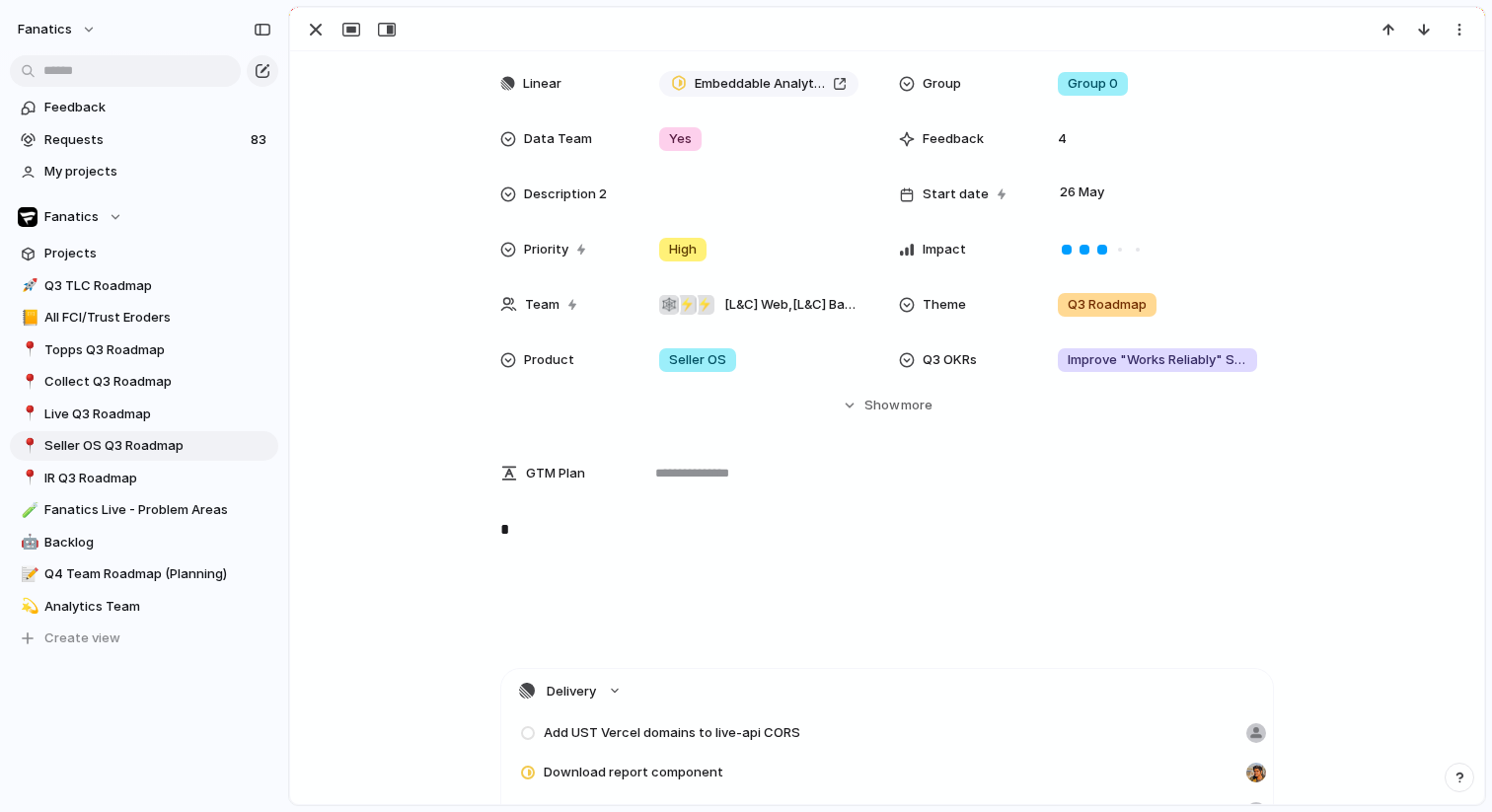 type 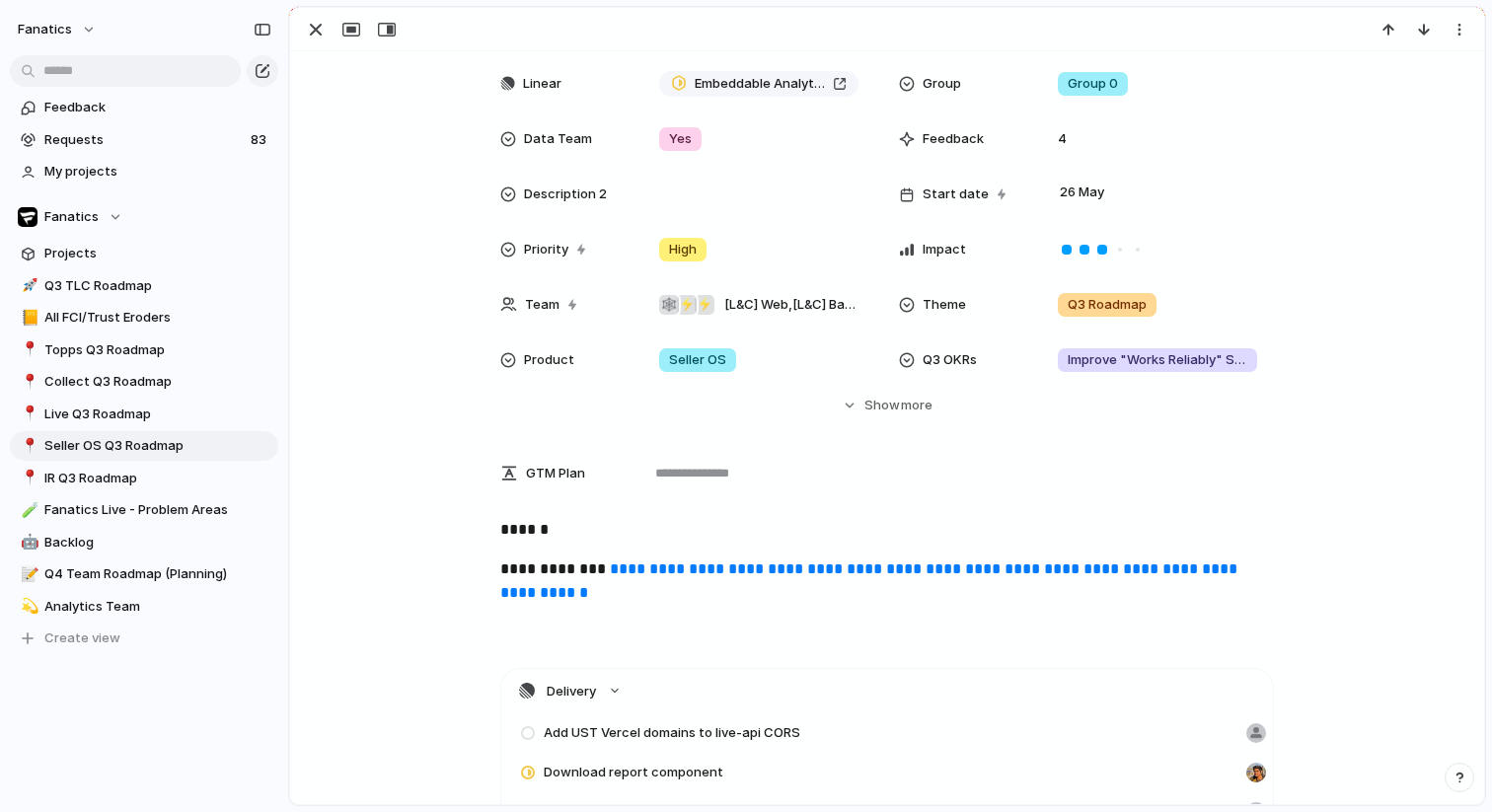 click on "******" at bounding box center (887, 530) 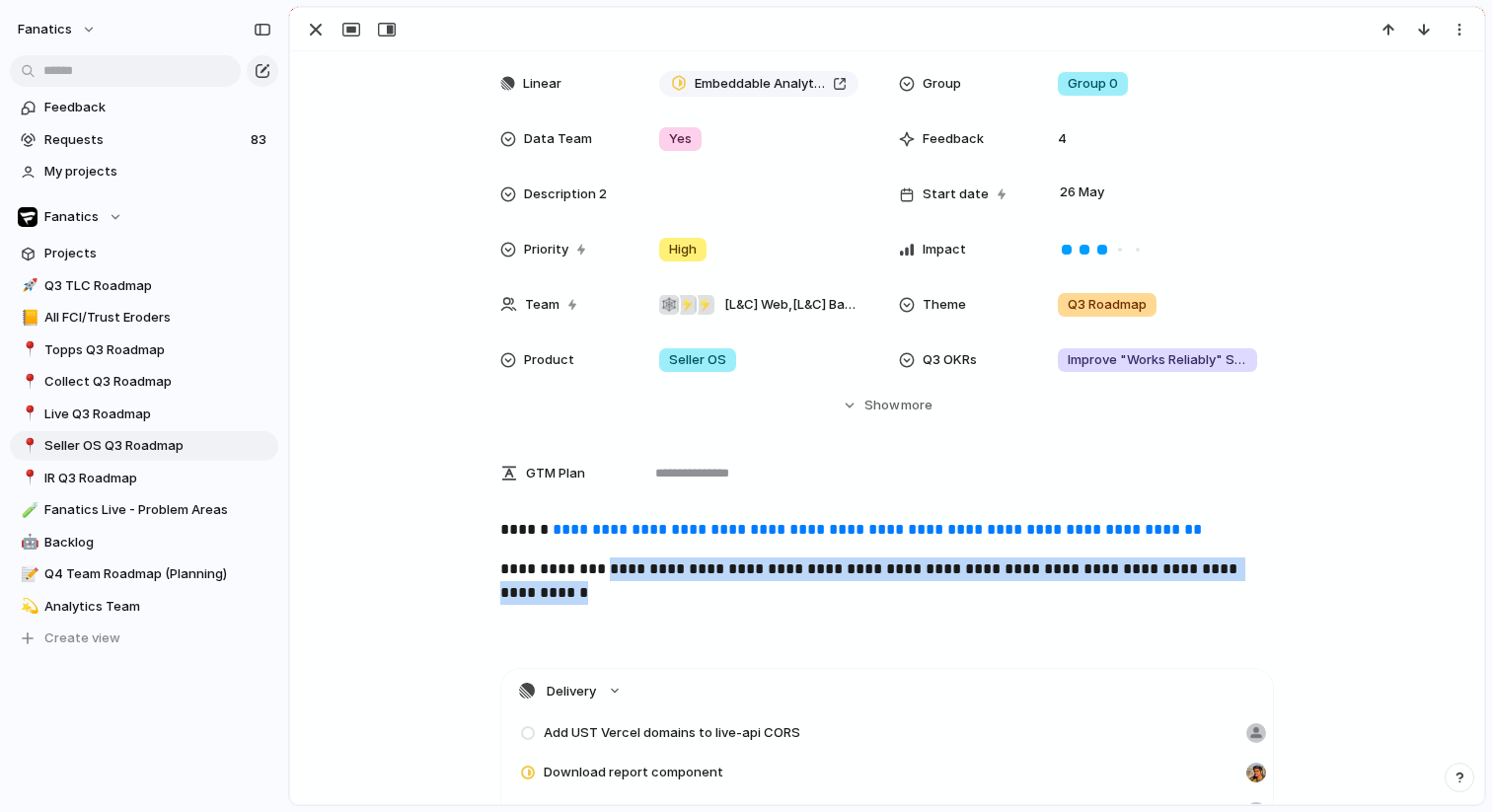 drag, startPoint x: 825, startPoint y: 597, endPoint x: 614, endPoint y: 567, distance: 213.12203 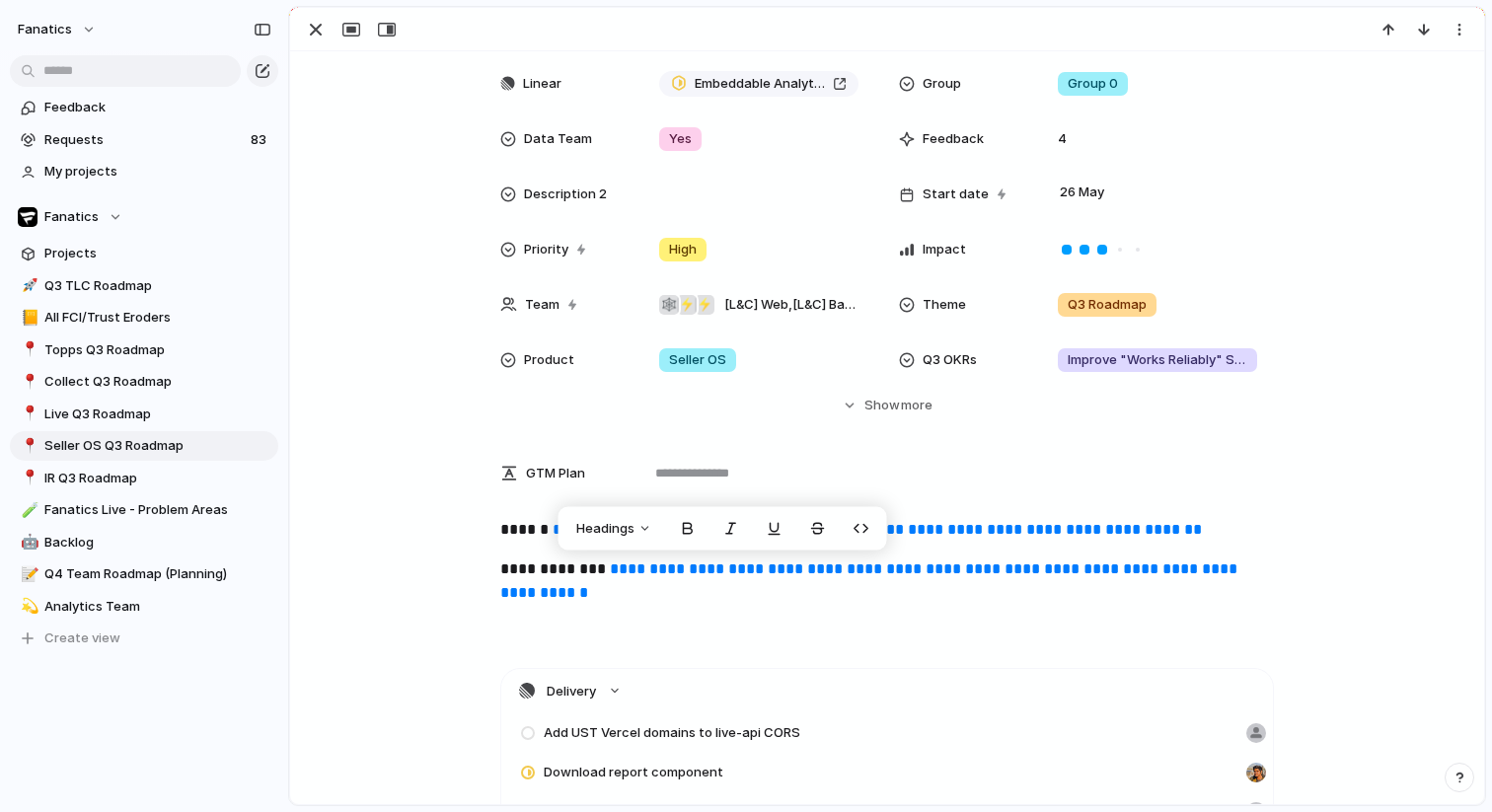 click on "**********" at bounding box center [887, 530] 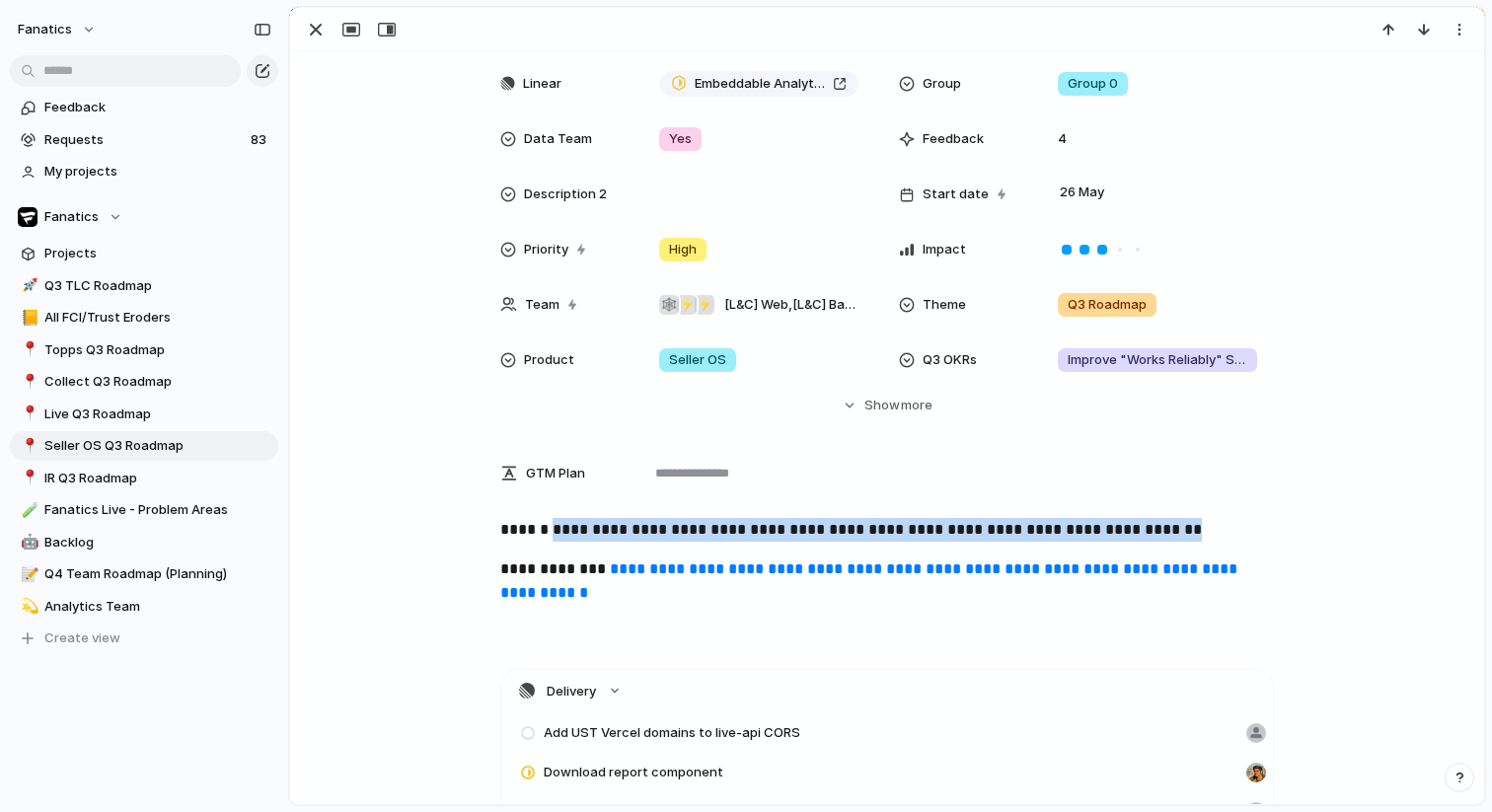 drag, startPoint x: 1254, startPoint y: 532, endPoint x: 558, endPoint y: 526, distance: 696.0259 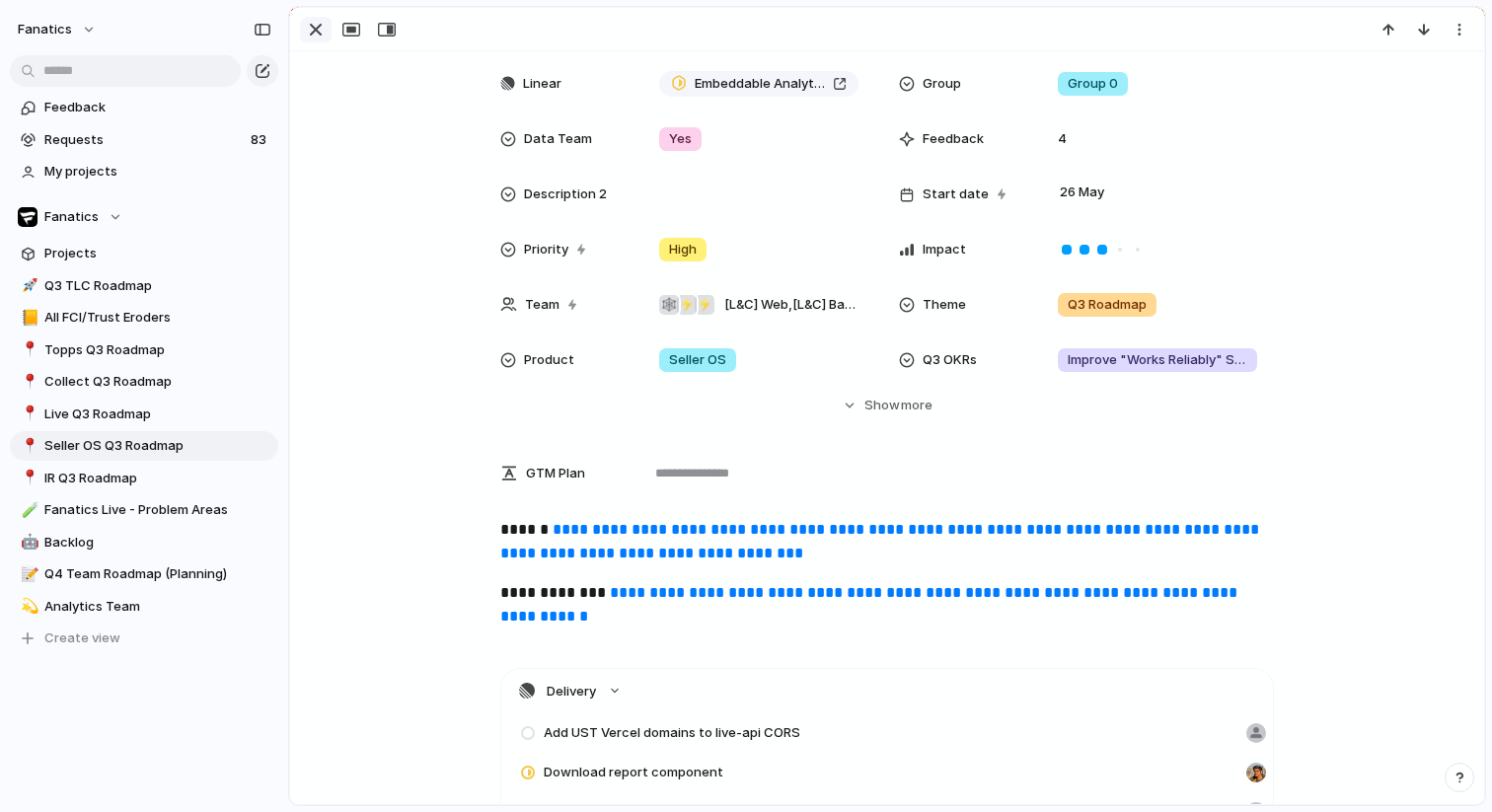click at bounding box center [316, 30] 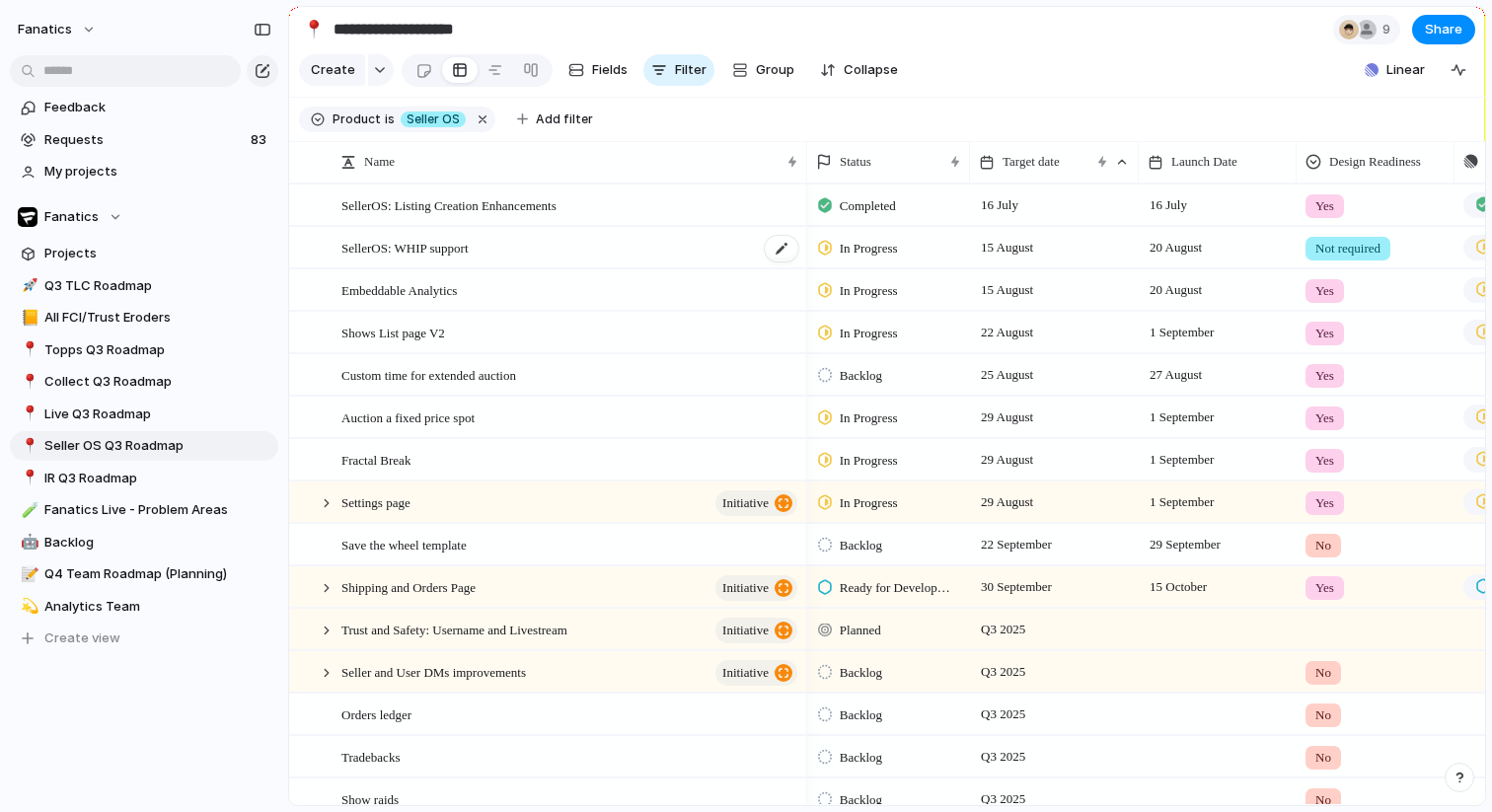 click on "SellerOS: WHIP support" at bounding box center (405, 247) 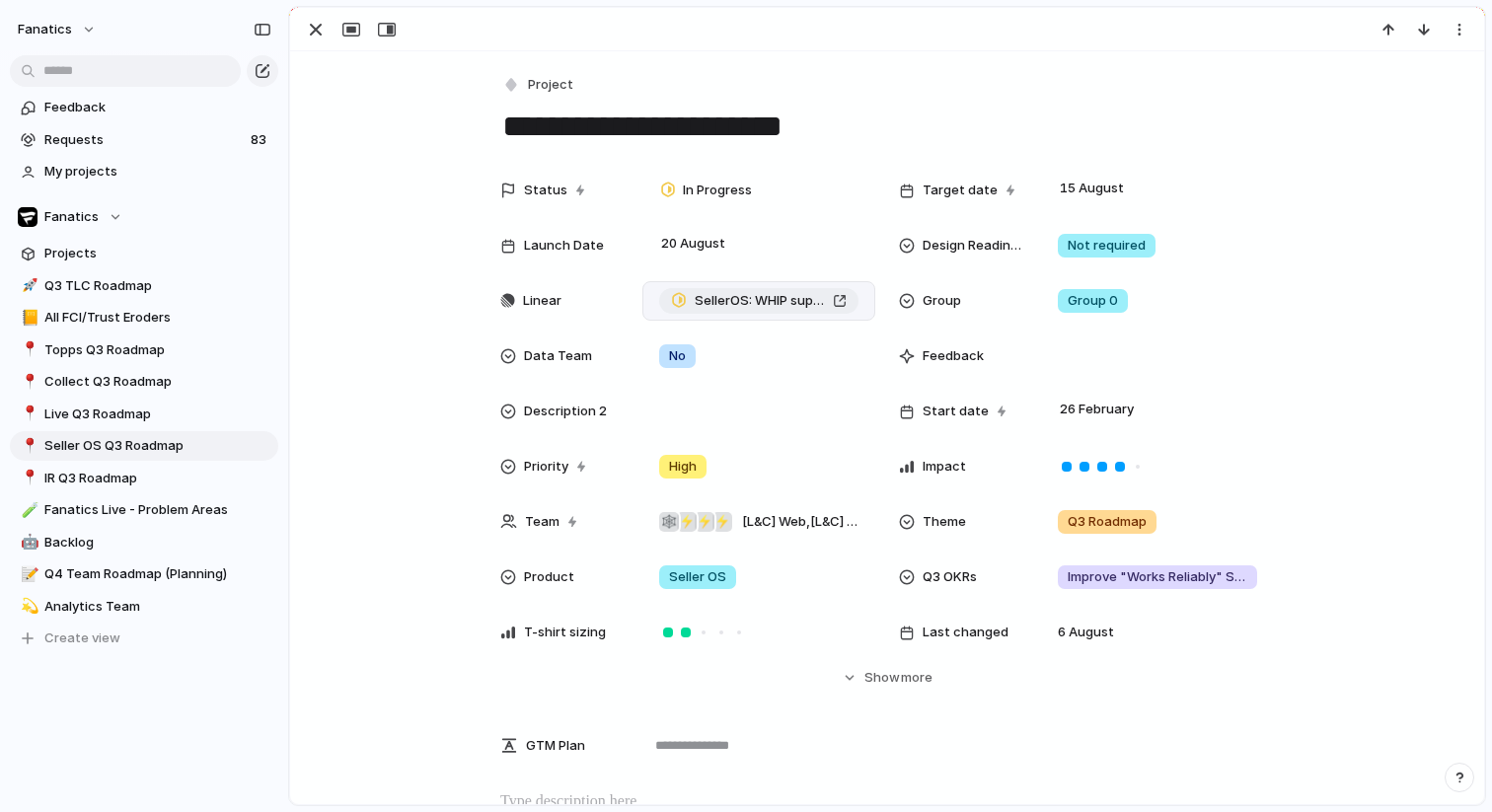 click on "SellerOS: WHIP support" at bounding box center [760, 301] 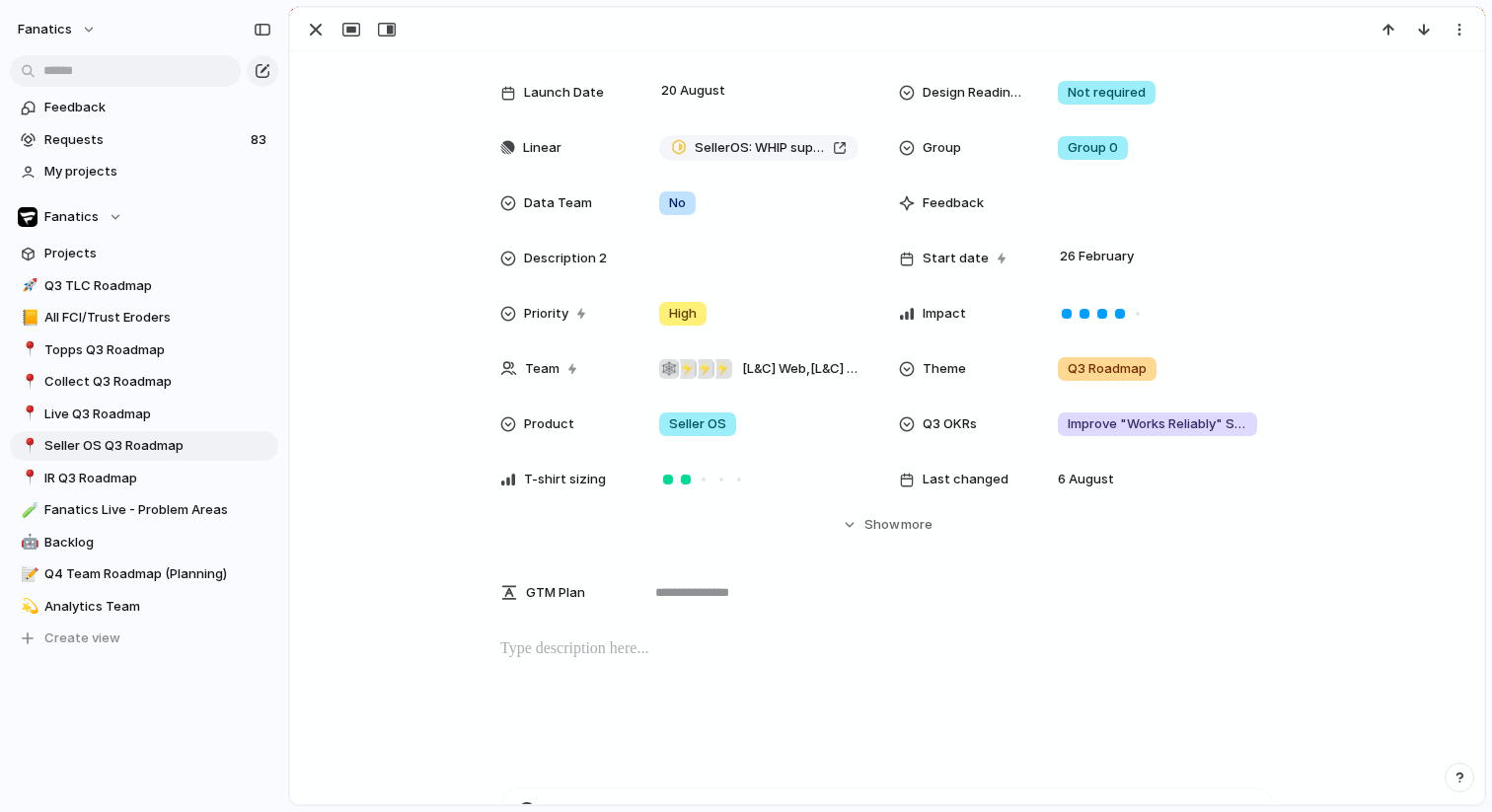 scroll, scrollTop: 226, scrollLeft: 0, axis: vertical 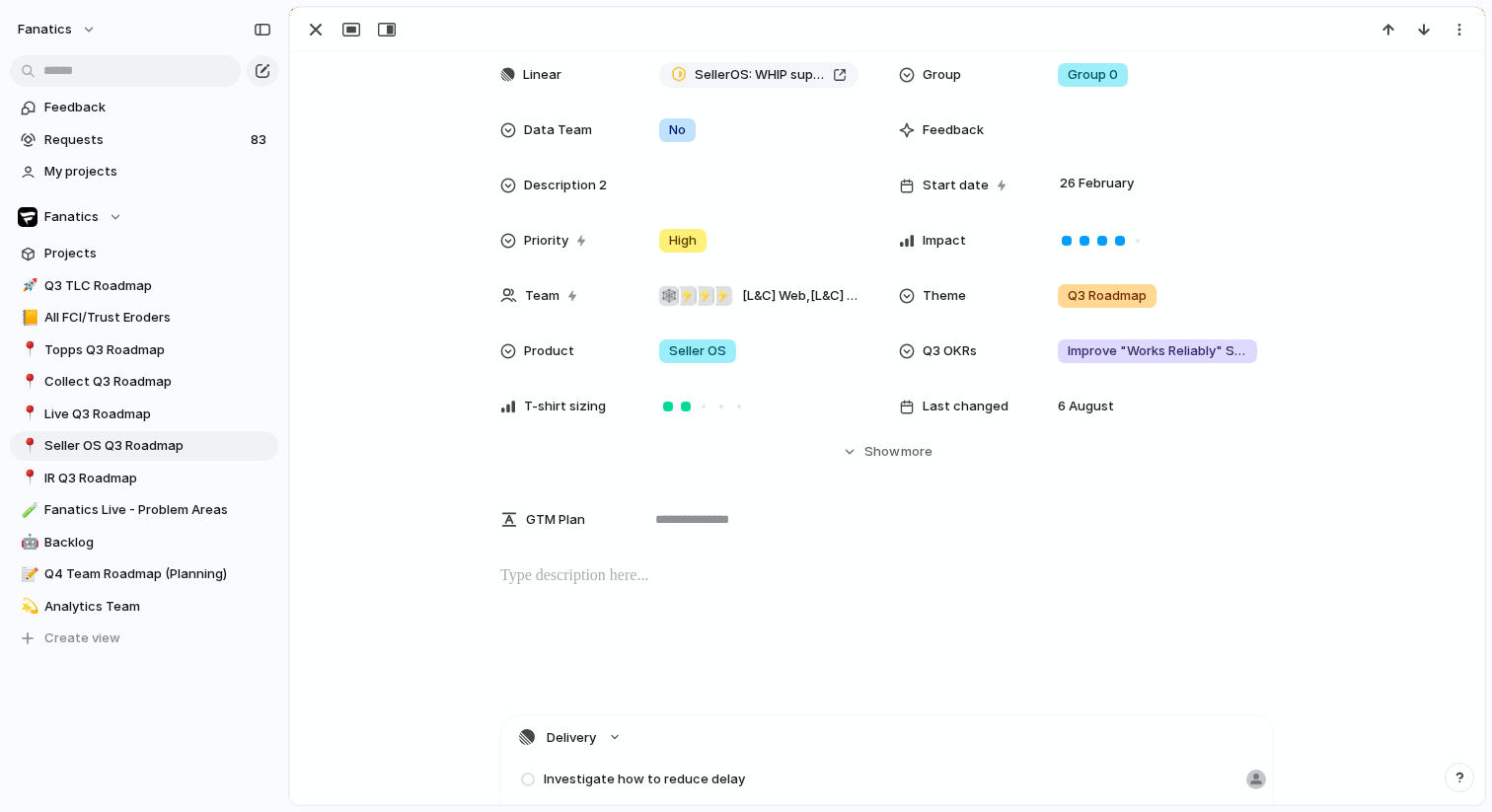 click on "**********" at bounding box center (887, 590) 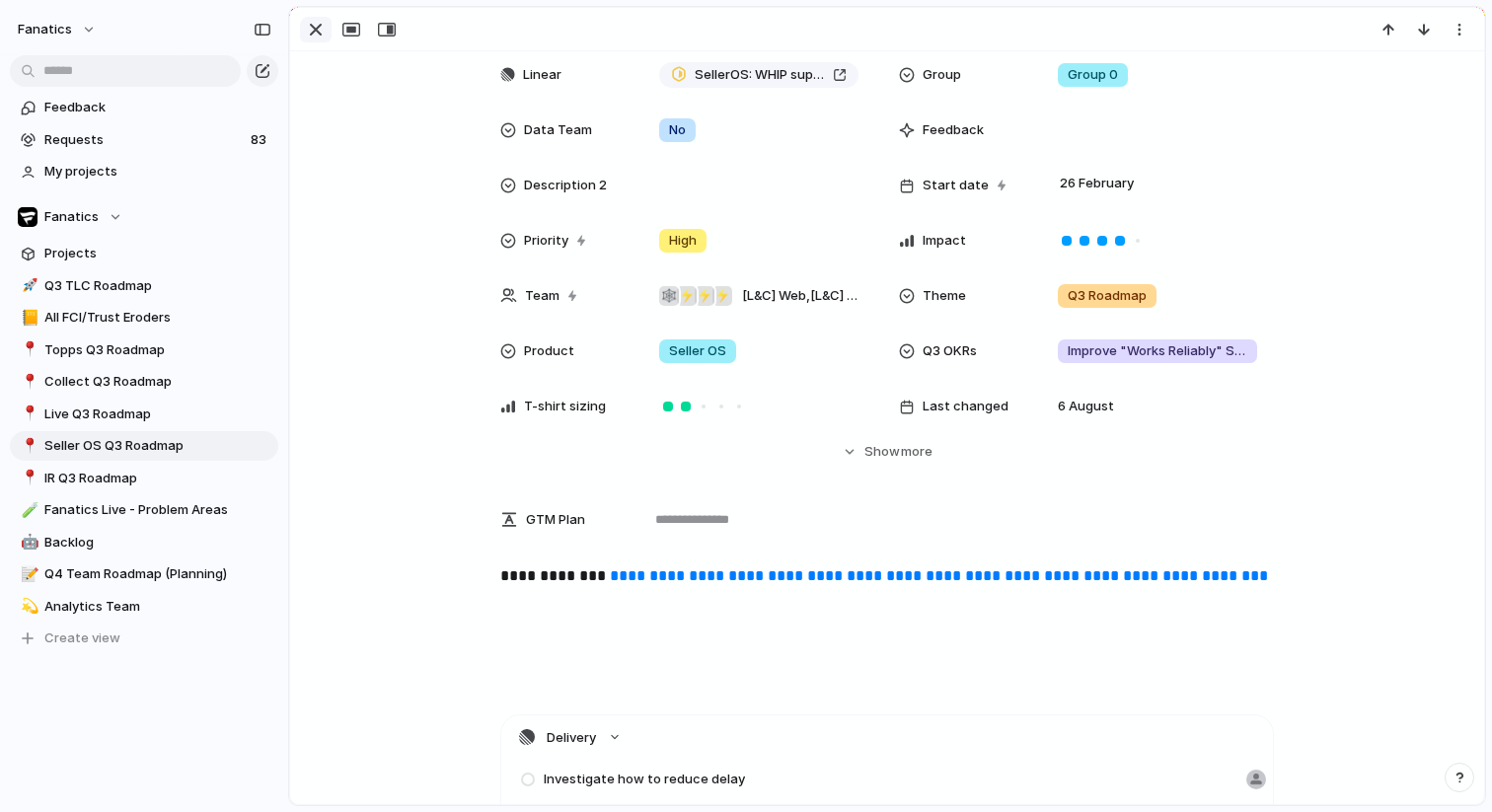 click at bounding box center (316, 30) 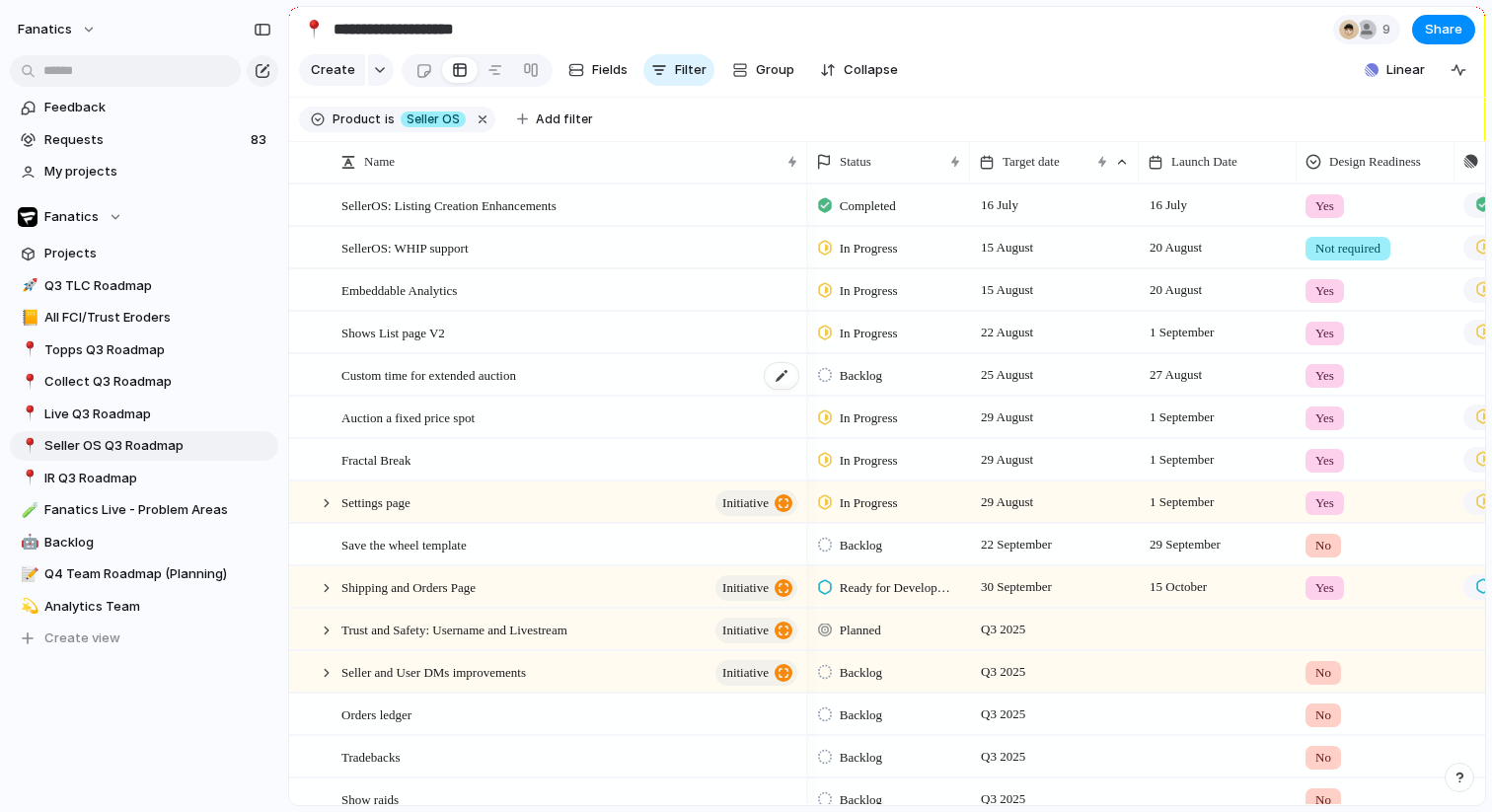 scroll, scrollTop: 26, scrollLeft: 0, axis: vertical 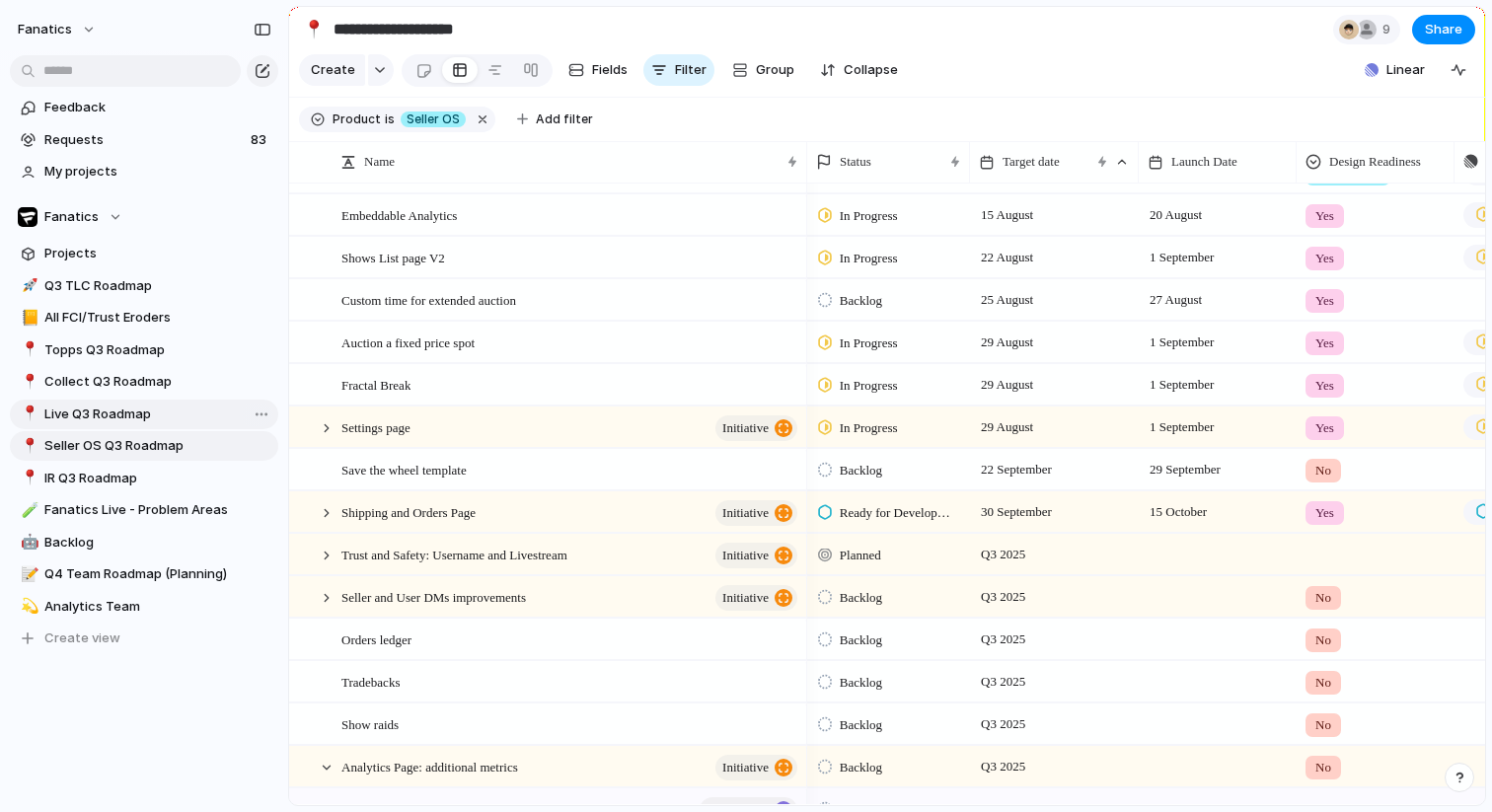 click on "Live Q3 Roadmap" at bounding box center [158, 414] 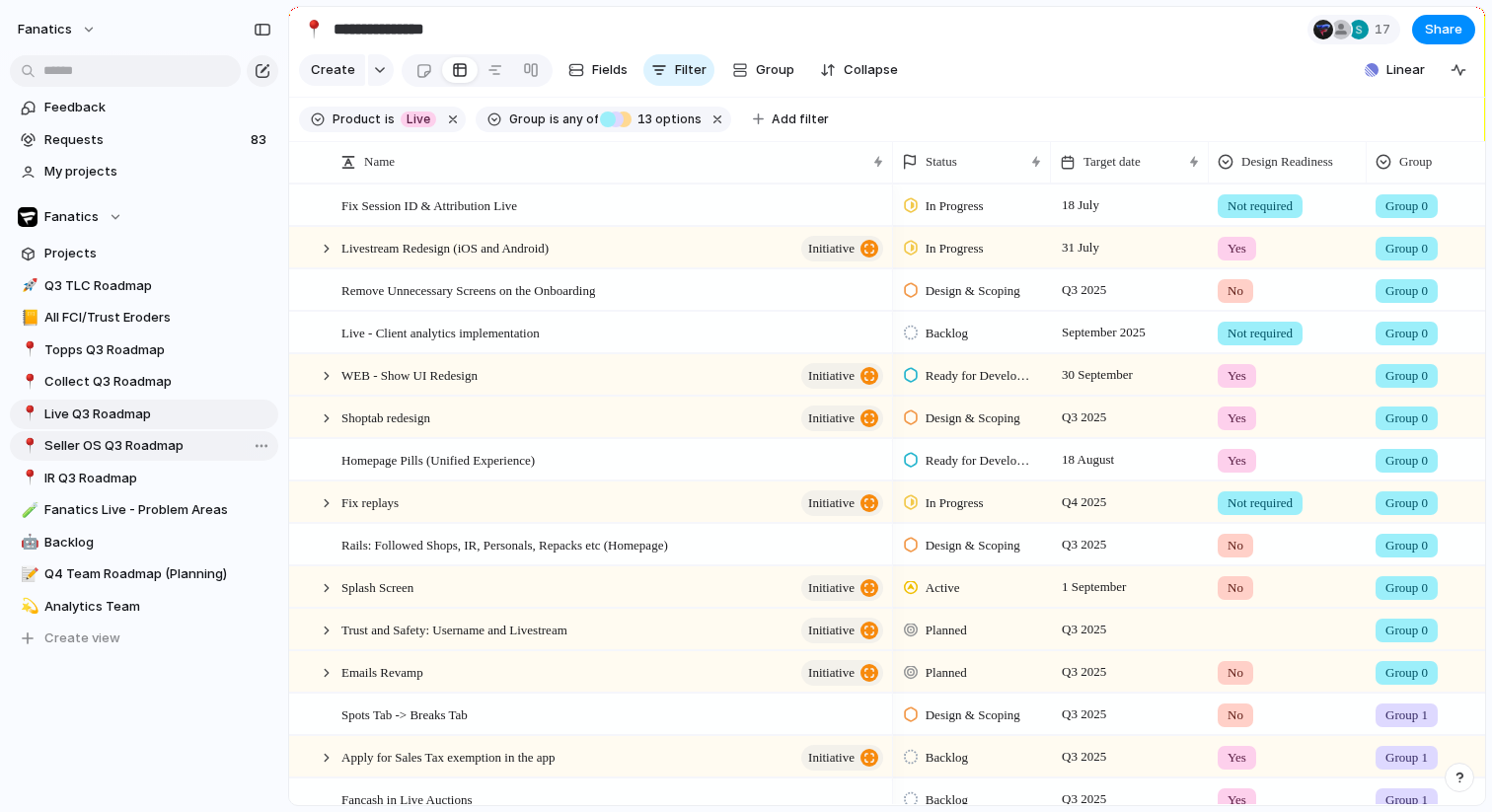 click on "Seller OS Q3 Roadmap" at bounding box center (158, 446) 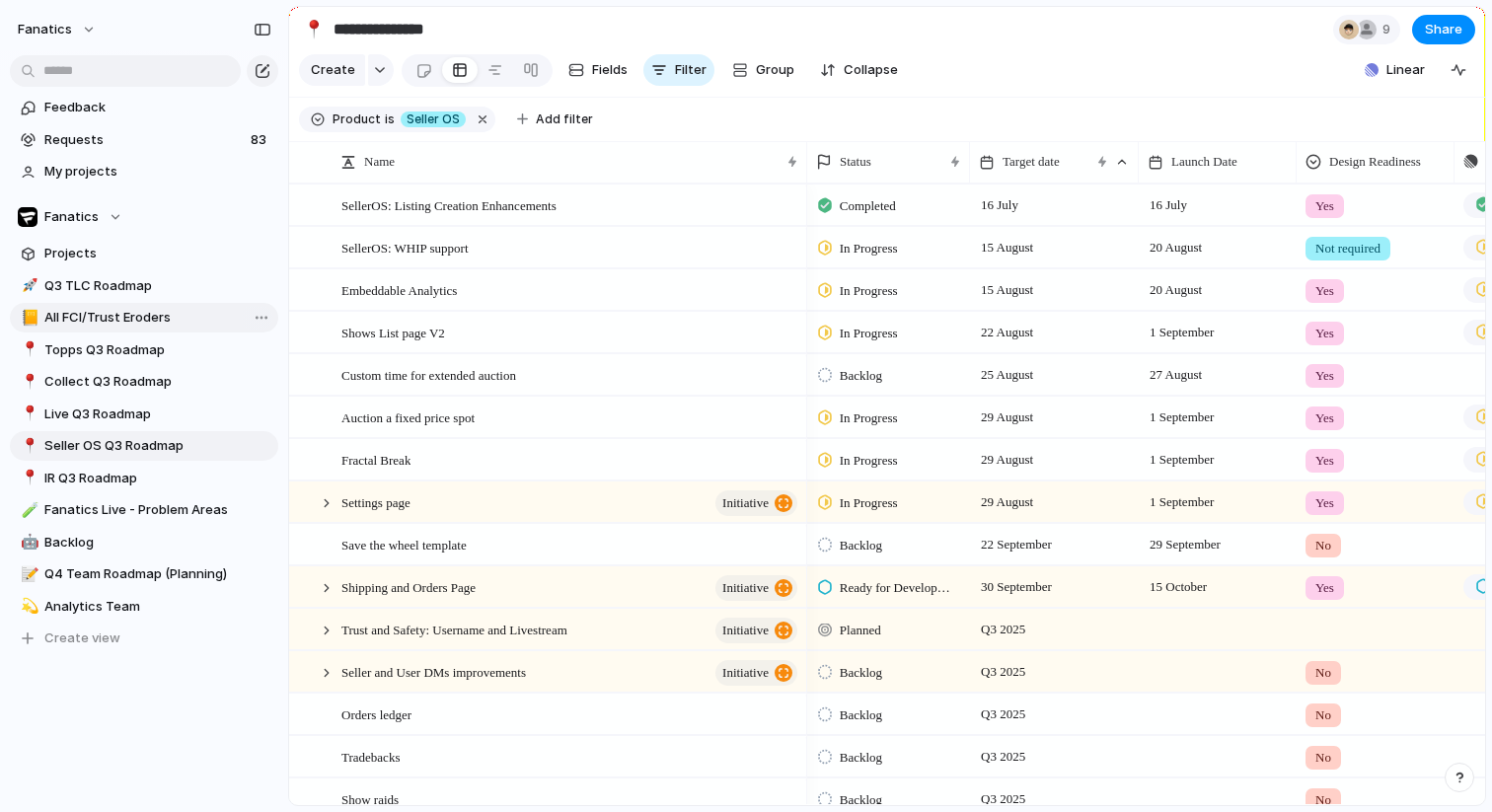 type on "**********" 